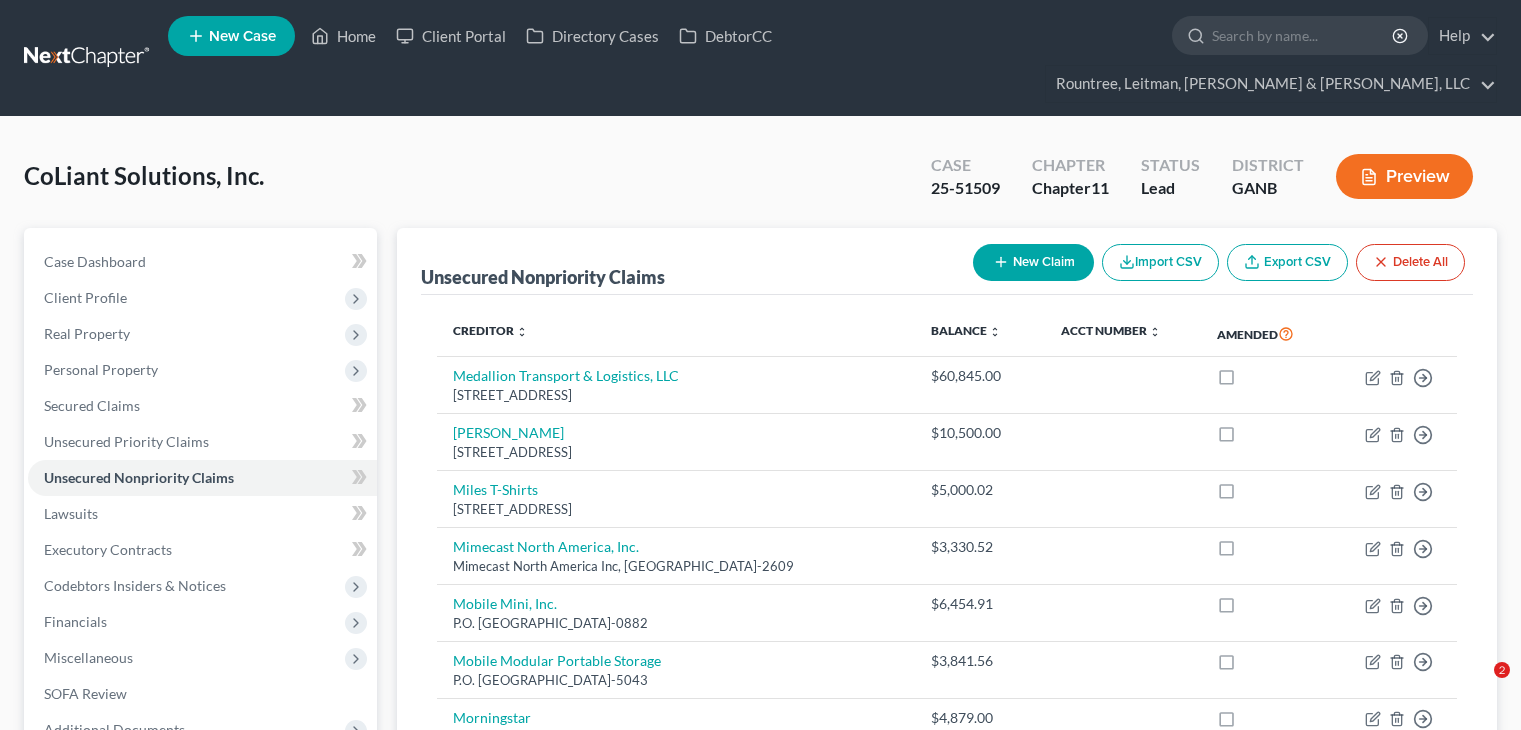 scroll, scrollTop: 920, scrollLeft: 0, axis: vertical 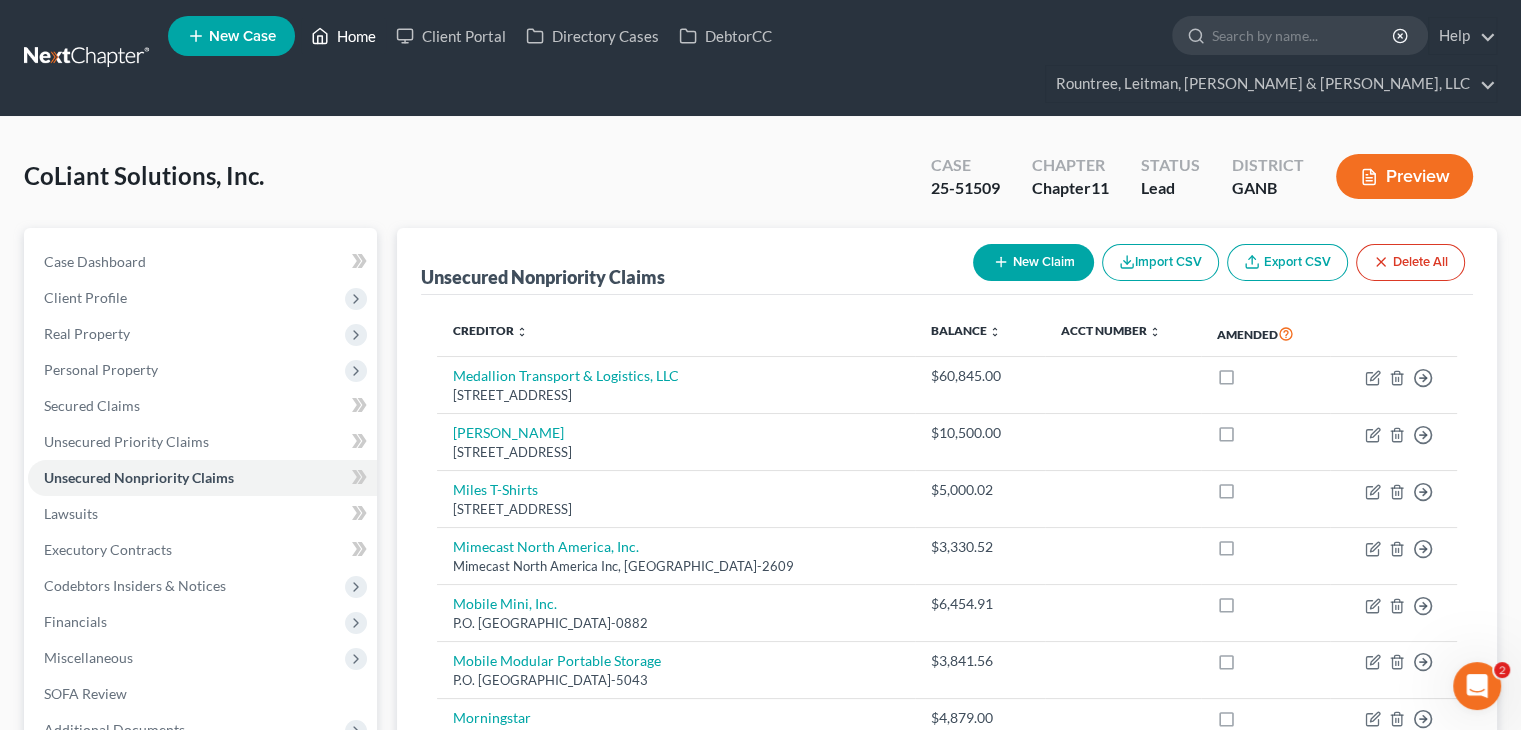 click on "Home" at bounding box center (343, 36) 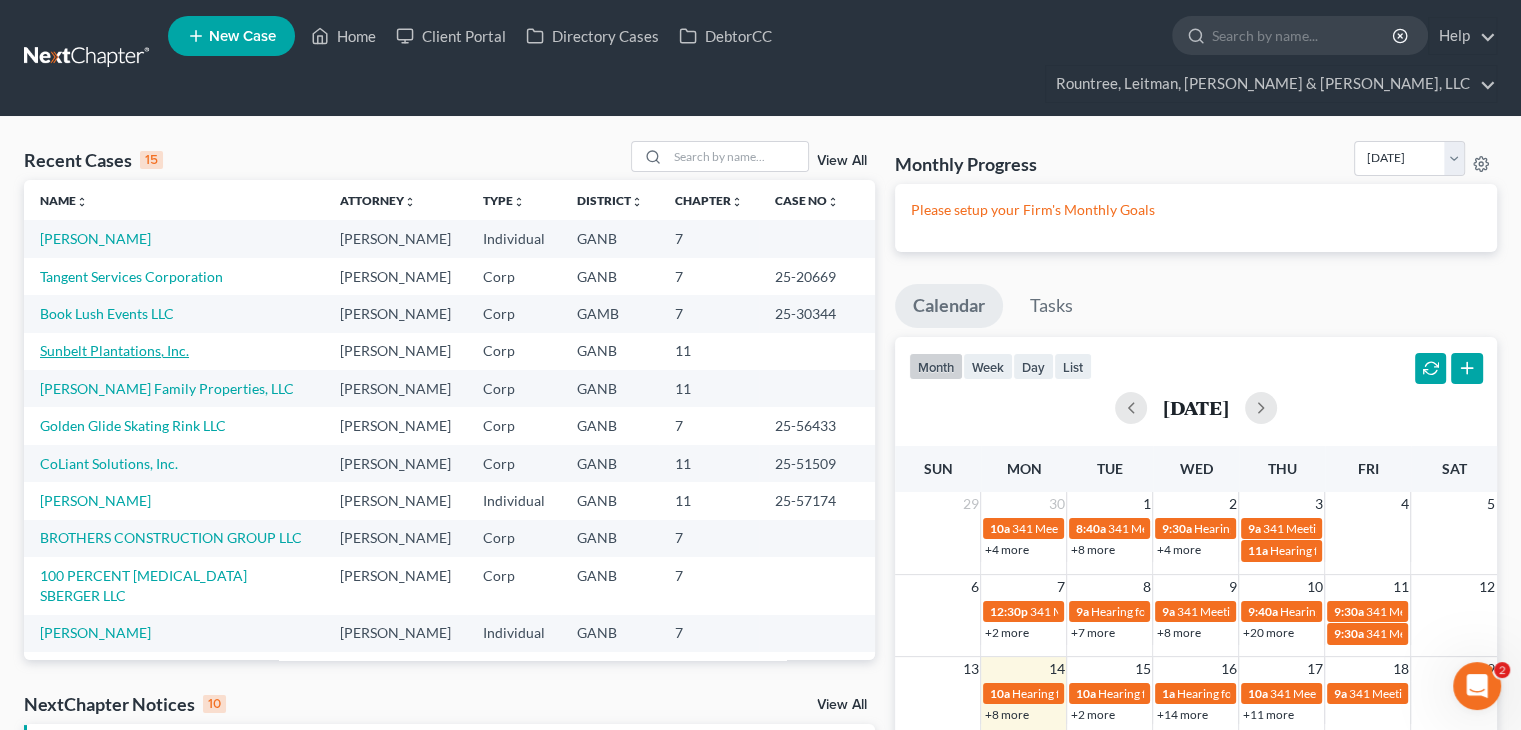 click on "Sunbelt Plantations, Inc." at bounding box center [114, 350] 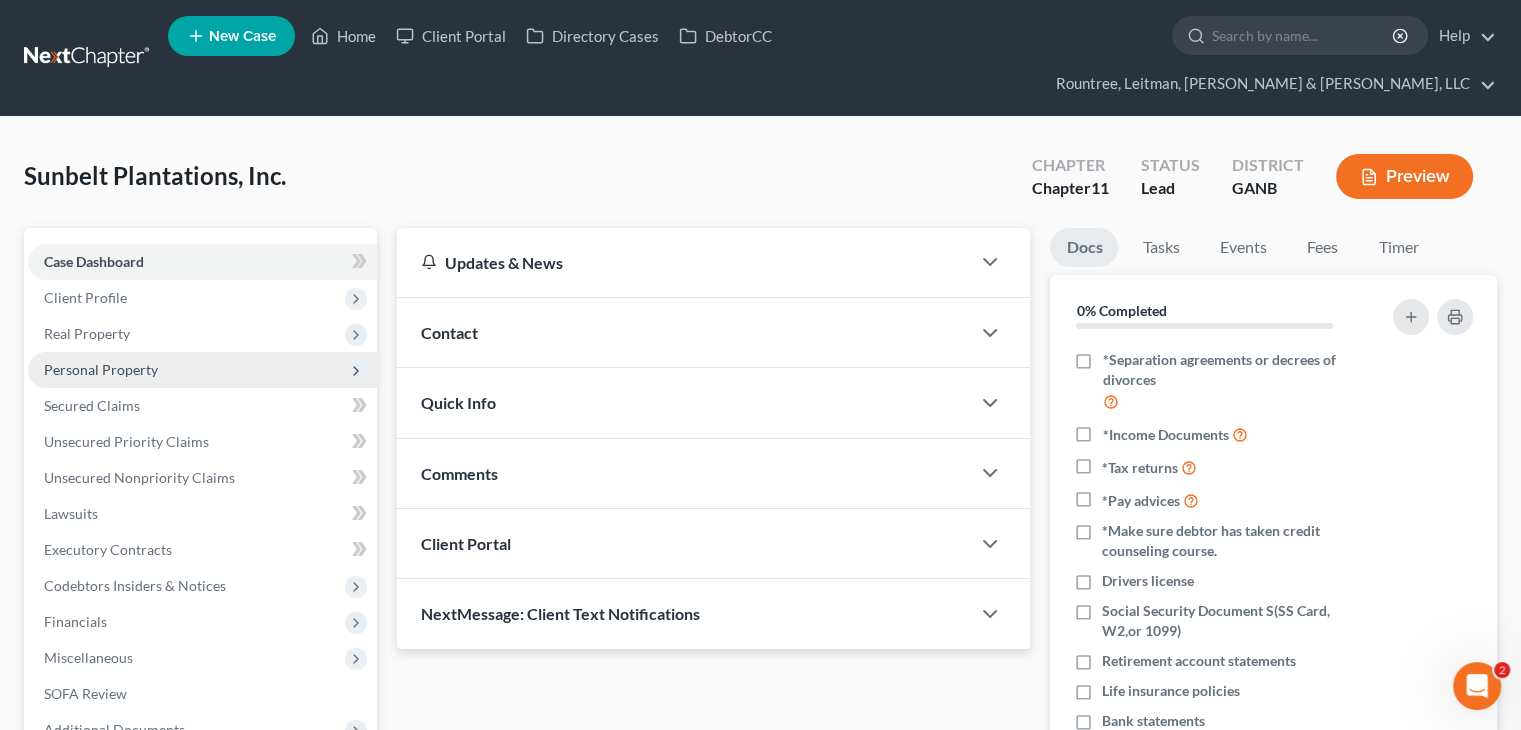 click on "Personal Property" at bounding box center [101, 369] 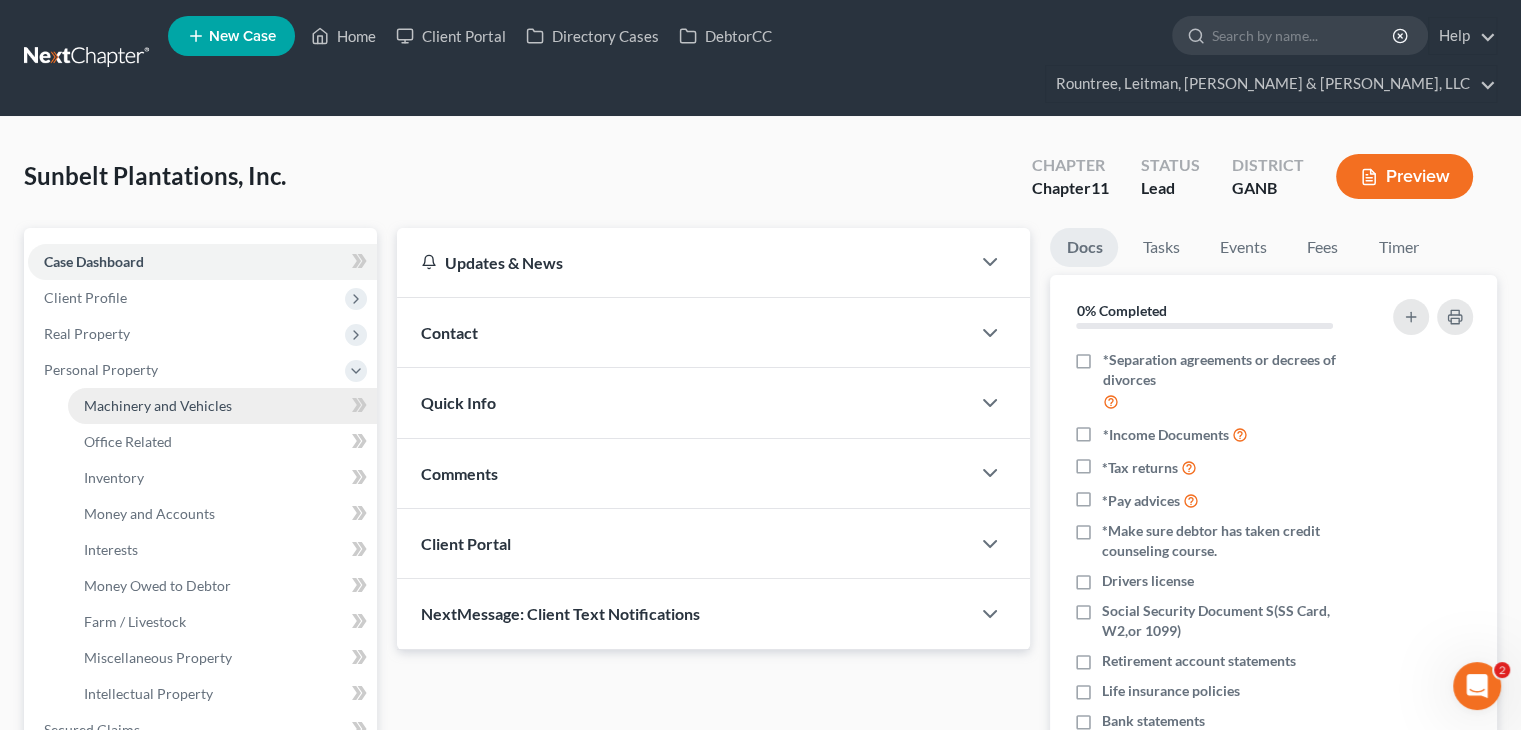 click on "Machinery and Vehicles" at bounding box center [222, 406] 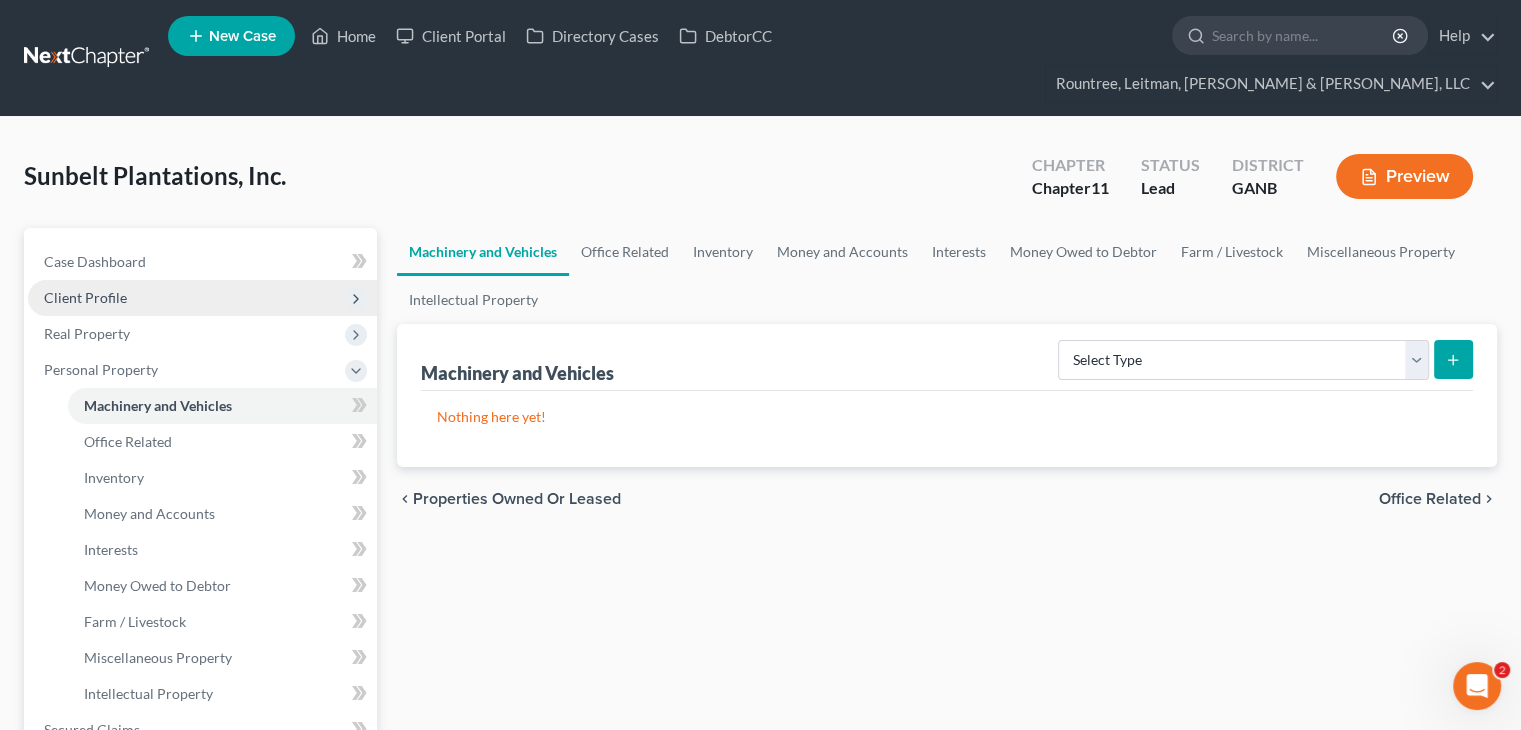 click on "Client Profile" at bounding box center (85, 297) 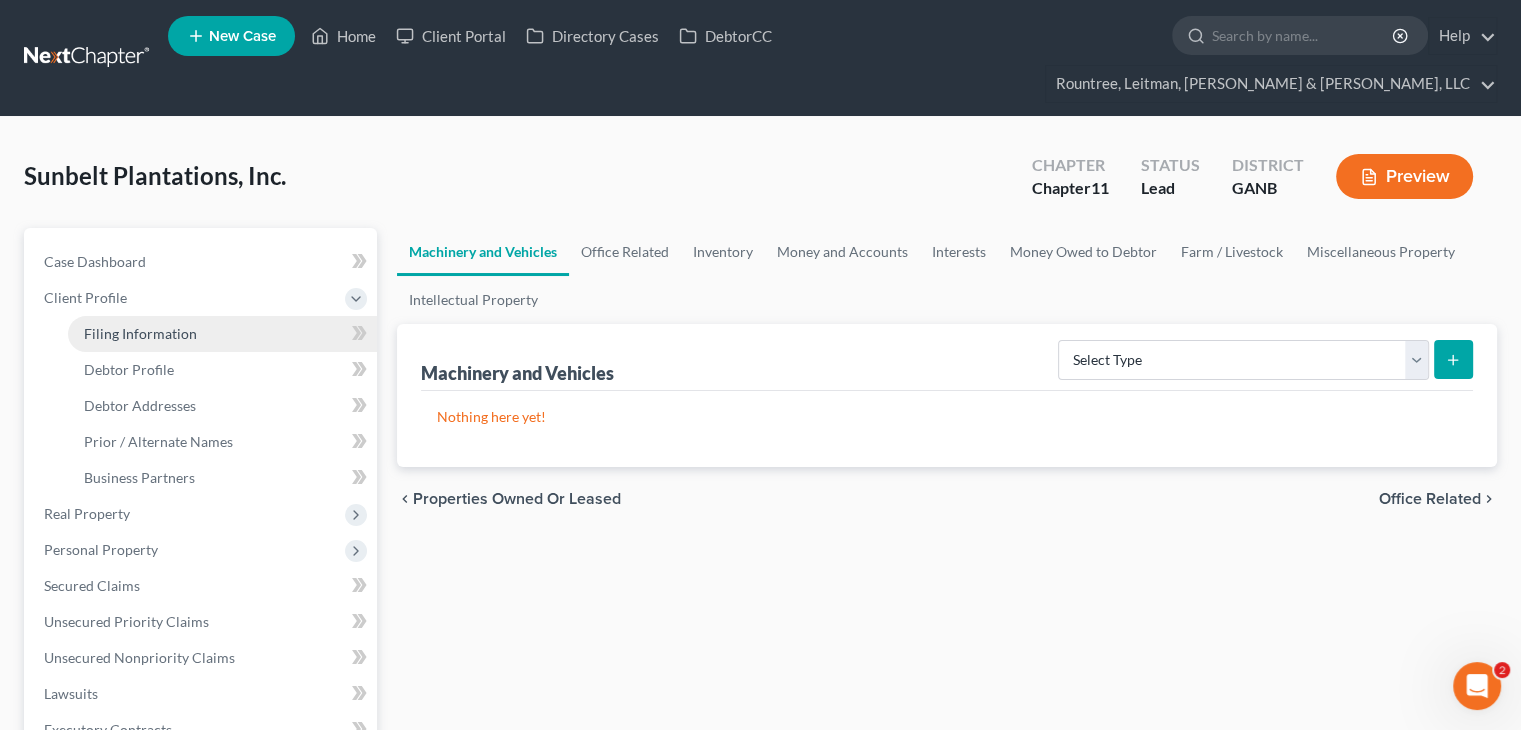 click on "Filing Information" at bounding box center [140, 333] 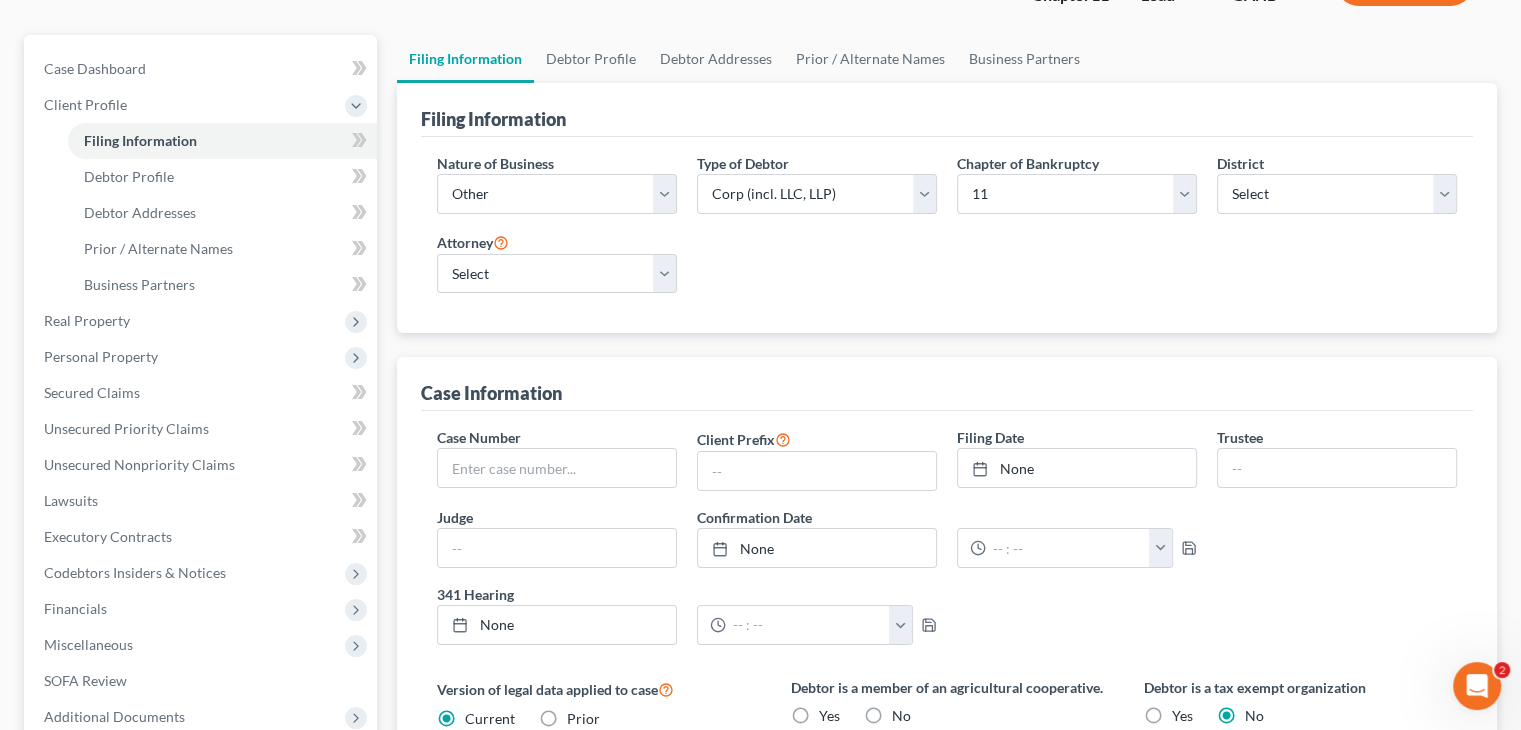 scroll, scrollTop: 100, scrollLeft: 0, axis: vertical 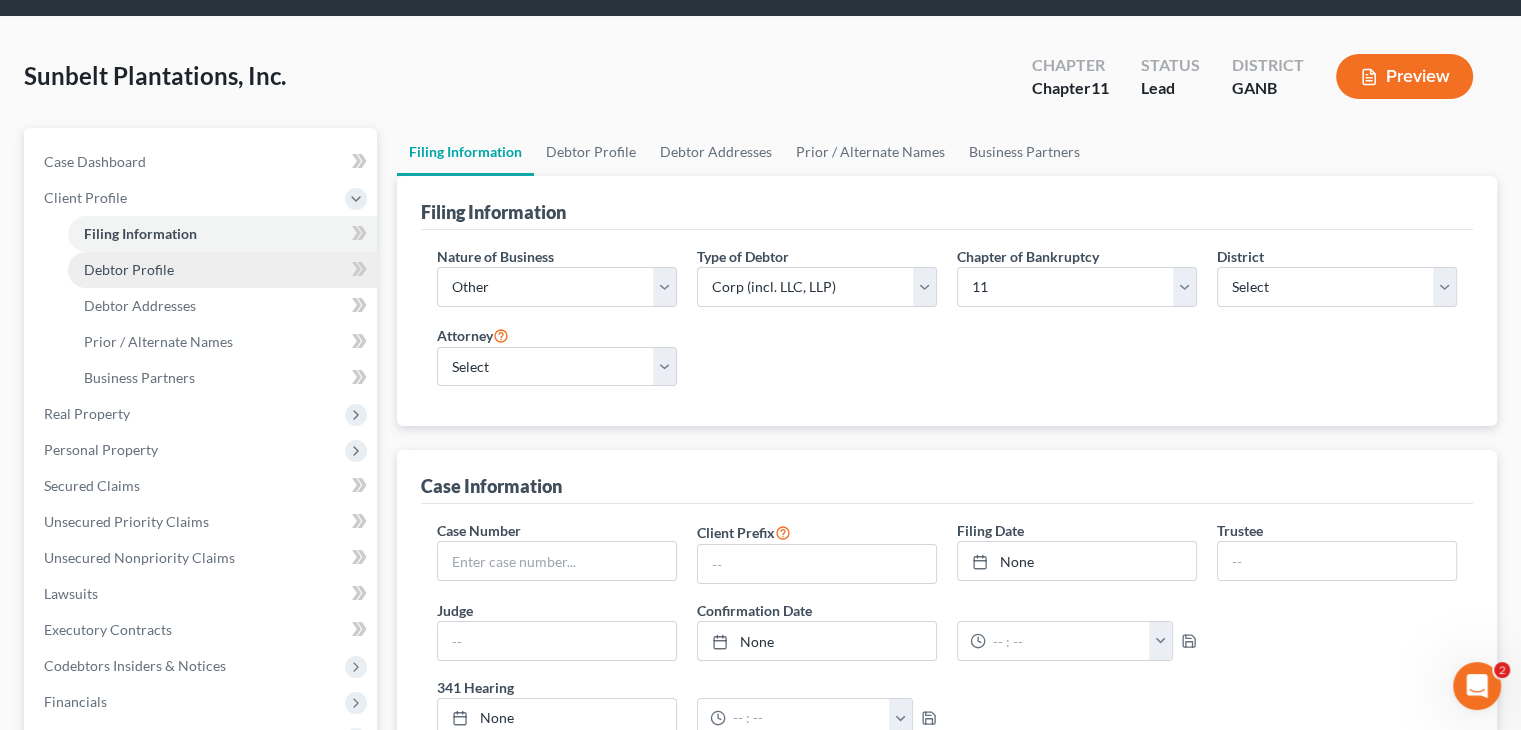 click on "Debtor Profile" at bounding box center (129, 269) 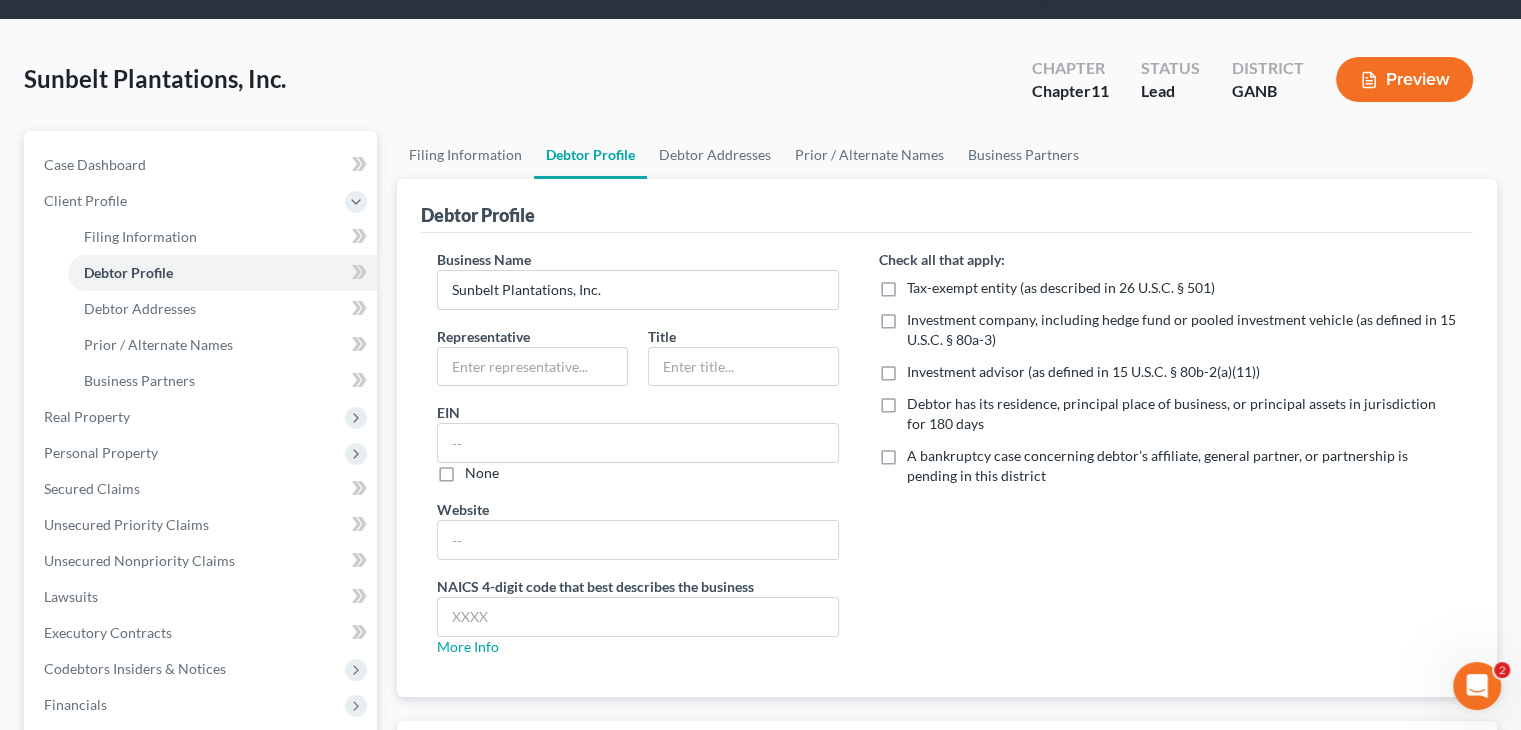 scroll, scrollTop: 100, scrollLeft: 0, axis: vertical 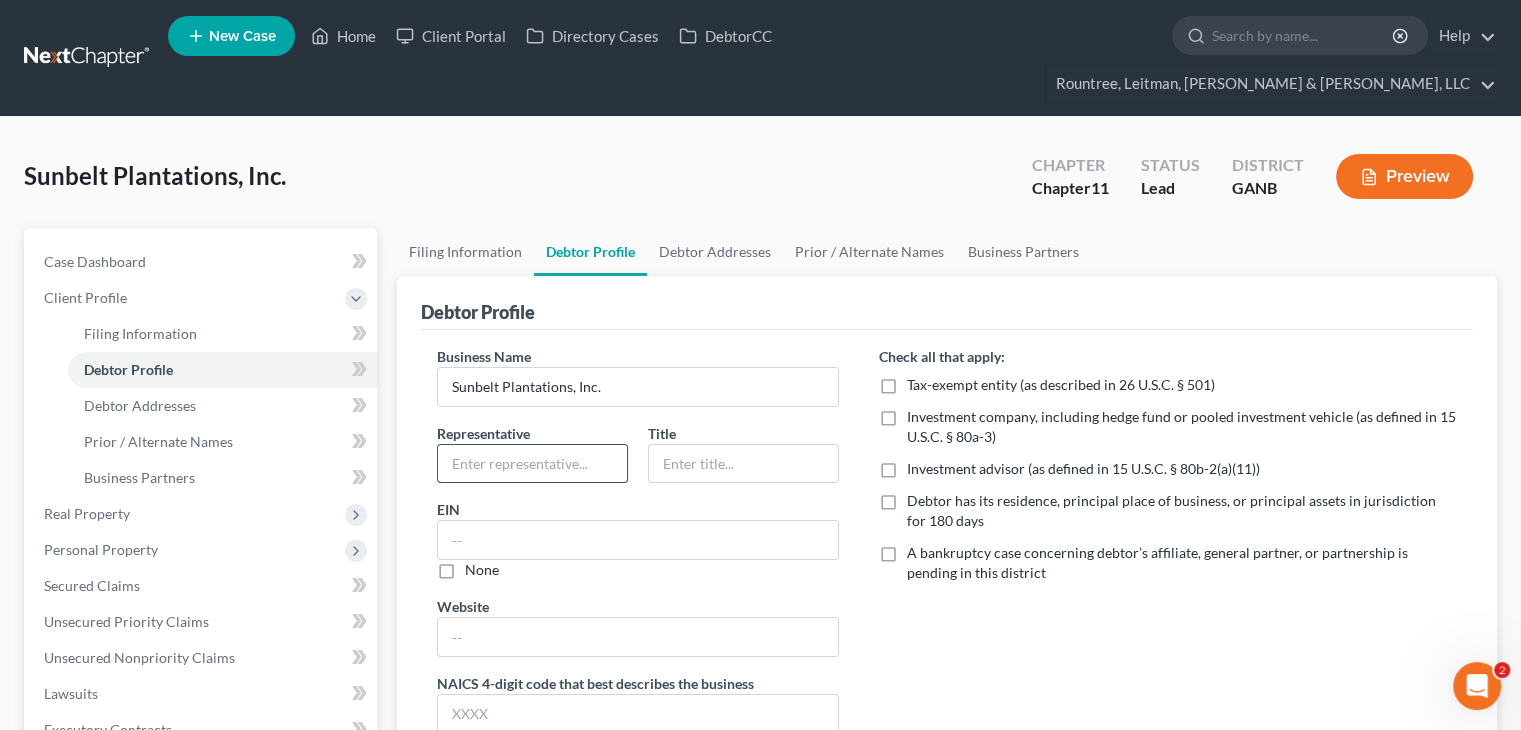 click at bounding box center [532, 464] 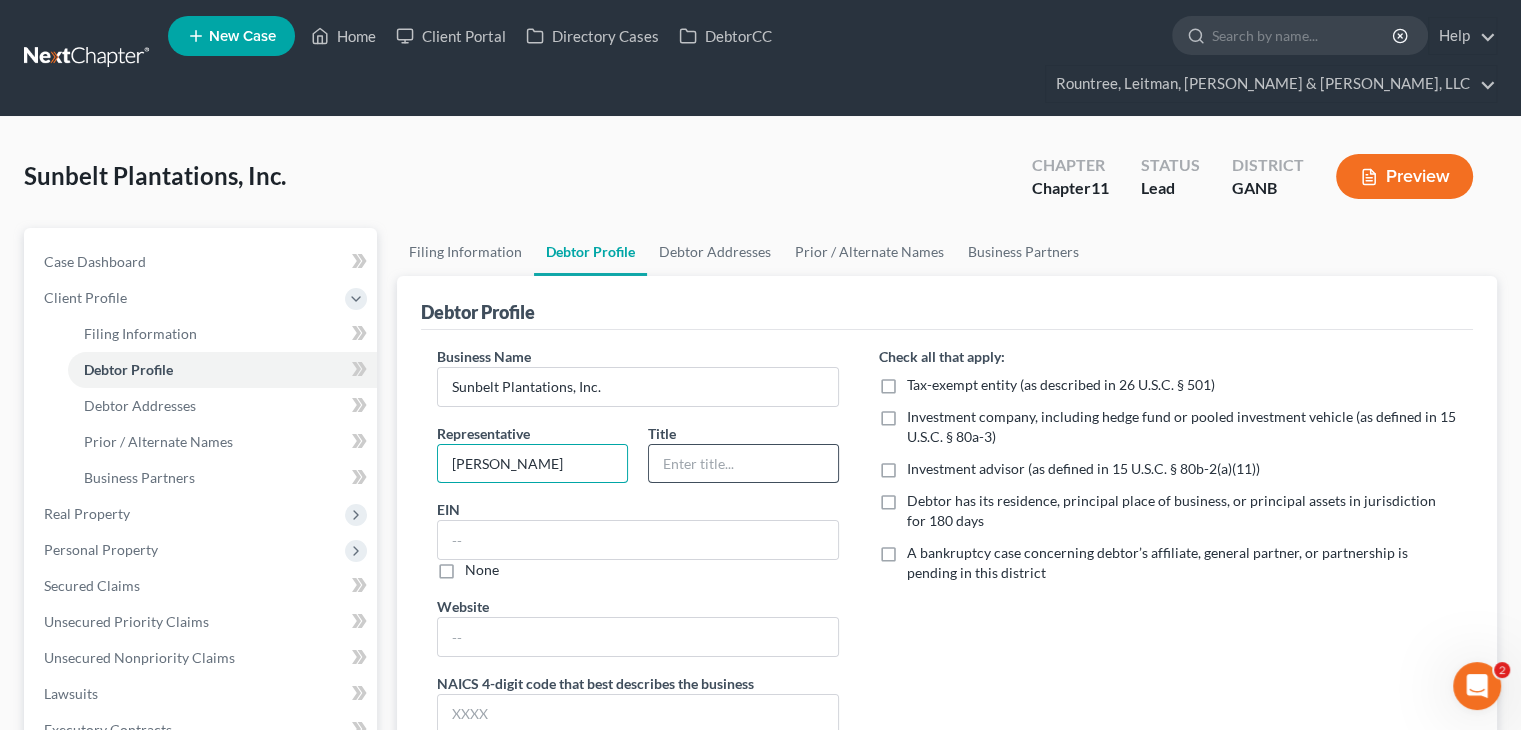 drag, startPoint x: 448, startPoint y: 426, endPoint x: 697, endPoint y: 434, distance: 249.12848 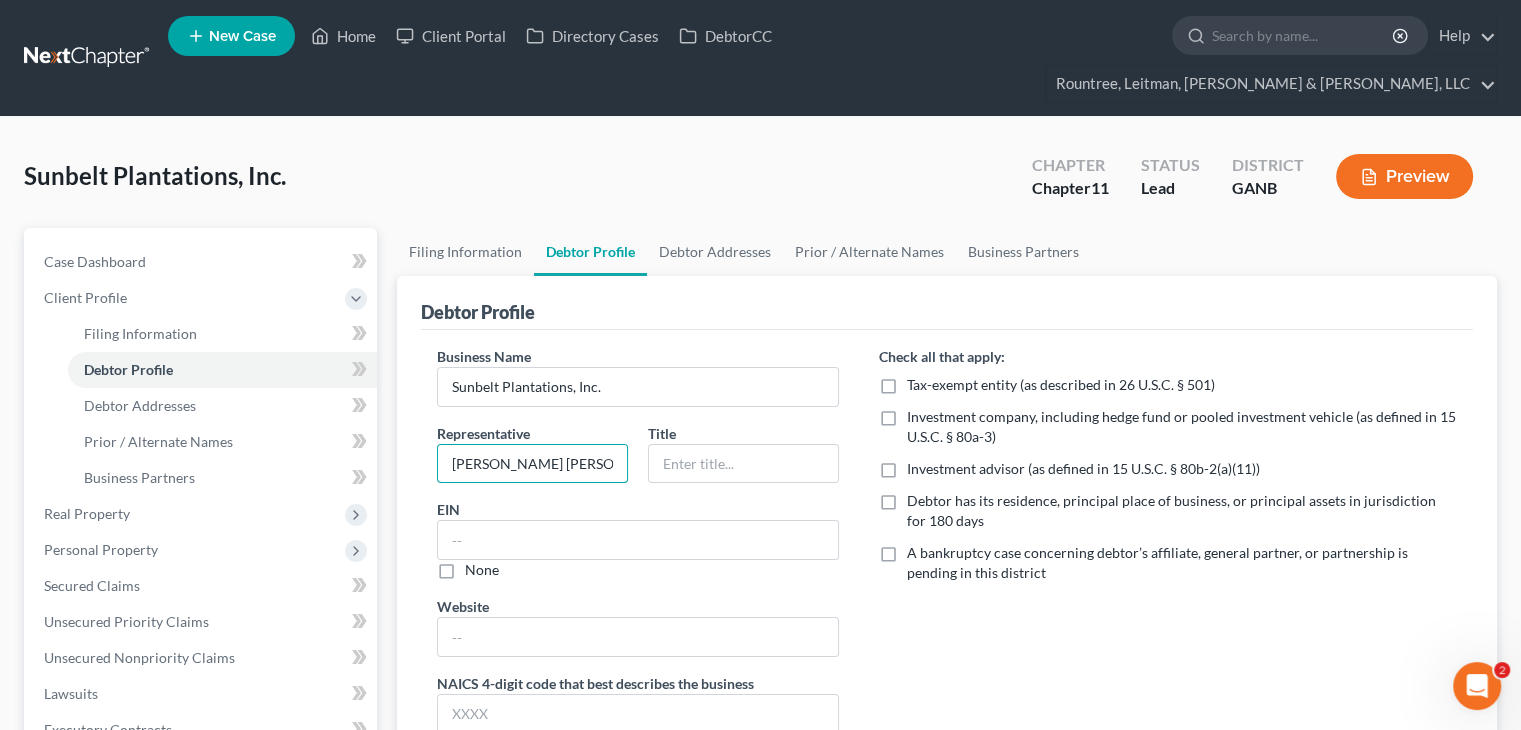 type on "[PERSON_NAME] [PERSON_NAME], Jr." 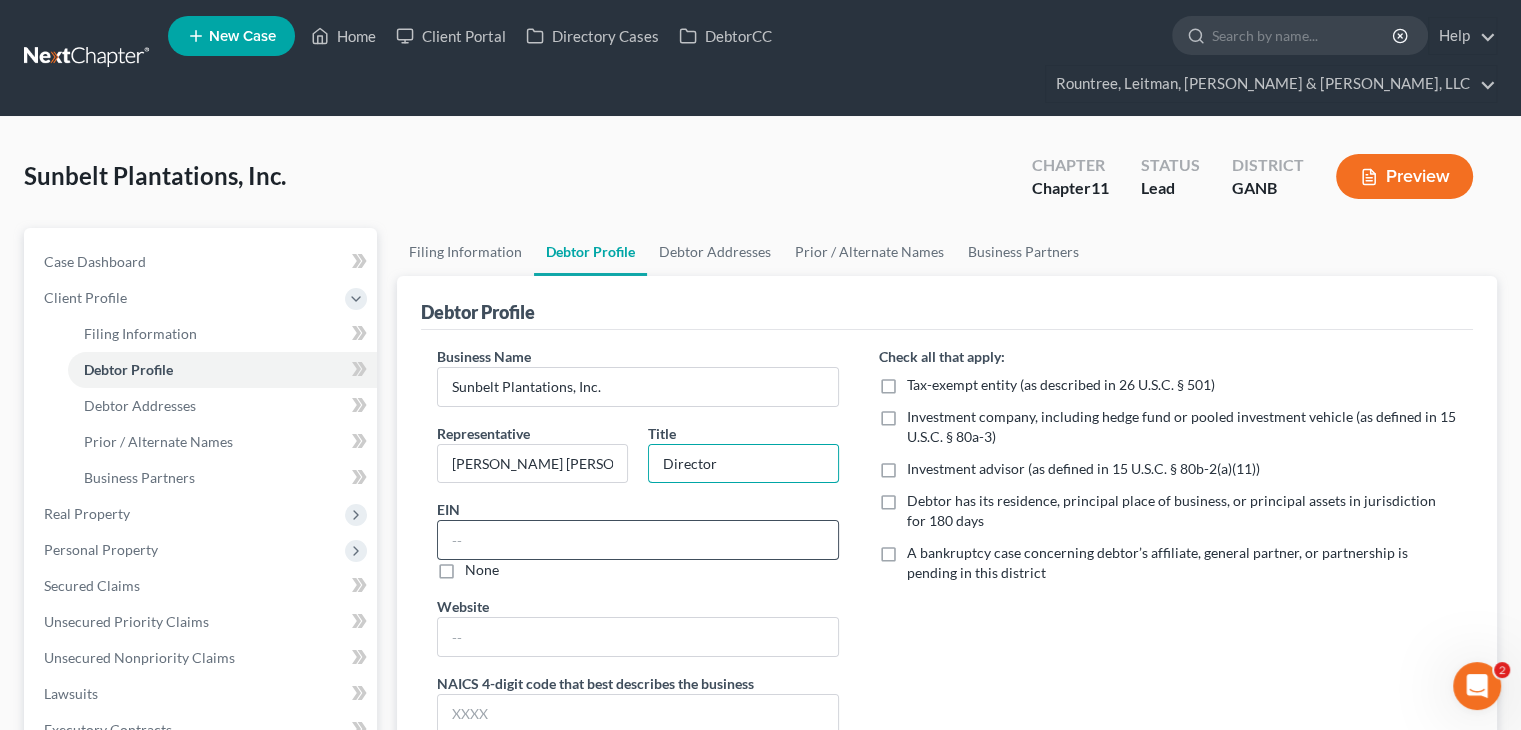 type on "Director" 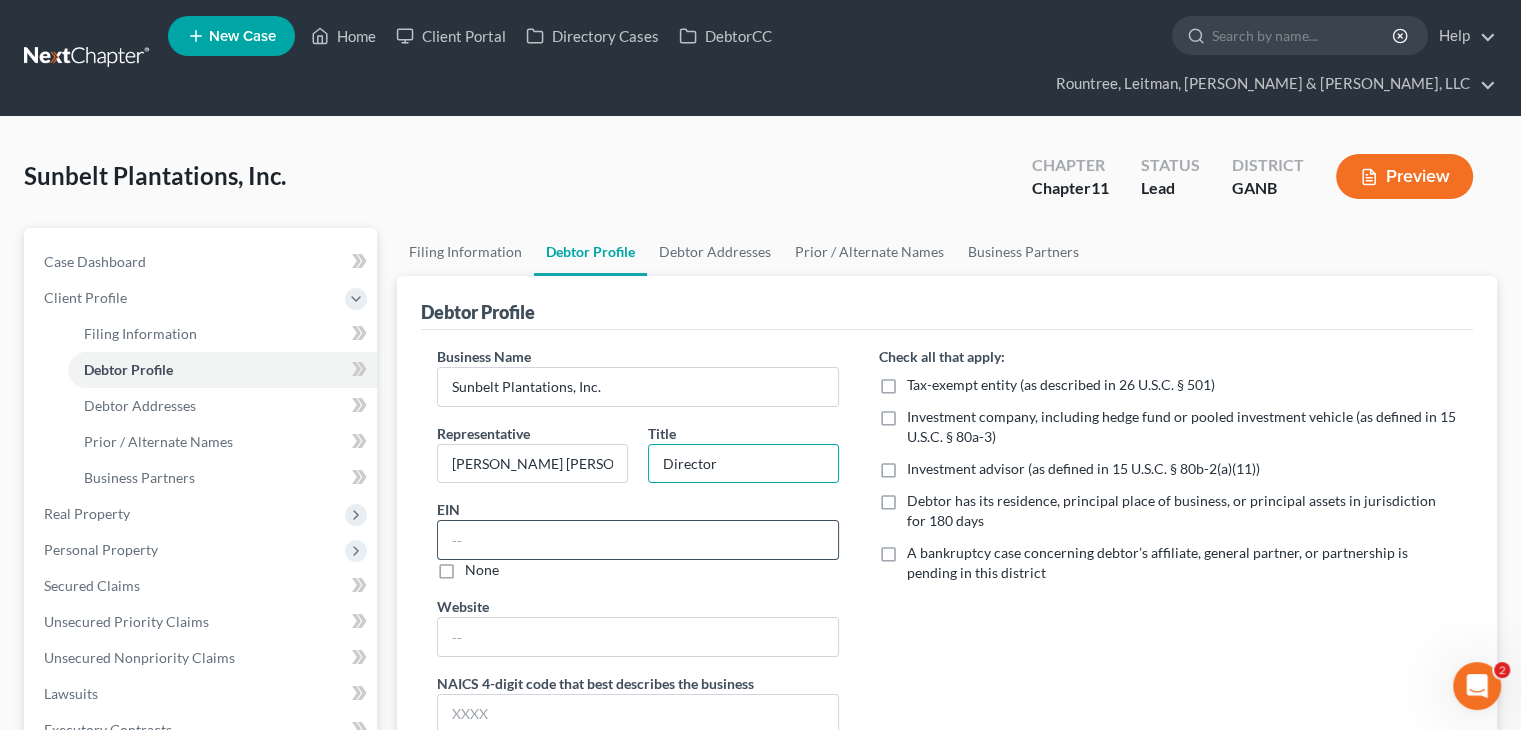 click at bounding box center (638, 540) 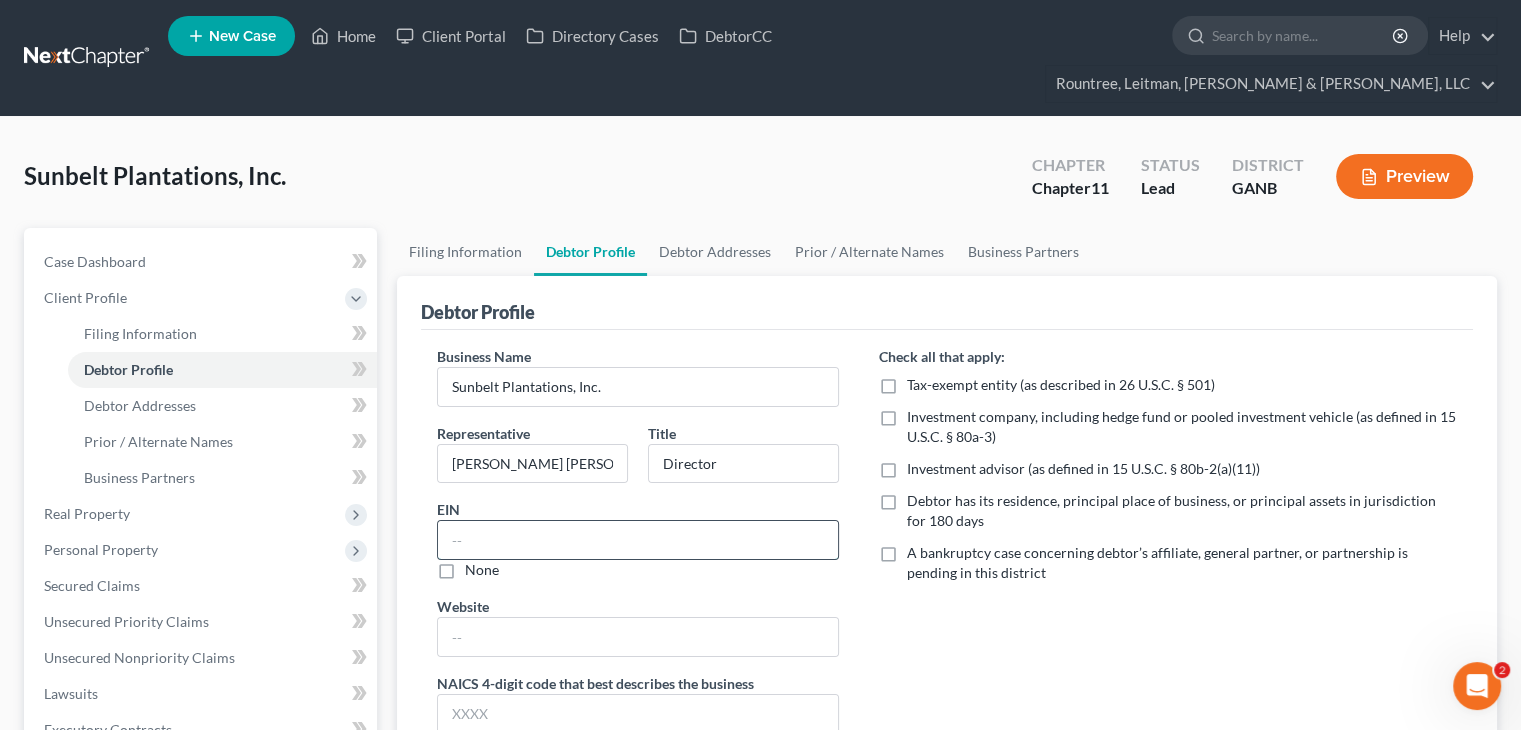 click at bounding box center [638, 540] 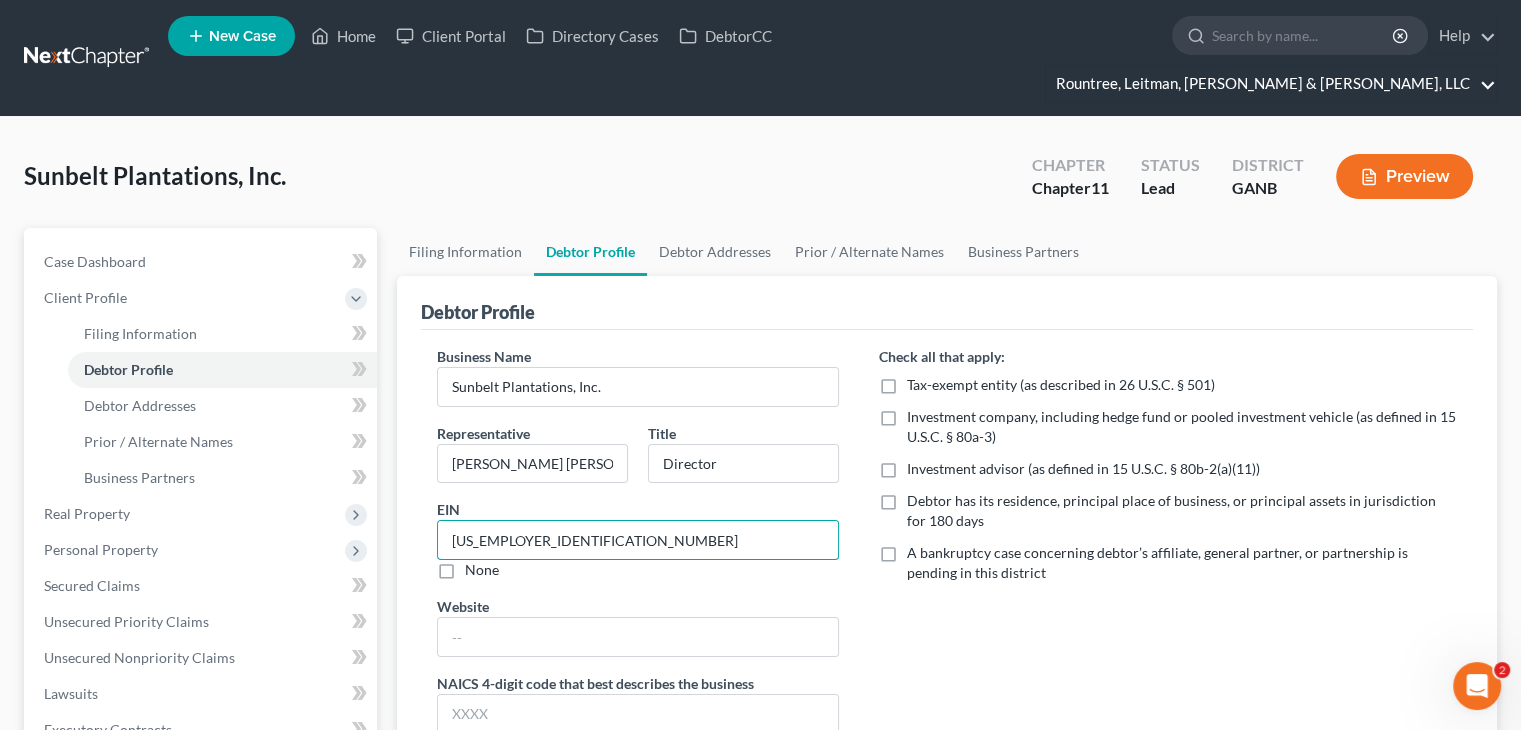 type on "[US_EMPLOYER_IDENTIFICATION_NUMBER]" 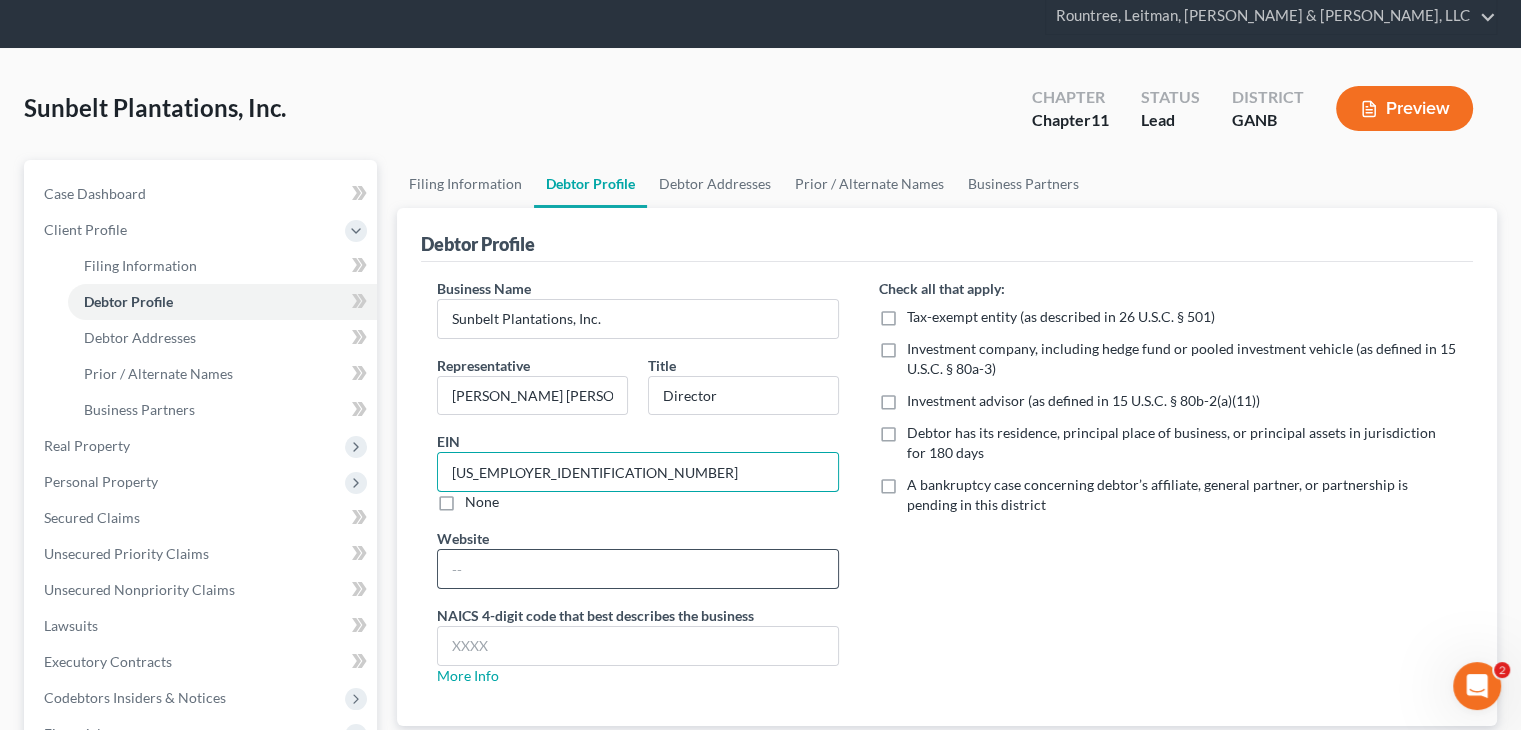 scroll, scrollTop: 200, scrollLeft: 0, axis: vertical 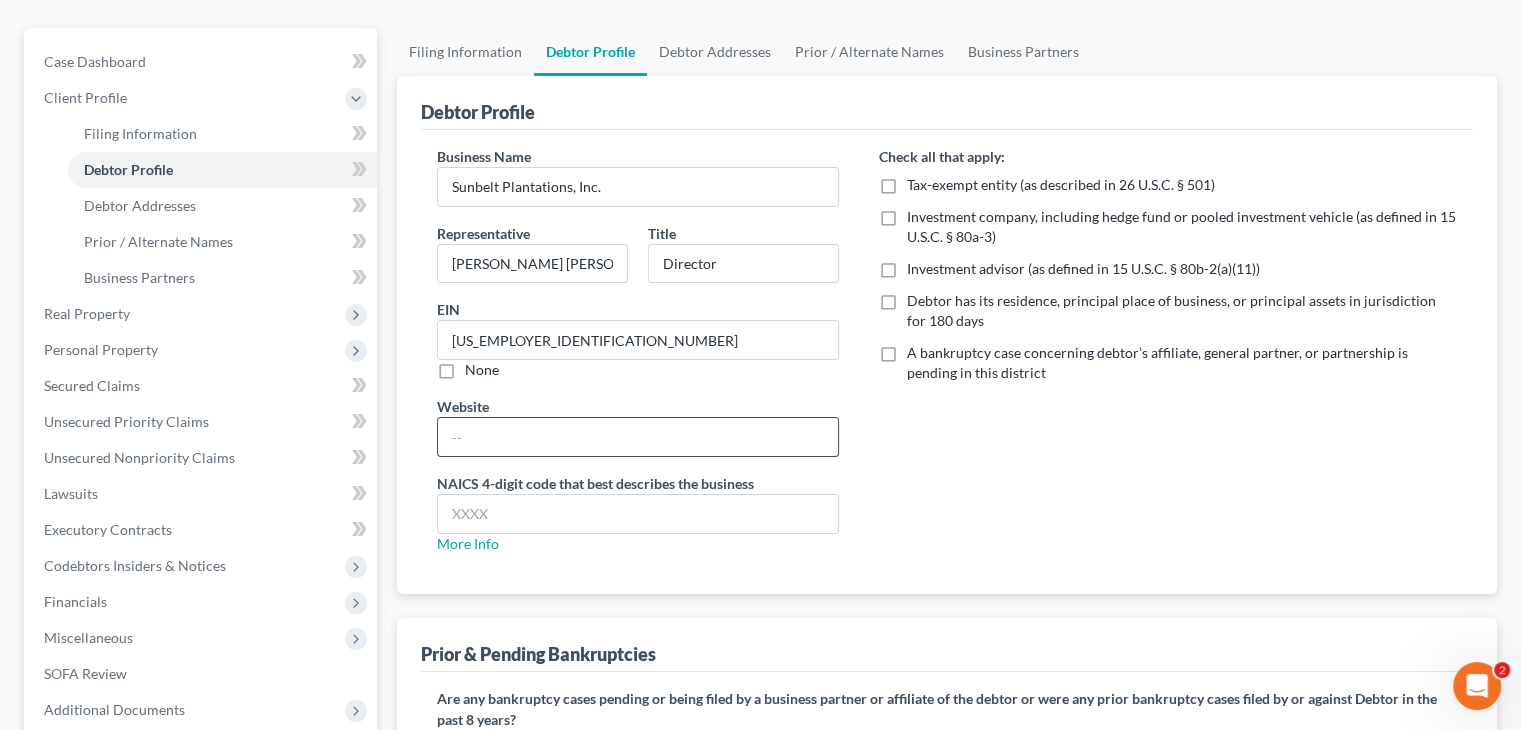 click at bounding box center [638, 437] 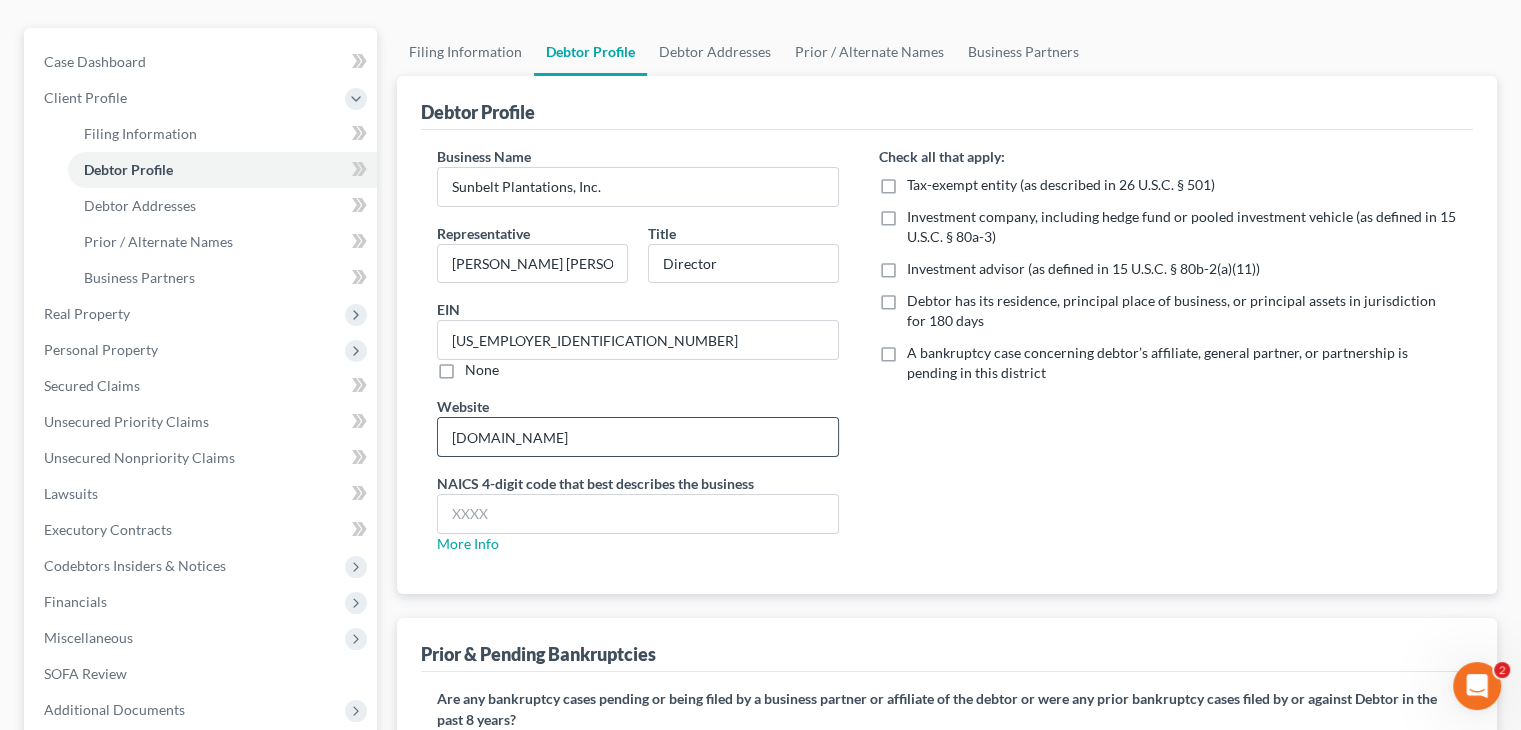 type on "[DOMAIN_NAME]" 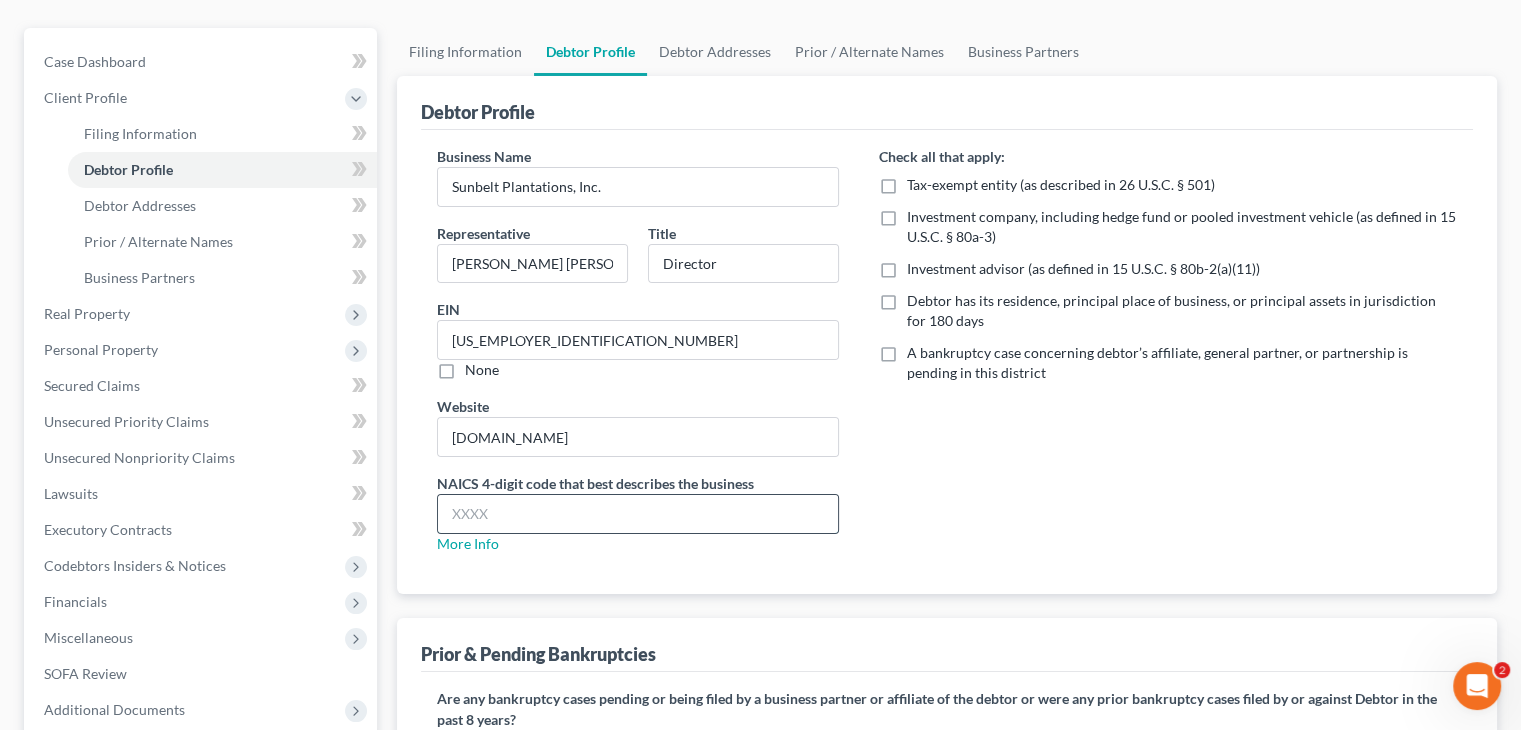 click at bounding box center (638, 514) 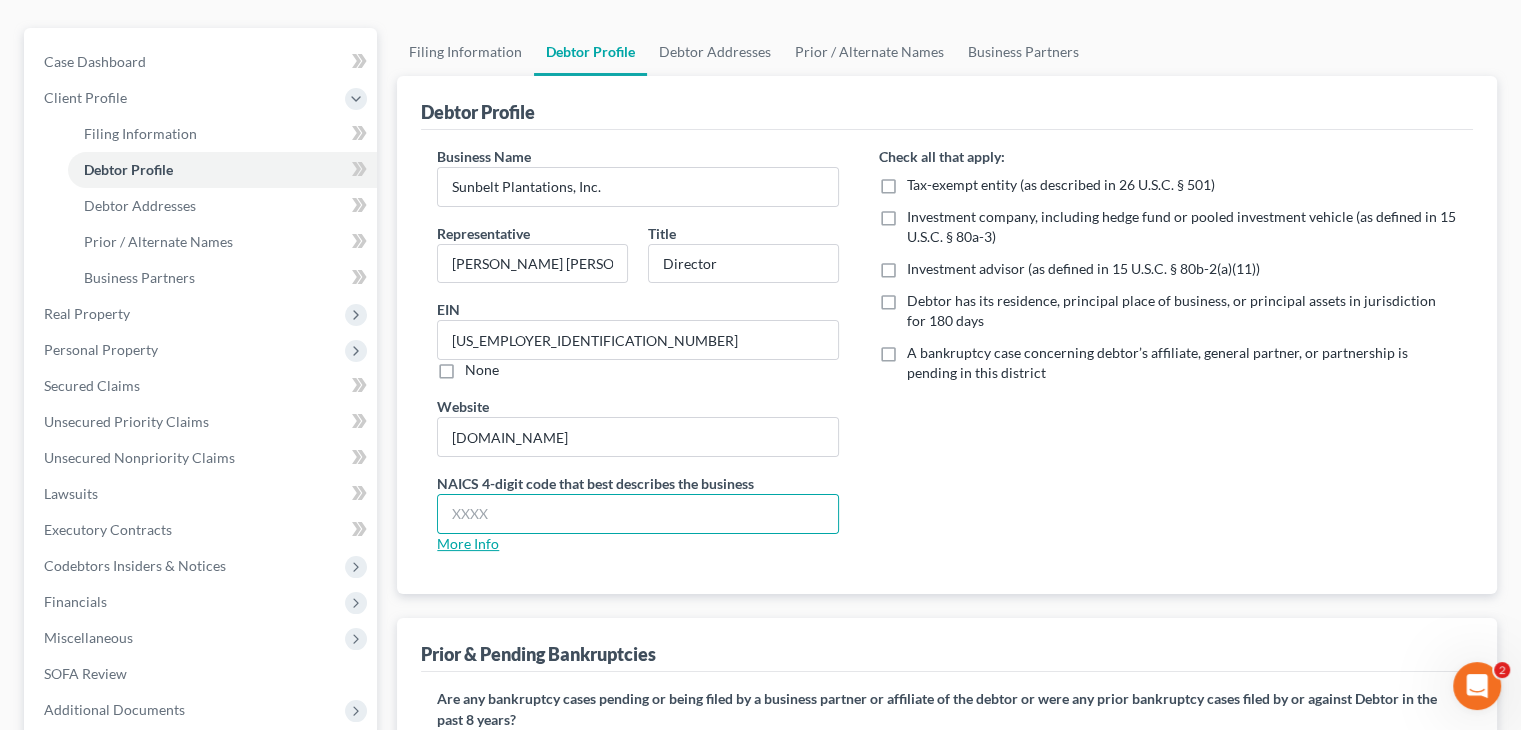 click on "More Info" at bounding box center [468, 543] 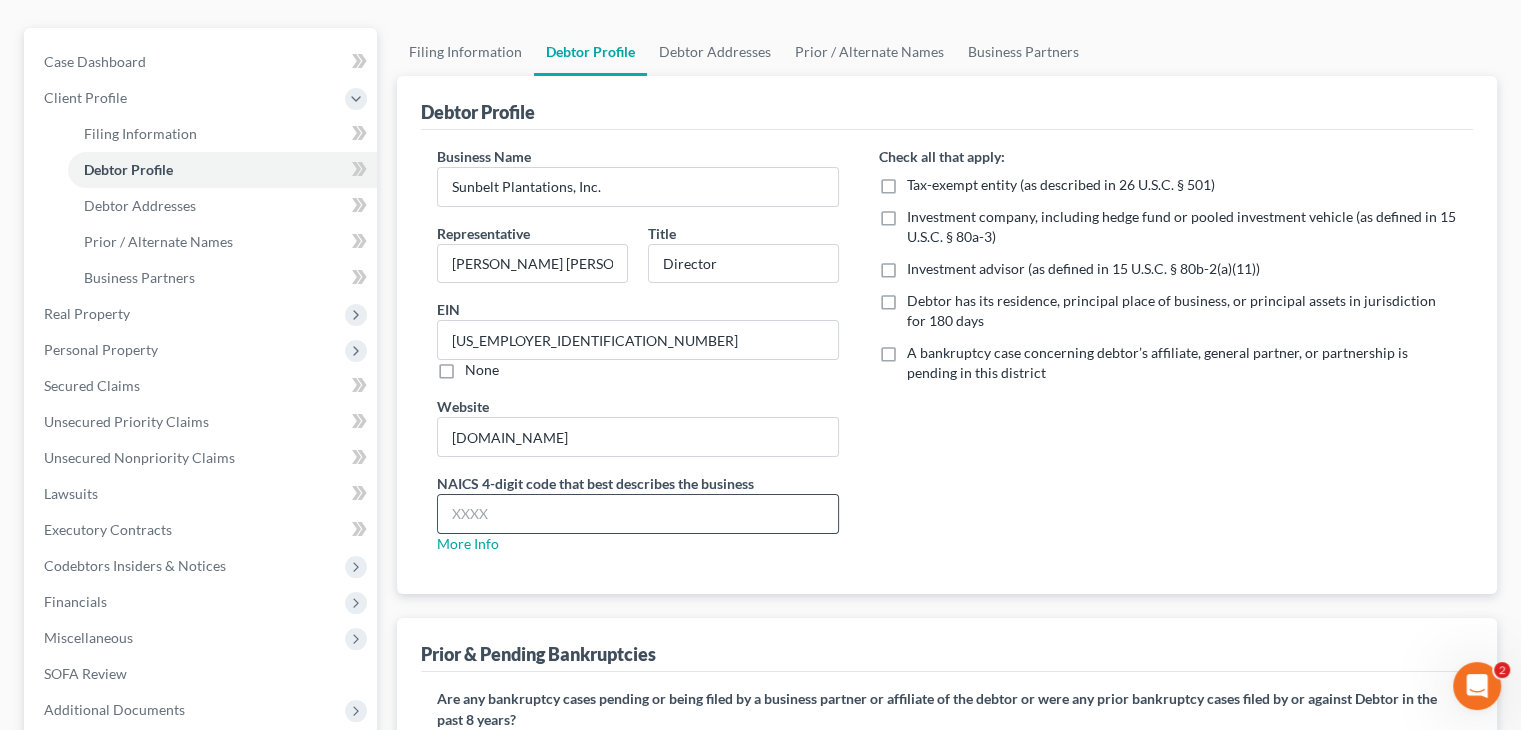 click at bounding box center (638, 514) 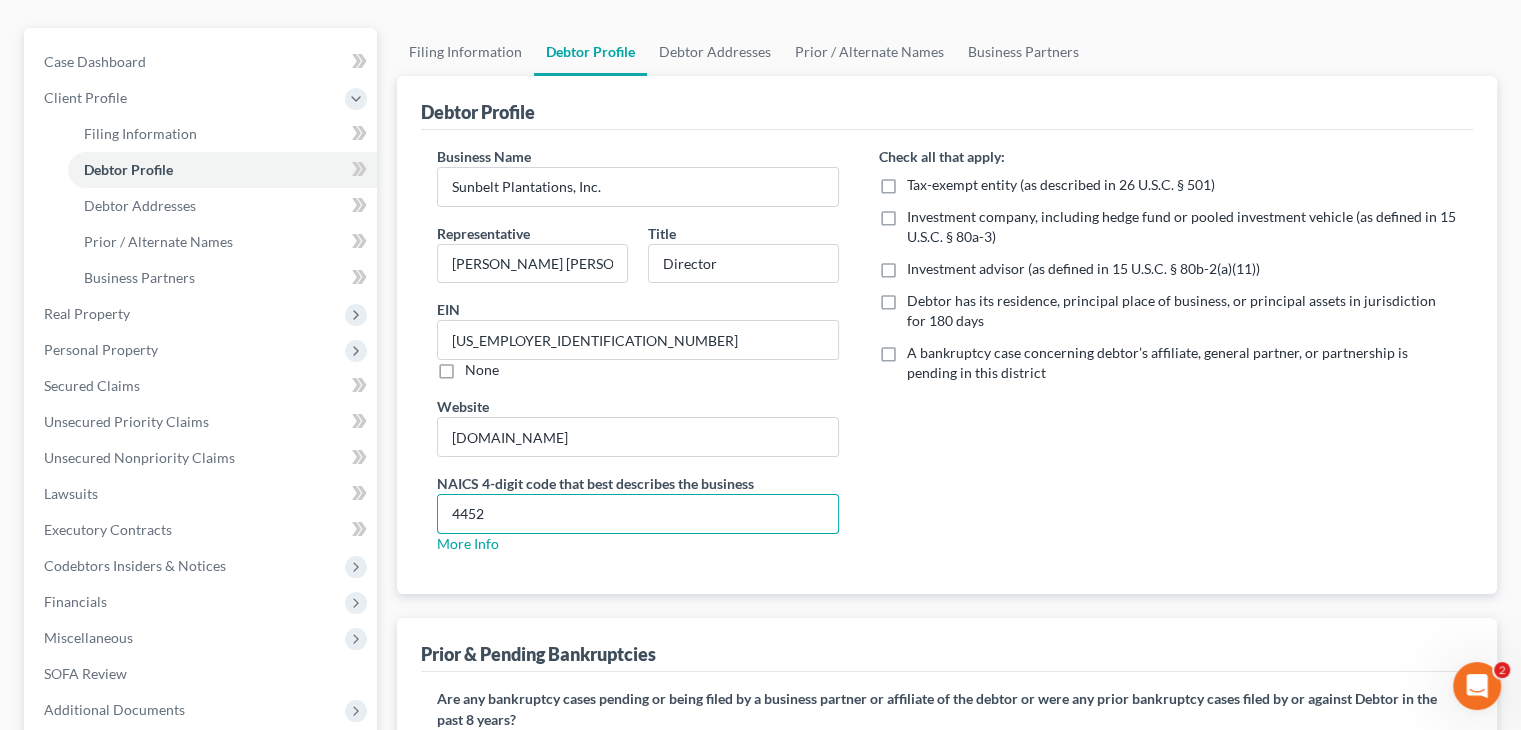 type on "4452" 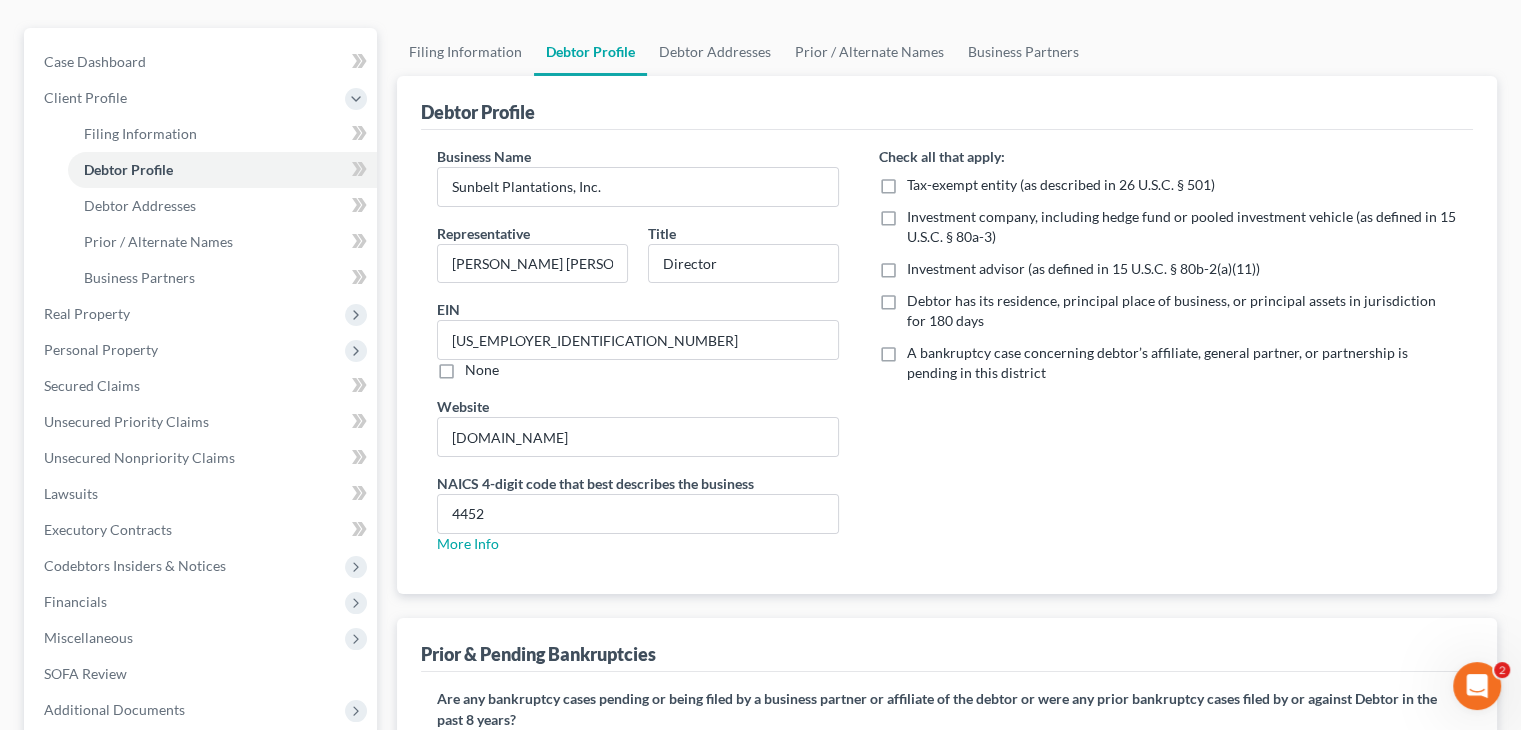 click on "Debtor has its residence, principal place of business, or principal assets in jurisdiction for 180 days" at bounding box center (1182, 311) 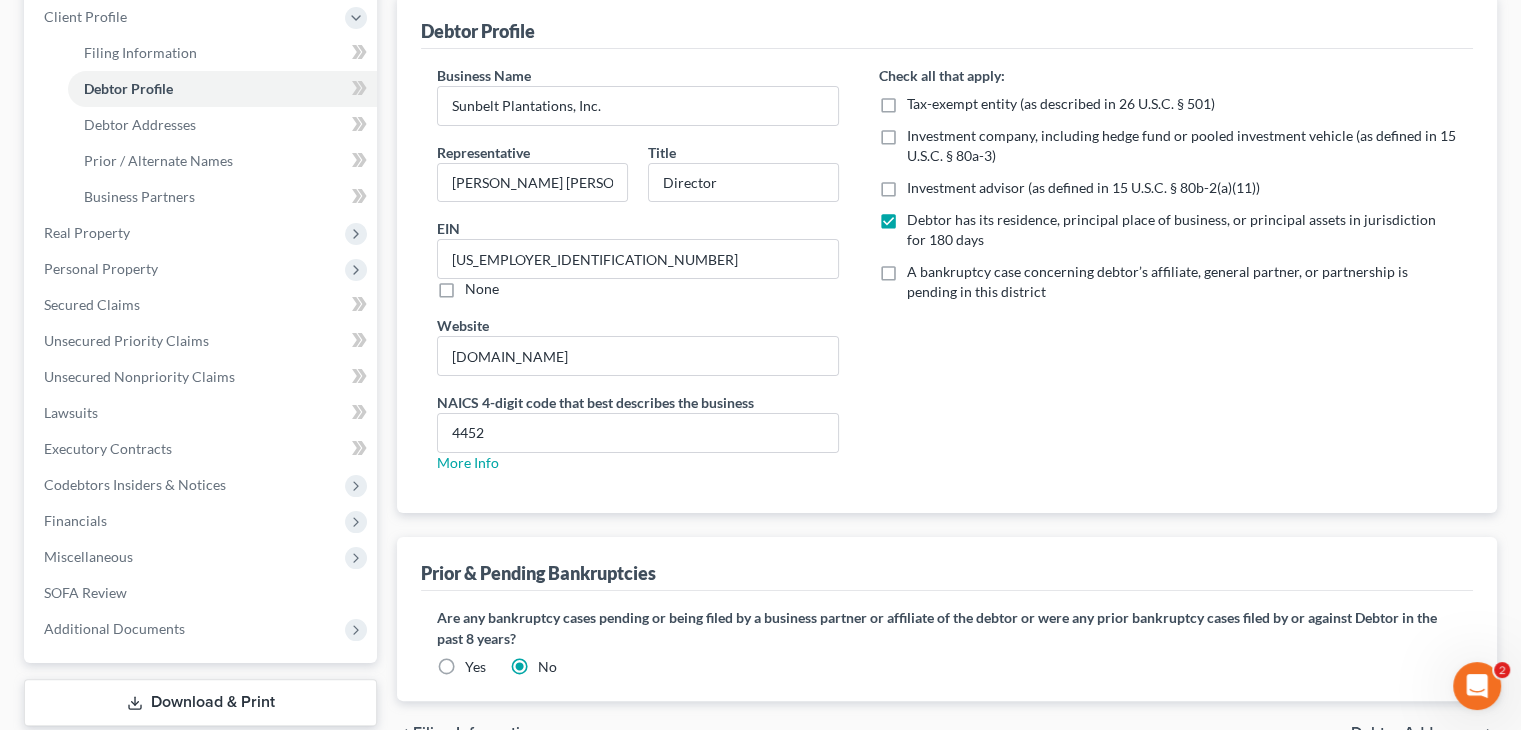 scroll, scrollTop: 368, scrollLeft: 0, axis: vertical 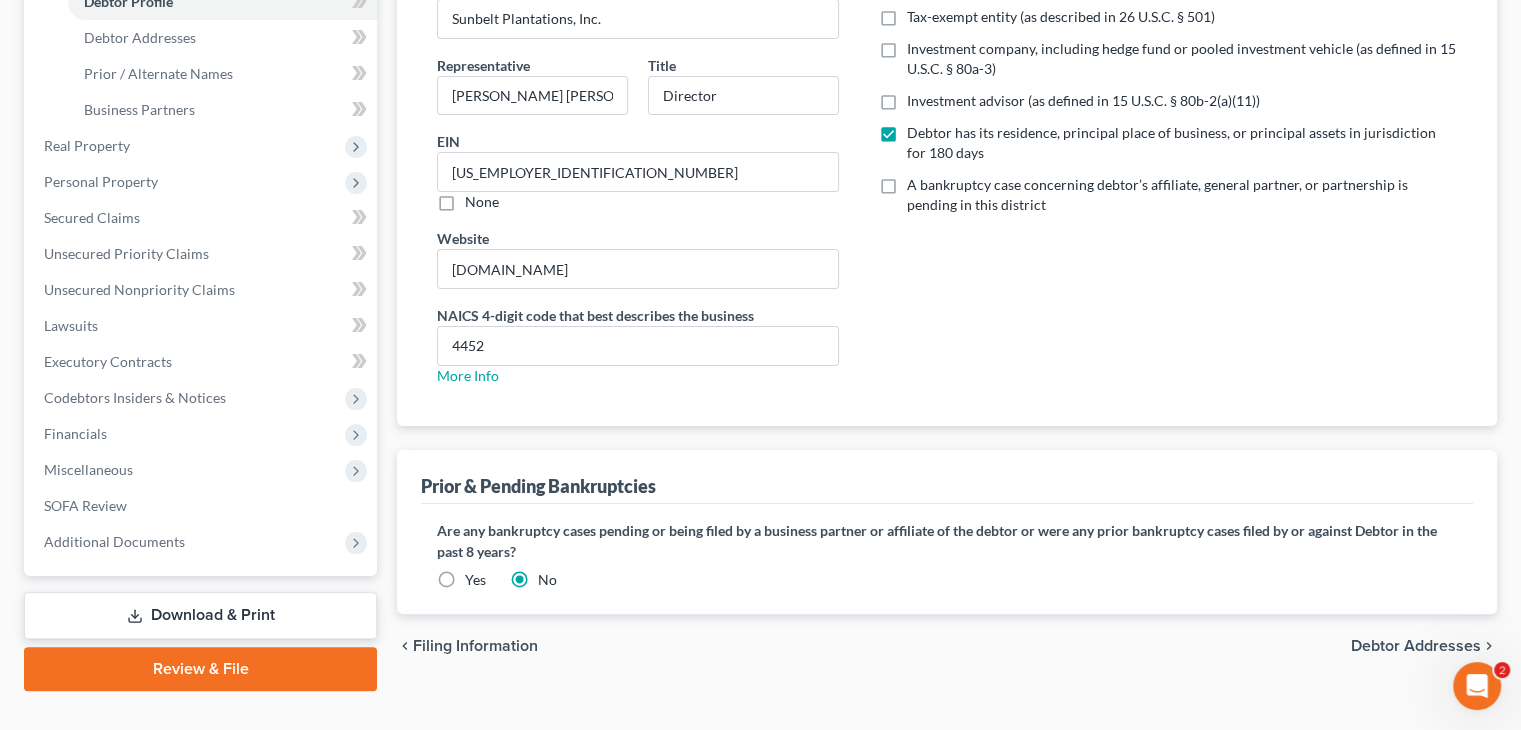 click on "Yes" at bounding box center (475, 580) 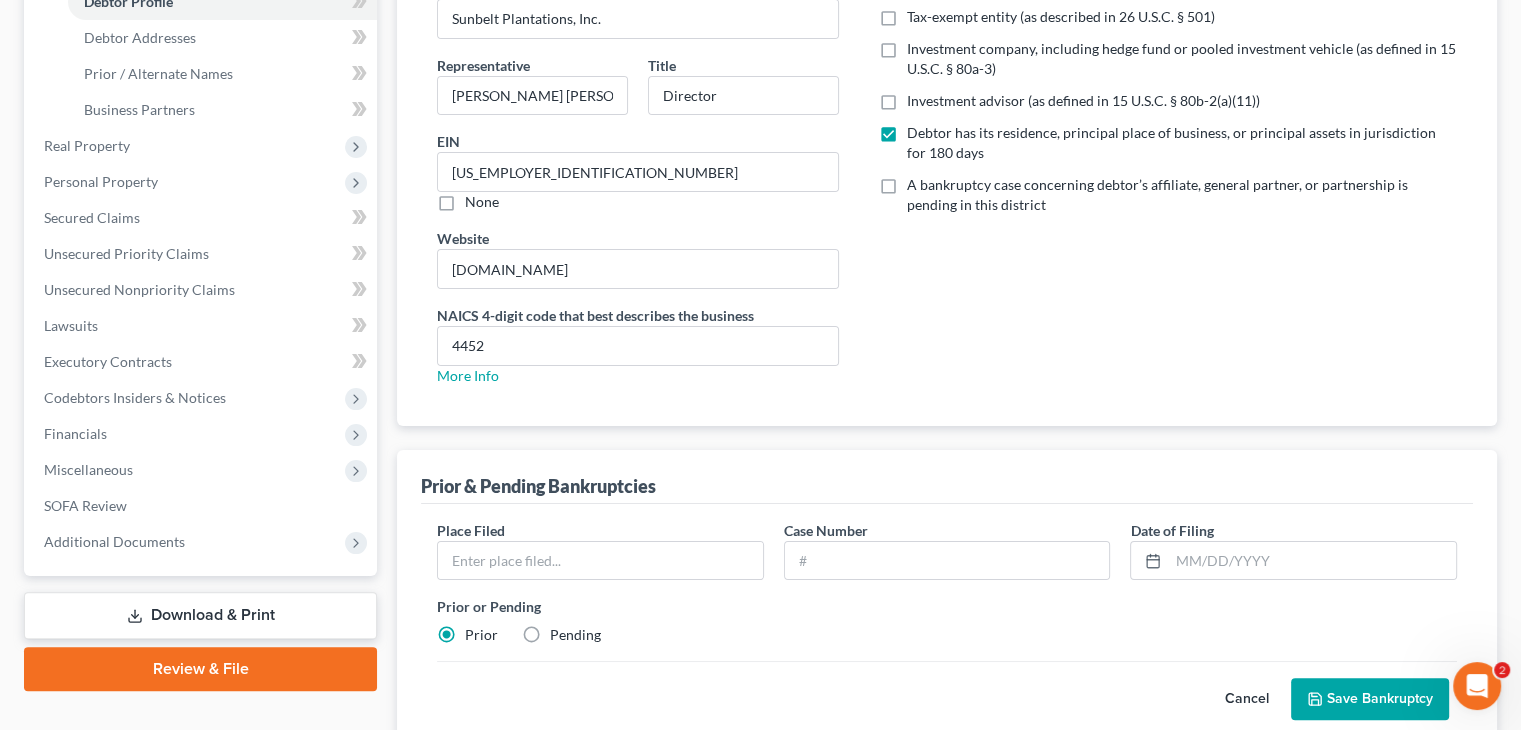 click on "Pending" at bounding box center (575, 635) 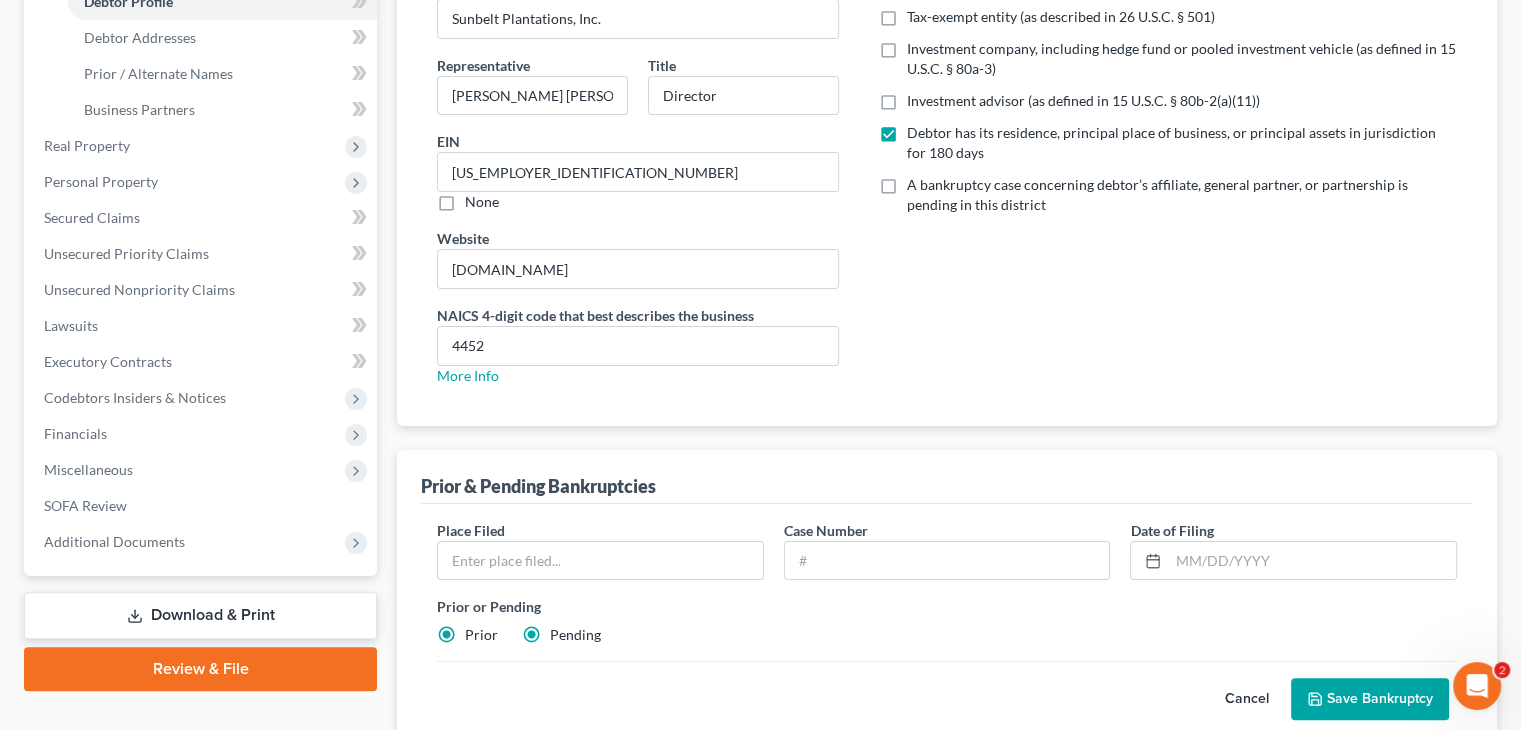 radio on "false" 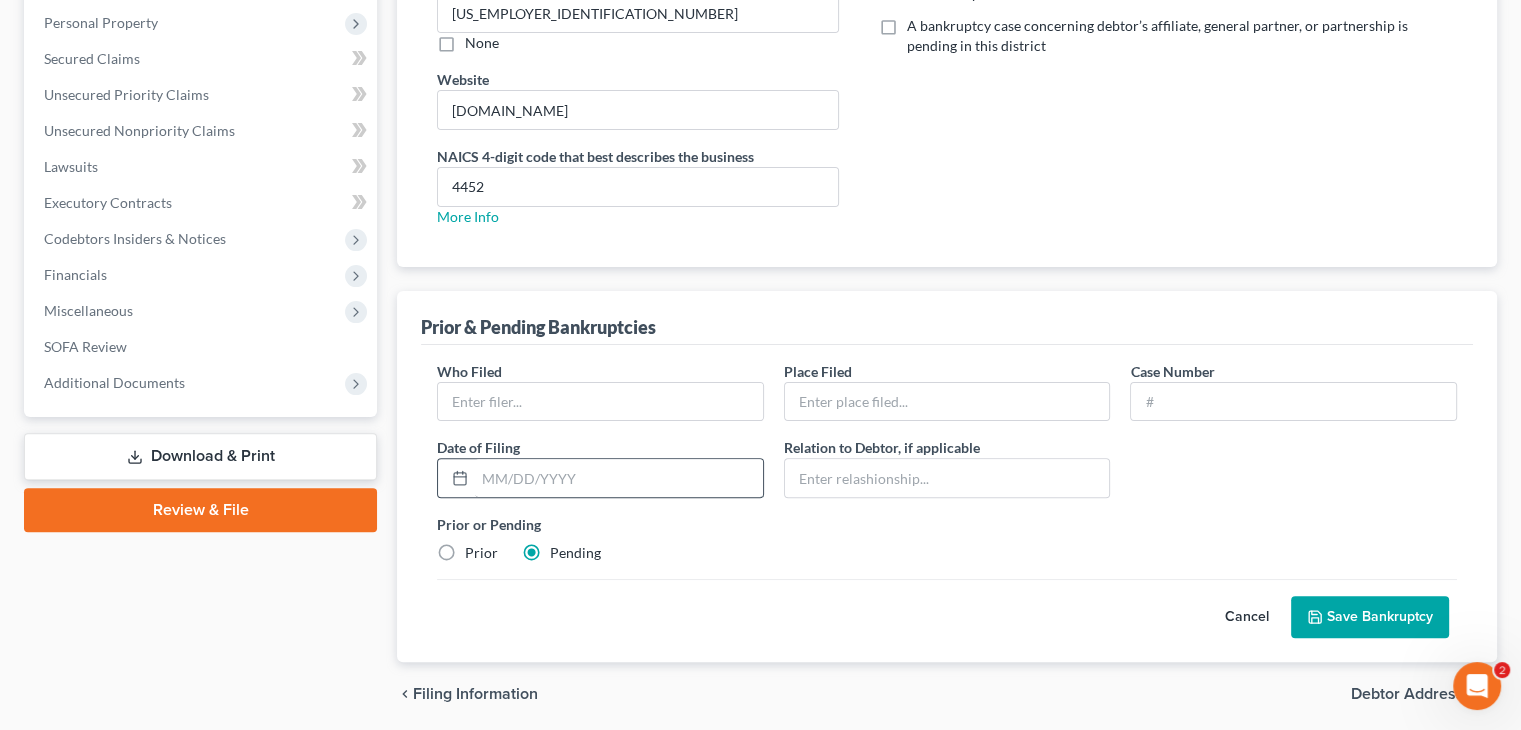 scroll, scrollTop: 559, scrollLeft: 0, axis: vertical 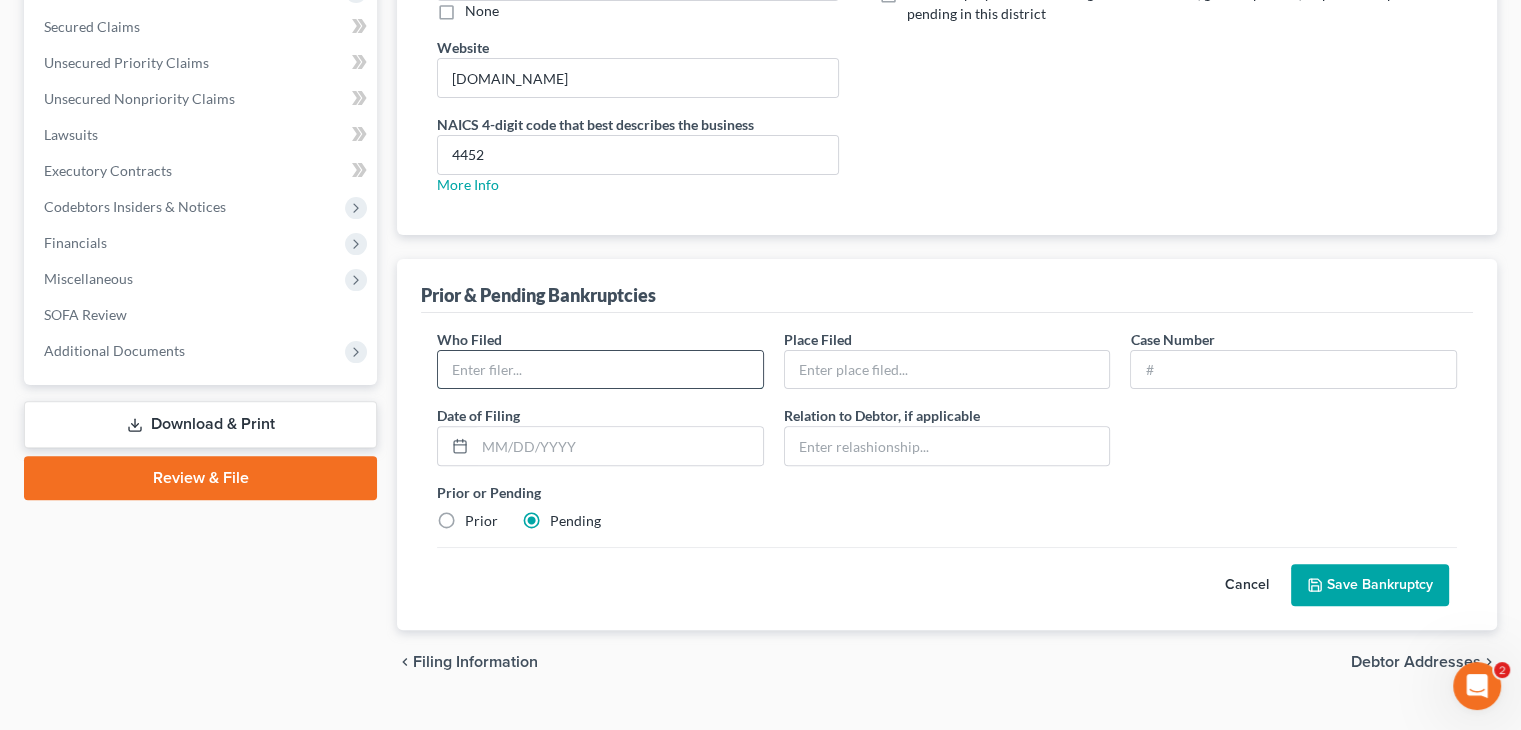 click at bounding box center [600, 370] 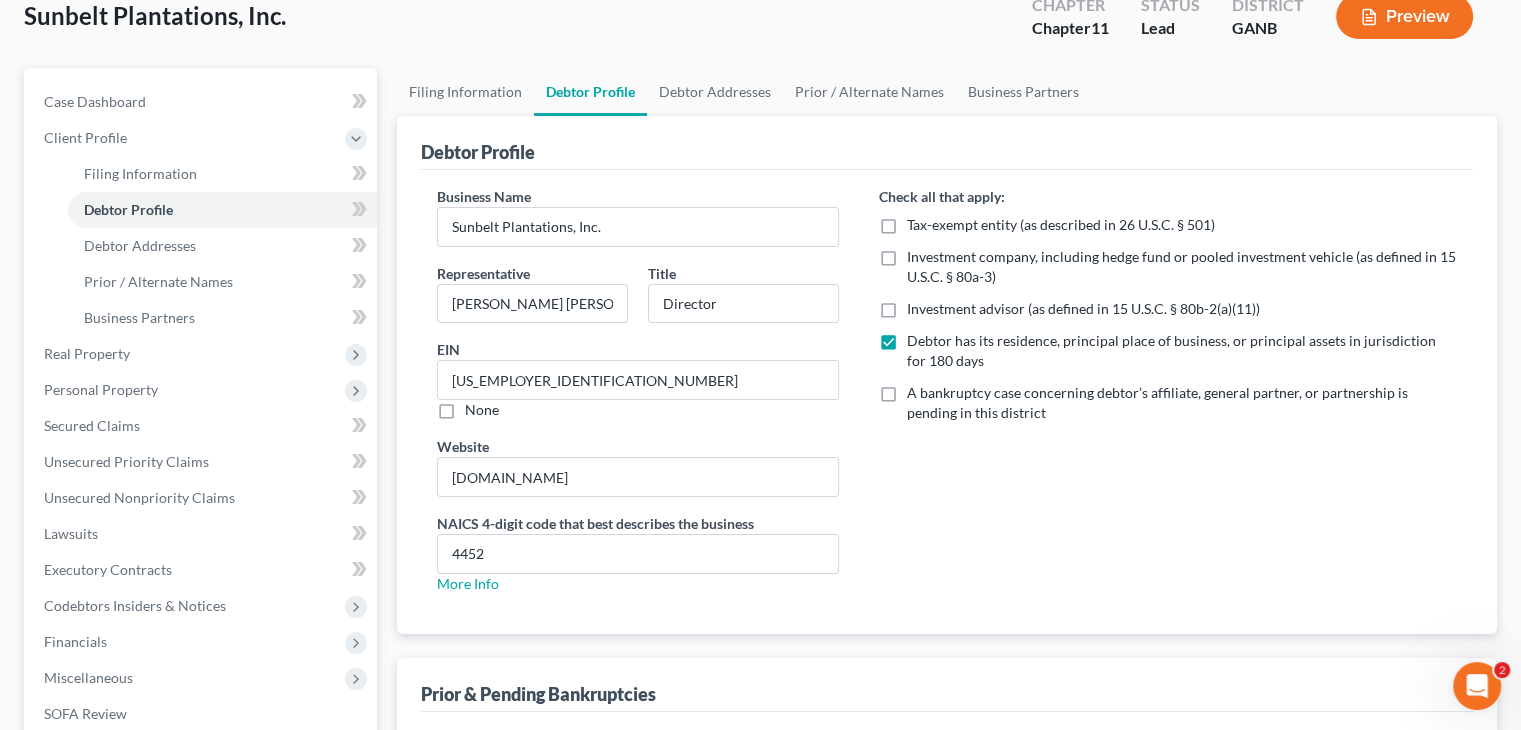 scroll, scrollTop: 159, scrollLeft: 0, axis: vertical 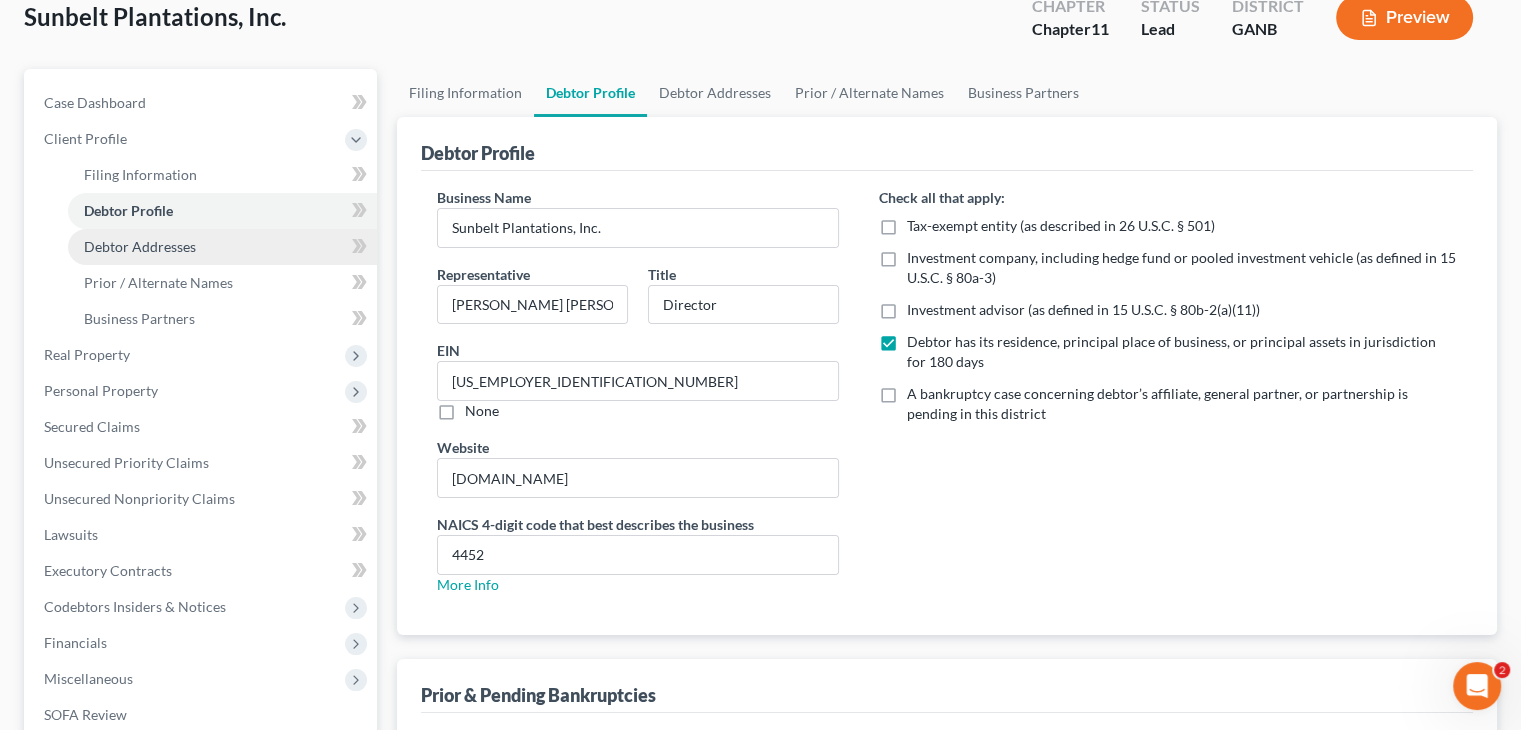 click on "Debtor Addresses" at bounding box center [140, 246] 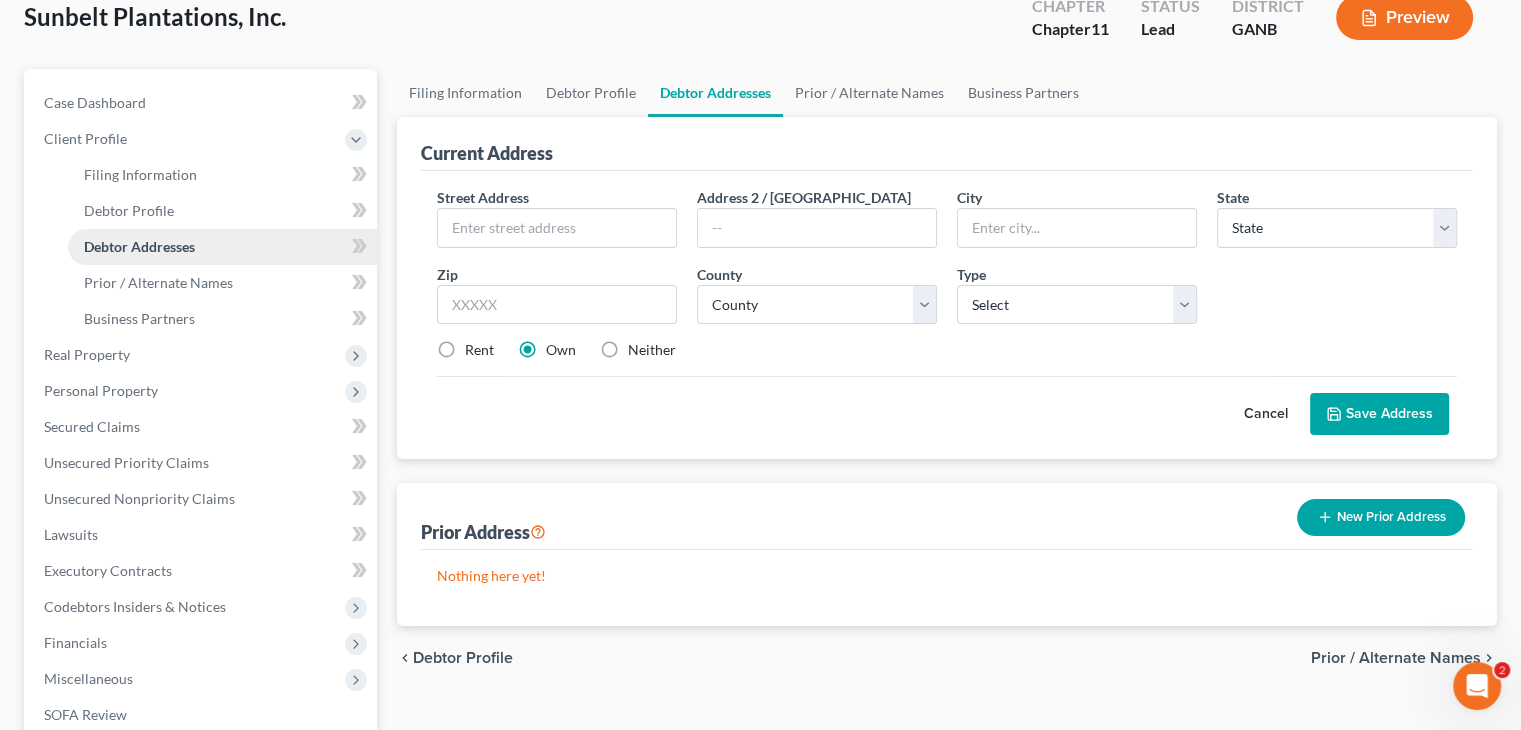 scroll, scrollTop: 0, scrollLeft: 0, axis: both 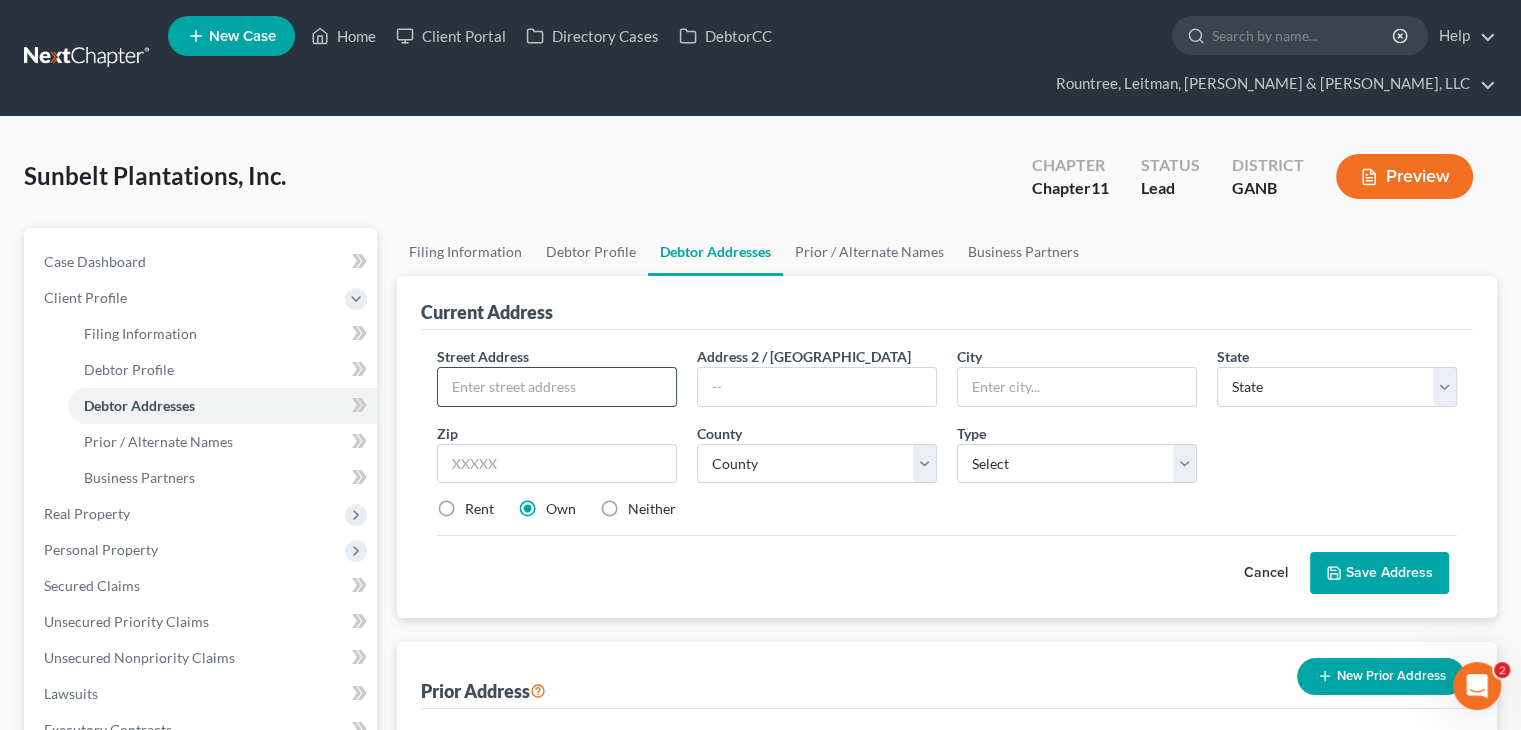 click at bounding box center (557, 387) 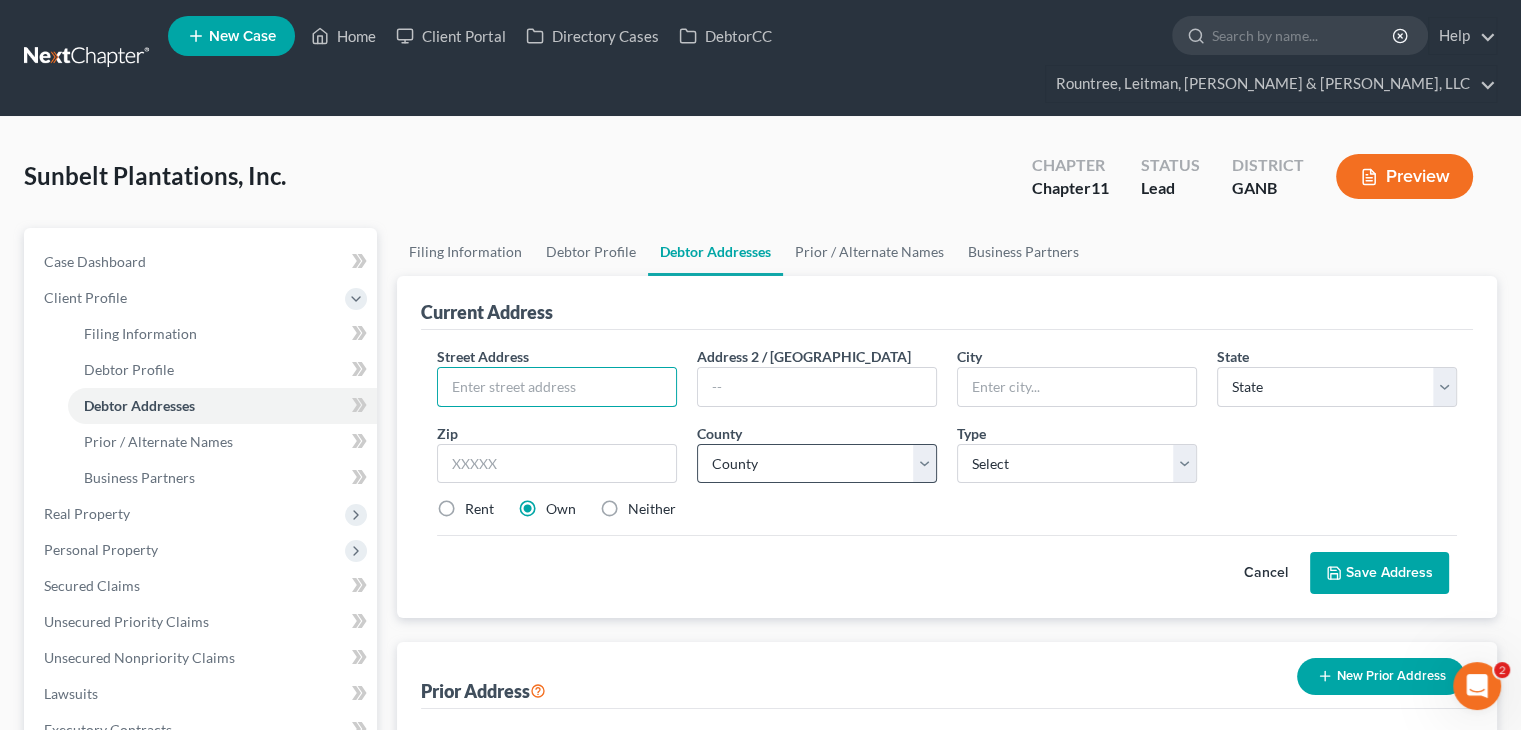 paste on "PO BOX 740, TIFTON, [GEOGRAPHIC_DATA], 31793-0740" 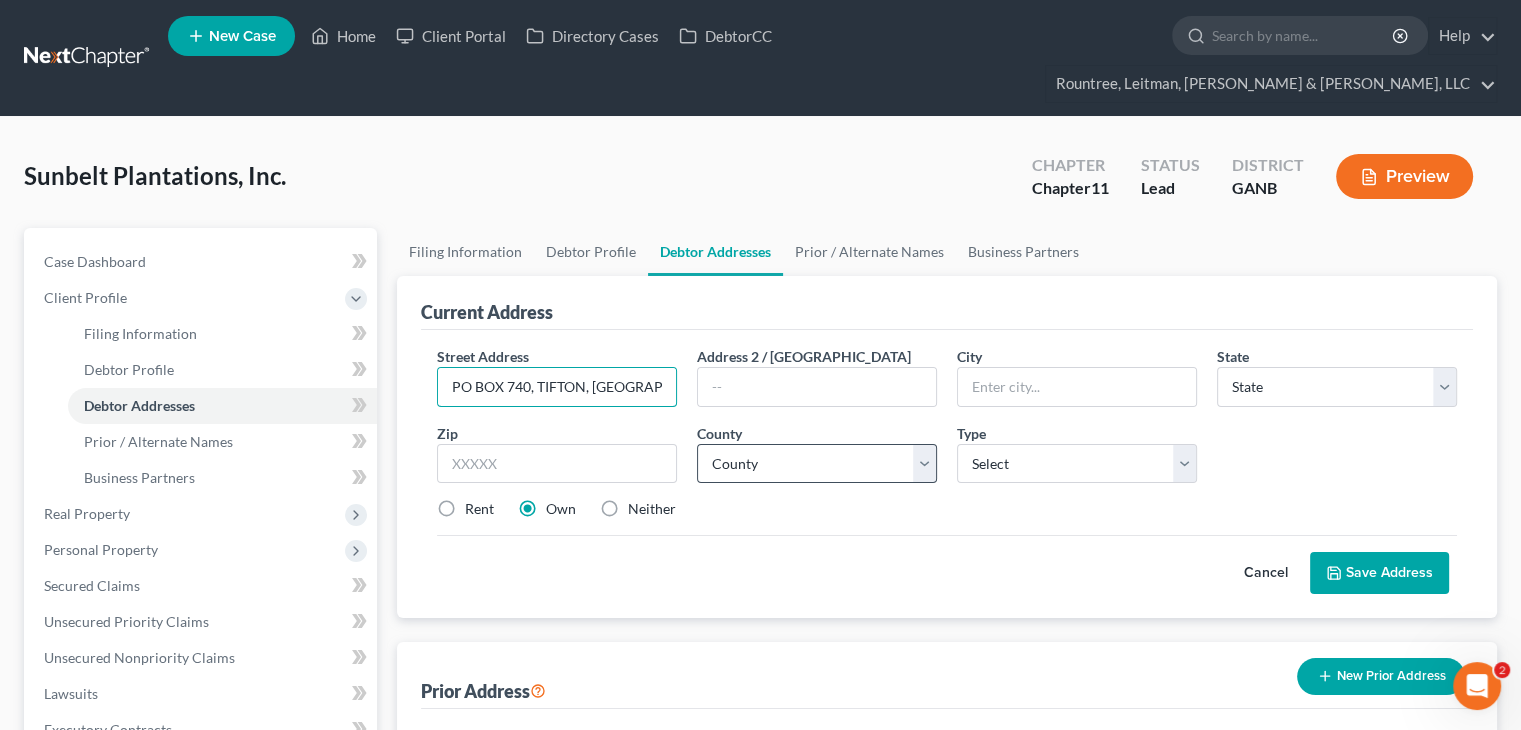 scroll, scrollTop: 0, scrollLeft: 32, axis: horizontal 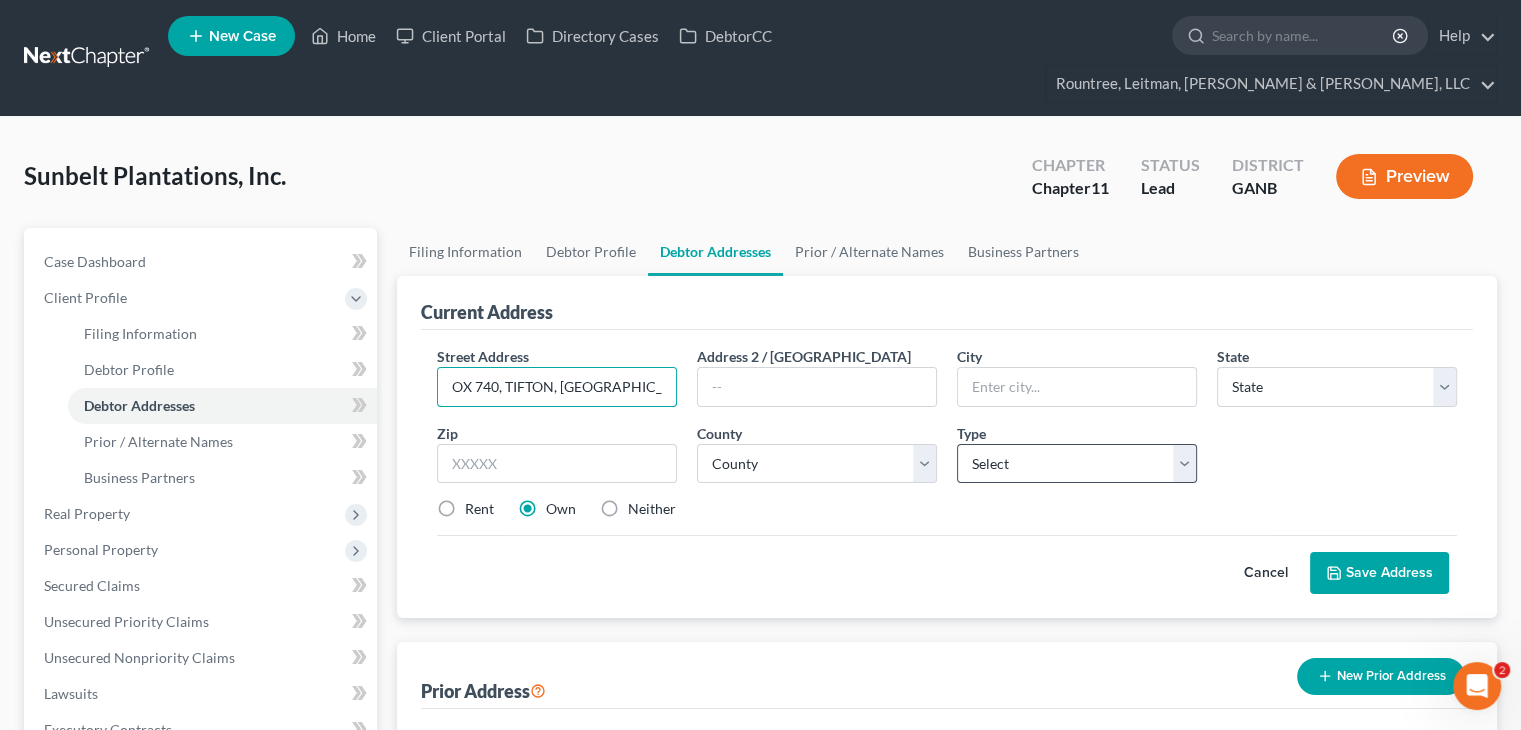 type on "PO BOX 740, TIFTON, [GEOGRAPHIC_DATA], 31793-0740" 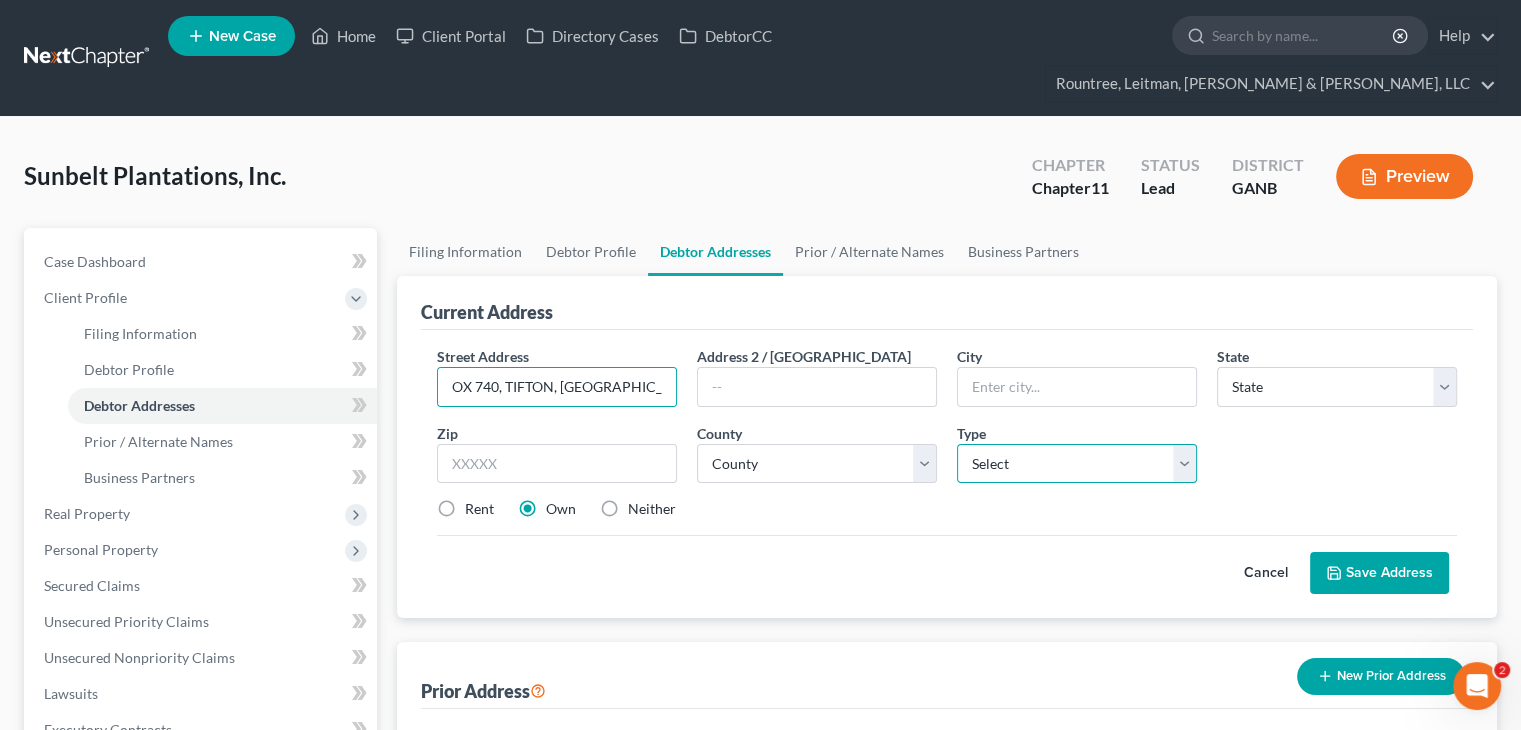 click on "Select Business Mailing Location of Assets" at bounding box center [1077, 464] 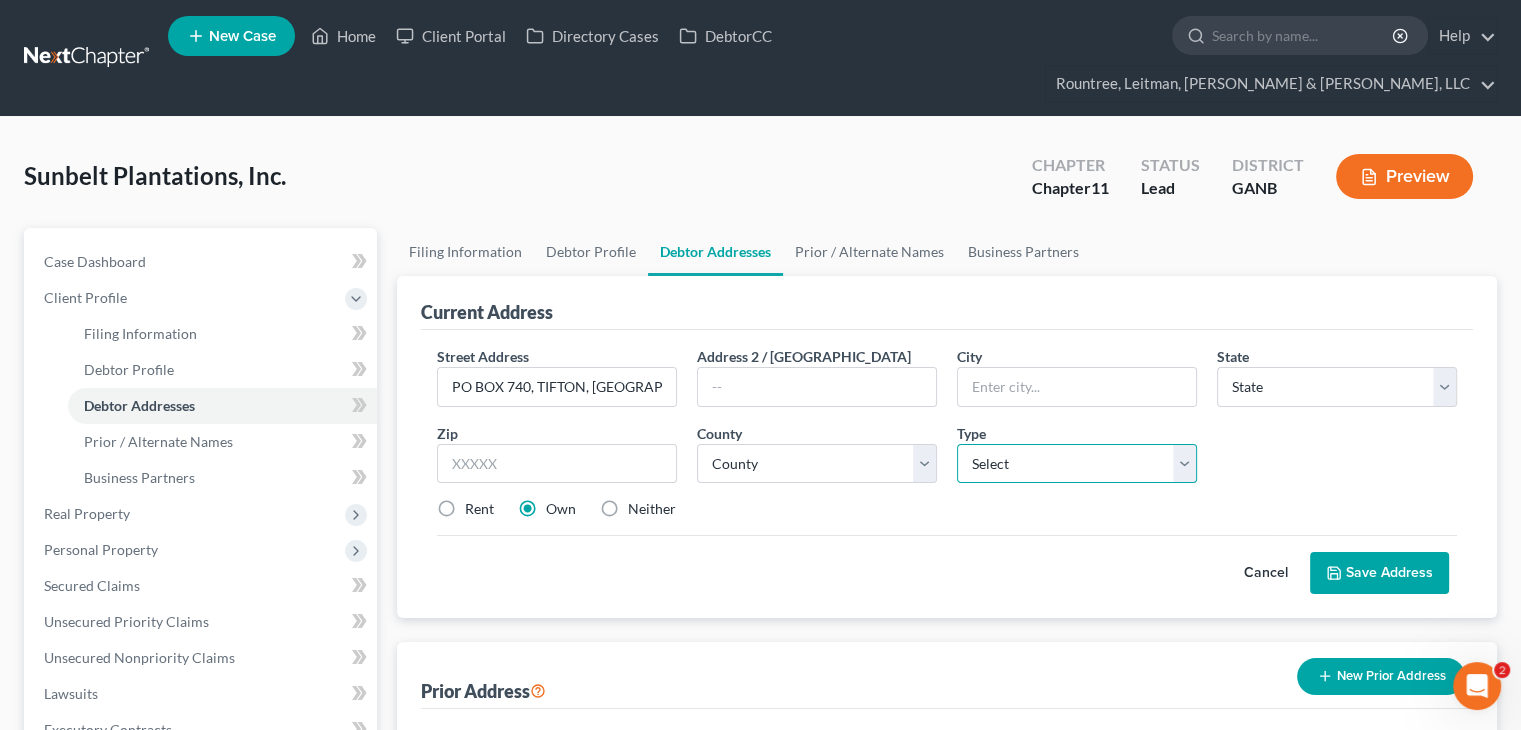 select on "1" 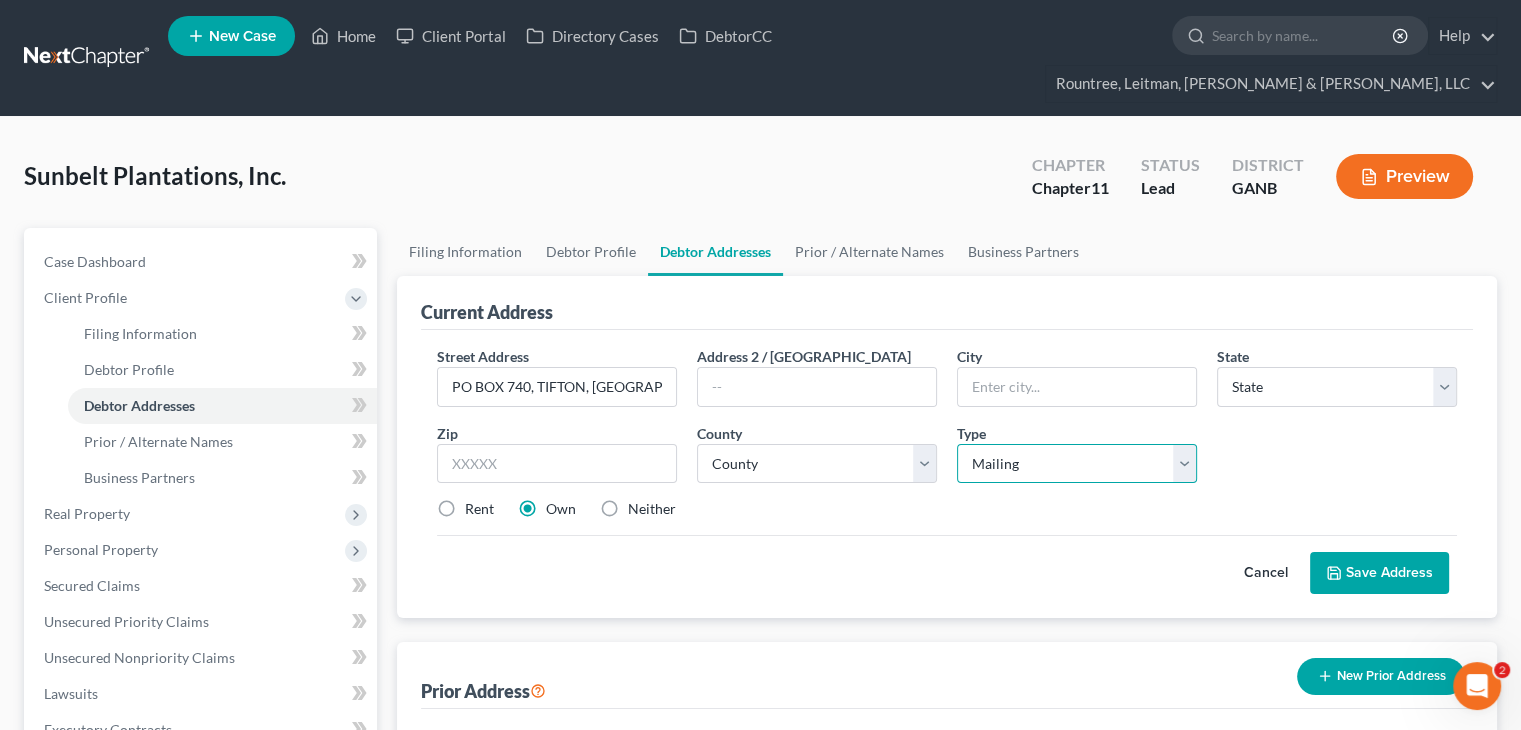 click on "Select Business Mailing Location of Assets" at bounding box center (1077, 464) 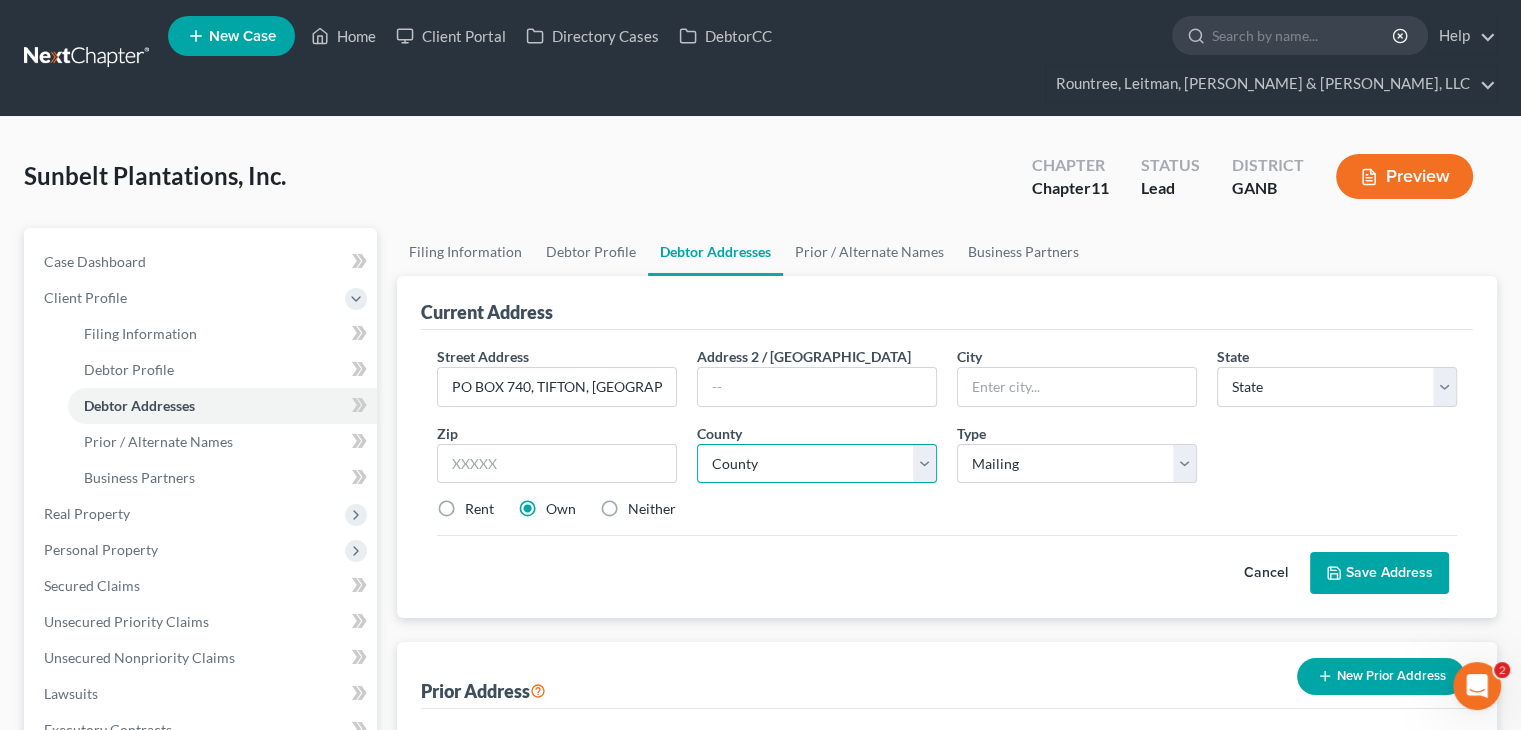 click on "County" at bounding box center [817, 464] 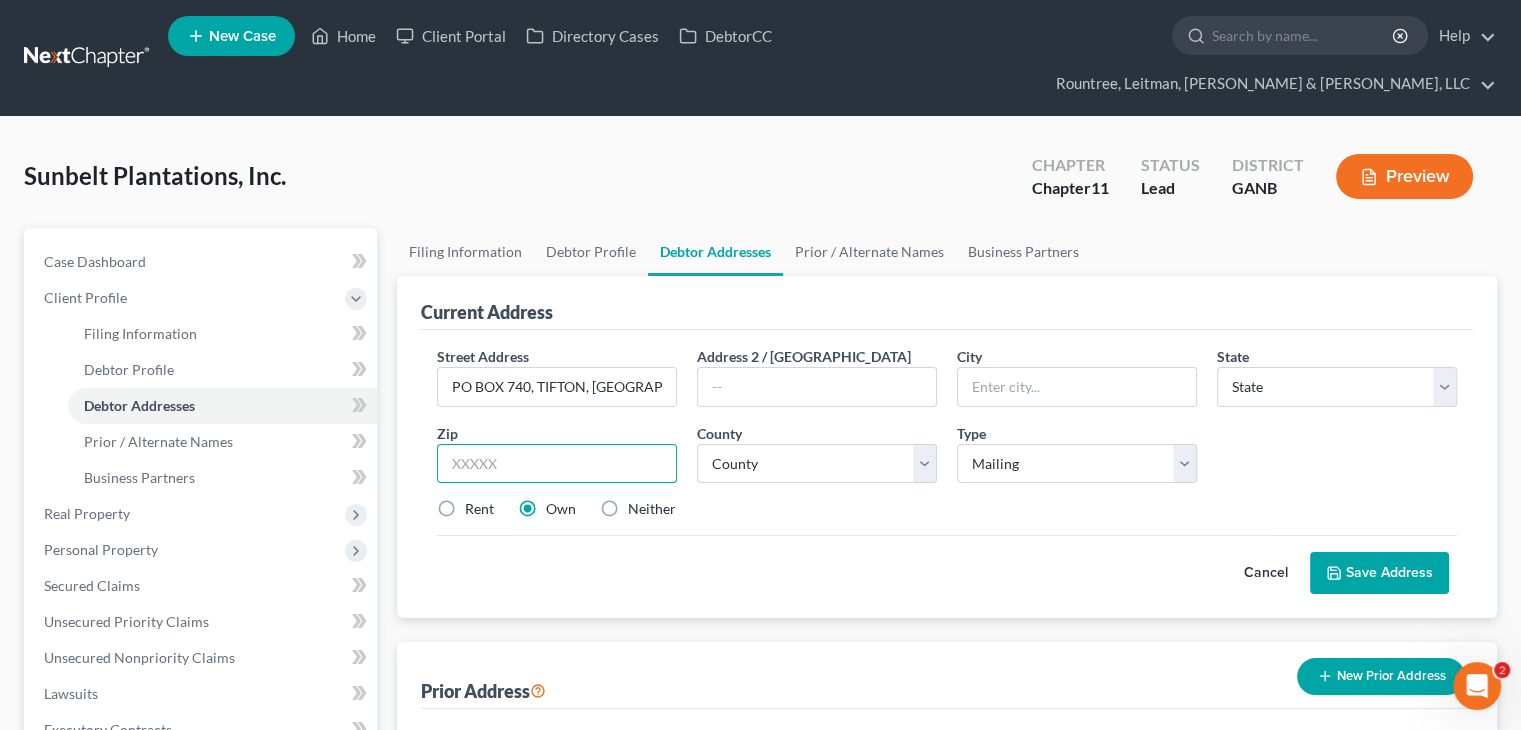click at bounding box center [557, 464] 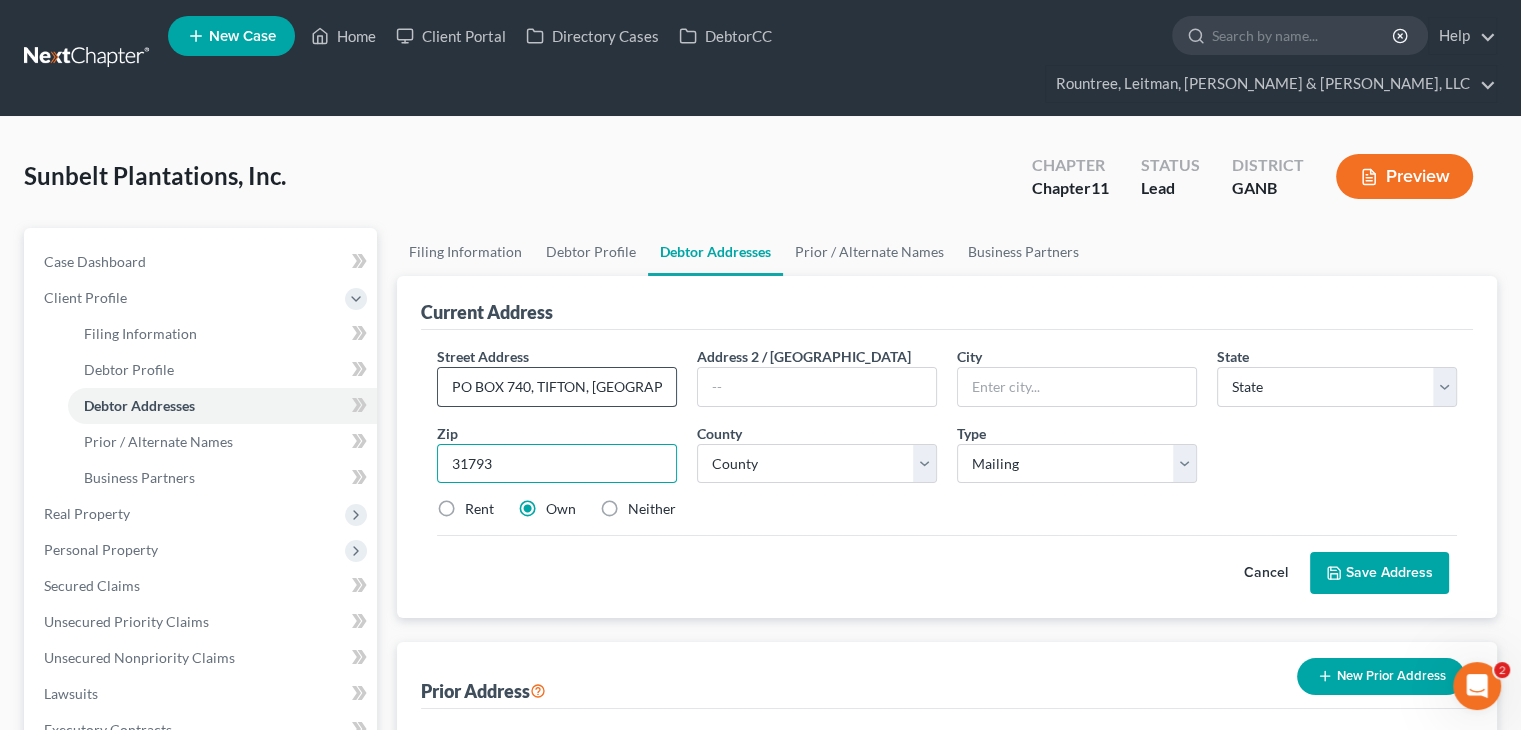 type on "31793" 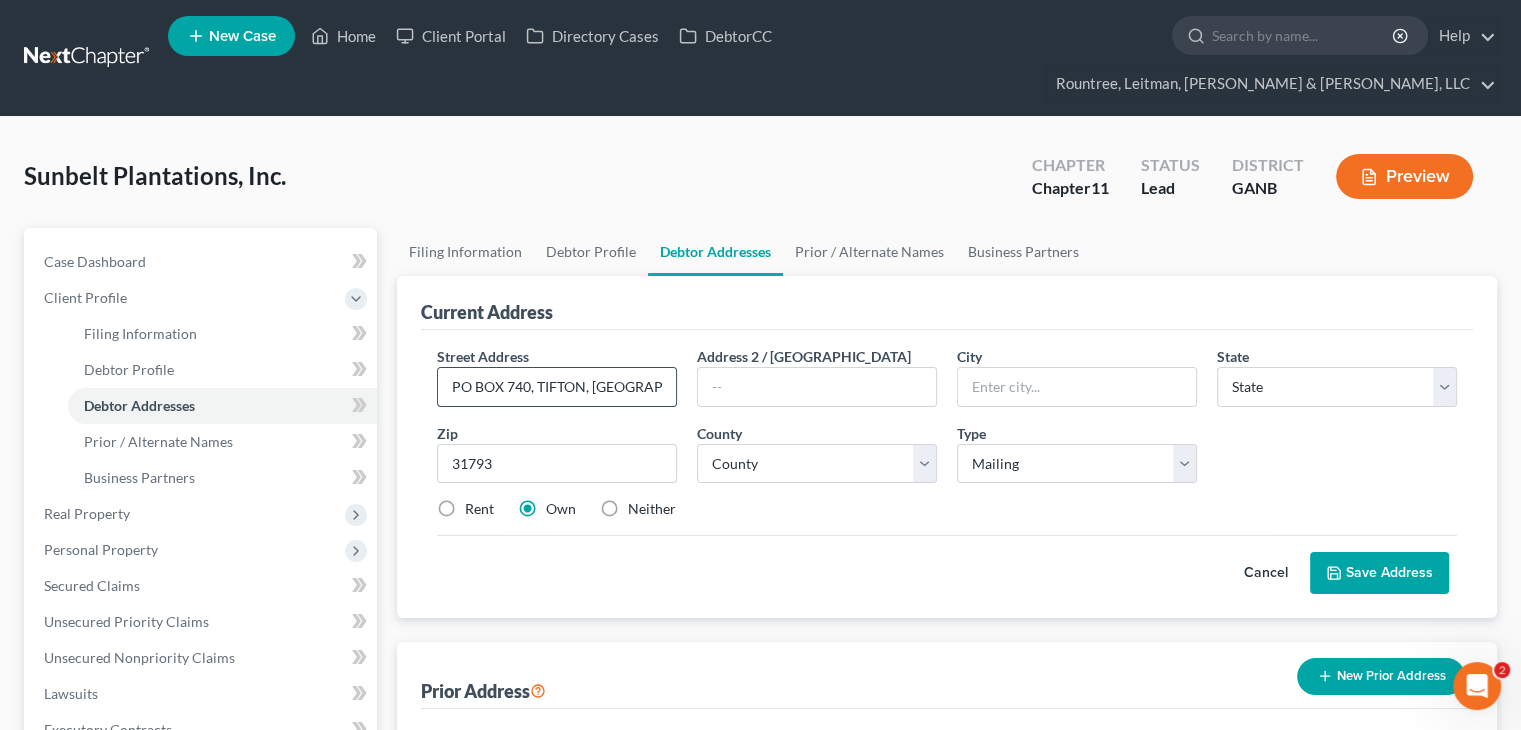 type on "Tifton" 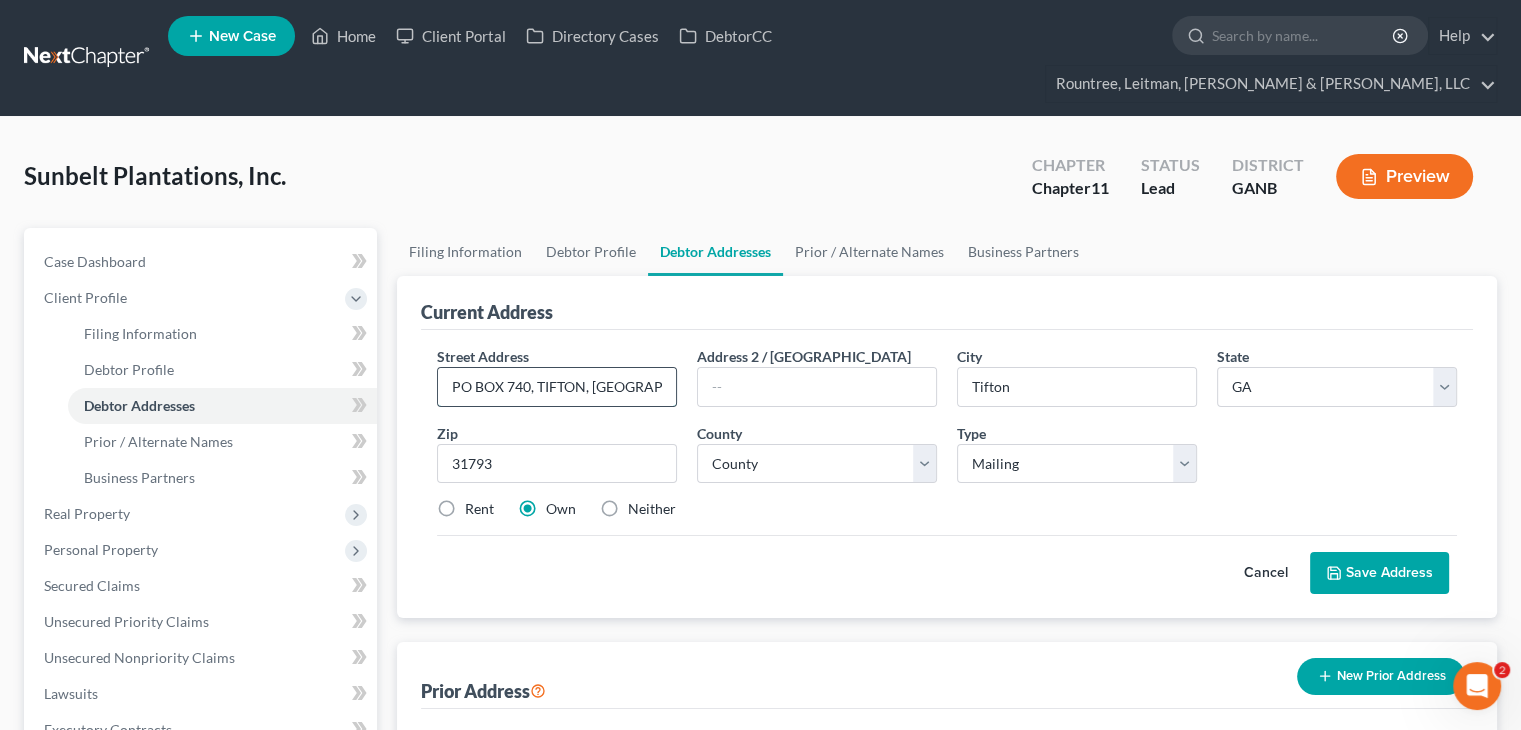 click on "PO BOX 740, TIFTON, [GEOGRAPHIC_DATA], 31793-0740" at bounding box center [557, 387] 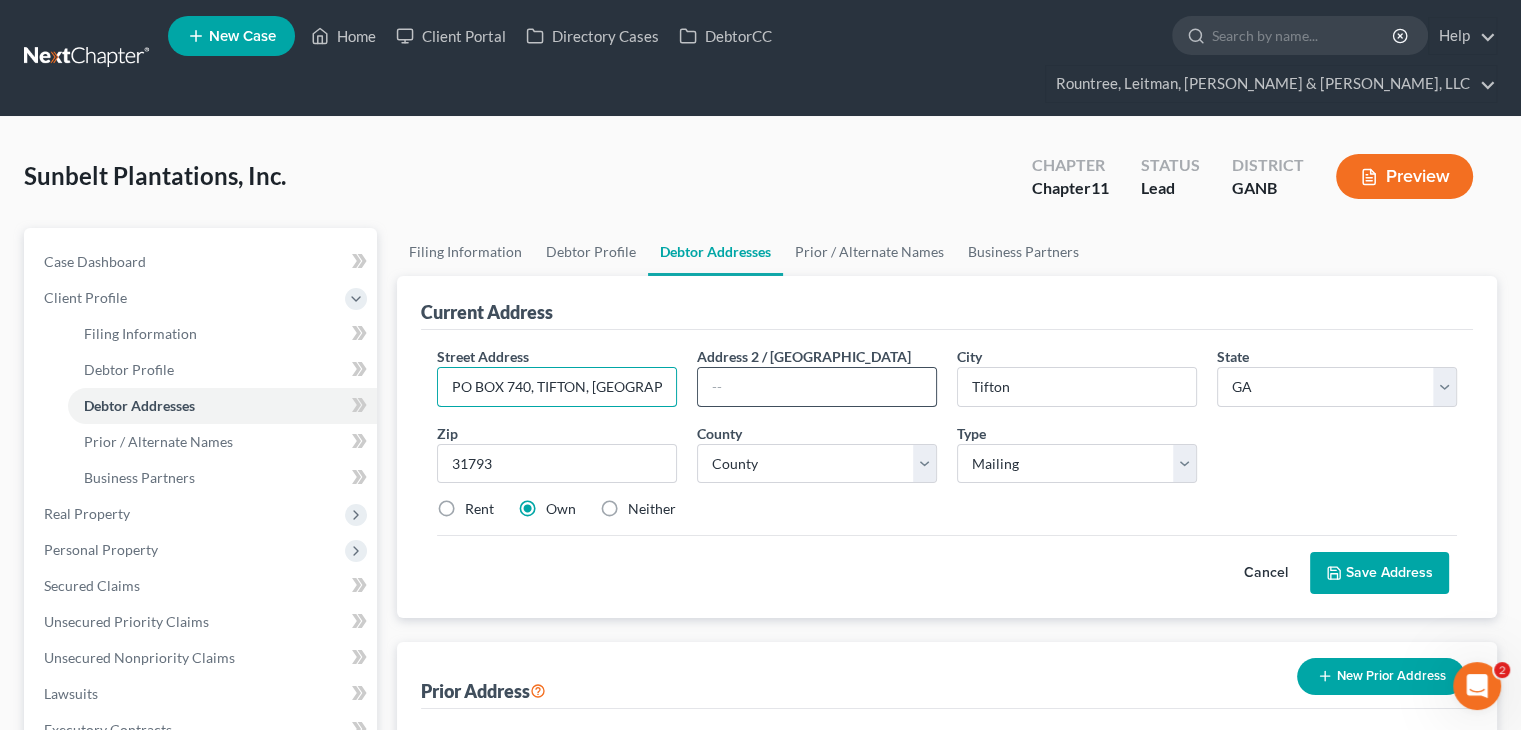 scroll, scrollTop: 0, scrollLeft: 32, axis: horizontal 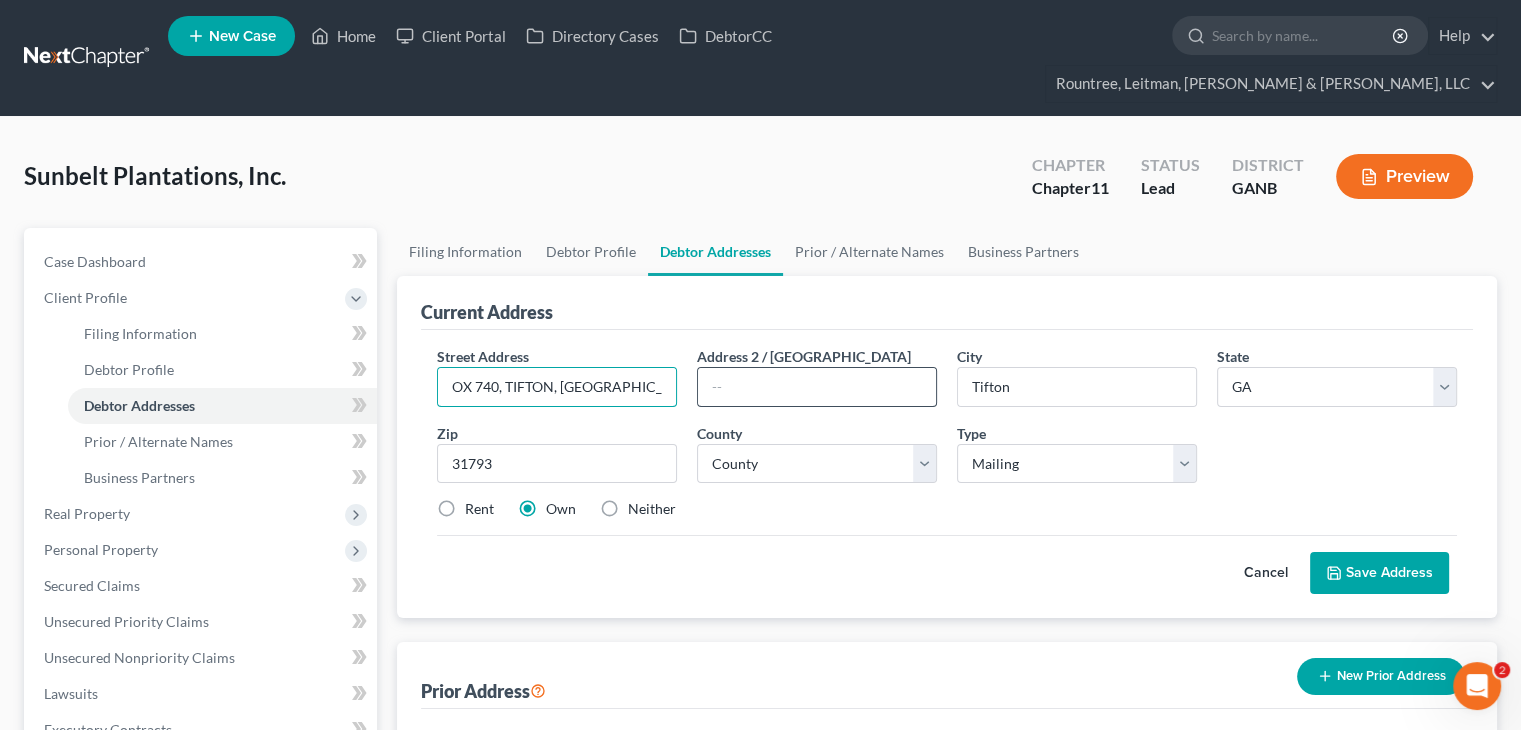 drag, startPoint x: 529, startPoint y: 348, endPoint x: 801, endPoint y: 360, distance: 272.2646 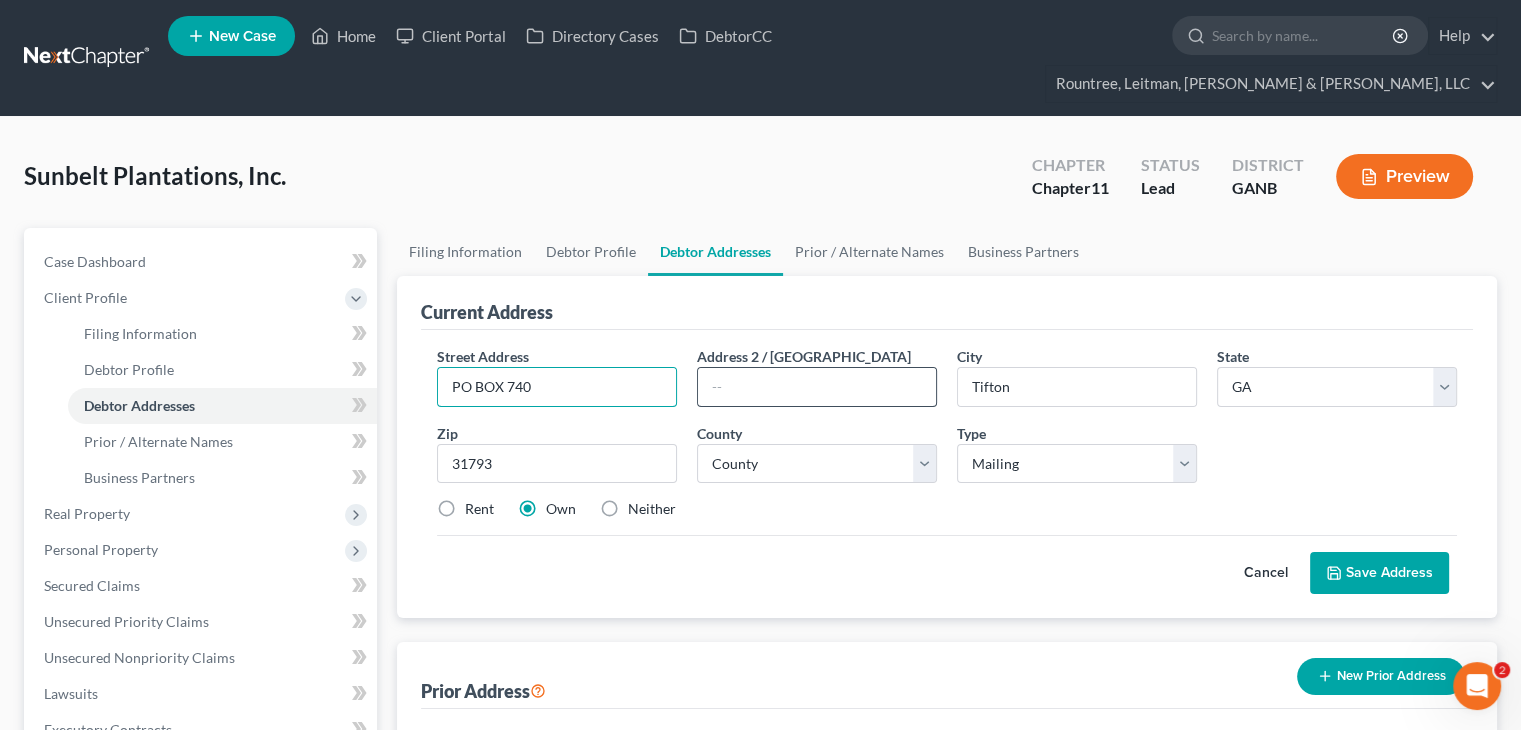 scroll, scrollTop: 0, scrollLeft: 0, axis: both 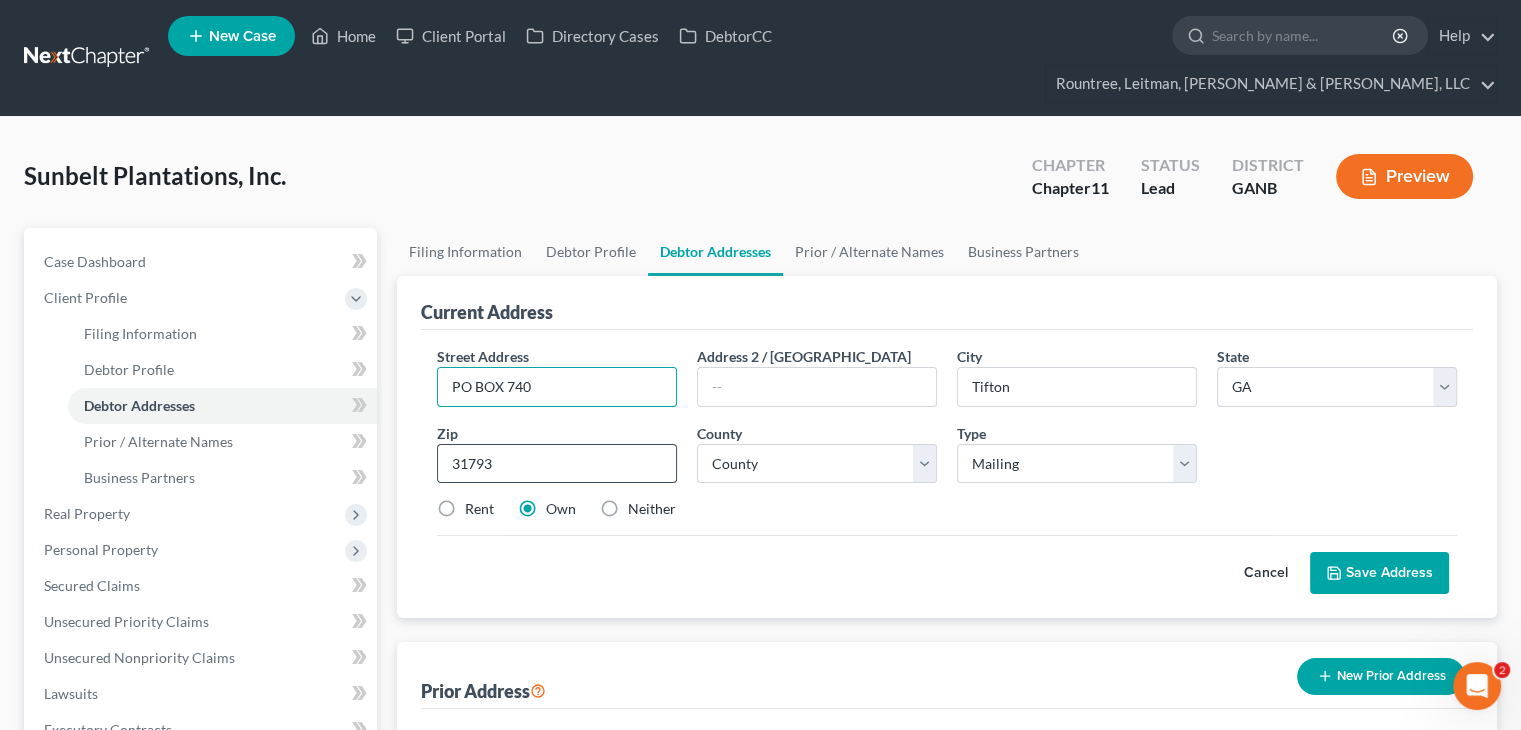 type on "PO BOX 740" 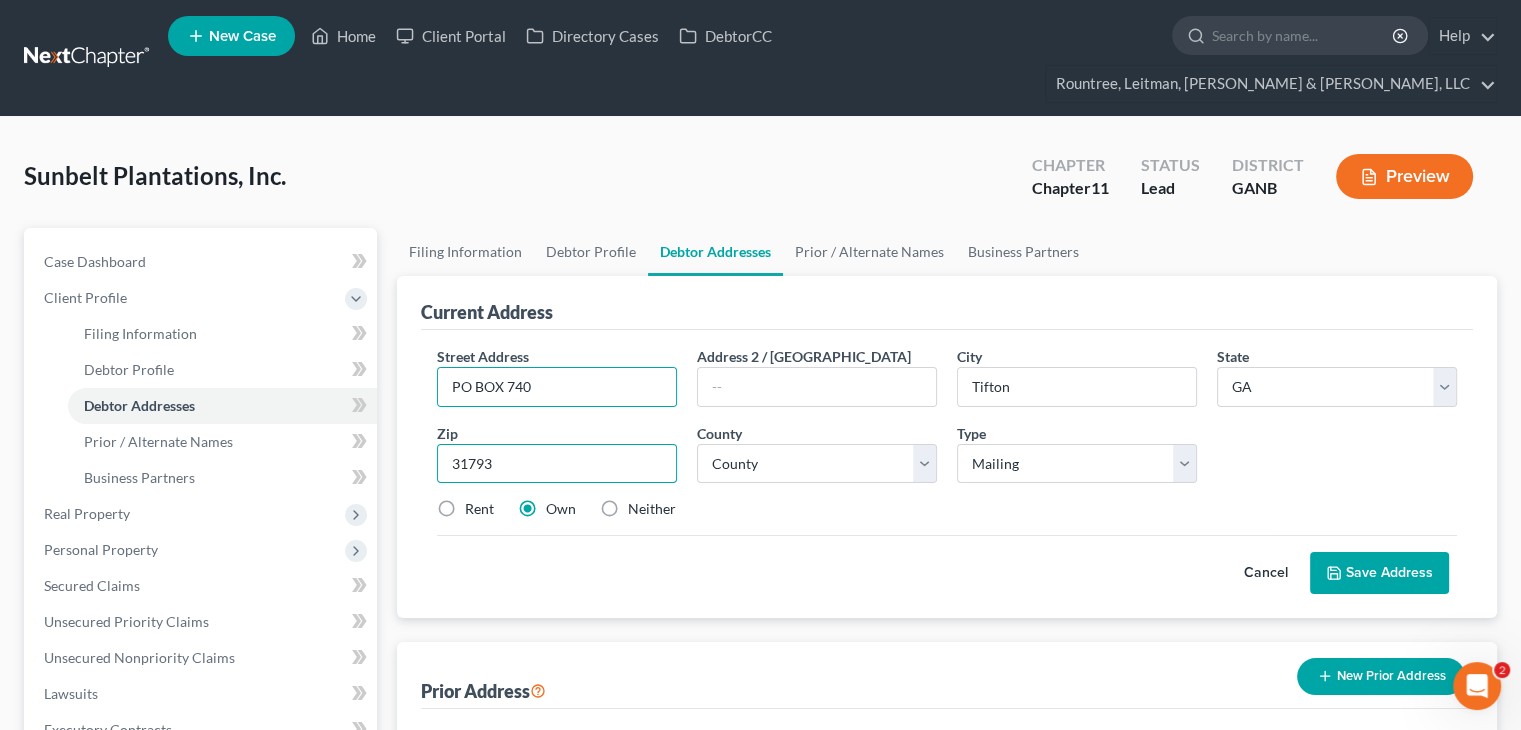 click on "31793" at bounding box center [557, 464] 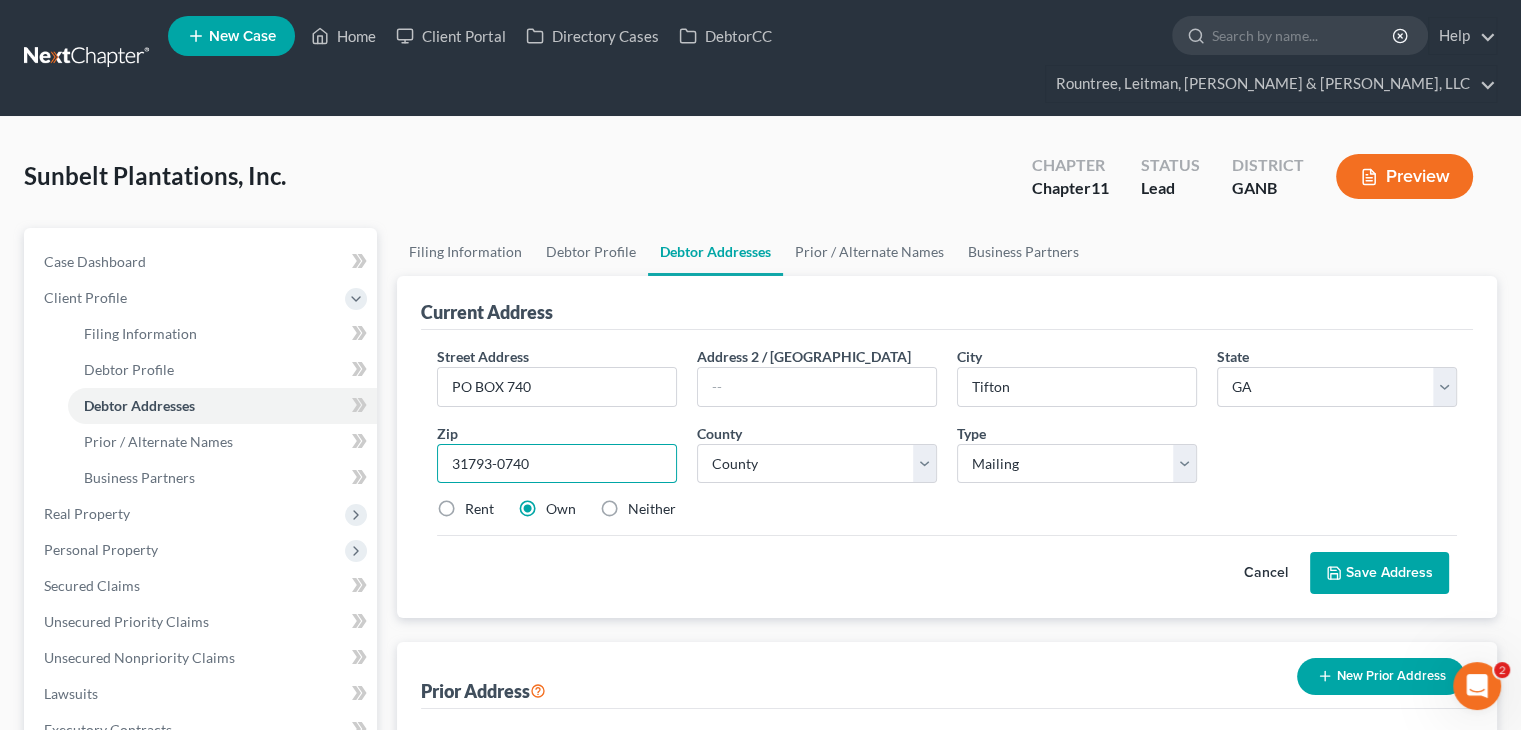 type on "31793-0740" 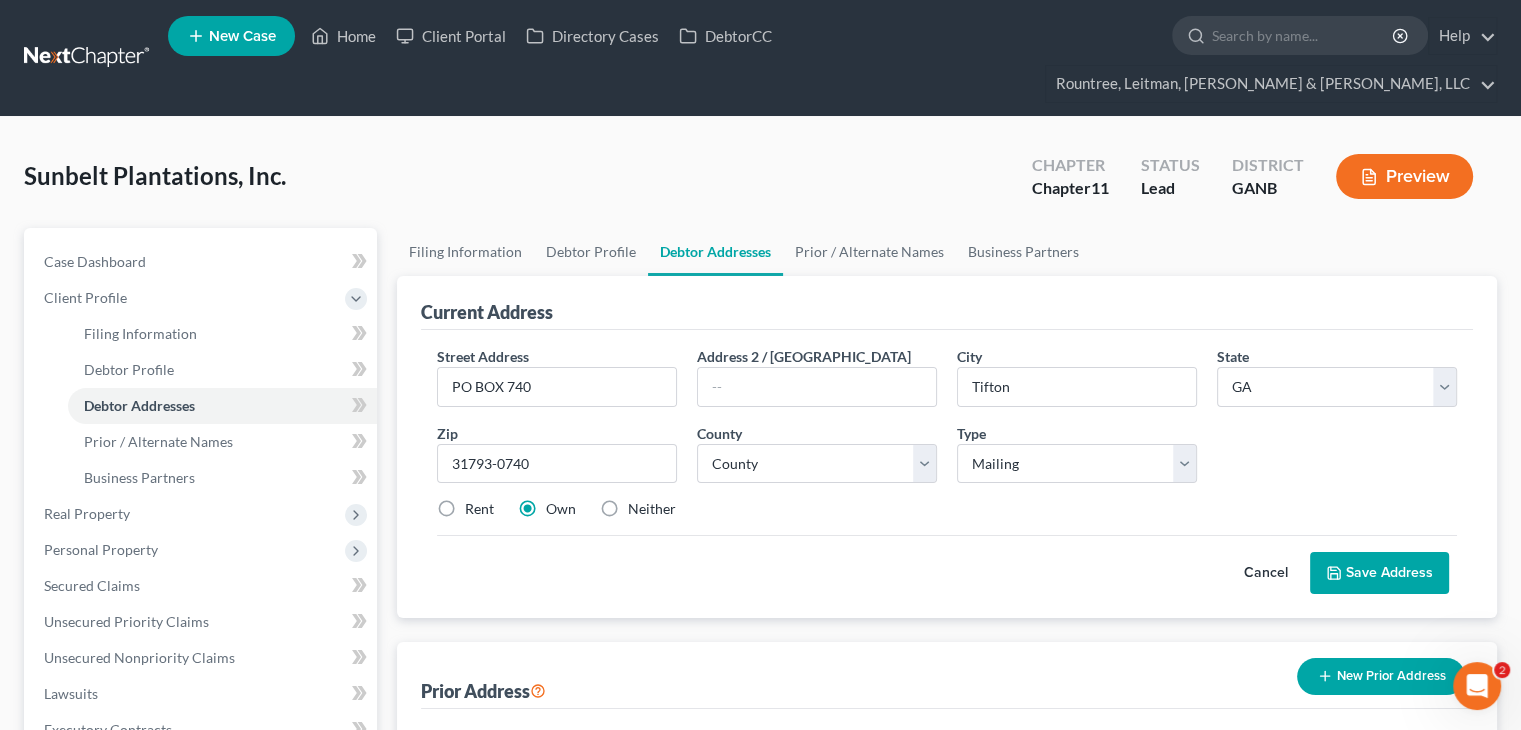 click on "Rent Own Neither" at bounding box center [947, 509] 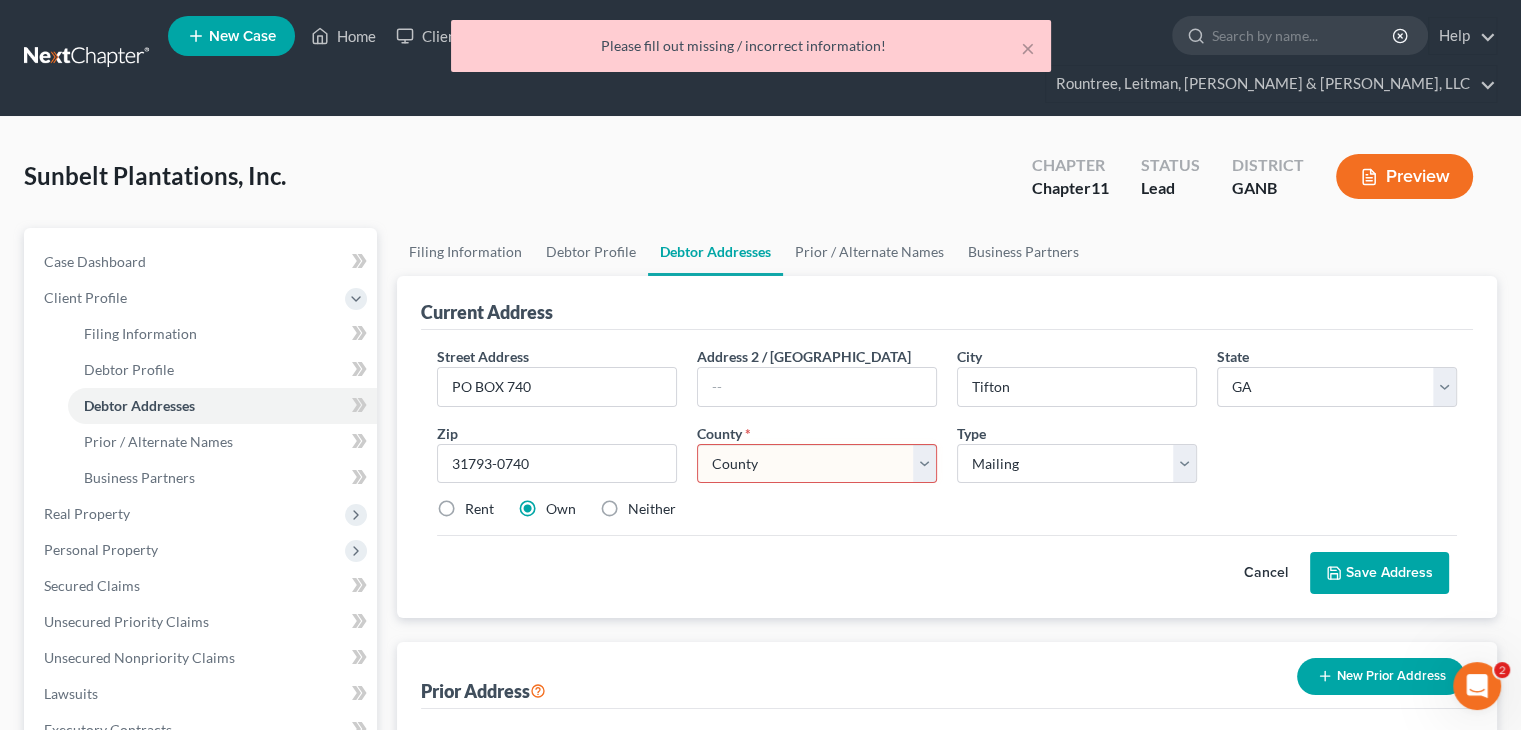 click on "County [GEOGRAPHIC_DATA] [GEOGRAPHIC_DATA] [GEOGRAPHIC_DATA] [GEOGRAPHIC_DATA] [GEOGRAPHIC_DATA] [GEOGRAPHIC_DATA] [GEOGRAPHIC_DATA] [GEOGRAPHIC_DATA] [PERSON_NAME][GEOGRAPHIC_DATA] [GEOGRAPHIC_DATA] [GEOGRAPHIC_DATA] [GEOGRAPHIC_DATA] [GEOGRAPHIC_DATA] [GEOGRAPHIC_DATA] [GEOGRAPHIC_DATA] [GEOGRAPHIC_DATA] [GEOGRAPHIC_DATA] Butts County [GEOGRAPHIC_DATA] [GEOGRAPHIC_DATA] [GEOGRAPHIC_DATA] [GEOGRAPHIC_DATA] [GEOGRAPHIC_DATA] [GEOGRAPHIC_DATA] [GEOGRAPHIC_DATA] [GEOGRAPHIC_DATA] [GEOGRAPHIC_DATA] [GEOGRAPHIC_DATA] [GEOGRAPHIC_DATA] [GEOGRAPHIC_DATA] [GEOGRAPHIC_DATA] Clinch County [GEOGRAPHIC_DATA] [GEOGRAPHIC_DATA] [GEOGRAPHIC_DATA] [GEOGRAPHIC_DATA] [GEOGRAPHIC_DATA] [GEOGRAPHIC_DATA] [GEOGRAPHIC_DATA] [GEOGRAPHIC_DATA] [GEOGRAPHIC_DATA] [GEOGRAPHIC_DATA] [GEOGRAPHIC_DATA] [GEOGRAPHIC_DATA] [GEOGRAPHIC_DATA] [GEOGRAPHIC_DATA] [GEOGRAPHIC_DATA] [GEOGRAPHIC_DATA] Early County [GEOGRAPHIC_DATA] [GEOGRAPHIC_DATA] [GEOGRAPHIC_DATA] [GEOGRAPHIC_DATA] [GEOGRAPHIC_DATA] [GEOGRAPHIC_DATA] [GEOGRAPHIC_DATA] [GEOGRAPHIC_DATA] [GEOGRAPHIC_DATA] [GEOGRAPHIC_DATA] [GEOGRAPHIC_DATA] [GEOGRAPHIC_DATA] [GEOGRAPHIC_DATA] [GEOGRAPHIC_DATA] [GEOGRAPHIC_DATA] [GEOGRAPHIC_DATA] [GEOGRAPHIC_DATA] [GEOGRAPHIC_DATA] [GEOGRAPHIC_DATA] County [GEOGRAPHIC_DATA]" at bounding box center (817, 464) 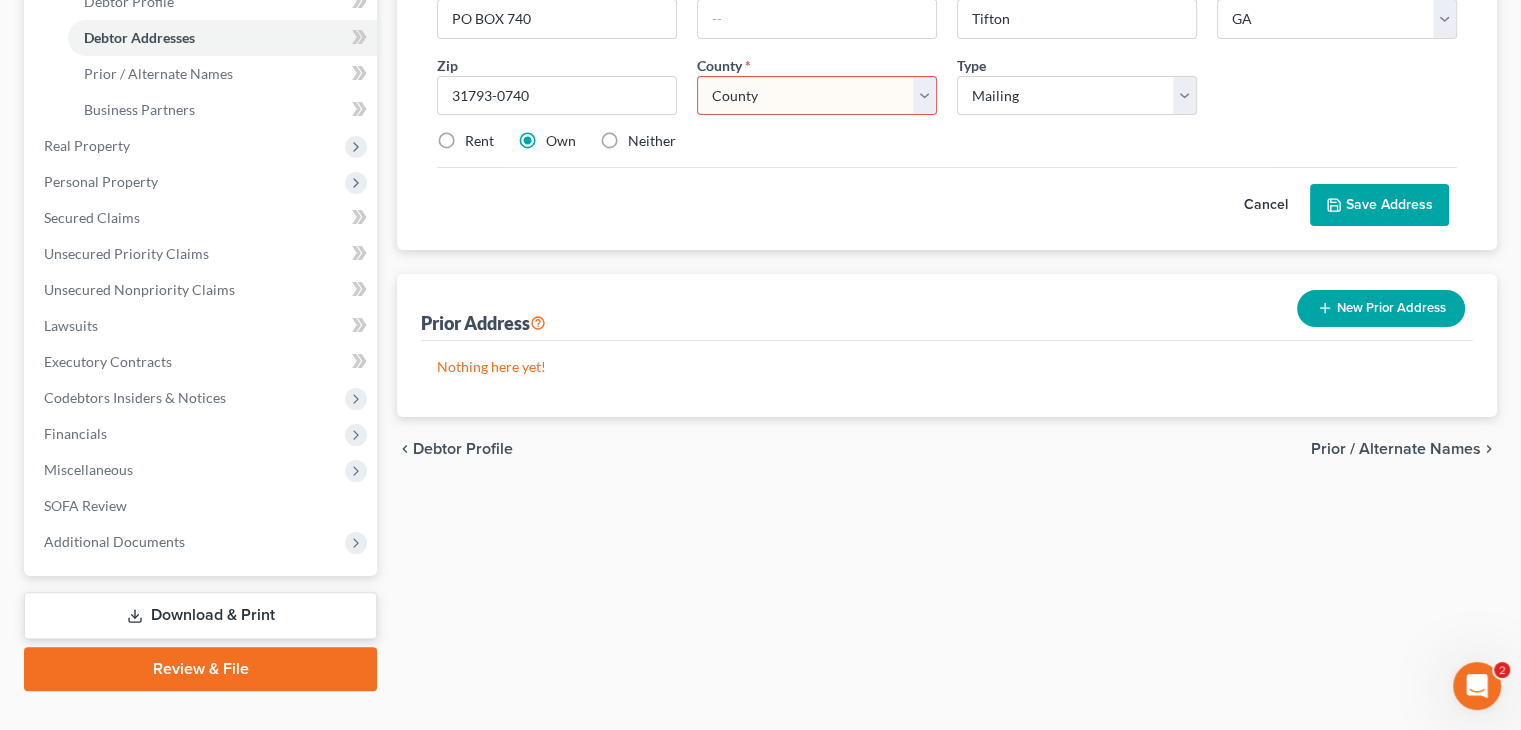 scroll, scrollTop: 0, scrollLeft: 0, axis: both 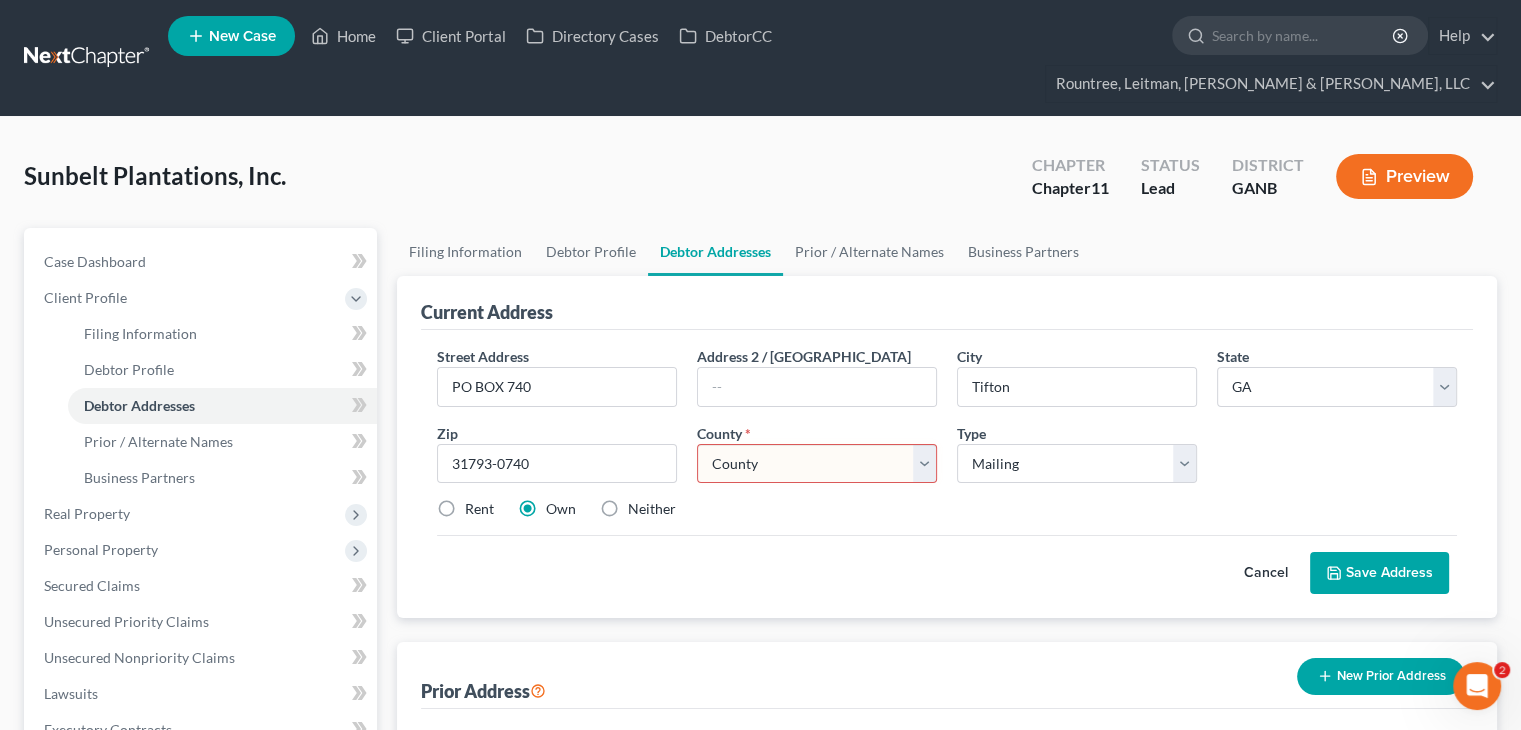 click on "County [GEOGRAPHIC_DATA] [GEOGRAPHIC_DATA] [GEOGRAPHIC_DATA] [GEOGRAPHIC_DATA] [GEOGRAPHIC_DATA] [GEOGRAPHIC_DATA] [GEOGRAPHIC_DATA] [GEOGRAPHIC_DATA] [PERSON_NAME][GEOGRAPHIC_DATA] [GEOGRAPHIC_DATA] [GEOGRAPHIC_DATA] [GEOGRAPHIC_DATA] [GEOGRAPHIC_DATA] [GEOGRAPHIC_DATA] [GEOGRAPHIC_DATA] [GEOGRAPHIC_DATA] [GEOGRAPHIC_DATA] Butts County [GEOGRAPHIC_DATA] [GEOGRAPHIC_DATA] [GEOGRAPHIC_DATA] [GEOGRAPHIC_DATA] [GEOGRAPHIC_DATA] [GEOGRAPHIC_DATA] [GEOGRAPHIC_DATA] [GEOGRAPHIC_DATA] [GEOGRAPHIC_DATA] [GEOGRAPHIC_DATA] [GEOGRAPHIC_DATA] [GEOGRAPHIC_DATA] [GEOGRAPHIC_DATA] Clinch County [GEOGRAPHIC_DATA] [GEOGRAPHIC_DATA] [GEOGRAPHIC_DATA] [GEOGRAPHIC_DATA] [GEOGRAPHIC_DATA] [GEOGRAPHIC_DATA] [GEOGRAPHIC_DATA] [GEOGRAPHIC_DATA] [GEOGRAPHIC_DATA] [GEOGRAPHIC_DATA] [GEOGRAPHIC_DATA] [GEOGRAPHIC_DATA] [GEOGRAPHIC_DATA] [GEOGRAPHIC_DATA] [GEOGRAPHIC_DATA] [GEOGRAPHIC_DATA] Early County [GEOGRAPHIC_DATA] [GEOGRAPHIC_DATA] [GEOGRAPHIC_DATA] [GEOGRAPHIC_DATA] [GEOGRAPHIC_DATA] [GEOGRAPHIC_DATA] [GEOGRAPHIC_DATA] [GEOGRAPHIC_DATA] [GEOGRAPHIC_DATA] [GEOGRAPHIC_DATA] [GEOGRAPHIC_DATA] [GEOGRAPHIC_DATA] [GEOGRAPHIC_DATA] [GEOGRAPHIC_DATA] [GEOGRAPHIC_DATA] [GEOGRAPHIC_DATA] [GEOGRAPHIC_DATA] [GEOGRAPHIC_DATA] [GEOGRAPHIC_DATA] County [GEOGRAPHIC_DATA]" at bounding box center (817, 464) 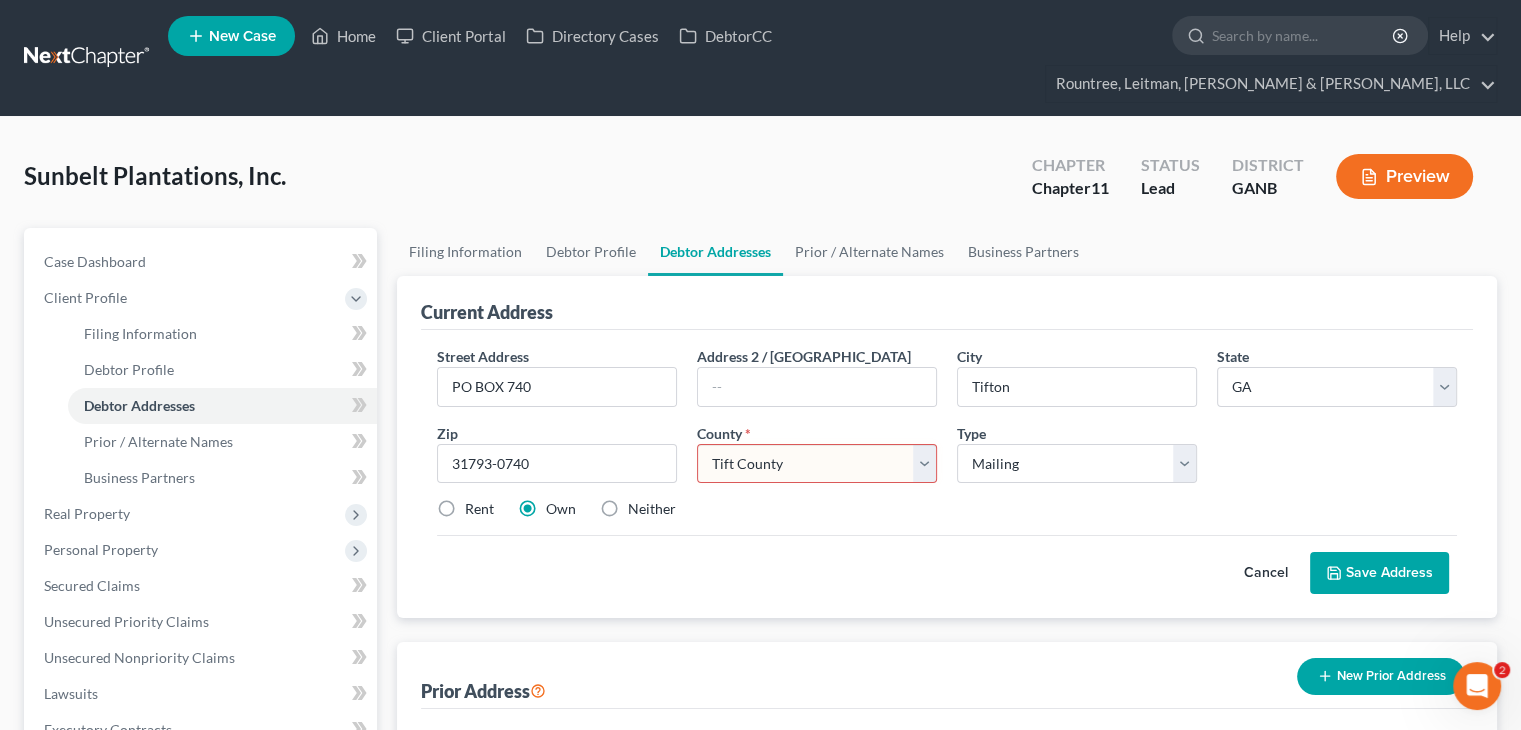 click on "County [GEOGRAPHIC_DATA] [GEOGRAPHIC_DATA] [GEOGRAPHIC_DATA] [GEOGRAPHIC_DATA] [GEOGRAPHIC_DATA] [GEOGRAPHIC_DATA] [GEOGRAPHIC_DATA] [GEOGRAPHIC_DATA] [PERSON_NAME][GEOGRAPHIC_DATA] [GEOGRAPHIC_DATA] [GEOGRAPHIC_DATA] [GEOGRAPHIC_DATA] [GEOGRAPHIC_DATA] [GEOGRAPHIC_DATA] [GEOGRAPHIC_DATA] [GEOGRAPHIC_DATA] [GEOGRAPHIC_DATA] Butts County [GEOGRAPHIC_DATA] [GEOGRAPHIC_DATA] [GEOGRAPHIC_DATA] [GEOGRAPHIC_DATA] [GEOGRAPHIC_DATA] [GEOGRAPHIC_DATA] [GEOGRAPHIC_DATA] [GEOGRAPHIC_DATA] [GEOGRAPHIC_DATA] [GEOGRAPHIC_DATA] [GEOGRAPHIC_DATA] [GEOGRAPHIC_DATA] [GEOGRAPHIC_DATA] Clinch County [GEOGRAPHIC_DATA] [GEOGRAPHIC_DATA] [GEOGRAPHIC_DATA] [GEOGRAPHIC_DATA] [GEOGRAPHIC_DATA] [GEOGRAPHIC_DATA] [GEOGRAPHIC_DATA] [GEOGRAPHIC_DATA] [GEOGRAPHIC_DATA] [GEOGRAPHIC_DATA] [GEOGRAPHIC_DATA] [GEOGRAPHIC_DATA] [GEOGRAPHIC_DATA] [GEOGRAPHIC_DATA] [GEOGRAPHIC_DATA] [GEOGRAPHIC_DATA] Early County [GEOGRAPHIC_DATA] [GEOGRAPHIC_DATA] [GEOGRAPHIC_DATA] [GEOGRAPHIC_DATA] [GEOGRAPHIC_DATA] [GEOGRAPHIC_DATA] [GEOGRAPHIC_DATA] [GEOGRAPHIC_DATA] [GEOGRAPHIC_DATA] [GEOGRAPHIC_DATA] [GEOGRAPHIC_DATA] [GEOGRAPHIC_DATA] [GEOGRAPHIC_DATA] [GEOGRAPHIC_DATA] [GEOGRAPHIC_DATA] [GEOGRAPHIC_DATA] [GEOGRAPHIC_DATA] [GEOGRAPHIC_DATA] [GEOGRAPHIC_DATA] County [GEOGRAPHIC_DATA]" at bounding box center [817, 464] 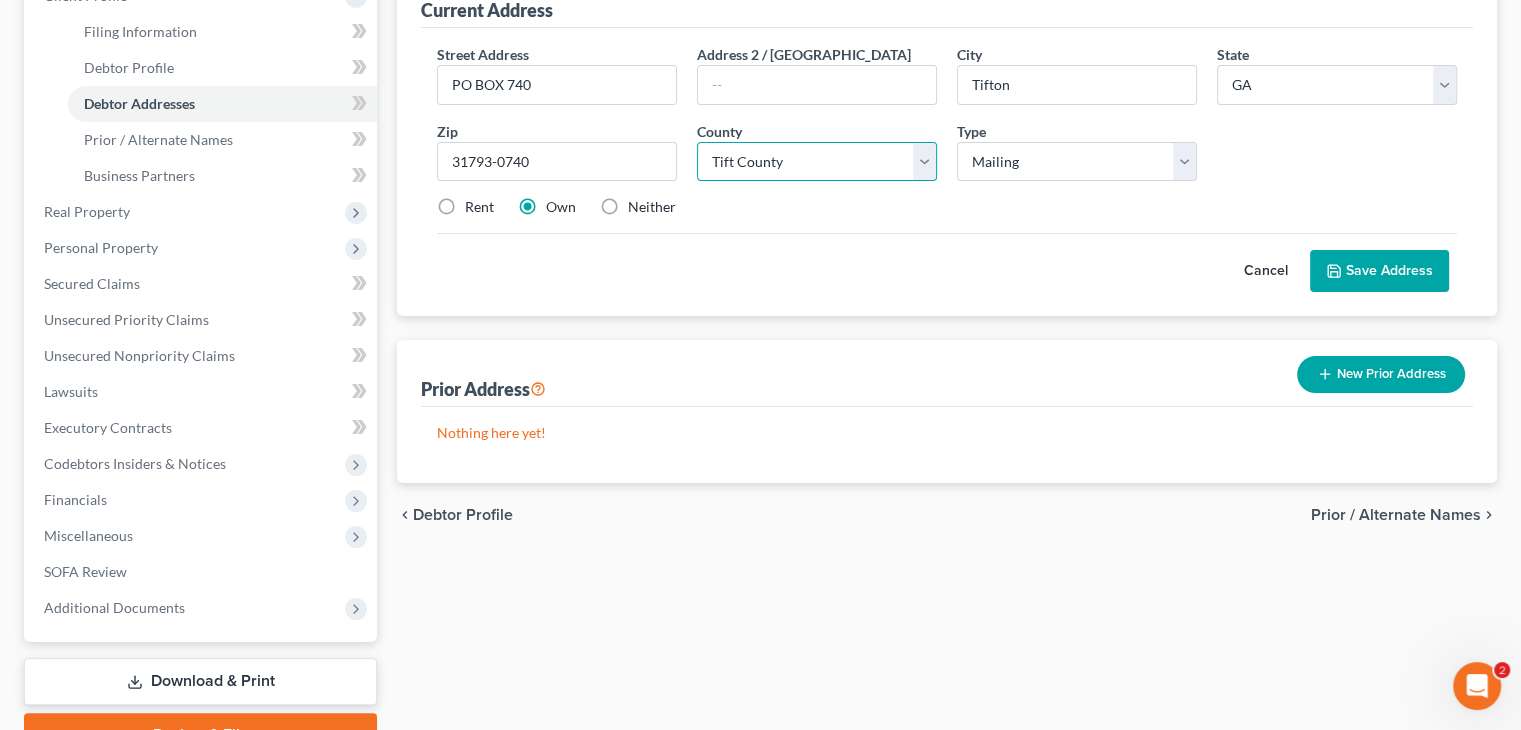 scroll, scrollTop: 268, scrollLeft: 0, axis: vertical 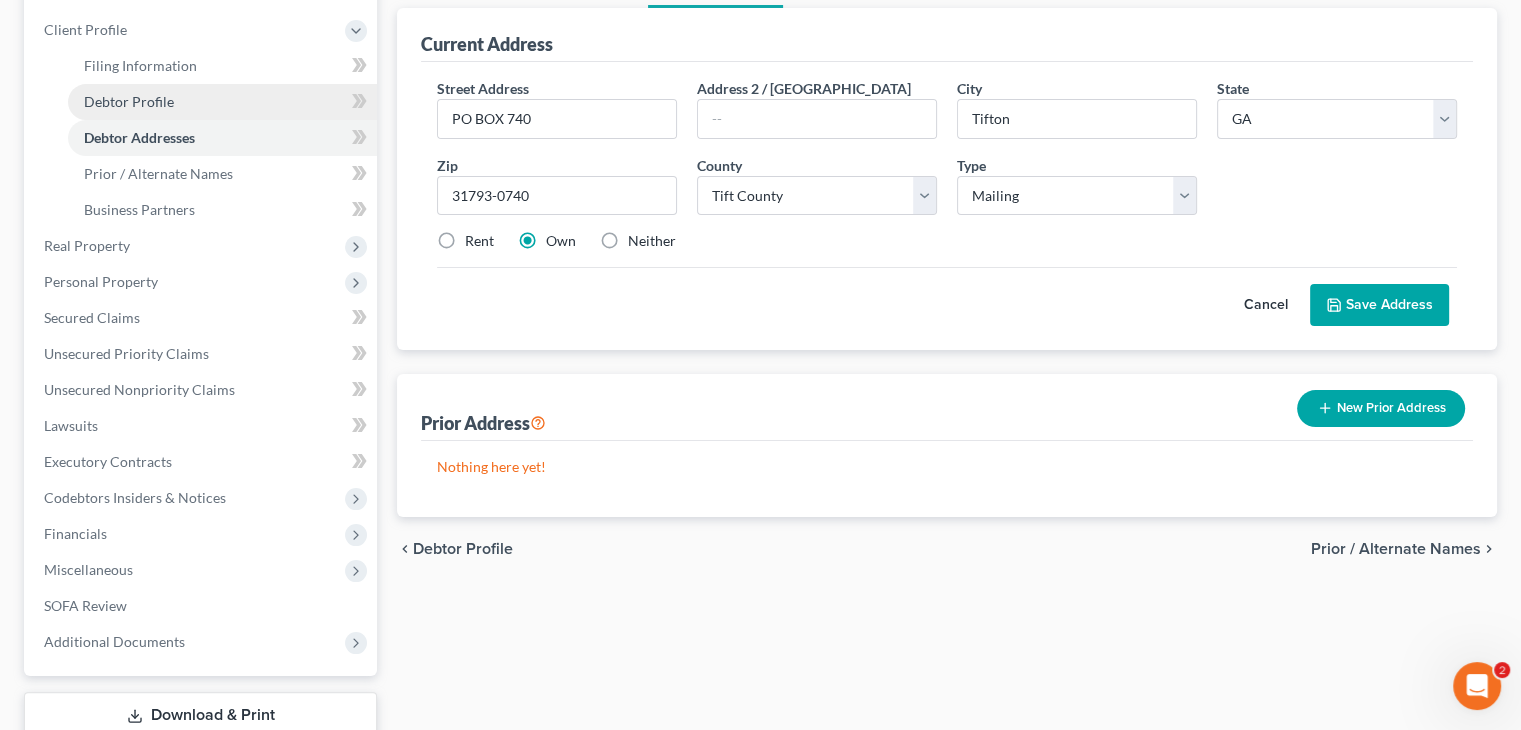 click on "Debtor Profile" at bounding box center (129, 101) 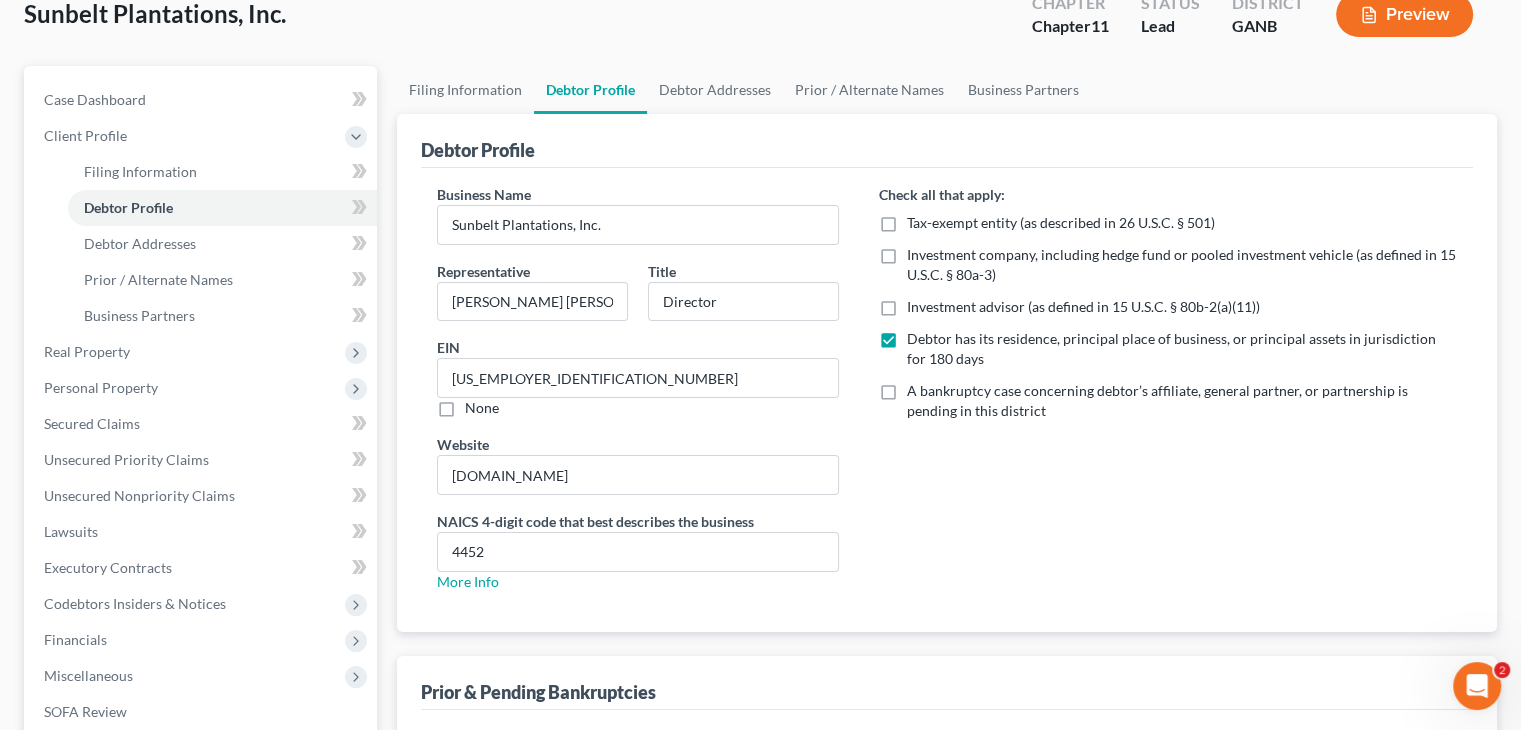 scroll, scrollTop: 368, scrollLeft: 0, axis: vertical 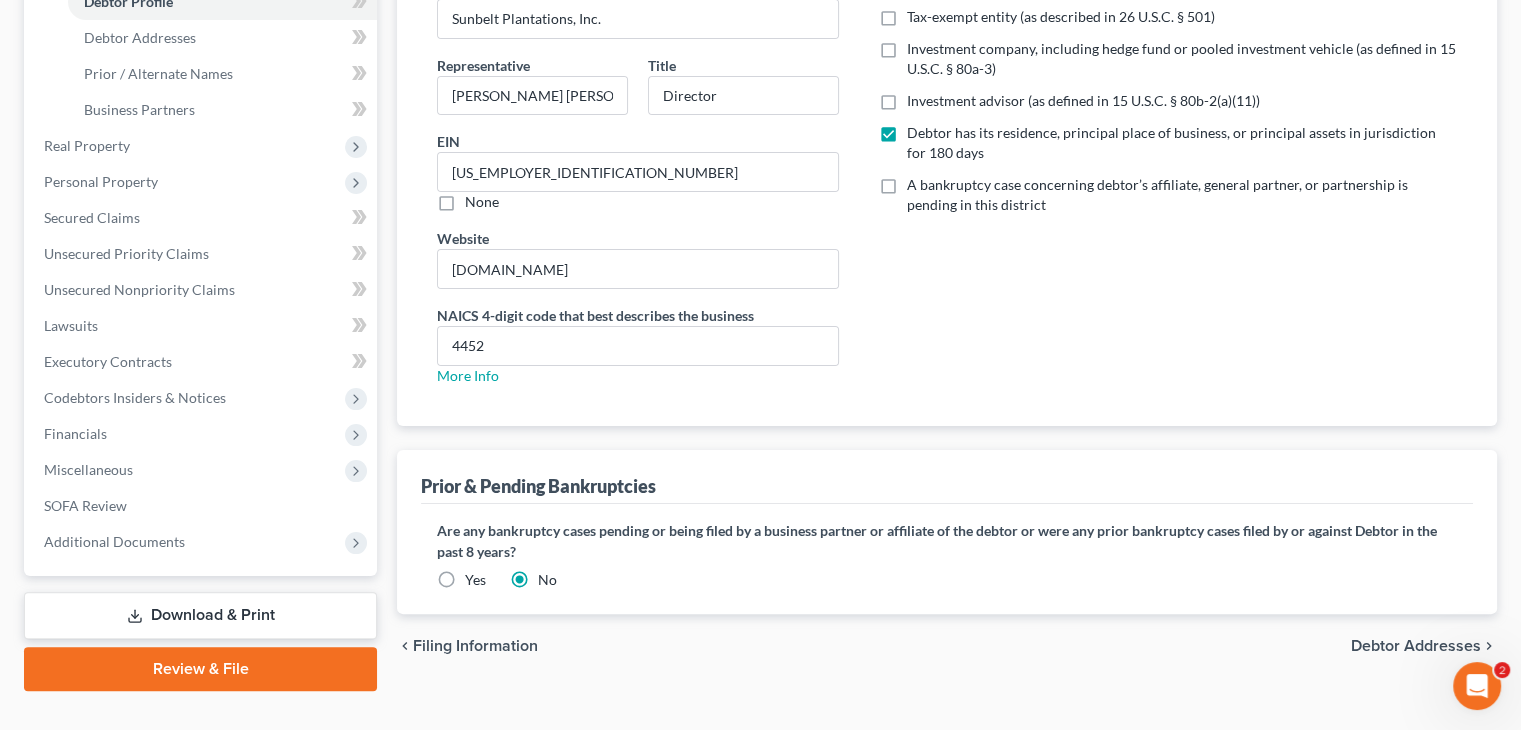 click on "Yes" at bounding box center (475, 580) 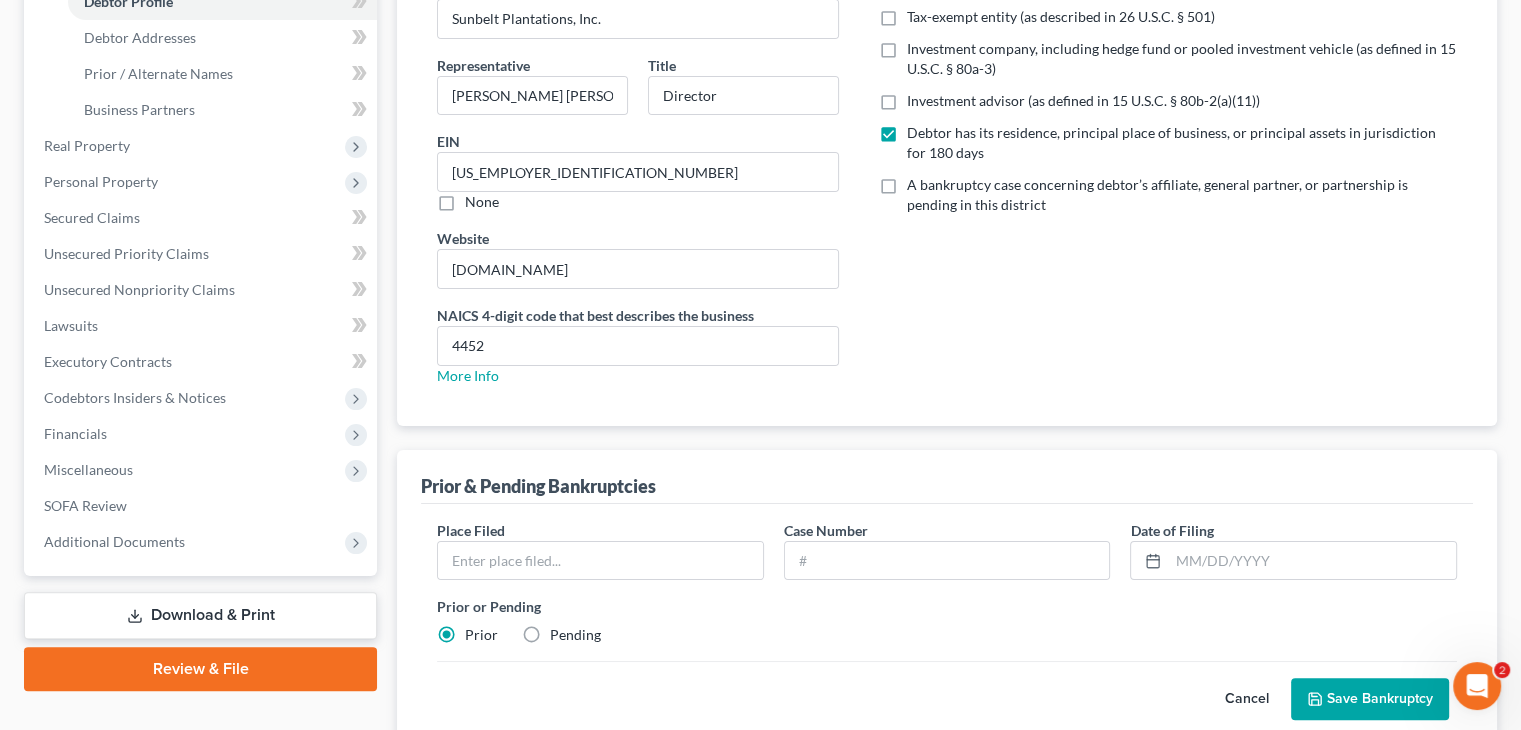 click on "Pending" at bounding box center (575, 635) 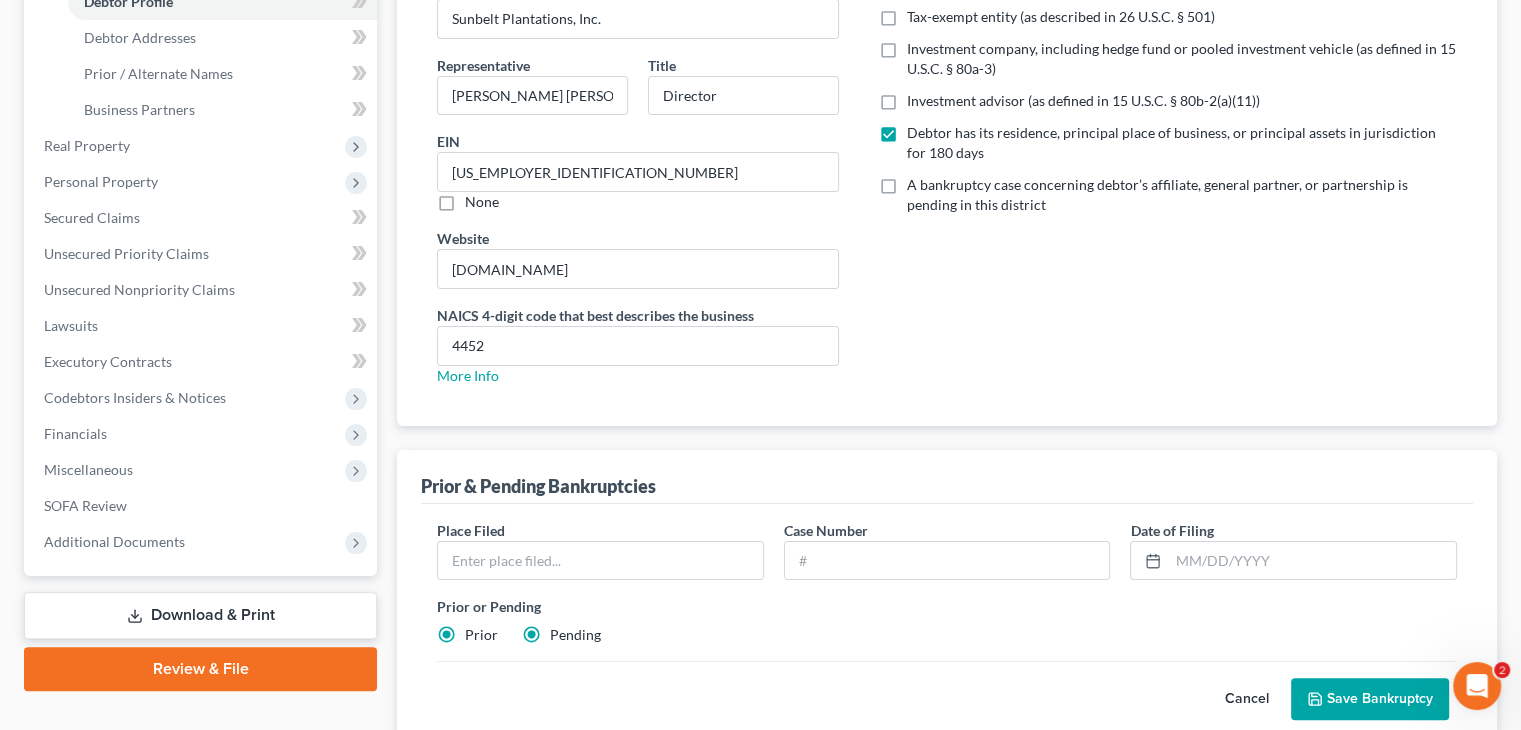 radio on "false" 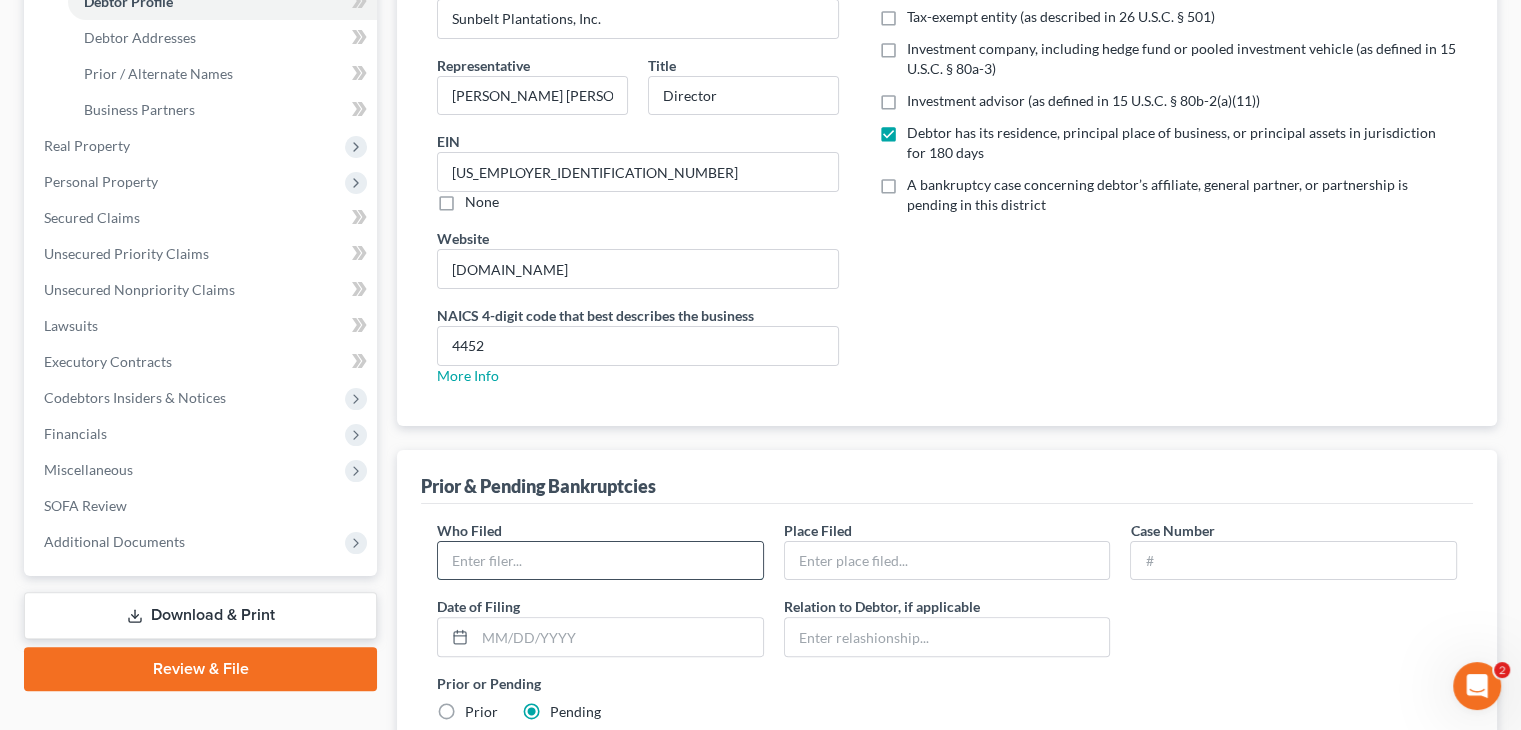 click at bounding box center [600, 561] 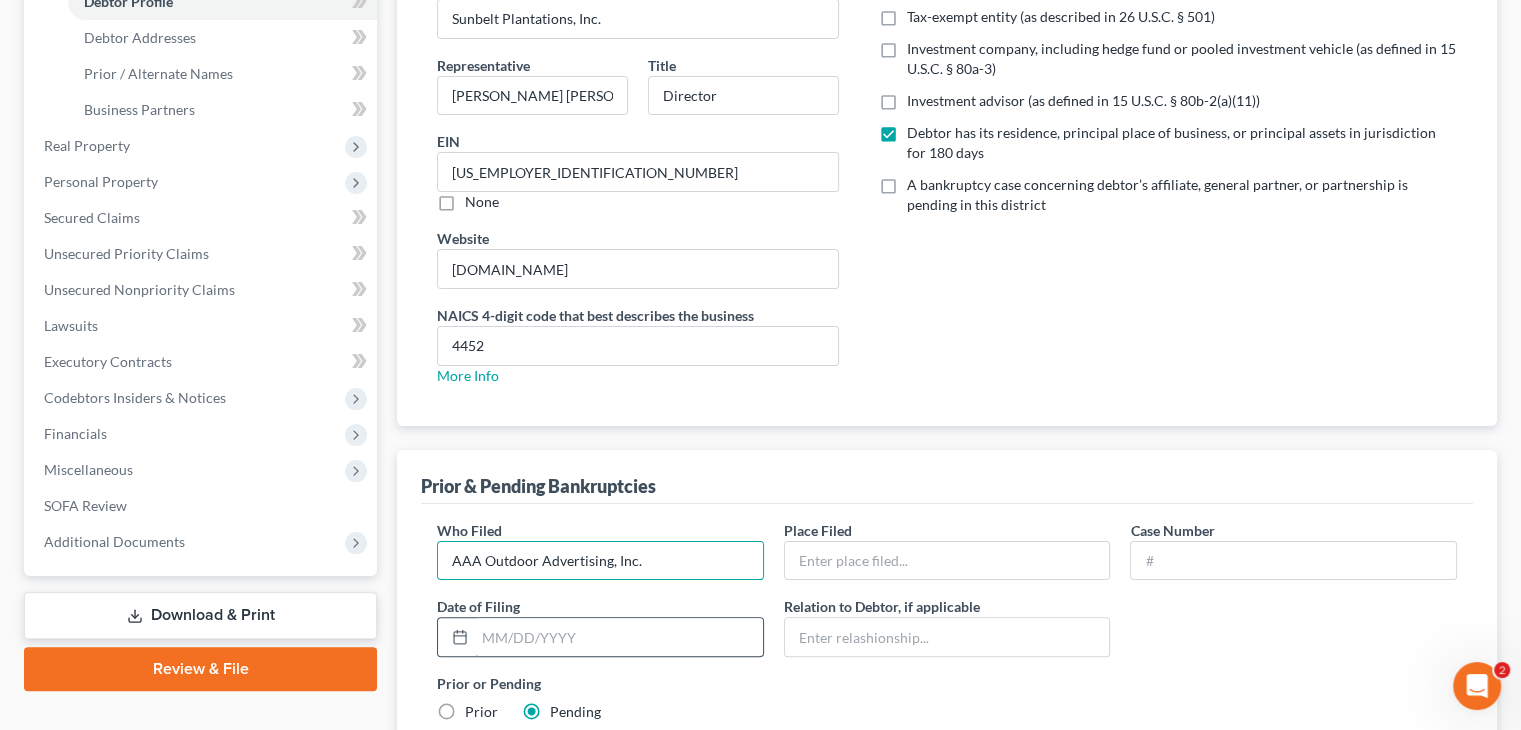type on "AAA Outdoor Advertising, Inc." 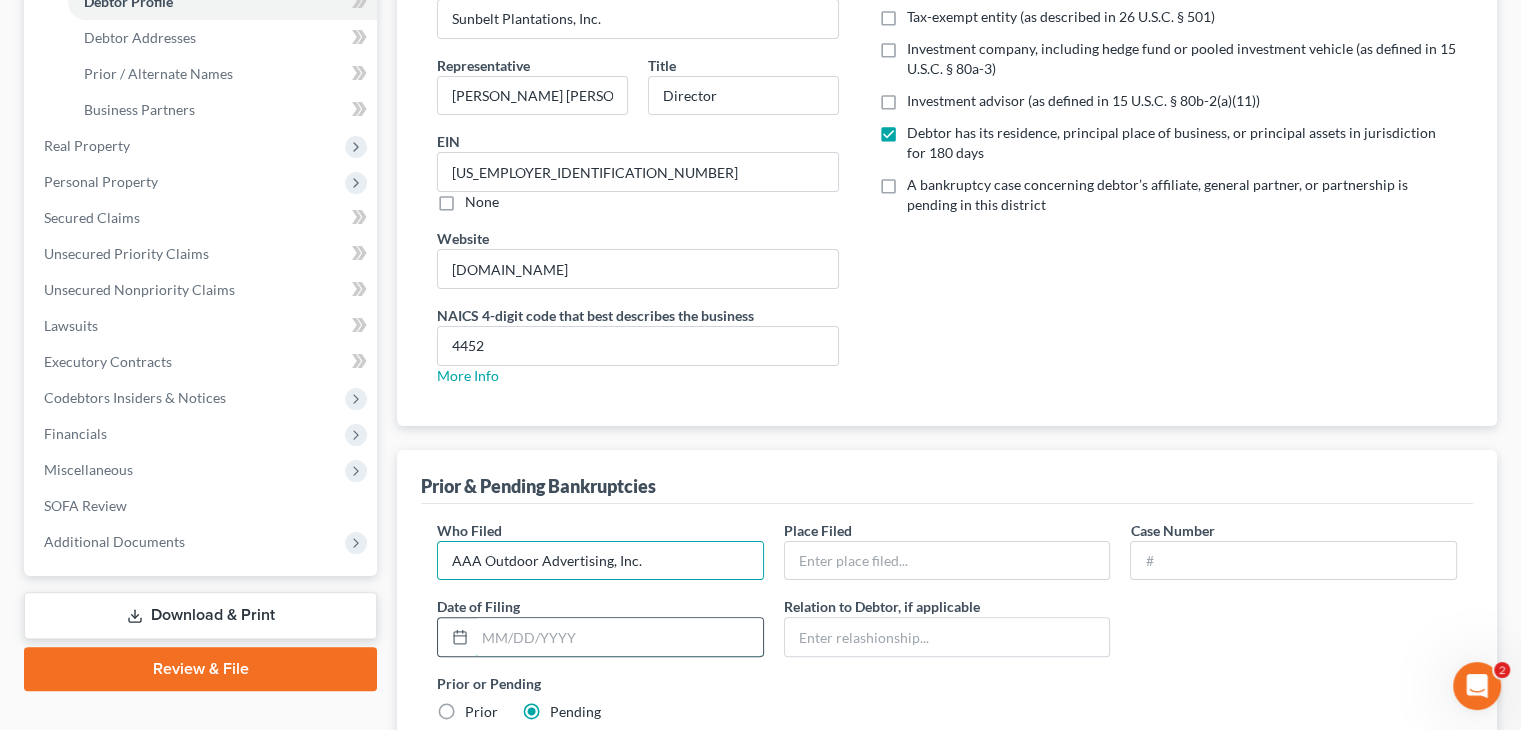 drag, startPoint x: 512, startPoint y: 602, endPoint x: 575, endPoint y: 610, distance: 63.505905 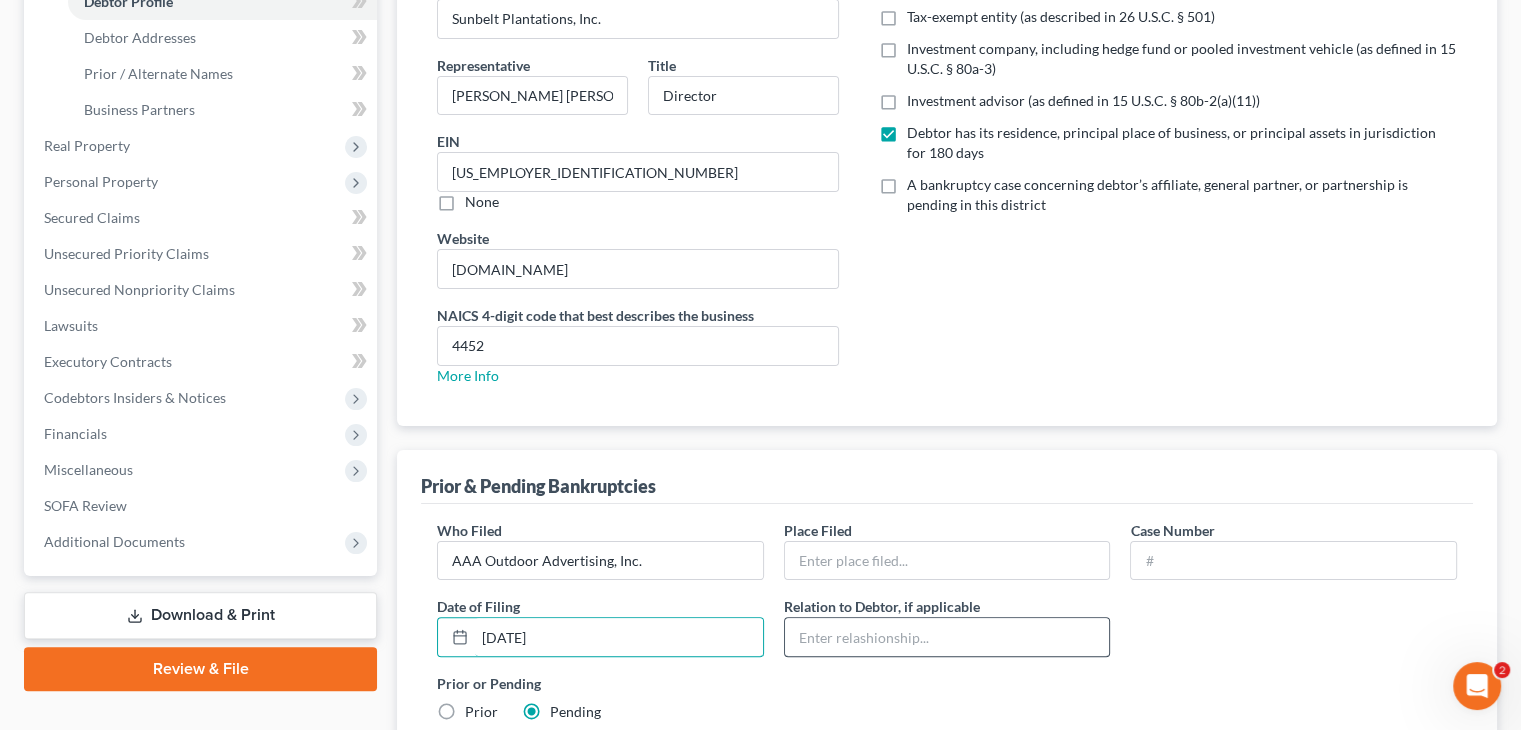 type on "[DATE]" 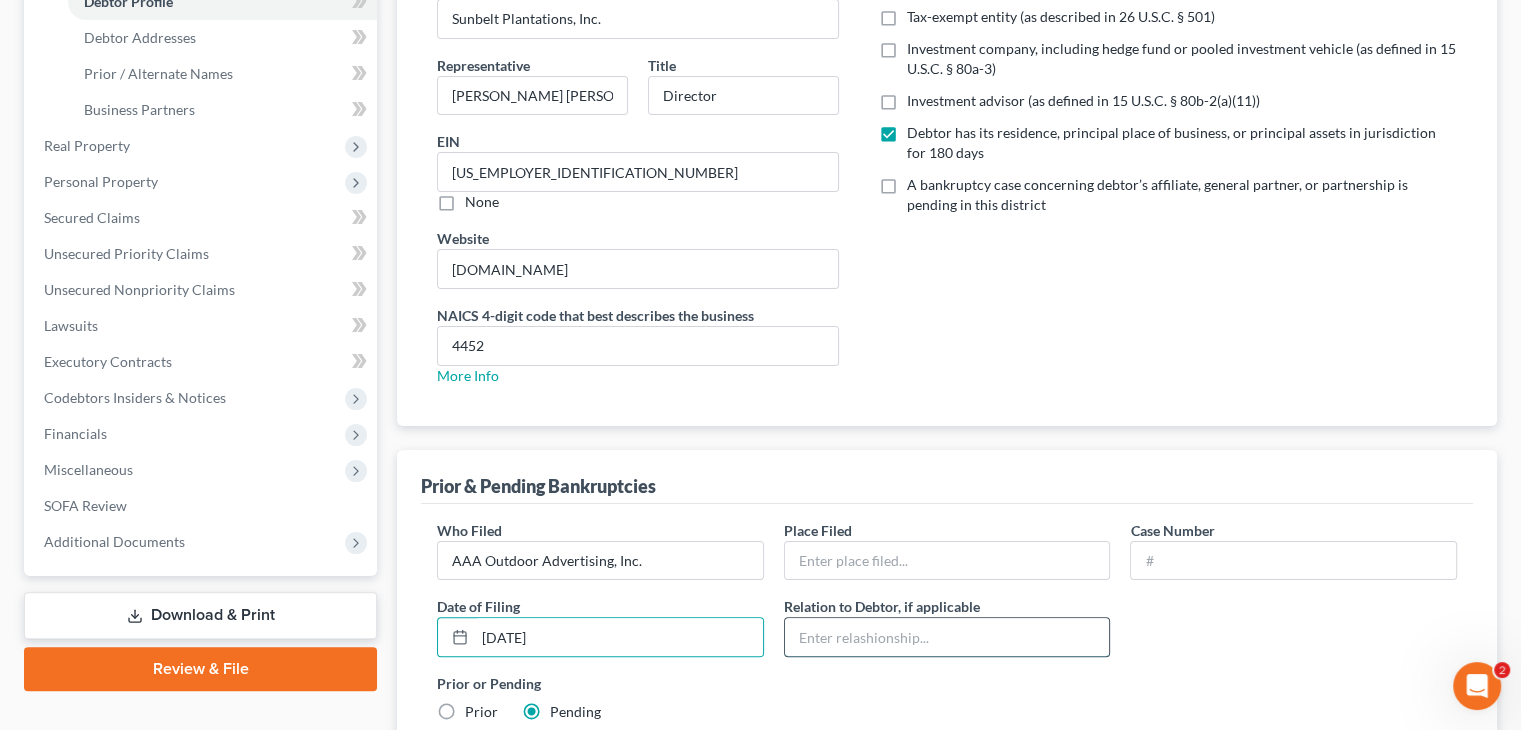 click at bounding box center [947, 637] 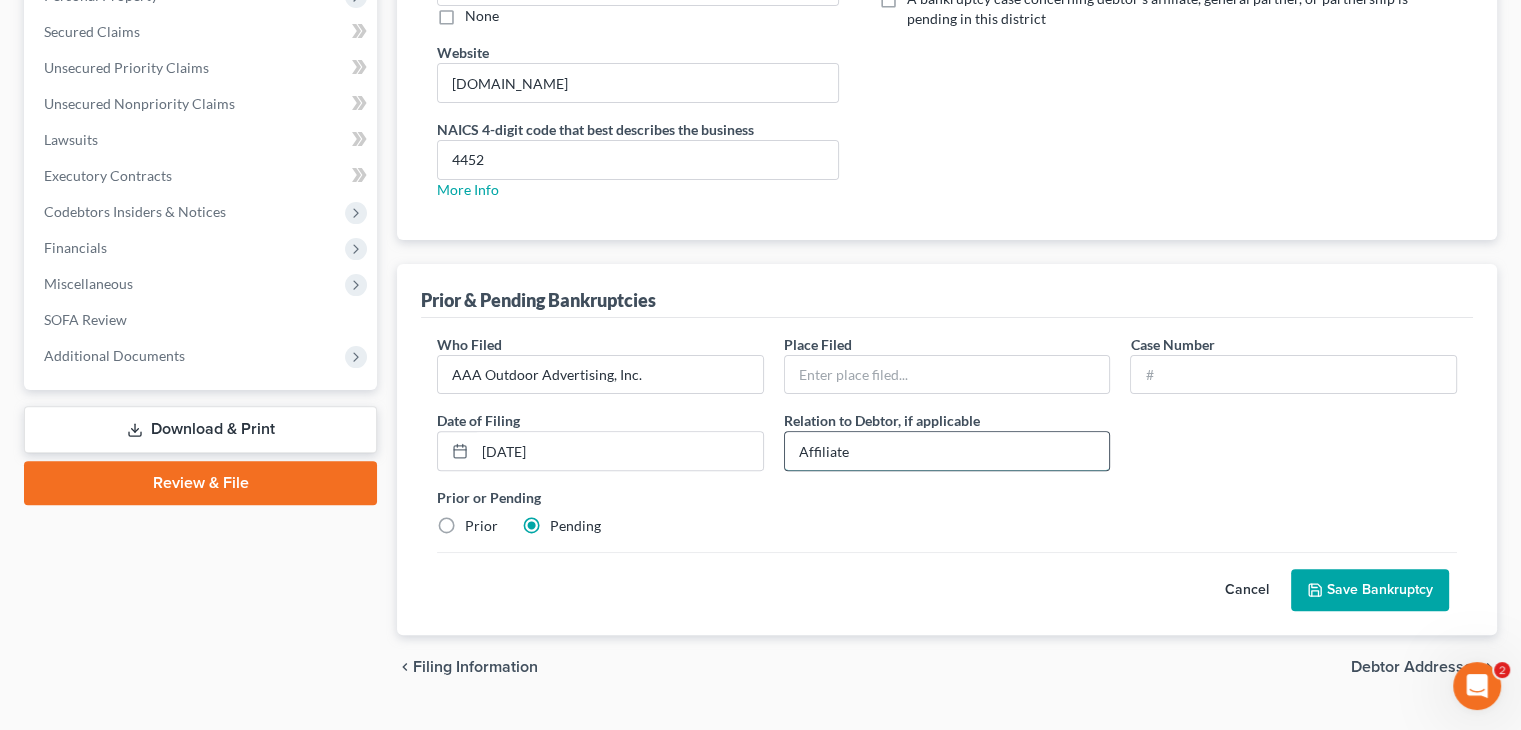 scroll, scrollTop: 559, scrollLeft: 0, axis: vertical 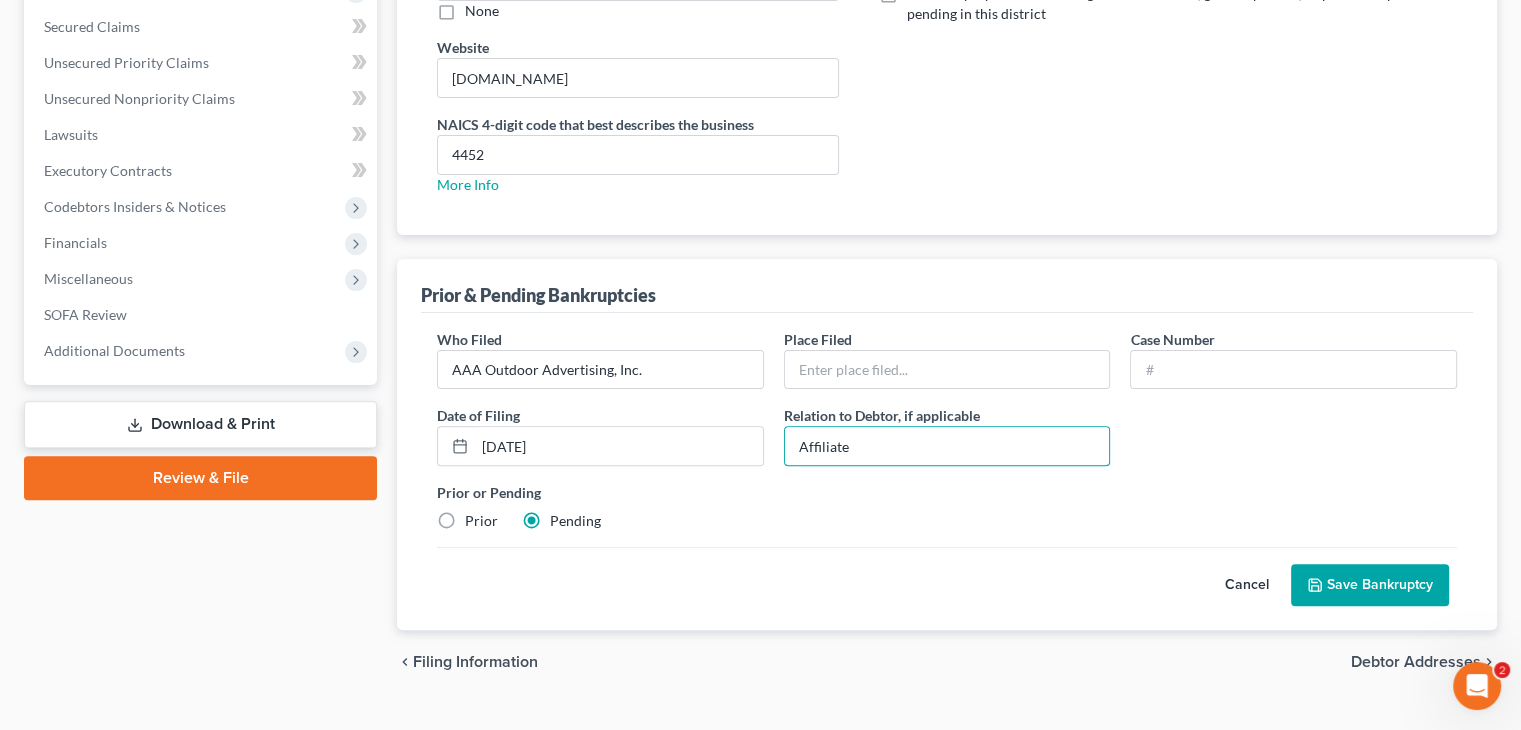type on "Affiliate" 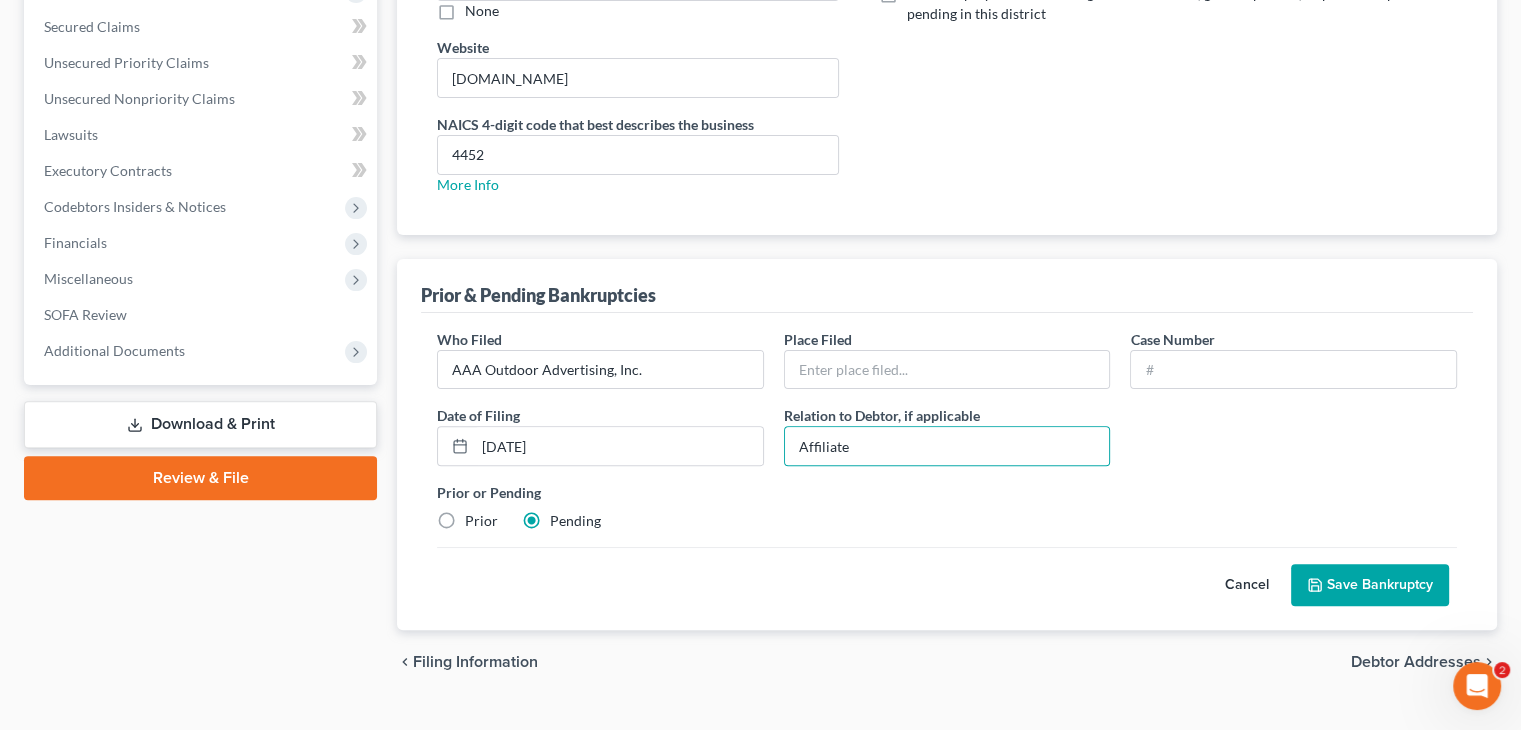 click on "Save Bankruptcy" at bounding box center (1370, 585) 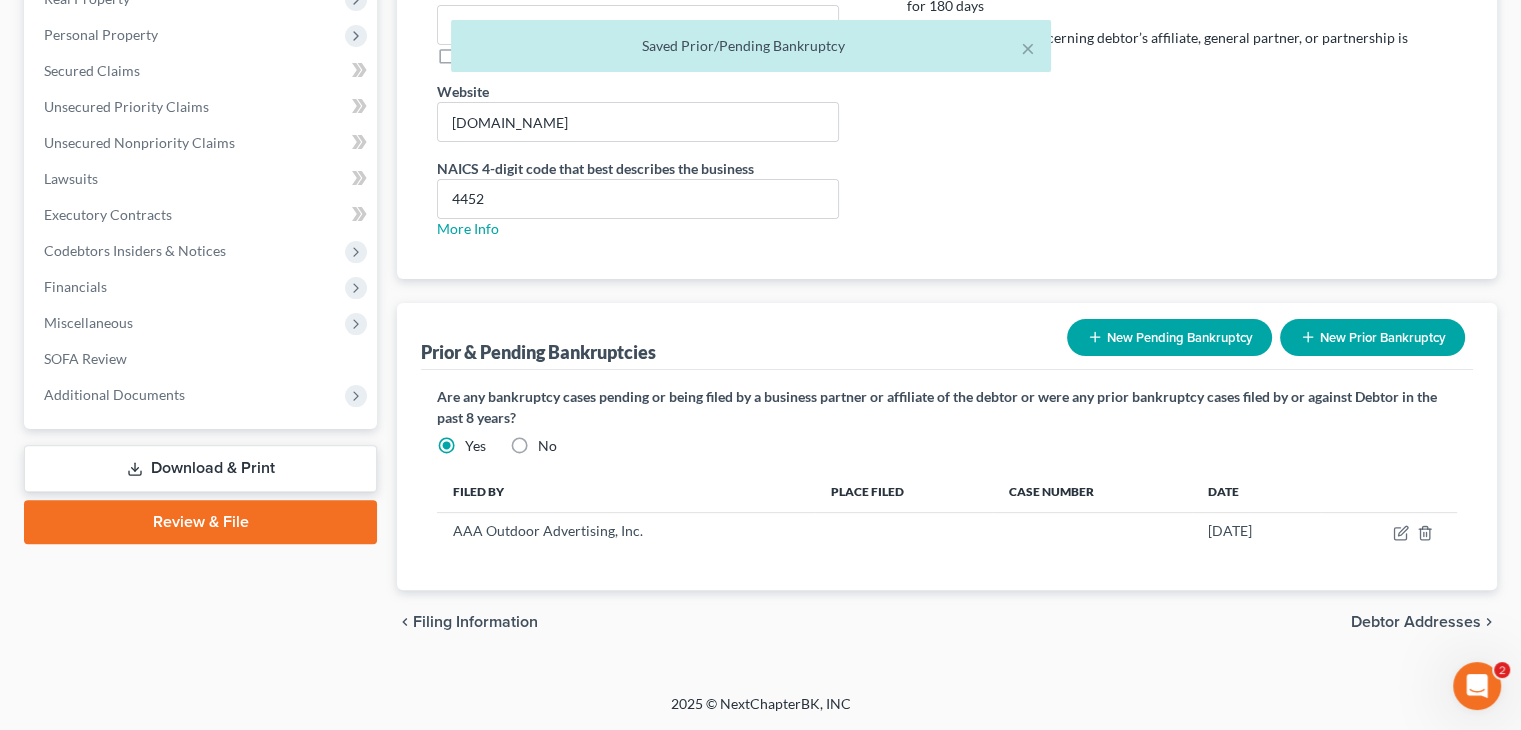 scroll, scrollTop: 476, scrollLeft: 0, axis: vertical 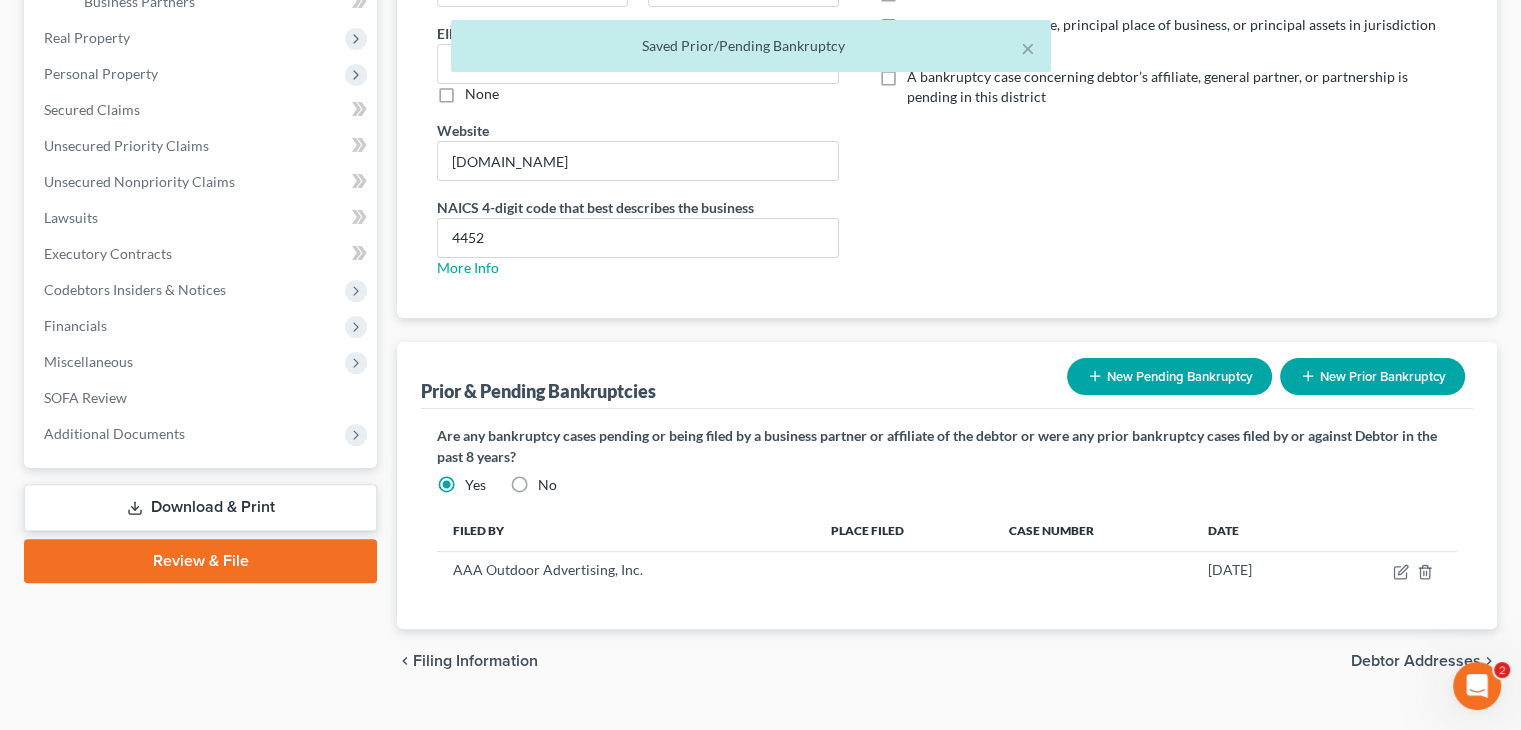 click on "New Pending Bankruptcy" at bounding box center (1169, 376) 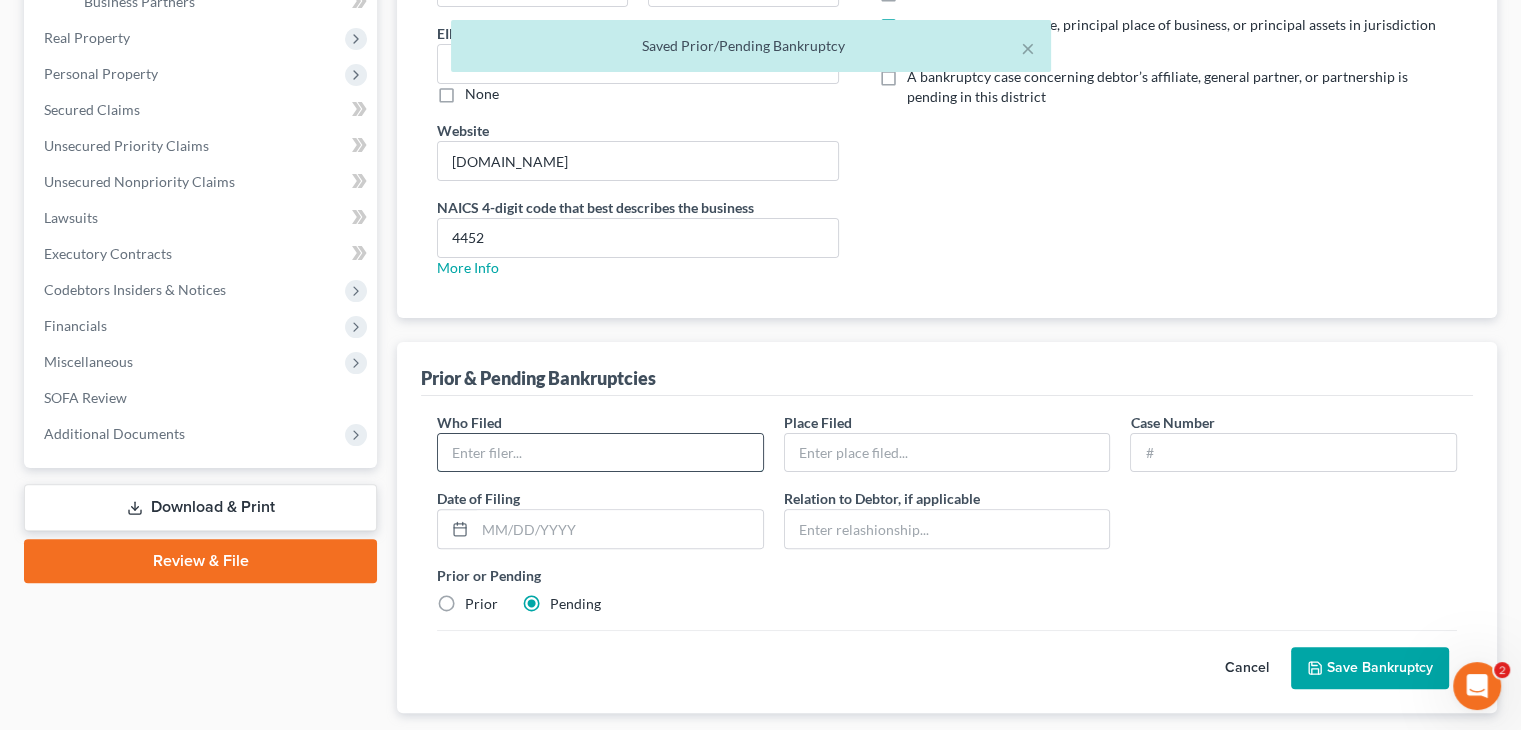 click at bounding box center (600, 453) 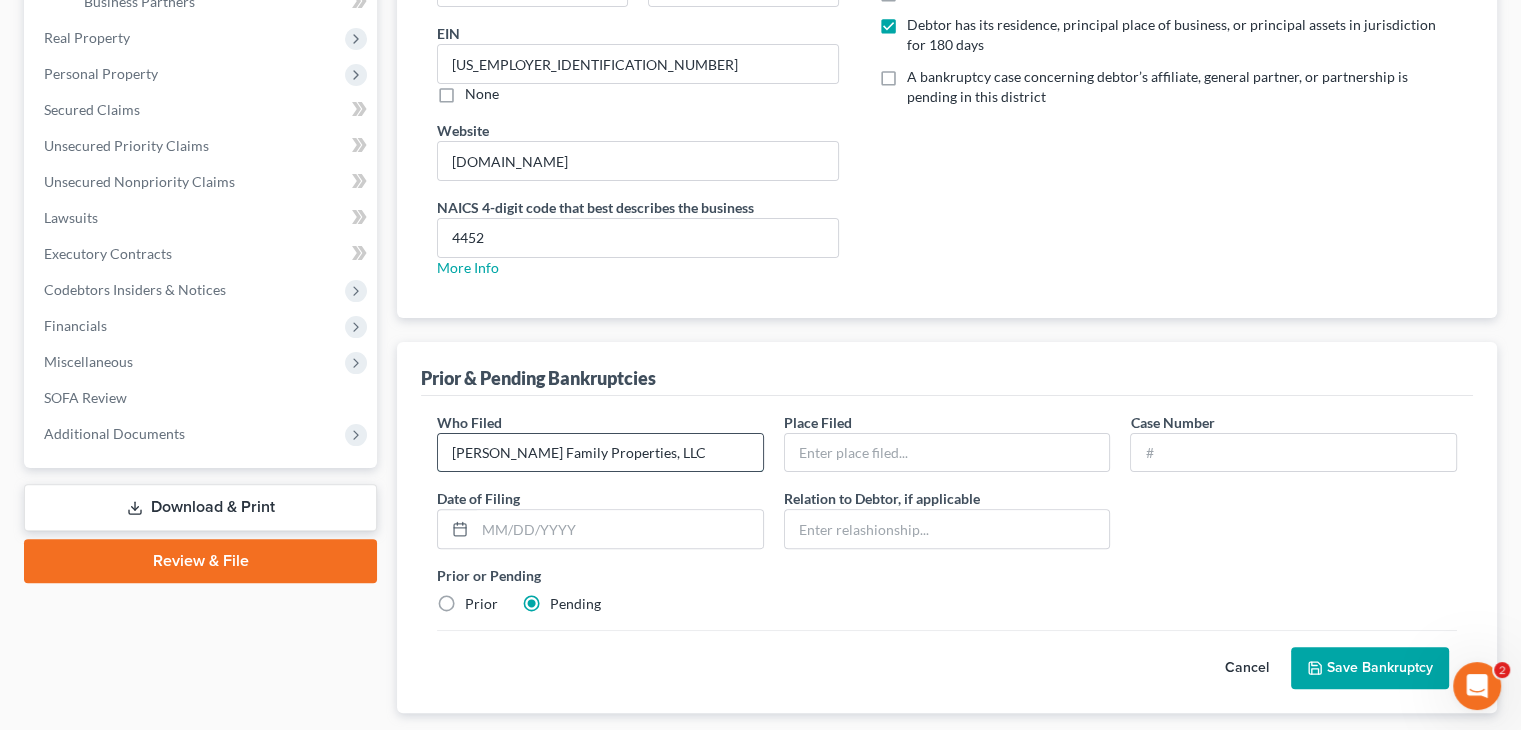 type on "[PERSON_NAME] Family Properties, LLC" 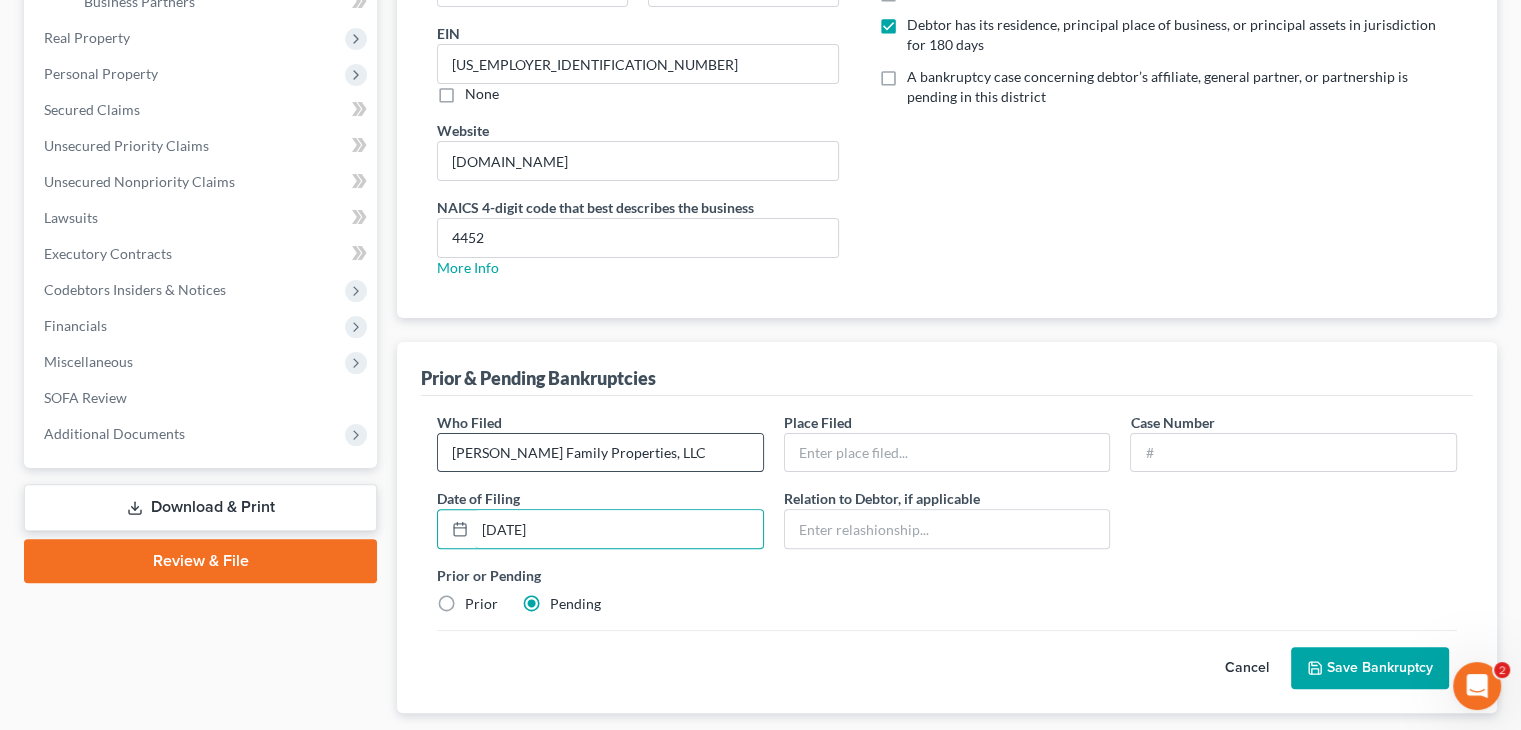 type on "[DATE]" 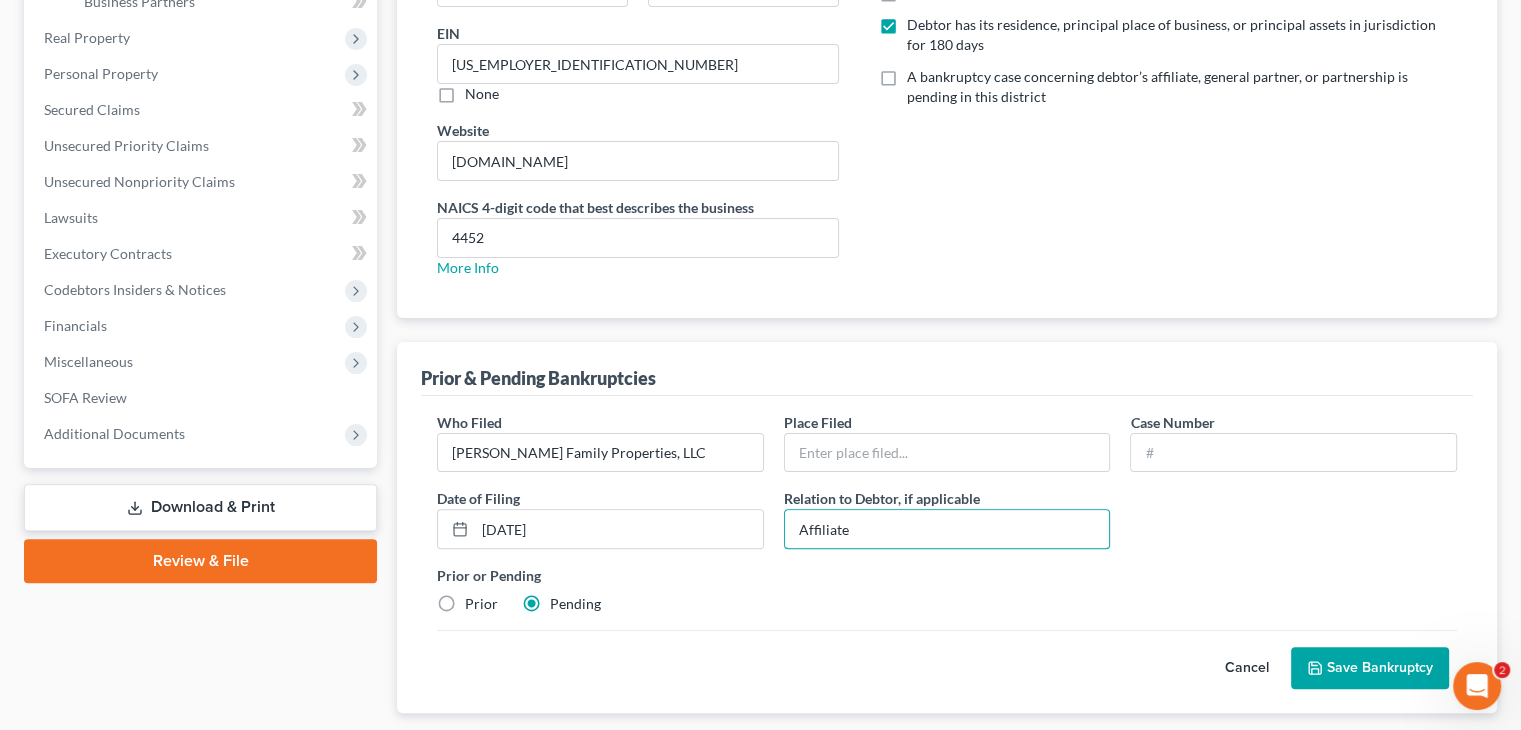 type on "Affiliate" 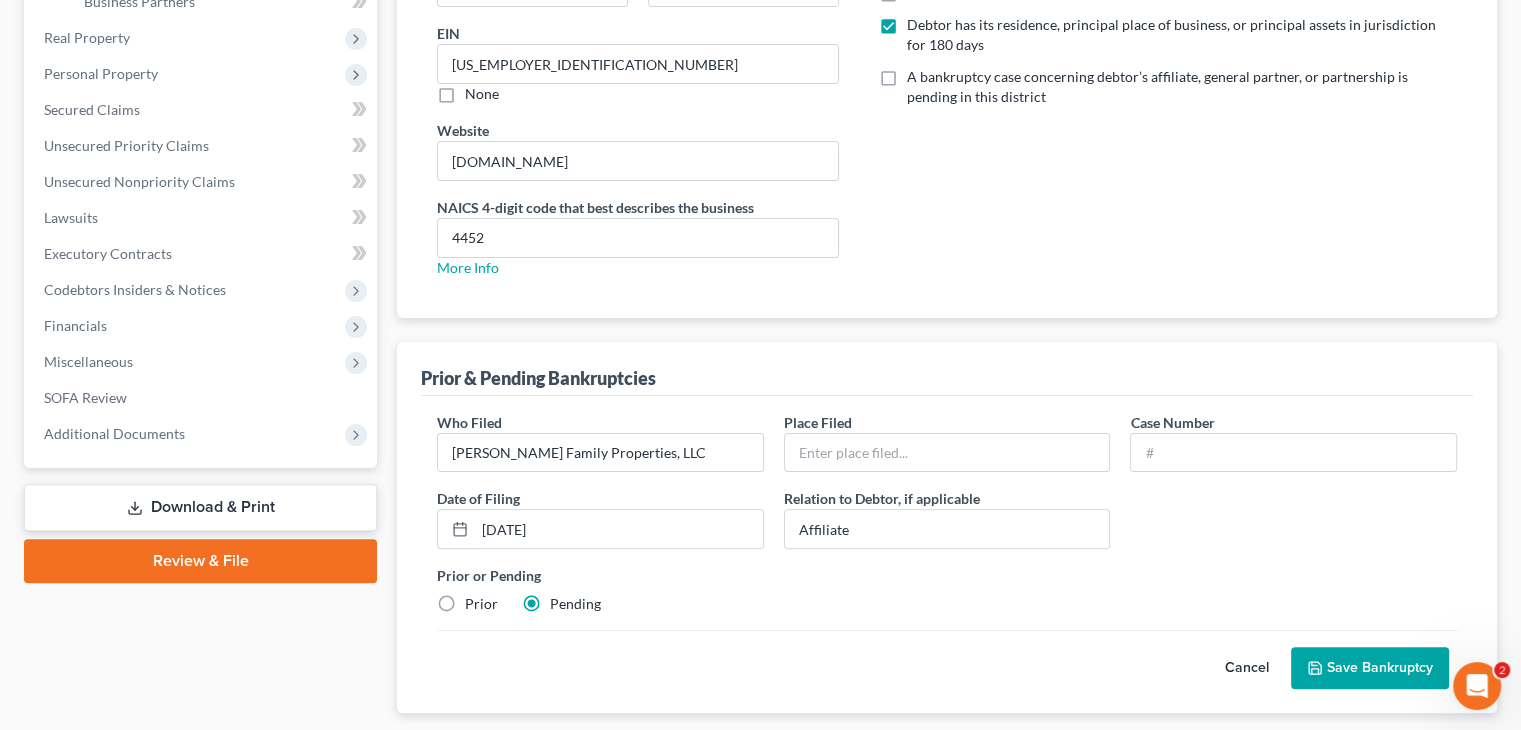 click on "Save Bankruptcy" at bounding box center (1370, 668) 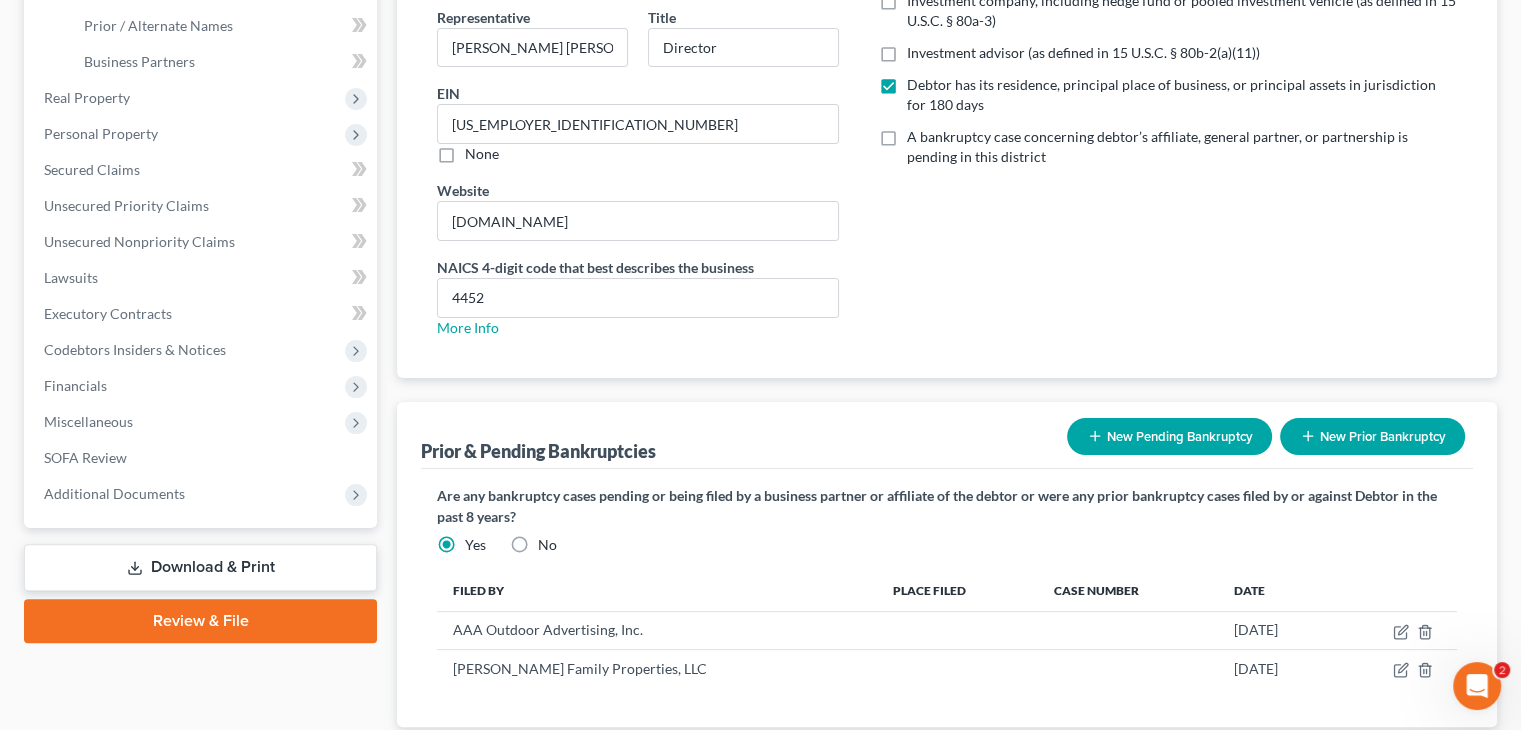 scroll, scrollTop: 514, scrollLeft: 0, axis: vertical 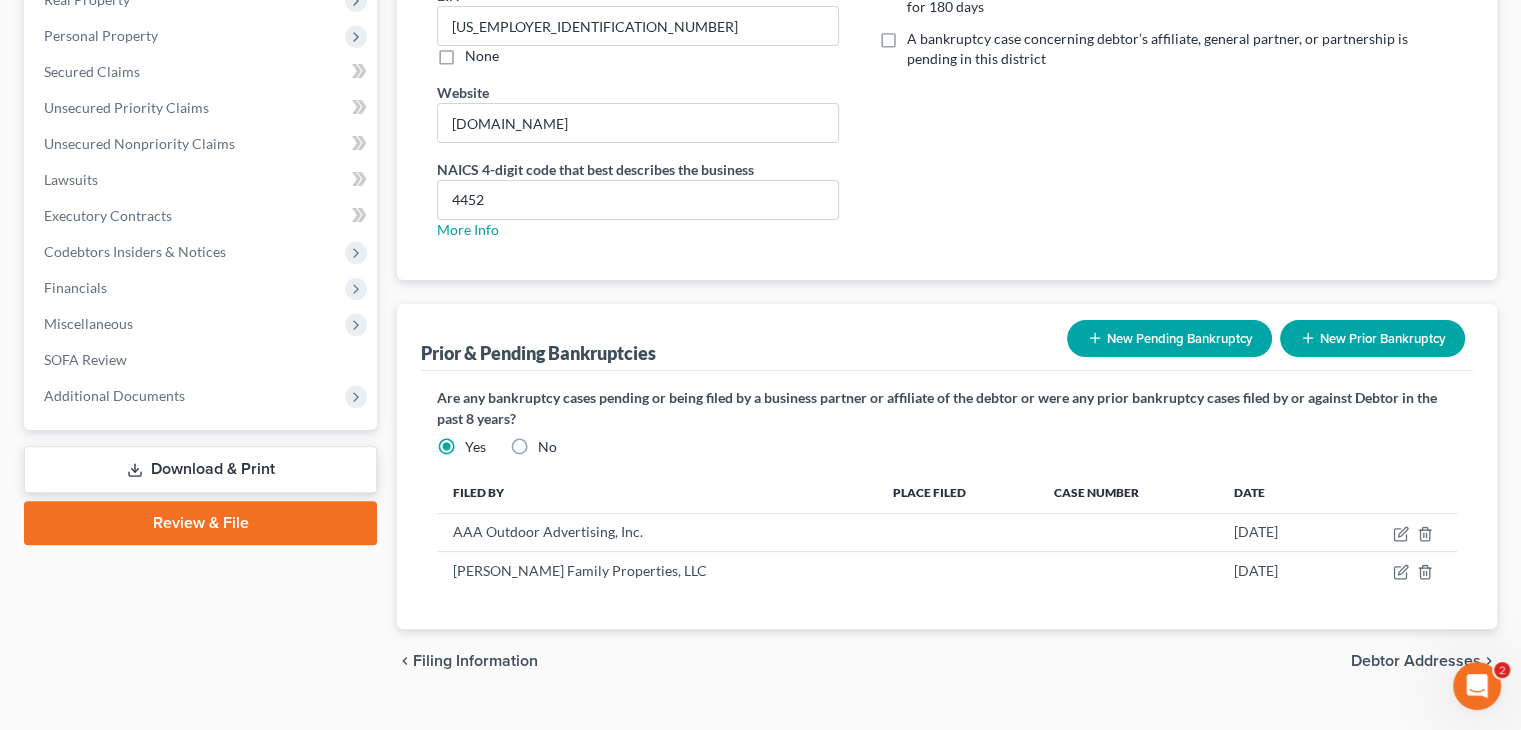 click on "Debtor Addresses" at bounding box center (1416, 661) 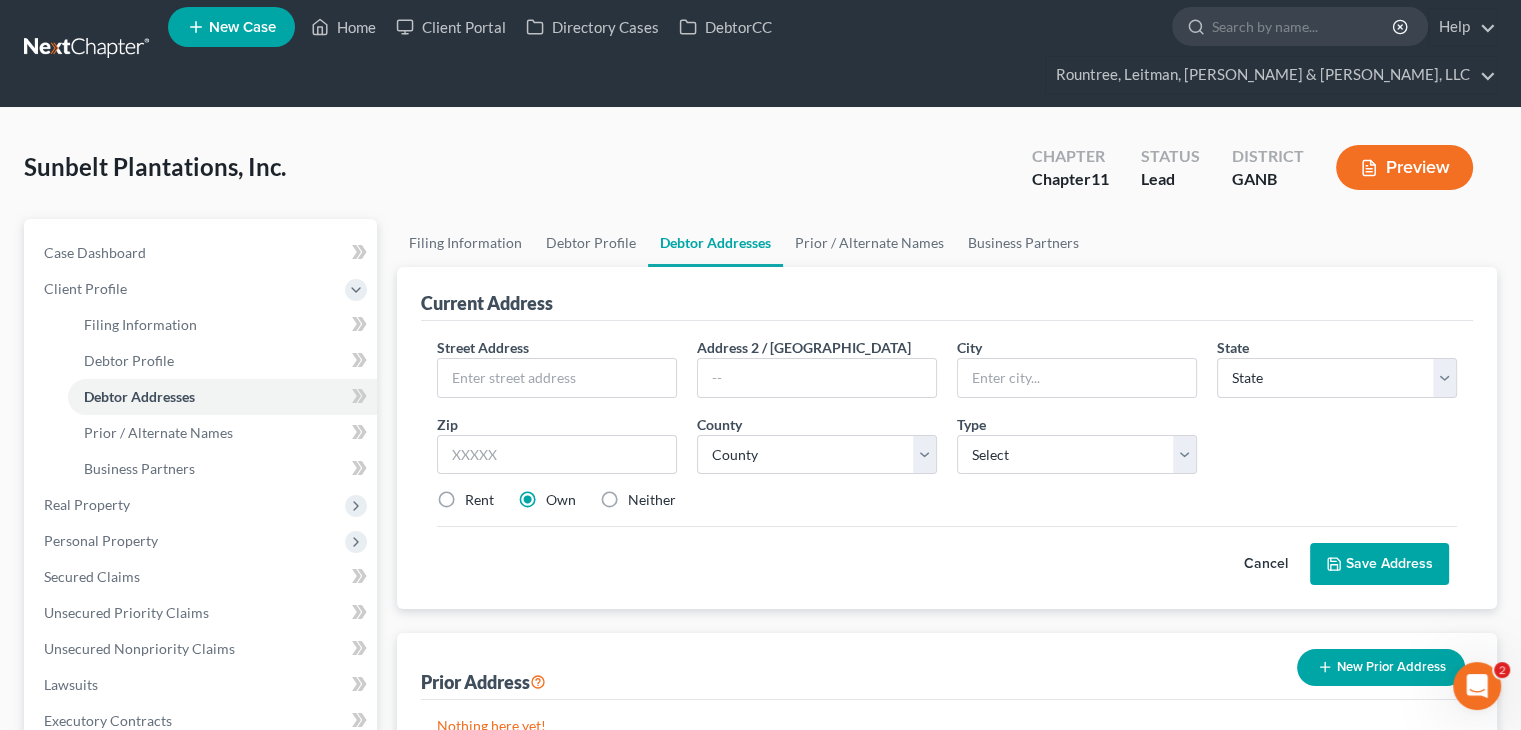 scroll, scrollTop: 0, scrollLeft: 0, axis: both 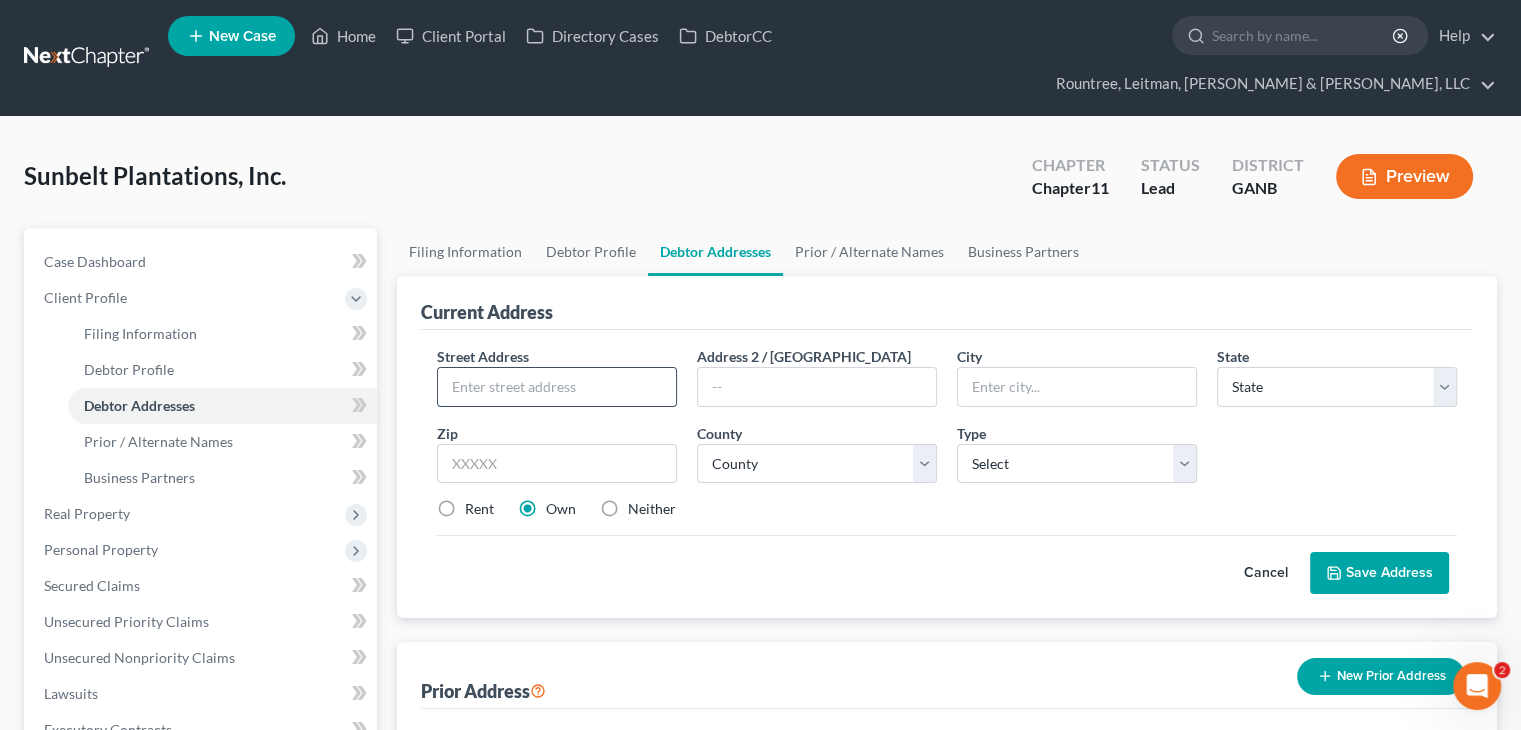 click at bounding box center (557, 387) 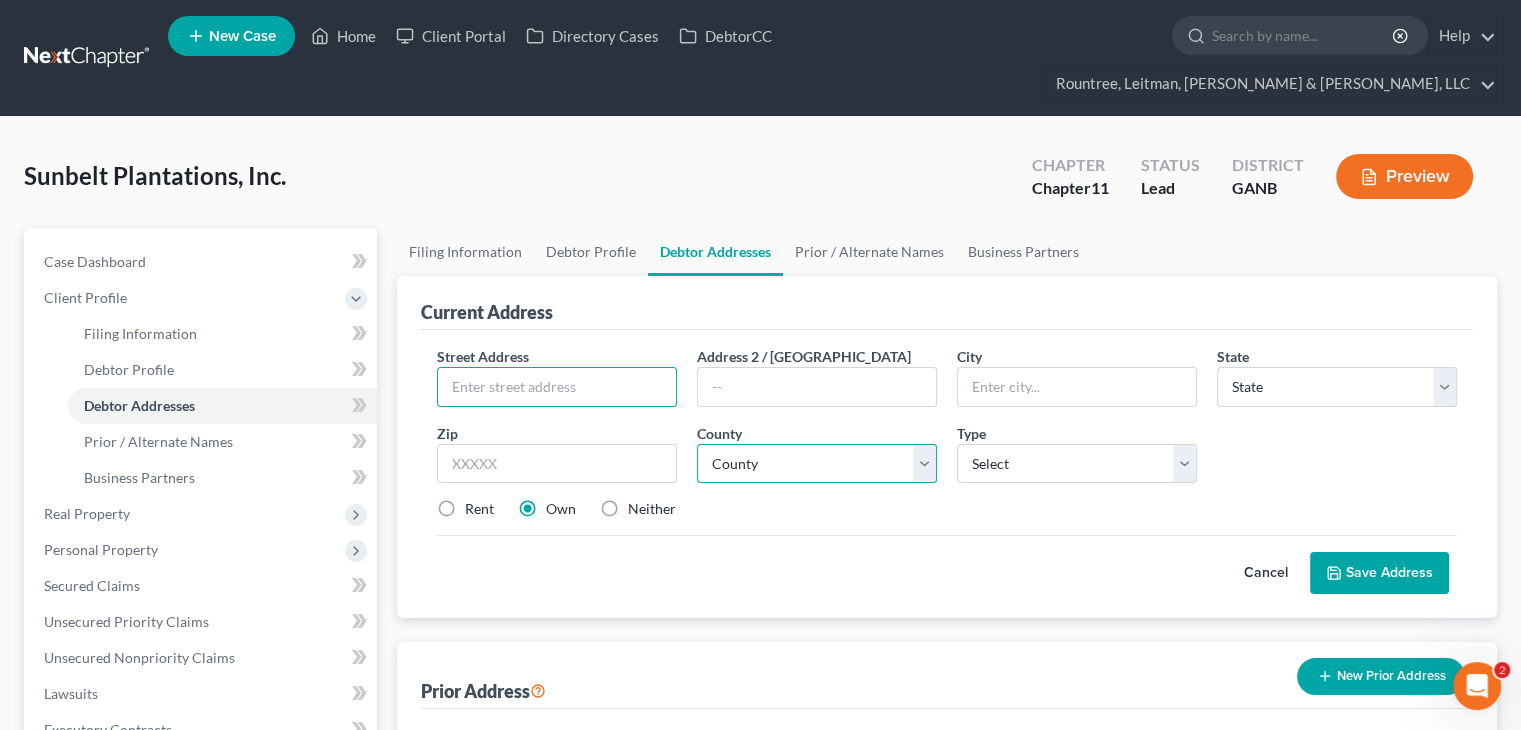 click on "County" at bounding box center [817, 464] 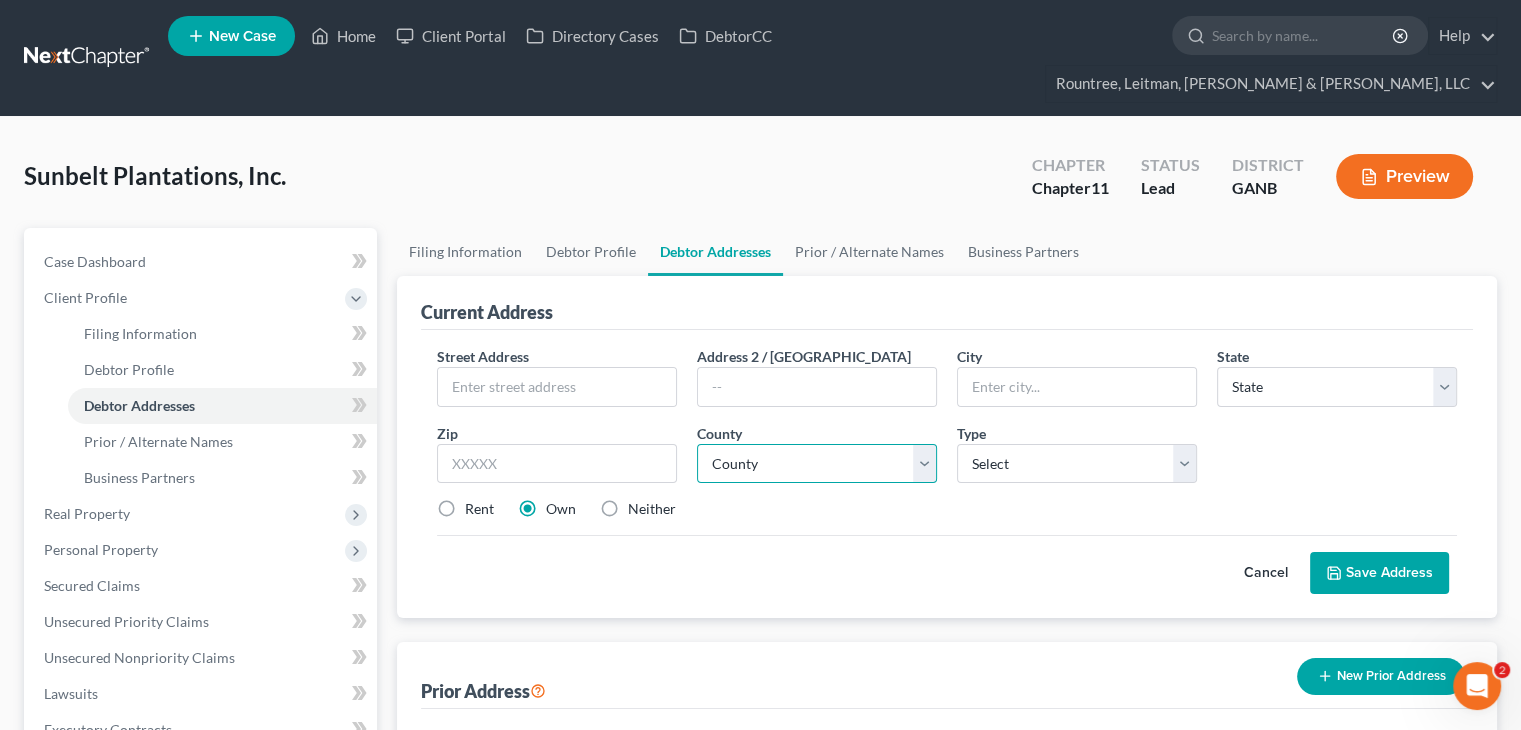 click on "County" at bounding box center (817, 464) 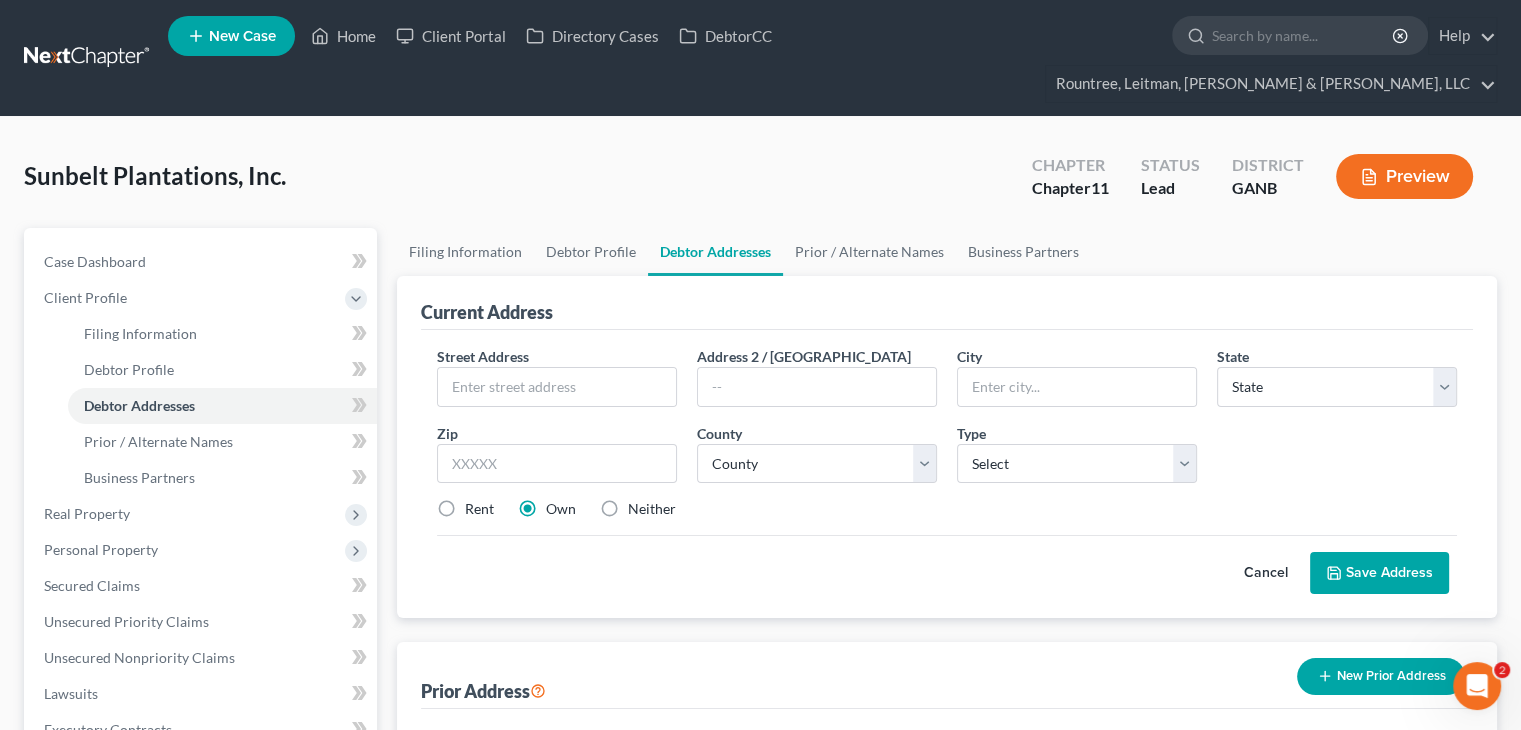 click at bounding box center (557, 387) 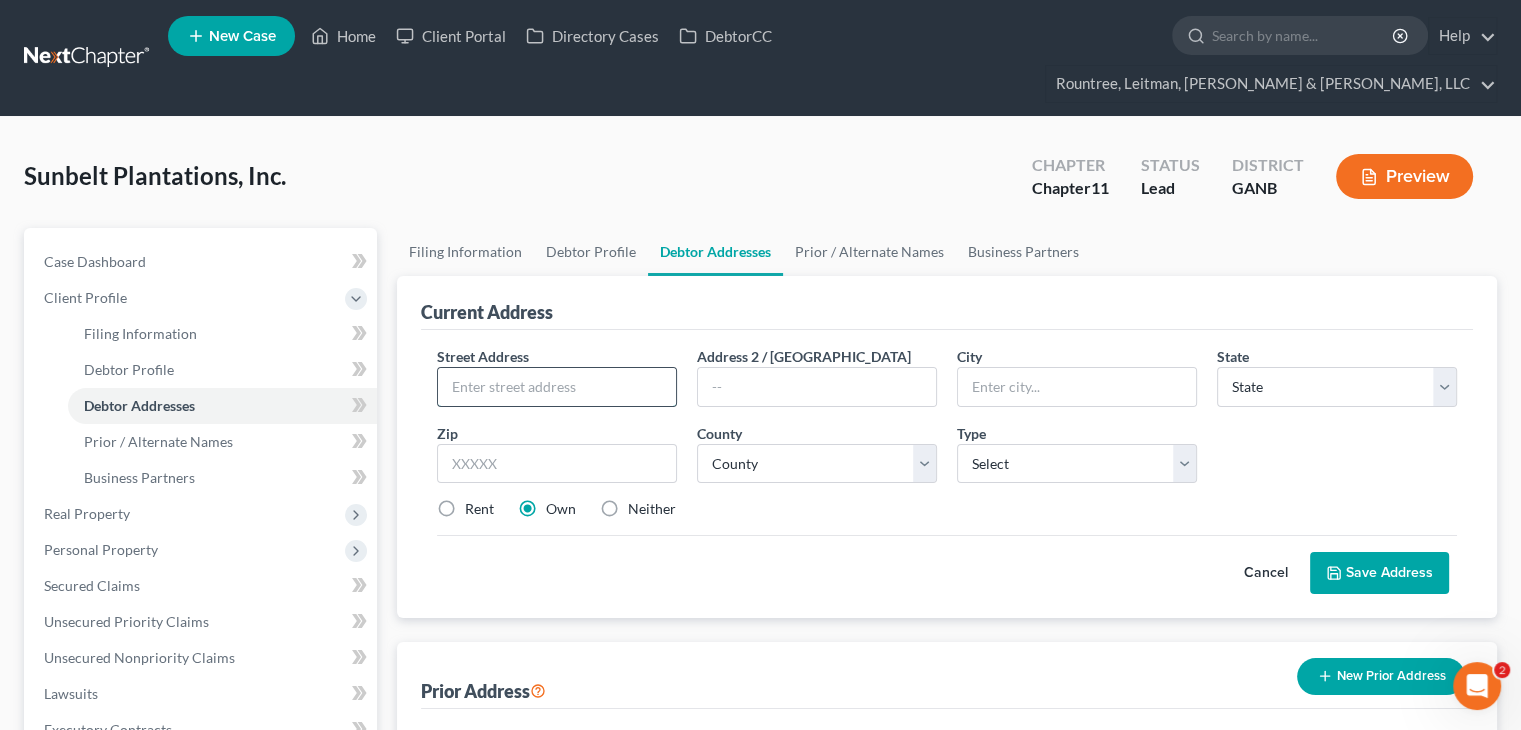 click at bounding box center [557, 387] 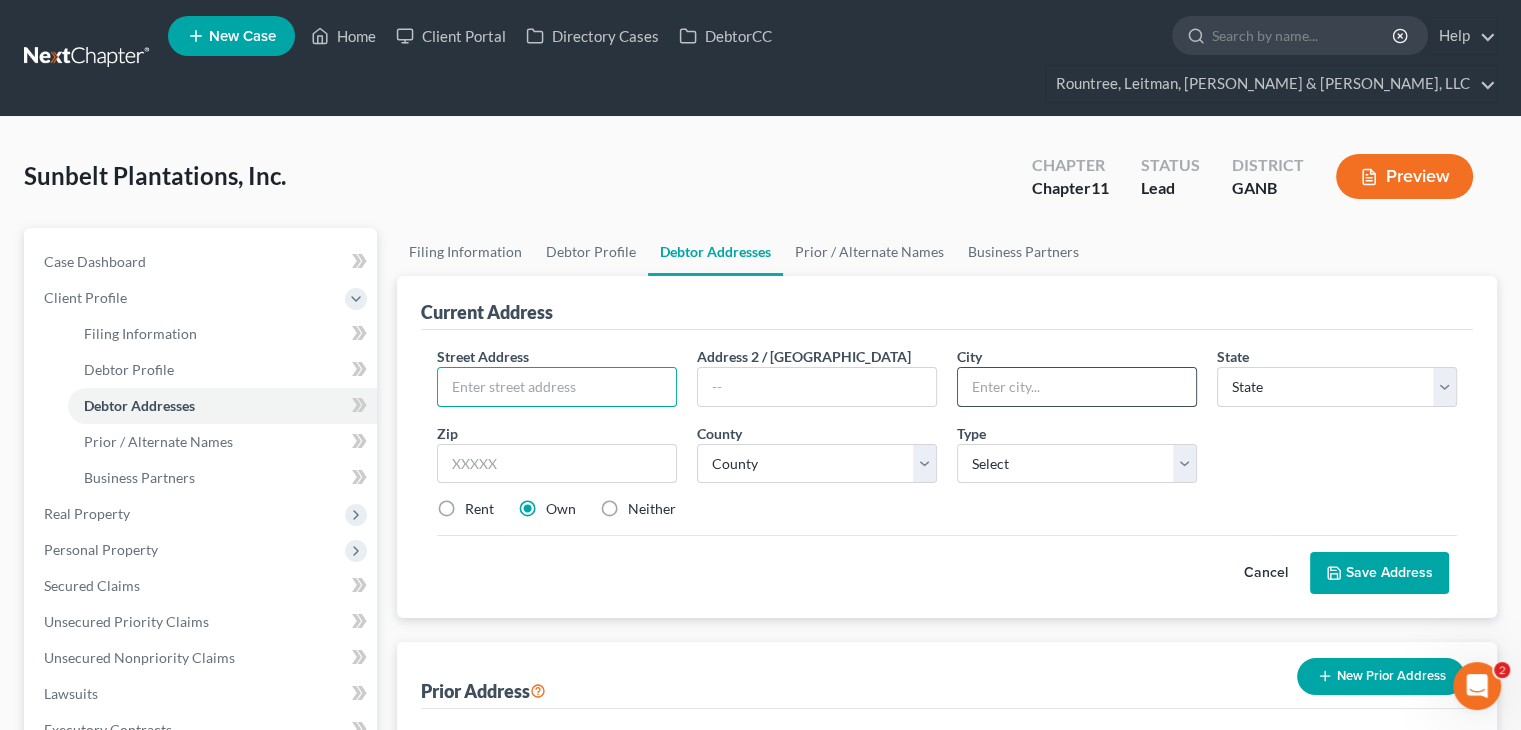 paste on "PO BOX 740, TIFTON, [GEOGRAPHIC_DATA], 31793-0740" 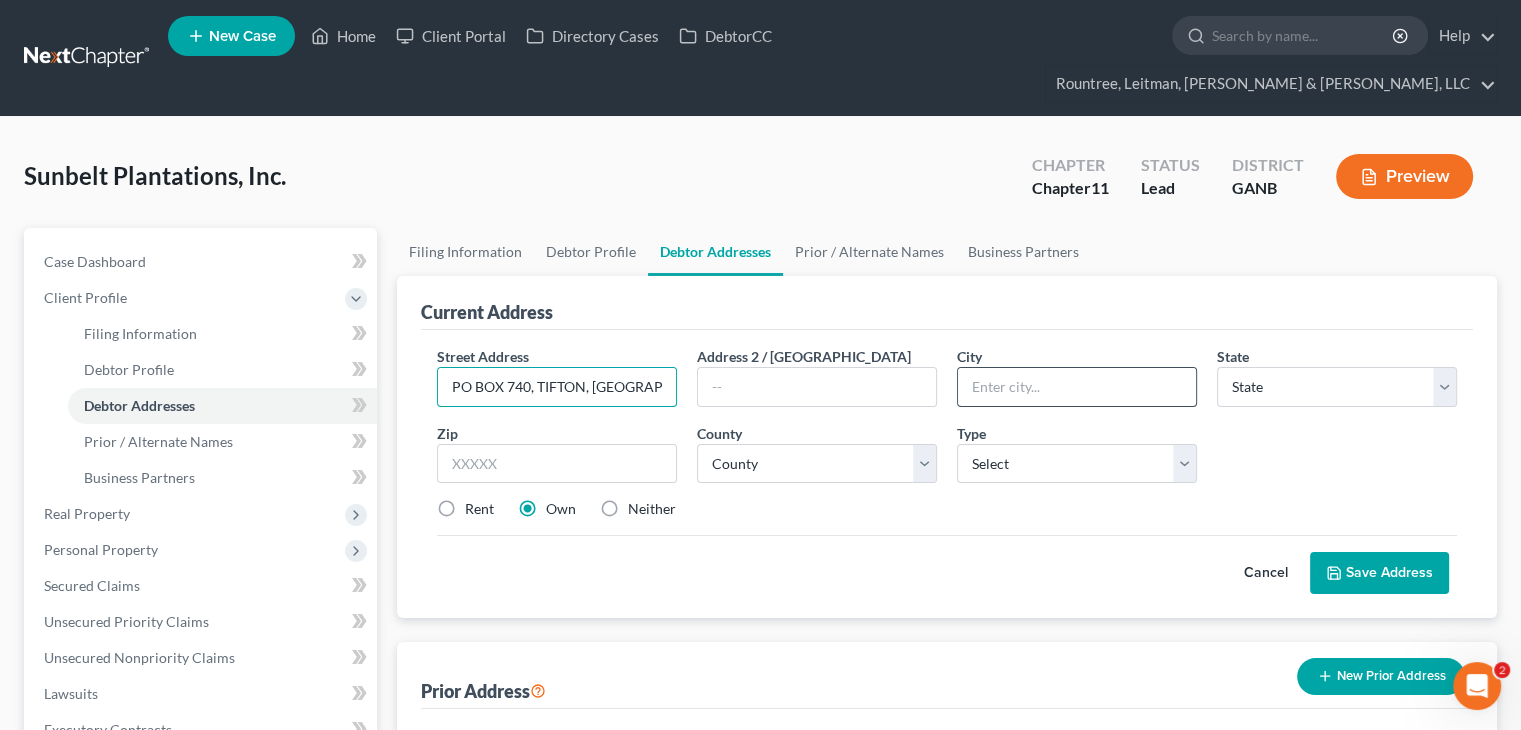 scroll, scrollTop: 0, scrollLeft: 32, axis: horizontal 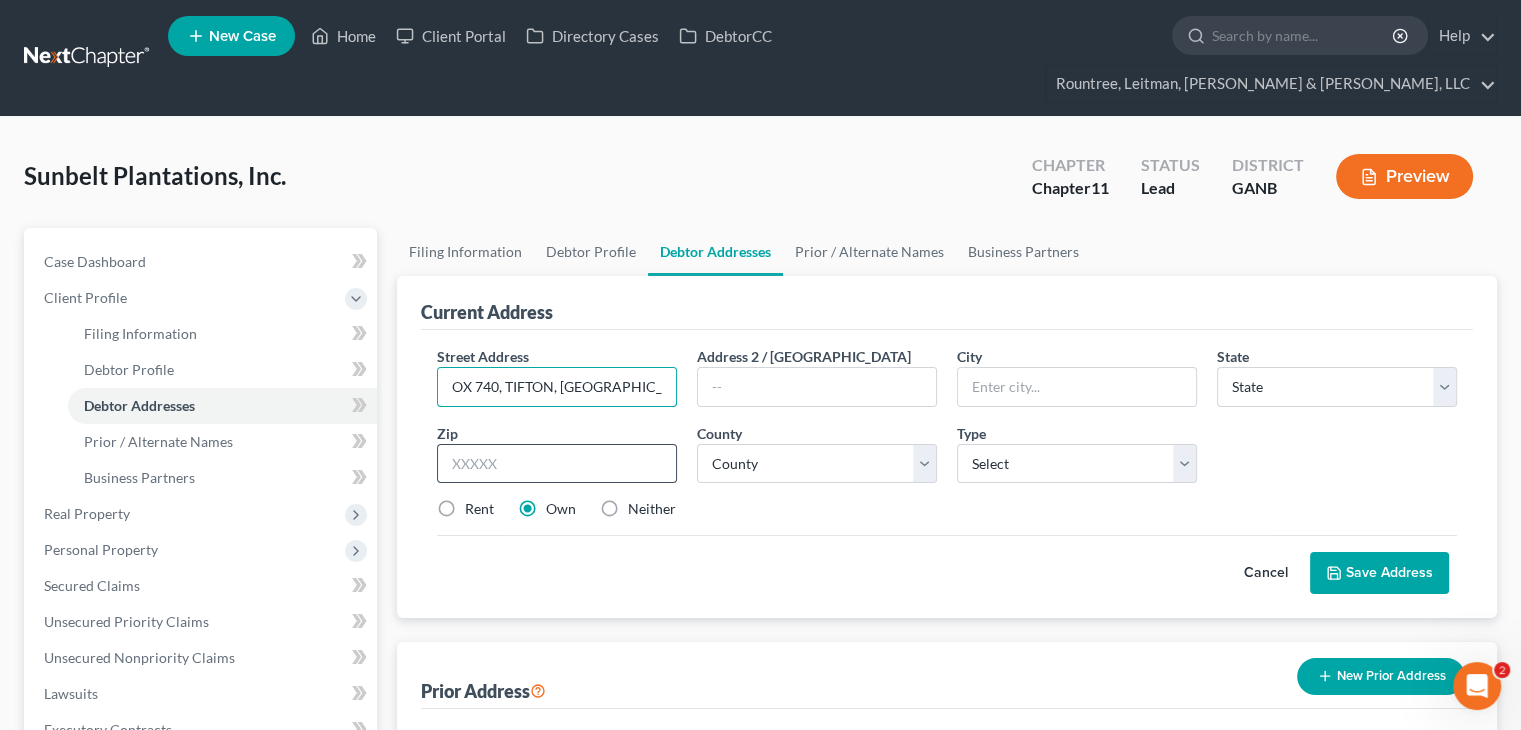 type on "PO BOX 740, TIFTON, [GEOGRAPHIC_DATA], 31793-0740" 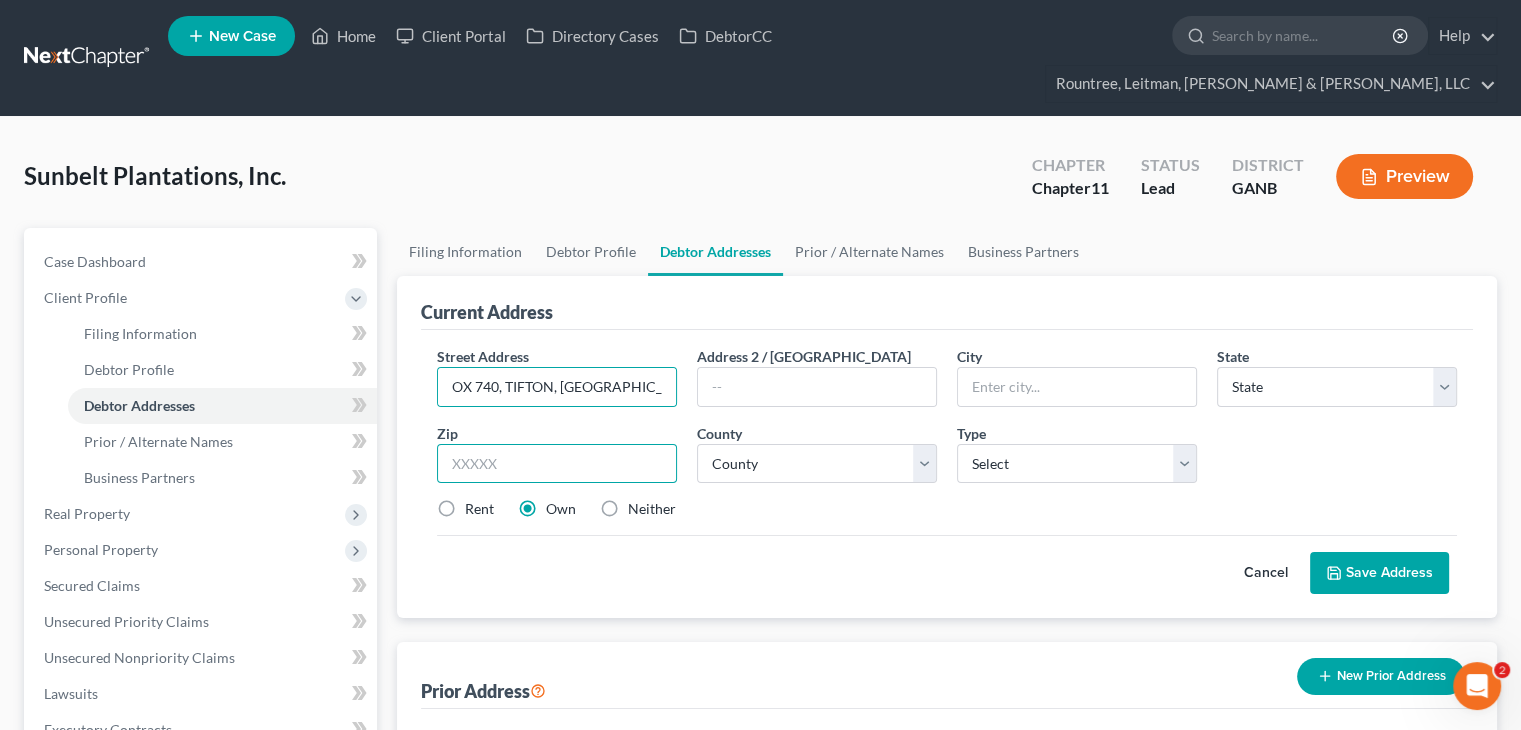 click at bounding box center [557, 464] 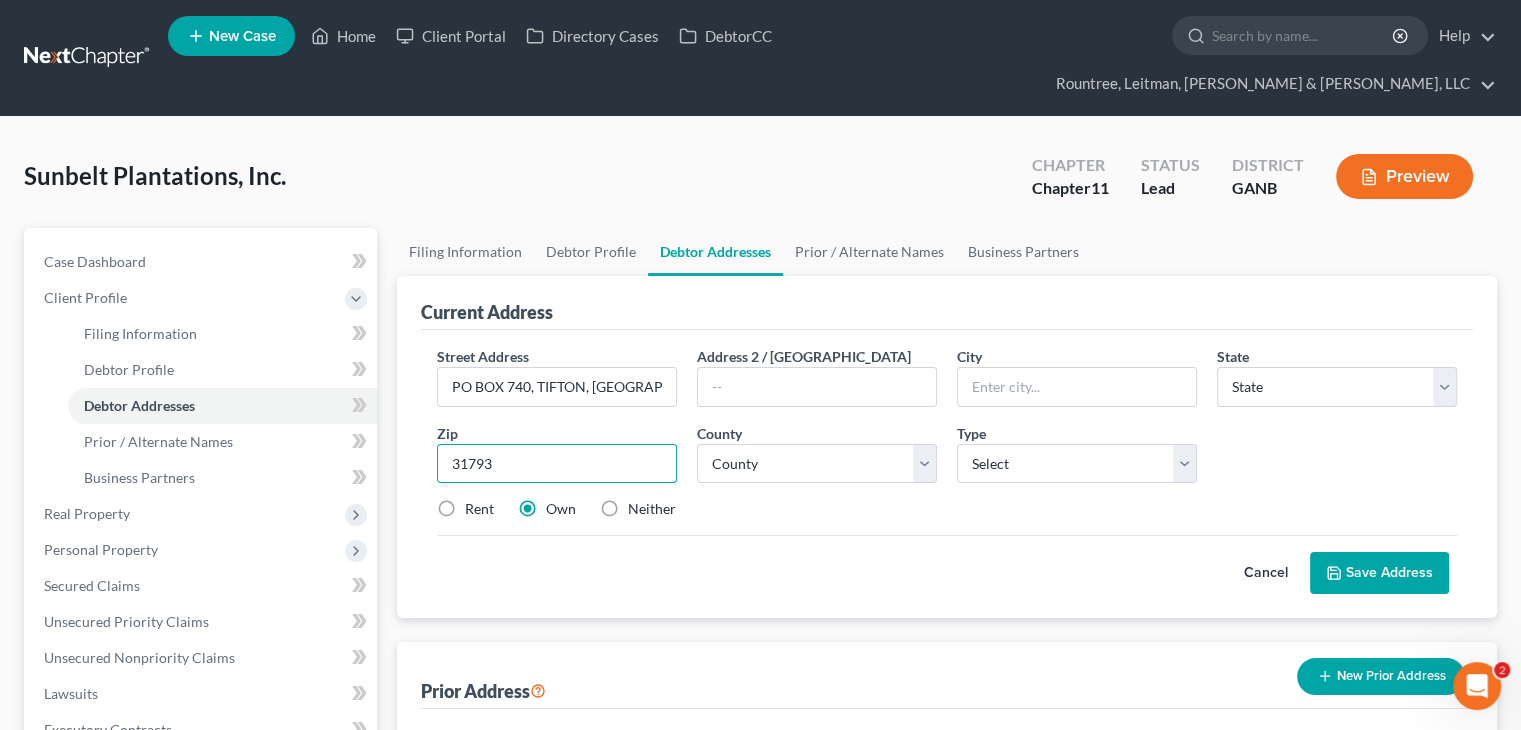 type on "31793" 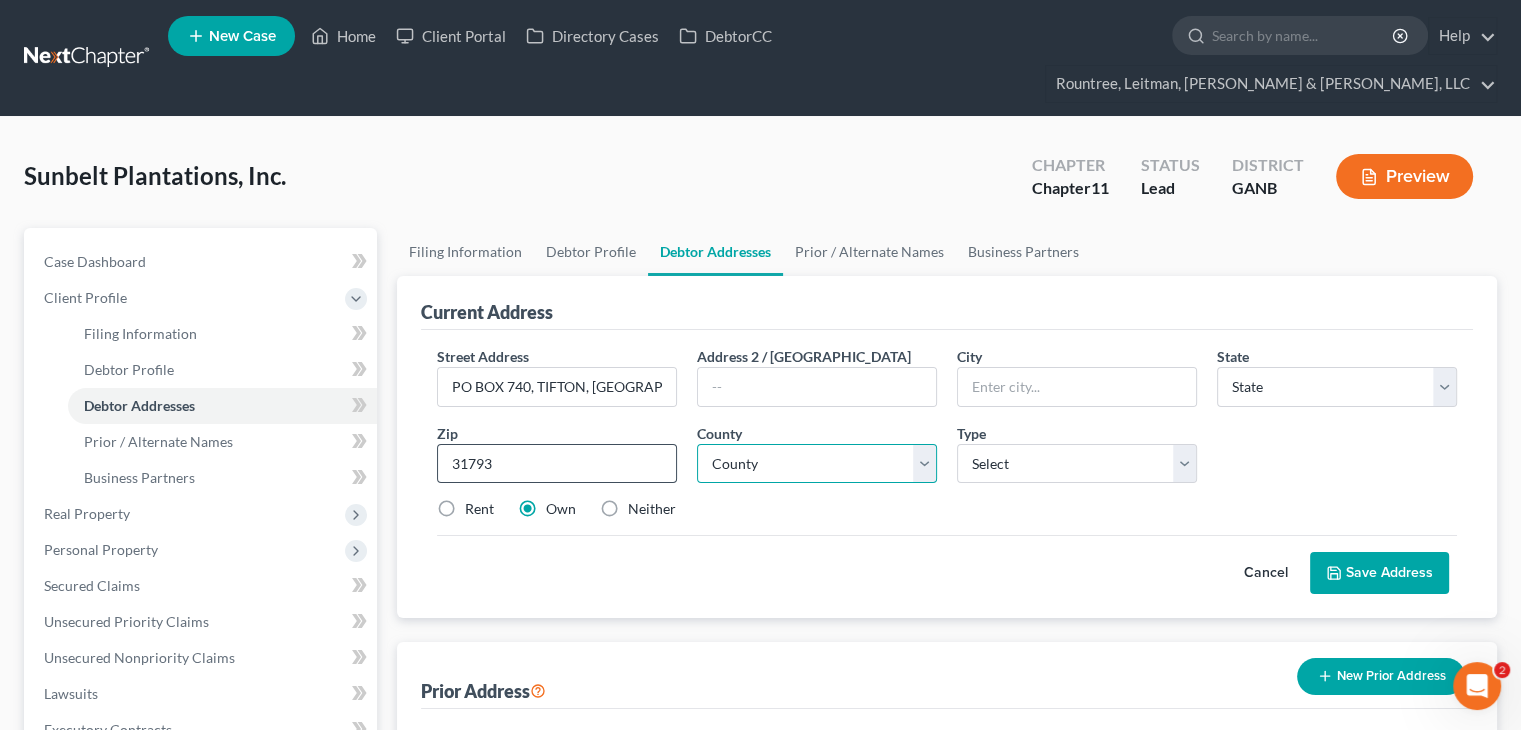 type on "Tifton" 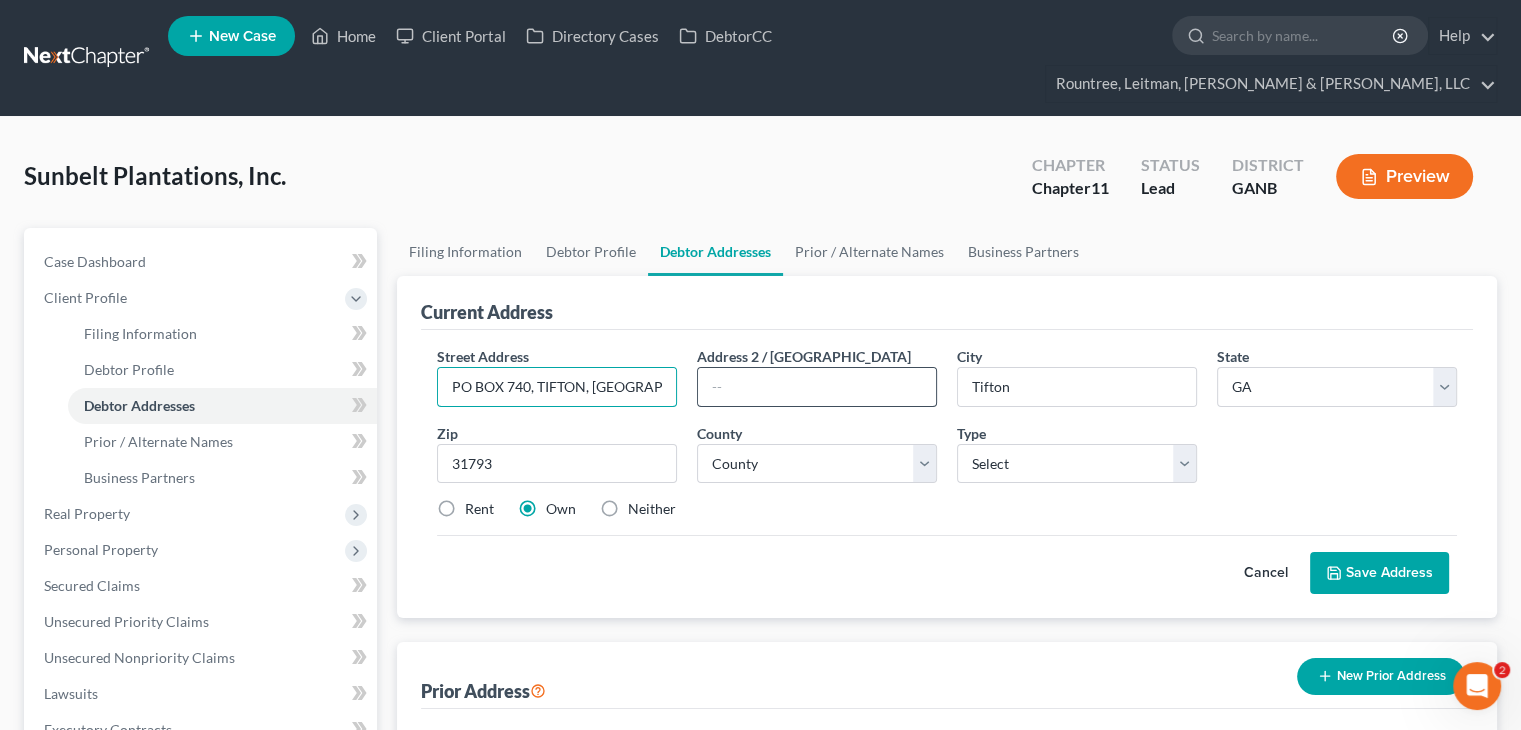 scroll, scrollTop: 0, scrollLeft: 32, axis: horizontal 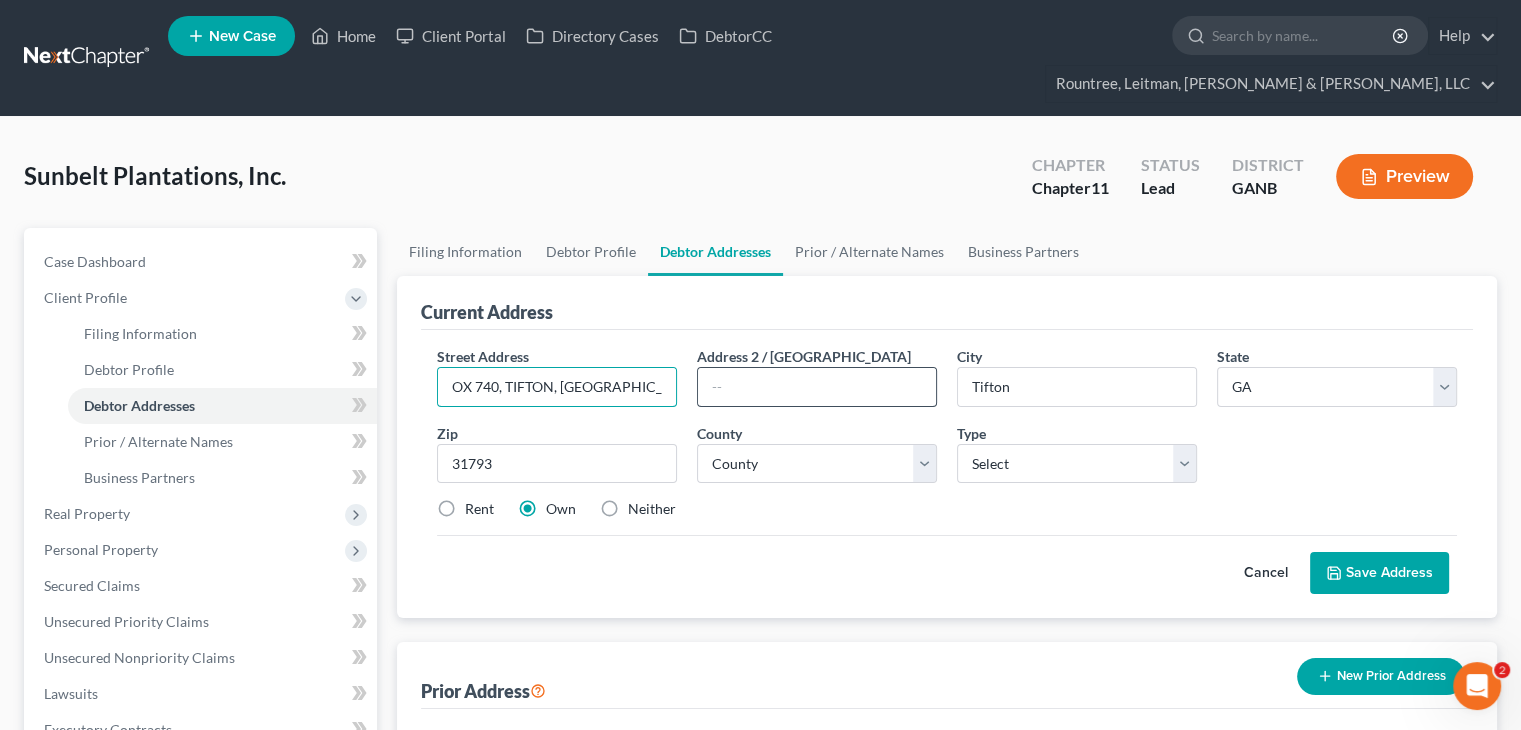 drag, startPoint x: 530, startPoint y: 349, endPoint x: 910, endPoint y: 337, distance: 380.18942 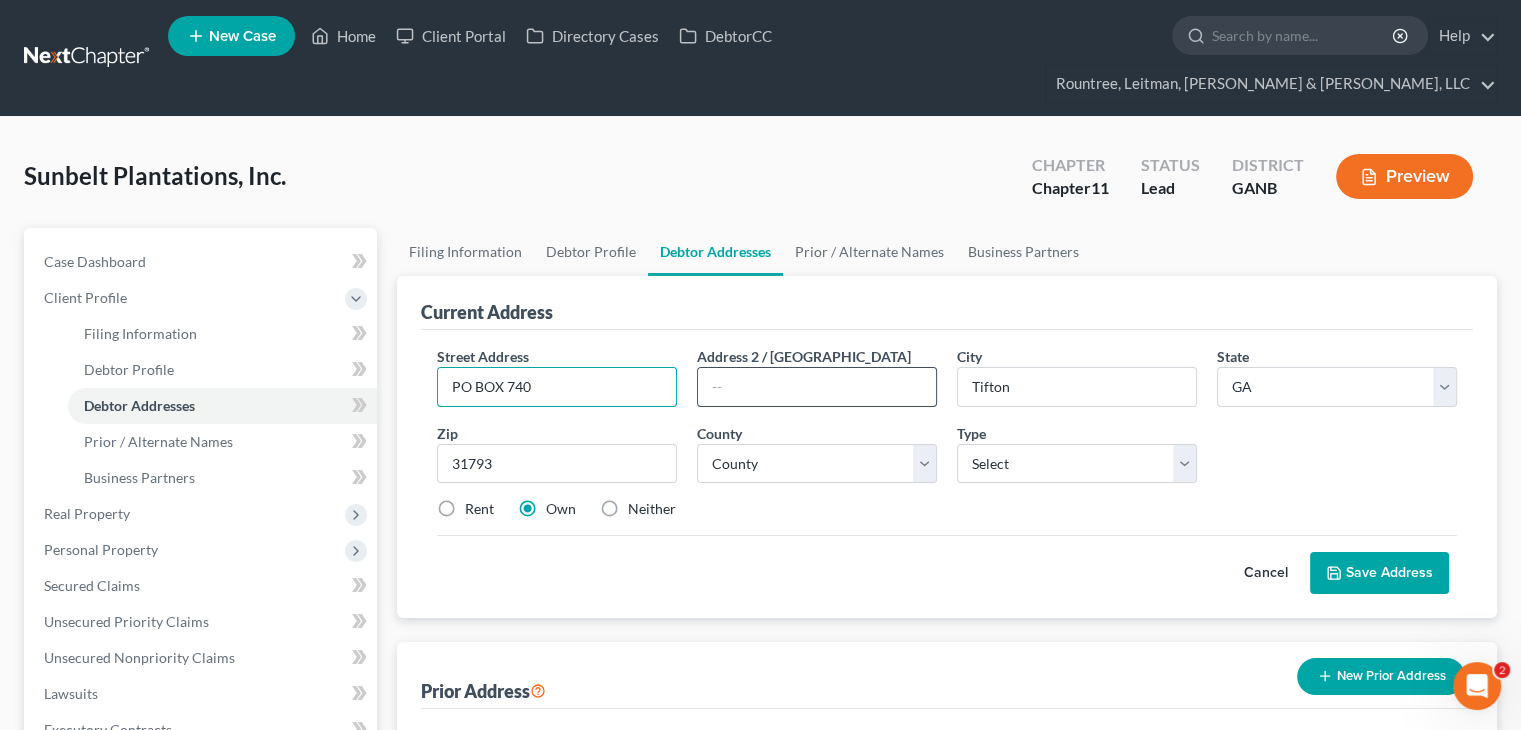 scroll, scrollTop: 0, scrollLeft: 0, axis: both 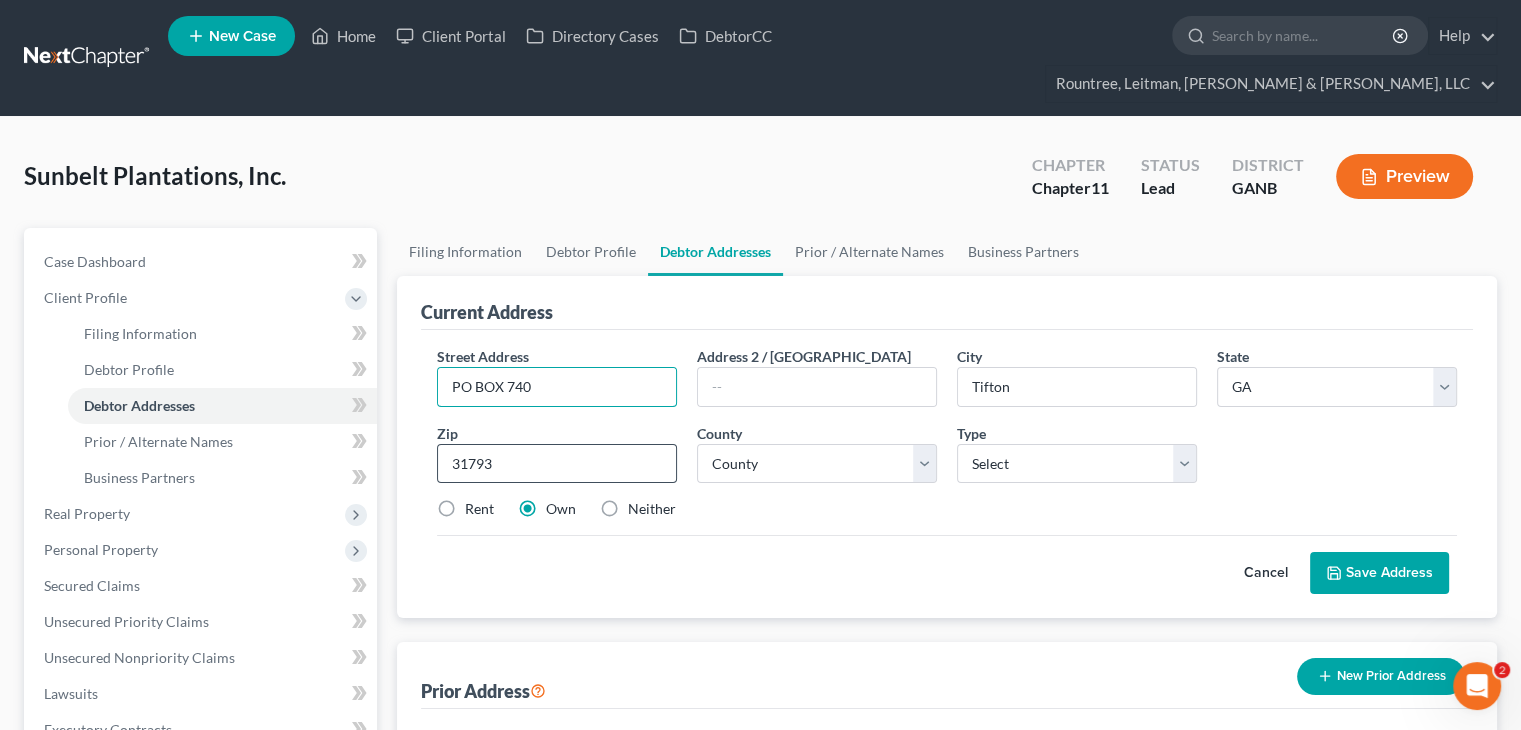 type on "PO BOX 740" 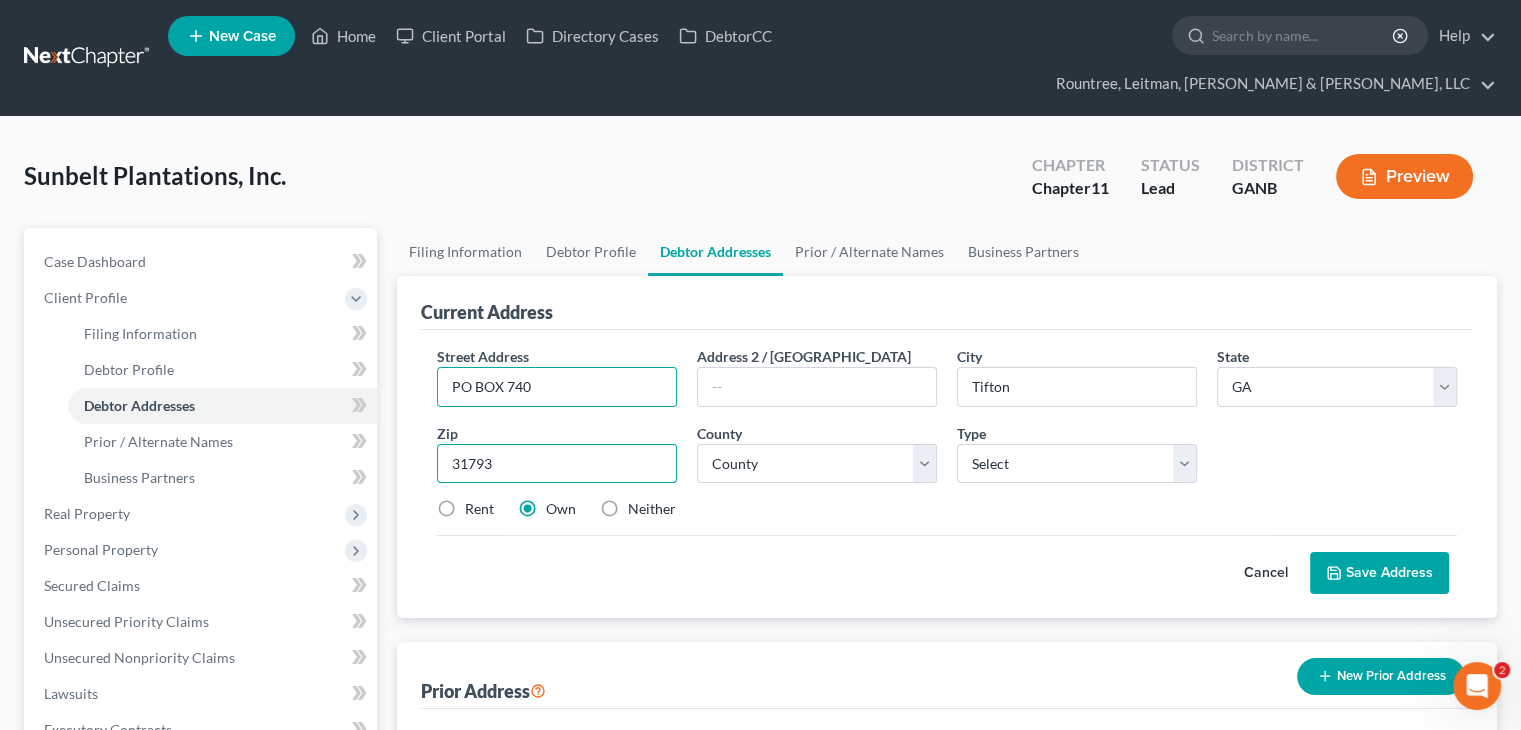 click on "31793" at bounding box center (557, 464) 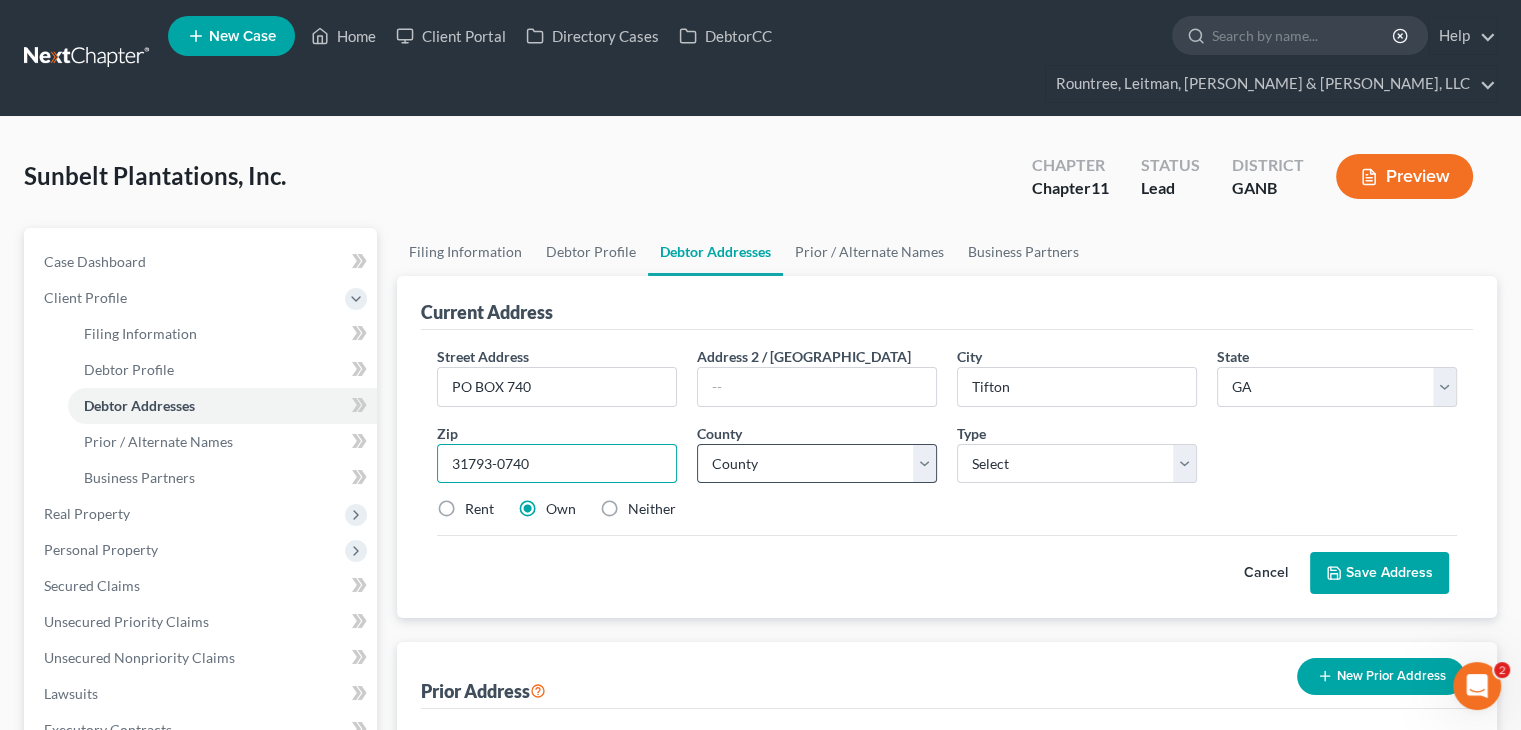 type on "31793-0740" 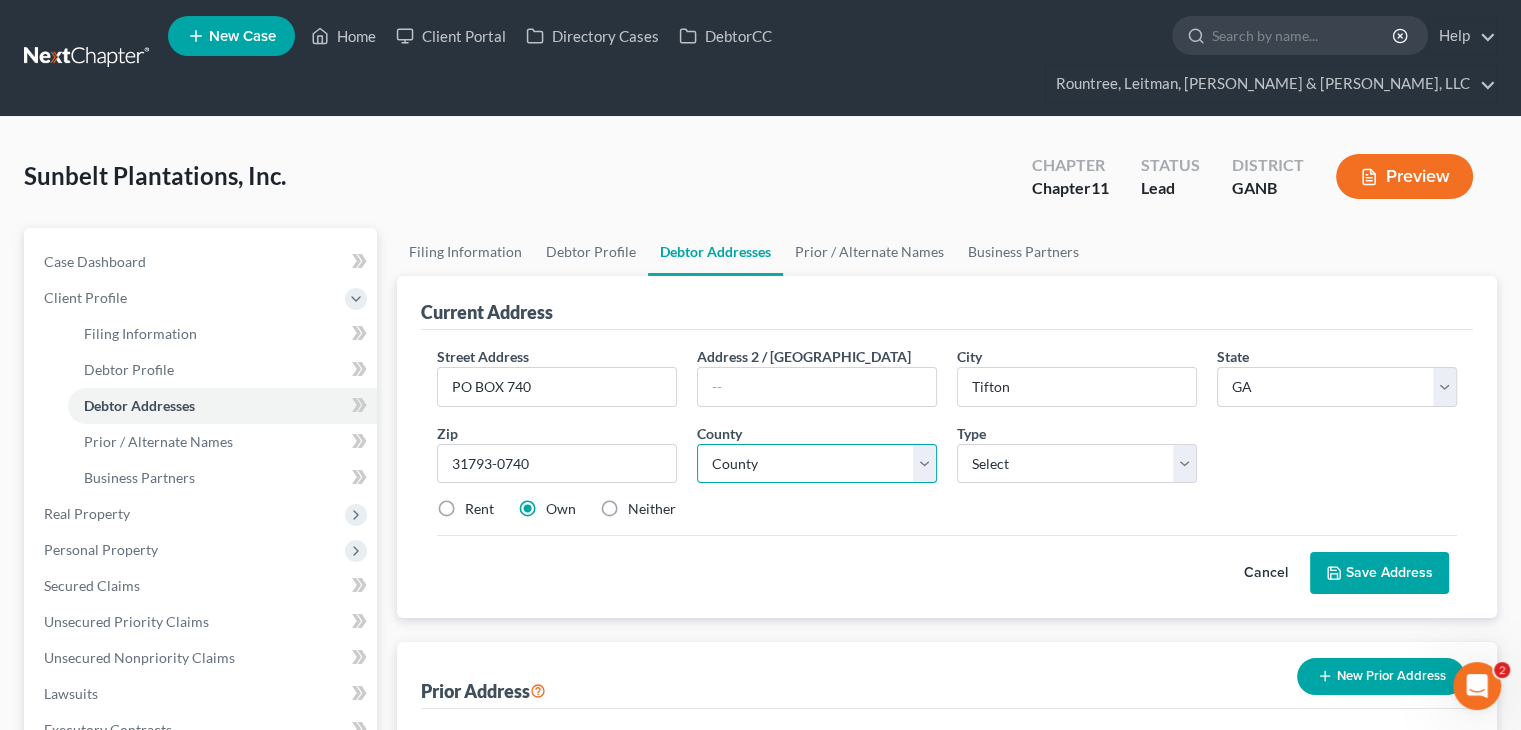 click on "County [GEOGRAPHIC_DATA] [GEOGRAPHIC_DATA] [GEOGRAPHIC_DATA] [GEOGRAPHIC_DATA] [GEOGRAPHIC_DATA] [GEOGRAPHIC_DATA] [GEOGRAPHIC_DATA] [GEOGRAPHIC_DATA] [PERSON_NAME][GEOGRAPHIC_DATA] [GEOGRAPHIC_DATA] [GEOGRAPHIC_DATA] [GEOGRAPHIC_DATA] [GEOGRAPHIC_DATA] [GEOGRAPHIC_DATA] [GEOGRAPHIC_DATA] [GEOGRAPHIC_DATA] [GEOGRAPHIC_DATA] Butts County [GEOGRAPHIC_DATA] [GEOGRAPHIC_DATA] [GEOGRAPHIC_DATA] [GEOGRAPHIC_DATA] [GEOGRAPHIC_DATA] [GEOGRAPHIC_DATA] [GEOGRAPHIC_DATA] [GEOGRAPHIC_DATA] [GEOGRAPHIC_DATA] [GEOGRAPHIC_DATA] [GEOGRAPHIC_DATA] [GEOGRAPHIC_DATA] [GEOGRAPHIC_DATA] Clinch County [GEOGRAPHIC_DATA] [GEOGRAPHIC_DATA] [GEOGRAPHIC_DATA] [GEOGRAPHIC_DATA] [GEOGRAPHIC_DATA] [GEOGRAPHIC_DATA] [GEOGRAPHIC_DATA] [GEOGRAPHIC_DATA] [GEOGRAPHIC_DATA] [GEOGRAPHIC_DATA] [GEOGRAPHIC_DATA] [GEOGRAPHIC_DATA] [GEOGRAPHIC_DATA] [GEOGRAPHIC_DATA] [GEOGRAPHIC_DATA] [GEOGRAPHIC_DATA] Early County [GEOGRAPHIC_DATA] [GEOGRAPHIC_DATA] [GEOGRAPHIC_DATA] [GEOGRAPHIC_DATA] [GEOGRAPHIC_DATA] [GEOGRAPHIC_DATA] [GEOGRAPHIC_DATA] [GEOGRAPHIC_DATA] [GEOGRAPHIC_DATA] [GEOGRAPHIC_DATA] [GEOGRAPHIC_DATA] [GEOGRAPHIC_DATA] [GEOGRAPHIC_DATA] [GEOGRAPHIC_DATA] [GEOGRAPHIC_DATA] [GEOGRAPHIC_DATA] [GEOGRAPHIC_DATA] [GEOGRAPHIC_DATA] [GEOGRAPHIC_DATA] County [GEOGRAPHIC_DATA]" at bounding box center (817, 464) 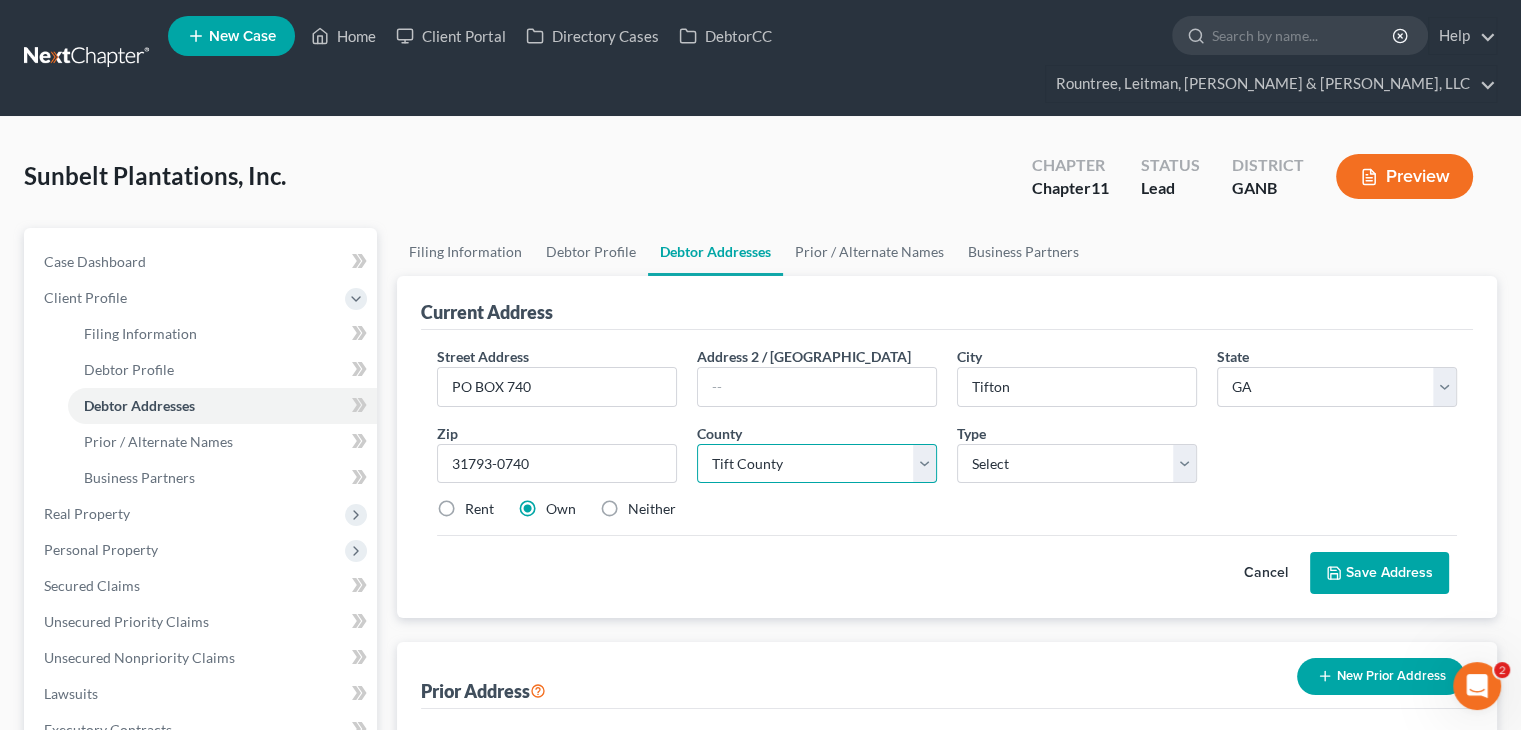 click on "County [GEOGRAPHIC_DATA] [GEOGRAPHIC_DATA] [GEOGRAPHIC_DATA] [GEOGRAPHIC_DATA] [GEOGRAPHIC_DATA] [GEOGRAPHIC_DATA] [GEOGRAPHIC_DATA] [GEOGRAPHIC_DATA] [PERSON_NAME][GEOGRAPHIC_DATA] [GEOGRAPHIC_DATA] [GEOGRAPHIC_DATA] [GEOGRAPHIC_DATA] [GEOGRAPHIC_DATA] [GEOGRAPHIC_DATA] [GEOGRAPHIC_DATA] [GEOGRAPHIC_DATA] [GEOGRAPHIC_DATA] Butts County [GEOGRAPHIC_DATA] [GEOGRAPHIC_DATA] [GEOGRAPHIC_DATA] [GEOGRAPHIC_DATA] [GEOGRAPHIC_DATA] [GEOGRAPHIC_DATA] [GEOGRAPHIC_DATA] [GEOGRAPHIC_DATA] [GEOGRAPHIC_DATA] [GEOGRAPHIC_DATA] [GEOGRAPHIC_DATA] [GEOGRAPHIC_DATA] [GEOGRAPHIC_DATA] Clinch County [GEOGRAPHIC_DATA] [GEOGRAPHIC_DATA] [GEOGRAPHIC_DATA] [GEOGRAPHIC_DATA] [GEOGRAPHIC_DATA] [GEOGRAPHIC_DATA] [GEOGRAPHIC_DATA] [GEOGRAPHIC_DATA] [GEOGRAPHIC_DATA] [GEOGRAPHIC_DATA] [GEOGRAPHIC_DATA] [GEOGRAPHIC_DATA] [GEOGRAPHIC_DATA] [GEOGRAPHIC_DATA] [GEOGRAPHIC_DATA] [GEOGRAPHIC_DATA] Early County [GEOGRAPHIC_DATA] [GEOGRAPHIC_DATA] [GEOGRAPHIC_DATA] [GEOGRAPHIC_DATA] [GEOGRAPHIC_DATA] [GEOGRAPHIC_DATA] [GEOGRAPHIC_DATA] [GEOGRAPHIC_DATA] [GEOGRAPHIC_DATA] [GEOGRAPHIC_DATA] [GEOGRAPHIC_DATA] [GEOGRAPHIC_DATA] [GEOGRAPHIC_DATA] [GEOGRAPHIC_DATA] [GEOGRAPHIC_DATA] [GEOGRAPHIC_DATA] [GEOGRAPHIC_DATA] [GEOGRAPHIC_DATA] [GEOGRAPHIC_DATA] County [GEOGRAPHIC_DATA]" at bounding box center [817, 464] 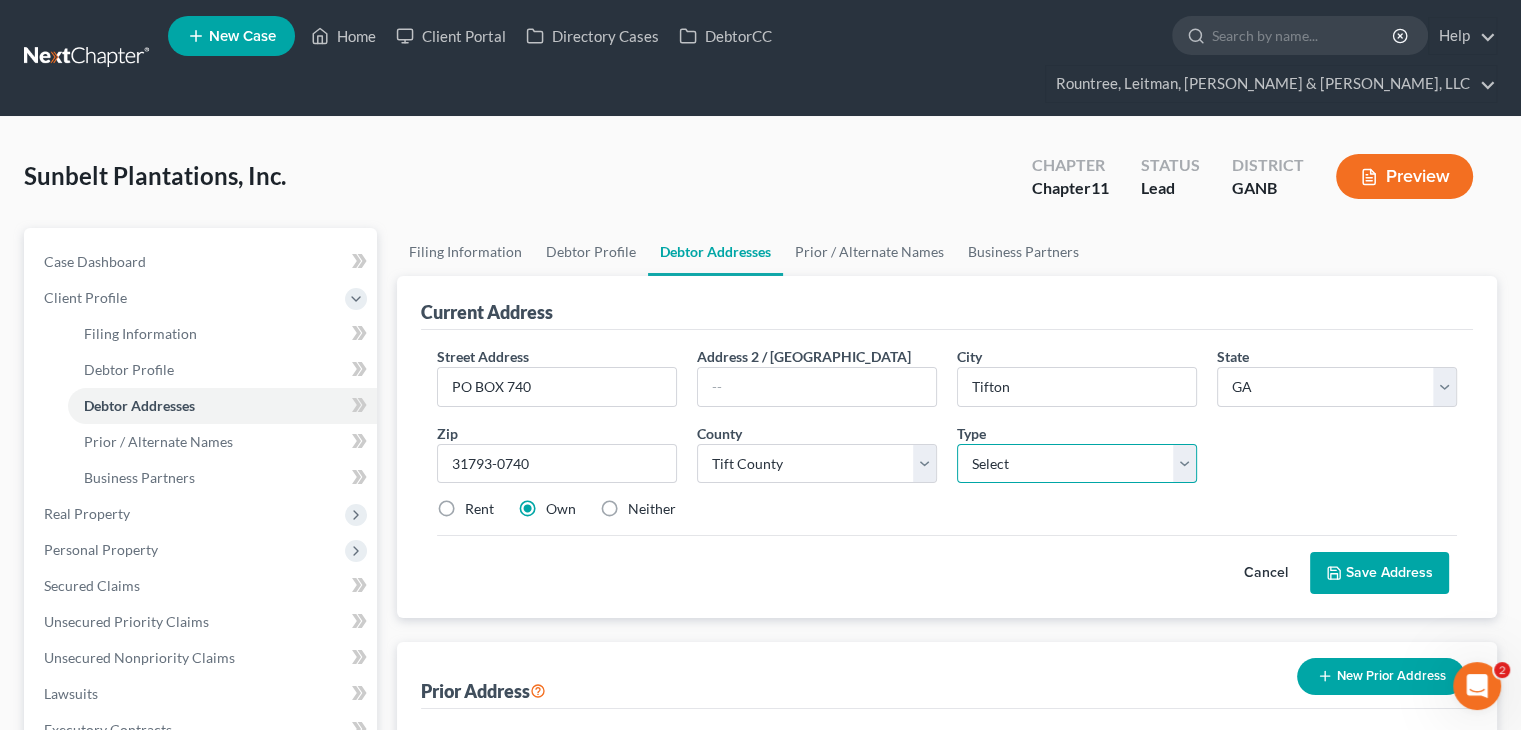 click on "Select Business Mailing Location of Assets" at bounding box center [1077, 464] 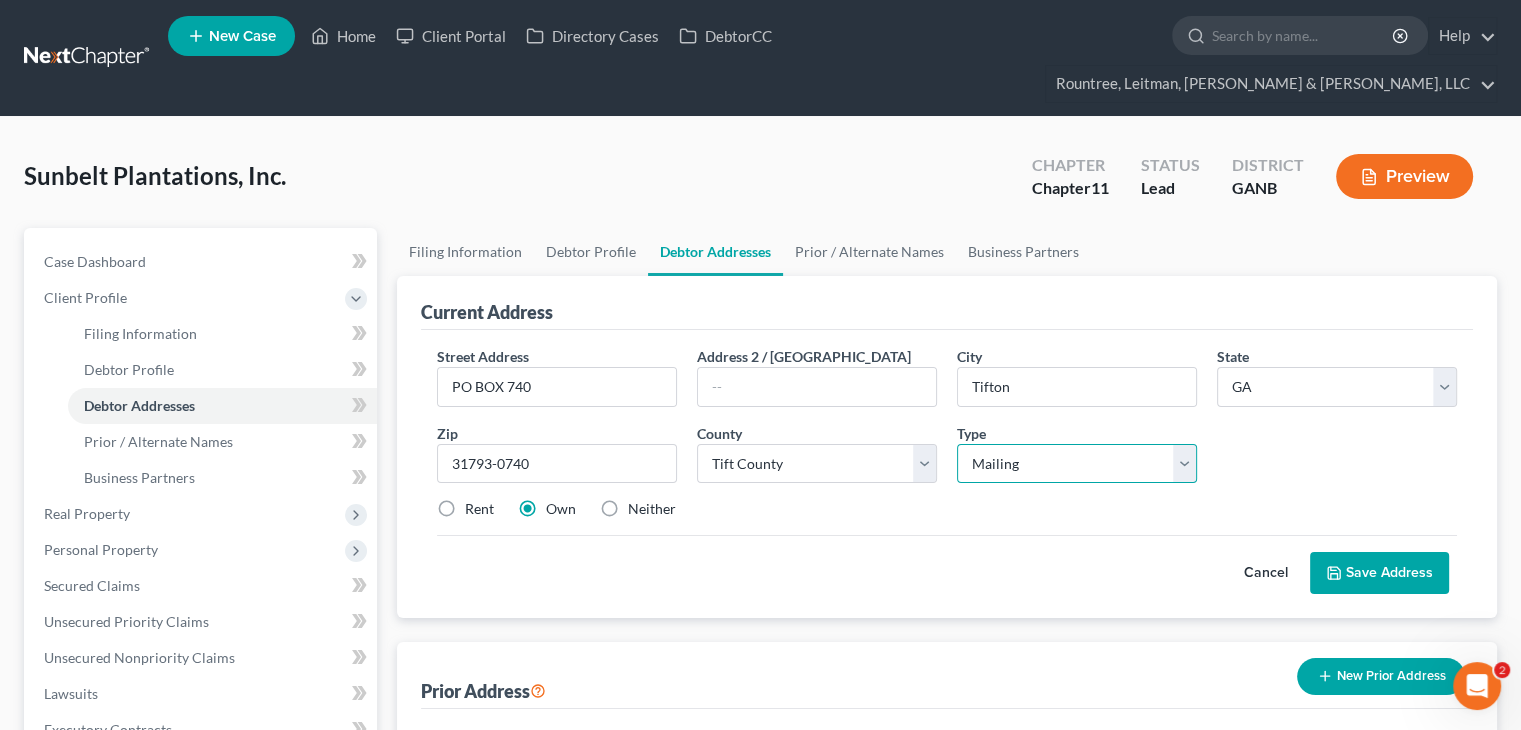 click on "Select Business Mailing Location of Assets" at bounding box center (1077, 464) 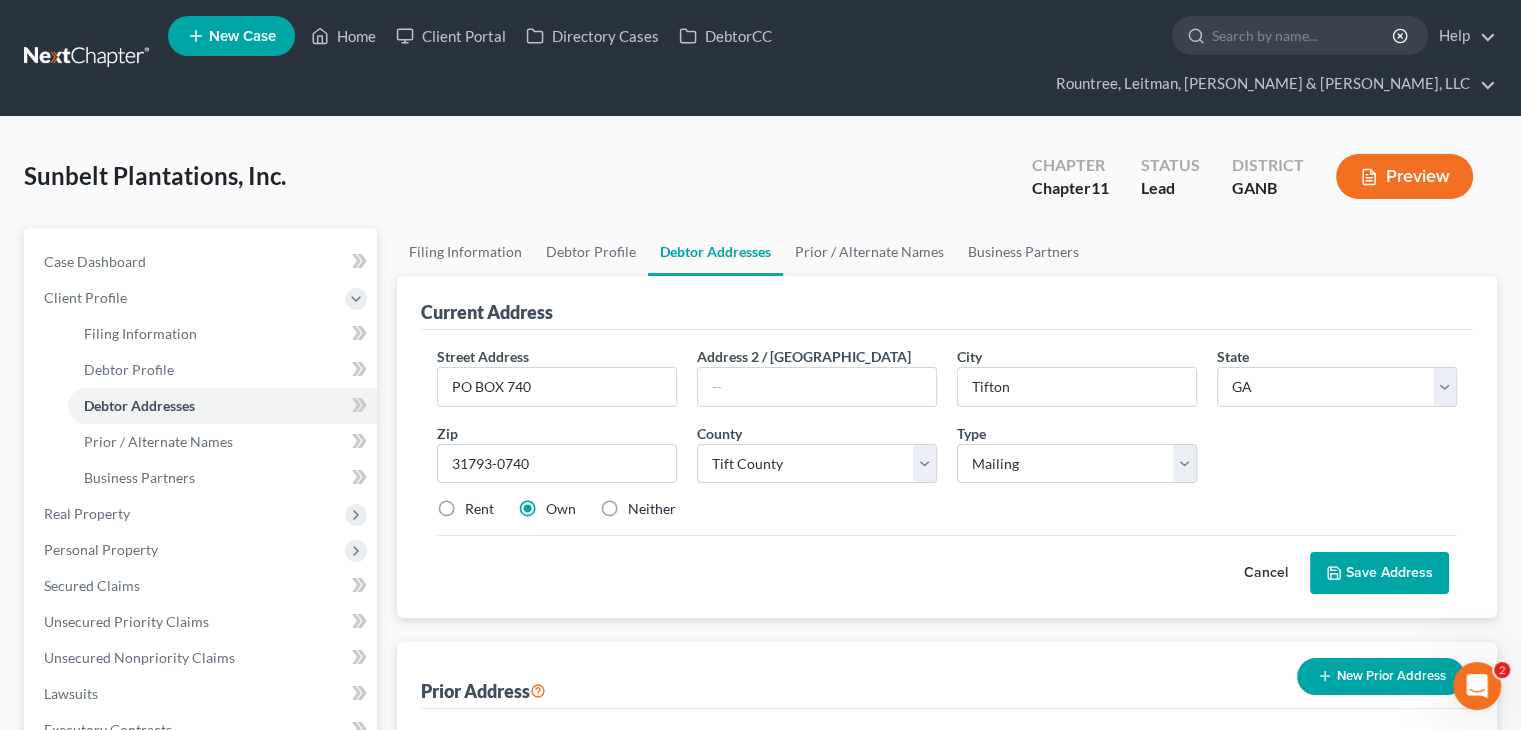 click on "Neither" at bounding box center (652, 509) 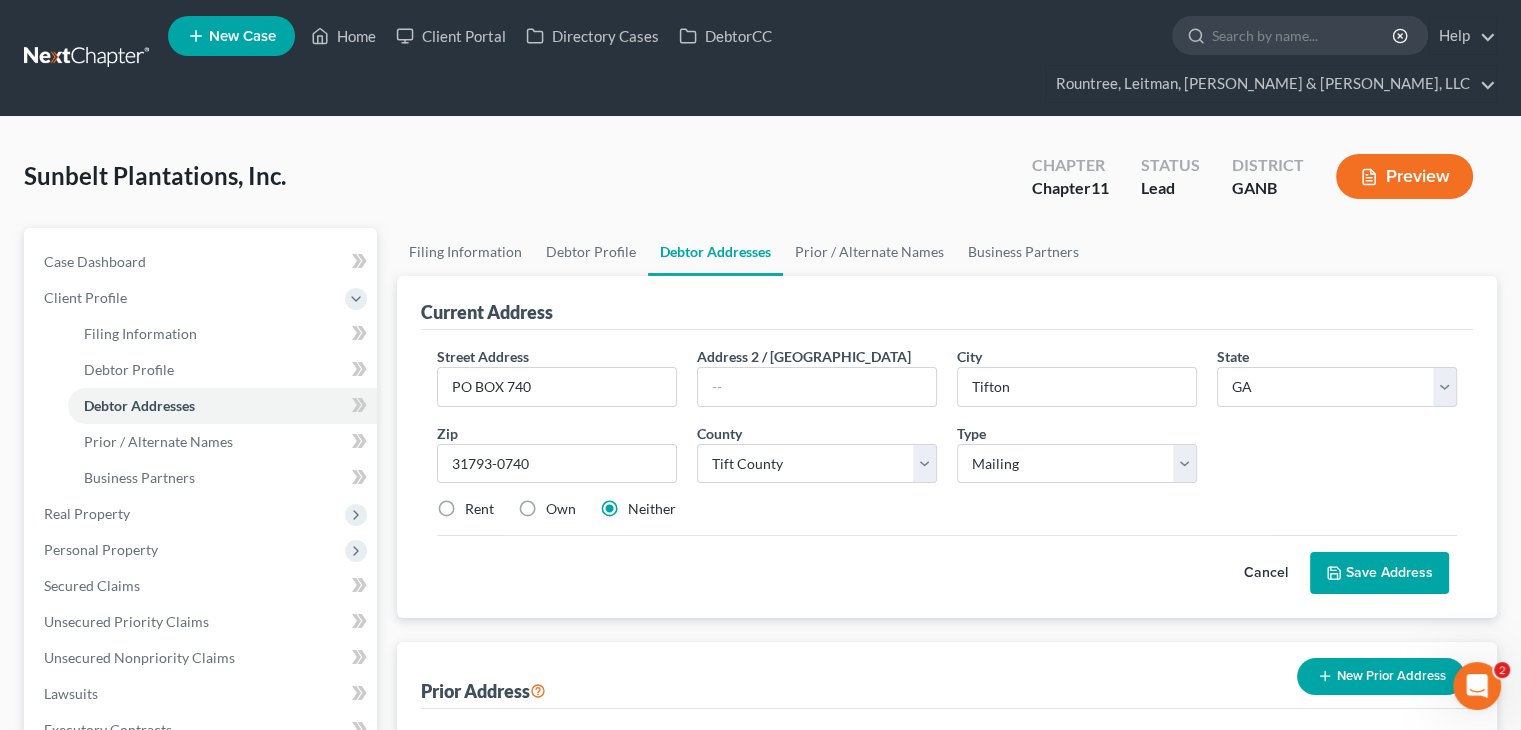 click on "Save Address" at bounding box center (1379, 573) 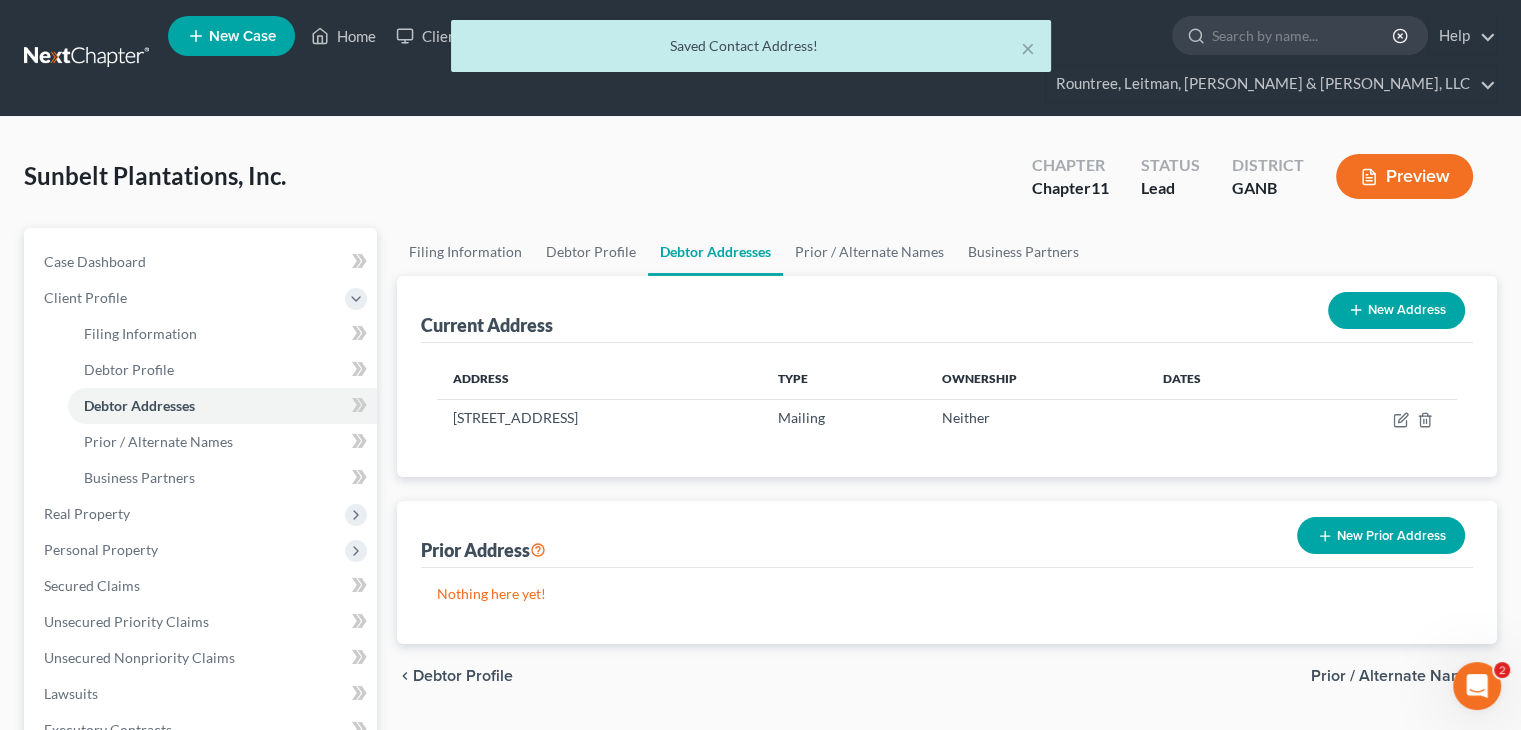 scroll, scrollTop: 200, scrollLeft: 0, axis: vertical 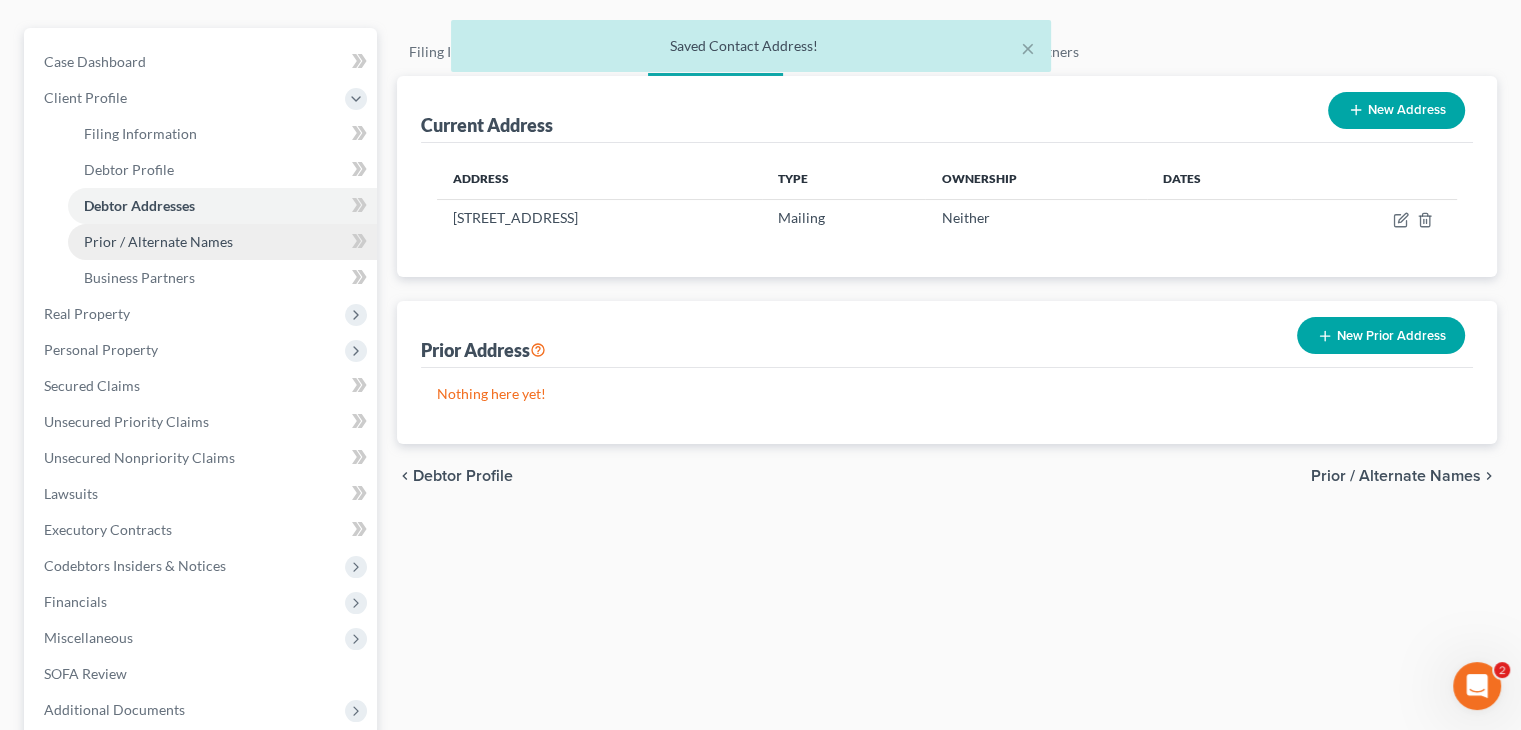 click on "Prior / Alternate Names" at bounding box center [158, 241] 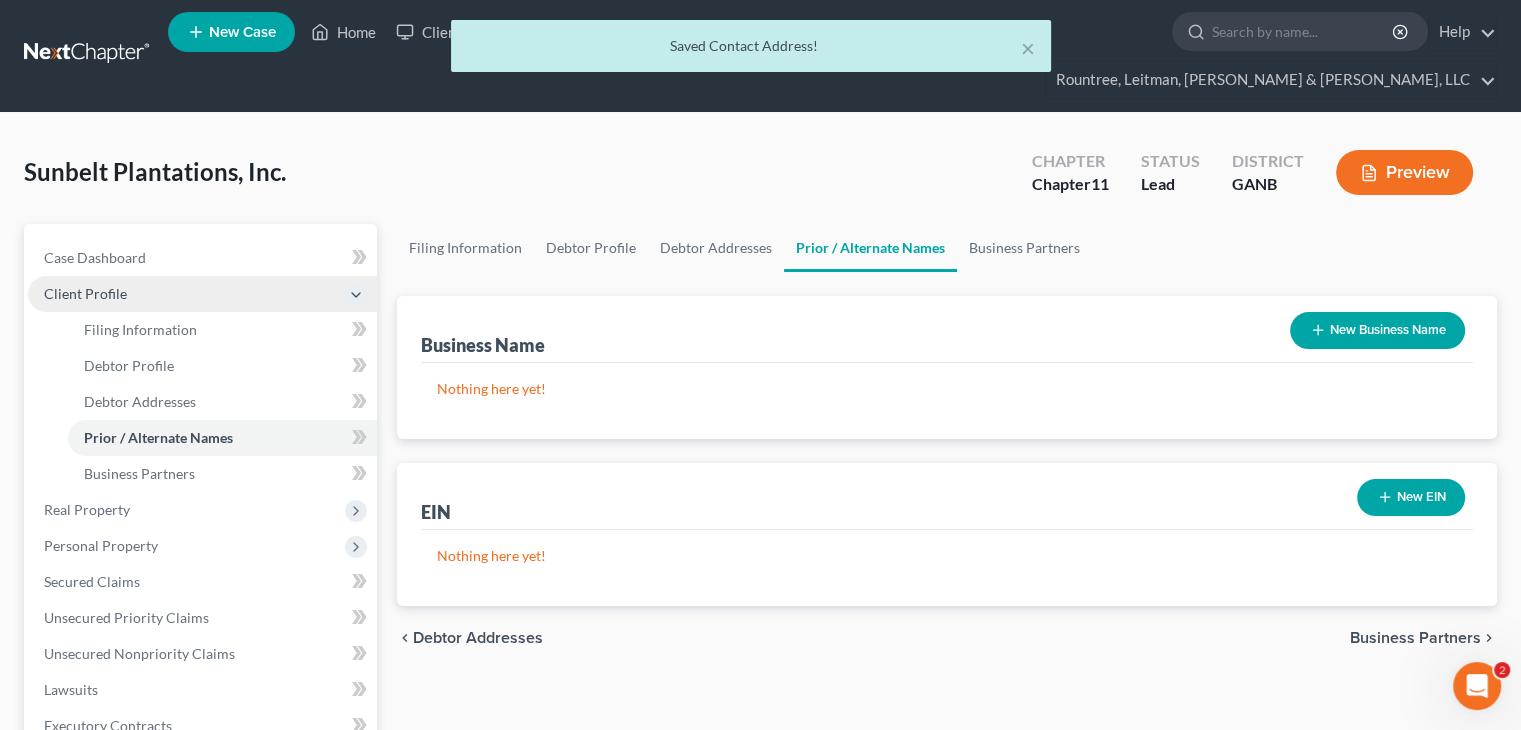 scroll, scrollTop: 0, scrollLeft: 0, axis: both 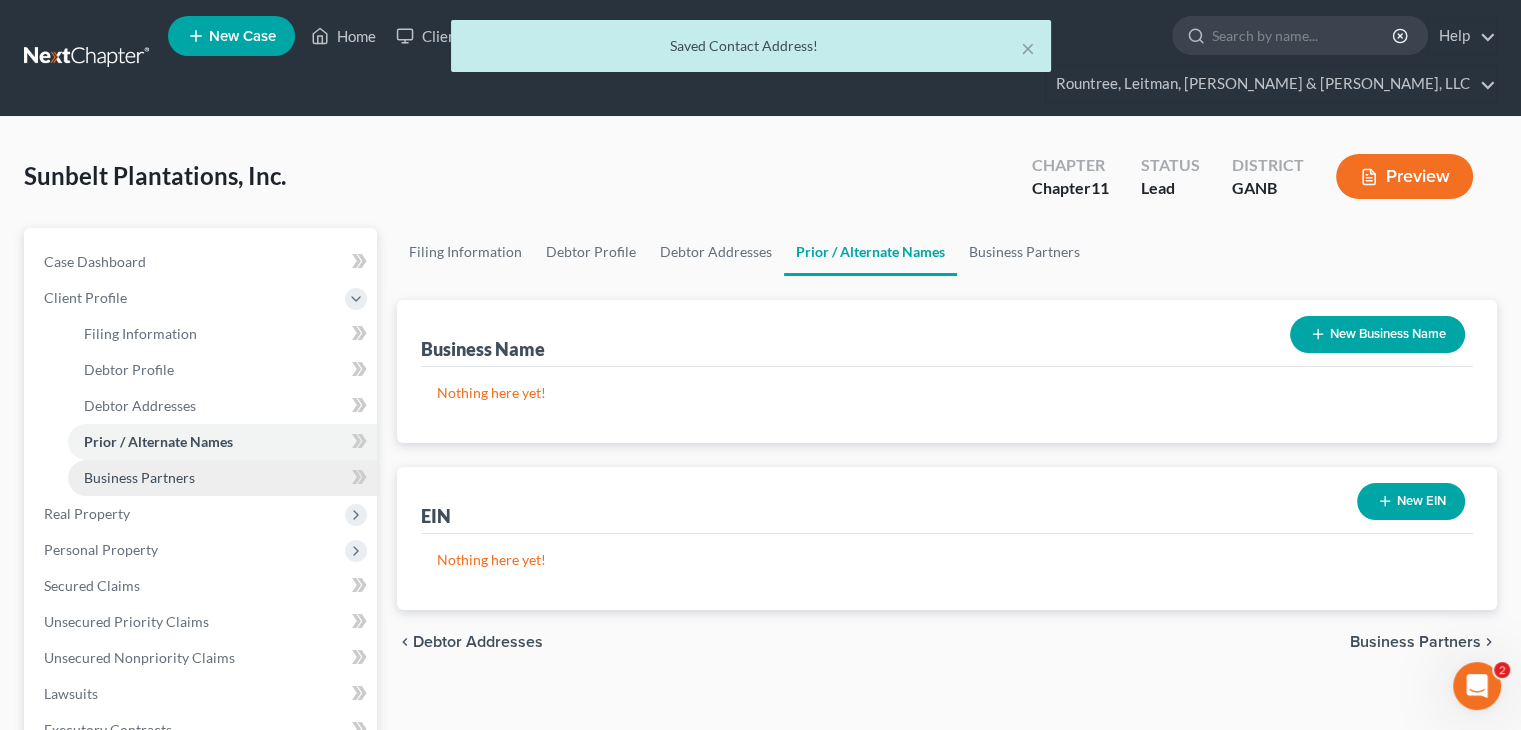 click on "Business Partners" at bounding box center (139, 477) 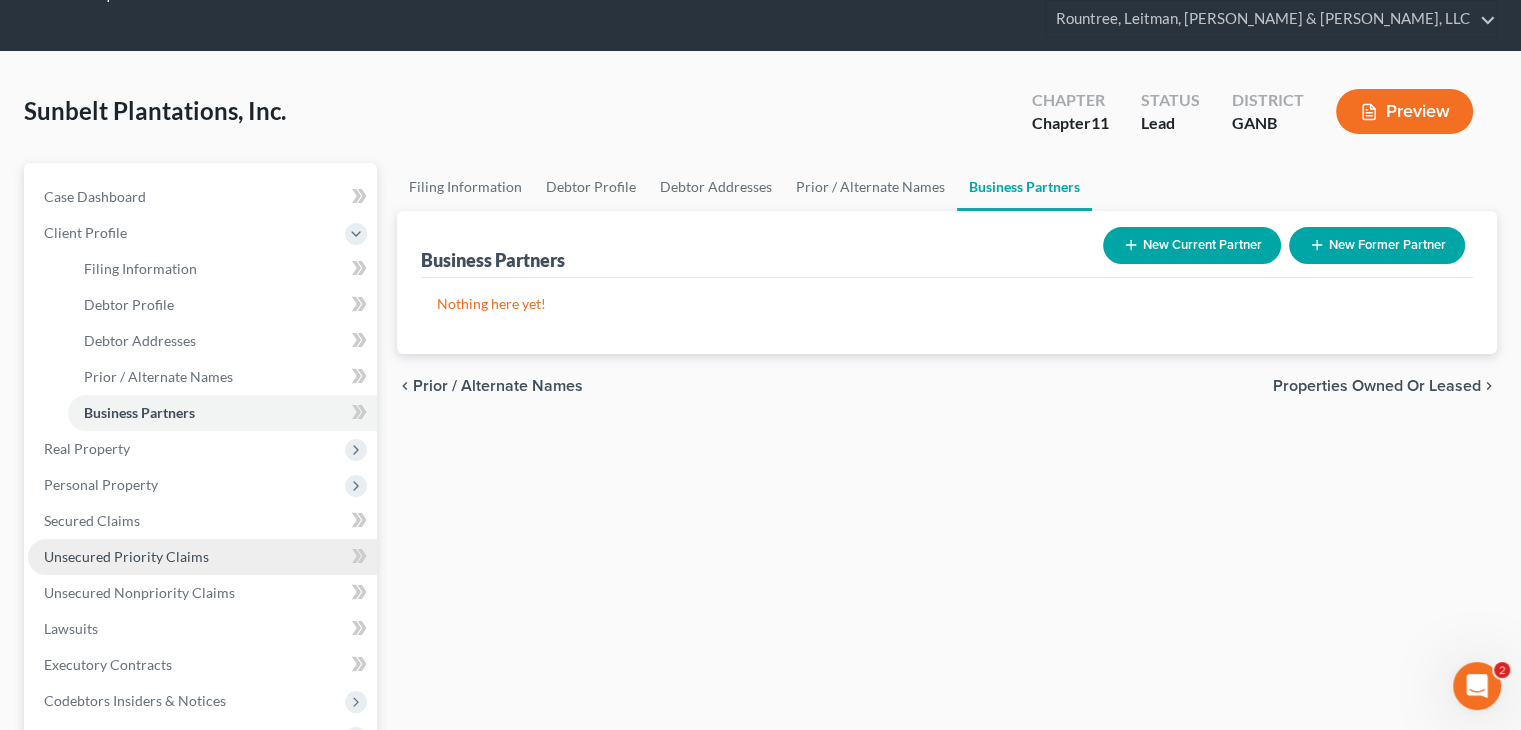 scroll, scrollTop: 100, scrollLeft: 0, axis: vertical 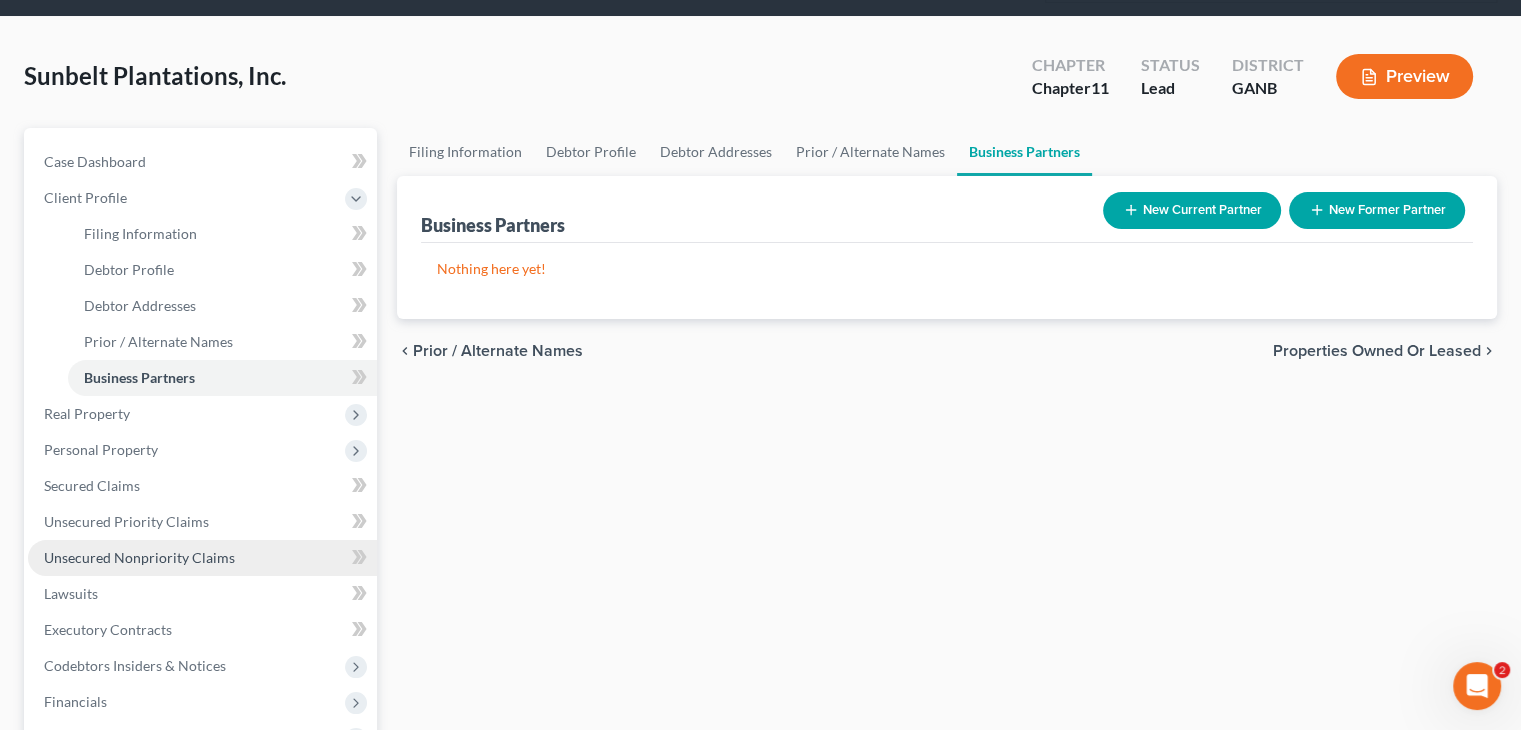 click on "Unsecured Nonpriority Claims" at bounding box center (139, 557) 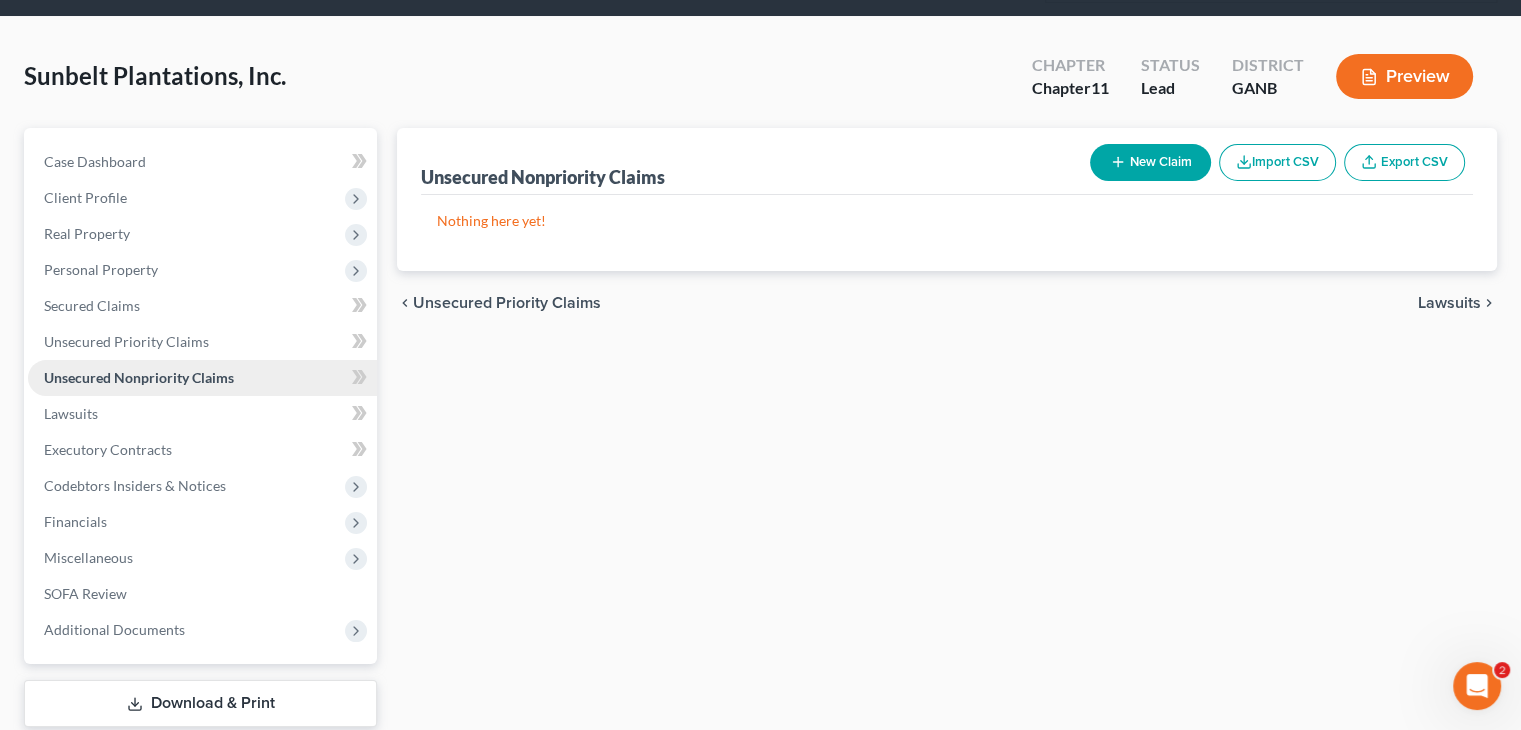 scroll, scrollTop: 0, scrollLeft: 0, axis: both 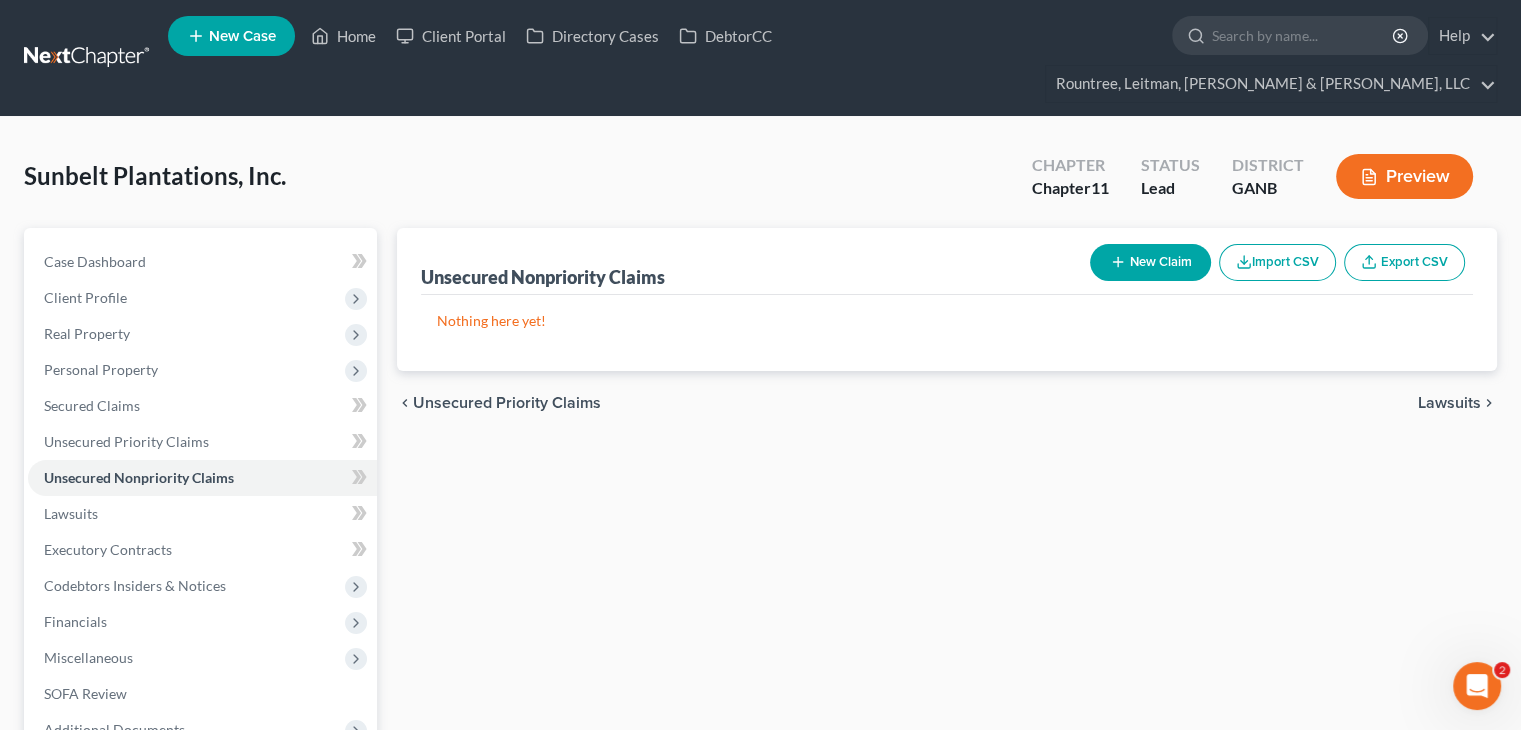click on "Import CSV" at bounding box center (1277, 262) 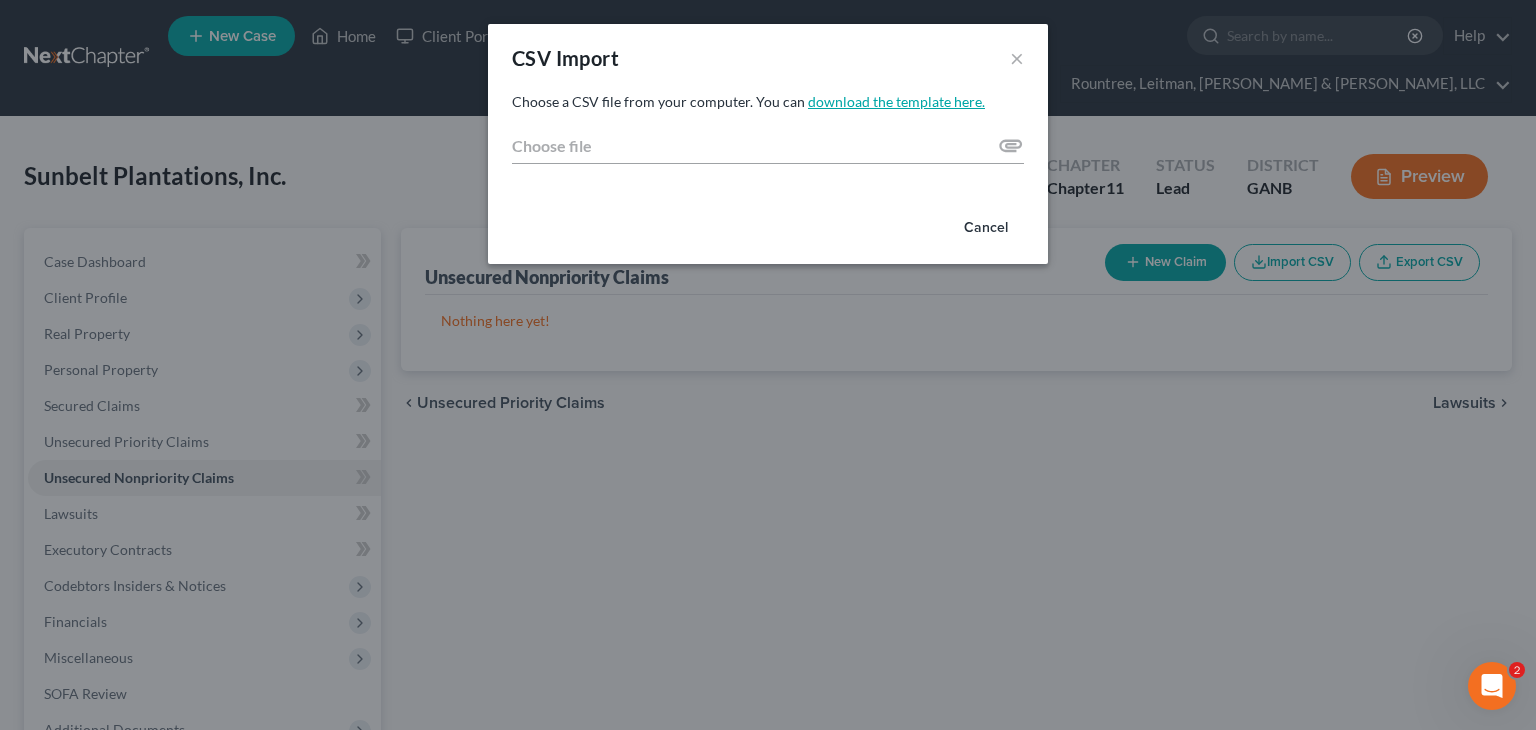 click on "download the template here." at bounding box center (896, 101) 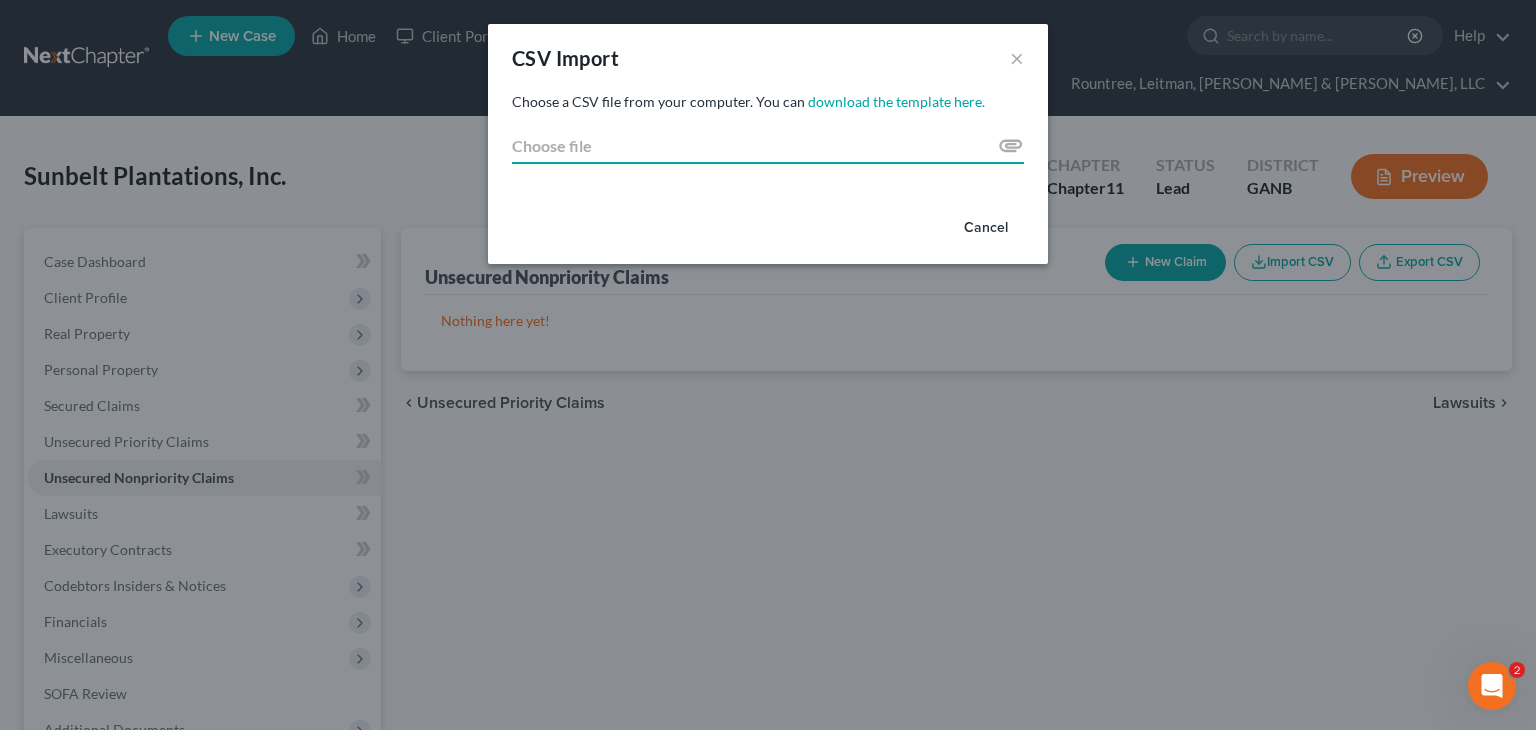 click on "Choose file" at bounding box center (768, 146) 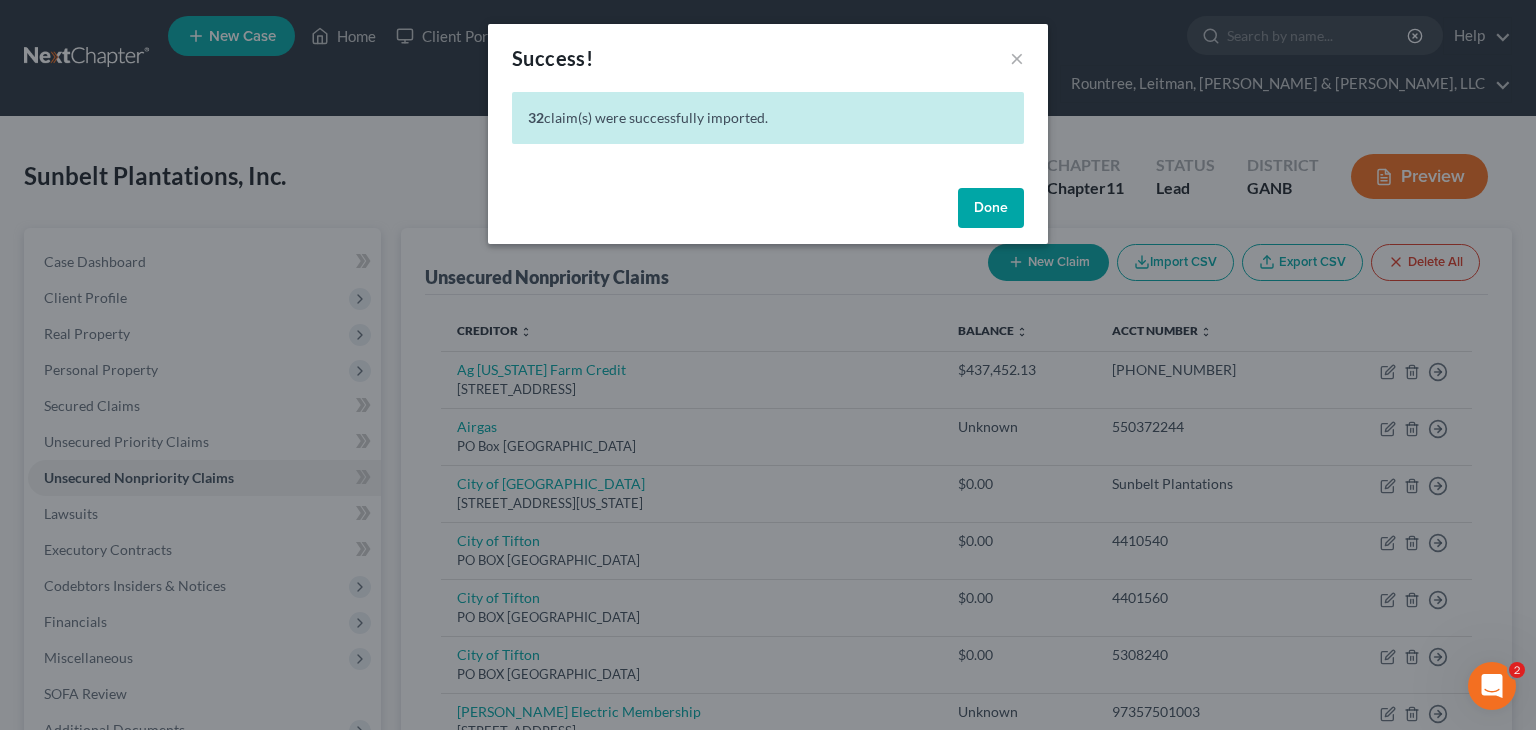 click on "Done" at bounding box center [991, 208] 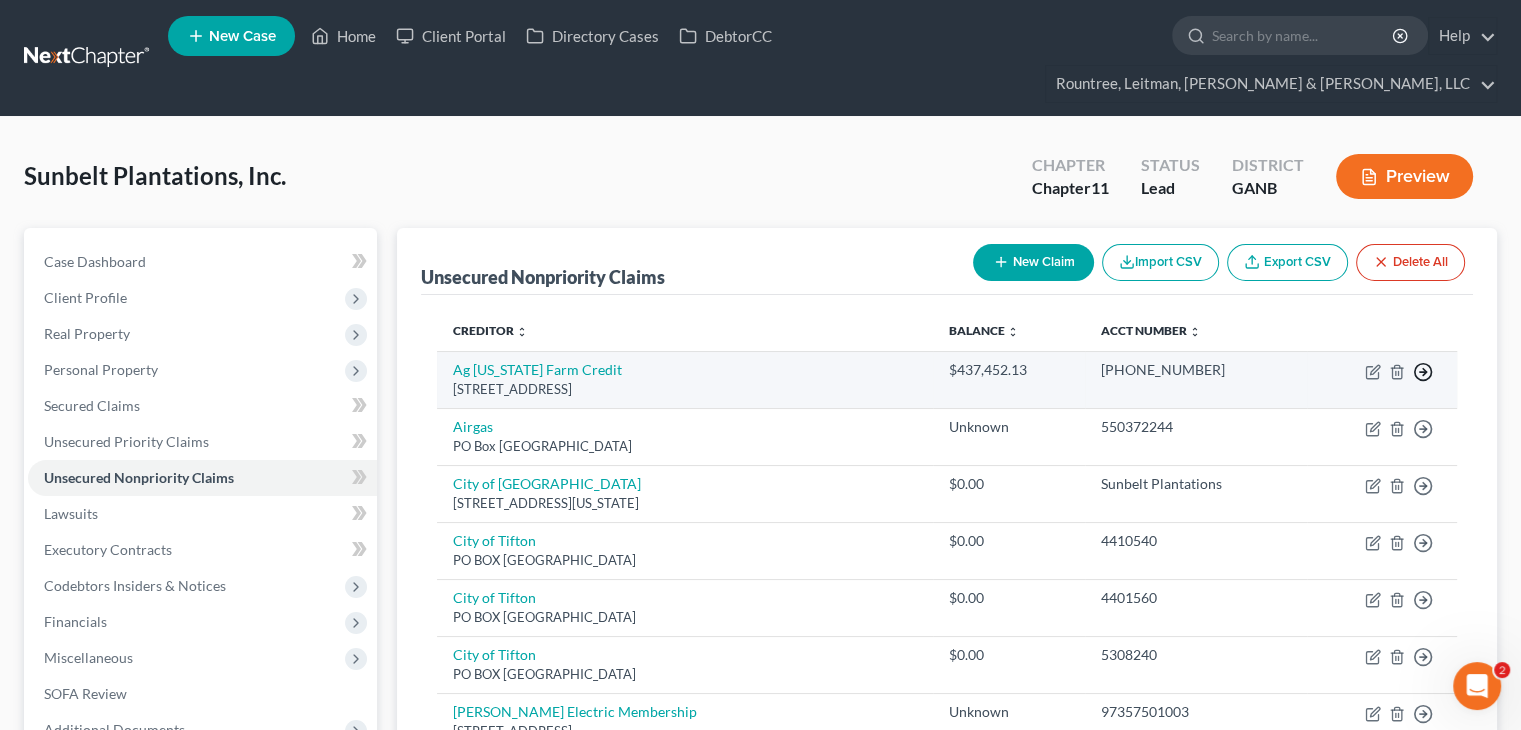 click 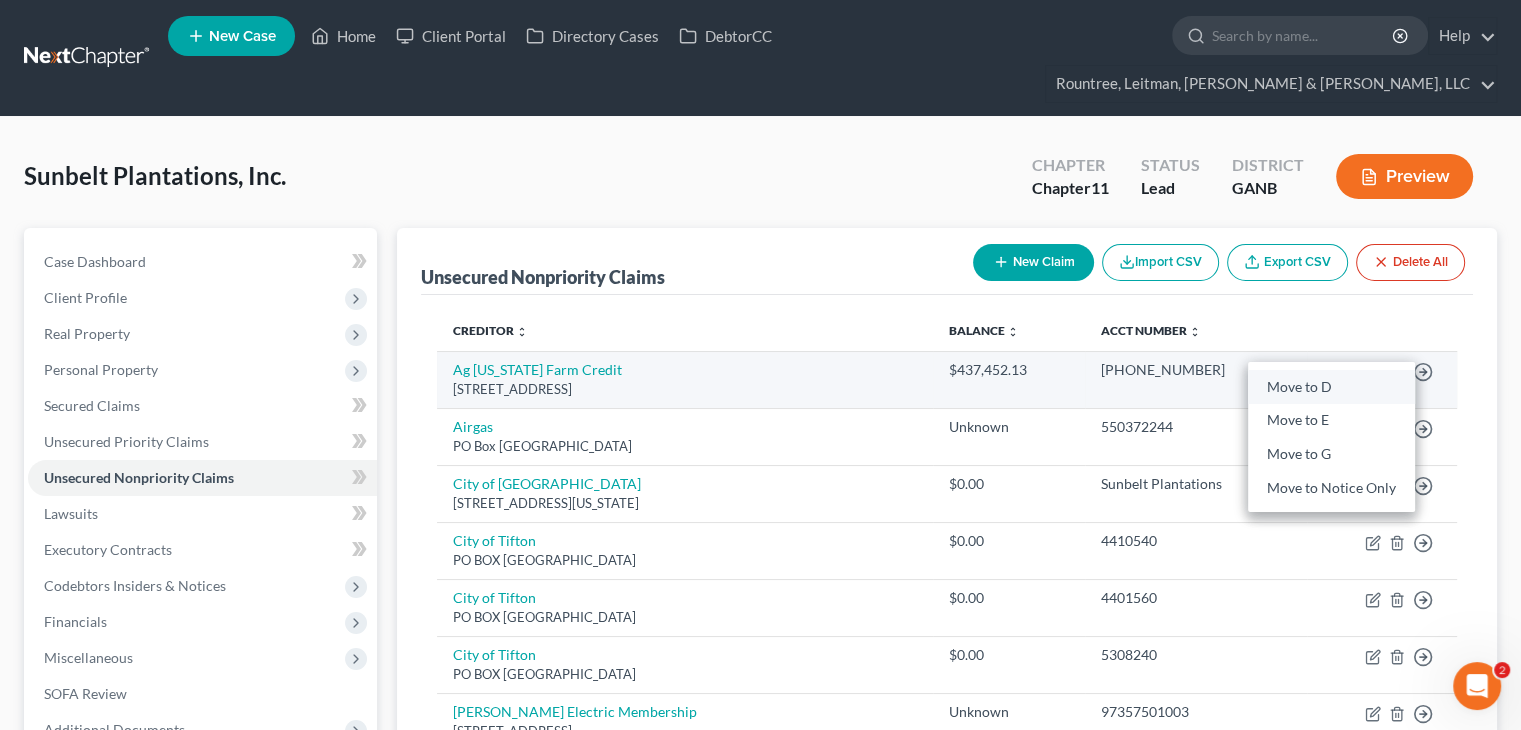 click on "Move to D" at bounding box center [1331, 387] 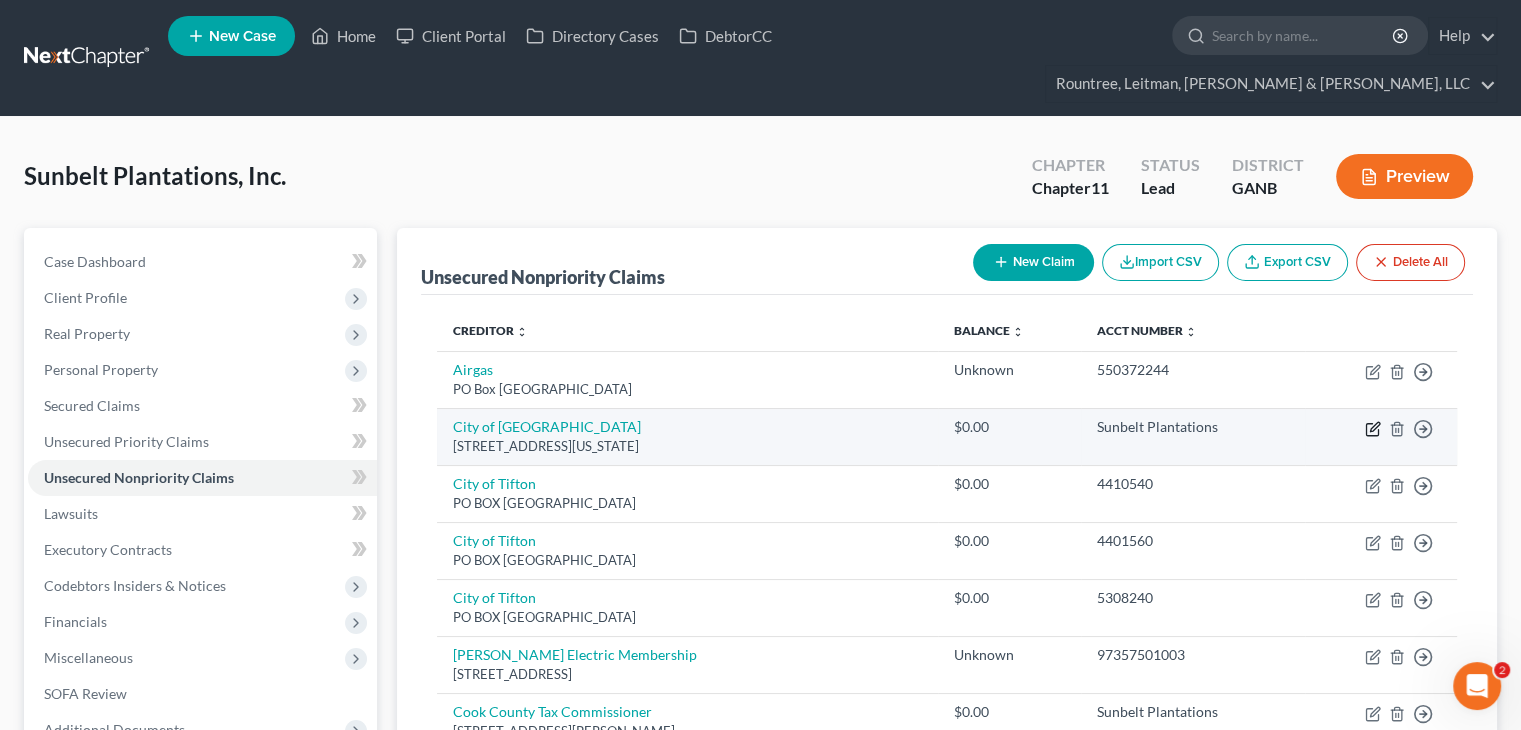 click 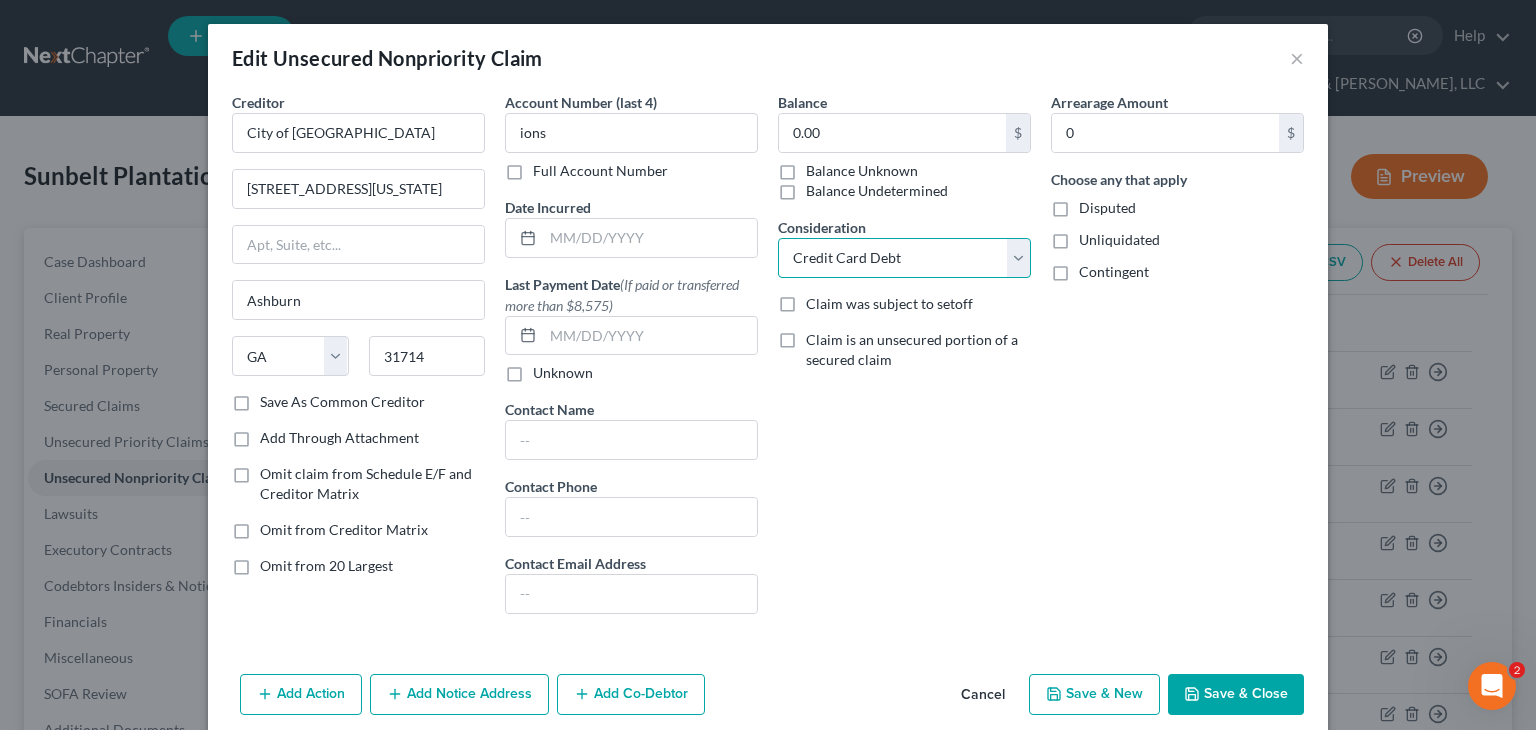 click on "Select Cable / Satellite Services Collection Agency Credit Card Debt Debt Counseling / Attorneys Deficiency Balance Home / Car Repairs Income Taxes Judgment Liens Monies Loaned / Advanced Mortgage Obligation To Pensions Other Overdrawn Bank Account Promised To Help Pay Creditors Services Suppliers Or Vendors Telephone / Internet Services Unsecured Loan Repayments Utility Services" at bounding box center (904, 258) 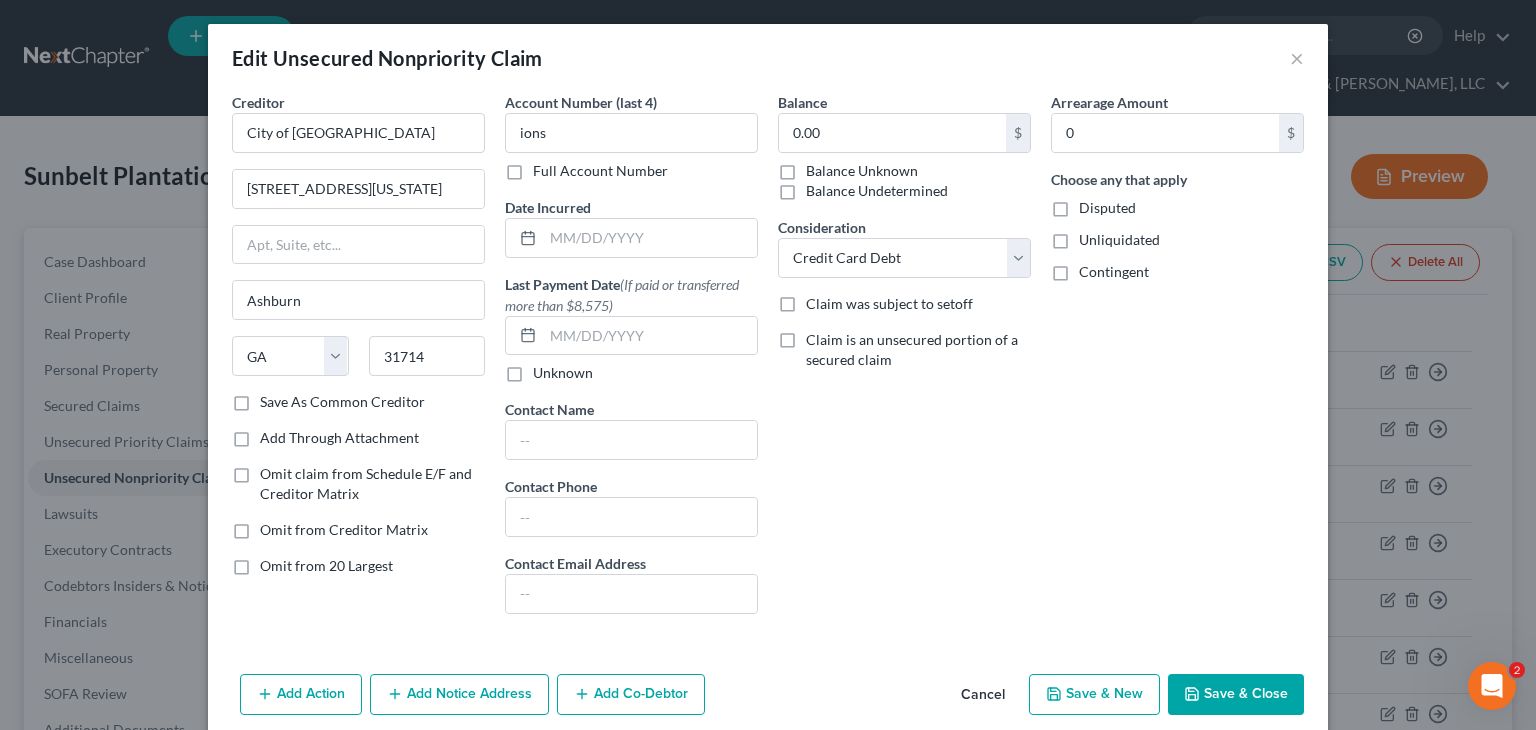 click on "Arrearage Amount 0 $ Choose any that apply Disputed Unliquidated Contingent" at bounding box center (1177, 361) 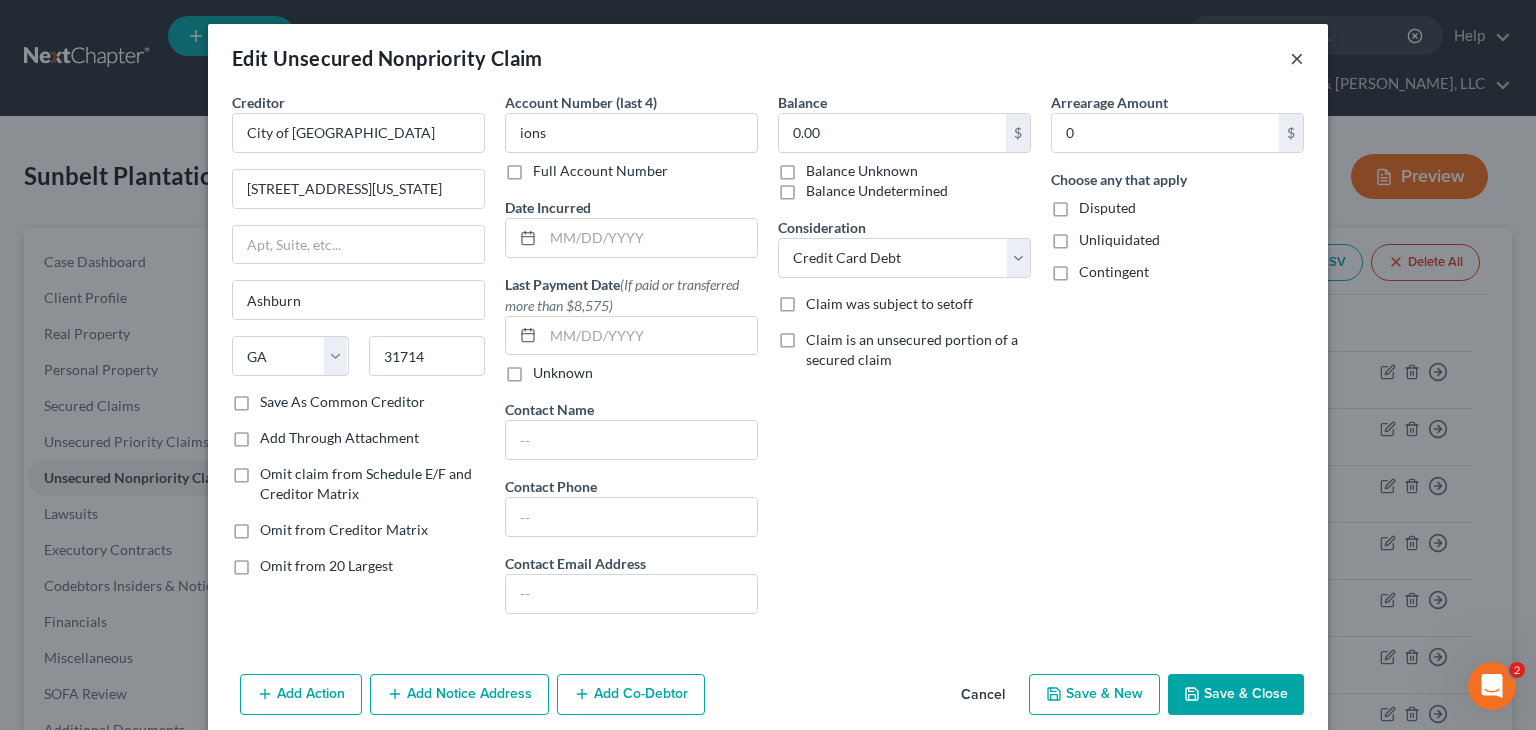 click on "×" at bounding box center (1297, 58) 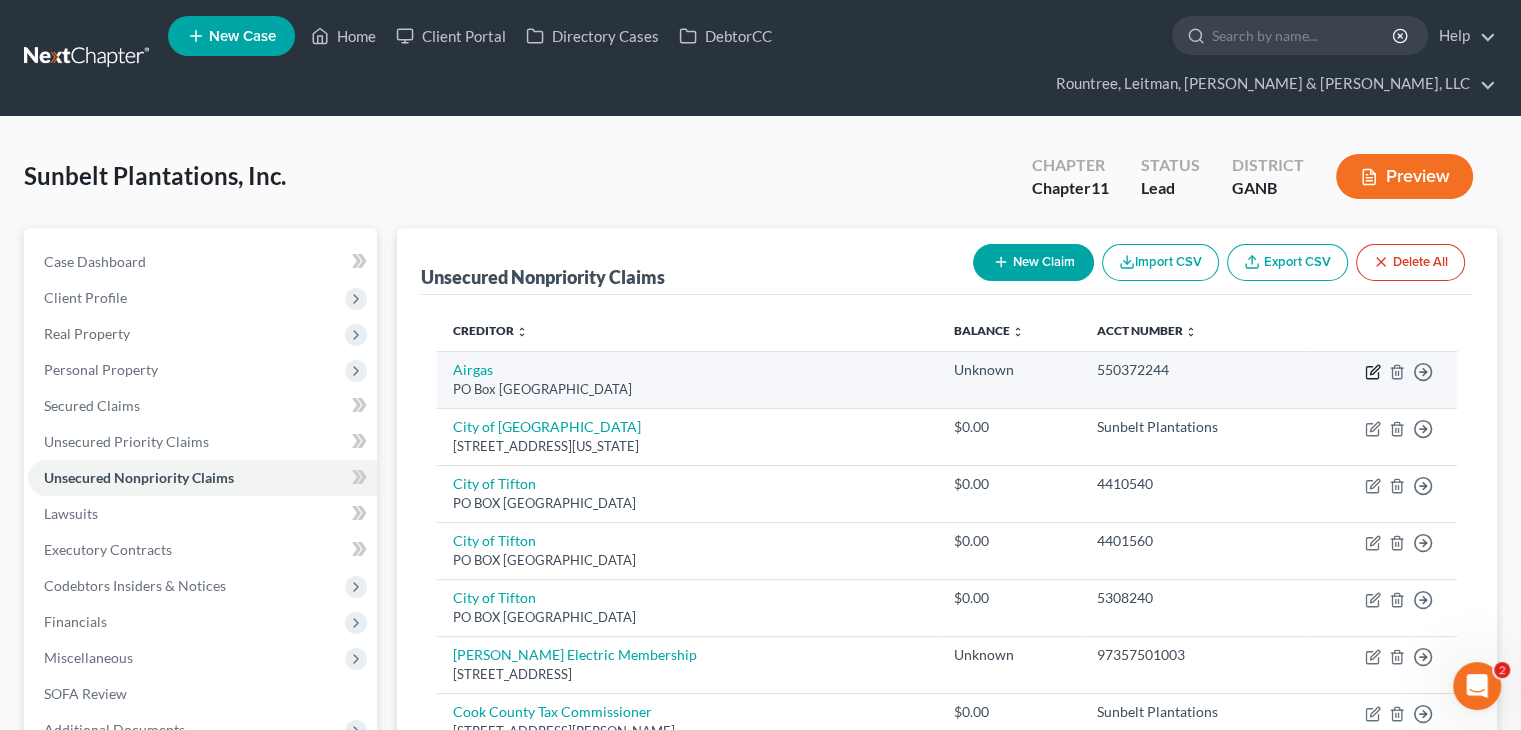 click 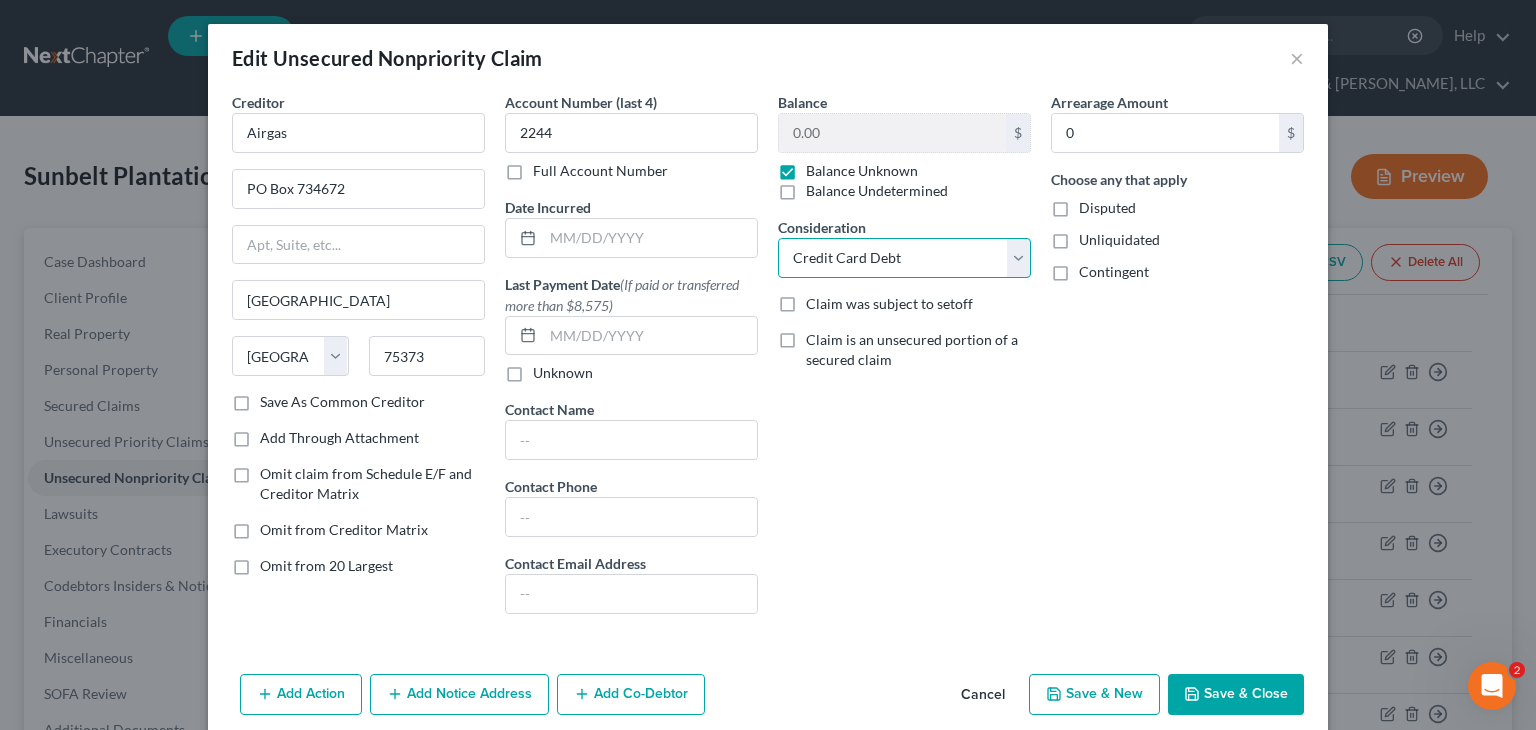 click on "Select Cable / Satellite Services Collection Agency Credit Card Debt Debt Counseling / Attorneys Deficiency Balance Home / Car Repairs Income Taxes Judgment Liens Monies Loaned / Advanced Mortgage Obligation To Pensions Other Overdrawn Bank Account Promised To Help Pay Creditors Services Suppliers Or Vendors Telephone / Internet Services Unsecured Loan Repayments Utility Services" at bounding box center [904, 258] 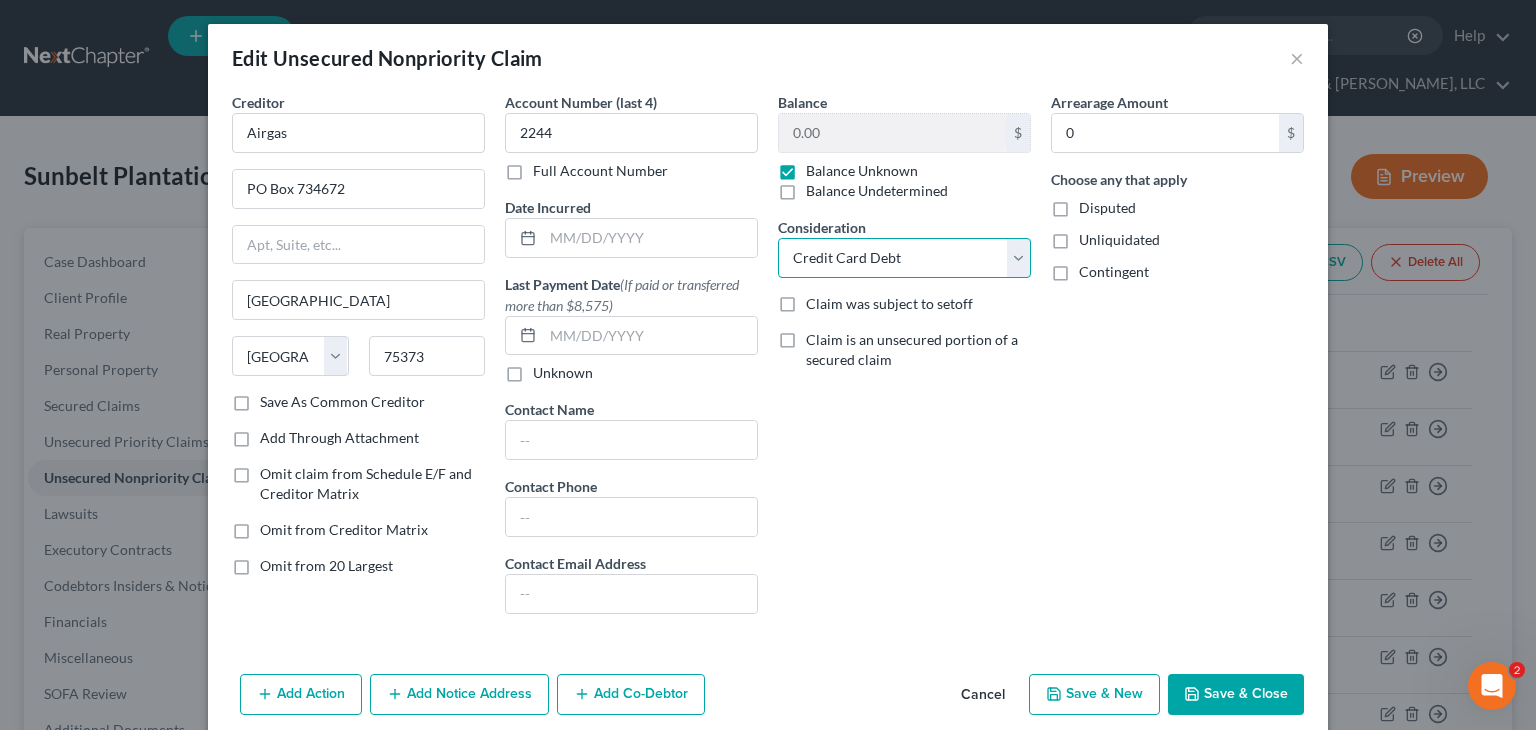 select on "15" 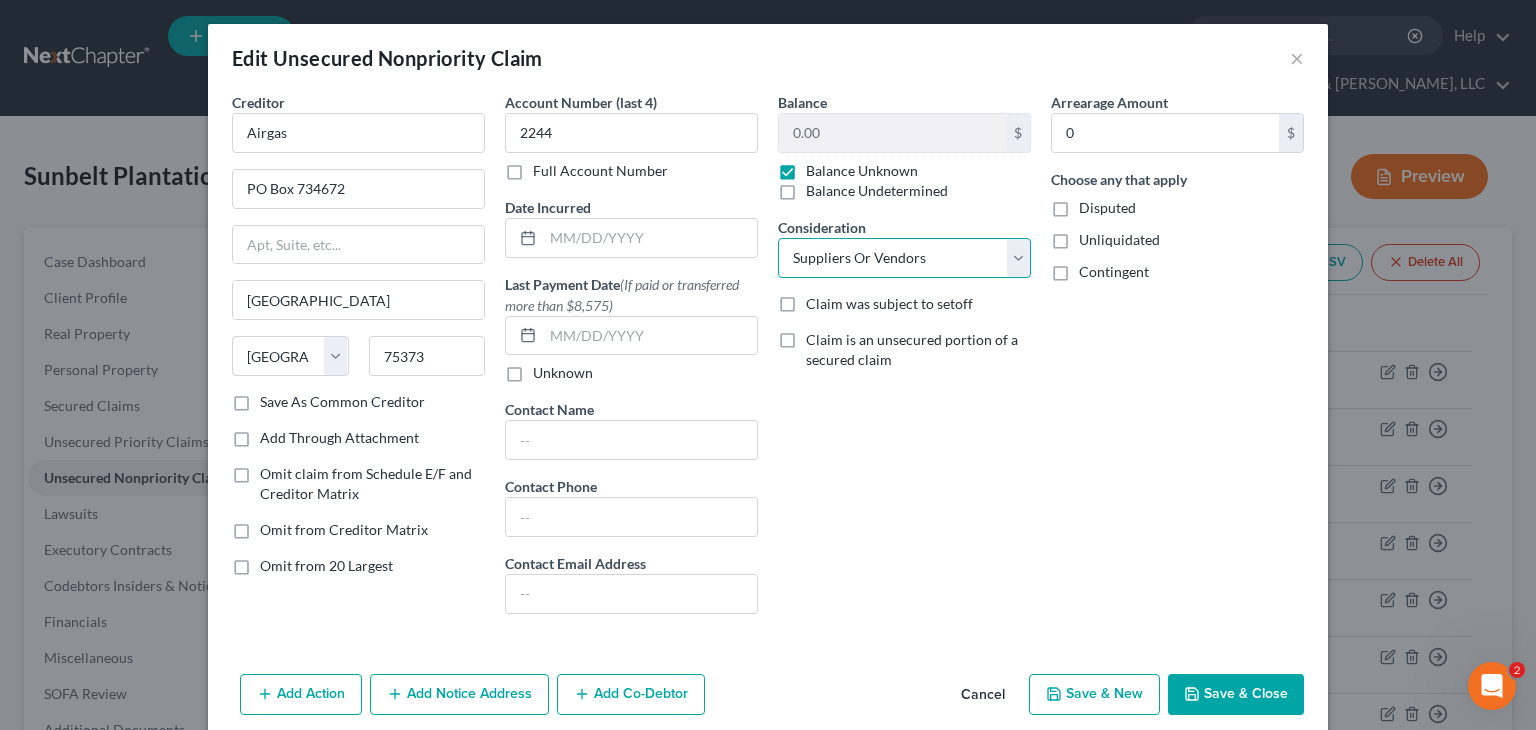 click on "Select Cable / Satellite Services Collection Agency Credit Card Debt Debt Counseling / Attorneys Deficiency Balance Home / Car Repairs Income Taxes Judgment Liens Monies Loaned / Advanced Mortgage Obligation To Pensions Other Overdrawn Bank Account Promised To Help Pay Creditors Services Suppliers Or Vendors Telephone / Internet Services Unsecured Loan Repayments Utility Services" at bounding box center [904, 258] 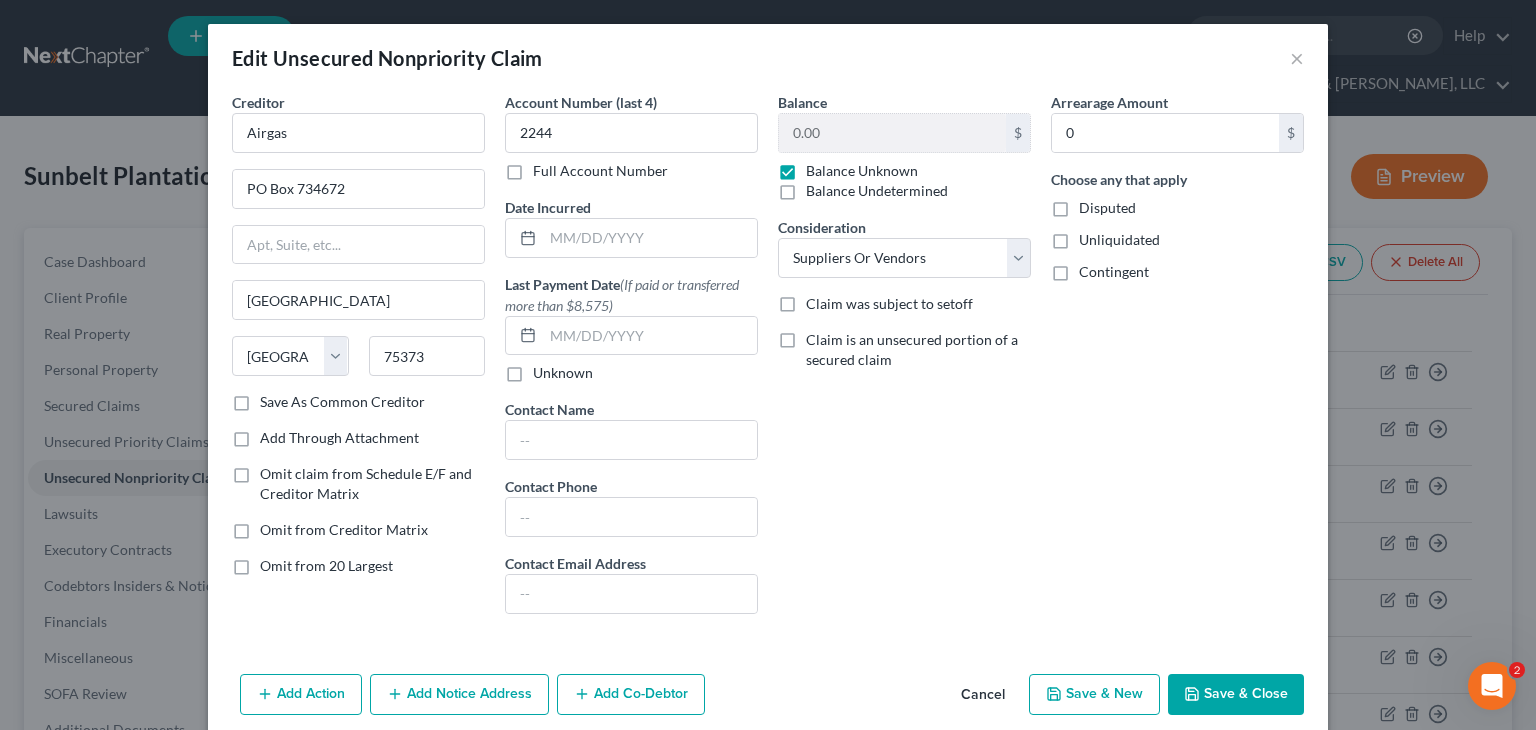 click on "Save & Close" at bounding box center [1236, 695] 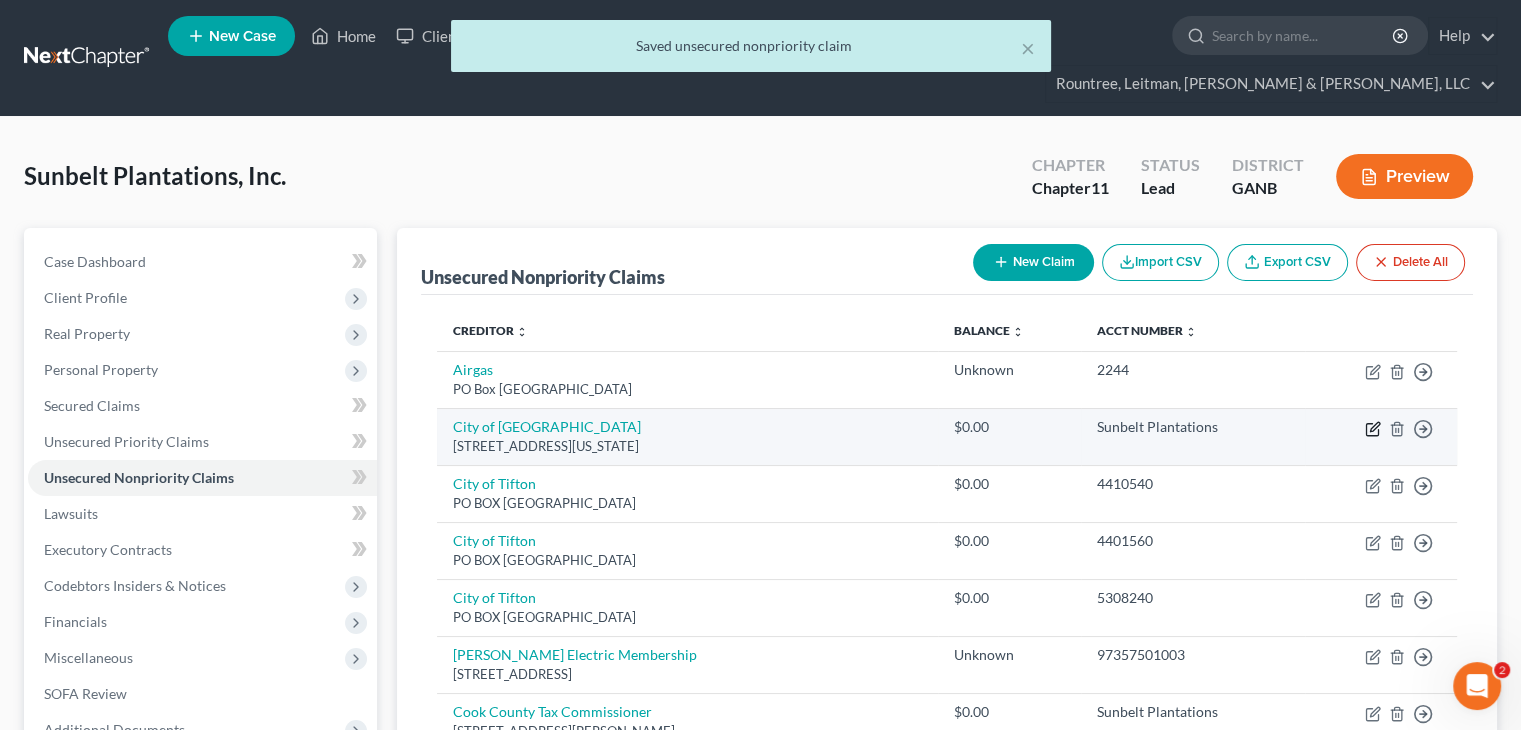 click 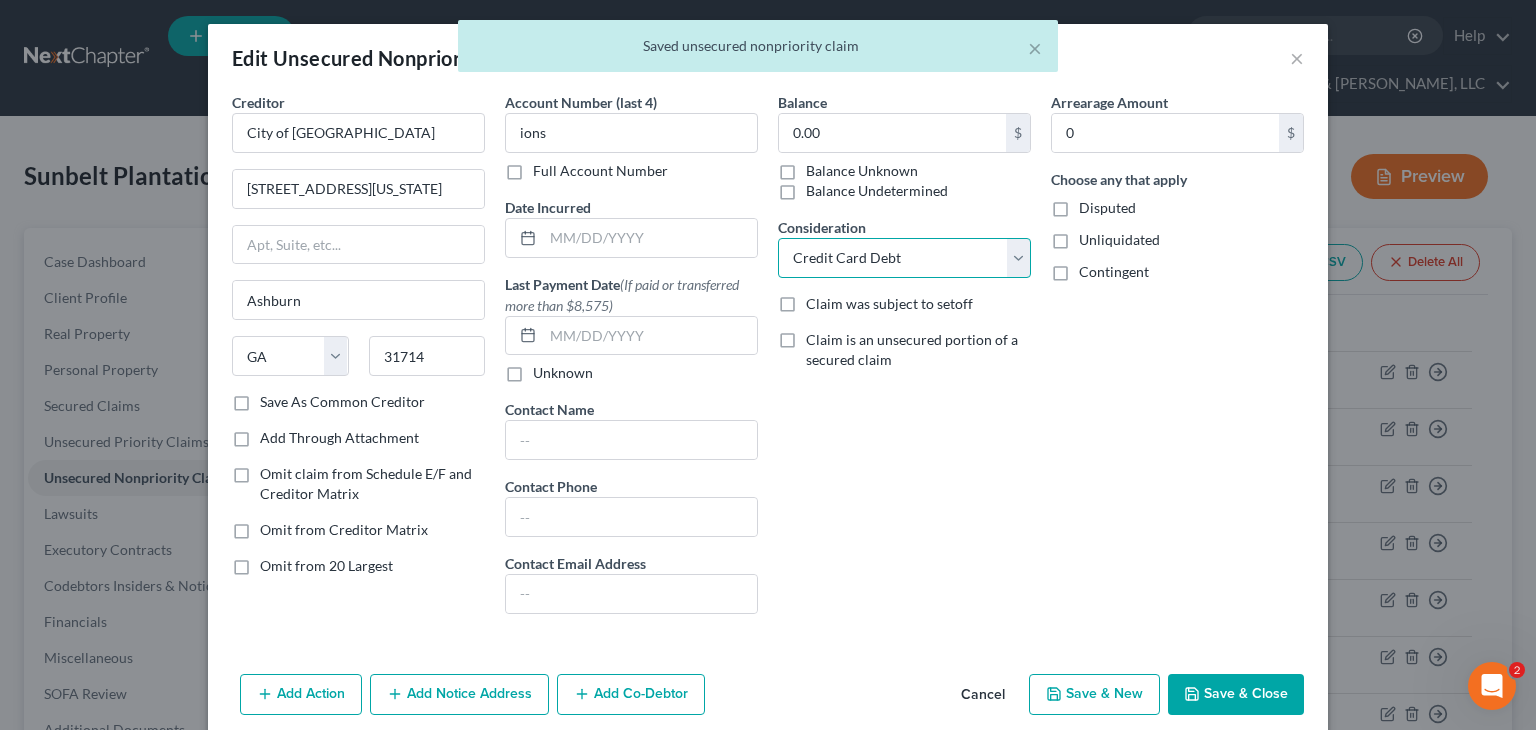 click on "Select Cable / Satellite Services Collection Agency Credit Card Debt Debt Counseling / Attorneys Deficiency Balance Home / Car Repairs Income Taxes Judgment Liens Monies Loaned / Advanced Mortgage Obligation To Pensions Other Overdrawn Bank Account Promised To Help Pay Creditors Services Suppliers Or Vendors Telephone / Internet Services Unsecured Loan Repayments Utility Services" at bounding box center [904, 258] 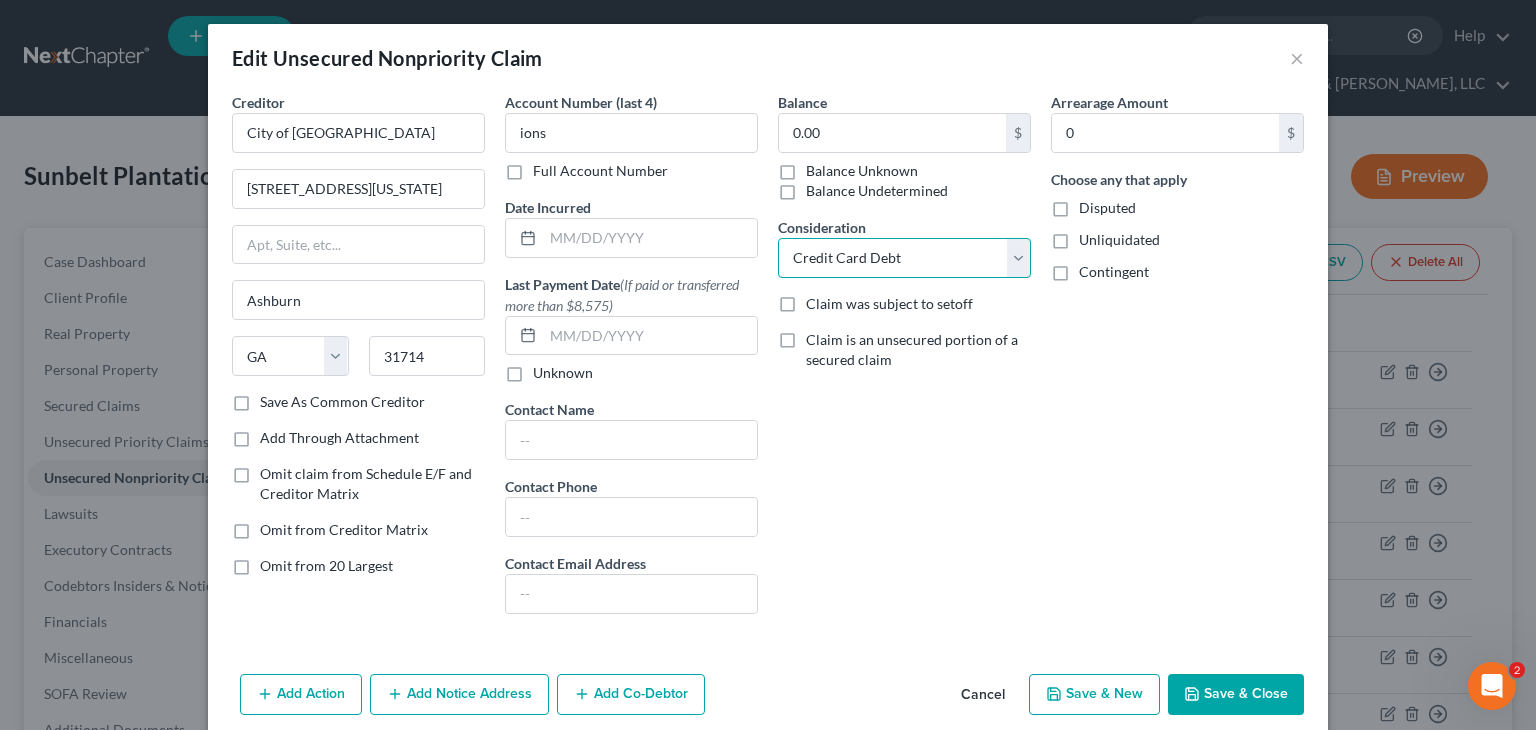 select on "11" 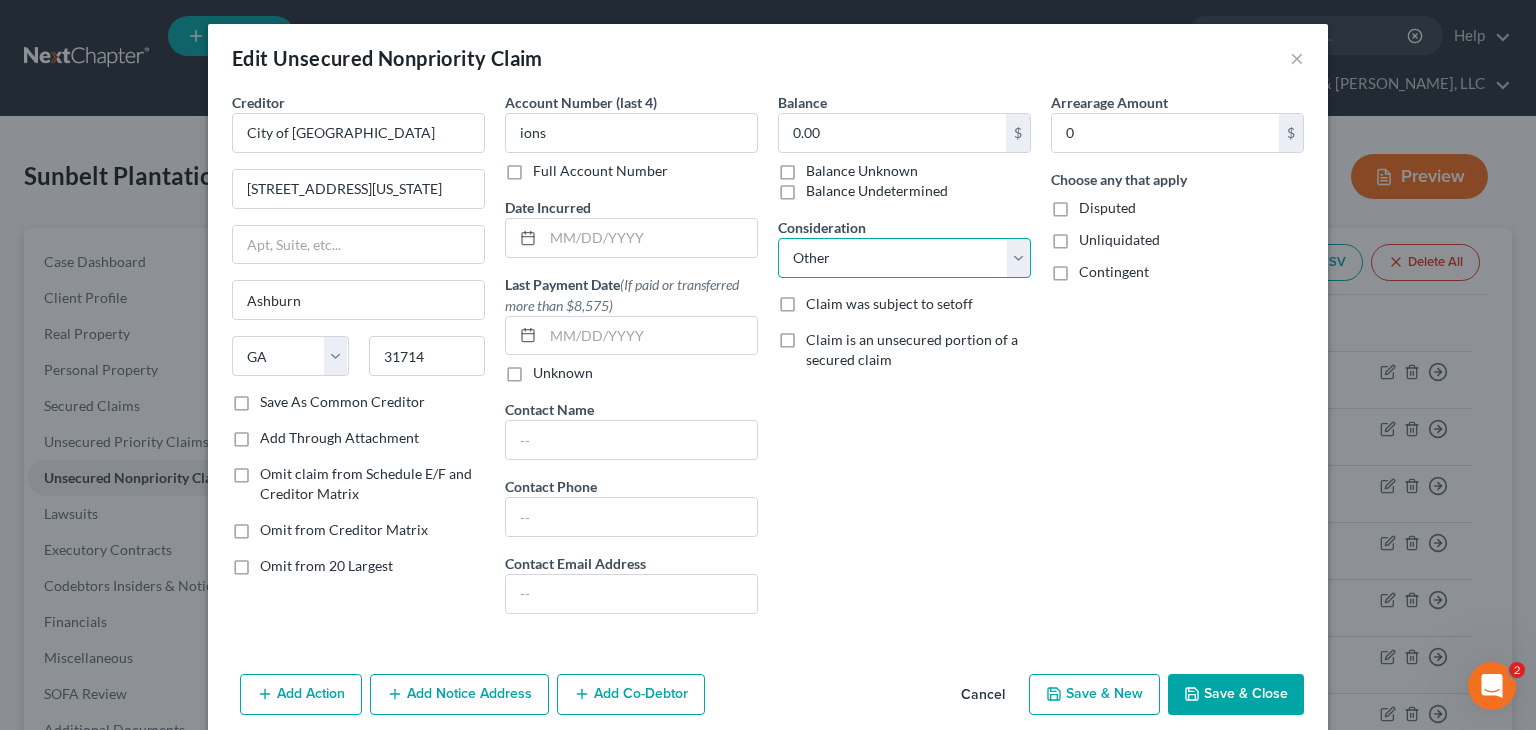 click on "Select Cable / Satellite Services Collection Agency Credit Card Debt Debt Counseling / Attorneys Deficiency Balance Home / Car Repairs Income Taxes Judgment Liens Monies Loaned / Advanced Mortgage Obligation To Pensions Other Overdrawn Bank Account Promised To Help Pay Creditors Services Suppliers Or Vendors Telephone / Internet Services Unsecured Loan Repayments Utility Services" at bounding box center (904, 258) 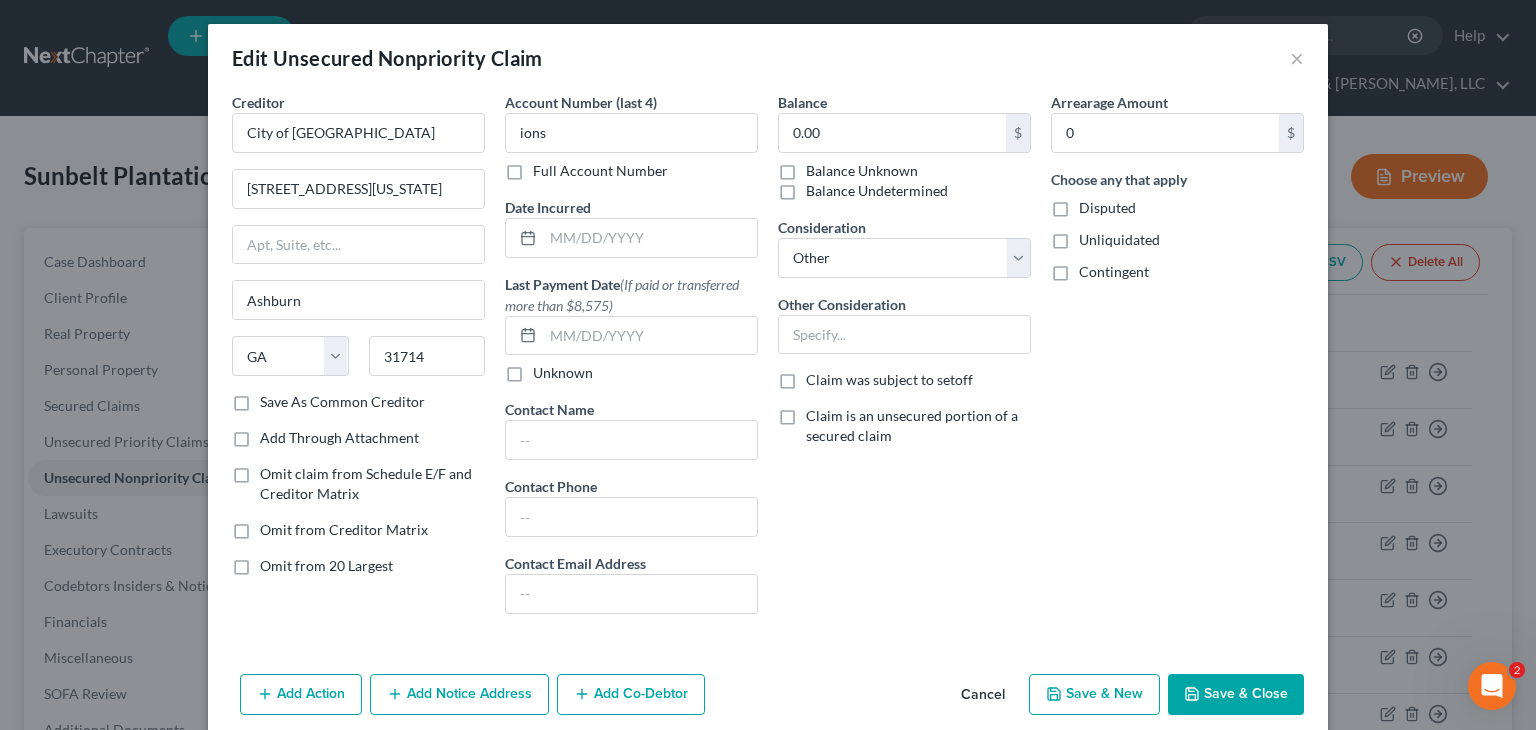 click on "Balance Unknown" at bounding box center (862, 171) 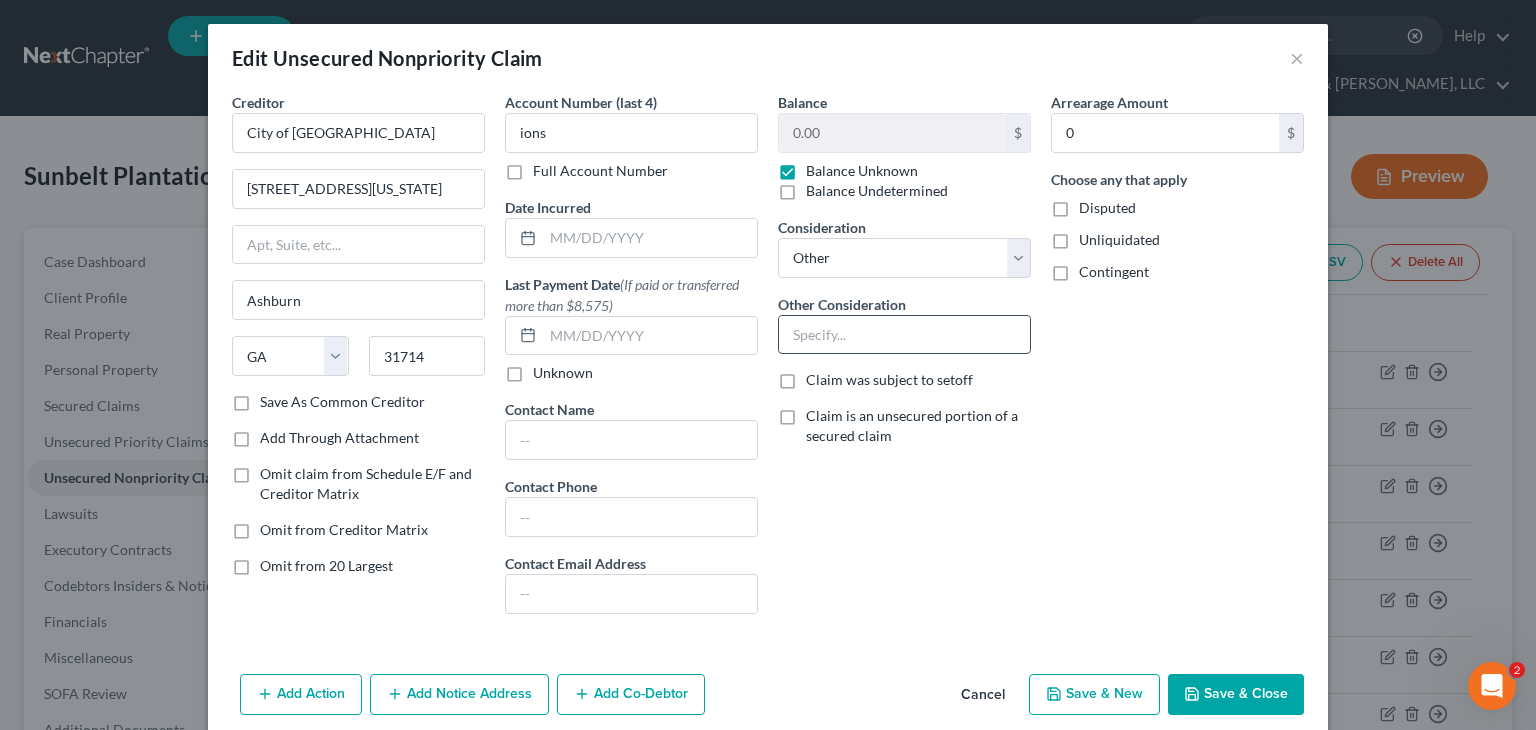 click at bounding box center [904, 335] 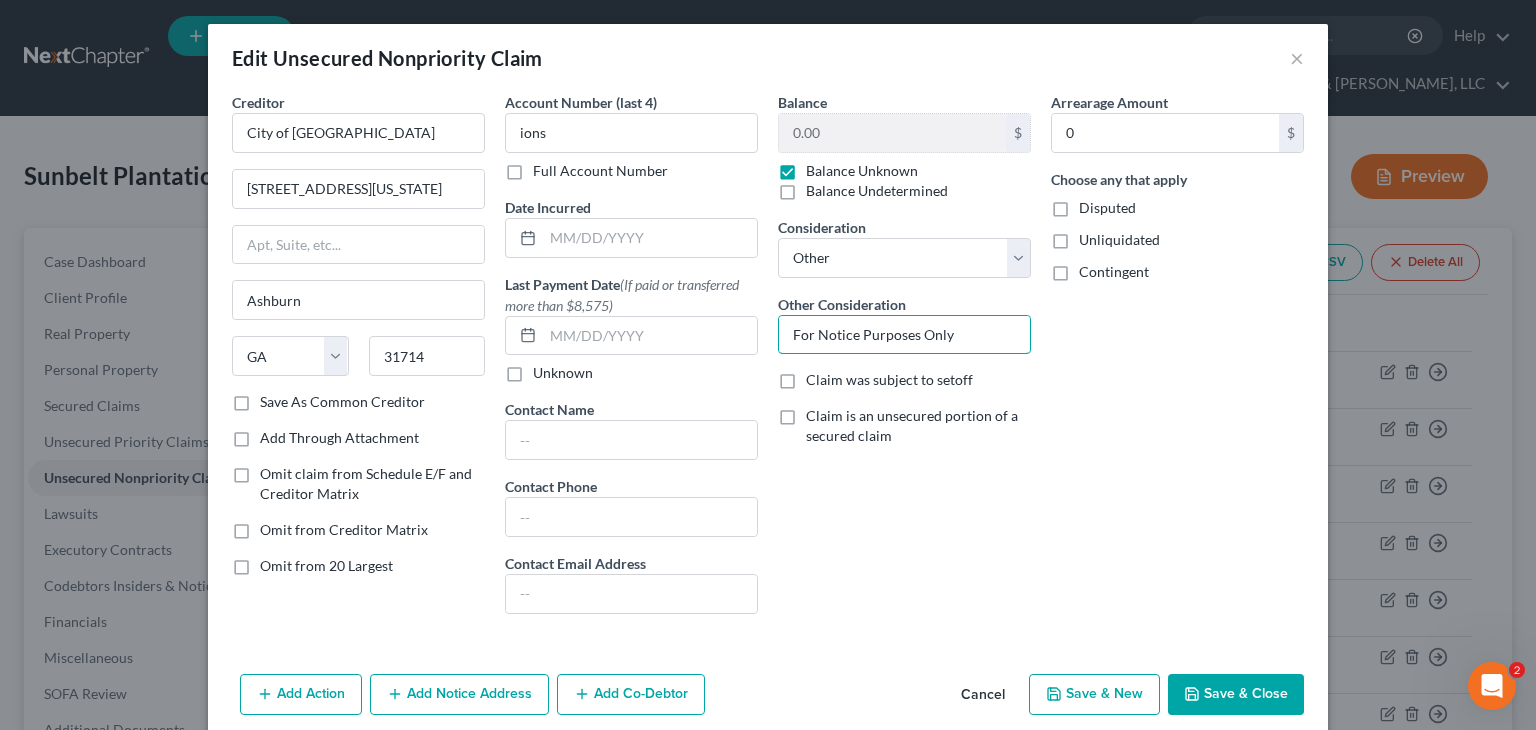 drag, startPoint x: 955, startPoint y: 324, endPoint x: 122, endPoint y: 389, distance: 835.53217 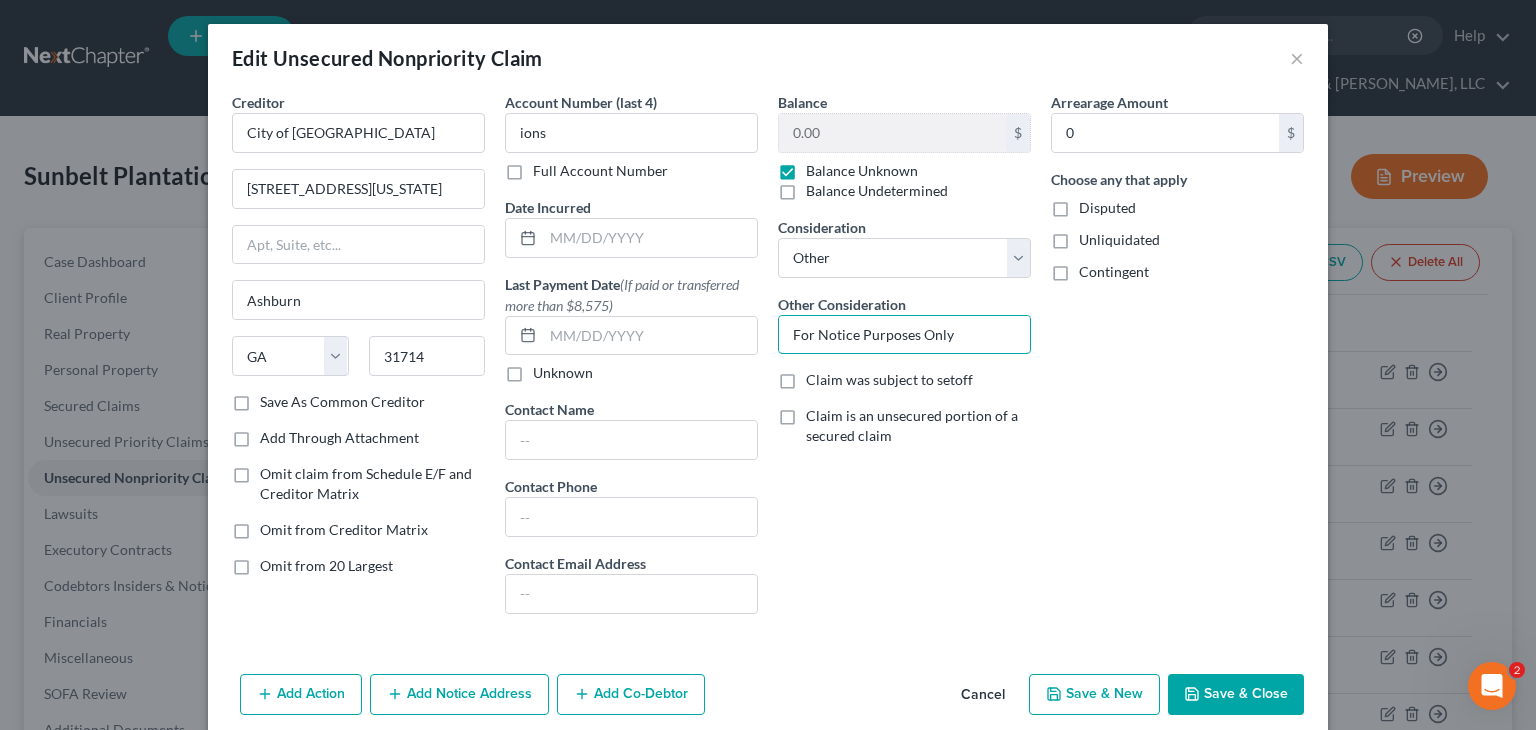 type on "For Notice Purposes Only" 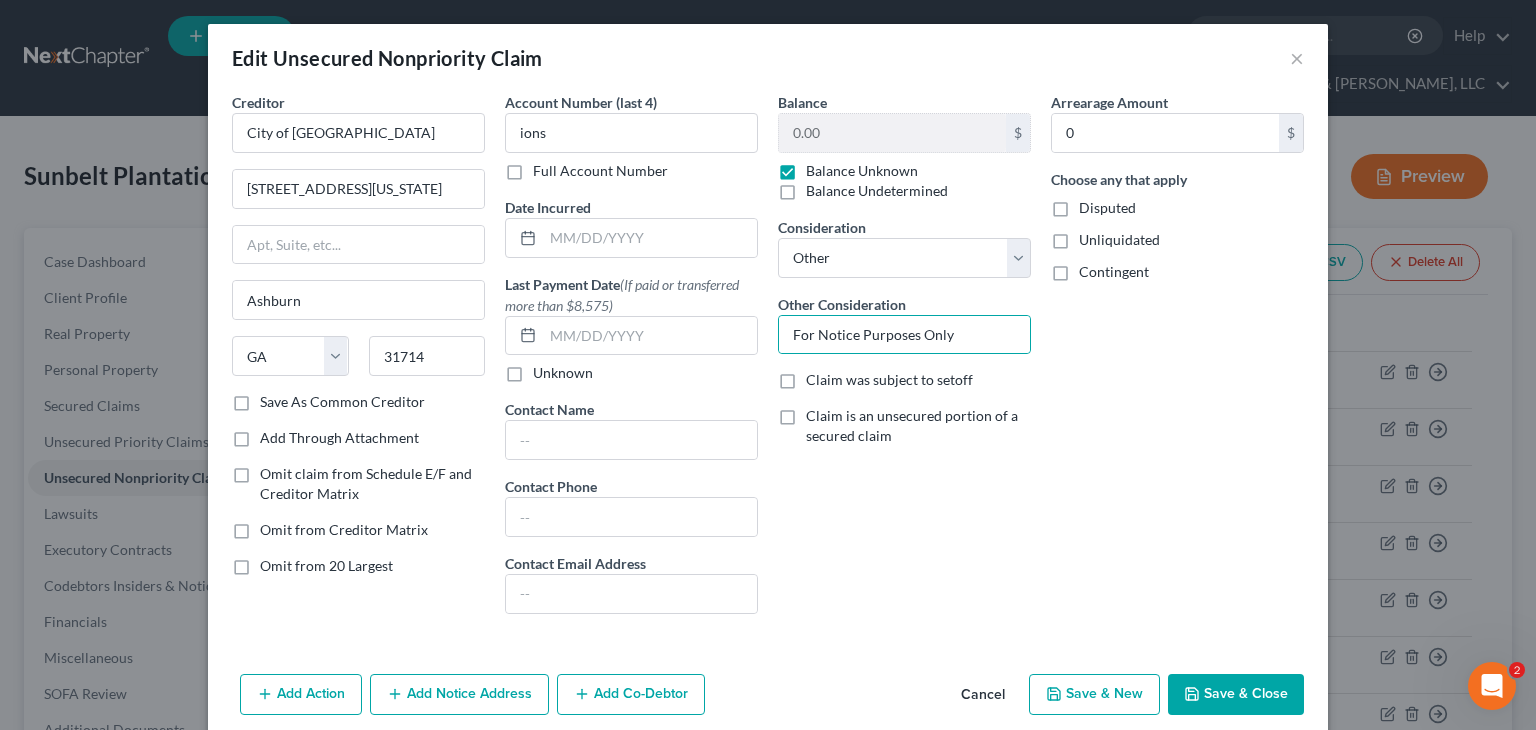 click on "Save & Close" at bounding box center [1236, 695] 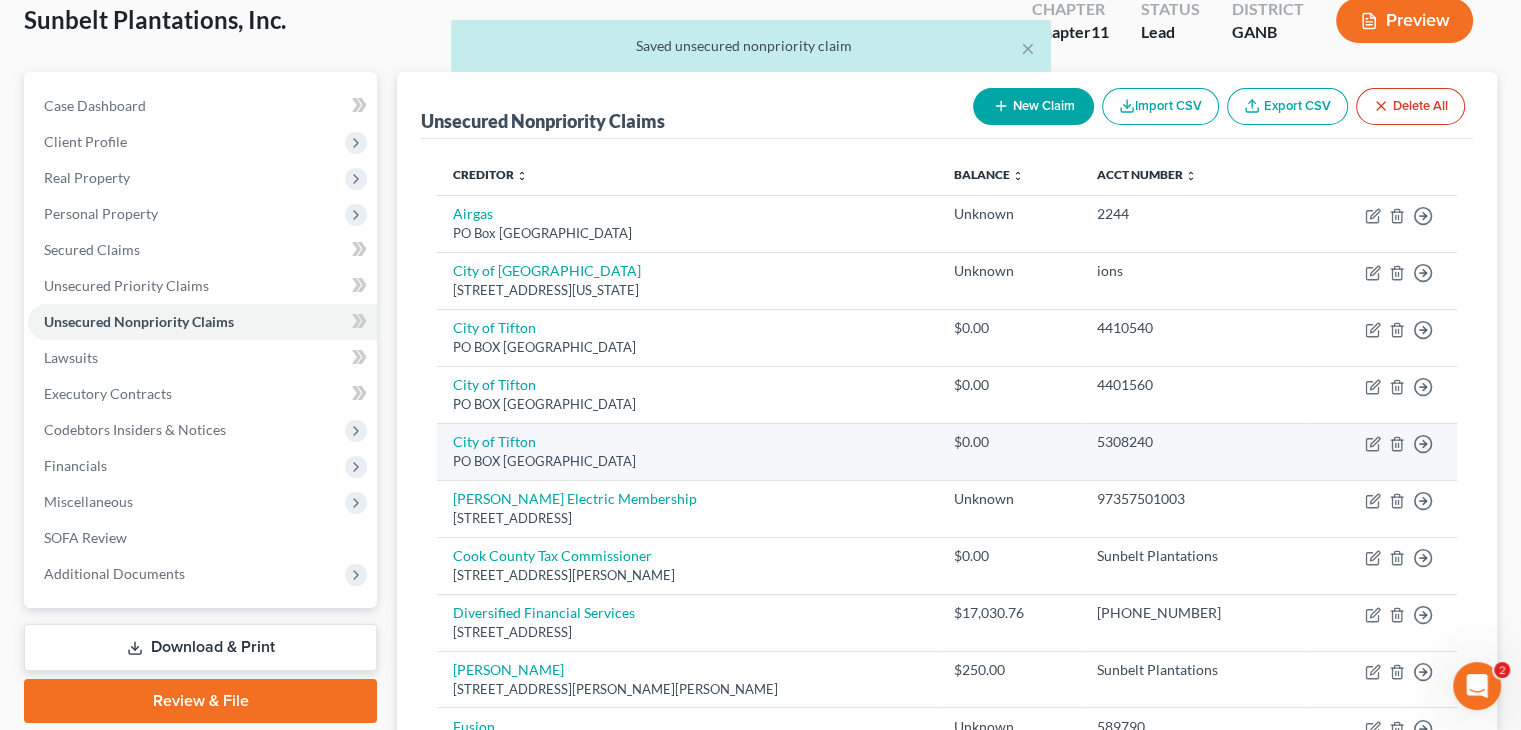 scroll, scrollTop: 200, scrollLeft: 0, axis: vertical 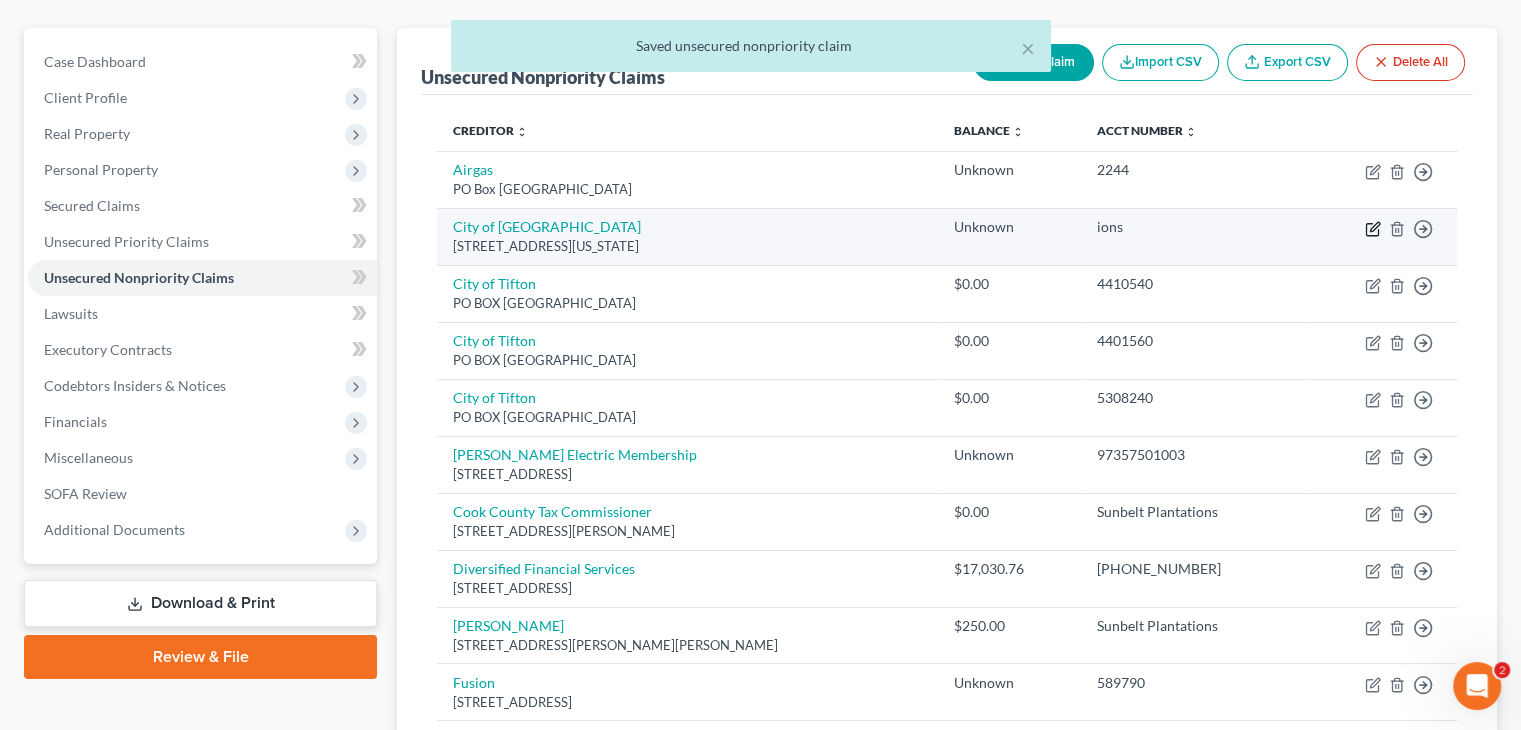 click 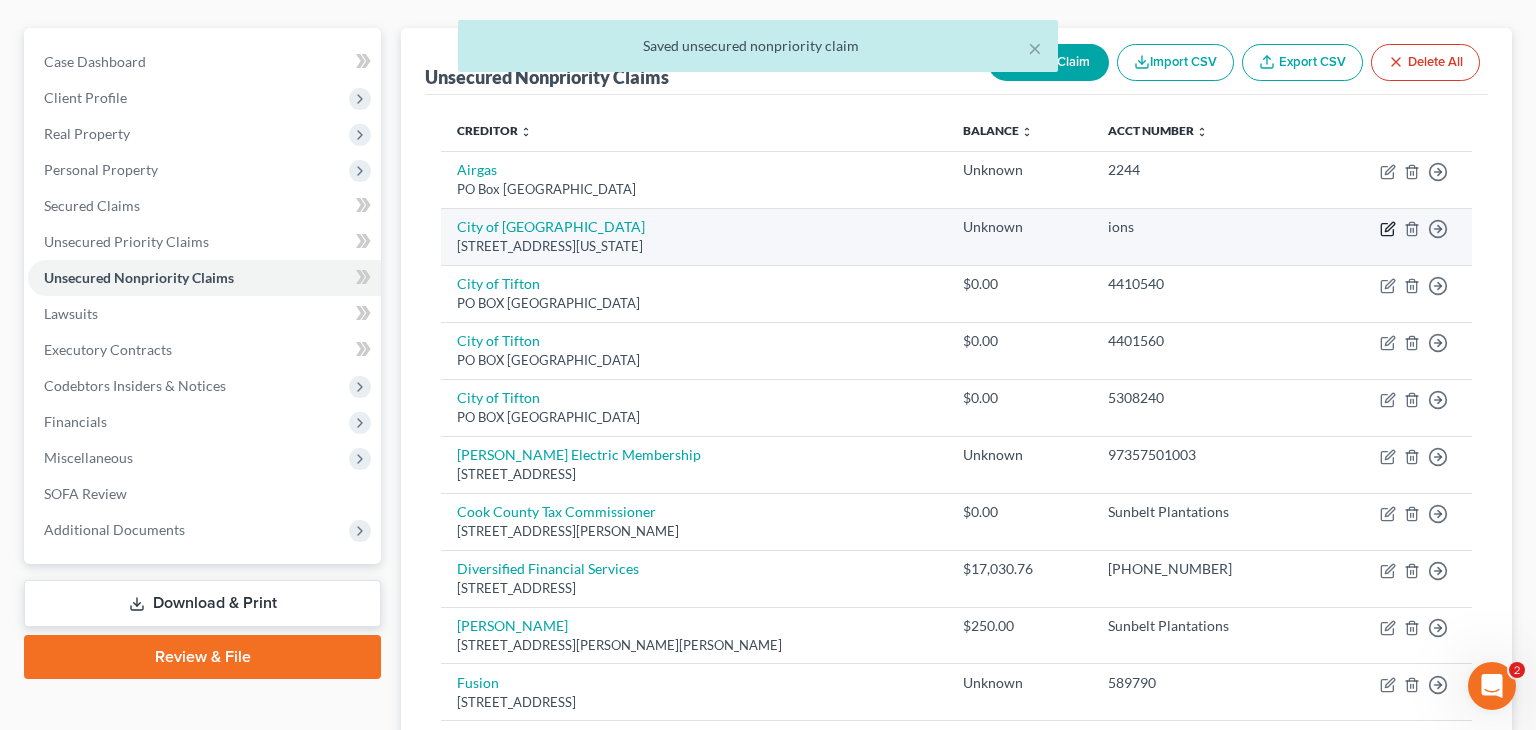 select on "10" 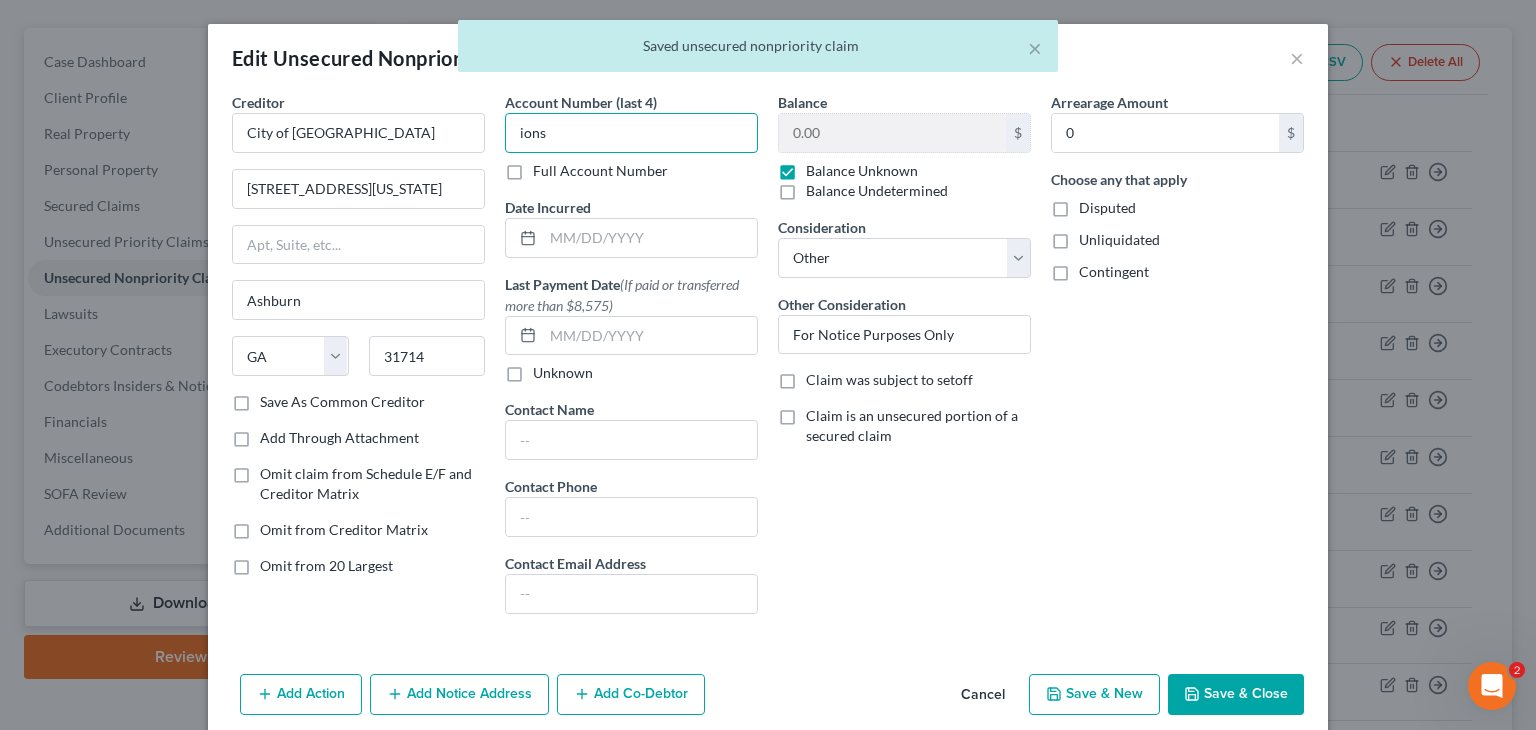click on "Creditor *    City of Ashburn                      259 e [US_STATE][GEOGRAPHIC_DATA] [GEOGRAPHIC_DATA] [US_STATE] AK AR AZ CA CO CT DE DC [GEOGRAPHIC_DATA] [GEOGRAPHIC_DATA] GU HI ID IL IN [GEOGRAPHIC_DATA] [GEOGRAPHIC_DATA] [GEOGRAPHIC_DATA] [GEOGRAPHIC_DATA] MD [GEOGRAPHIC_DATA] [GEOGRAPHIC_DATA] [GEOGRAPHIC_DATA] [GEOGRAPHIC_DATA] [GEOGRAPHIC_DATA] MT [GEOGRAPHIC_DATA] [GEOGRAPHIC_DATA] [GEOGRAPHIC_DATA] [GEOGRAPHIC_DATA] [GEOGRAPHIC_DATA] [GEOGRAPHIC_DATA] [GEOGRAPHIC_DATA] [GEOGRAPHIC_DATA] [GEOGRAPHIC_DATA] [GEOGRAPHIC_DATA] OR [GEOGRAPHIC_DATA] PR RI SC SD [GEOGRAPHIC_DATA] [GEOGRAPHIC_DATA] [GEOGRAPHIC_DATA] VI VA VT [GEOGRAPHIC_DATA] WV [GEOGRAPHIC_DATA] Save As Common Creditor Add Through Attachment Omit claim from Schedule E/F and Creditor Matrix Omit from Creditor Matrix Omit from 20 Largest
Account Number (last 4)
ions
Full Account Number
Date Incurred         Last Payment Date  (If paid or transferred more than $8,575)         Unknown Contact Name Contact Phone Contact Email Address Balance
0.00 $
Balance Unknown
Balance Undetermined
0.00 $
Balance Unknown
Consideration Select Cable / Satellite Services Collection Agency Credit Card Debt Debt Counseling / Attorneys Deficiency Balance Home / Car Repairs Income Taxes Judgment Liens Monies Loaned / Advanced Other 0" at bounding box center (768, 361) 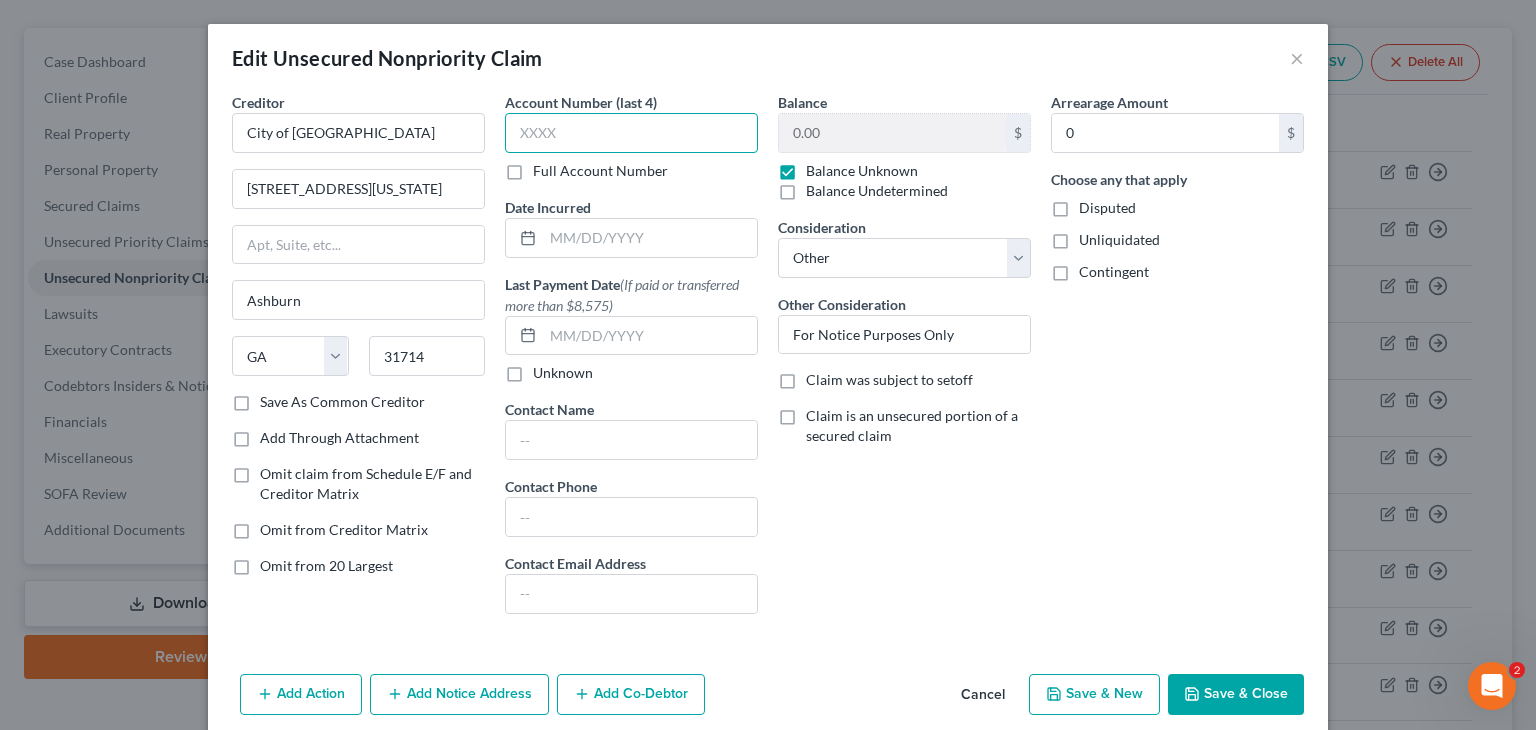 type 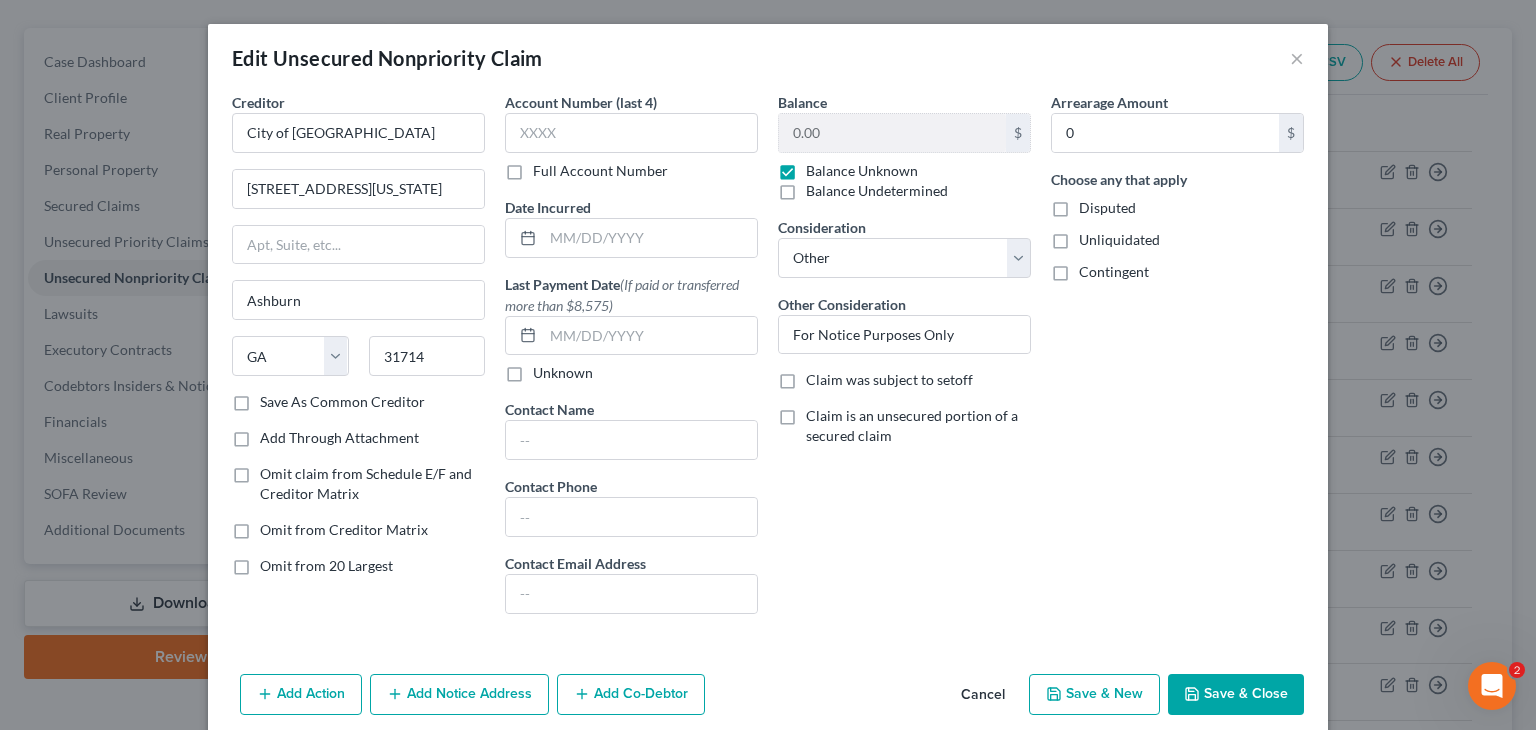 drag, startPoint x: 1231, startPoint y: 681, endPoint x: 1225, endPoint y: 618, distance: 63.28507 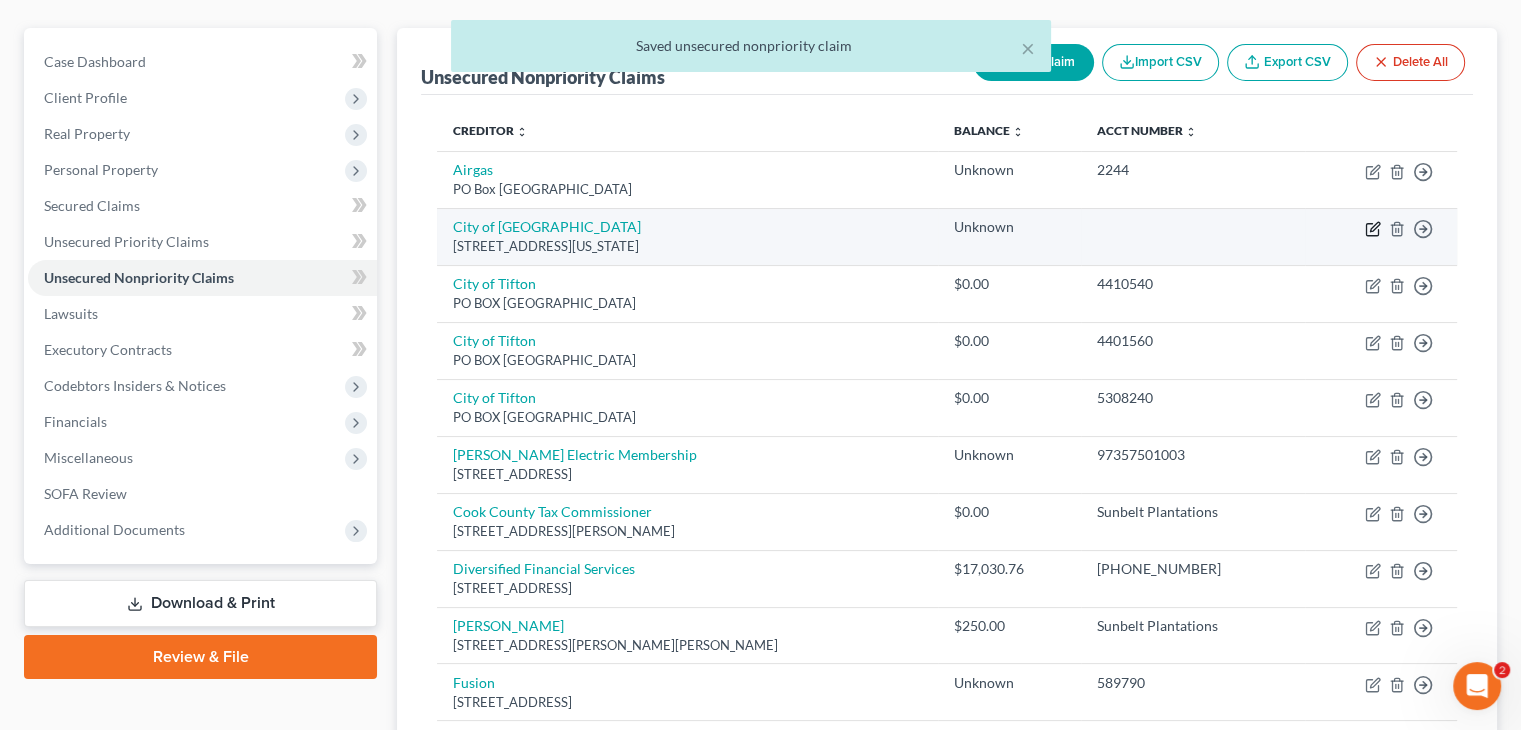 click 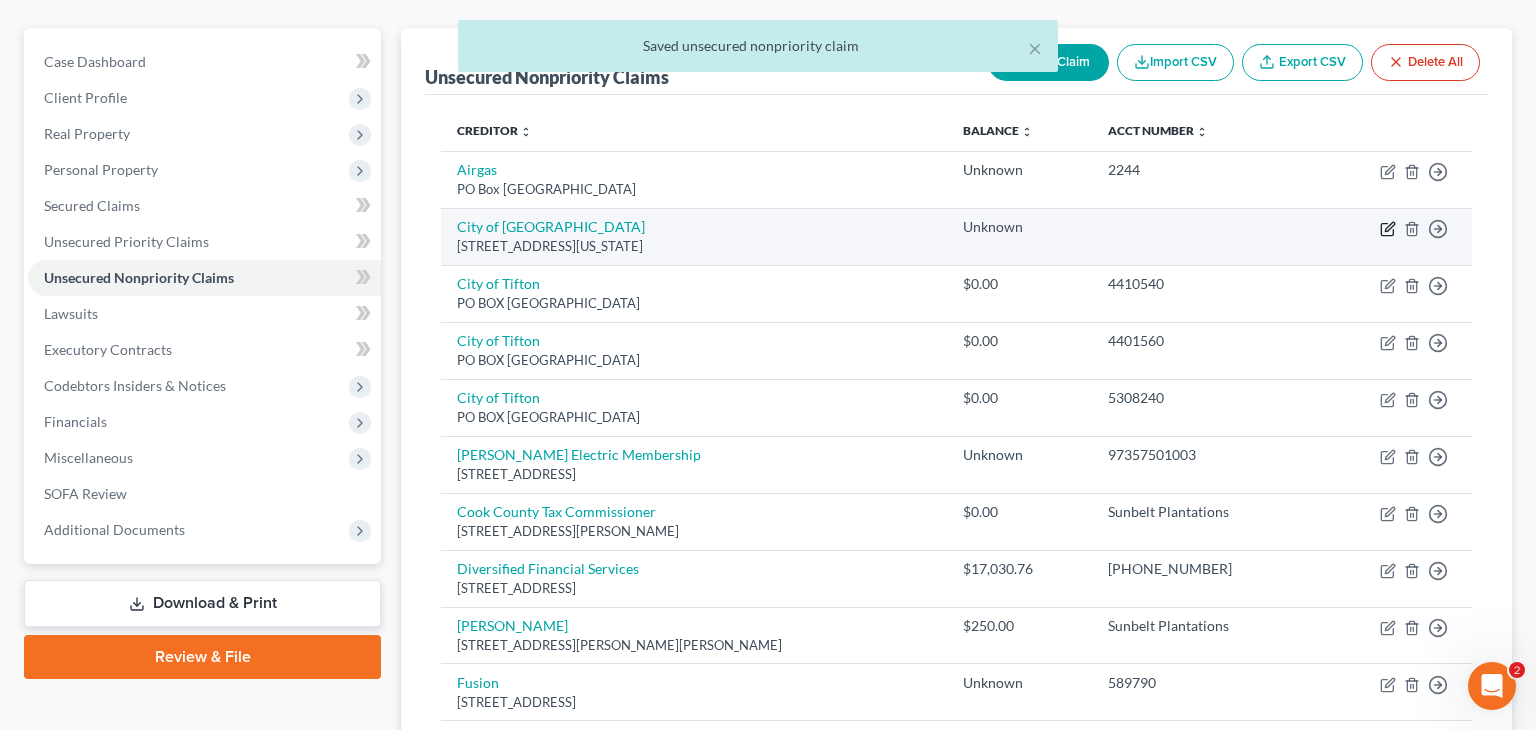 select on "10" 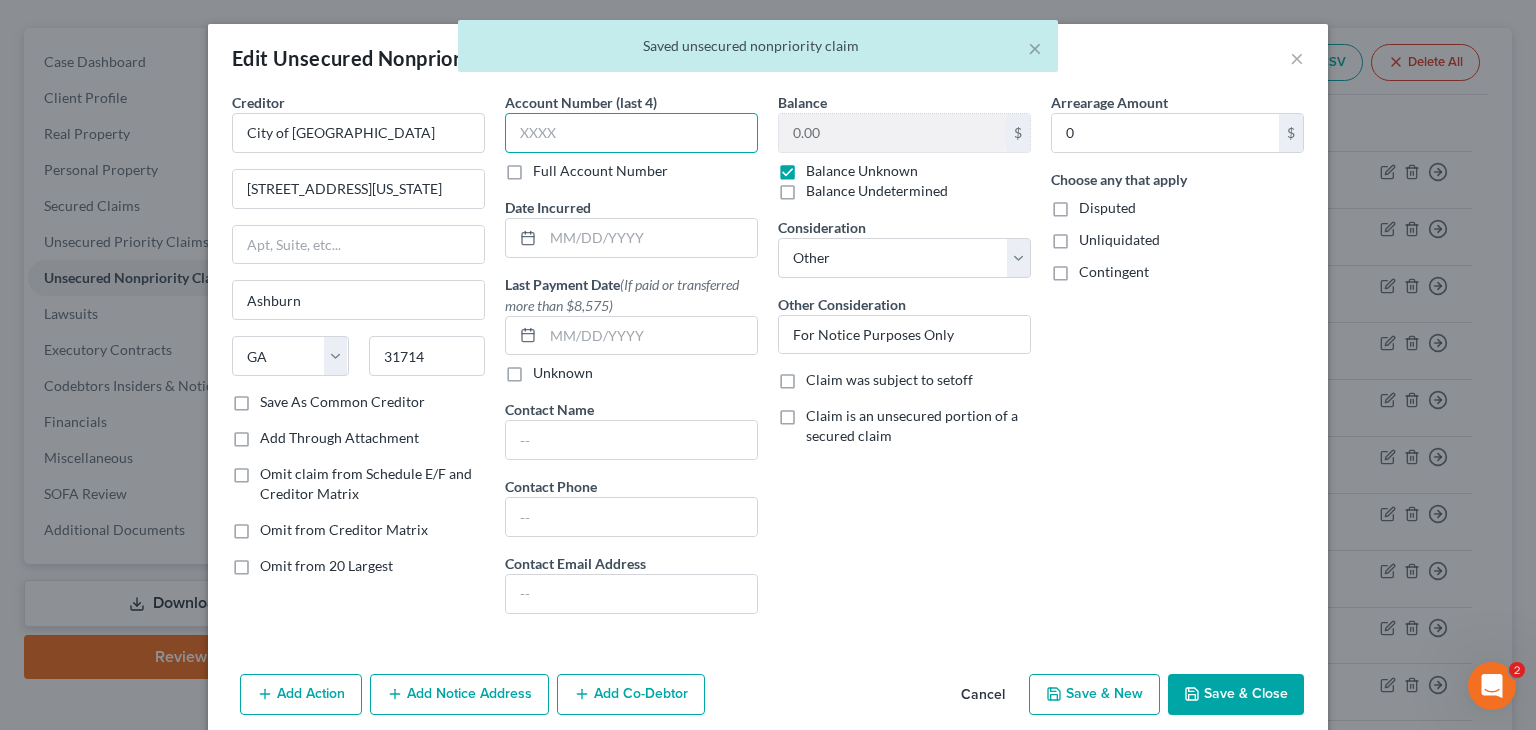 drag, startPoint x: 591, startPoint y: 138, endPoint x: 578, endPoint y: 137, distance: 13.038404 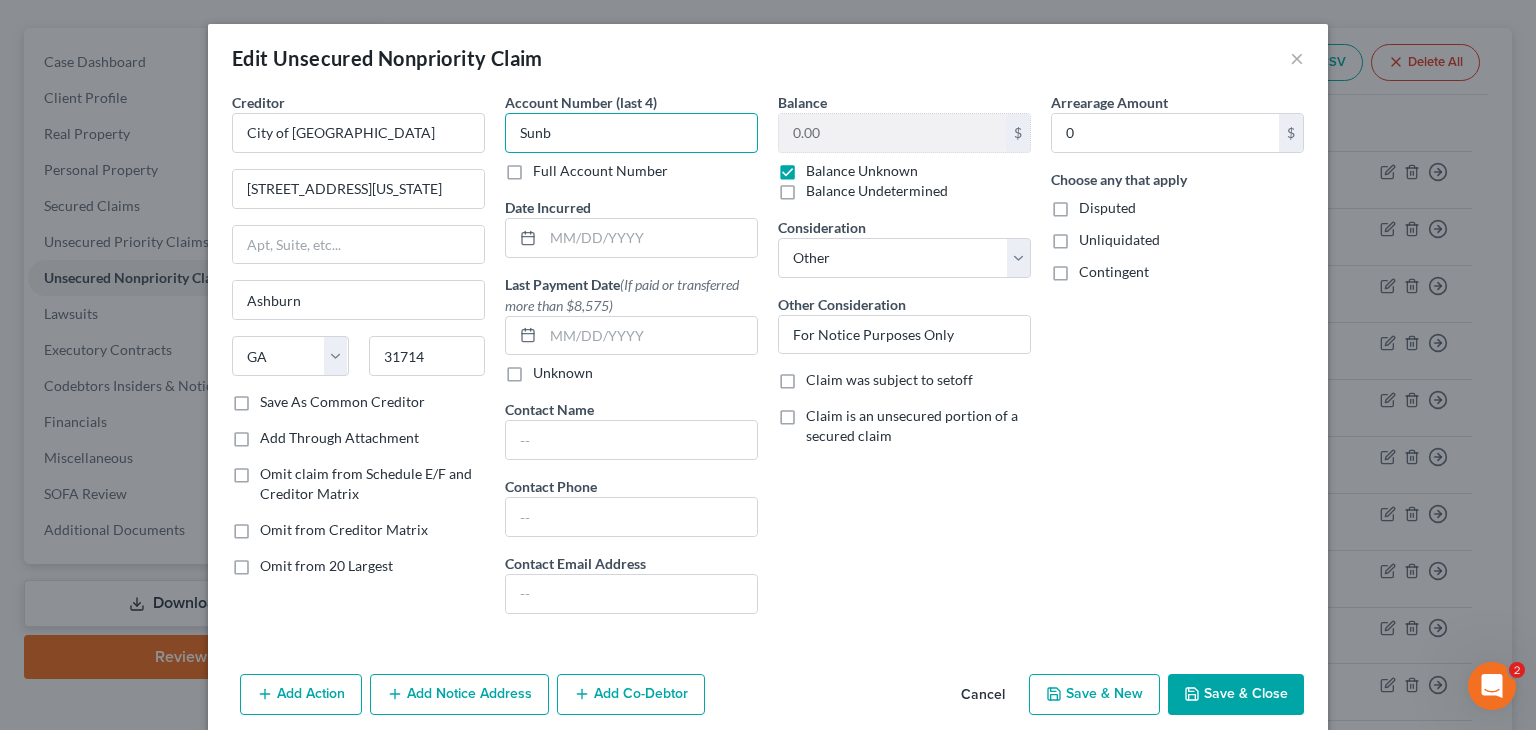 type on "Sunb" 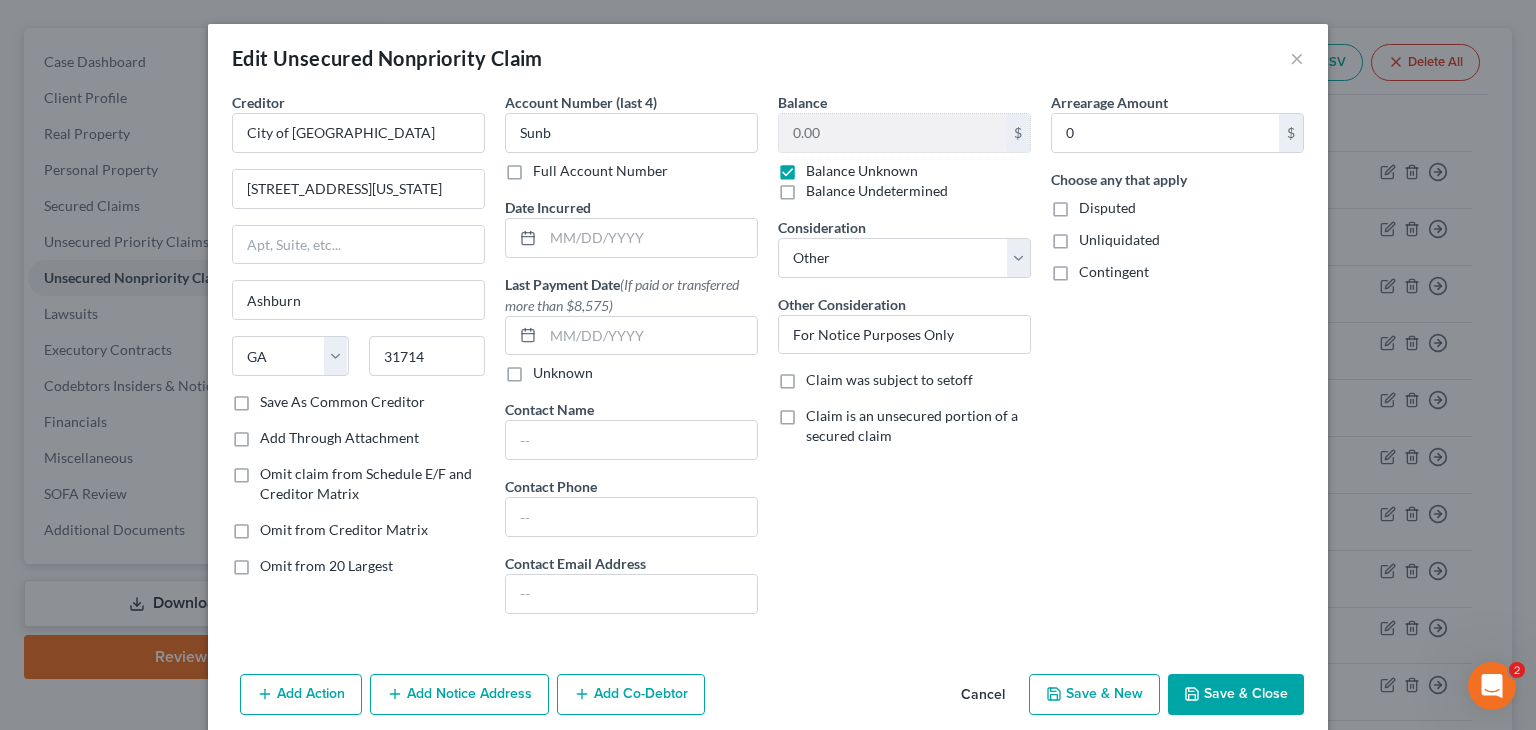 click on "Full Account Number" at bounding box center (600, 171) 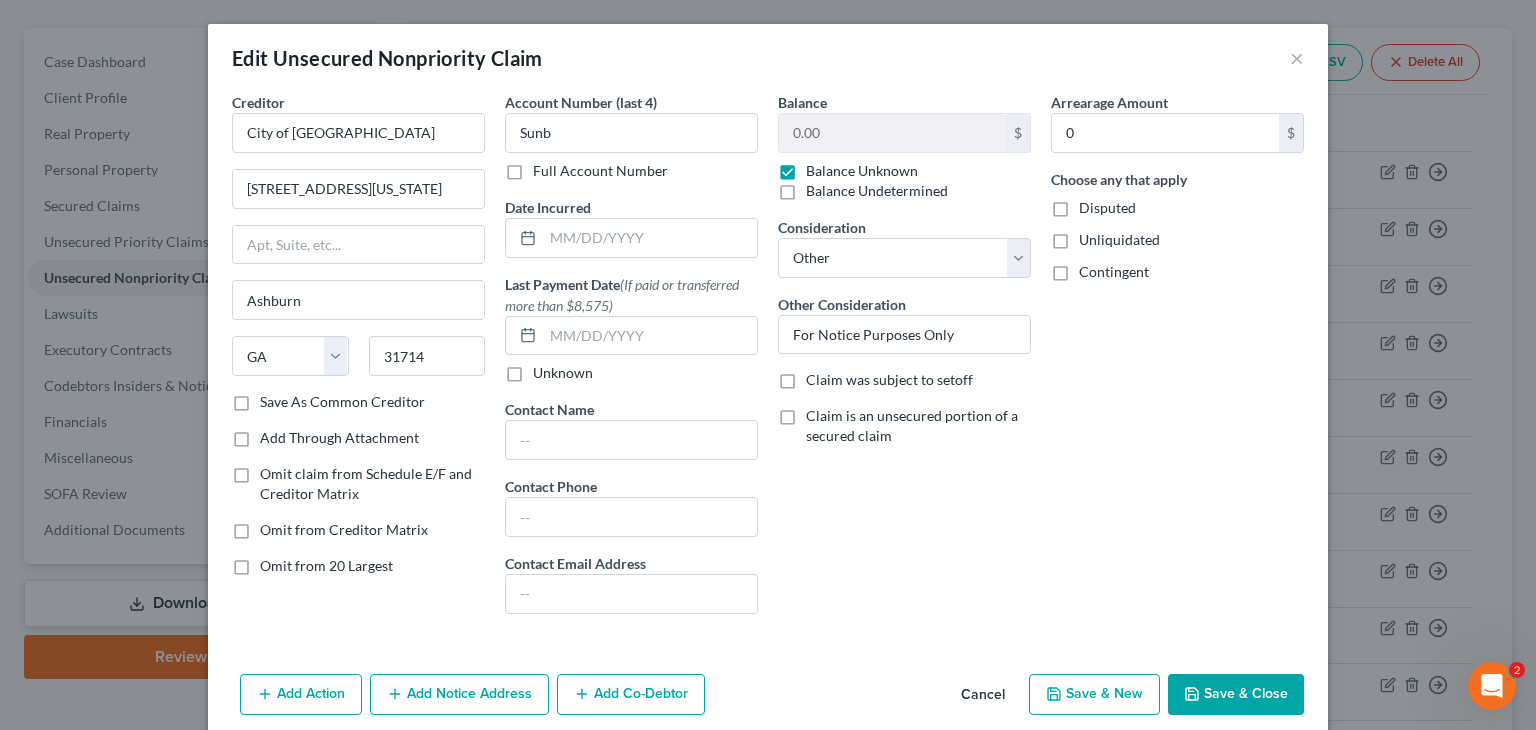 click on "Full Account Number" at bounding box center (547, 167) 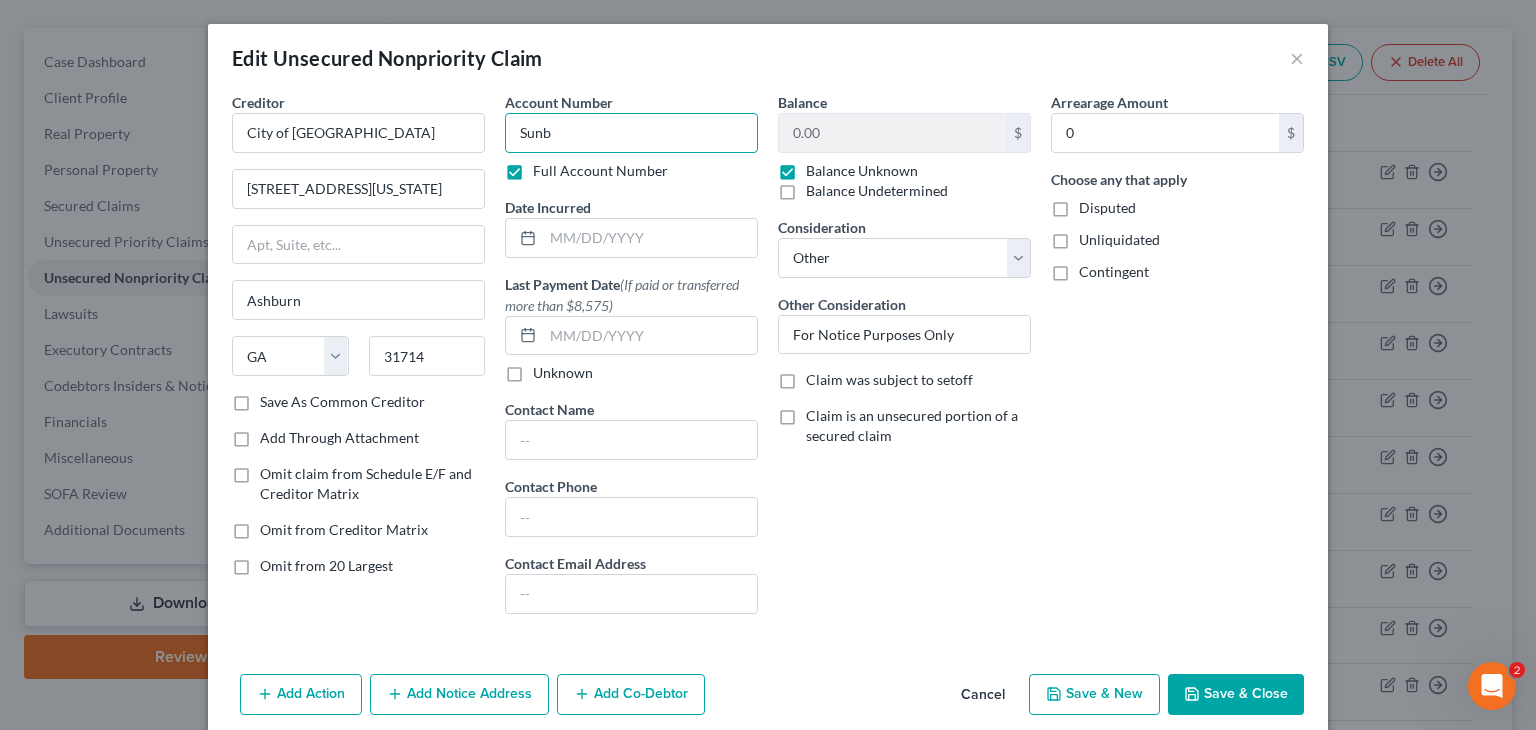 click on "Sunb" at bounding box center (631, 133) 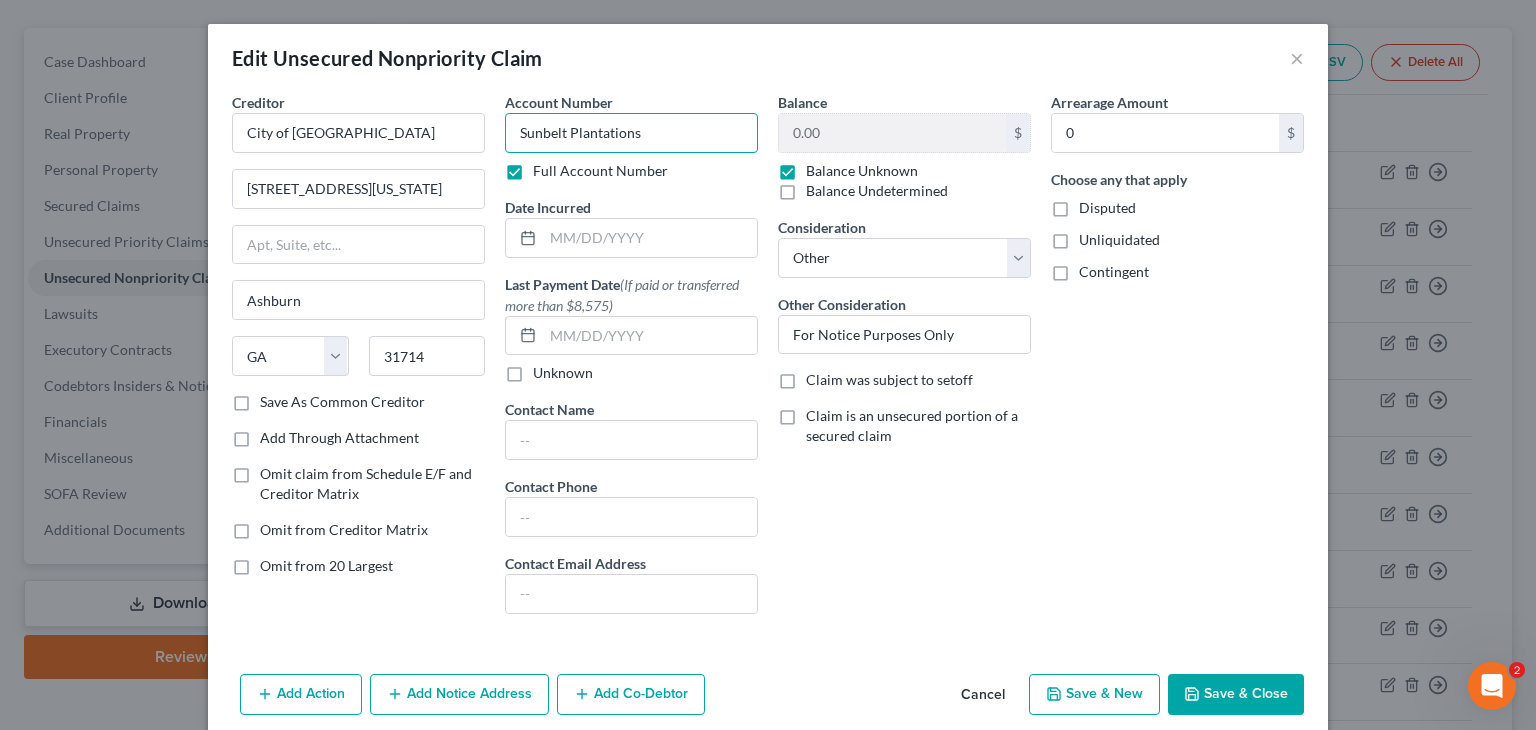 type on "Sunbelt Plantations" 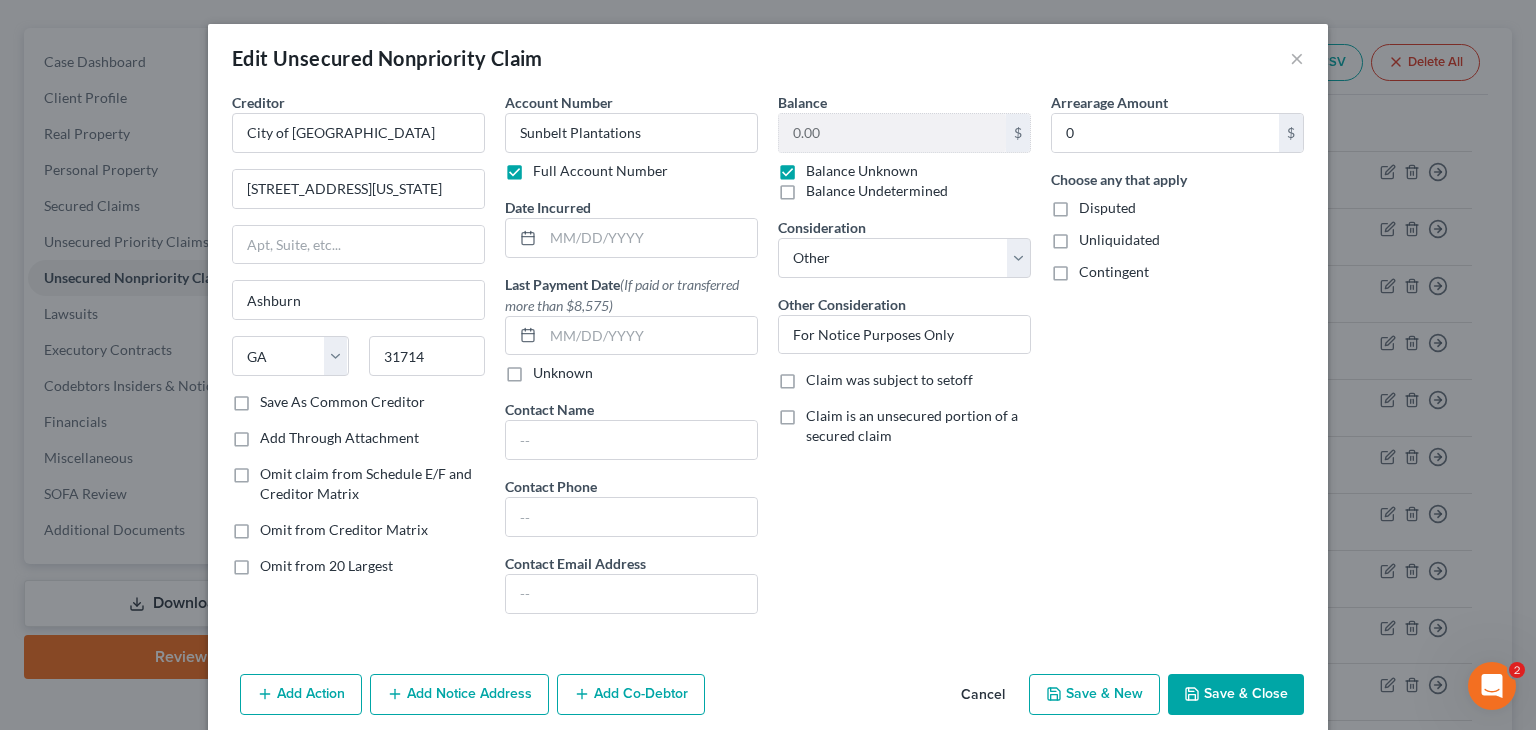 click on "Save & Close" at bounding box center [1236, 695] 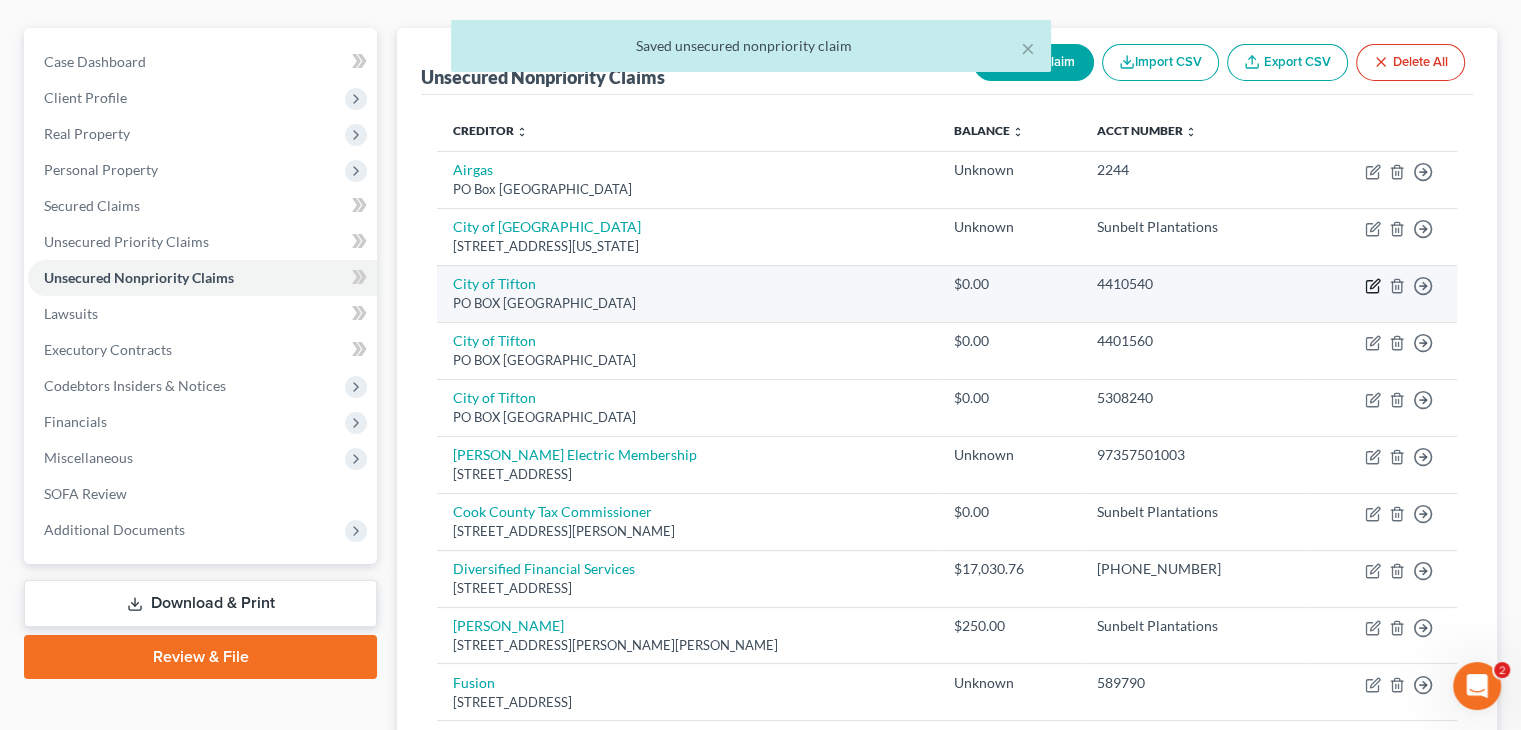 click 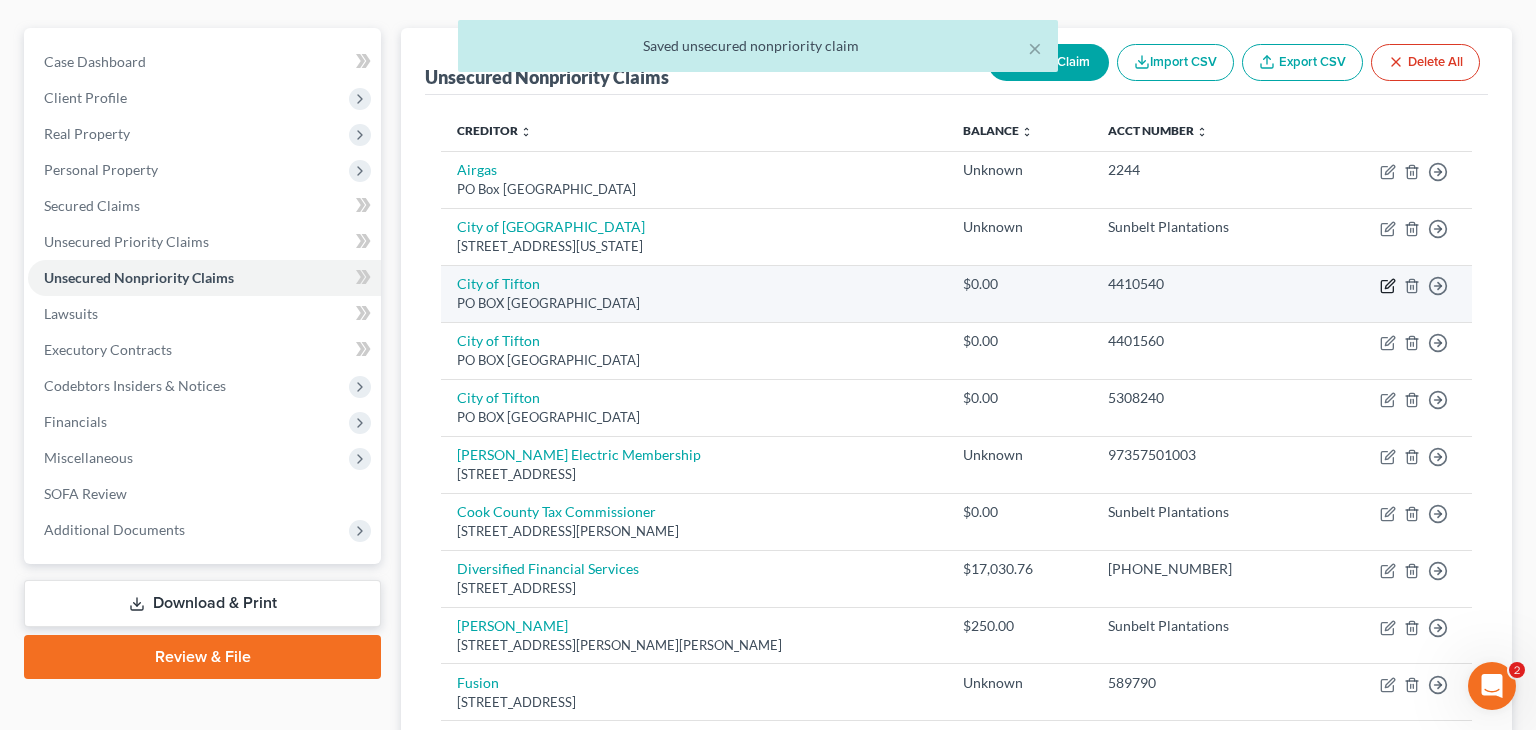 select on "10" 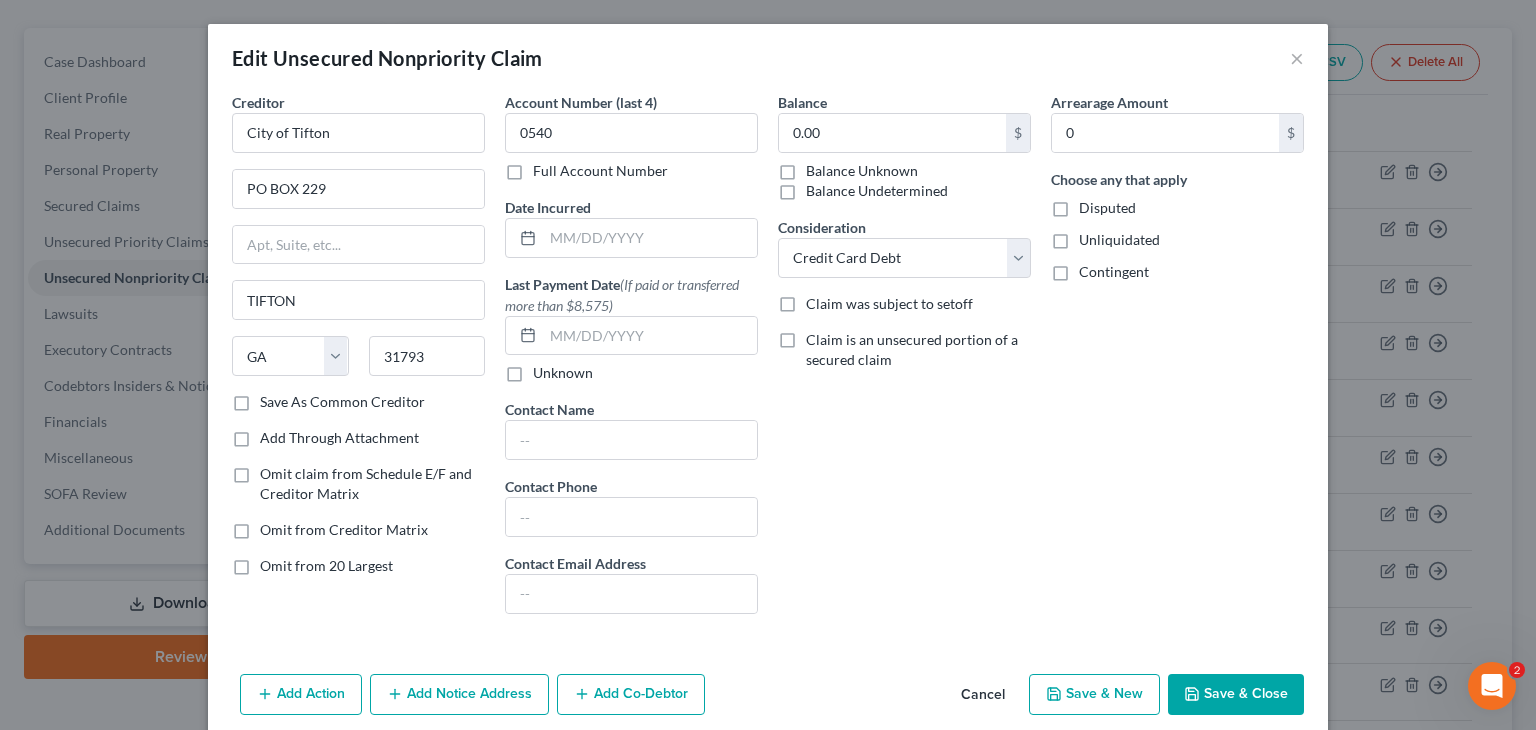 click on "Balance Unknown" at bounding box center (862, 171) 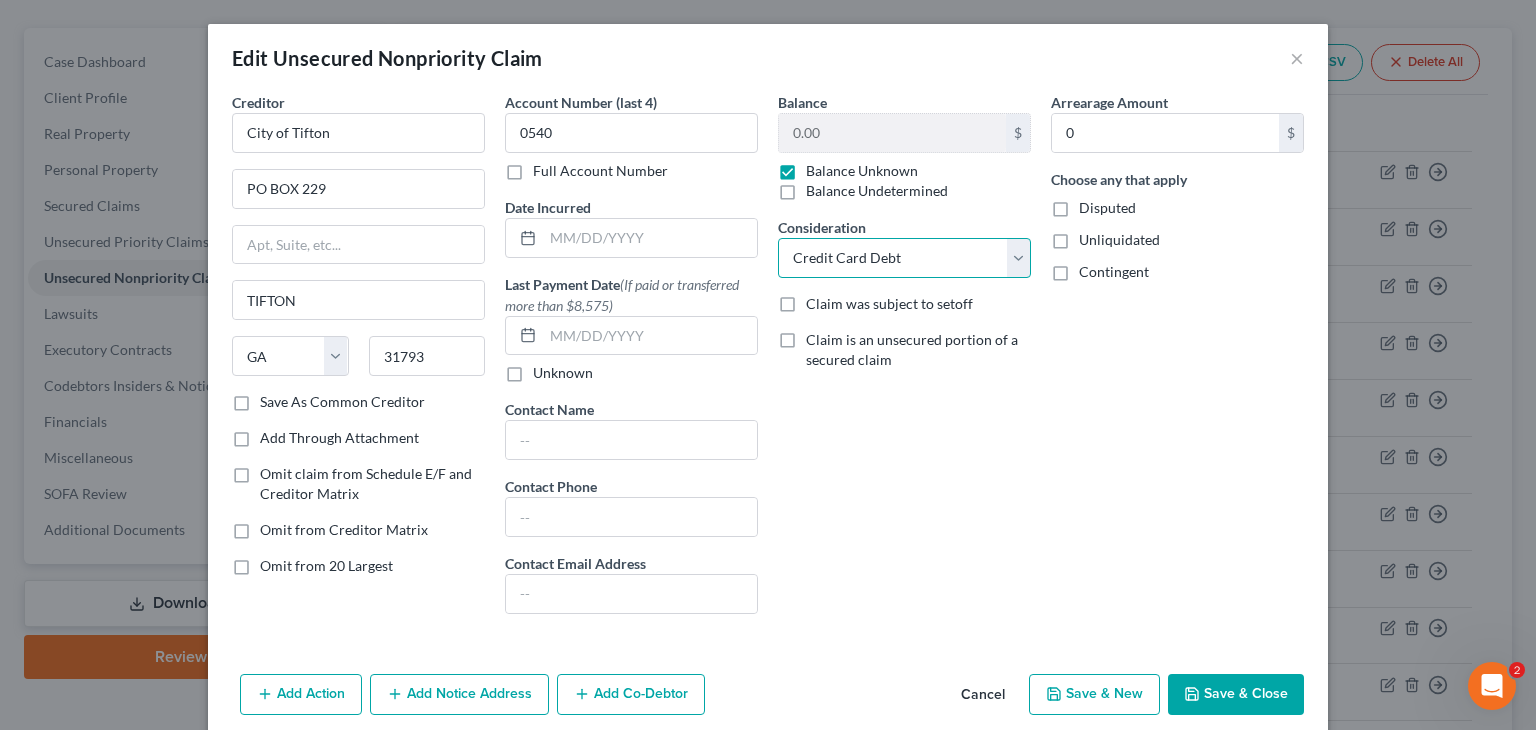 click on "Select Cable / Satellite Services Collection Agency Credit Card Debt Debt Counseling / Attorneys Deficiency Balance Home / Car Repairs Income Taxes Judgment Liens Monies Loaned / Advanced Mortgage Obligation To Pensions Other Overdrawn Bank Account Promised To Help Pay Creditors Services Suppliers Or Vendors Telephone / Internet Services Unsecured Loan Repayments Utility Services" at bounding box center [904, 258] 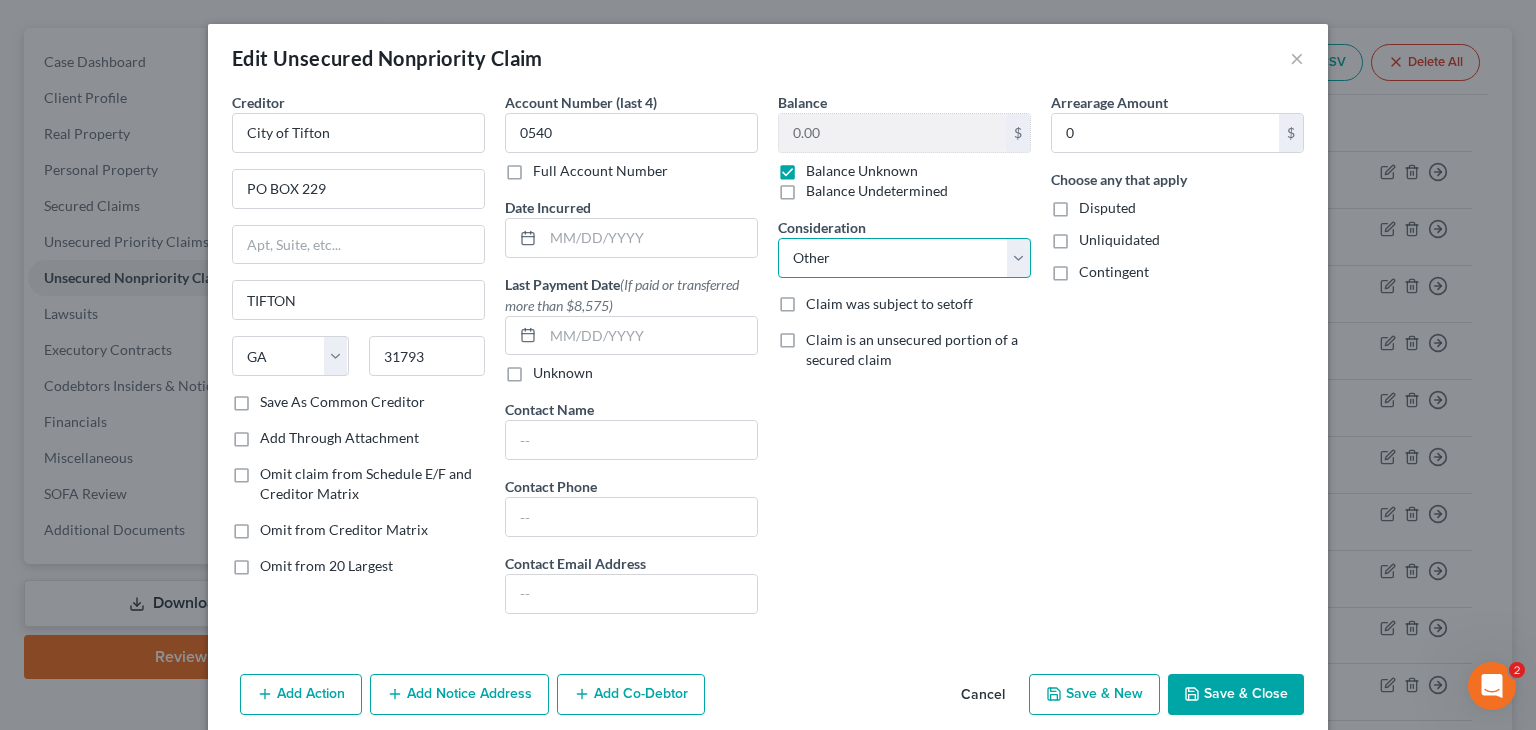 click on "Select Cable / Satellite Services Collection Agency Credit Card Debt Debt Counseling / Attorneys Deficiency Balance Home / Car Repairs Income Taxes Judgment Liens Monies Loaned / Advanced Mortgage Obligation To Pensions Other Overdrawn Bank Account Promised To Help Pay Creditors Services Suppliers Or Vendors Telephone / Internet Services Unsecured Loan Repayments Utility Services" at bounding box center [904, 258] 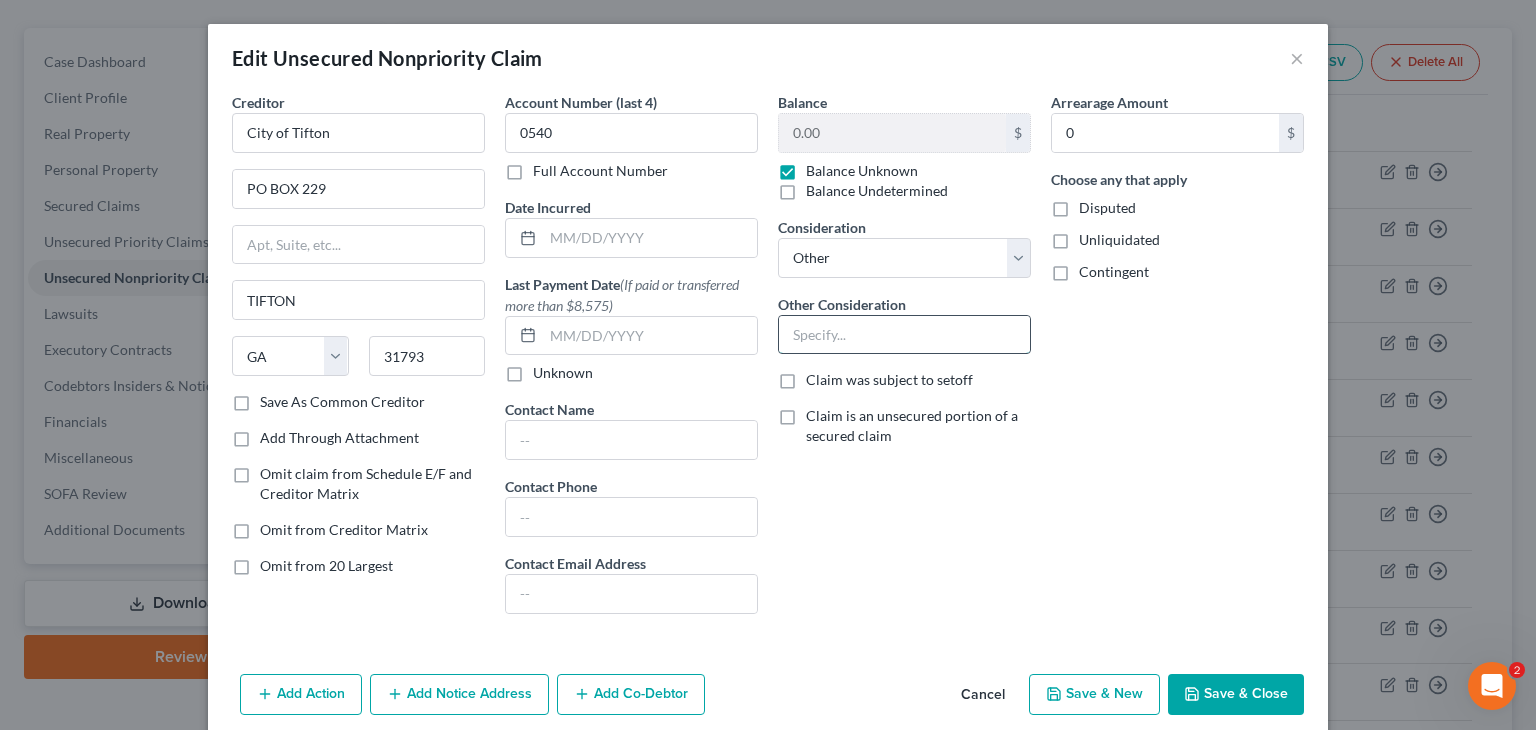 click at bounding box center [904, 335] 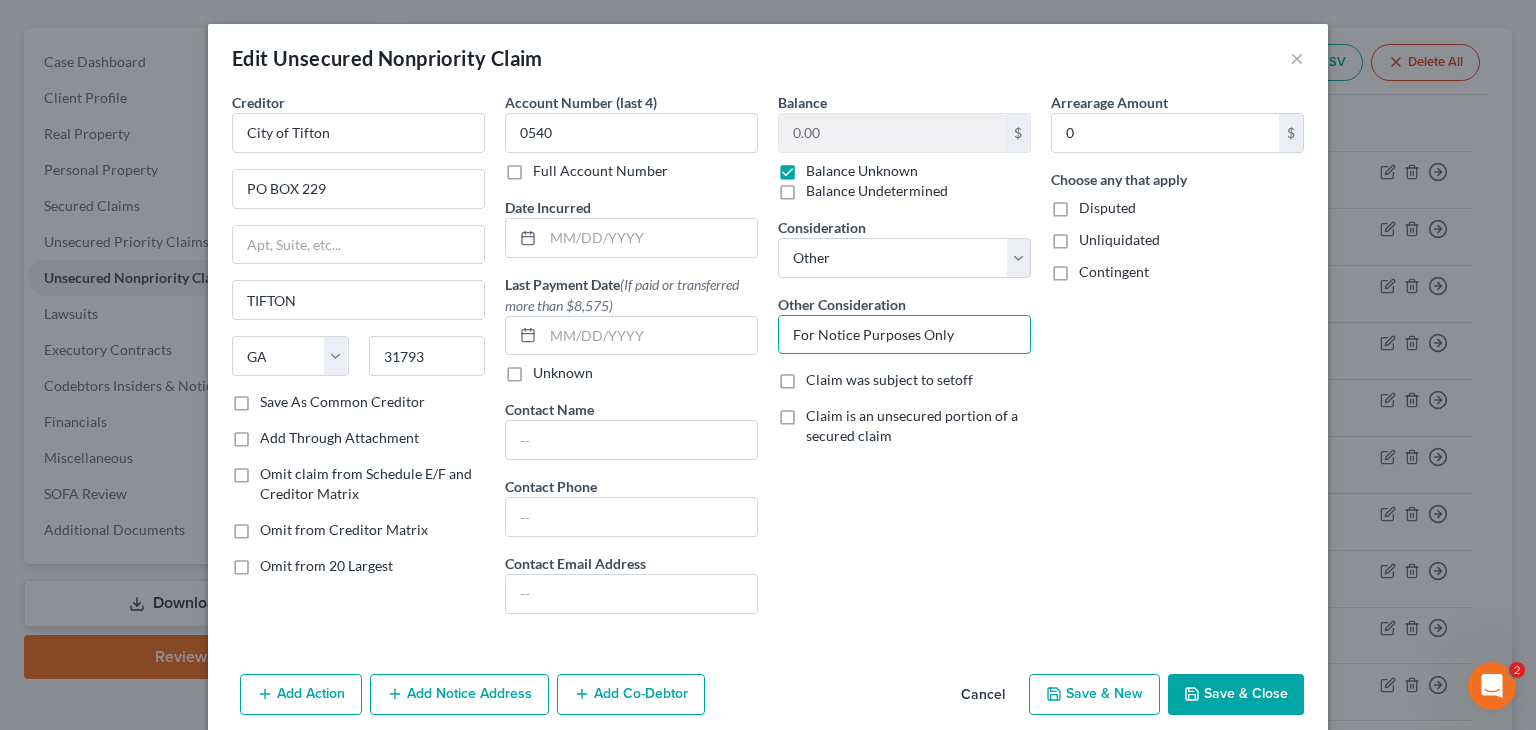 type on "For Notice Purposes Only" 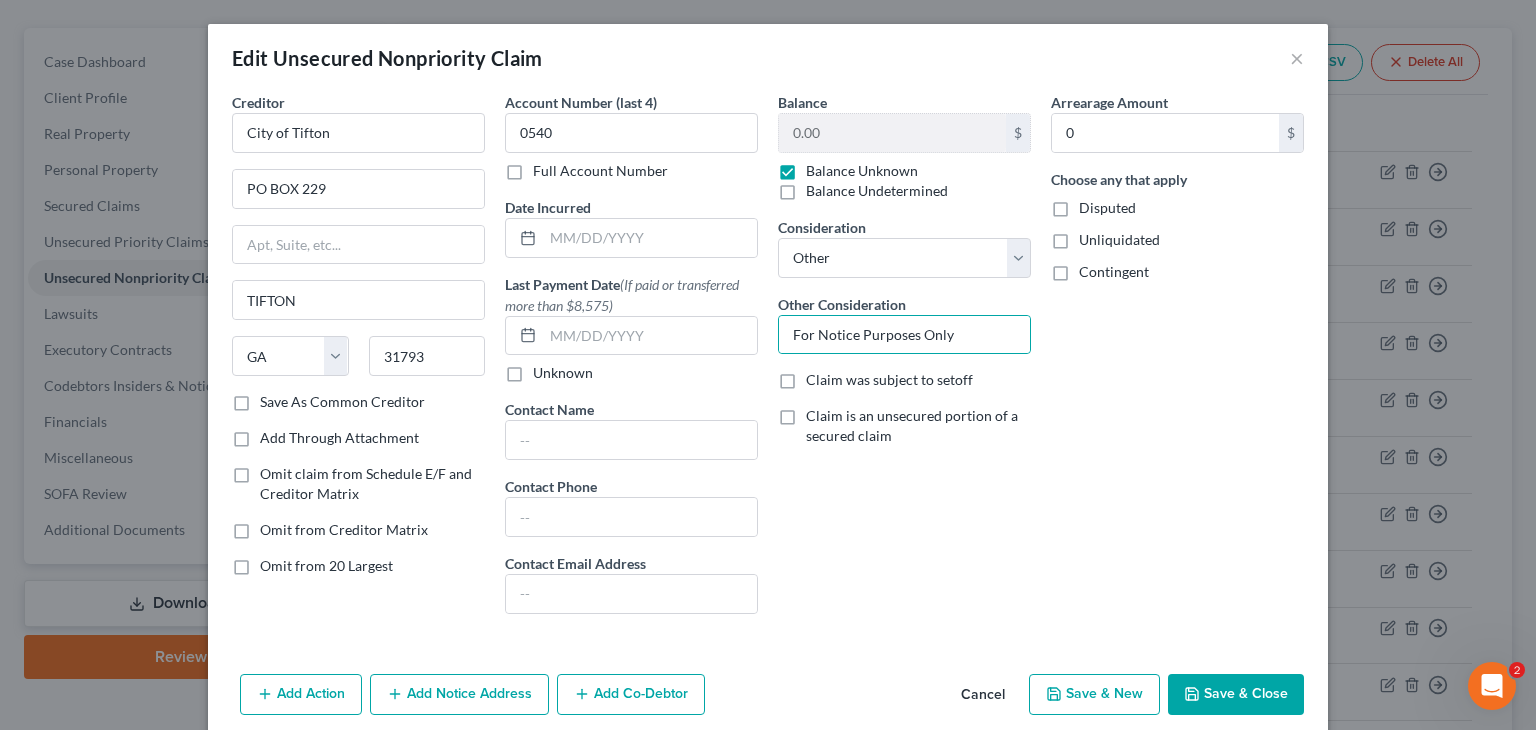 click on "Save & Close" at bounding box center (1236, 695) 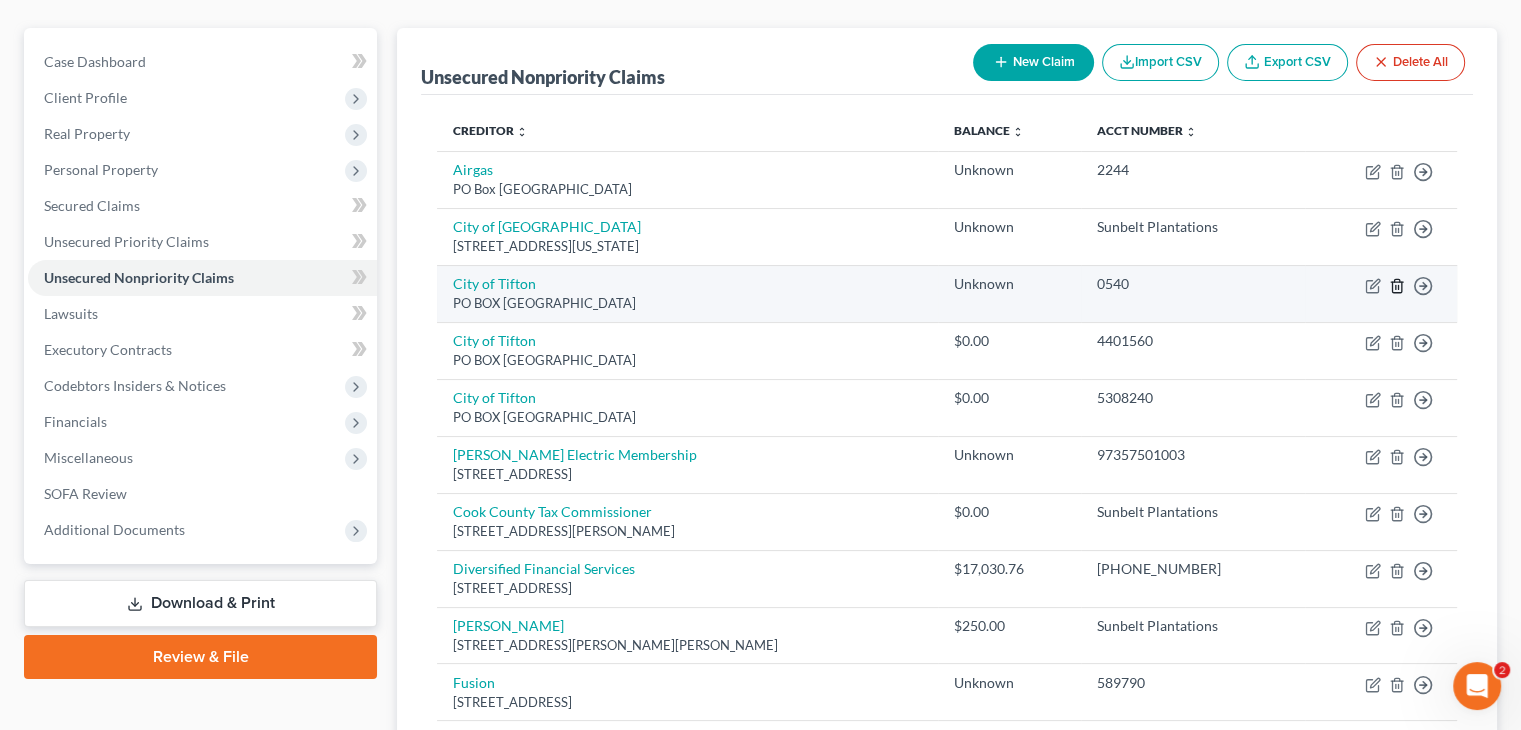 click 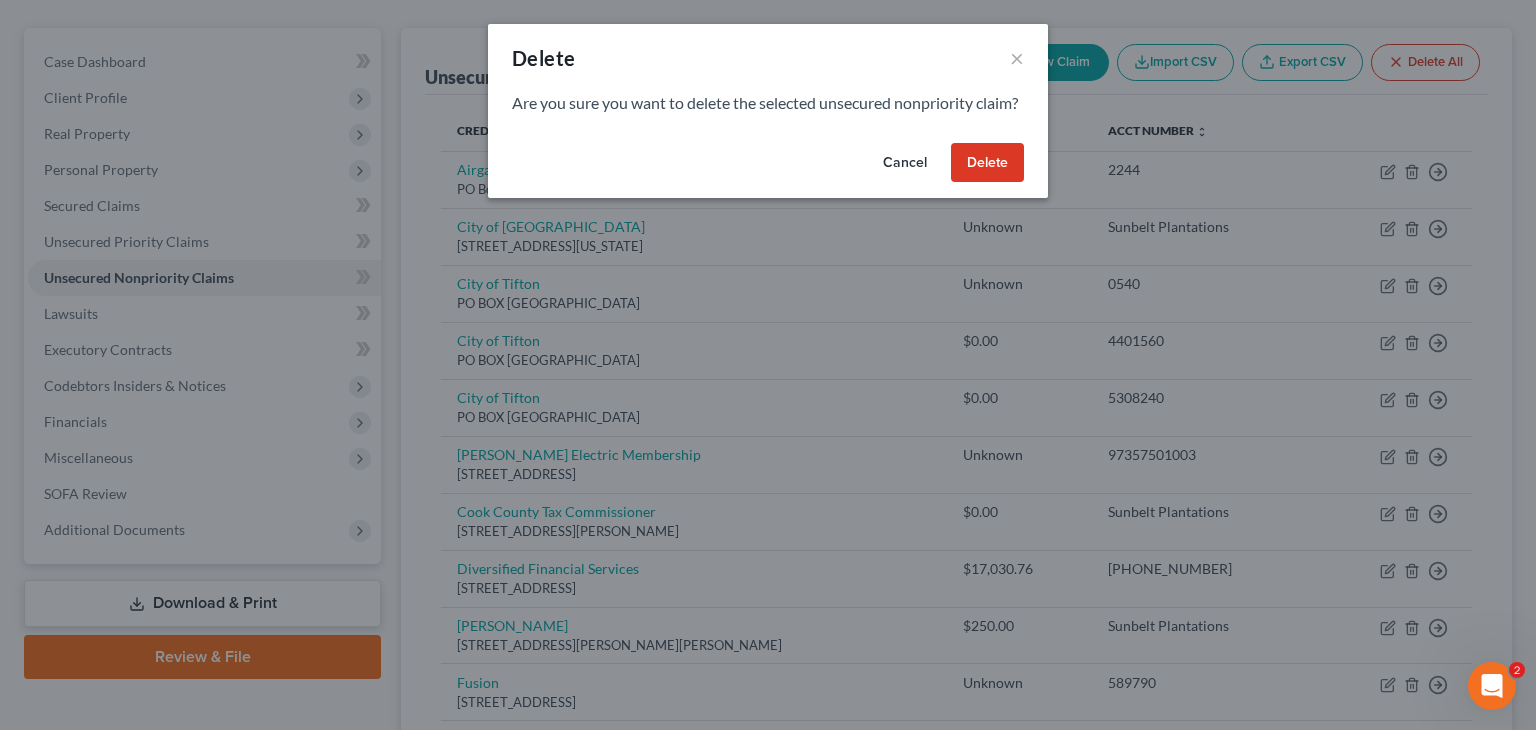 click on "Delete" at bounding box center (987, 163) 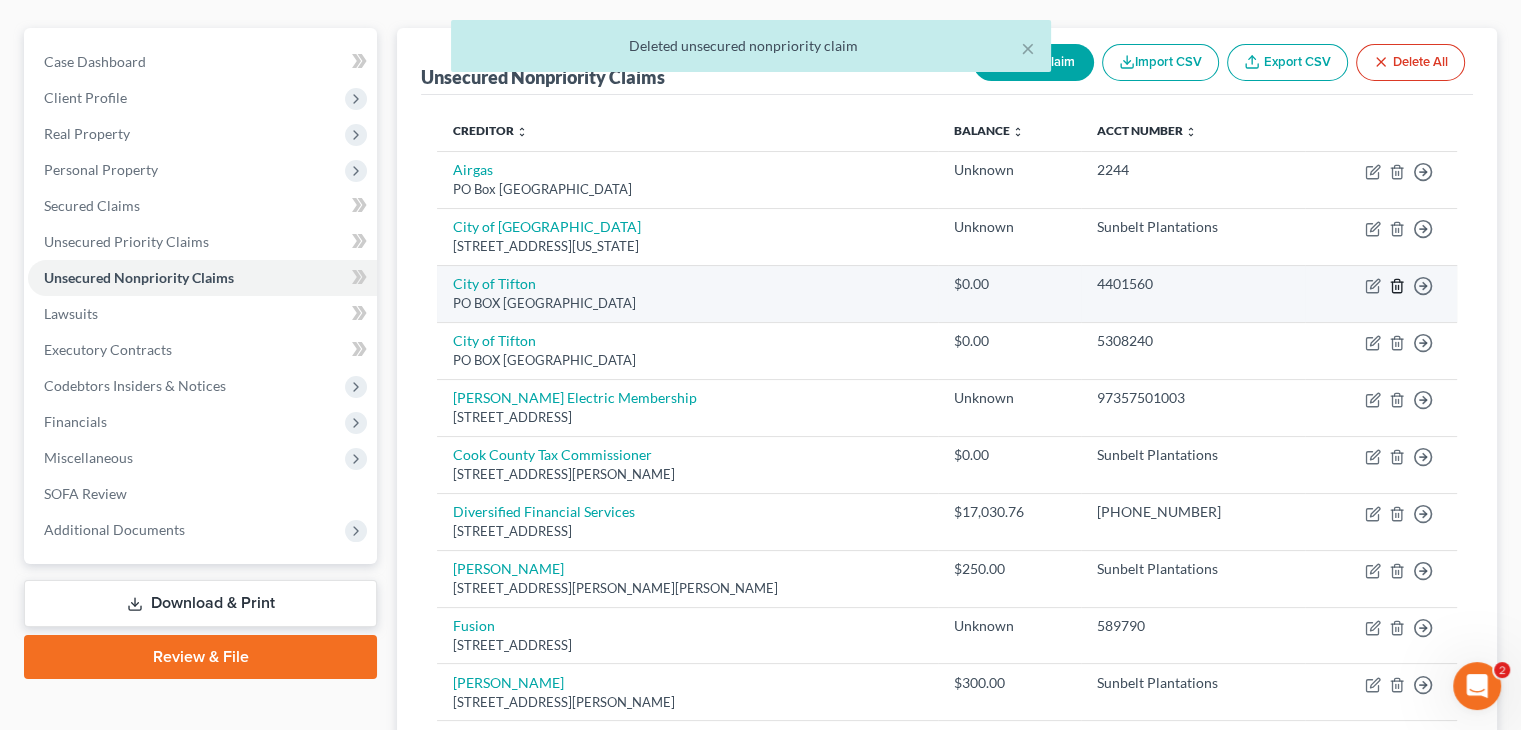 click 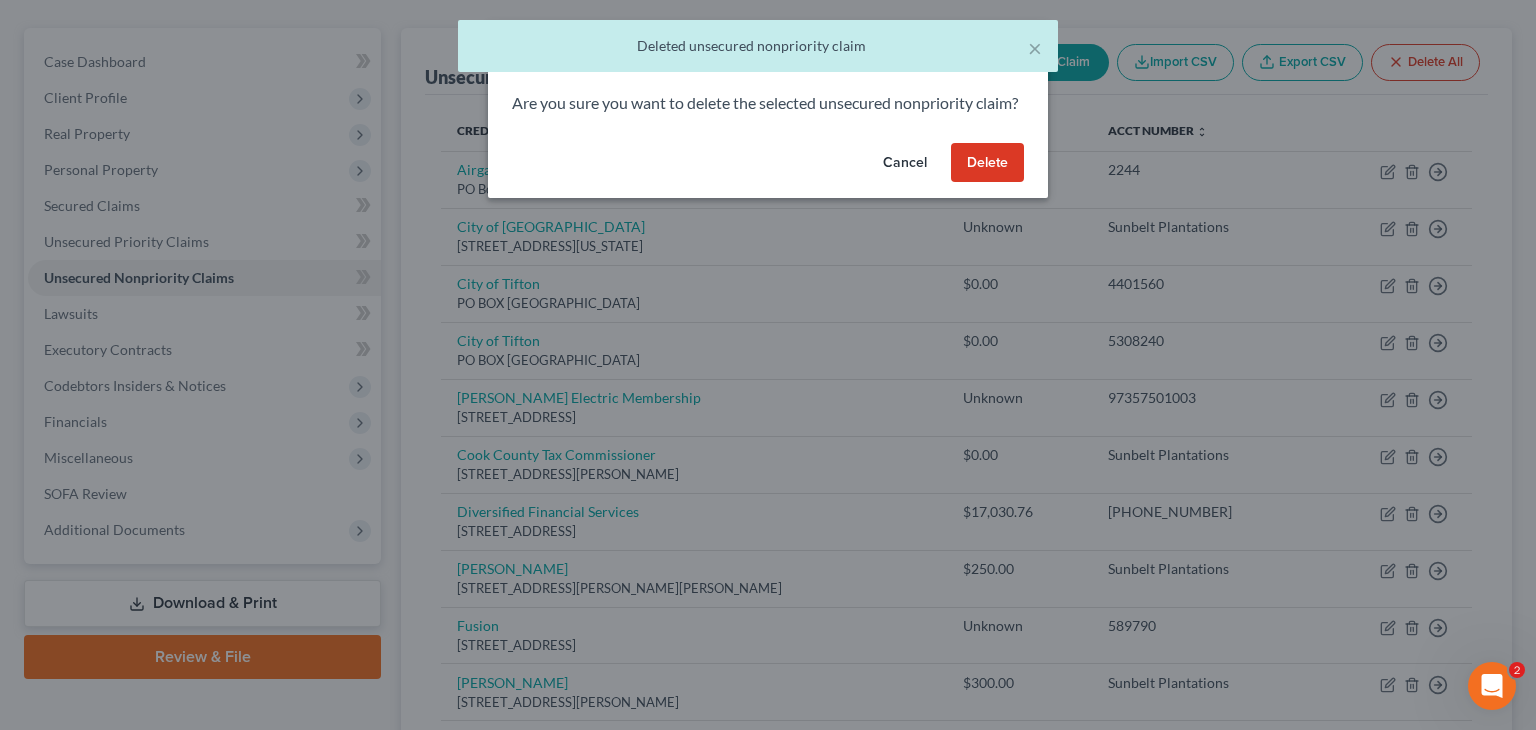 click on "Delete" at bounding box center (987, 163) 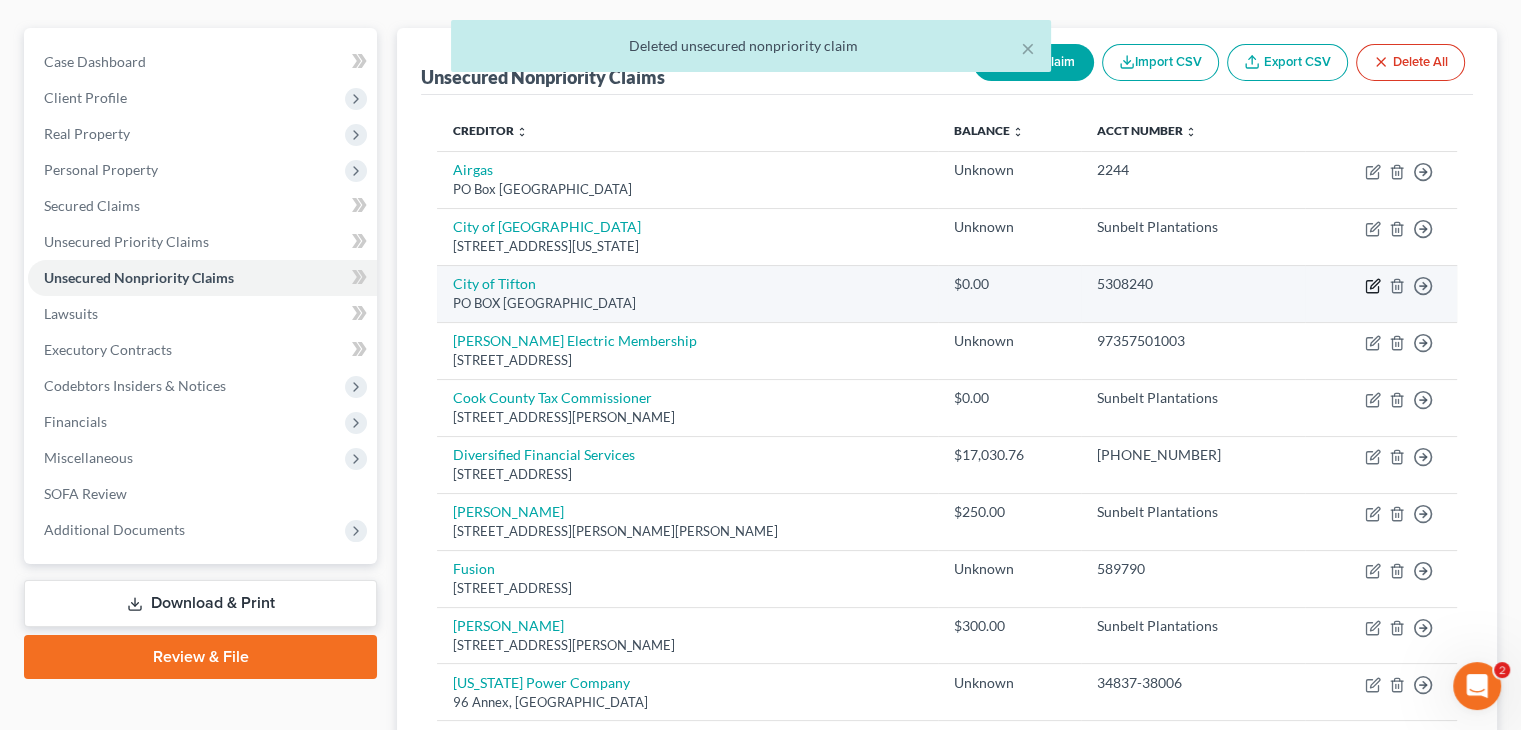 click 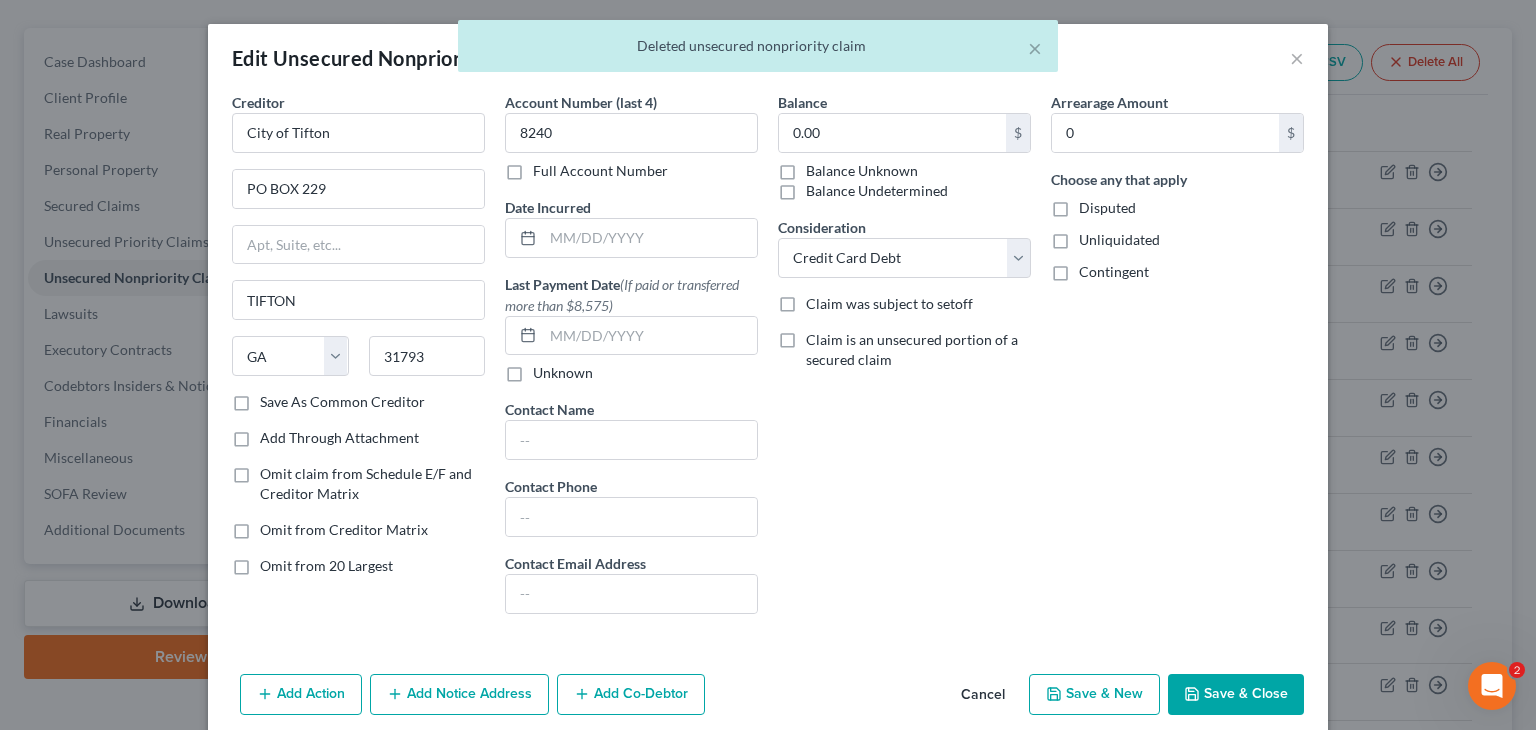 click on "Balance Unknown" at bounding box center [862, 171] 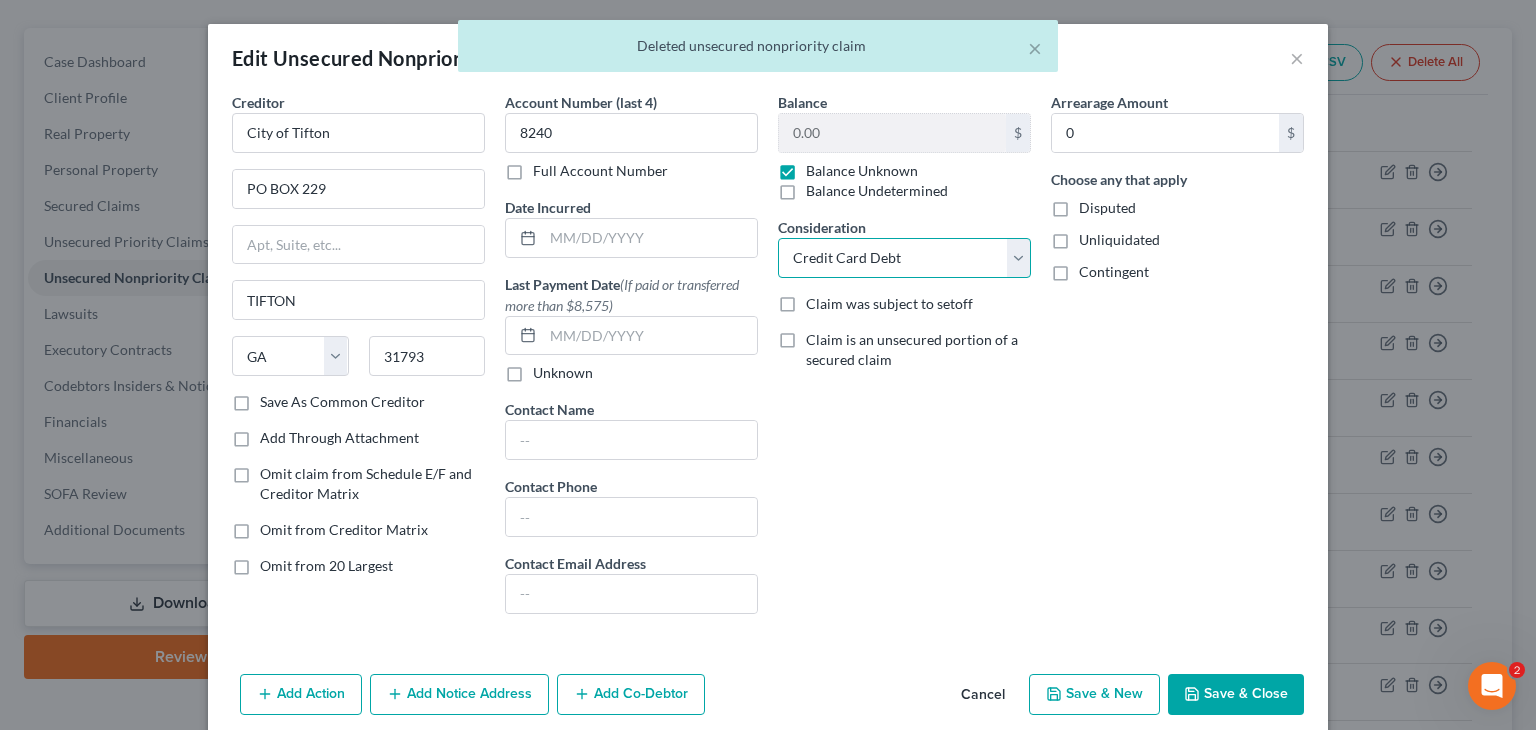 drag, startPoint x: 845, startPoint y: 261, endPoint x: 854, endPoint y: 273, distance: 15 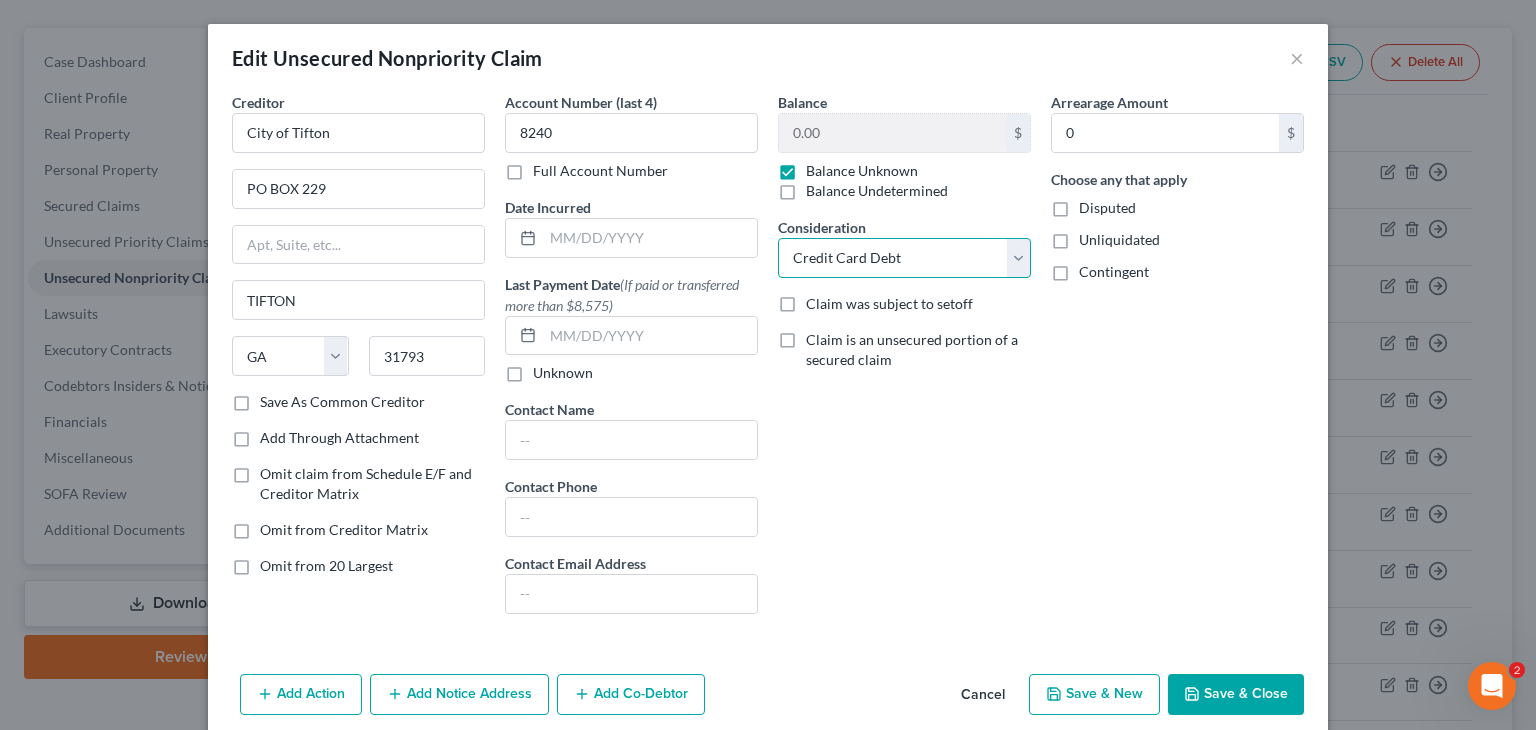 select on "11" 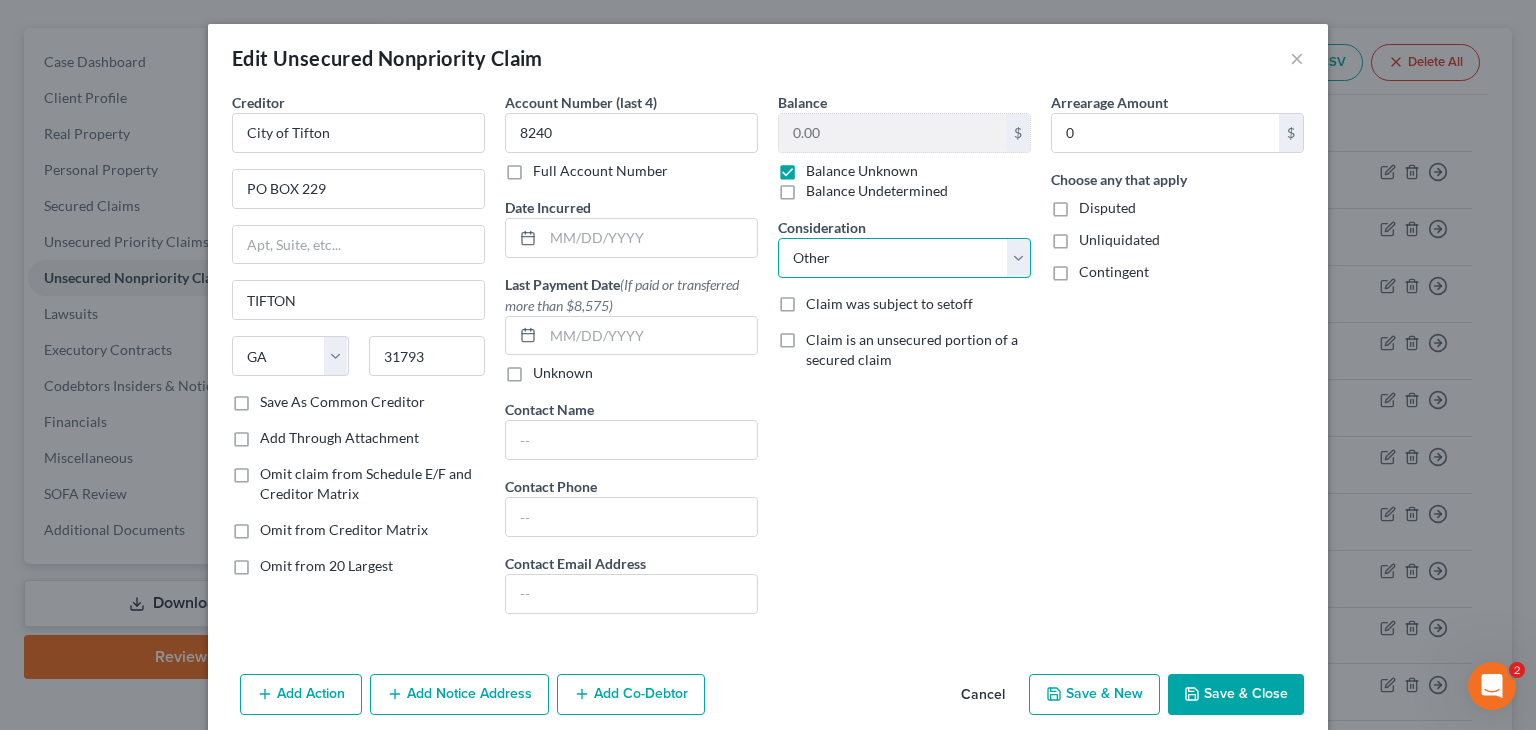 click on "Select Cable / Satellite Services Collection Agency Credit Card Debt Debt Counseling / Attorneys Deficiency Balance Home / Car Repairs Income Taxes Judgment Liens Monies Loaned / Advanced Mortgage Obligation To Pensions Other Overdrawn Bank Account Promised To Help Pay Creditors Services Suppliers Or Vendors Telephone / Internet Services Unsecured Loan Repayments Utility Services" at bounding box center [904, 258] 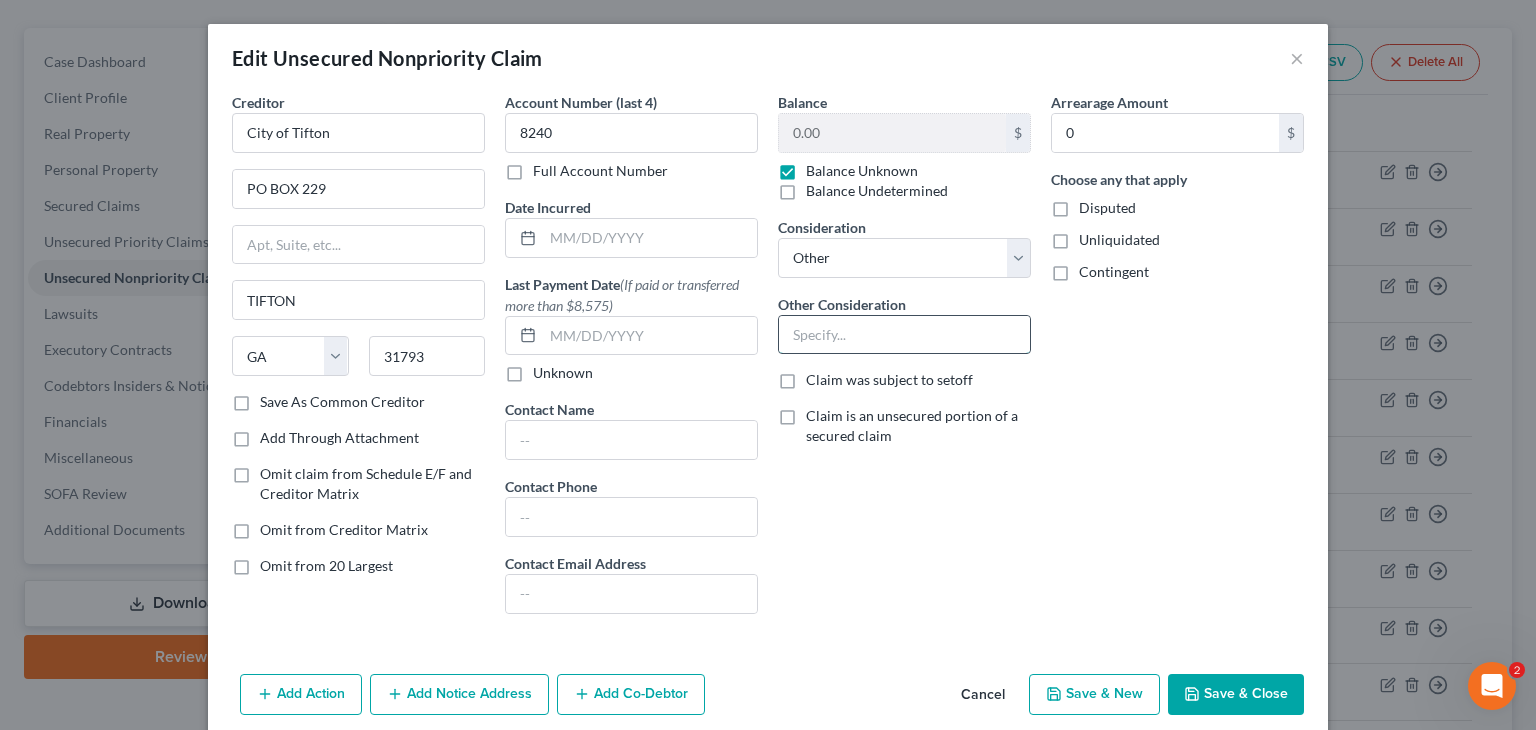 click at bounding box center (904, 335) 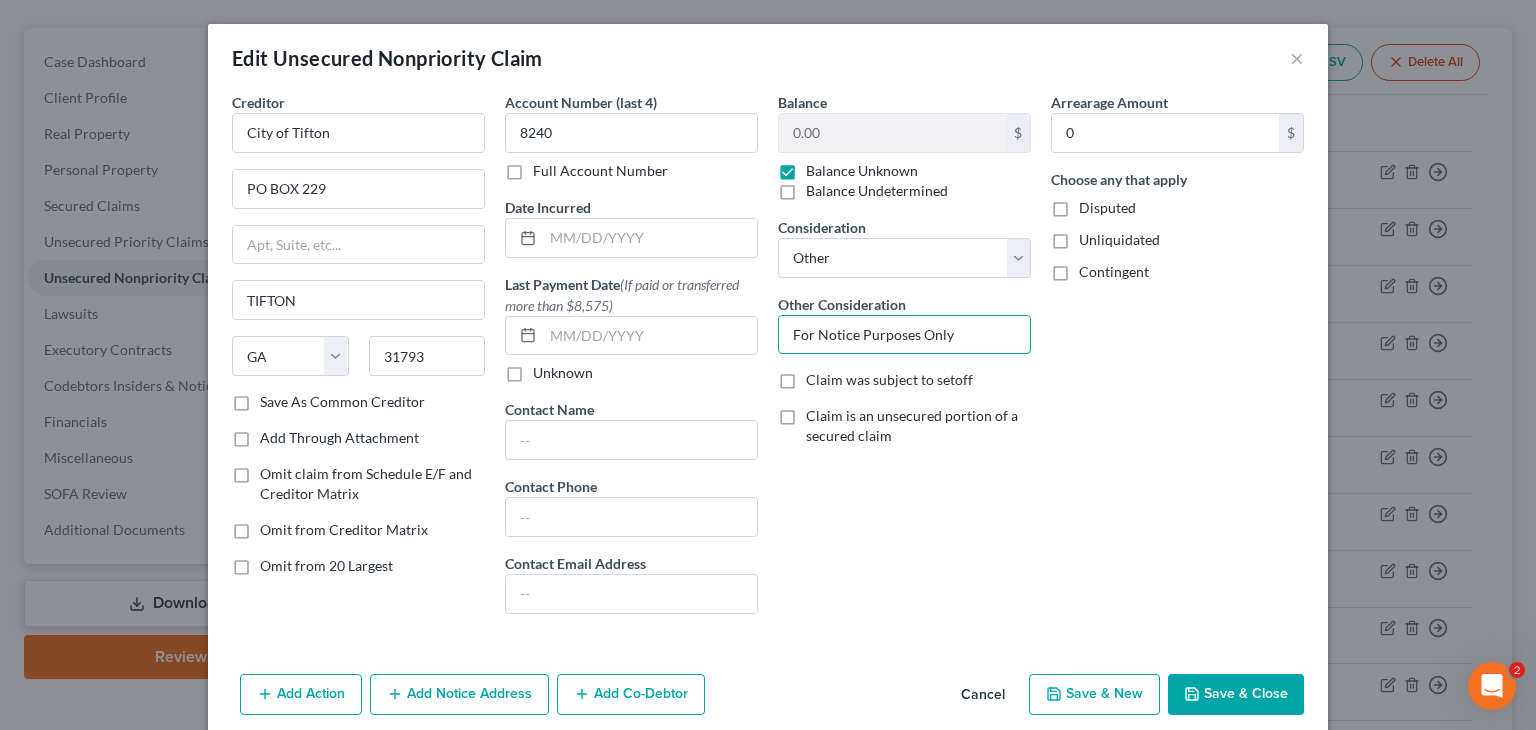 type on "For Notice Purposes Only" 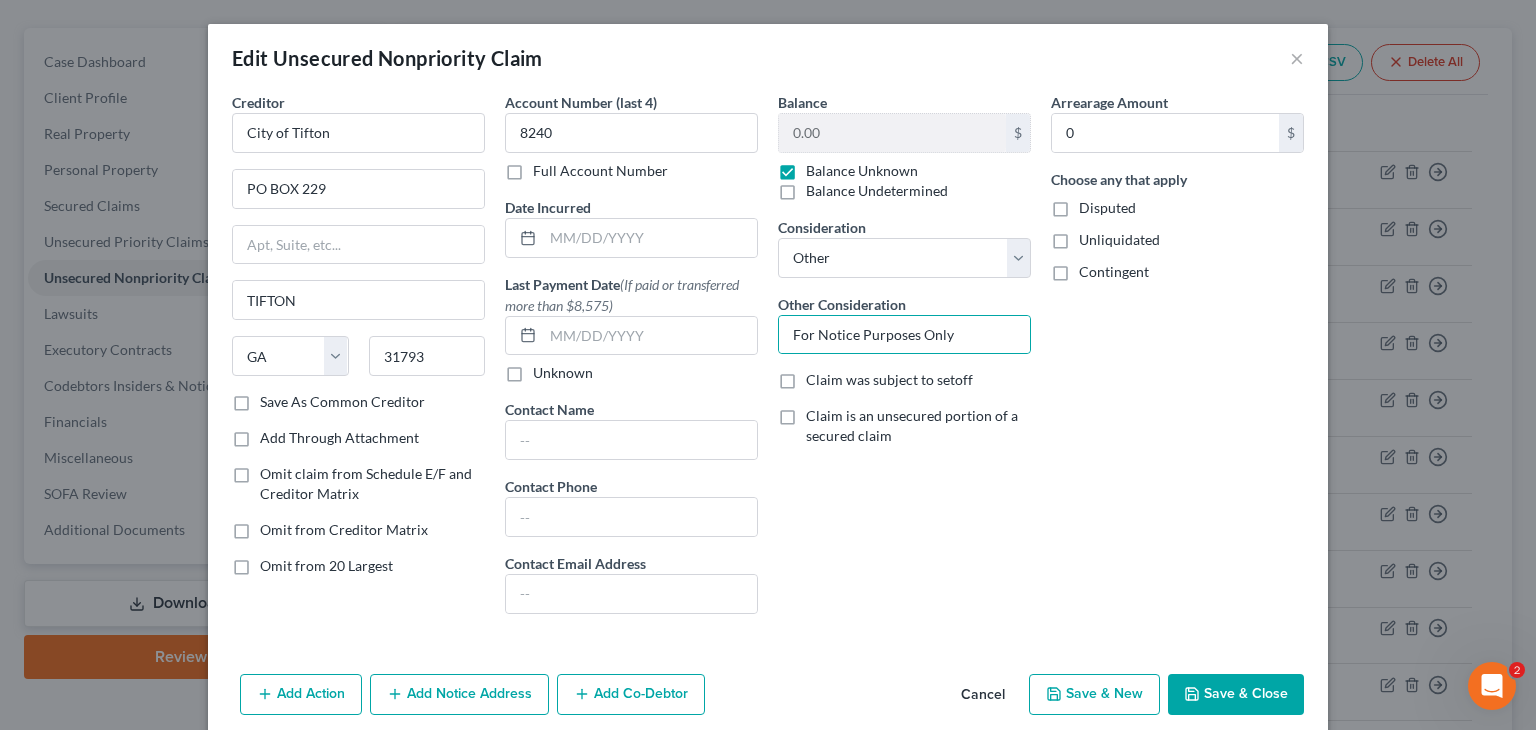 click on "Save & Close" at bounding box center (1236, 695) 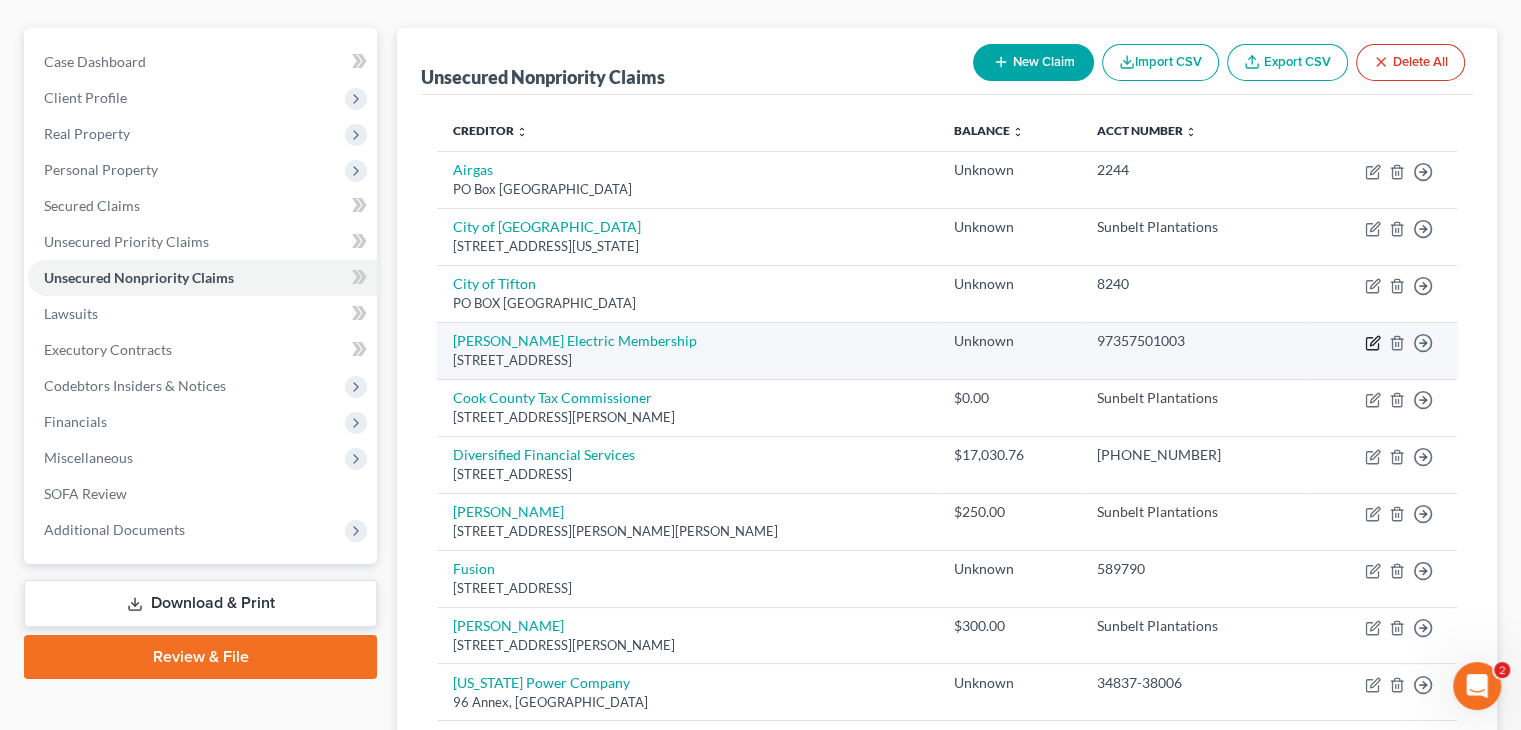 click 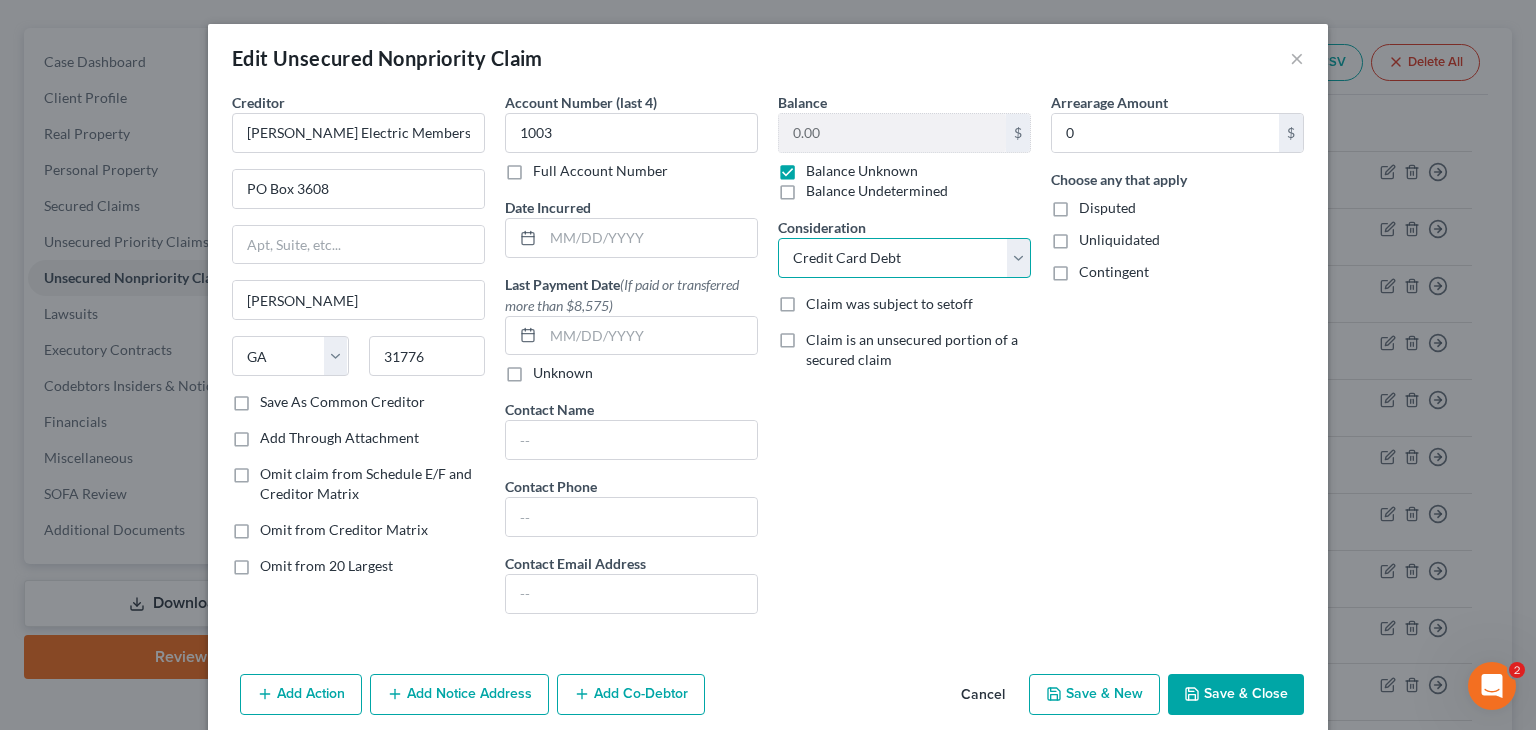 click on "Select Cable / Satellite Services Collection Agency Credit Card Debt Debt Counseling / Attorneys Deficiency Balance Home / Car Repairs Income Taxes Judgment Liens Monies Loaned / Advanced Mortgage Obligation To Pensions Other Overdrawn Bank Account Promised To Help Pay Creditors Services Suppliers Or Vendors Telephone / Internet Services Unsecured Loan Repayments Utility Services" at bounding box center (904, 258) 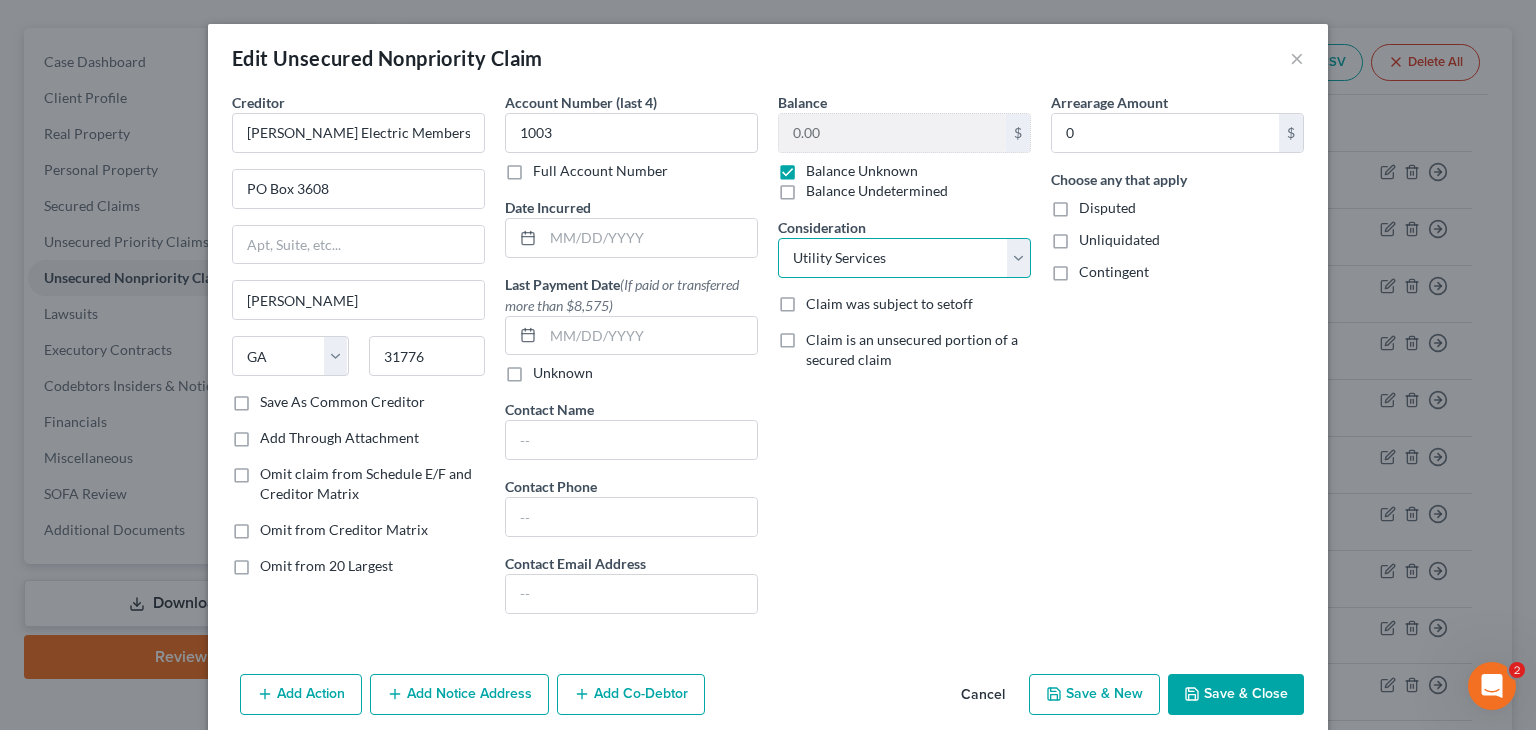 click on "Select Cable / Satellite Services Collection Agency Credit Card Debt Debt Counseling / Attorneys Deficiency Balance Home / Car Repairs Income Taxes Judgment Liens Monies Loaned / Advanced Mortgage Obligation To Pensions Other Overdrawn Bank Account Promised To Help Pay Creditors Services Suppliers Or Vendors Telephone / Internet Services Unsecured Loan Repayments Utility Services" at bounding box center [904, 258] 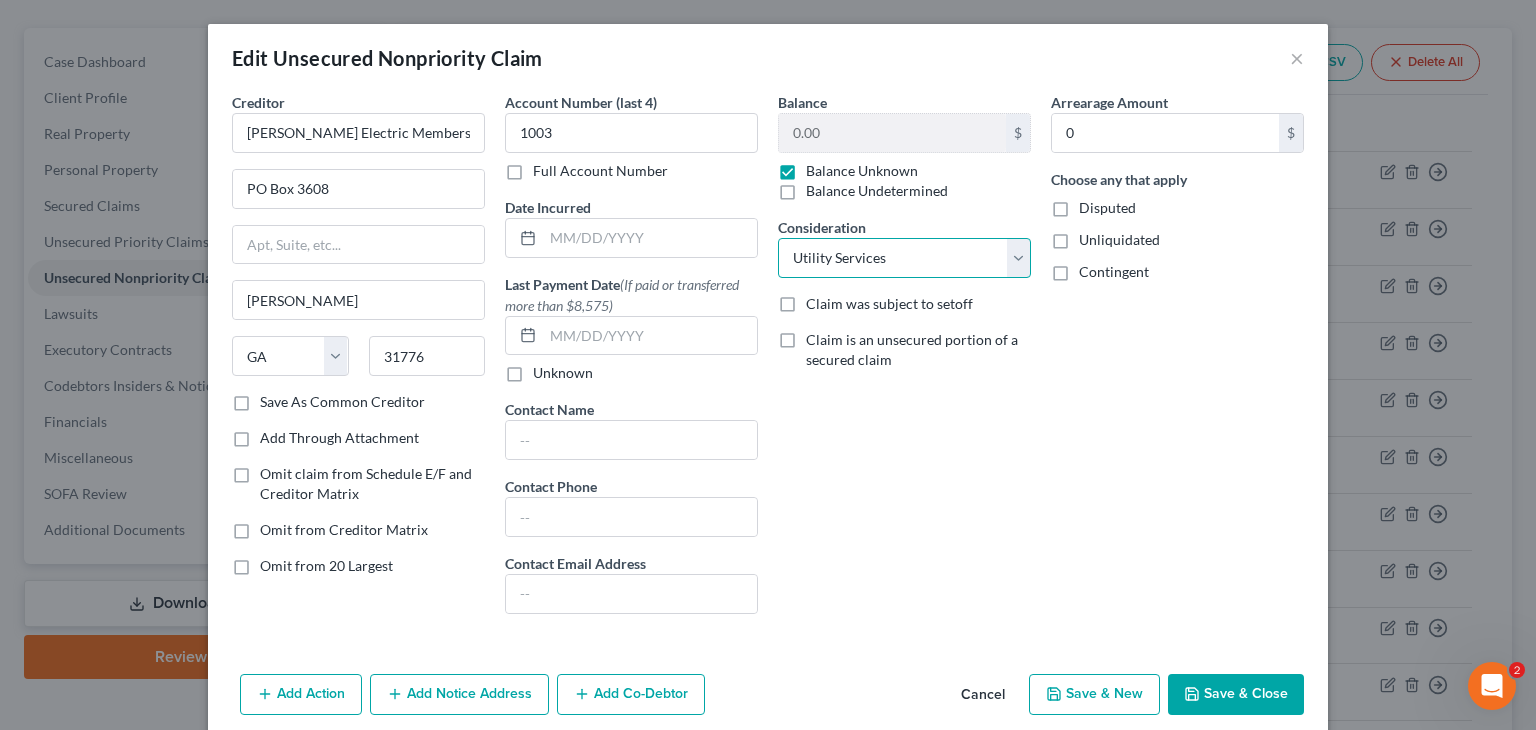 click on "Select Cable / Satellite Services Collection Agency Credit Card Debt Debt Counseling / Attorneys Deficiency Balance Home / Car Repairs Income Taxes Judgment Liens Monies Loaned / Advanced Mortgage Obligation To Pensions Other Overdrawn Bank Account Promised To Help Pay Creditors Services Suppliers Or Vendors Telephone / Internet Services Unsecured Loan Repayments Utility Services" at bounding box center [904, 258] 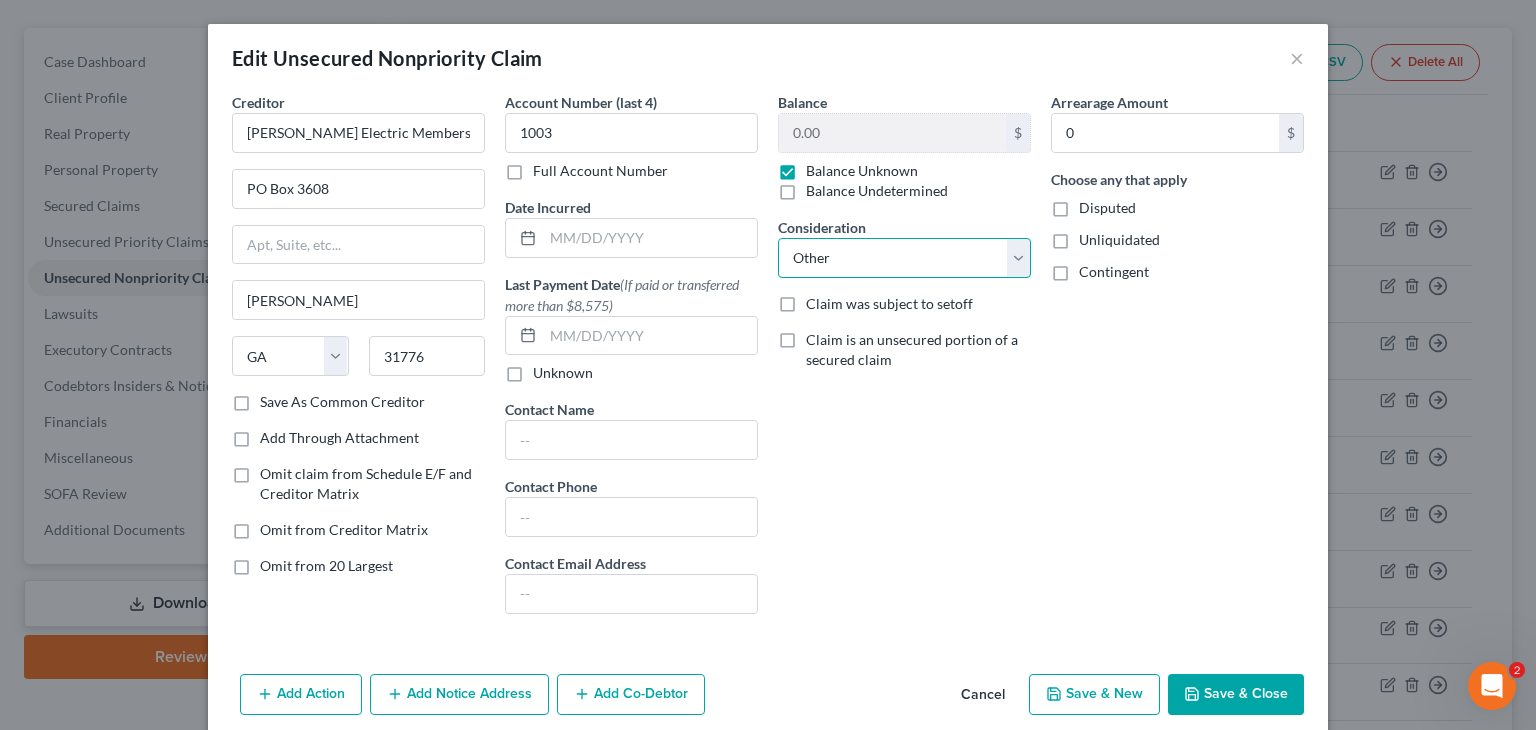 click on "Select Cable / Satellite Services Collection Agency Credit Card Debt Debt Counseling / Attorneys Deficiency Balance Home / Car Repairs Income Taxes Judgment Liens Monies Loaned / Advanced Mortgage Obligation To Pensions Other Overdrawn Bank Account Promised To Help Pay Creditors Services Suppliers Or Vendors Telephone / Internet Services Unsecured Loan Repayments Utility Services" at bounding box center (904, 258) 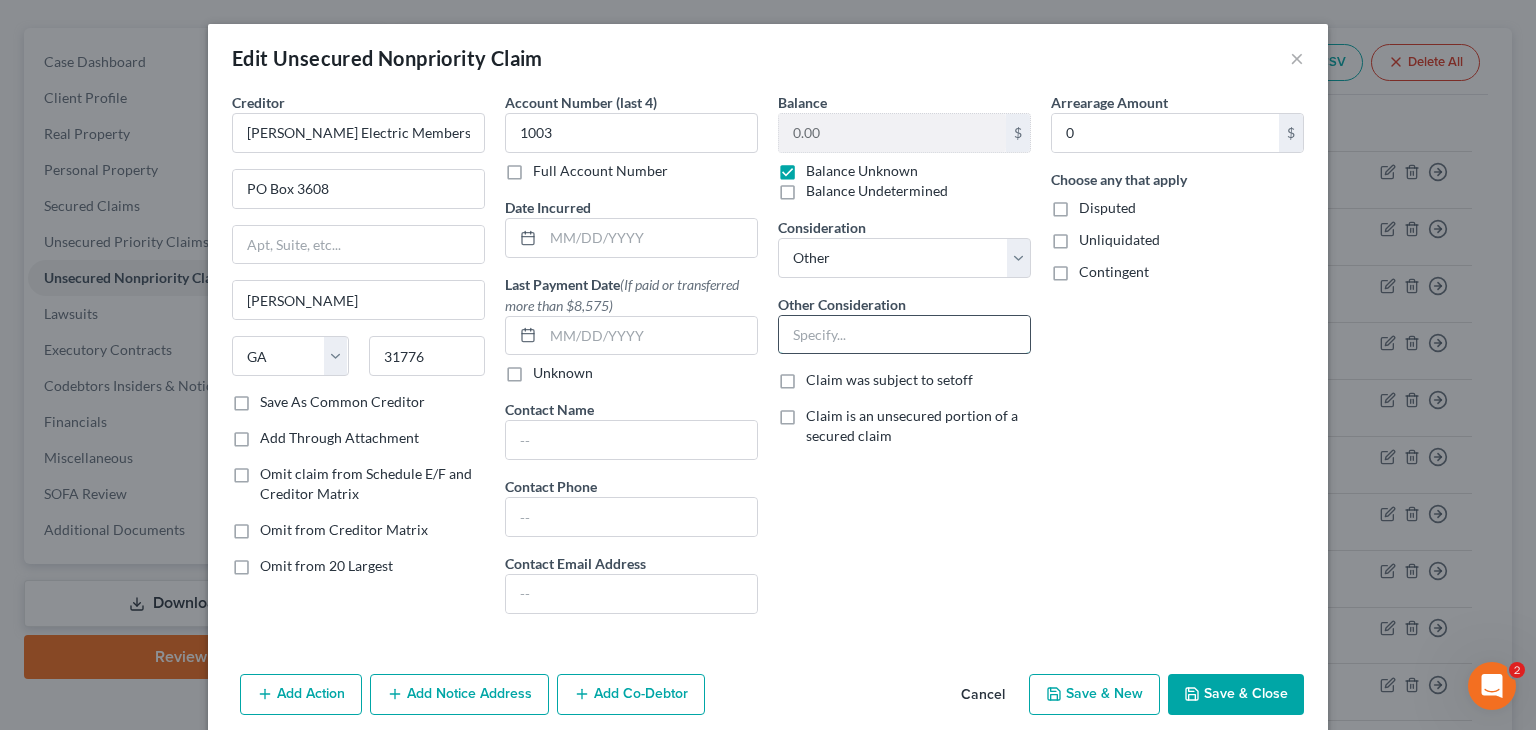 click at bounding box center [904, 335] 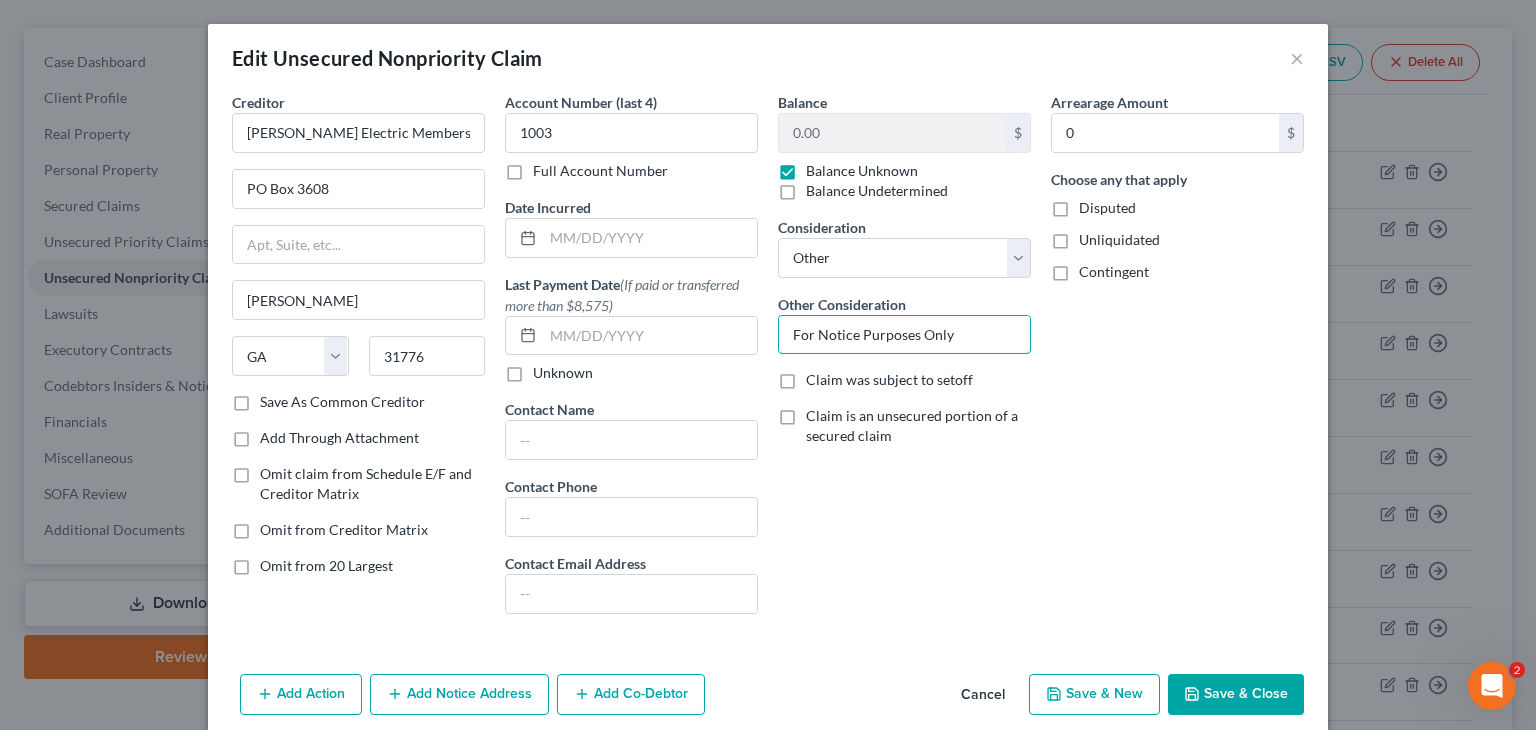 type on "For Notice Purposes Only" 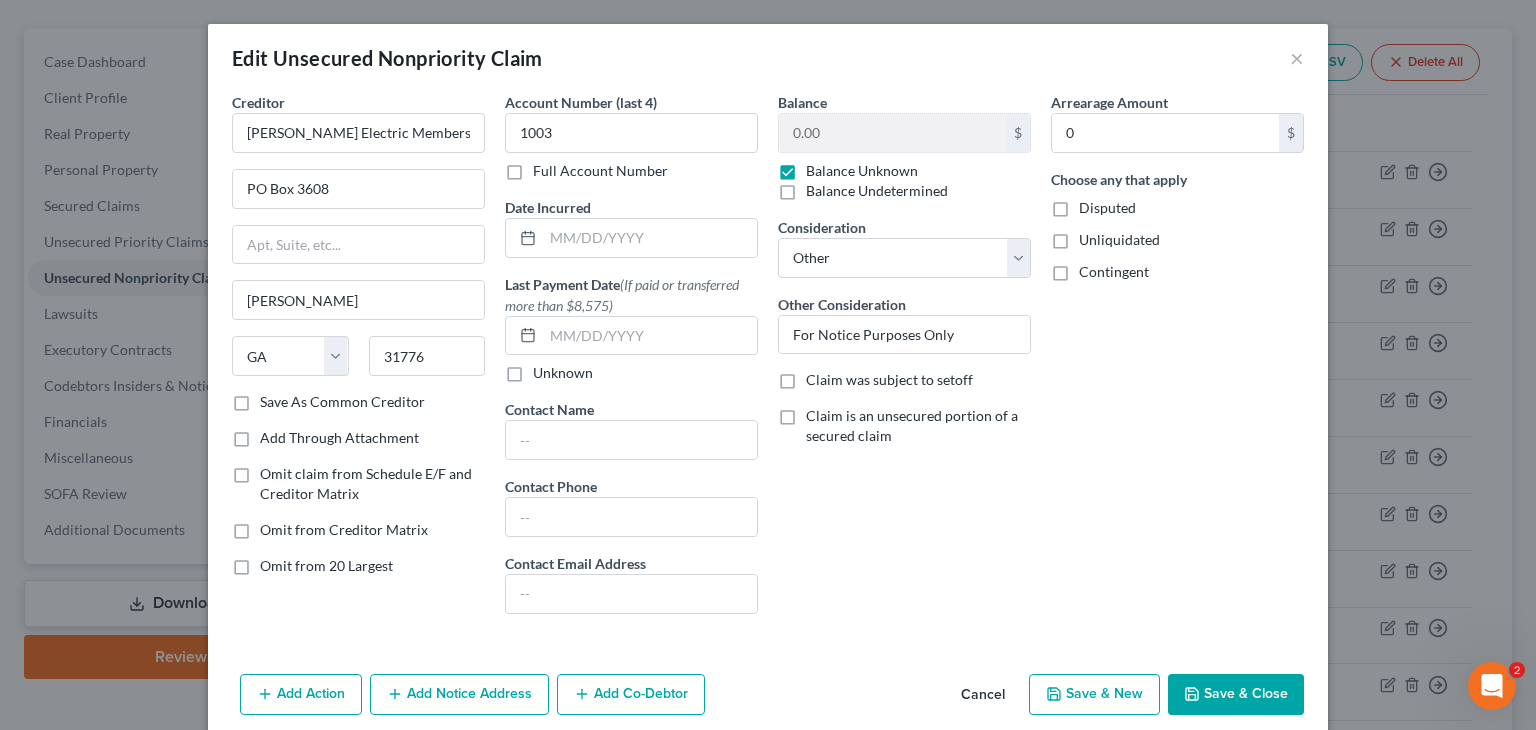 click on "Save & Close" at bounding box center (1236, 695) 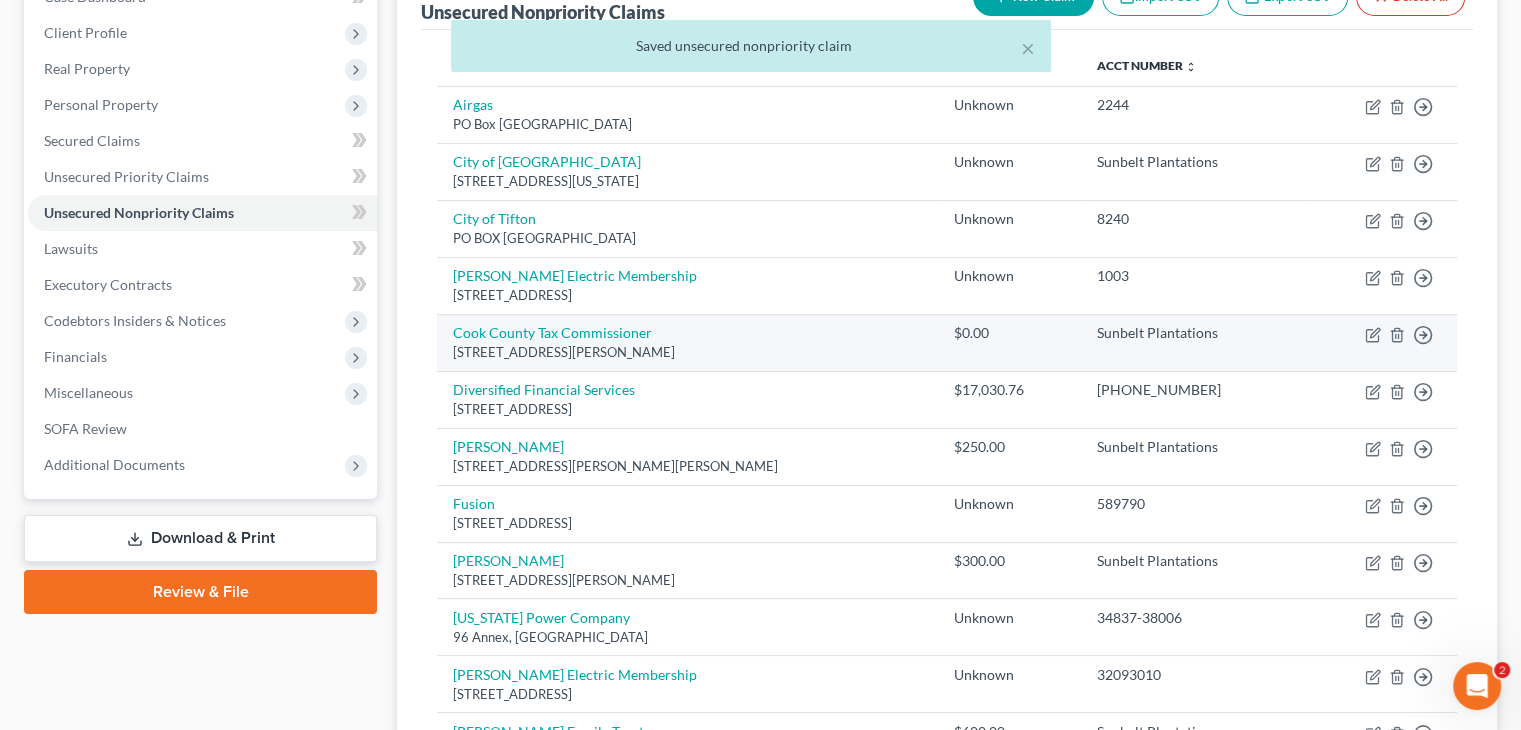 scroll, scrollTop: 300, scrollLeft: 0, axis: vertical 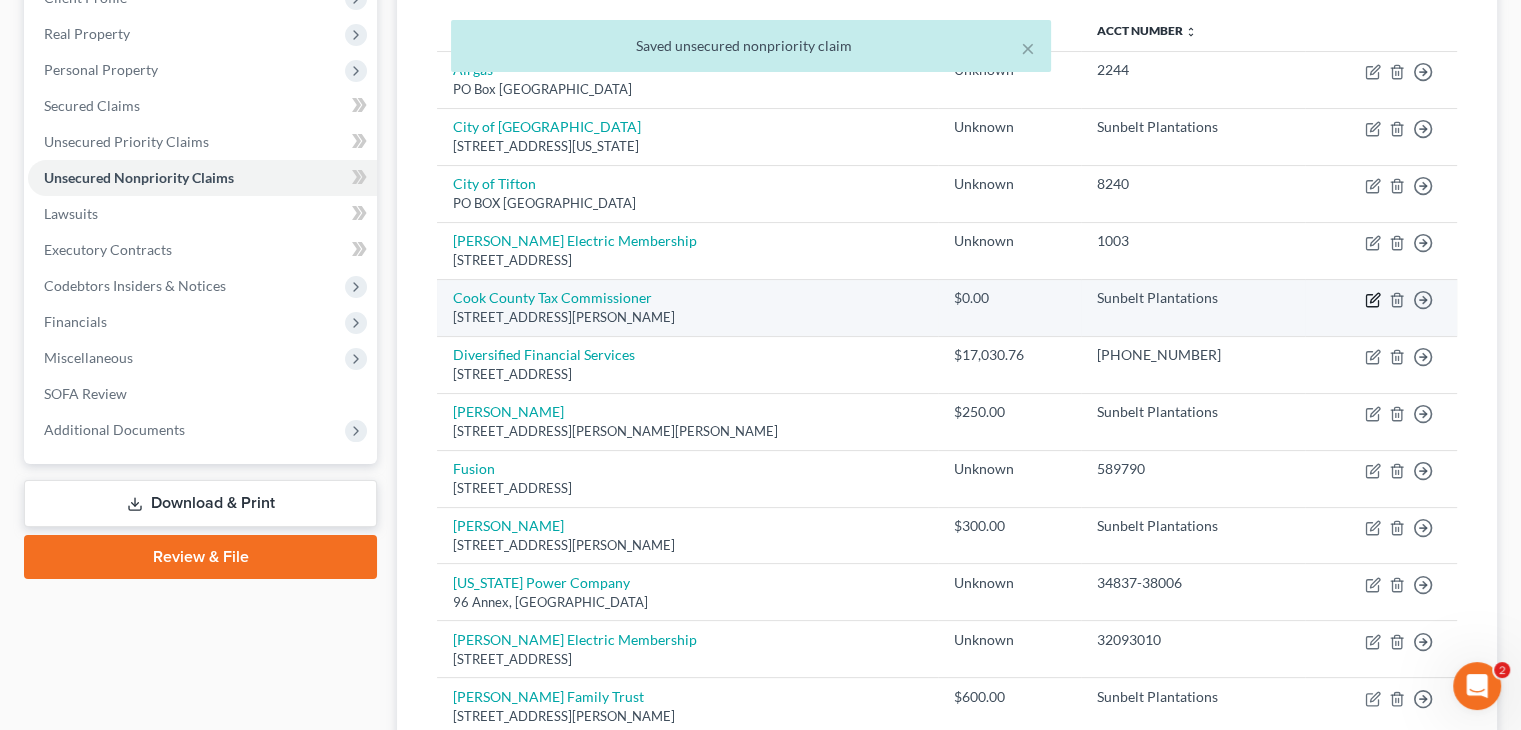 click 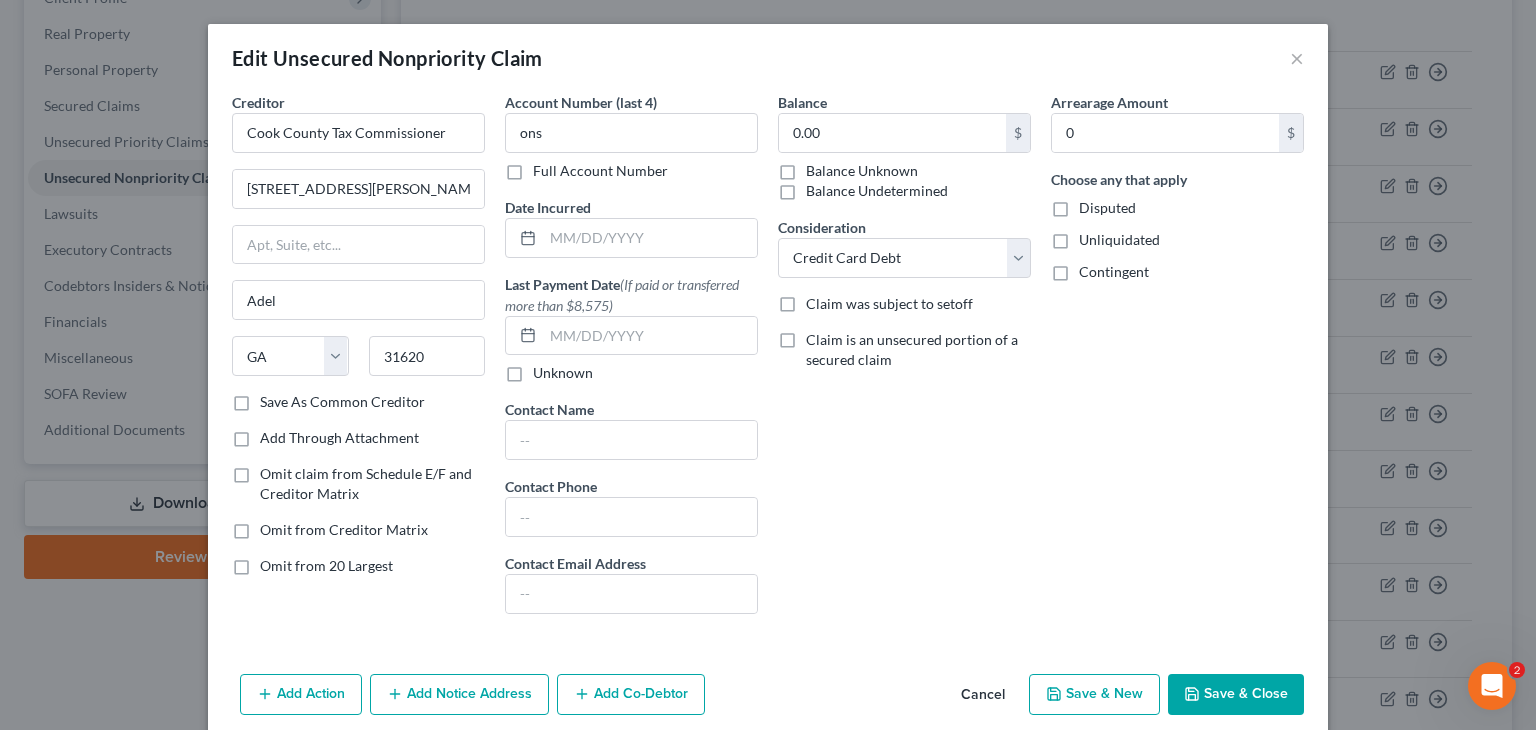click on "Balance Unknown" at bounding box center [862, 171] 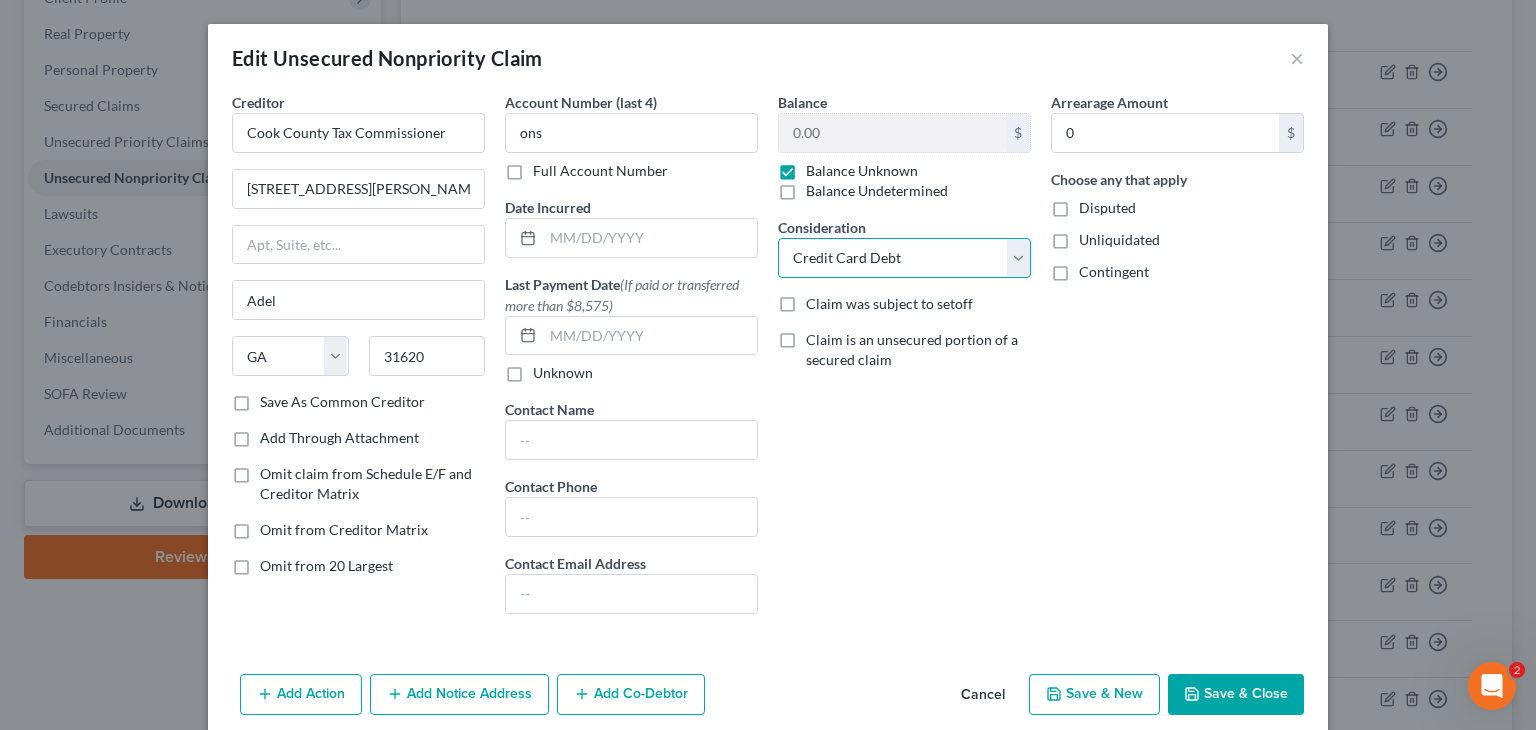 click on "Select Cable / Satellite Services Collection Agency Credit Card Debt Debt Counseling / Attorneys Deficiency Balance Home / Car Repairs Income Taxes Judgment Liens Monies Loaned / Advanced Mortgage Obligation To Pensions Other Overdrawn Bank Account Promised To Help Pay Creditors Services Suppliers Or Vendors Telephone / Internet Services Unsecured Loan Repayments Utility Services" at bounding box center [904, 258] 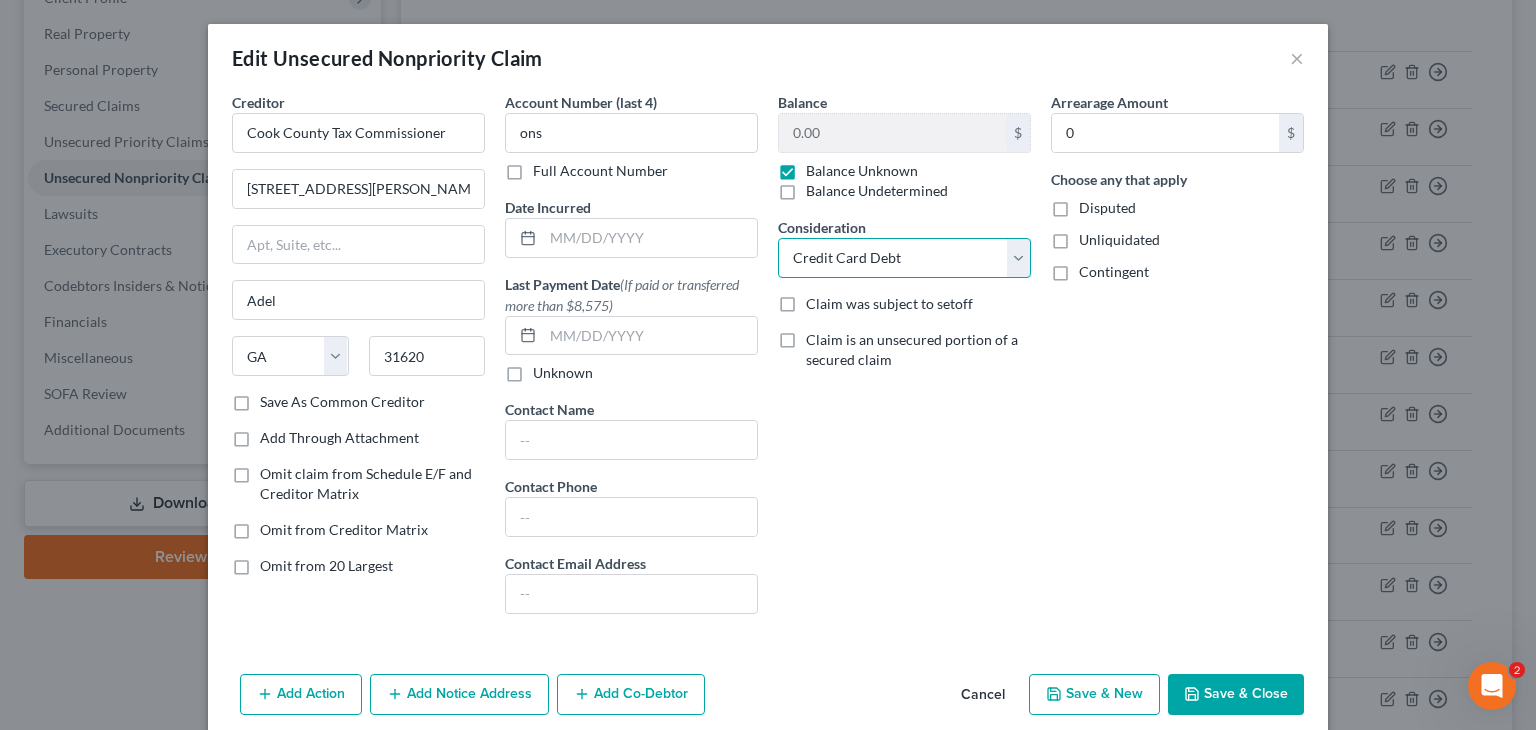 select on "11" 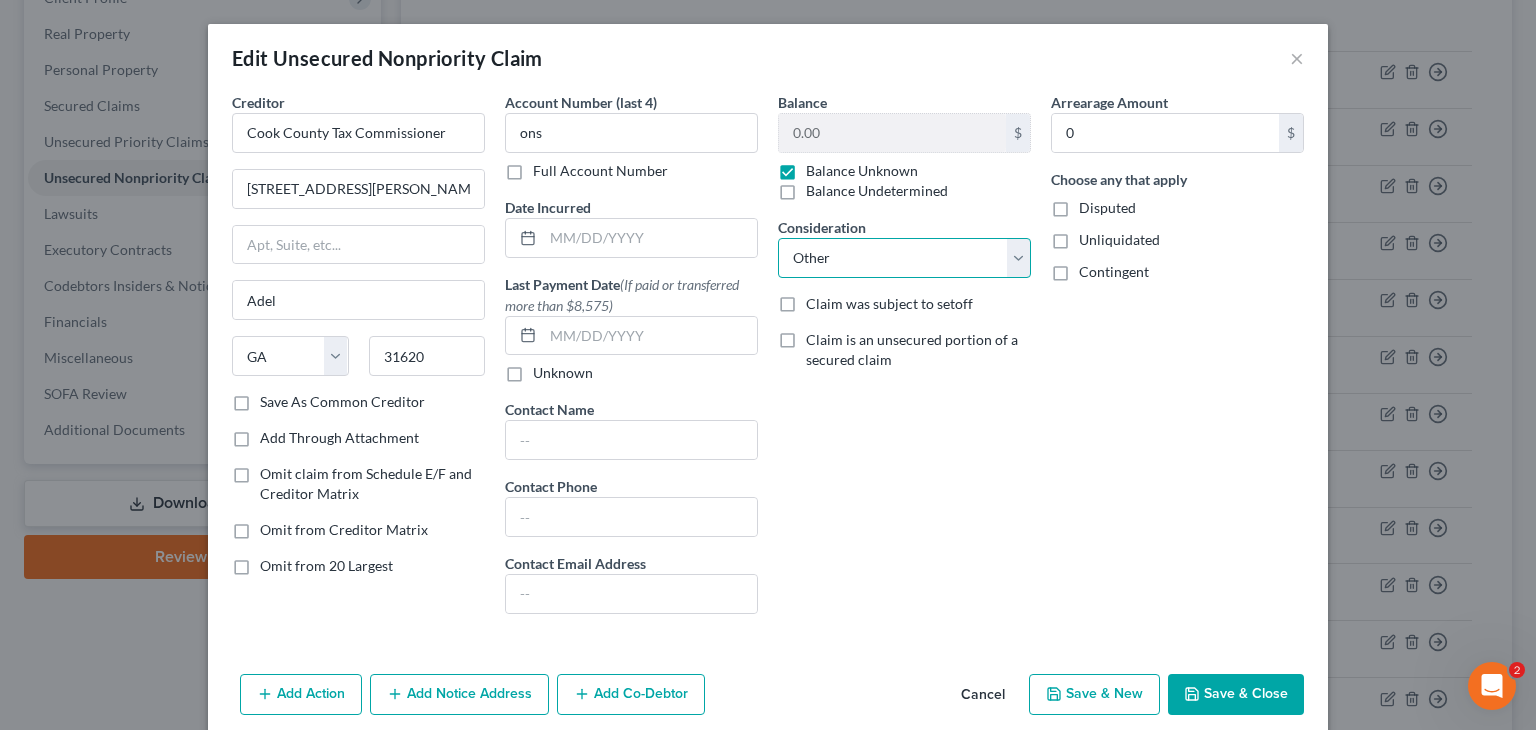 click on "Select Cable / Satellite Services Collection Agency Credit Card Debt Debt Counseling / Attorneys Deficiency Balance Home / Car Repairs Income Taxes Judgment Liens Monies Loaned / Advanced Mortgage Obligation To Pensions Other Overdrawn Bank Account Promised To Help Pay Creditors Services Suppliers Or Vendors Telephone / Internet Services Unsecured Loan Repayments Utility Services" at bounding box center (904, 258) 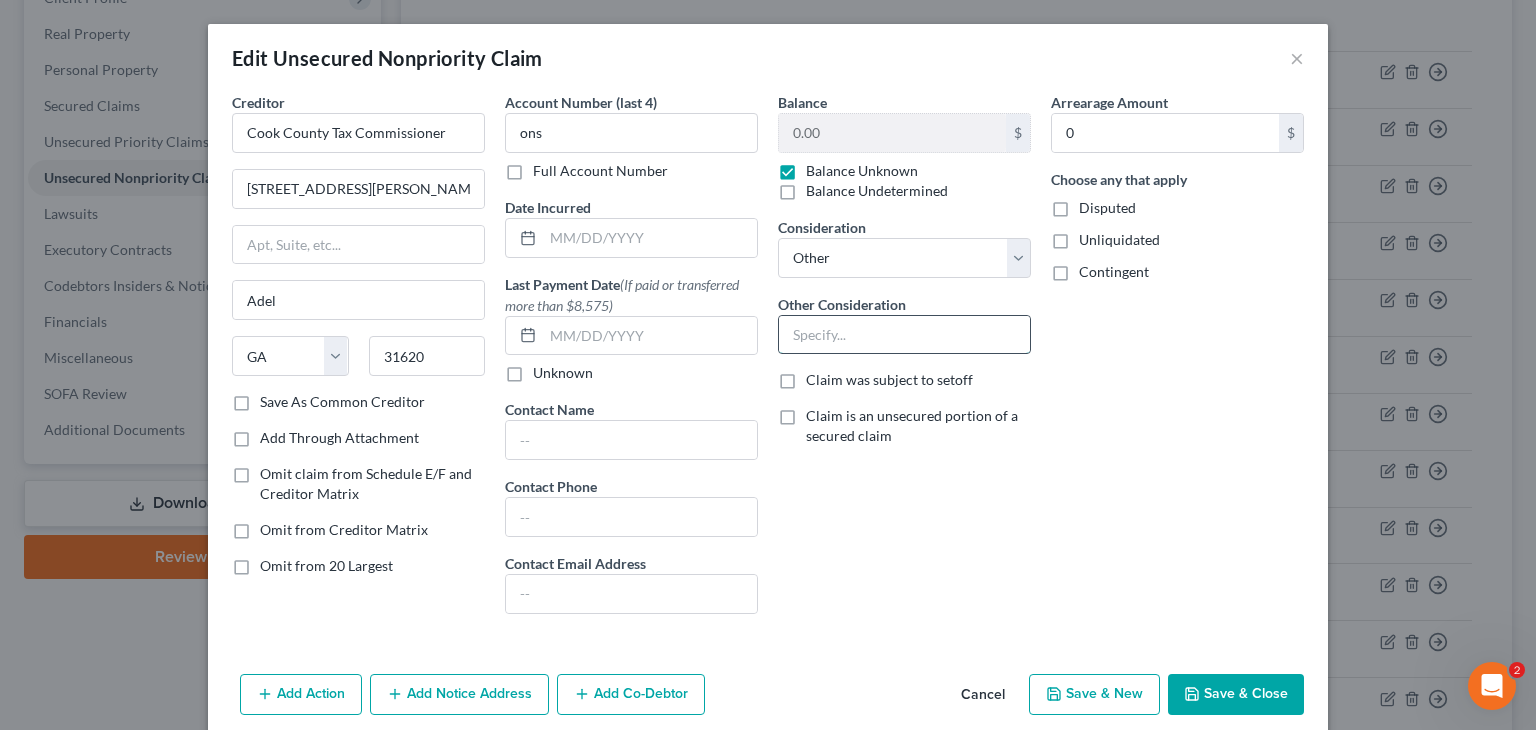 click at bounding box center [904, 335] 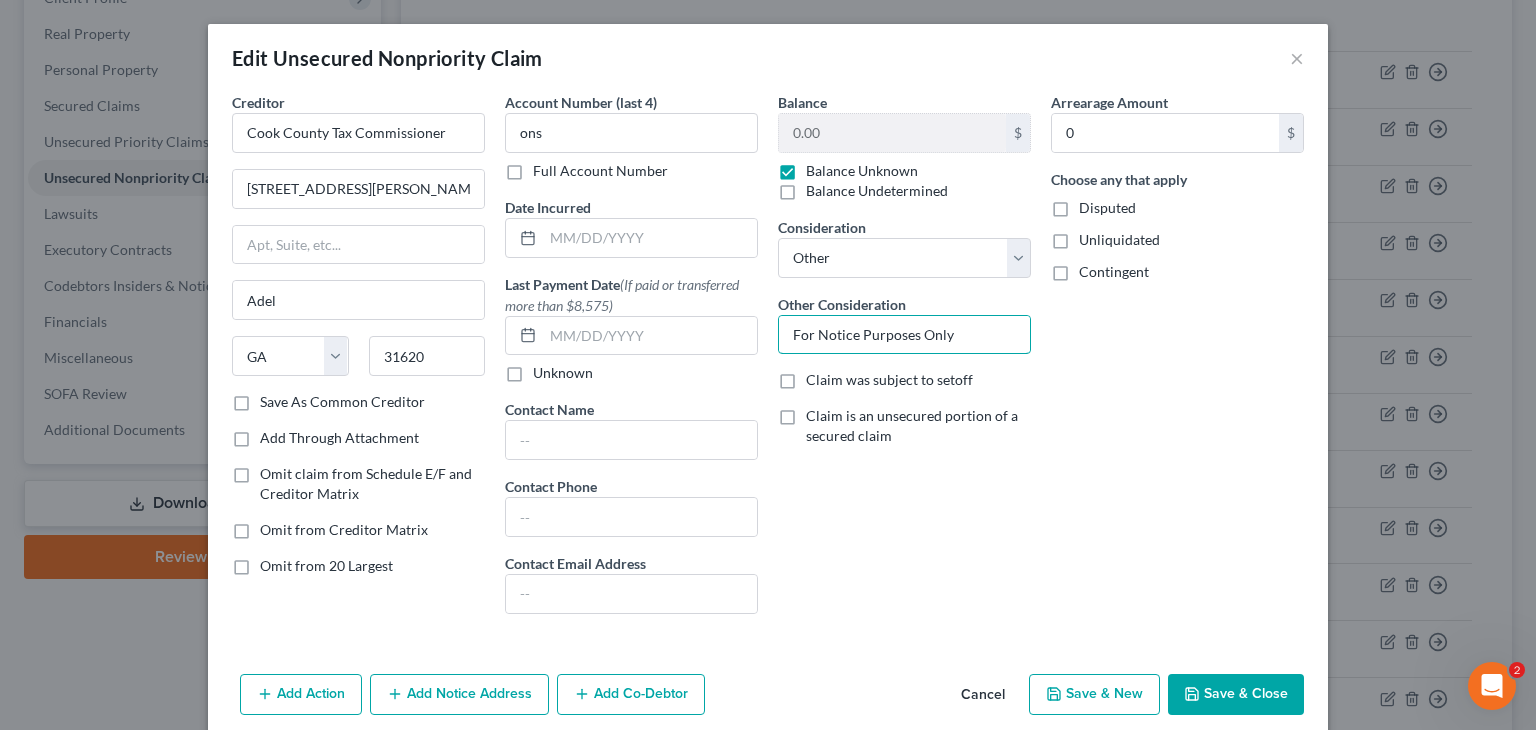 type on "For Notice Purposes Only" 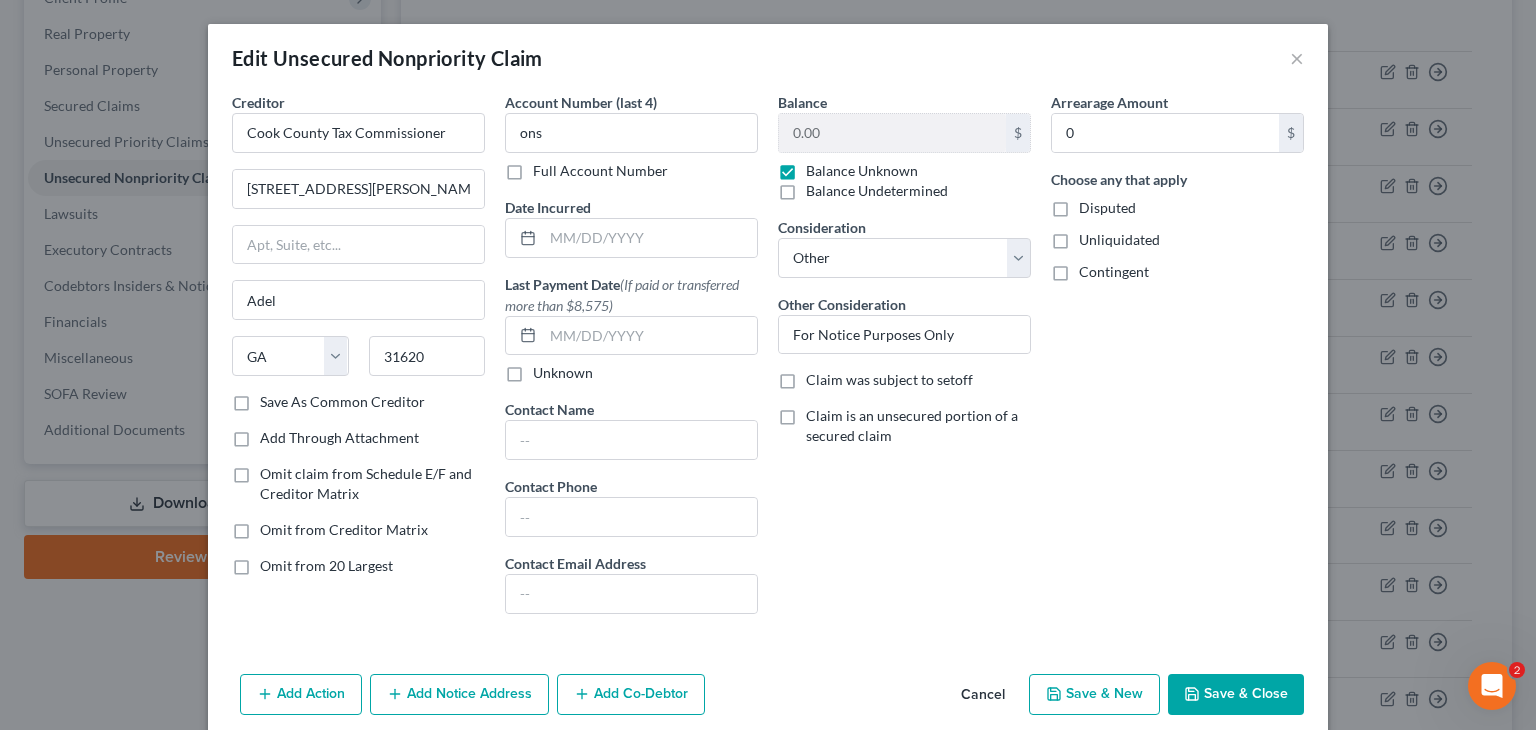 click on "Save & Close" at bounding box center (1236, 695) 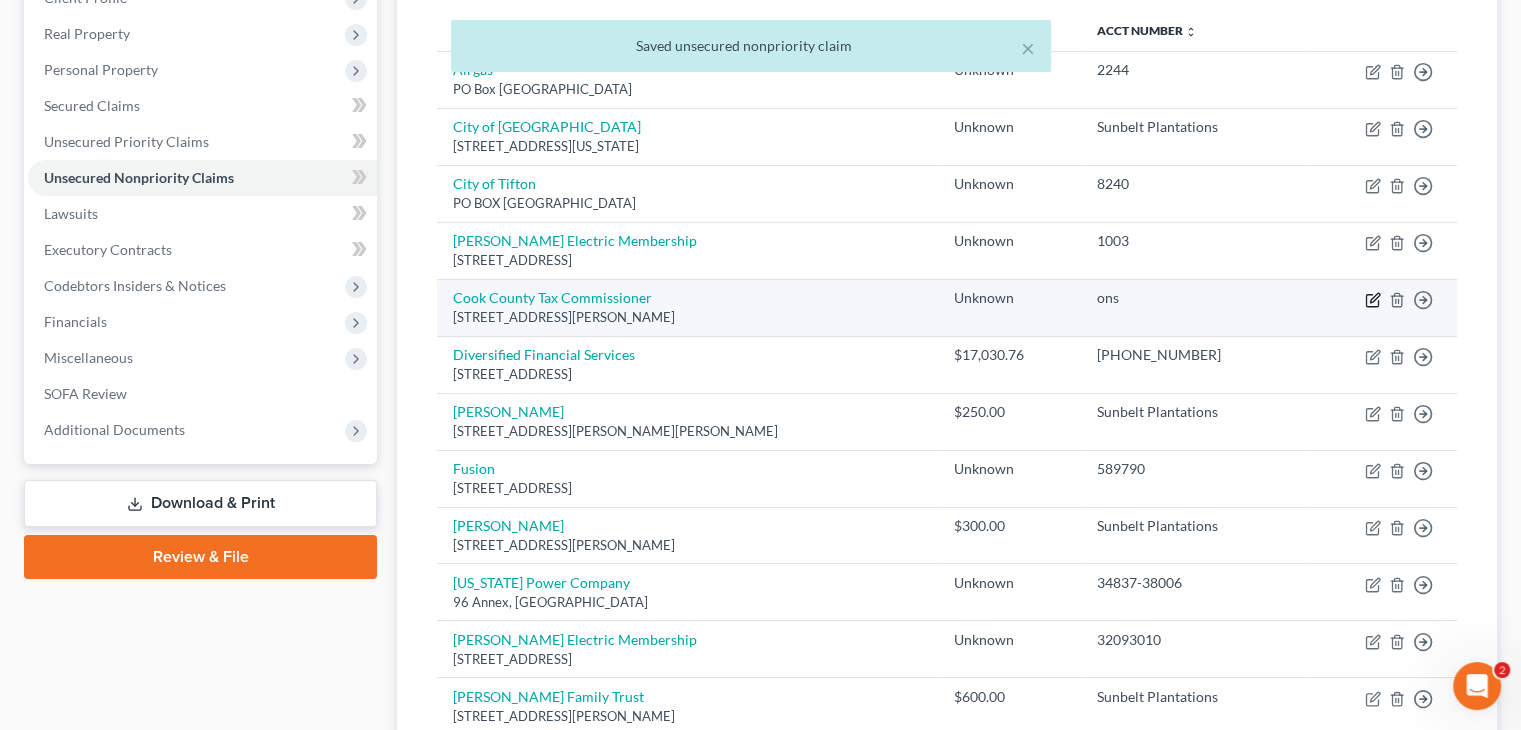 click 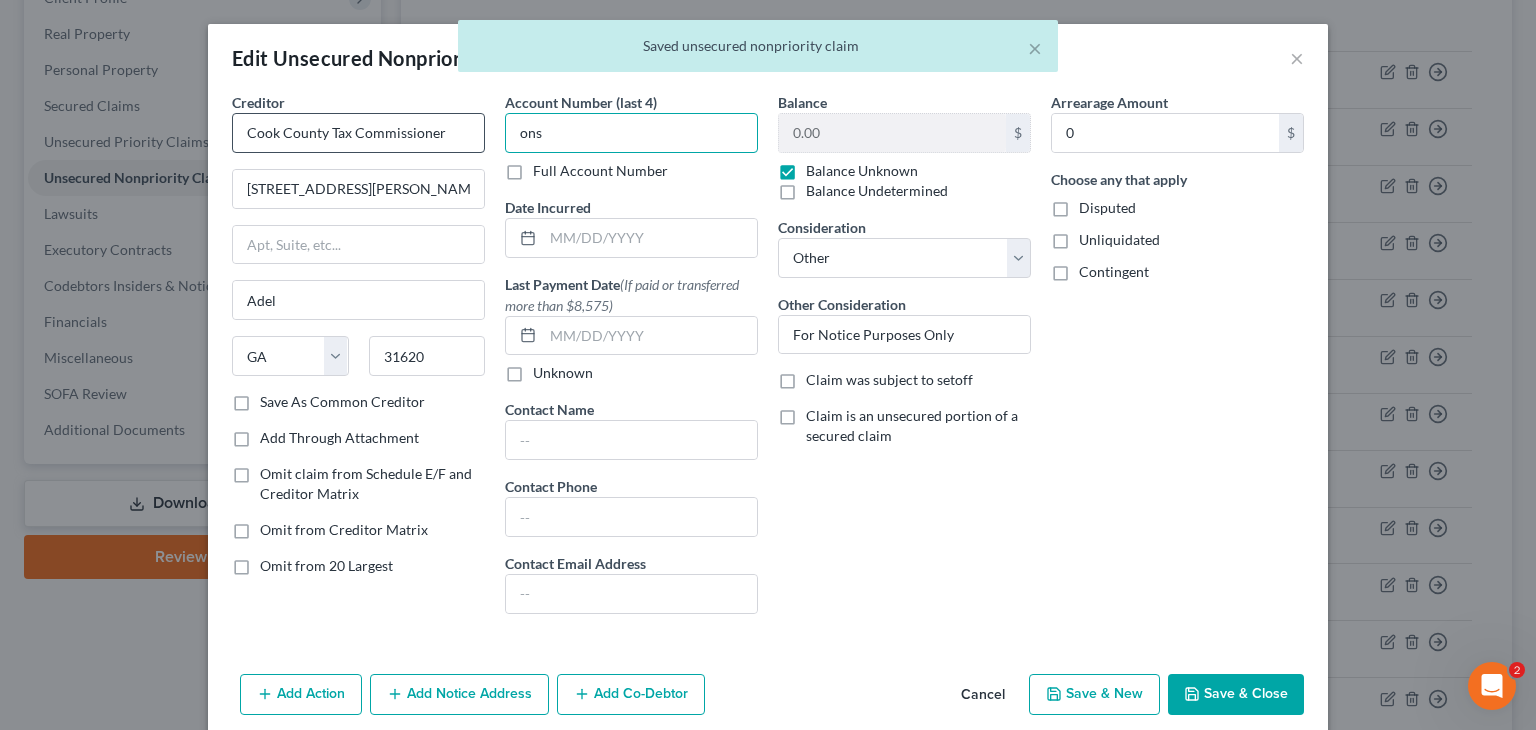 drag, startPoint x: 549, startPoint y: 135, endPoint x: 371, endPoint y: 124, distance: 178.33957 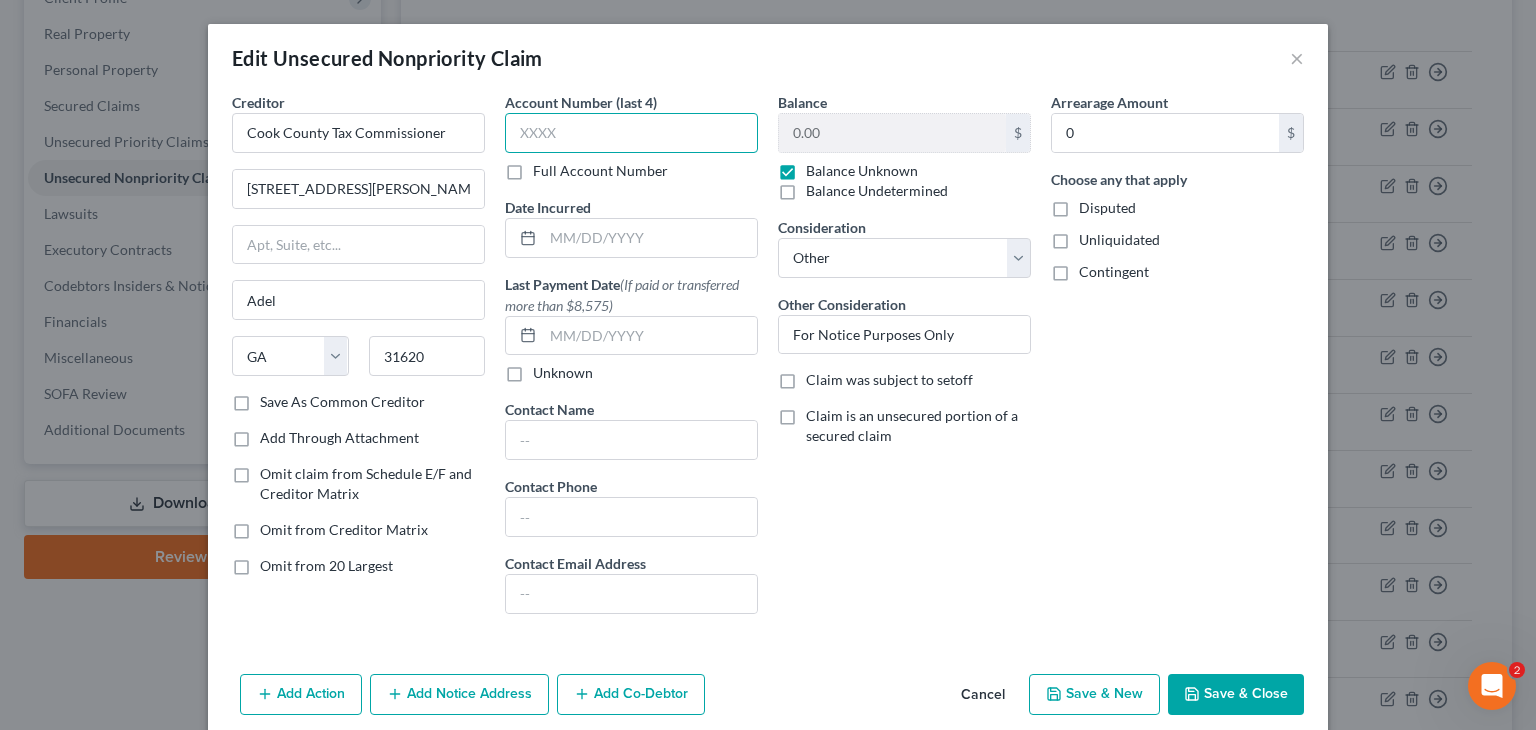 type 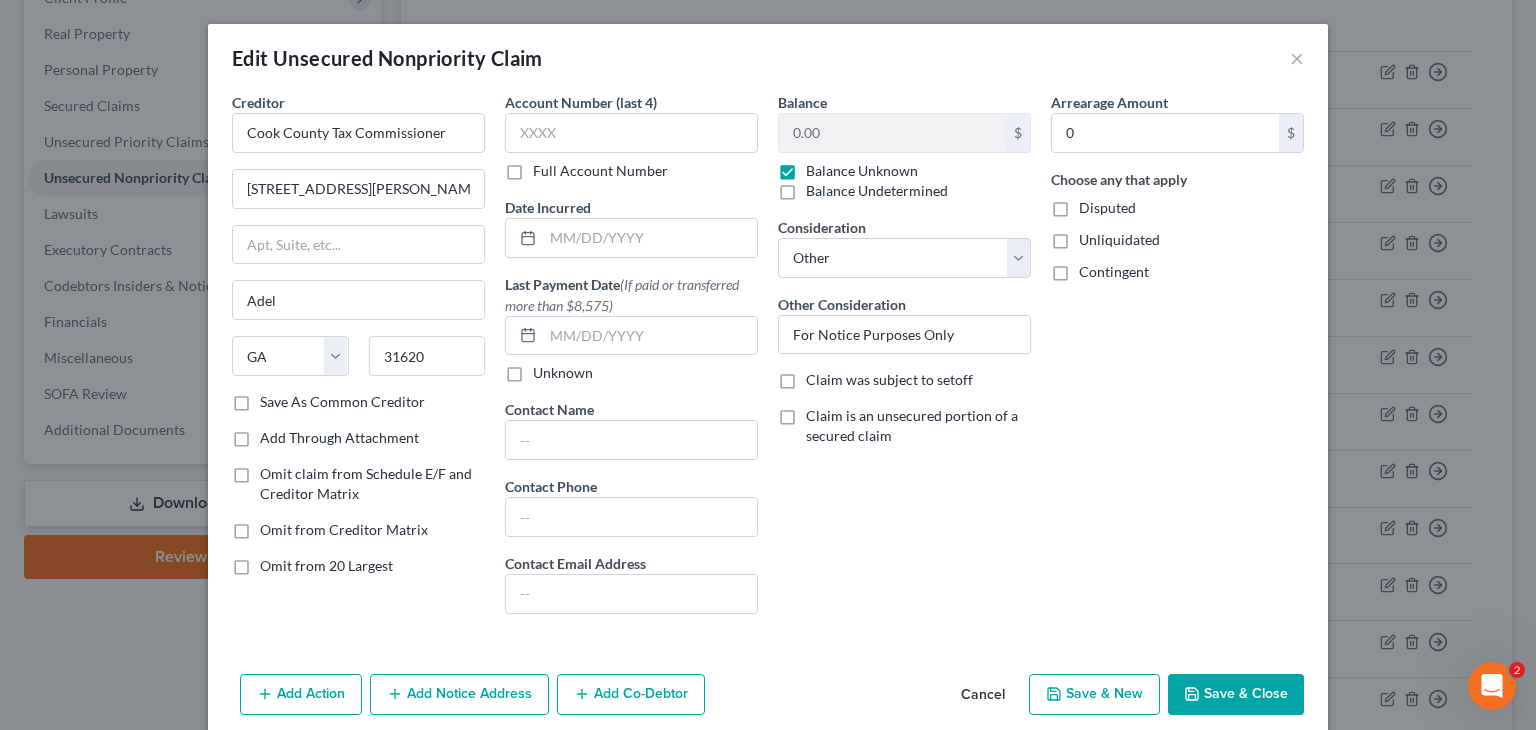 click on "Save & Close" at bounding box center (1236, 695) 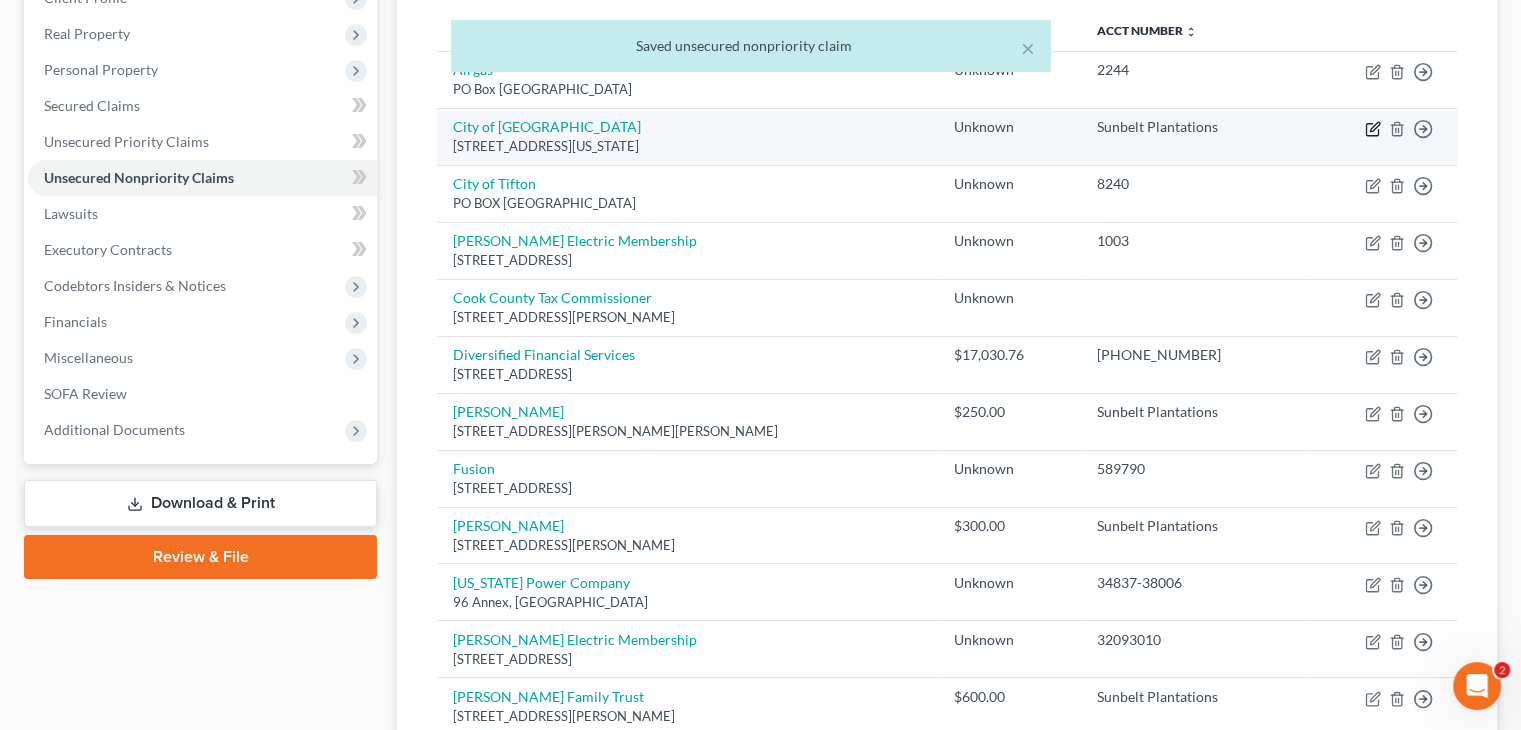 click 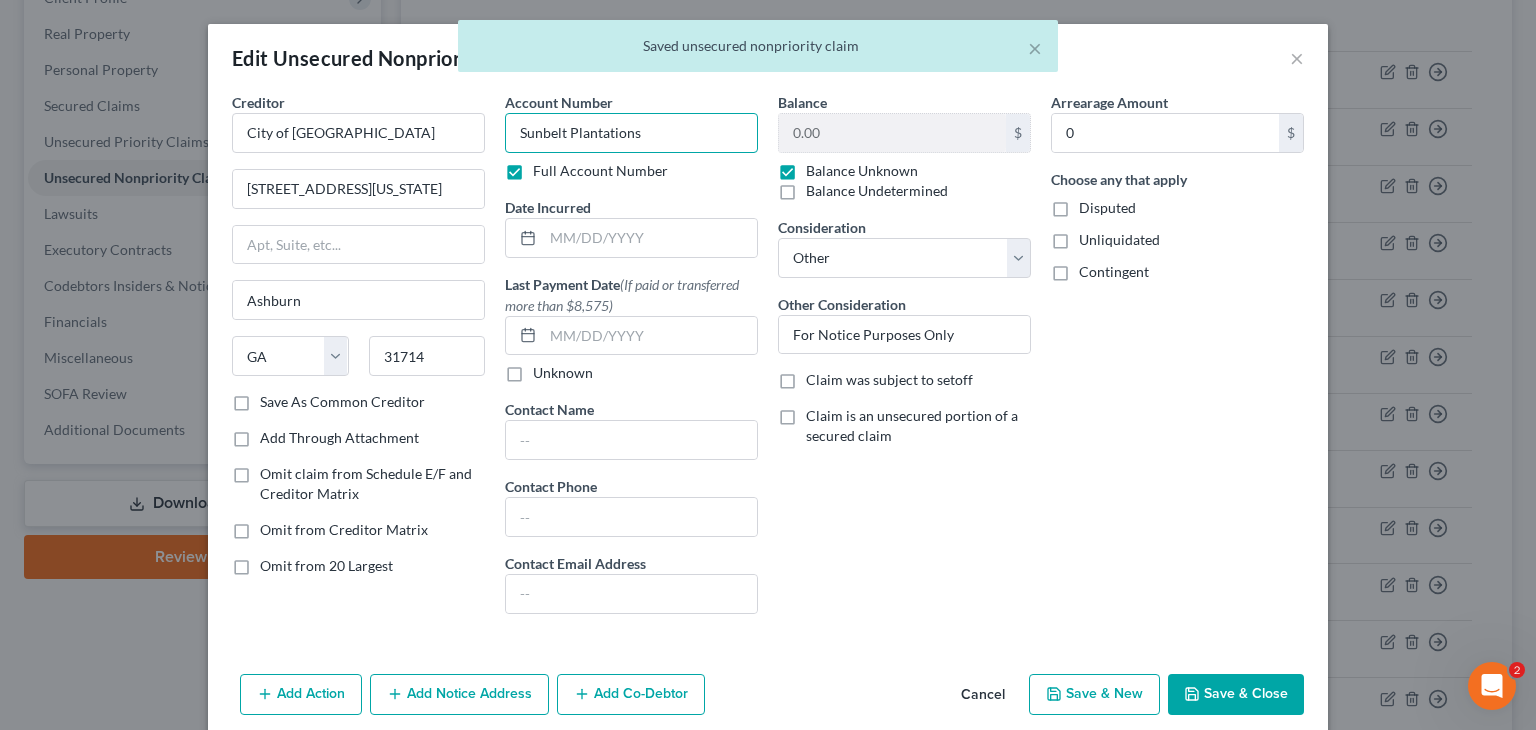 drag, startPoint x: 663, startPoint y: 136, endPoint x: -164, endPoint y: 35, distance: 833.14465 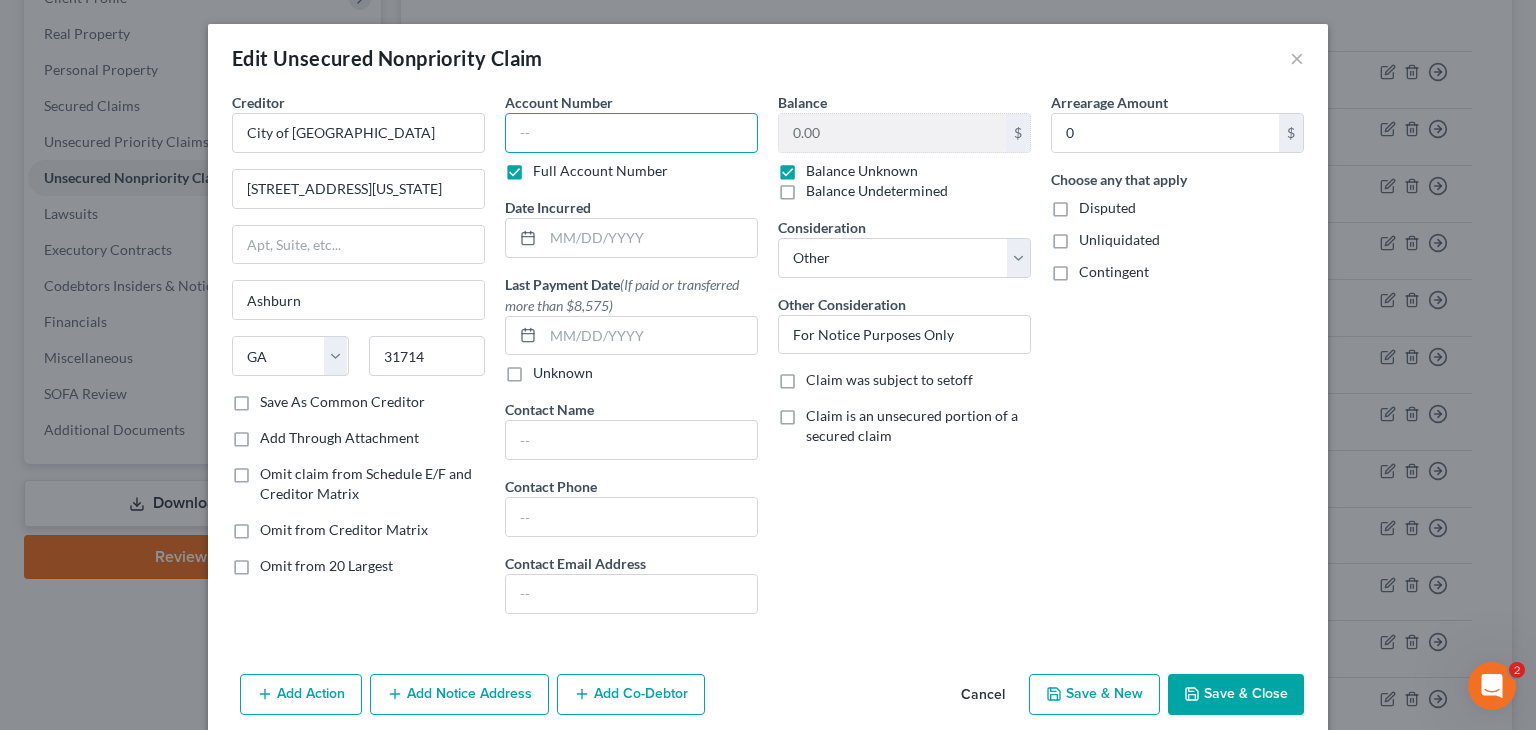 type 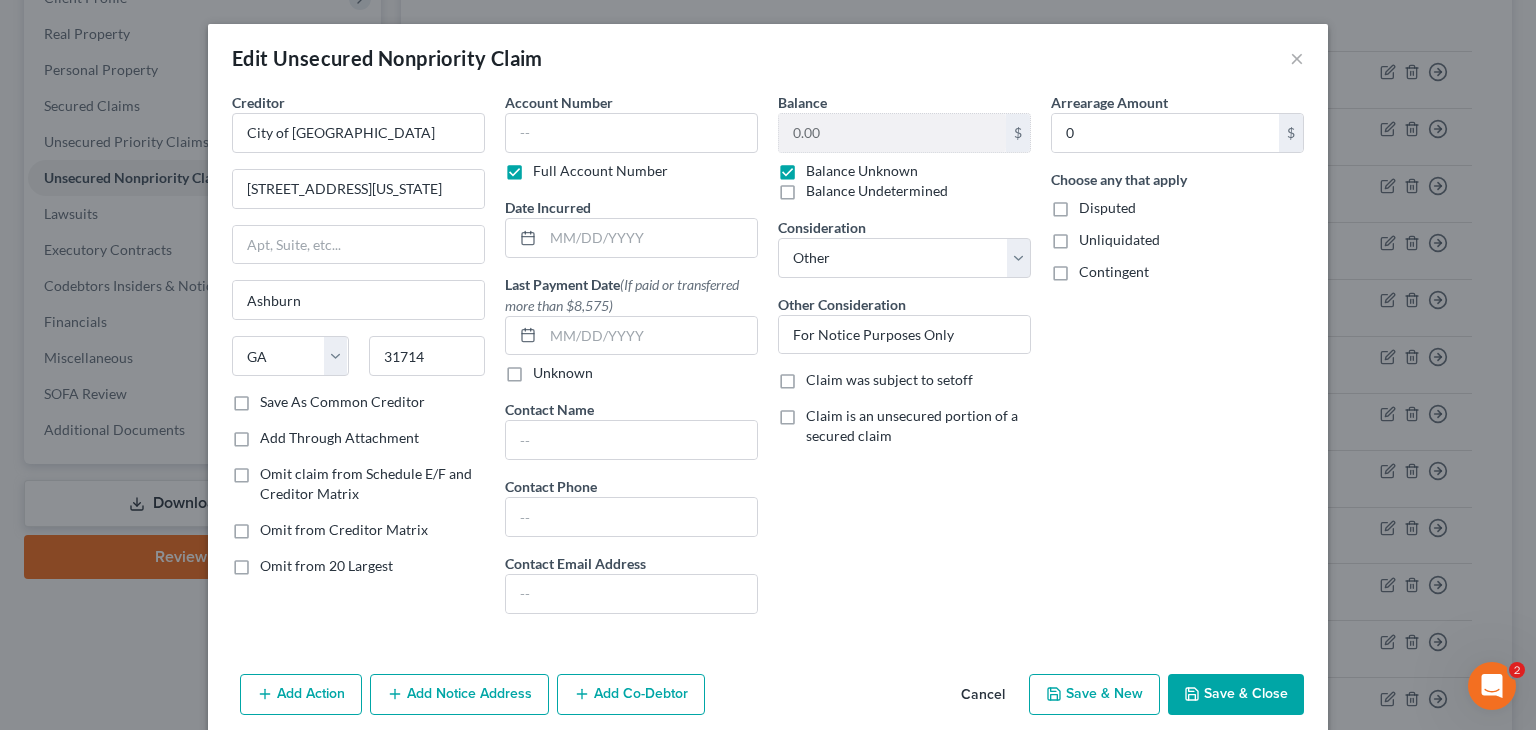 click on "Save & Close" at bounding box center (1236, 695) 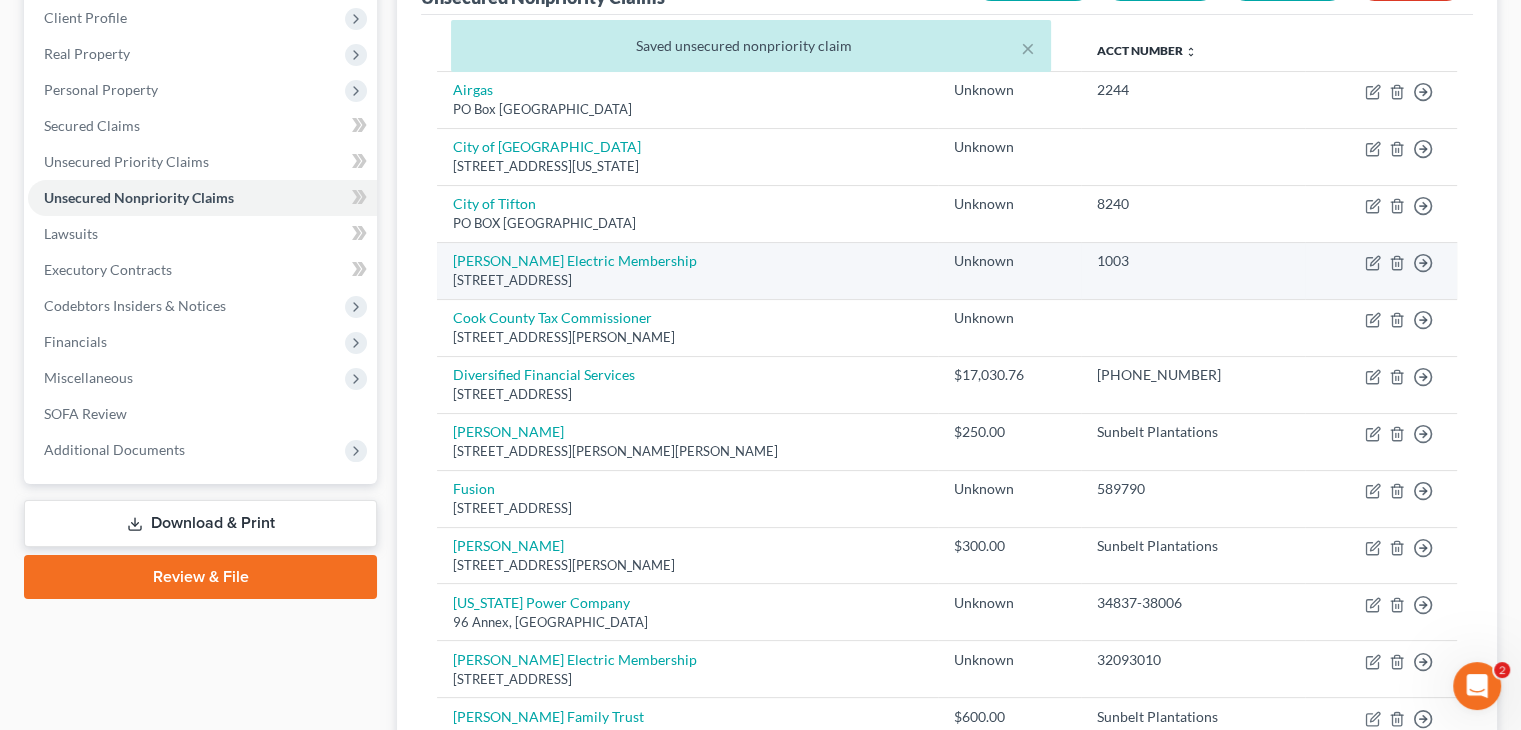 scroll, scrollTop: 300, scrollLeft: 0, axis: vertical 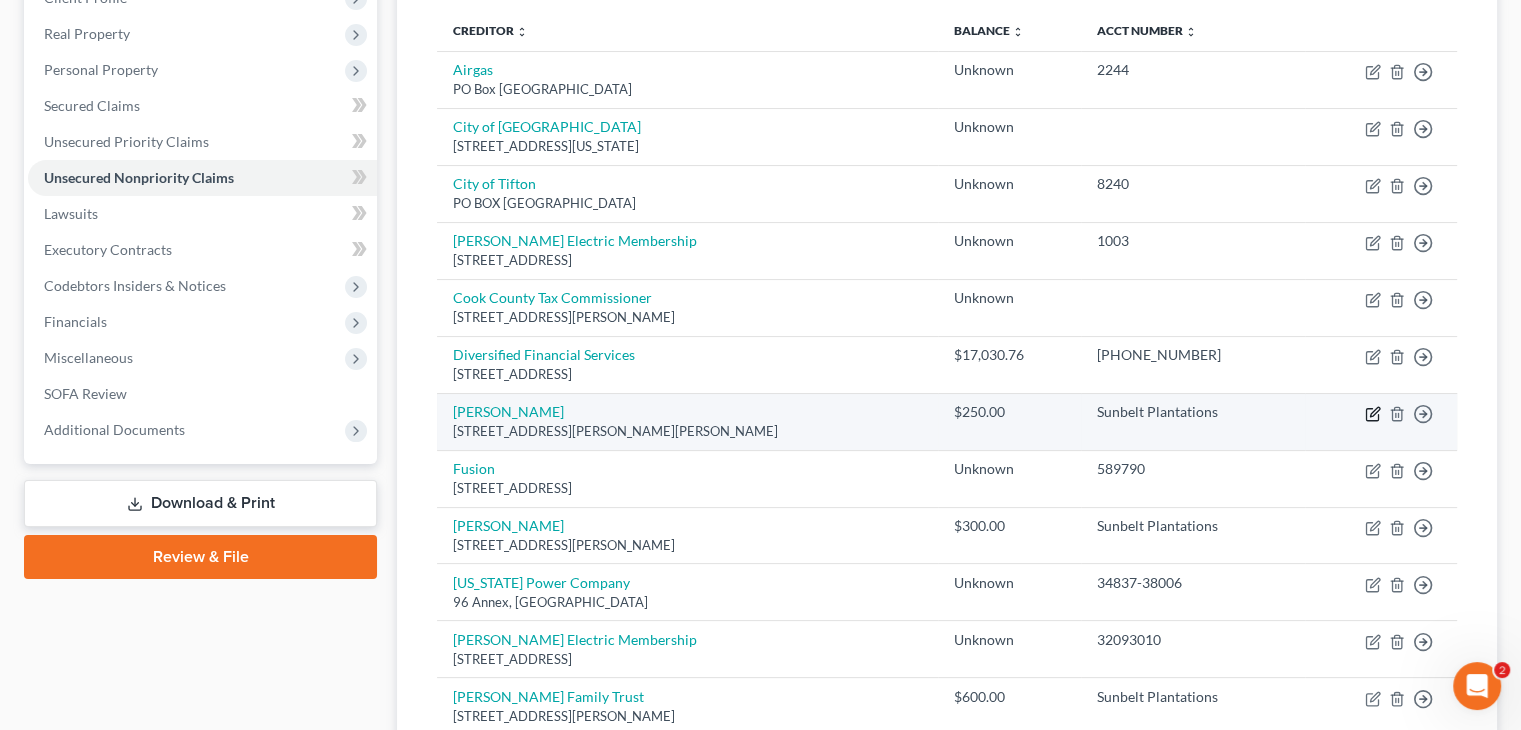 click 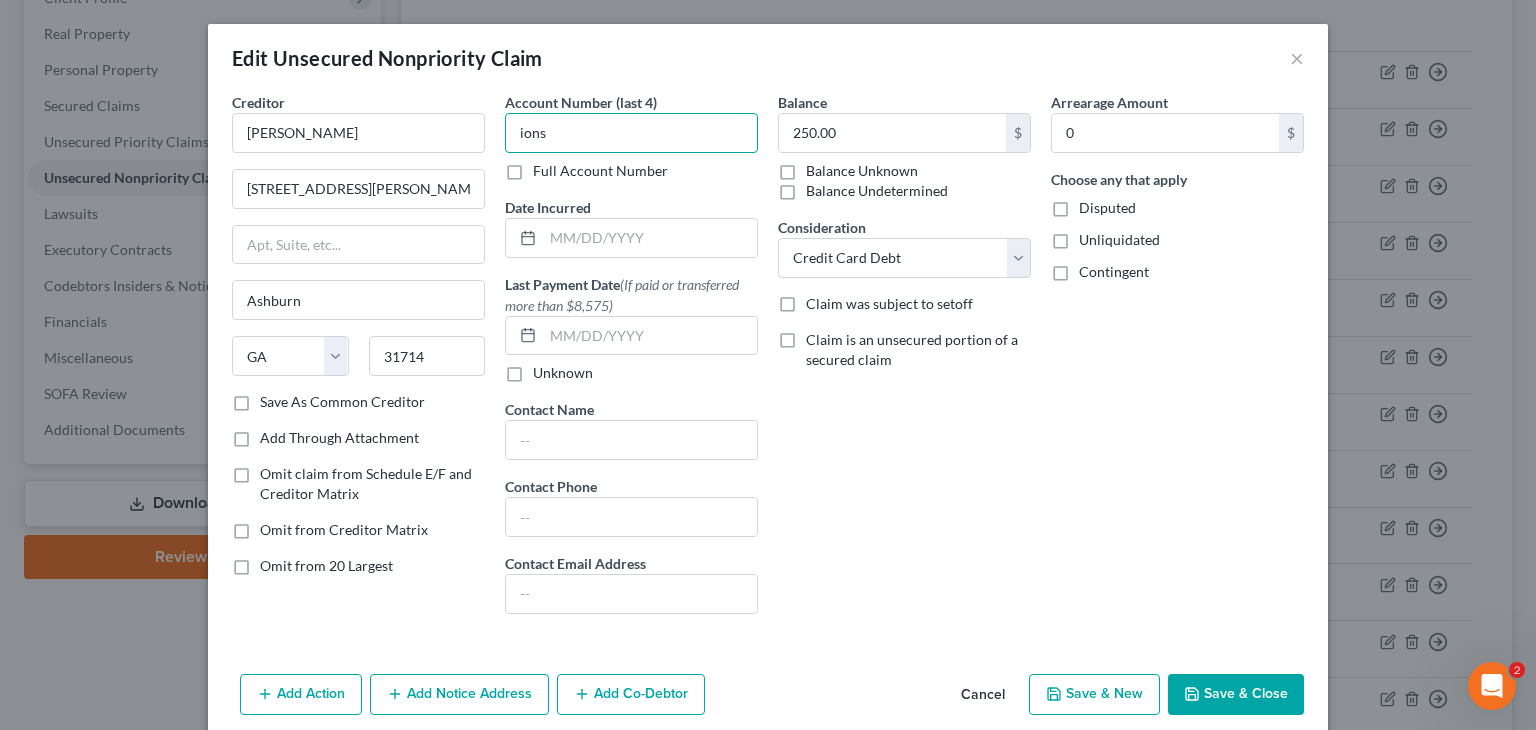 drag, startPoint x: 648, startPoint y: 145, endPoint x: 169, endPoint y: 148, distance: 479.0094 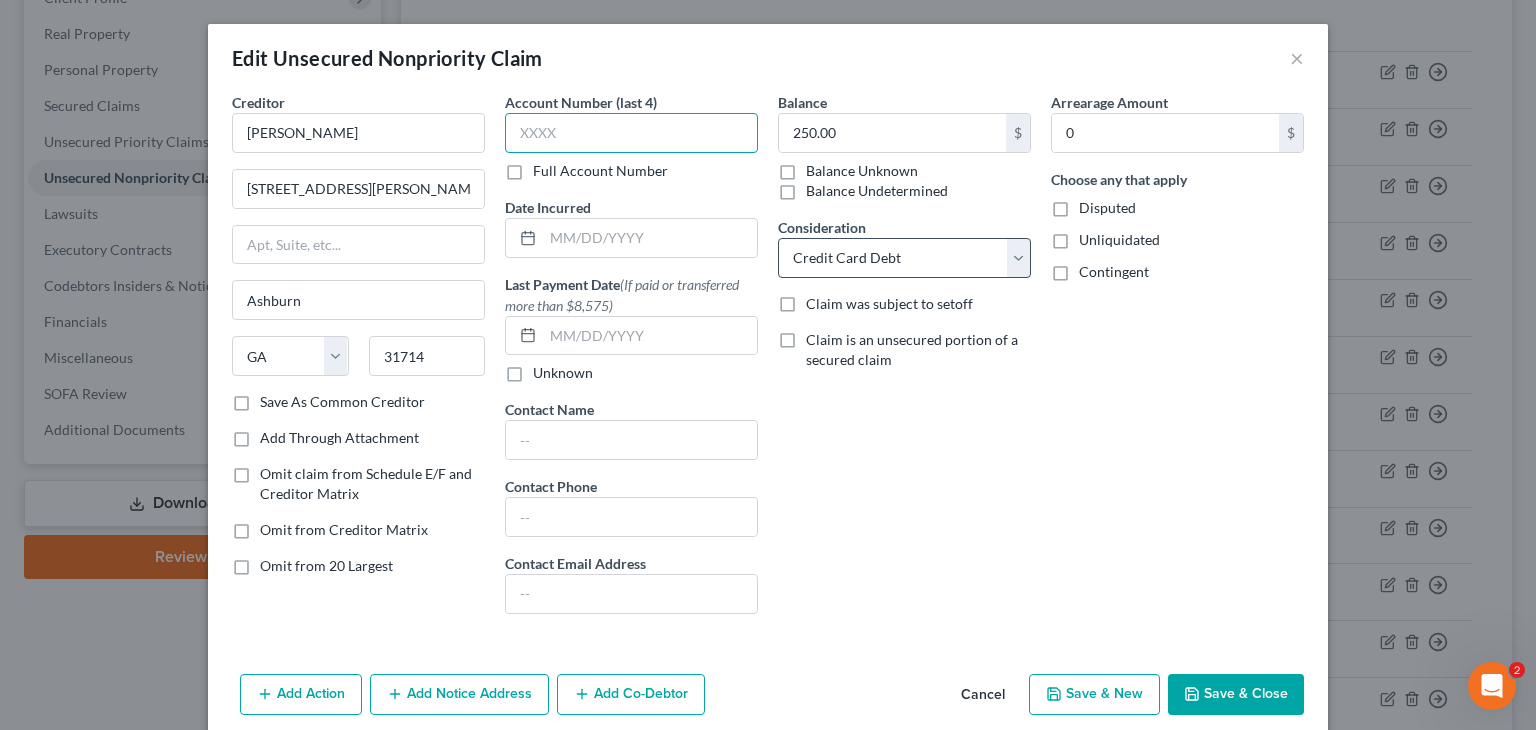 type 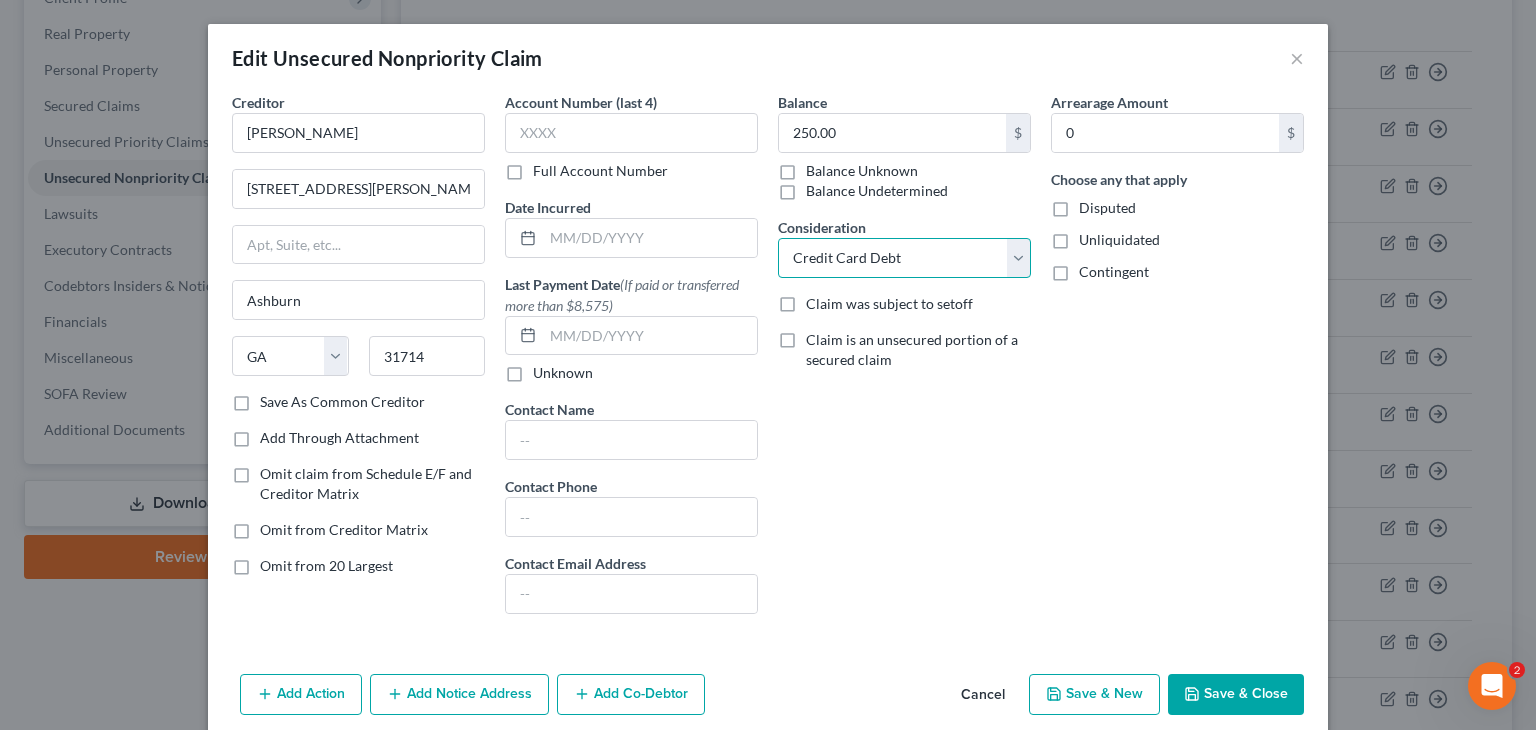 click on "Select Cable / Satellite Services Collection Agency Credit Card Debt Debt Counseling / Attorneys Deficiency Balance Home / Car Repairs Income Taxes Judgment Liens Monies Loaned / Advanced Mortgage Obligation To Pensions Other Overdrawn Bank Account Promised To Help Pay Creditors Services Suppliers Or Vendors Telephone / Internet Services Unsecured Loan Repayments Utility Services" at bounding box center [904, 258] 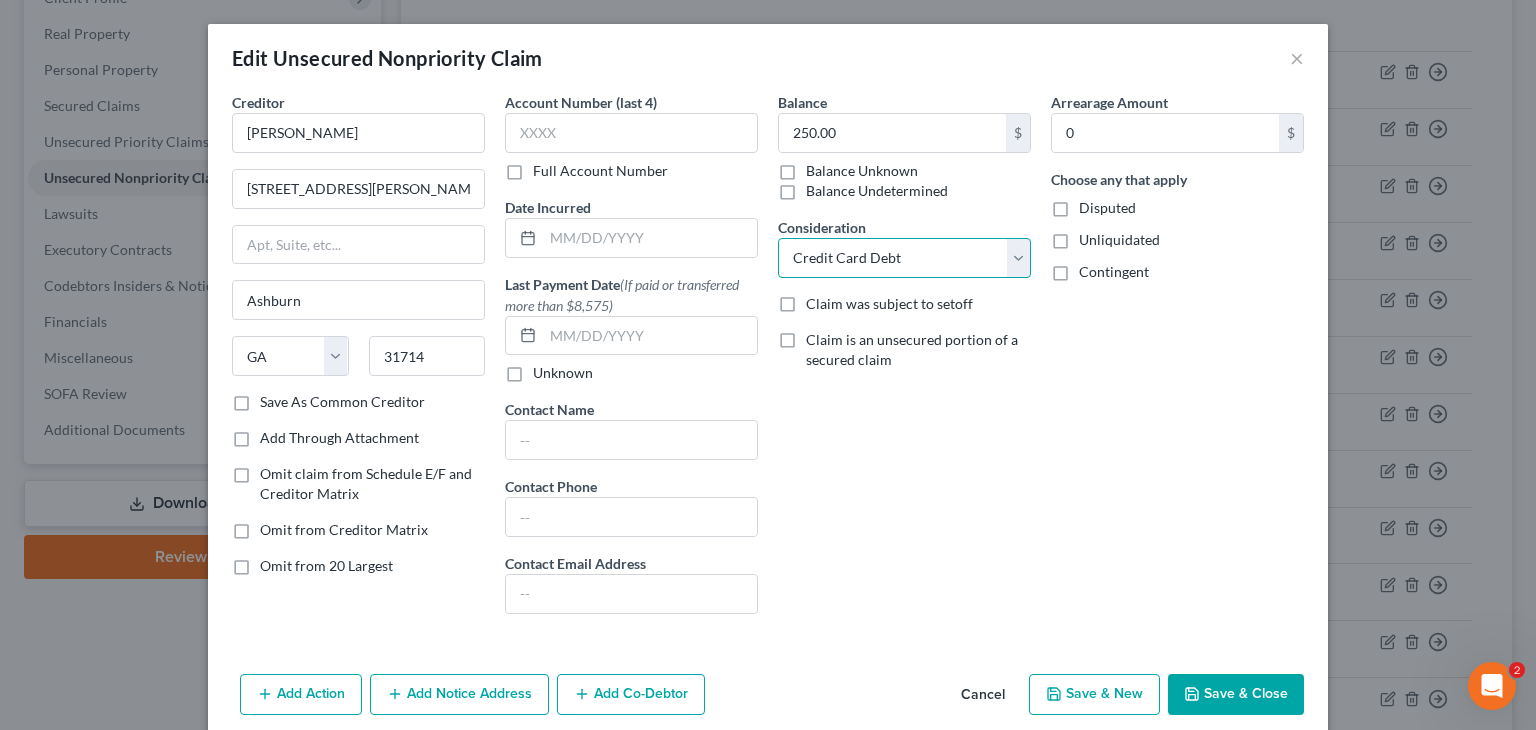 select on "11" 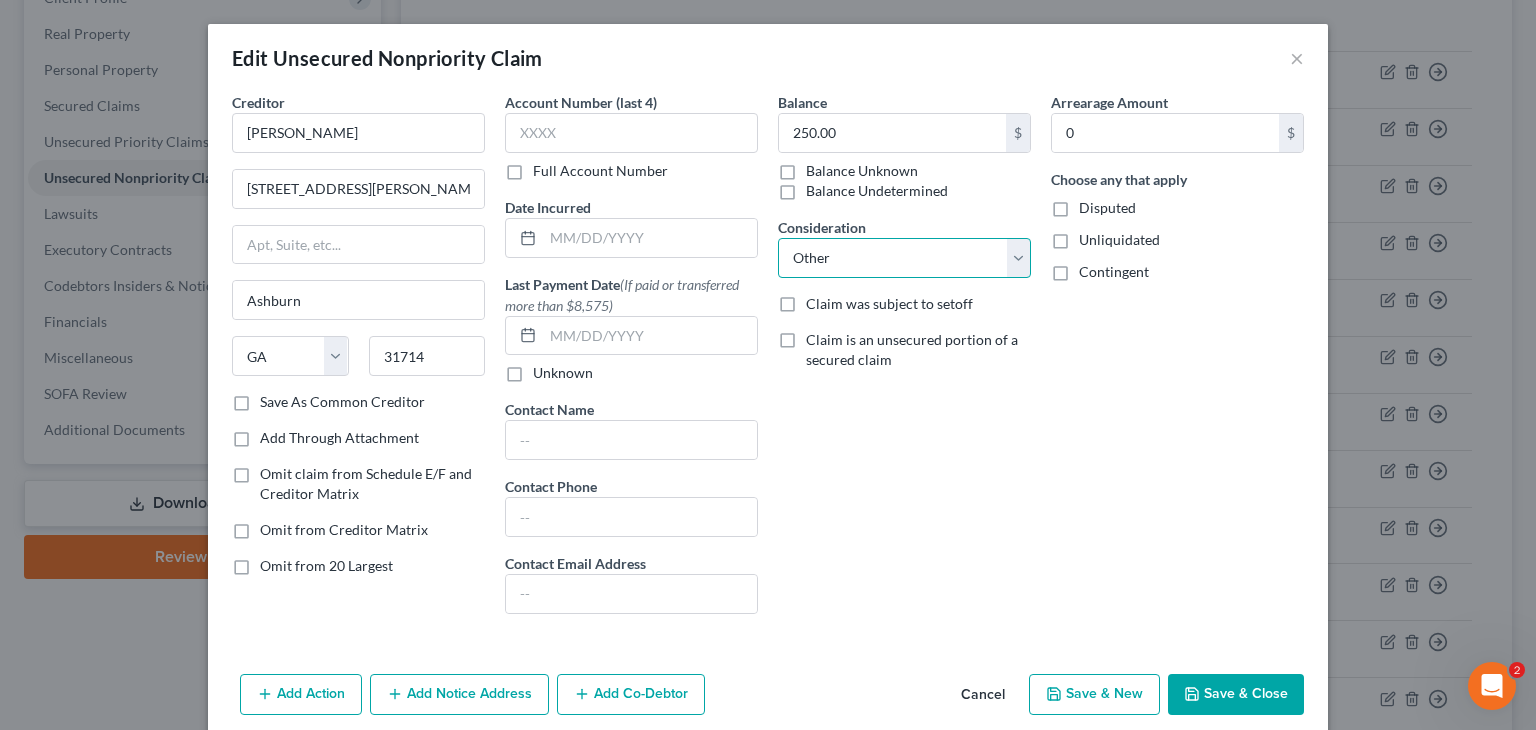 click on "Select Cable / Satellite Services Collection Agency Credit Card Debt Debt Counseling / Attorneys Deficiency Balance Home / Car Repairs Income Taxes Judgment Liens Monies Loaned / Advanced Mortgage Obligation To Pensions Other Overdrawn Bank Account Promised To Help Pay Creditors Services Suppliers Or Vendors Telephone / Internet Services Unsecured Loan Repayments Utility Services" at bounding box center (904, 258) 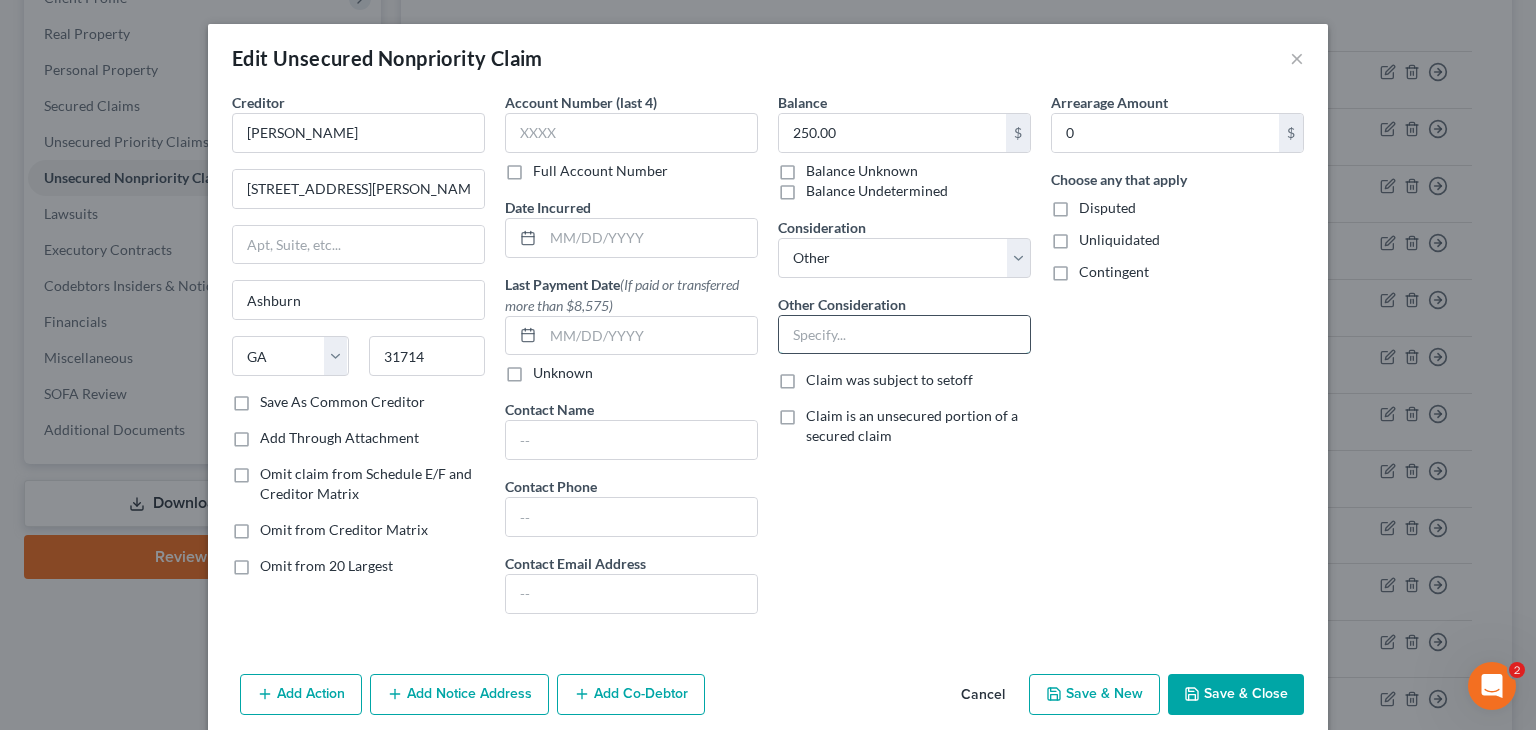 click at bounding box center (904, 335) 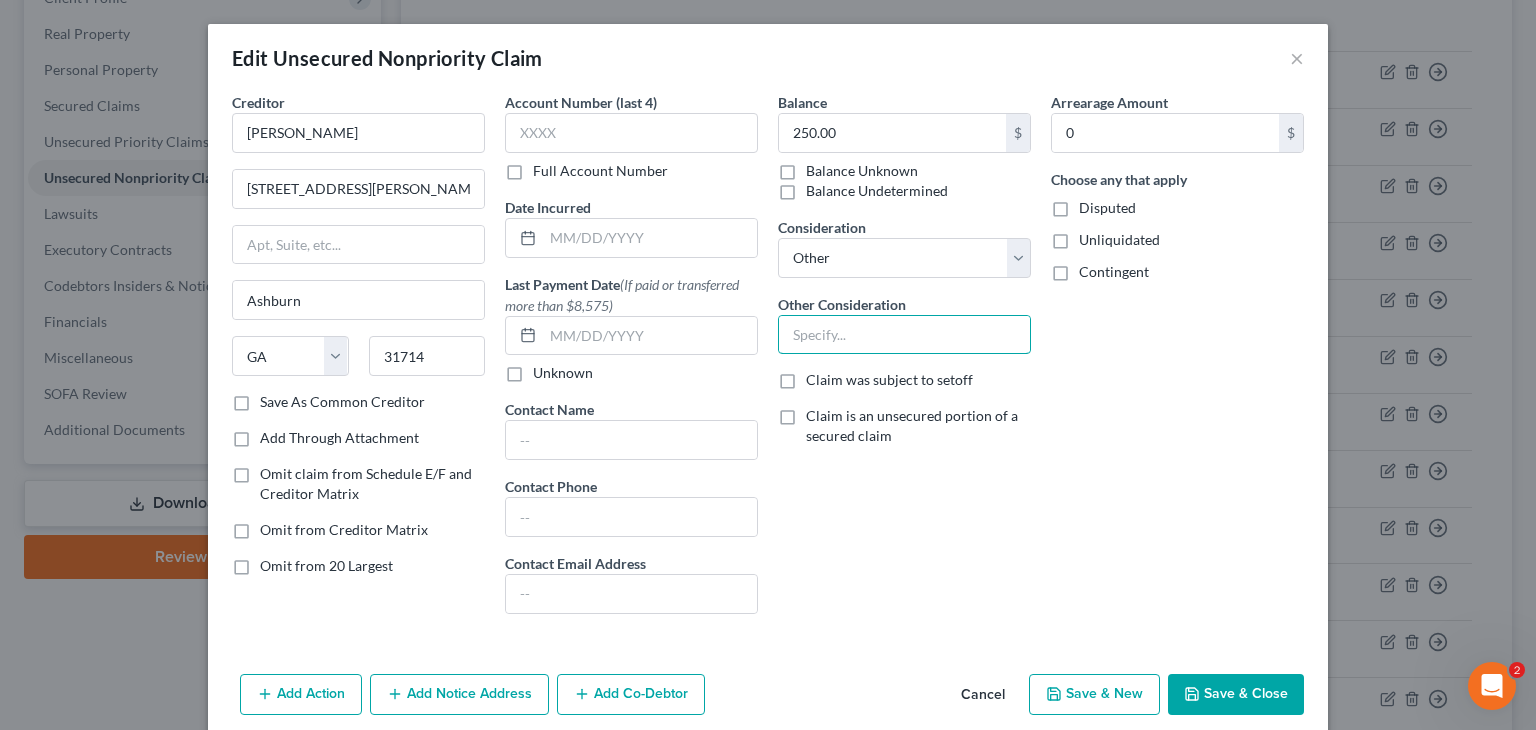 paste on "For Notice Purposes Only" 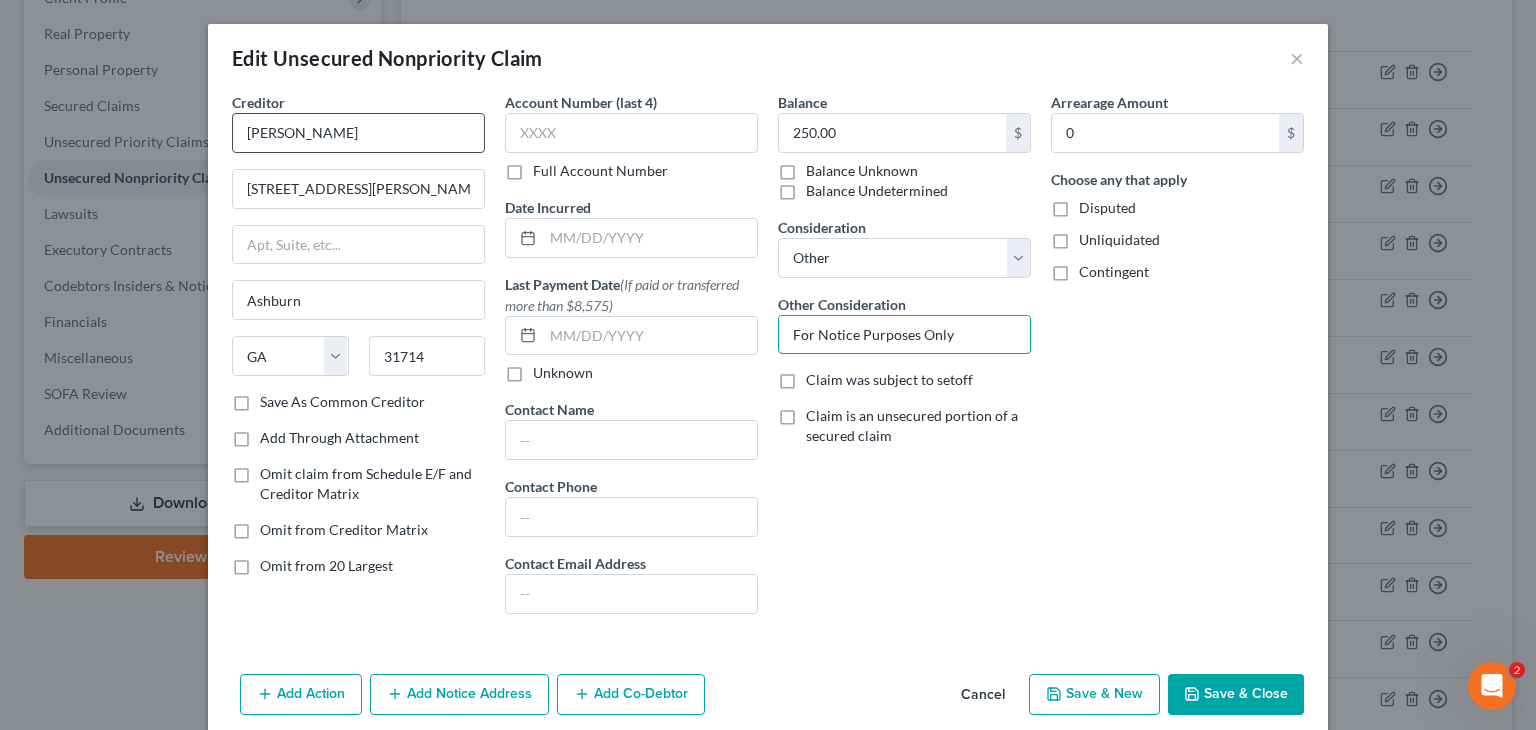 type on "For Notice Purposes Only" 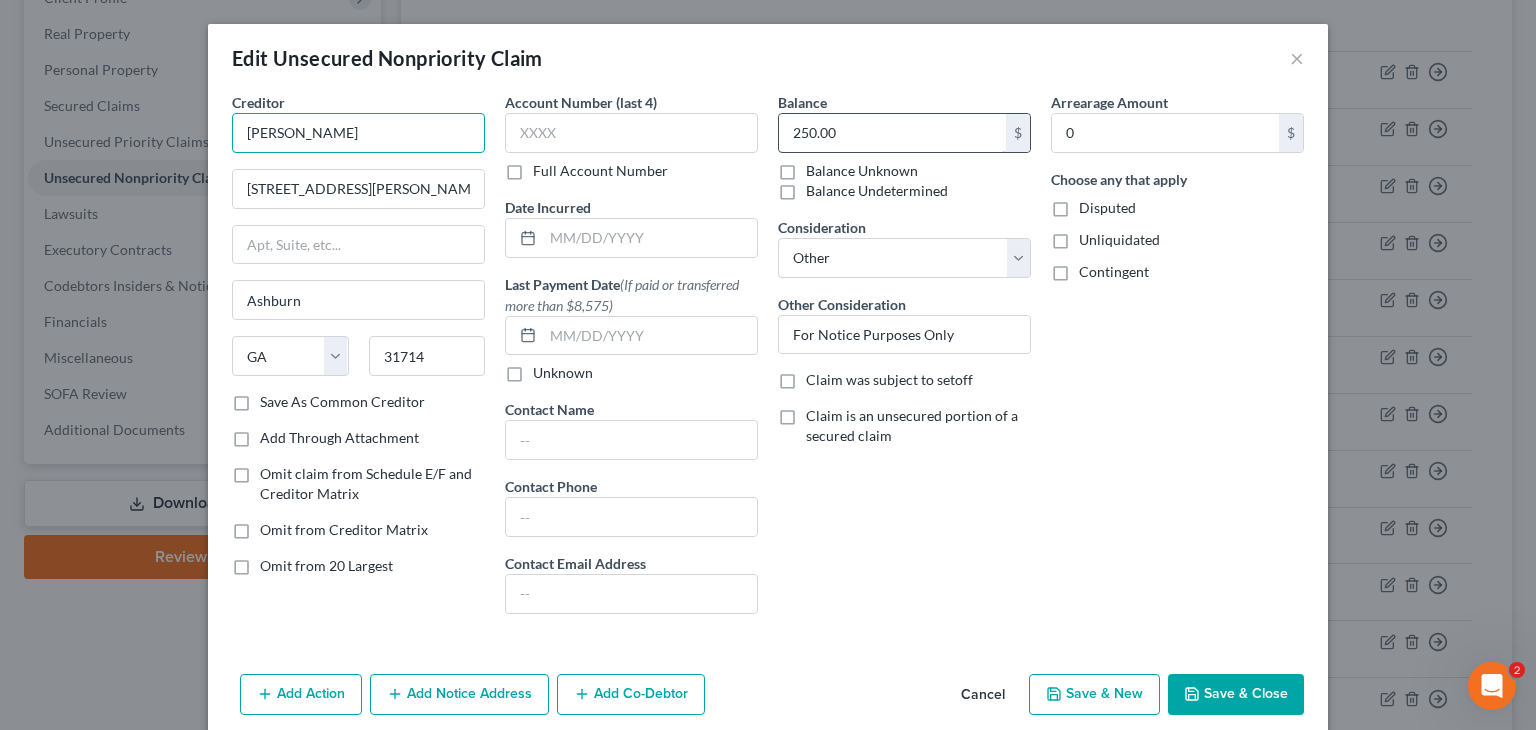 drag, startPoint x: 278, startPoint y: 133, endPoint x: 799, endPoint y: 143, distance: 521.09595 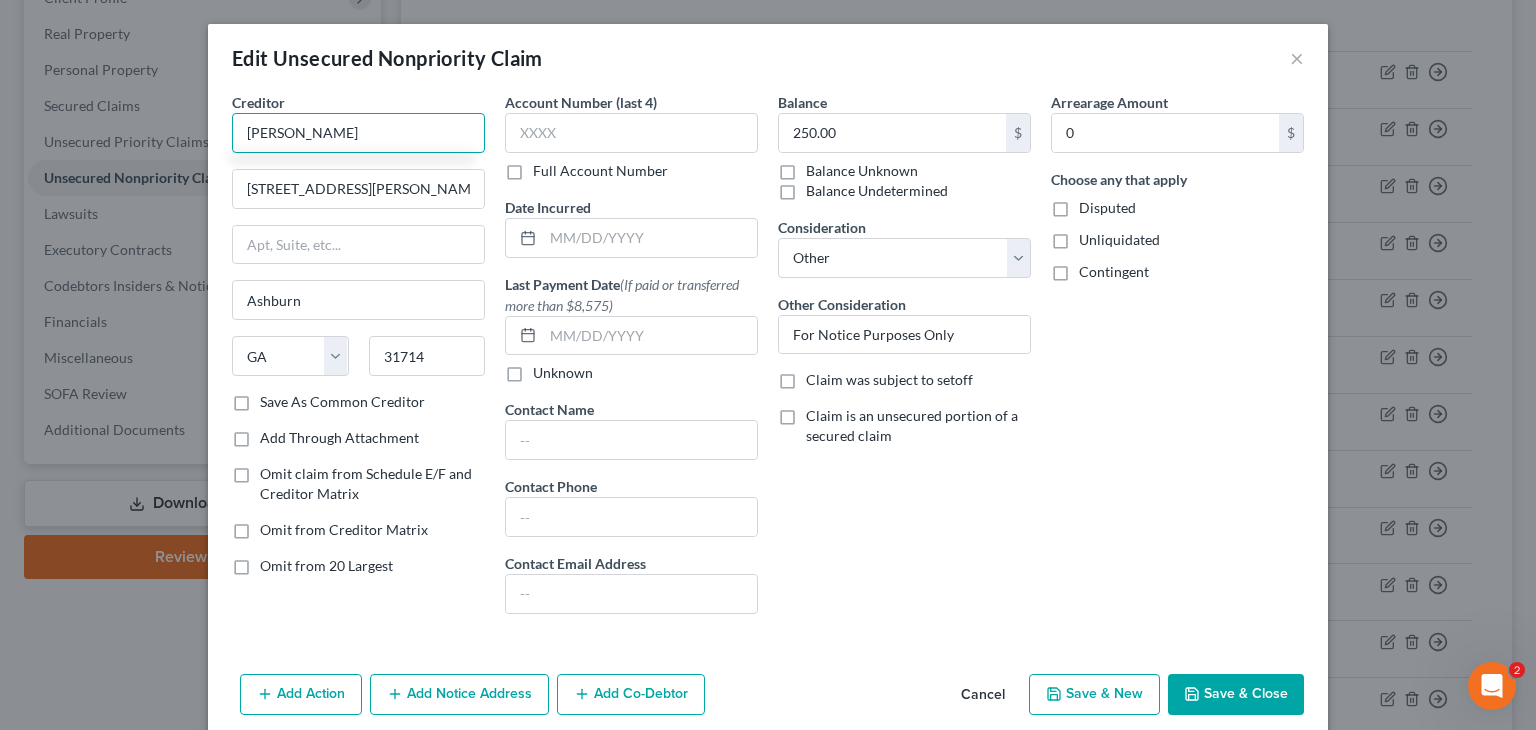 type on "[PERSON_NAME]" 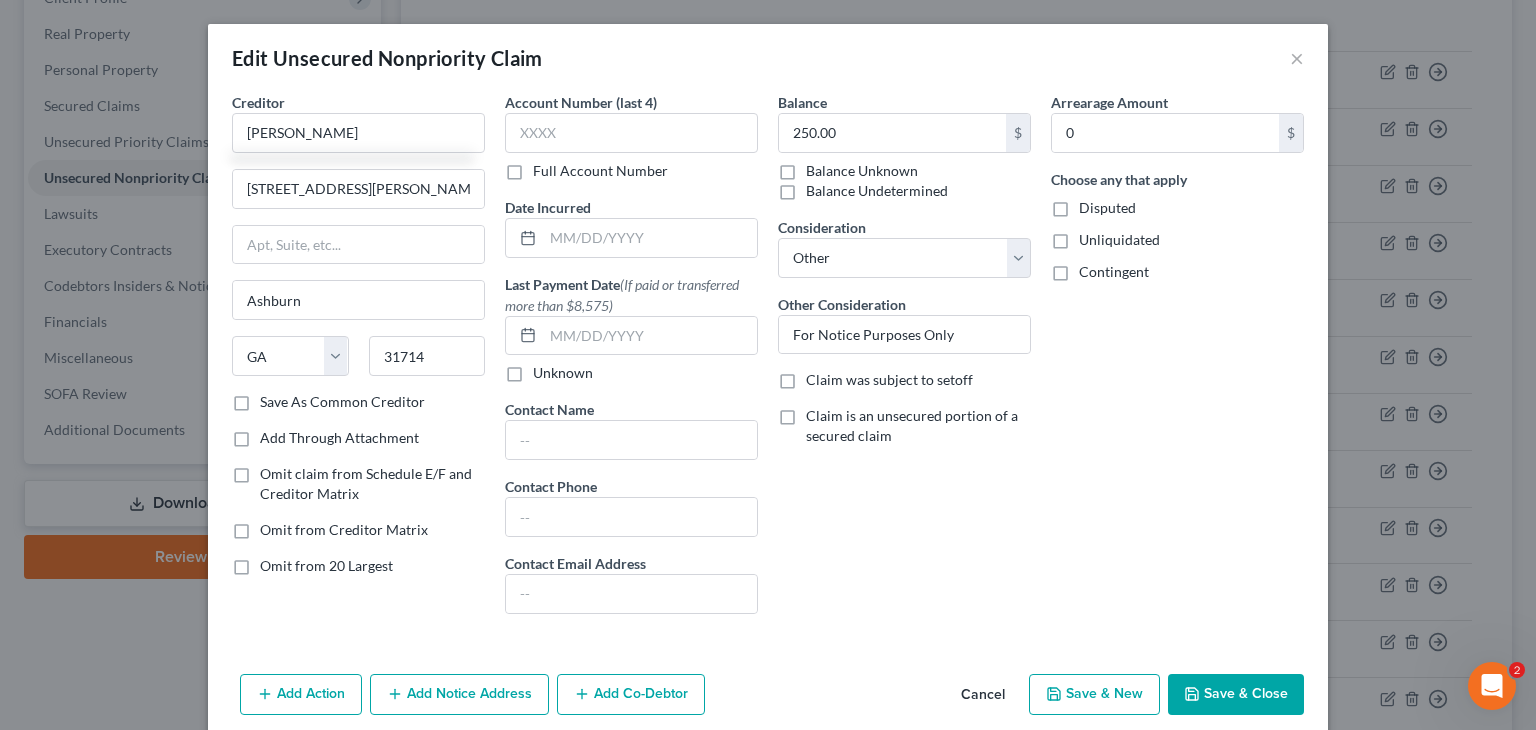 click on "Save & Close" at bounding box center [1236, 695] 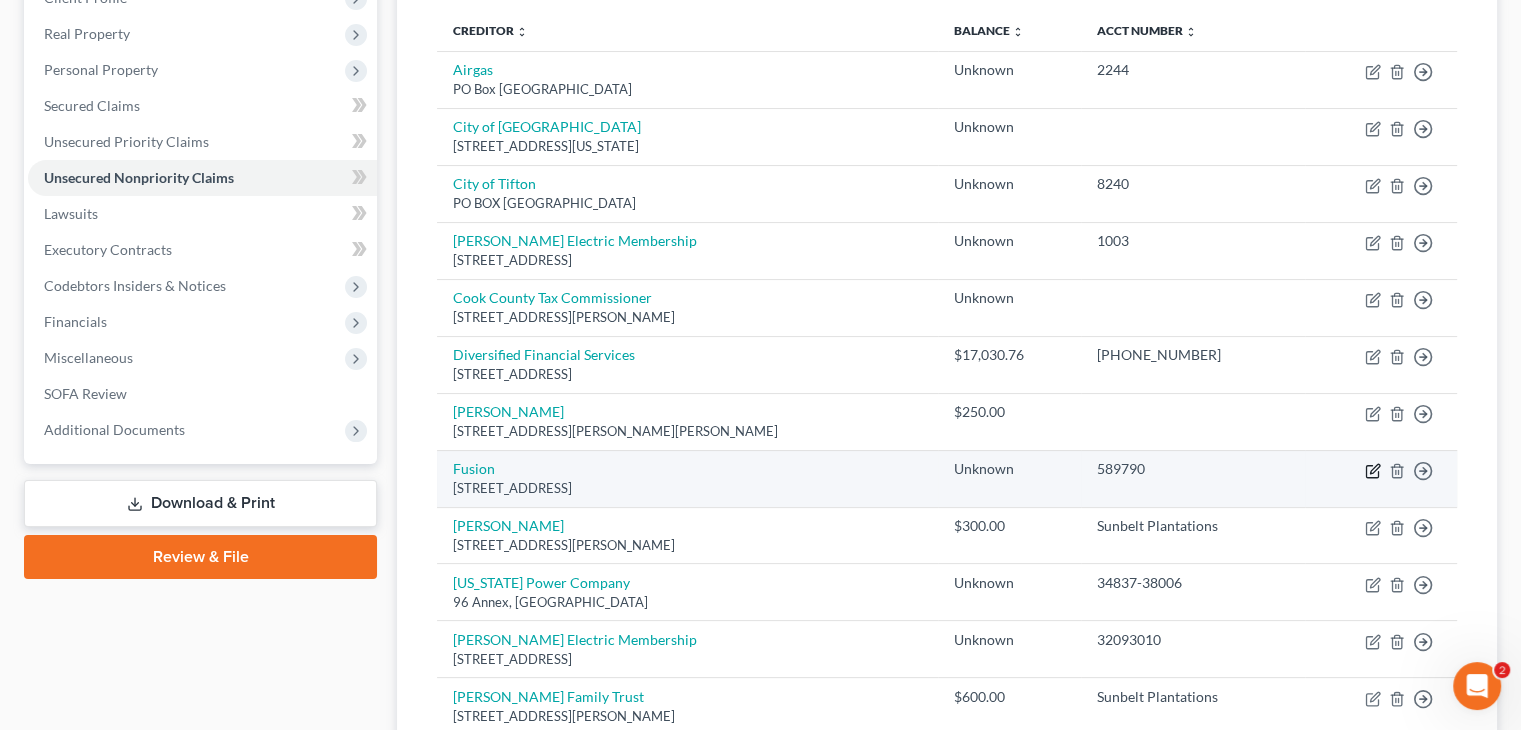 click 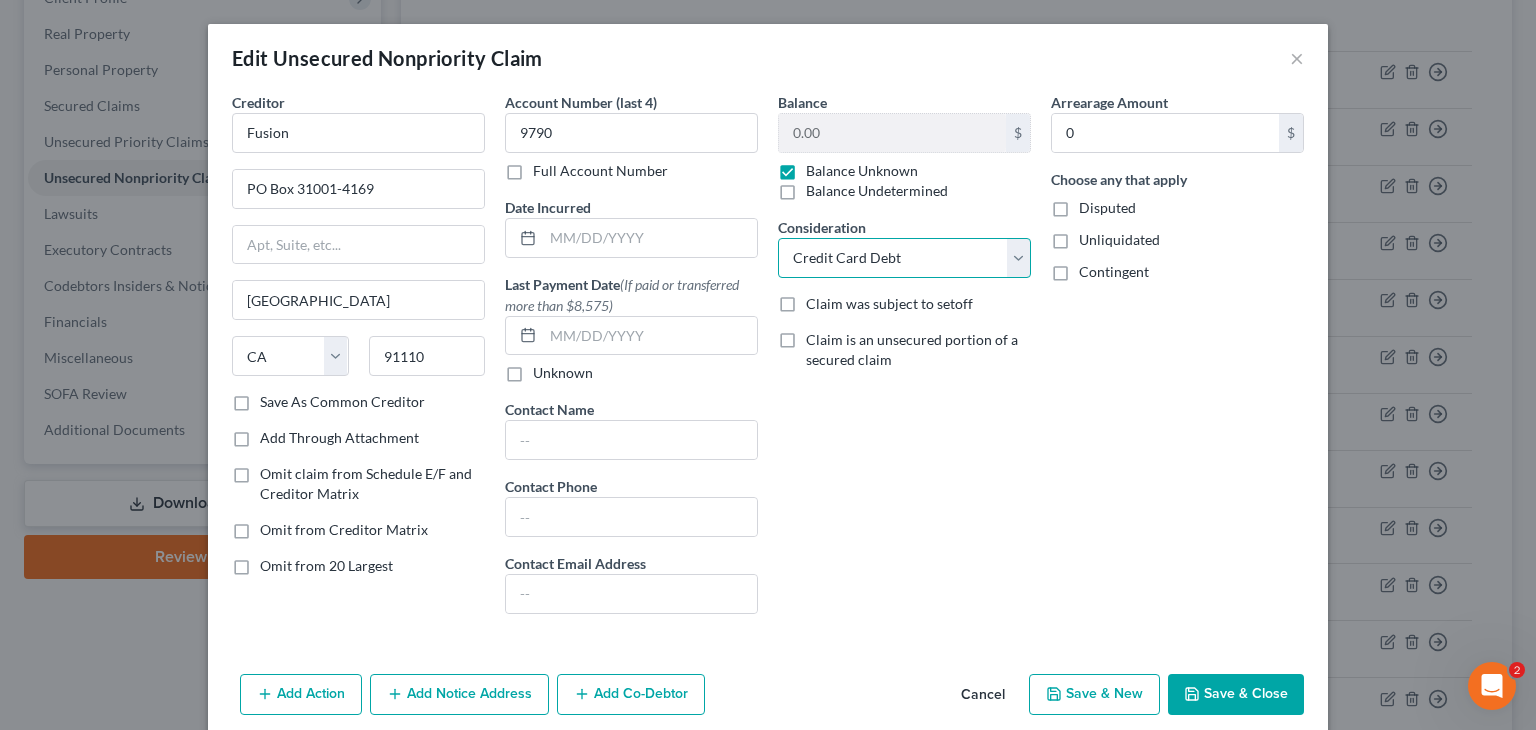 click on "Select Cable / Satellite Services Collection Agency Credit Card Debt Debt Counseling / Attorneys Deficiency Balance Home / Car Repairs Income Taxes Judgment Liens Monies Loaned / Advanced Mortgage Obligation To Pensions Other Overdrawn Bank Account Promised To Help Pay Creditors Services Suppliers Or Vendors Telephone / Internet Services Unsecured Loan Repayments Utility Services" at bounding box center (904, 258) 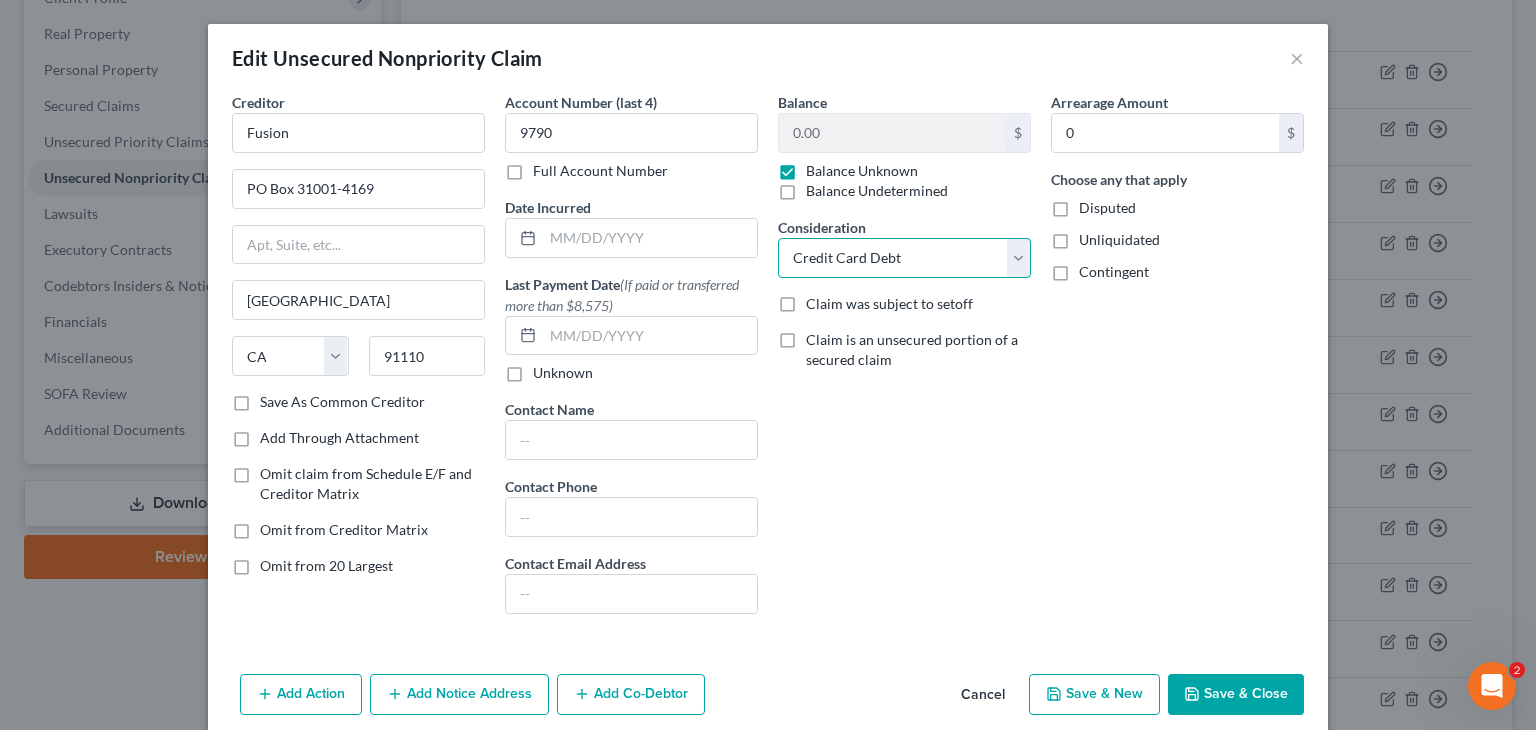 select on "11" 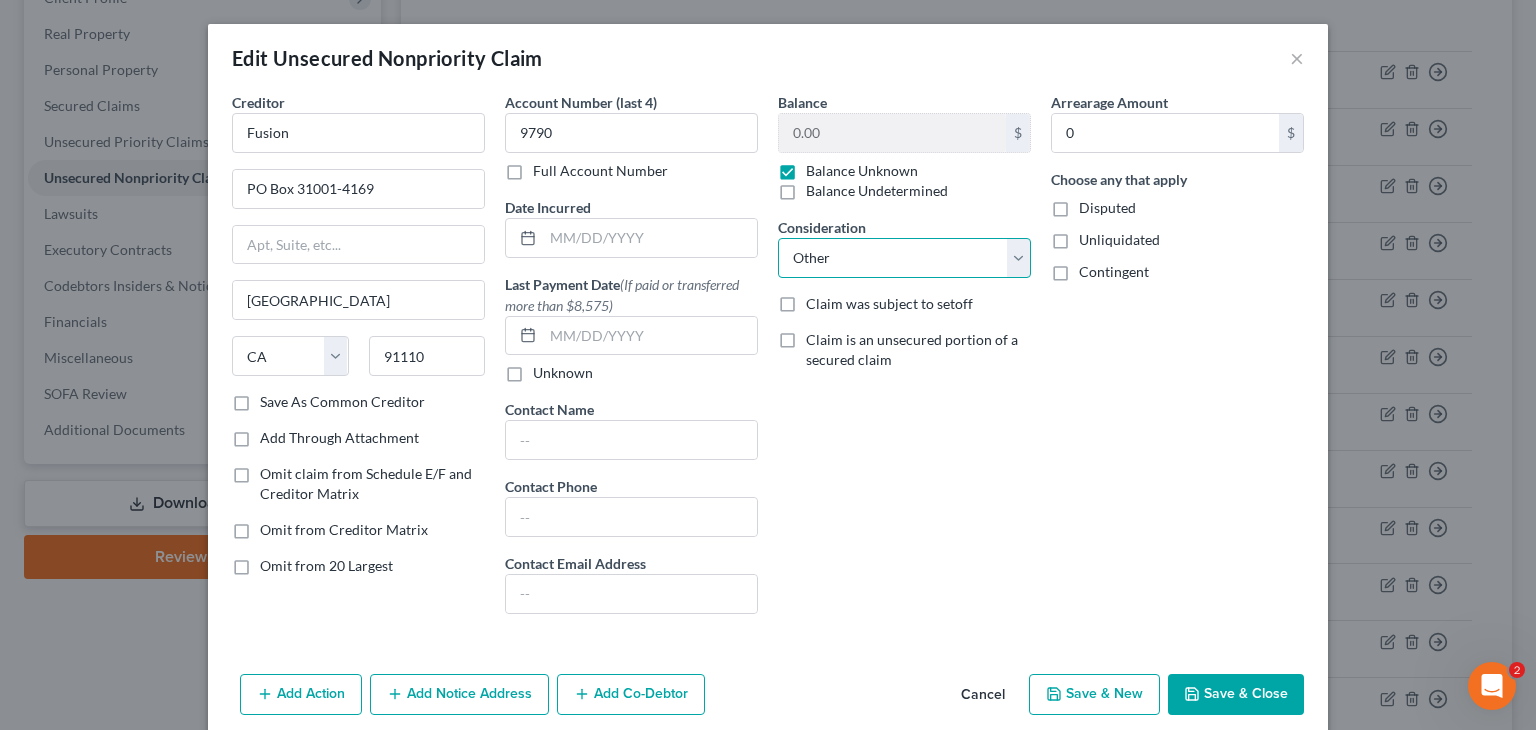 click on "Select Cable / Satellite Services Collection Agency Credit Card Debt Debt Counseling / Attorneys Deficiency Balance Home / Car Repairs Income Taxes Judgment Liens Monies Loaned / Advanced Mortgage Obligation To Pensions Other Overdrawn Bank Account Promised To Help Pay Creditors Services Suppliers Or Vendors Telephone / Internet Services Unsecured Loan Repayments Utility Services" at bounding box center (904, 258) 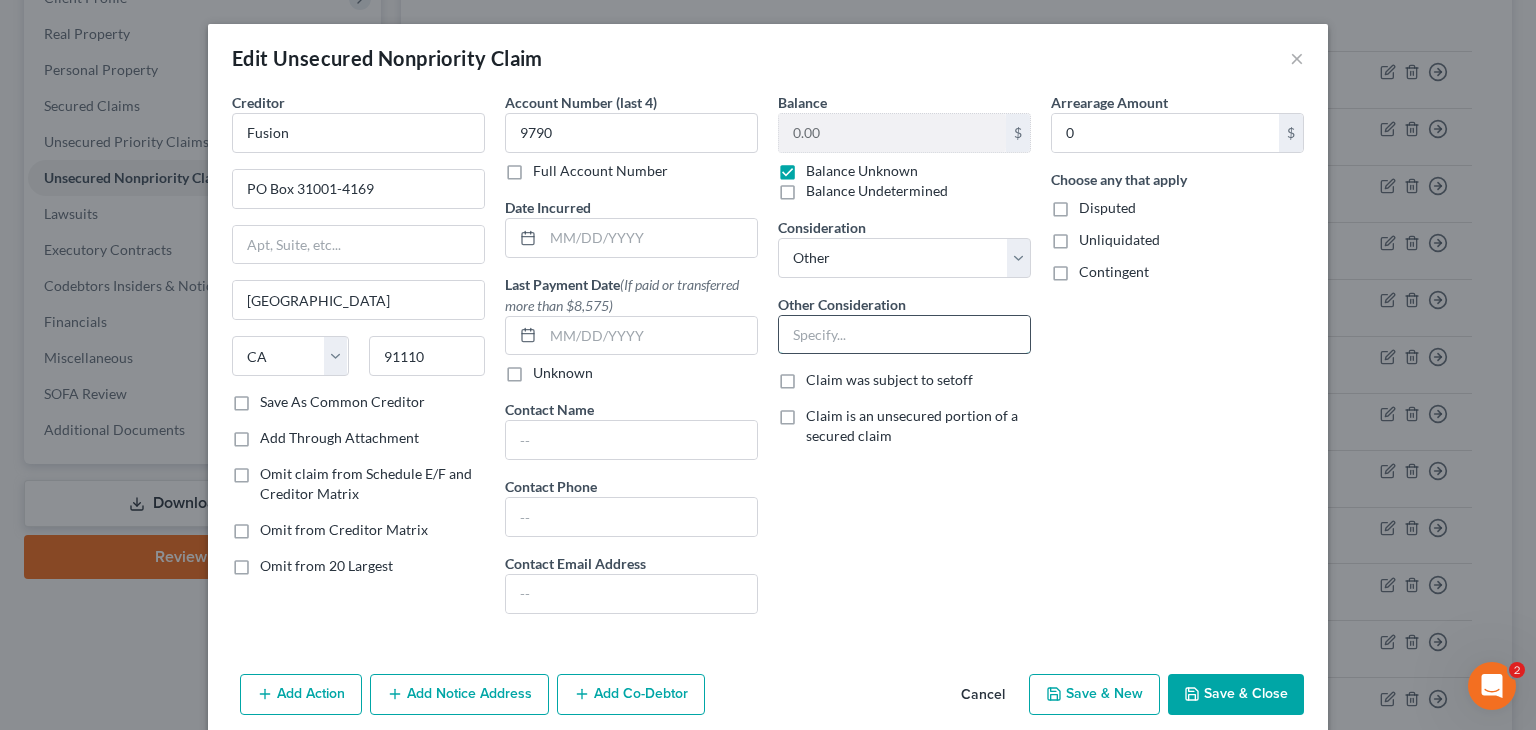 click at bounding box center (904, 335) 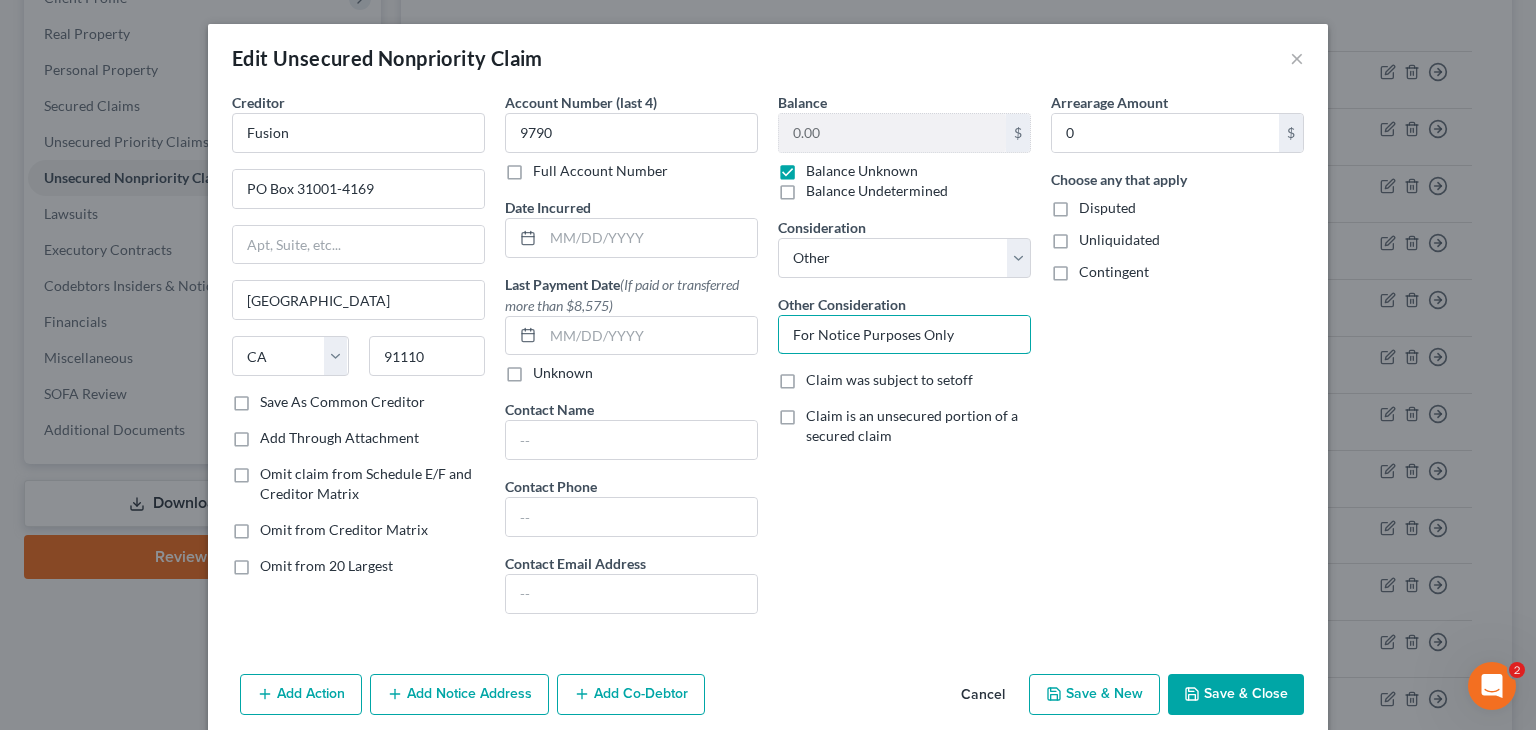 type on "For Notice Purposes Only" 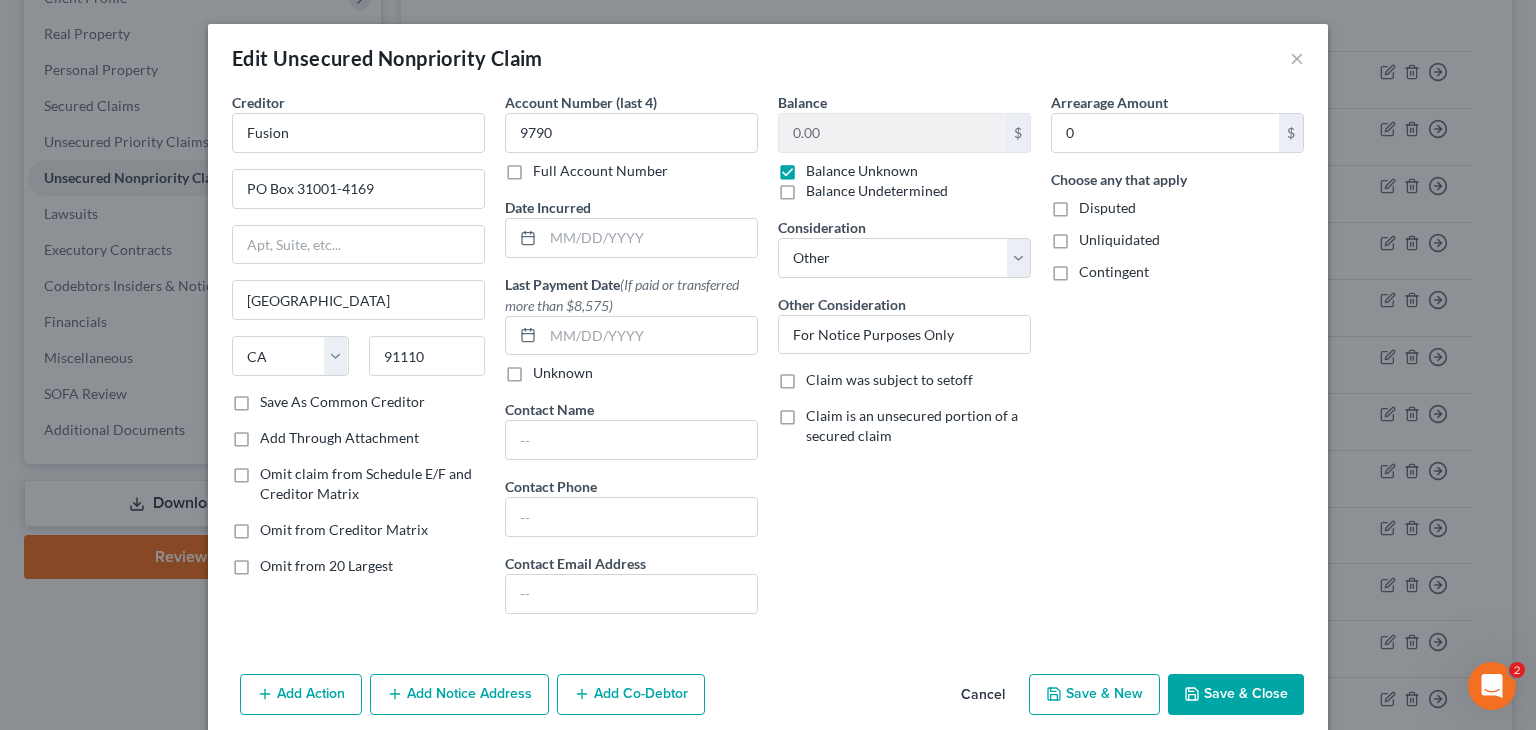 click on "Save & Close" at bounding box center (1236, 695) 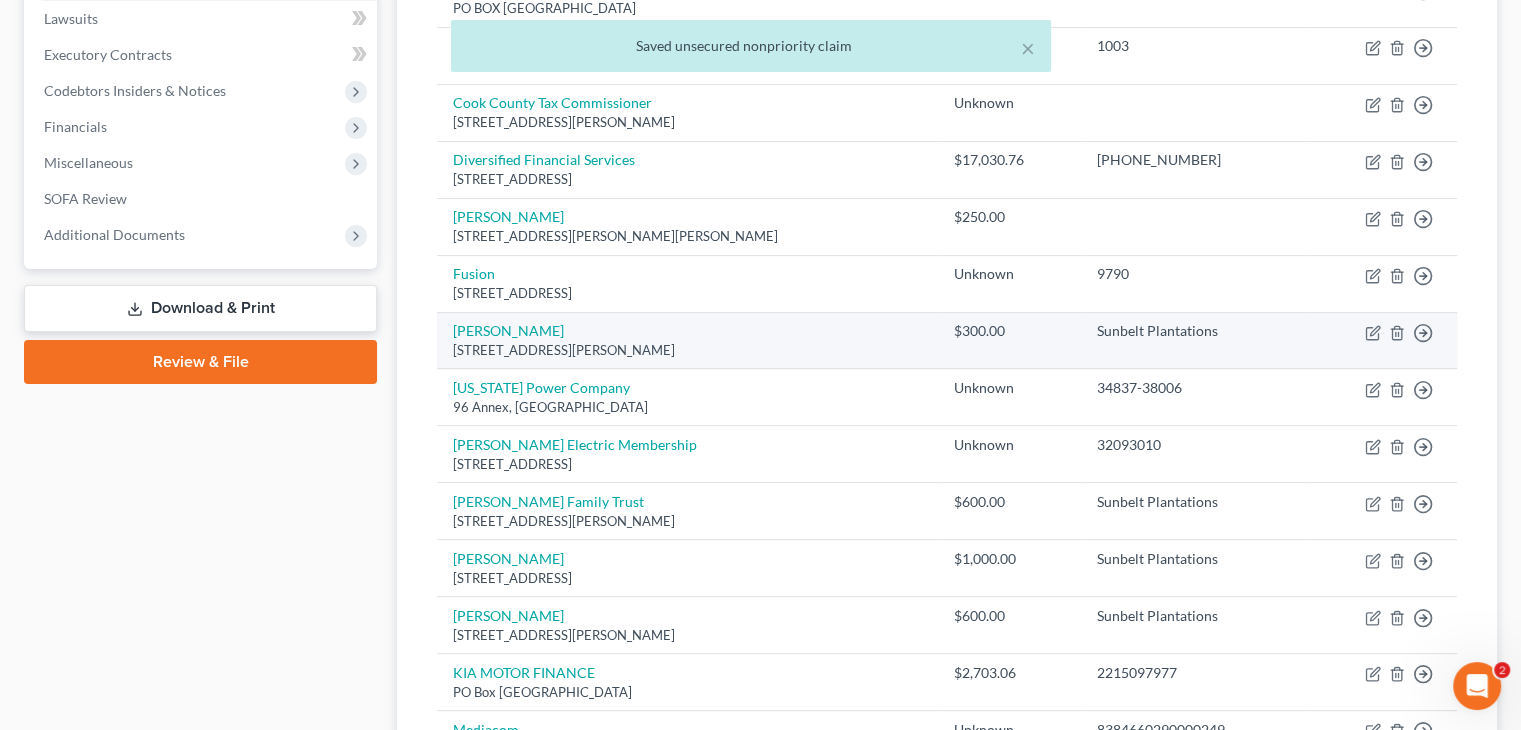 scroll, scrollTop: 500, scrollLeft: 0, axis: vertical 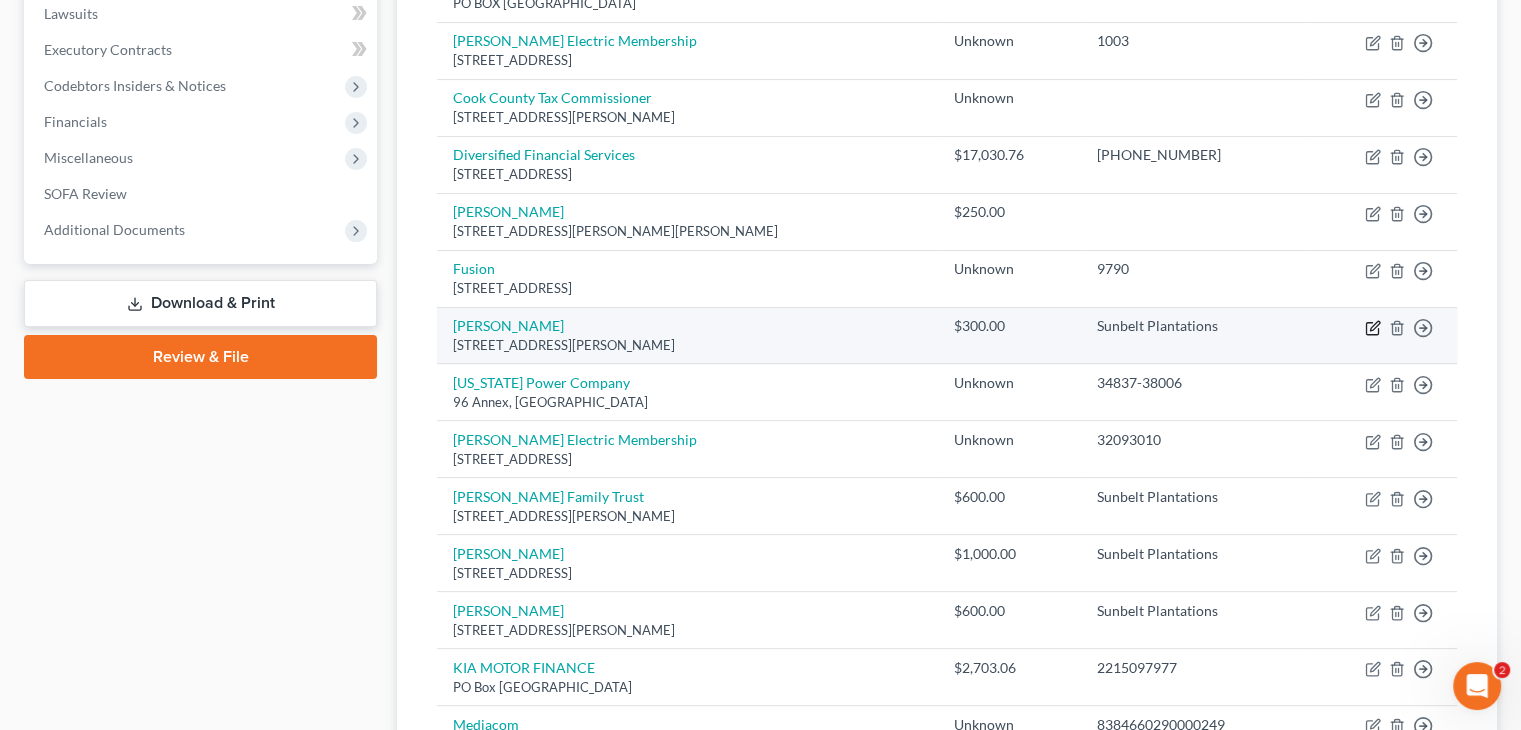 click 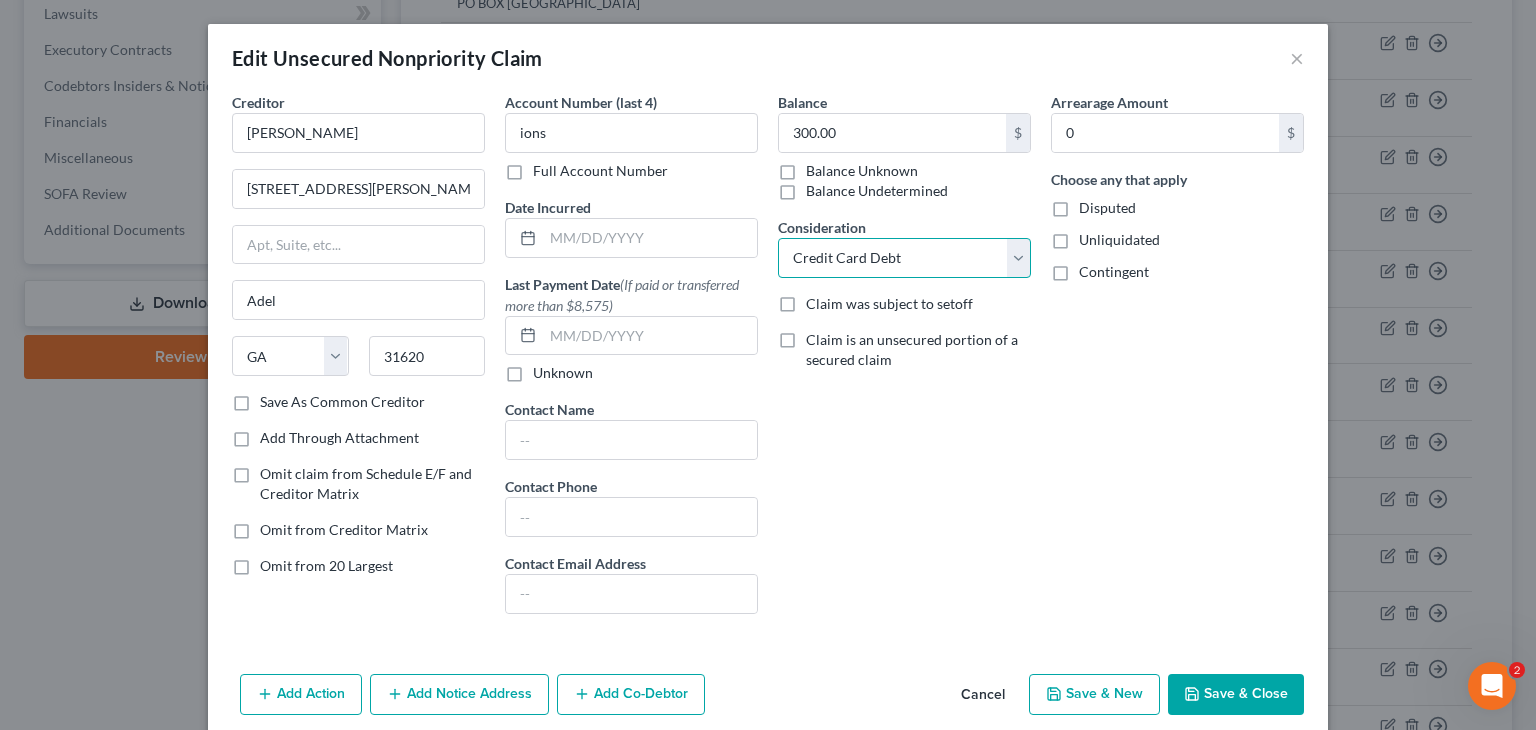 click on "Select Cable / Satellite Services Collection Agency Credit Card Debt Debt Counseling / Attorneys Deficiency Balance Home / Car Repairs Income Taxes Judgment Liens Monies Loaned / Advanced Mortgage Obligation To Pensions Other Overdrawn Bank Account Promised To Help Pay Creditors Services Suppliers Or Vendors Telephone / Internet Services Unsecured Loan Repayments Utility Services" at bounding box center (904, 258) 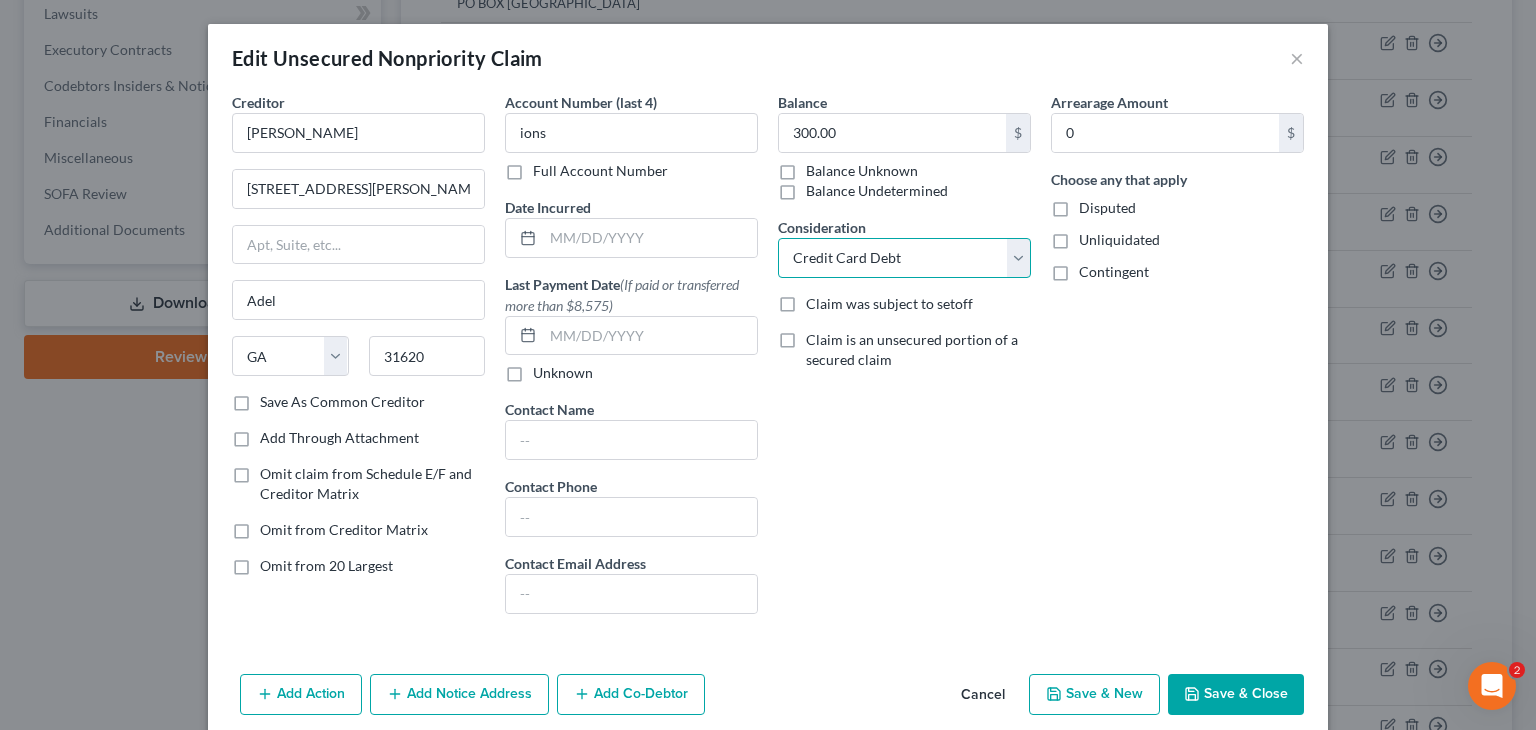 select on "11" 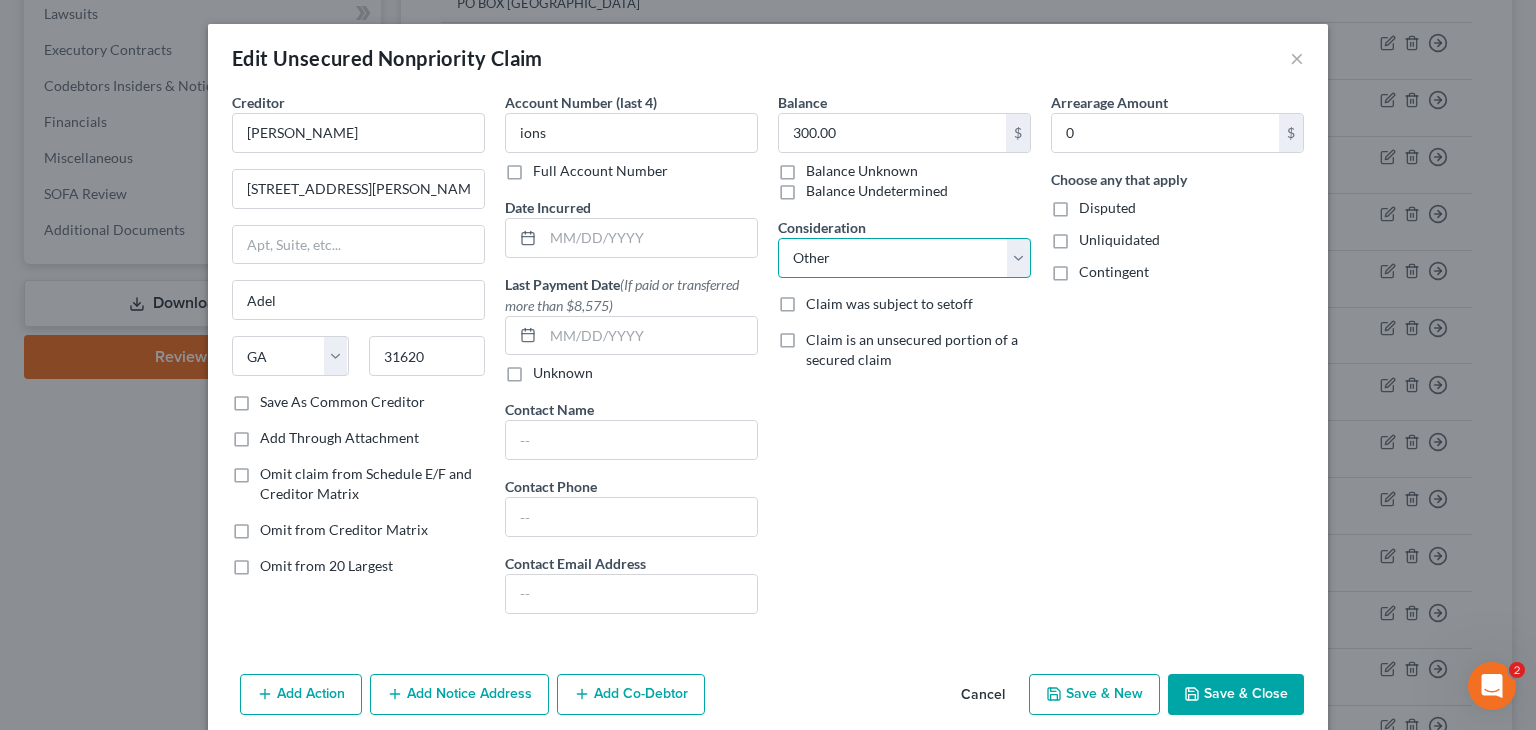 click on "Select Cable / Satellite Services Collection Agency Credit Card Debt Debt Counseling / Attorneys Deficiency Balance Home / Car Repairs Income Taxes Judgment Liens Monies Loaned / Advanced Mortgage Obligation To Pensions Other Overdrawn Bank Account Promised To Help Pay Creditors Services Suppliers Or Vendors Telephone / Internet Services Unsecured Loan Repayments Utility Services" at bounding box center [904, 258] 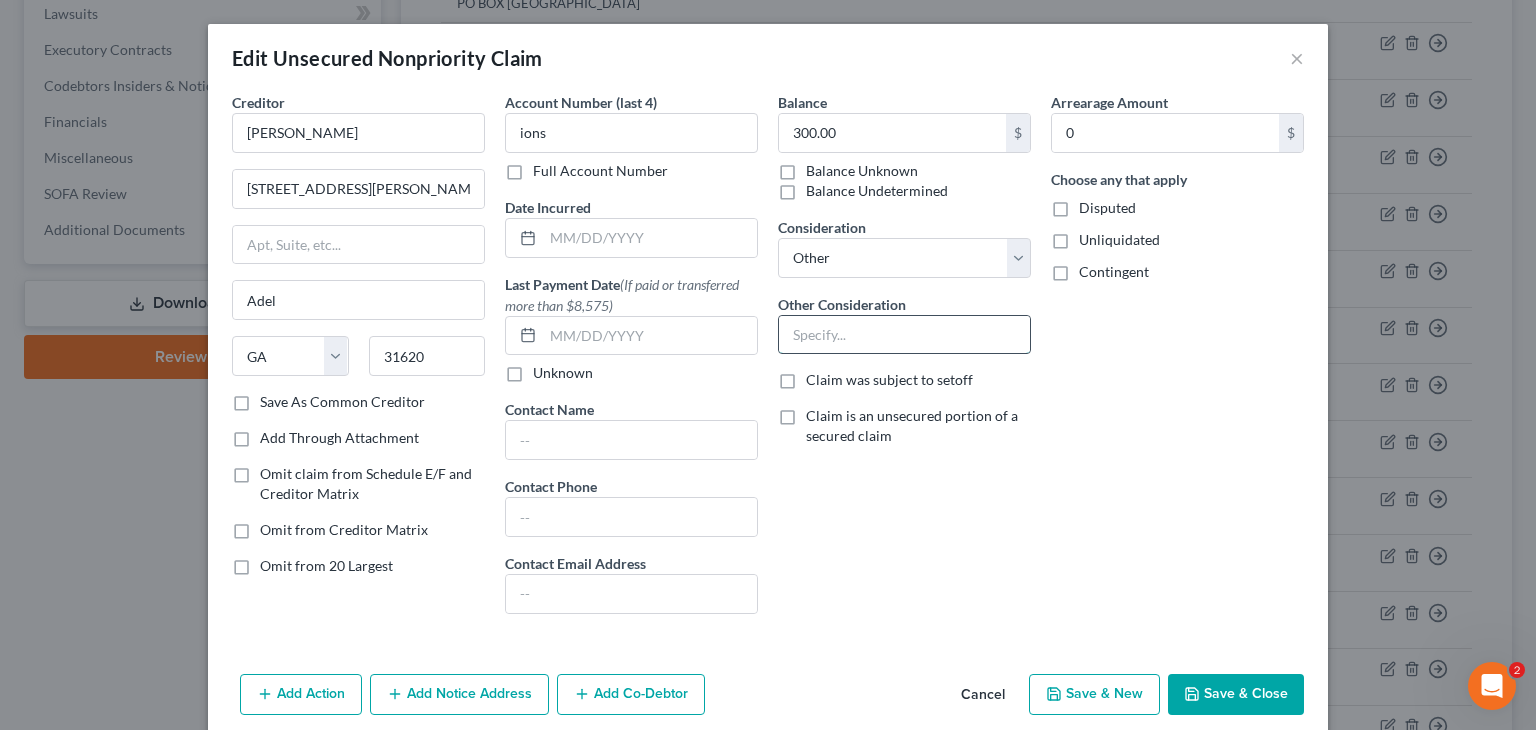 click at bounding box center (904, 335) 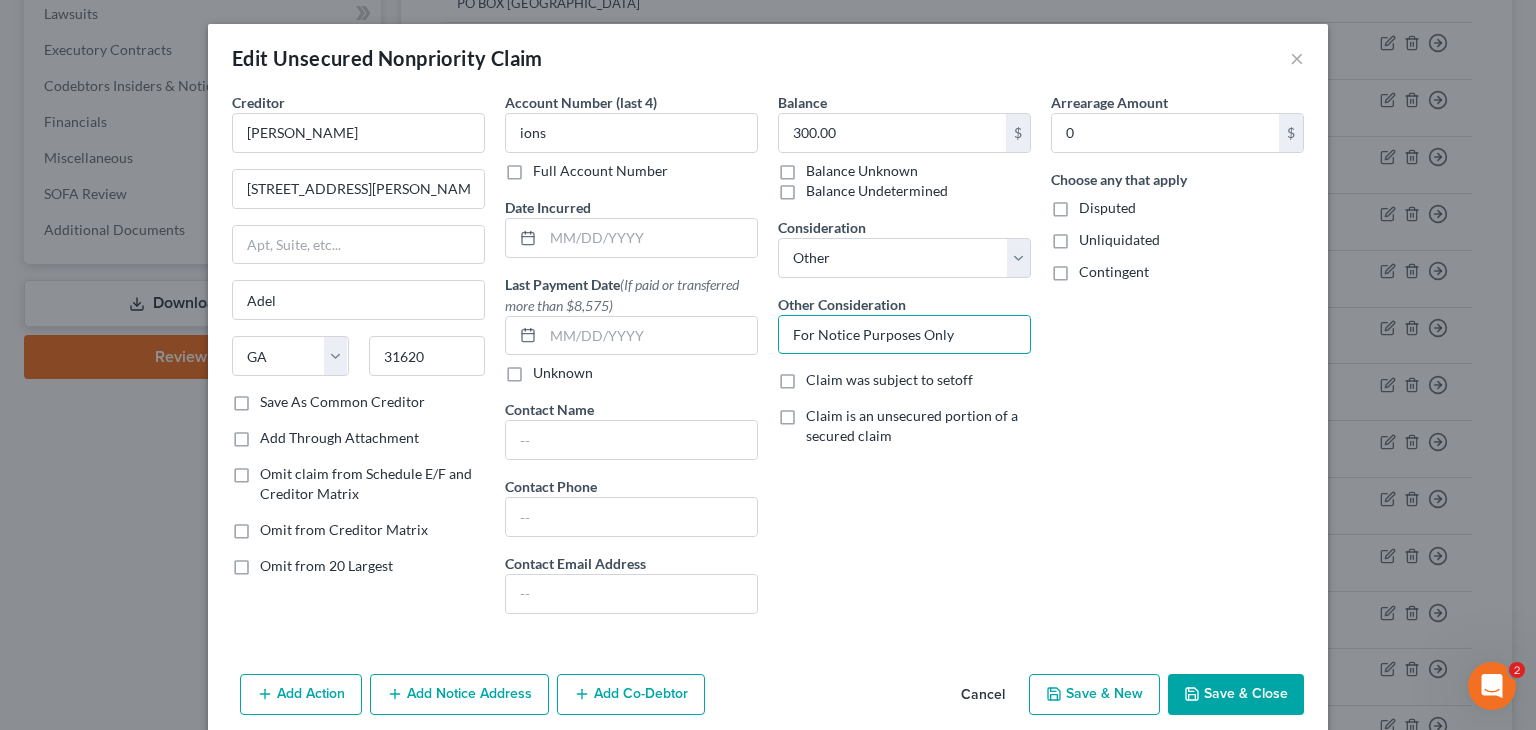 drag, startPoint x: 972, startPoint y: 329, endPoint x: 32, endPoint y: 301, distance: 940.41693 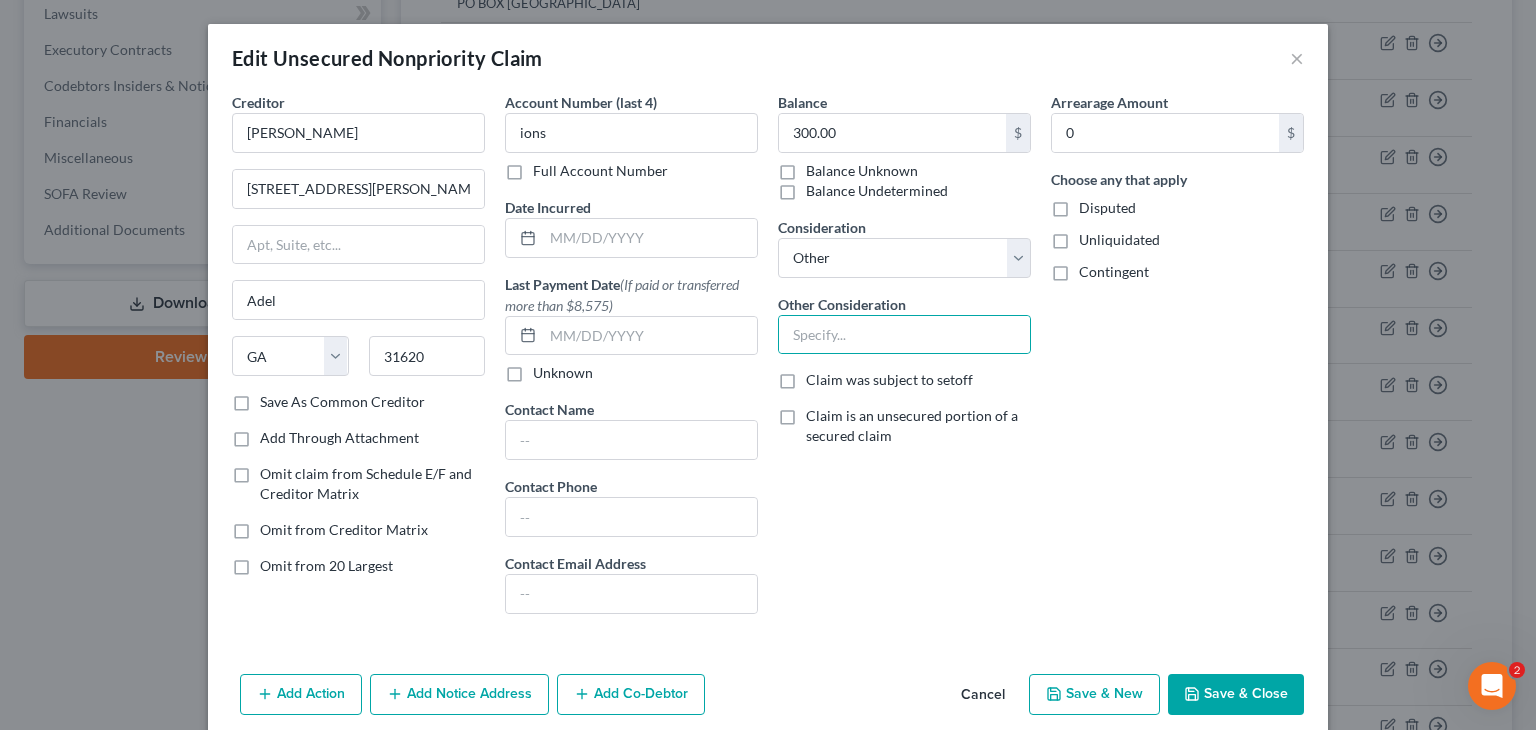click on "Save & Close" at bounding box center [1236, 695] 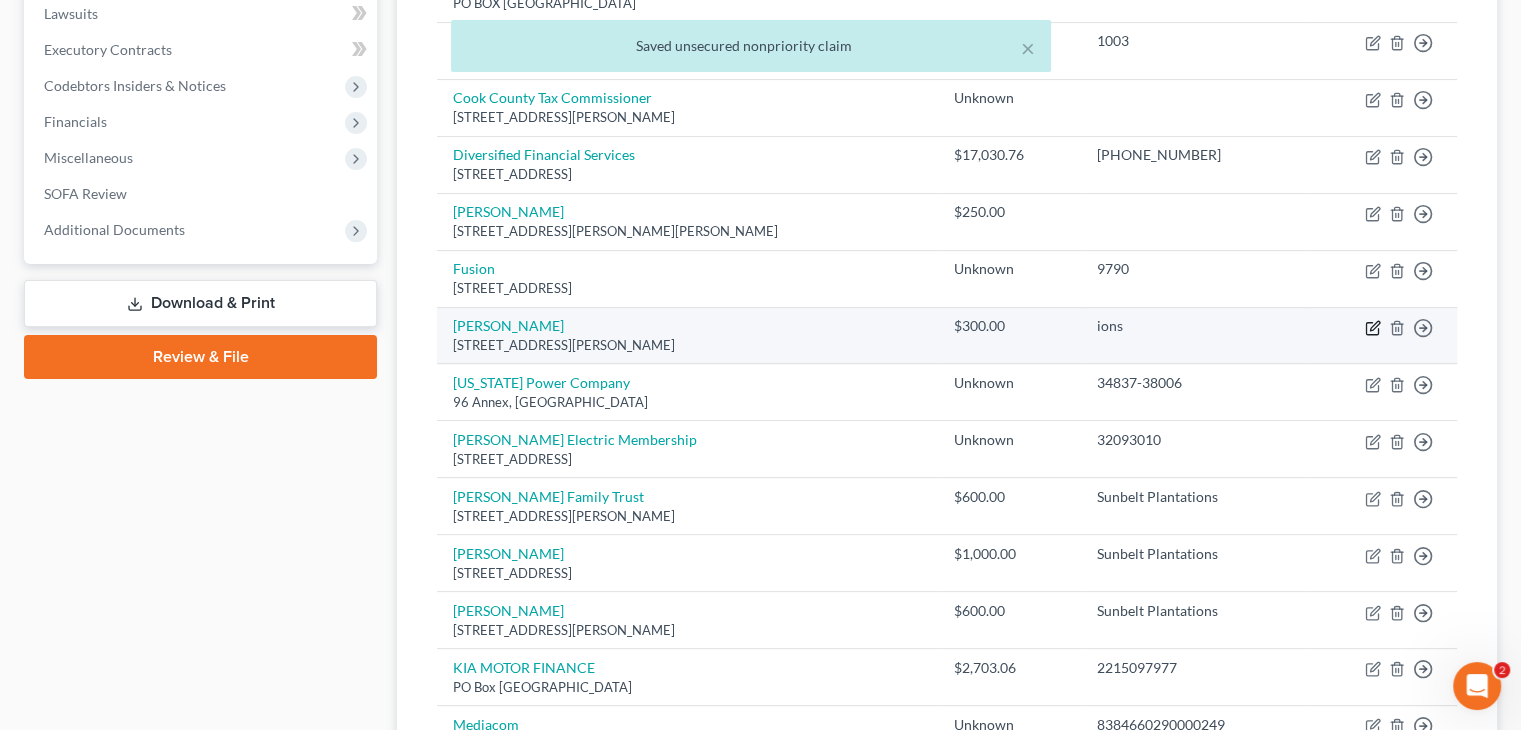 click 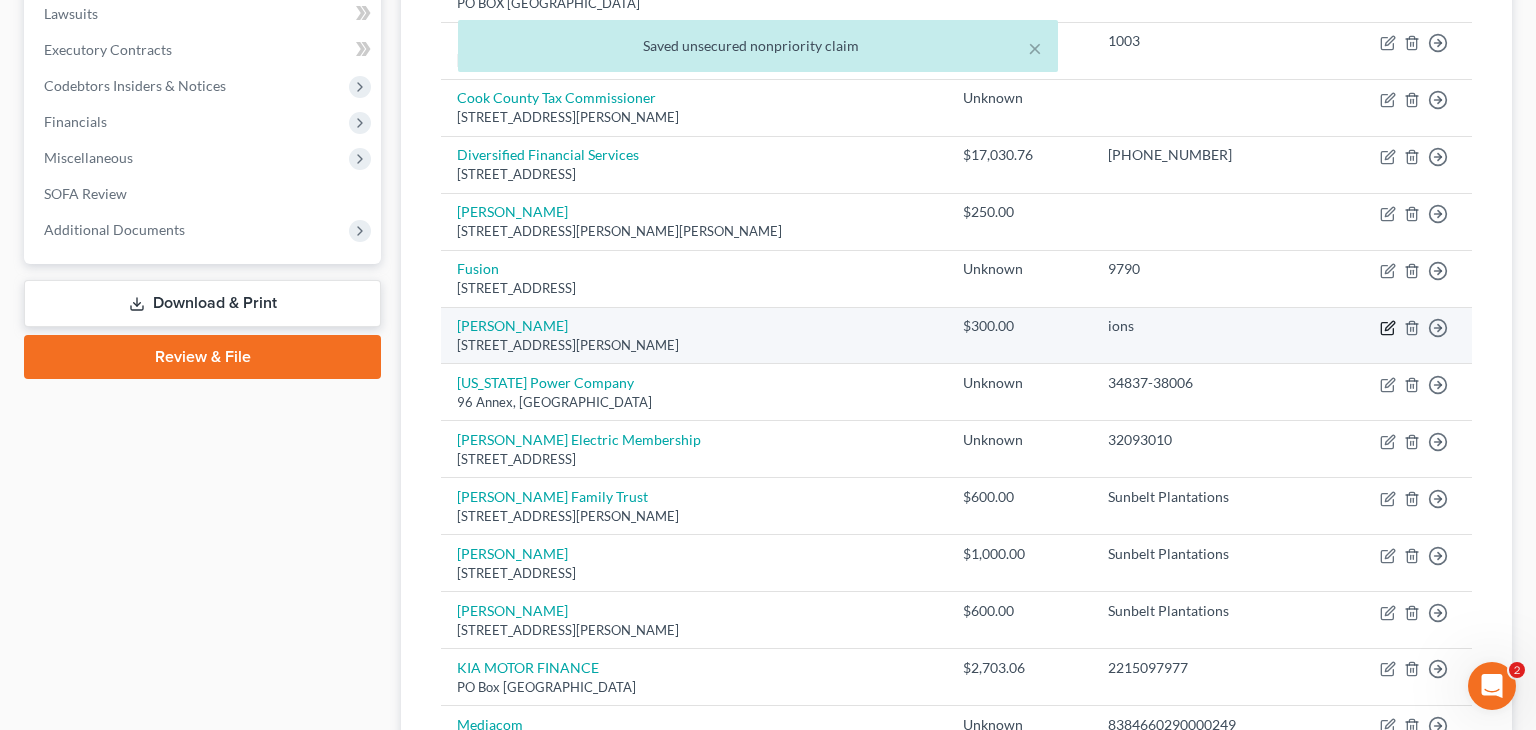 select on "10" 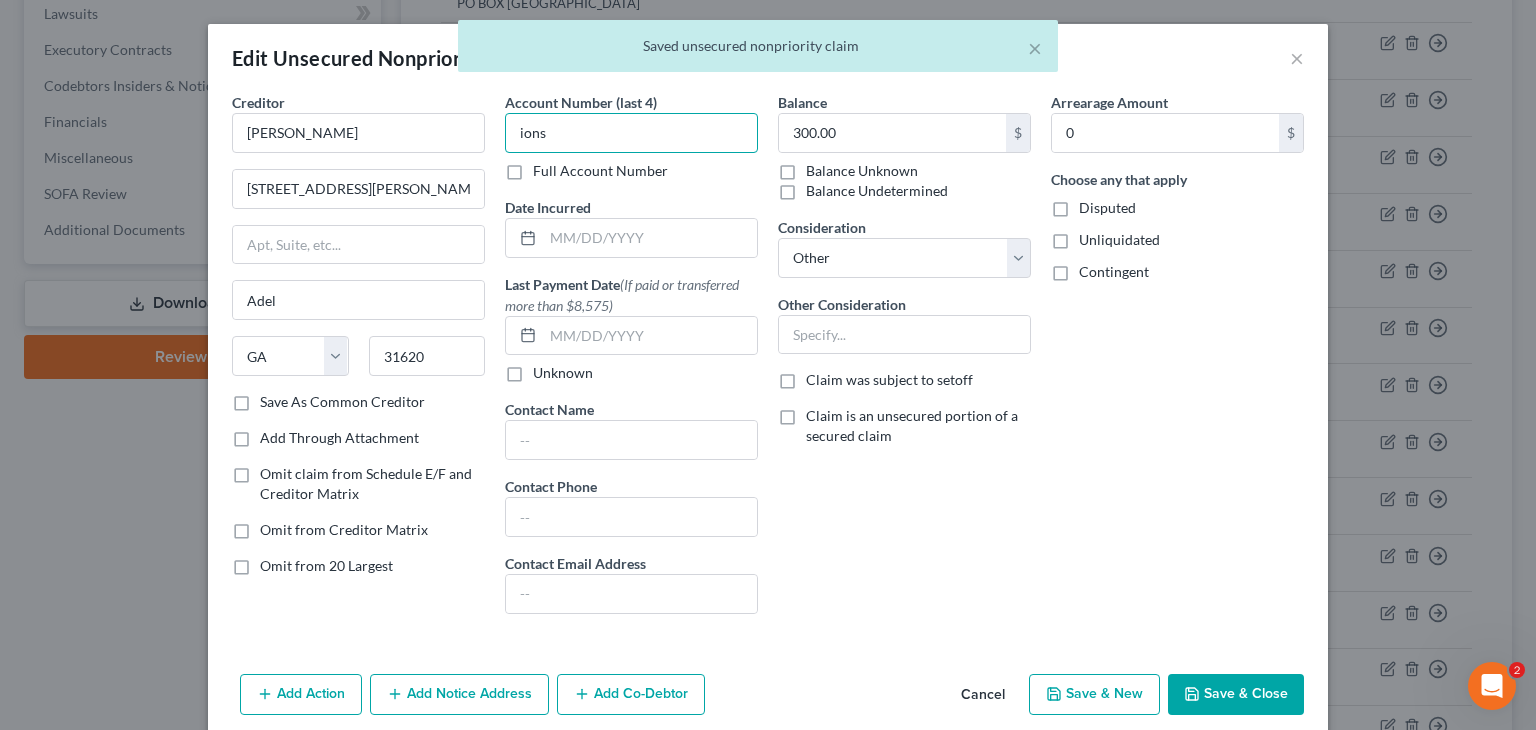 drag, startPoint x: 633, startPoint y: 137, endPoint x: -116, endPoint y: 89, distance: 750.5365 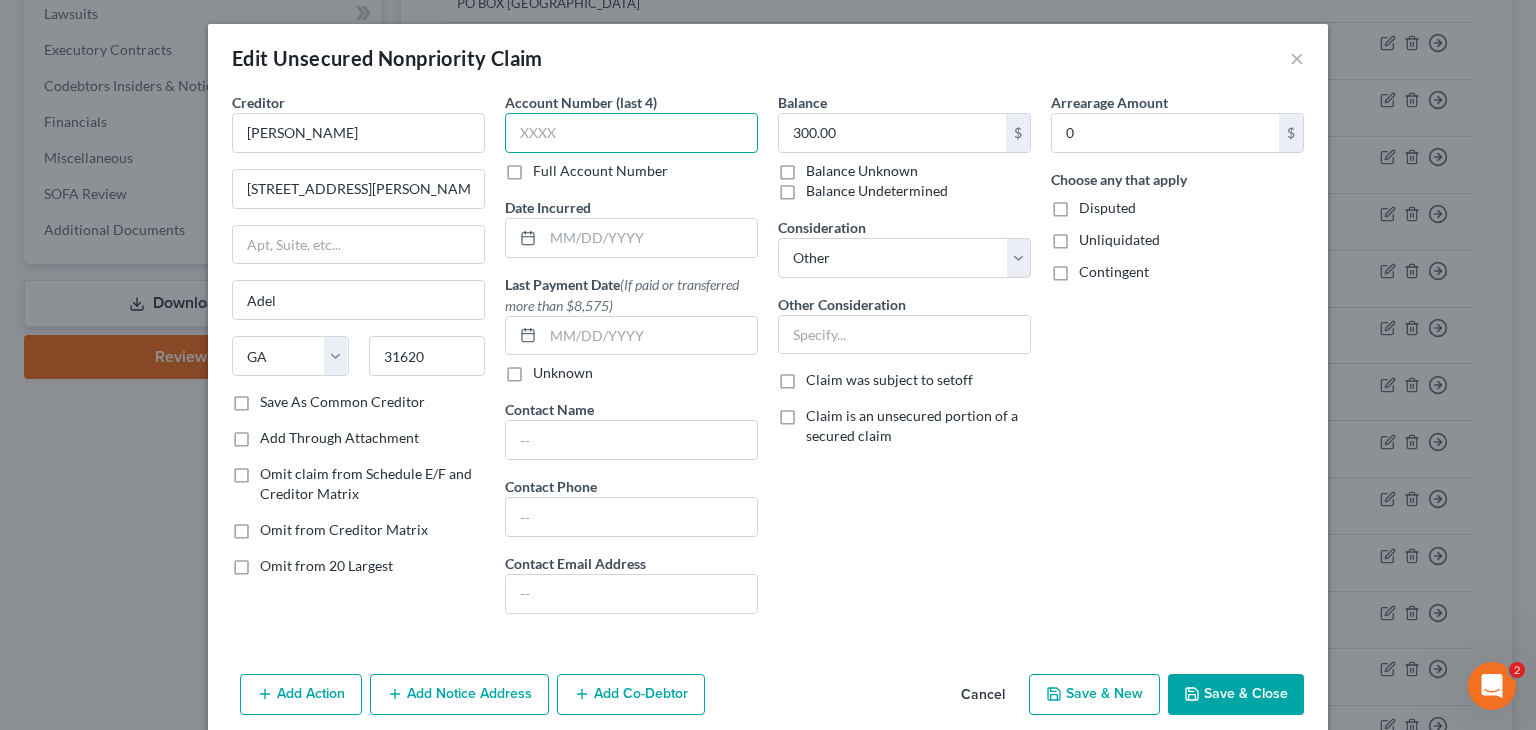 type 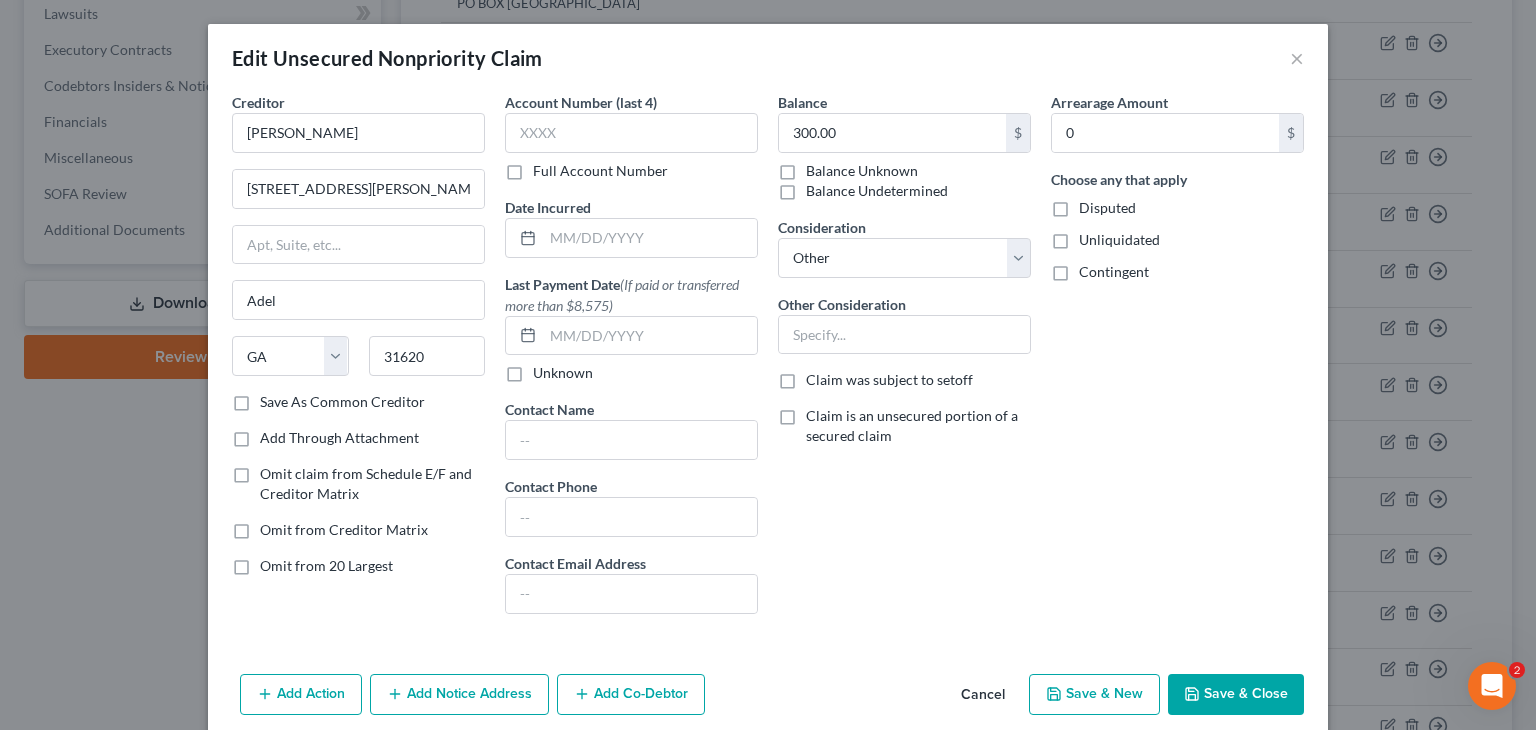 click on "Save & Close" at bounding box center (1236, 695) 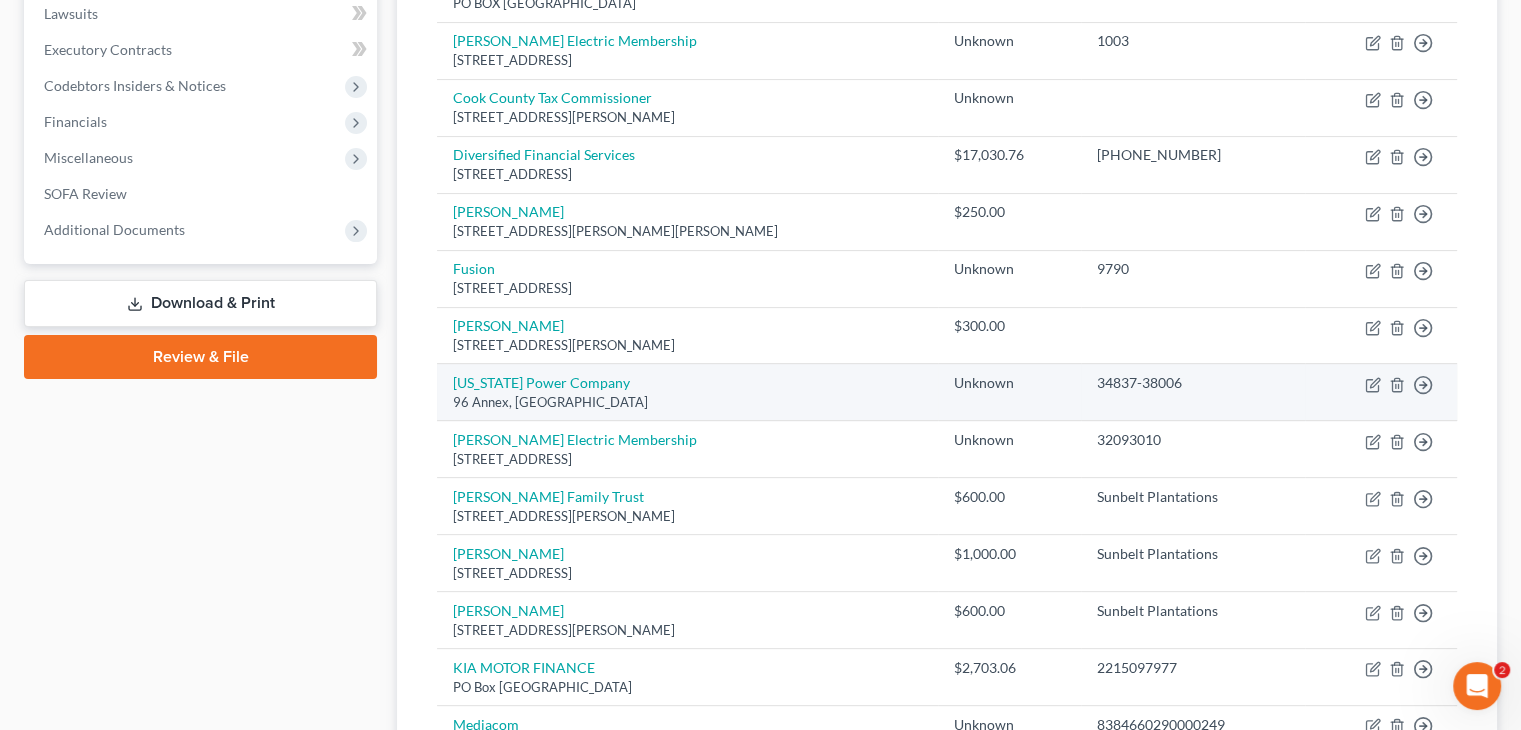 click on "Move to D Move to E Move to G Move to Notice Only" at bounding box center [1381, 392] 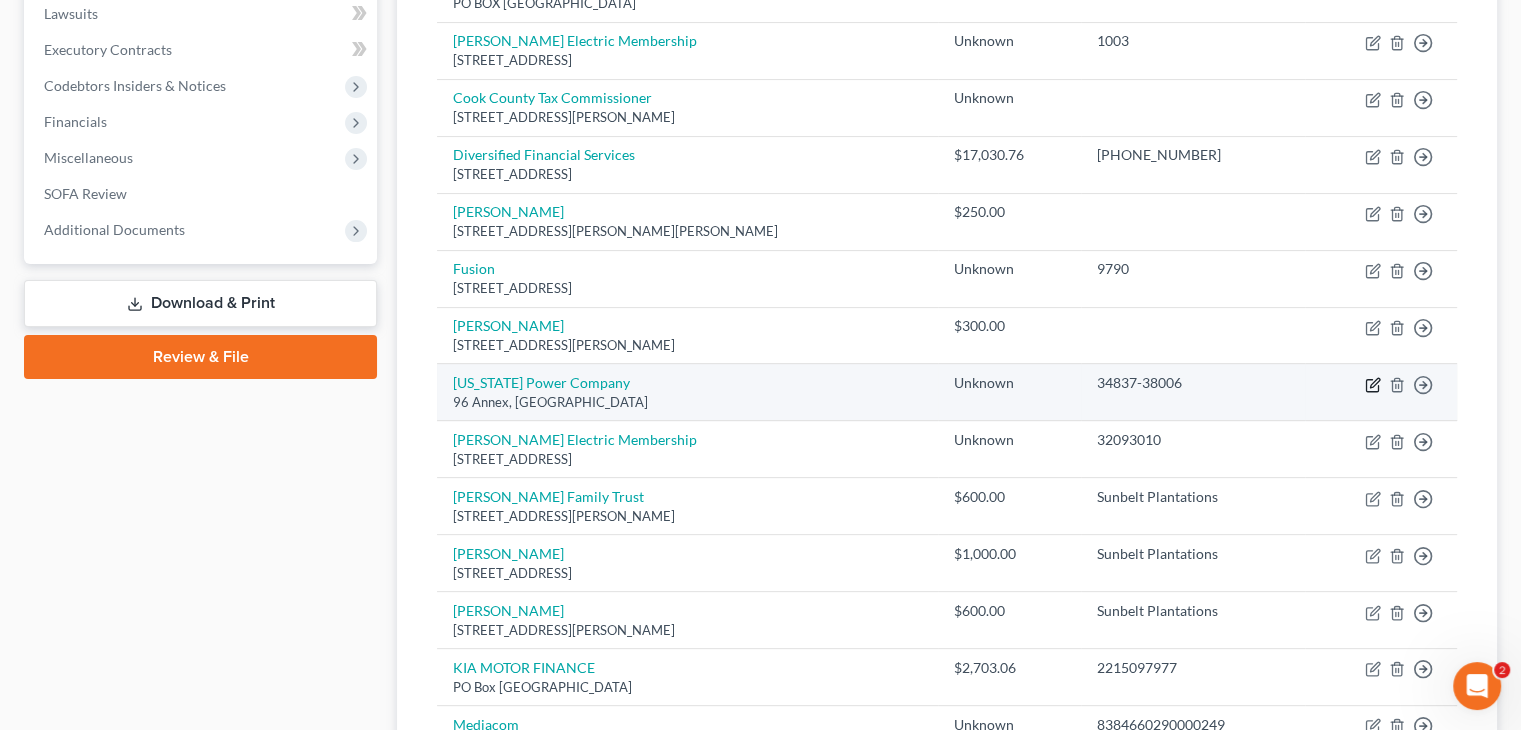 click 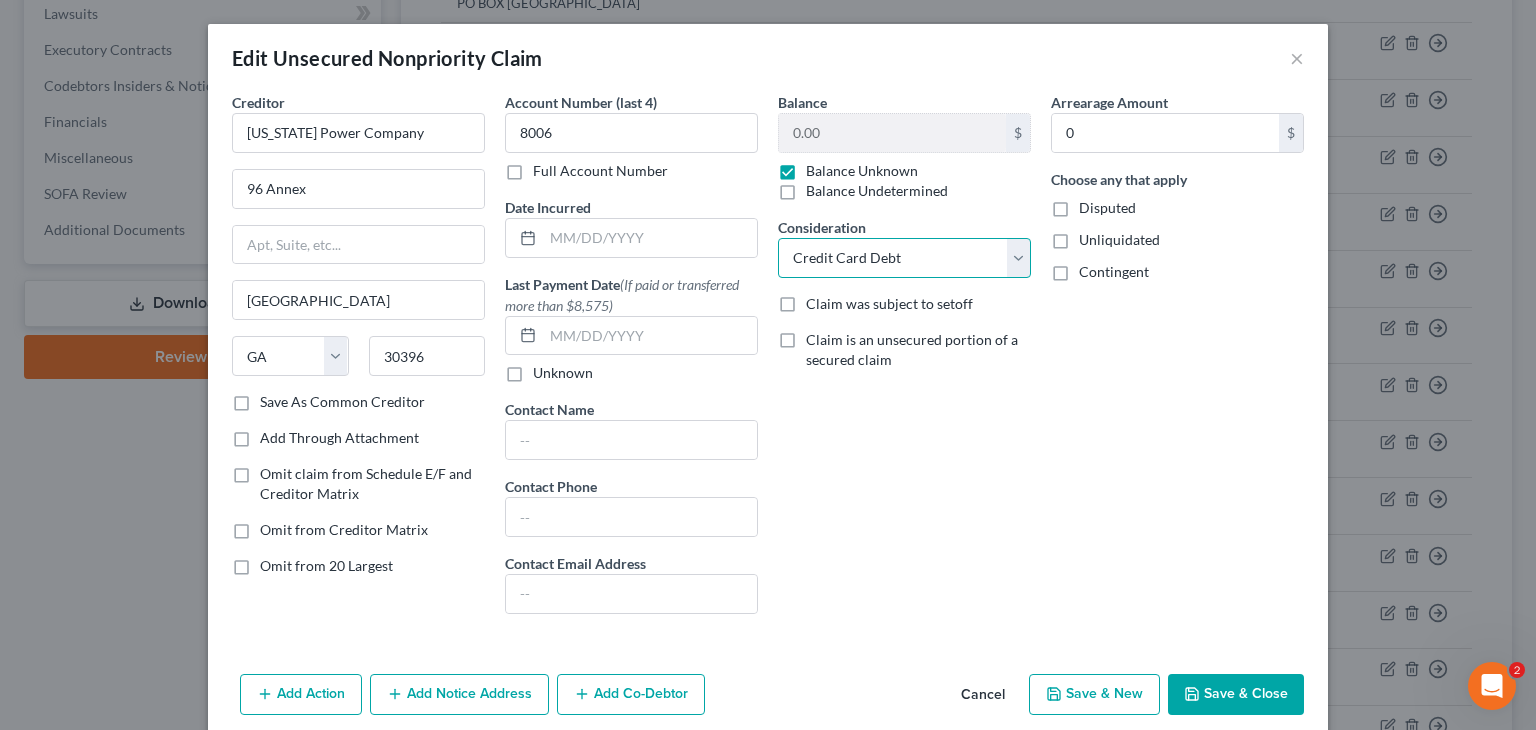 drag, startPoint x: 888, startPoint y: 261, endPoint x: 903, endPoint y: 273, distance: 19.209373 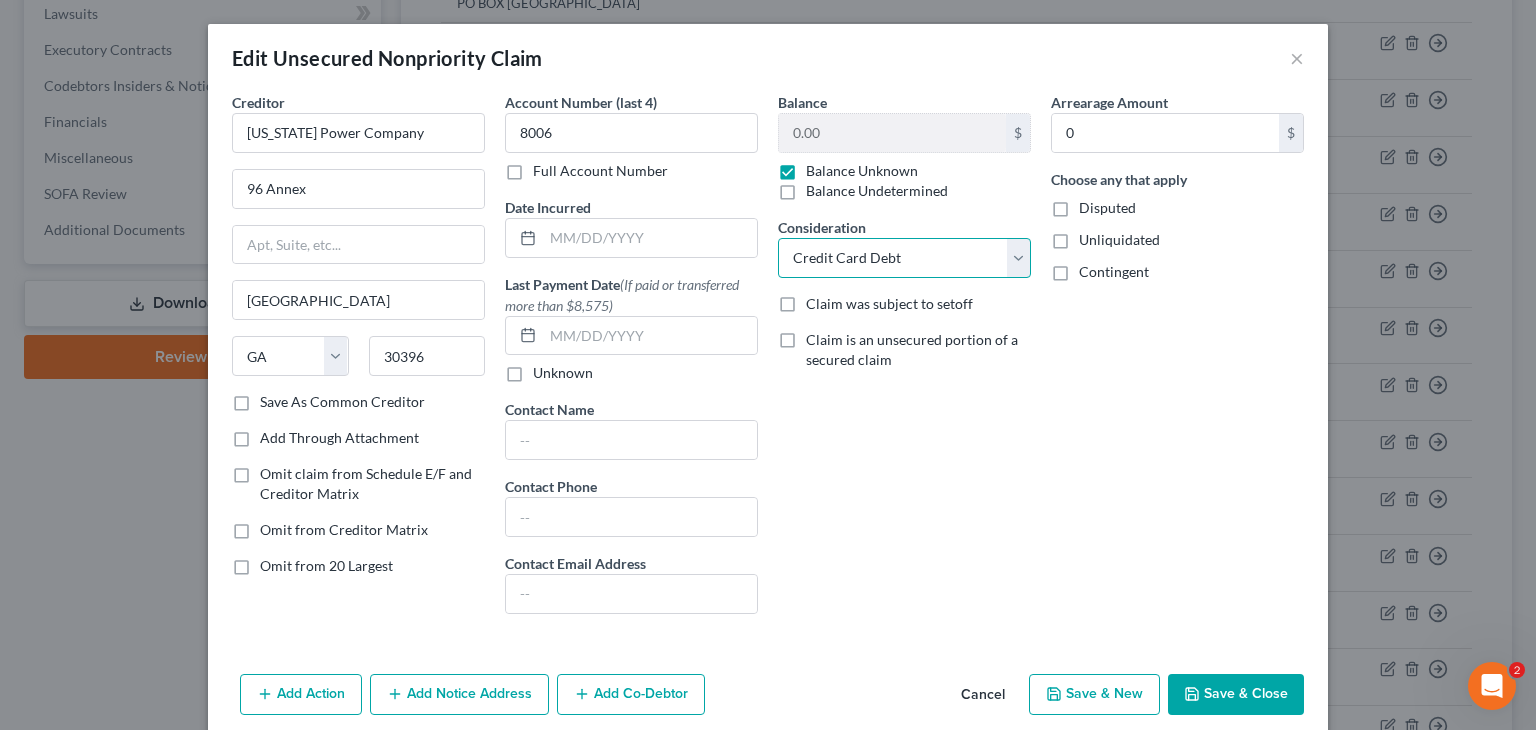 select on "11" 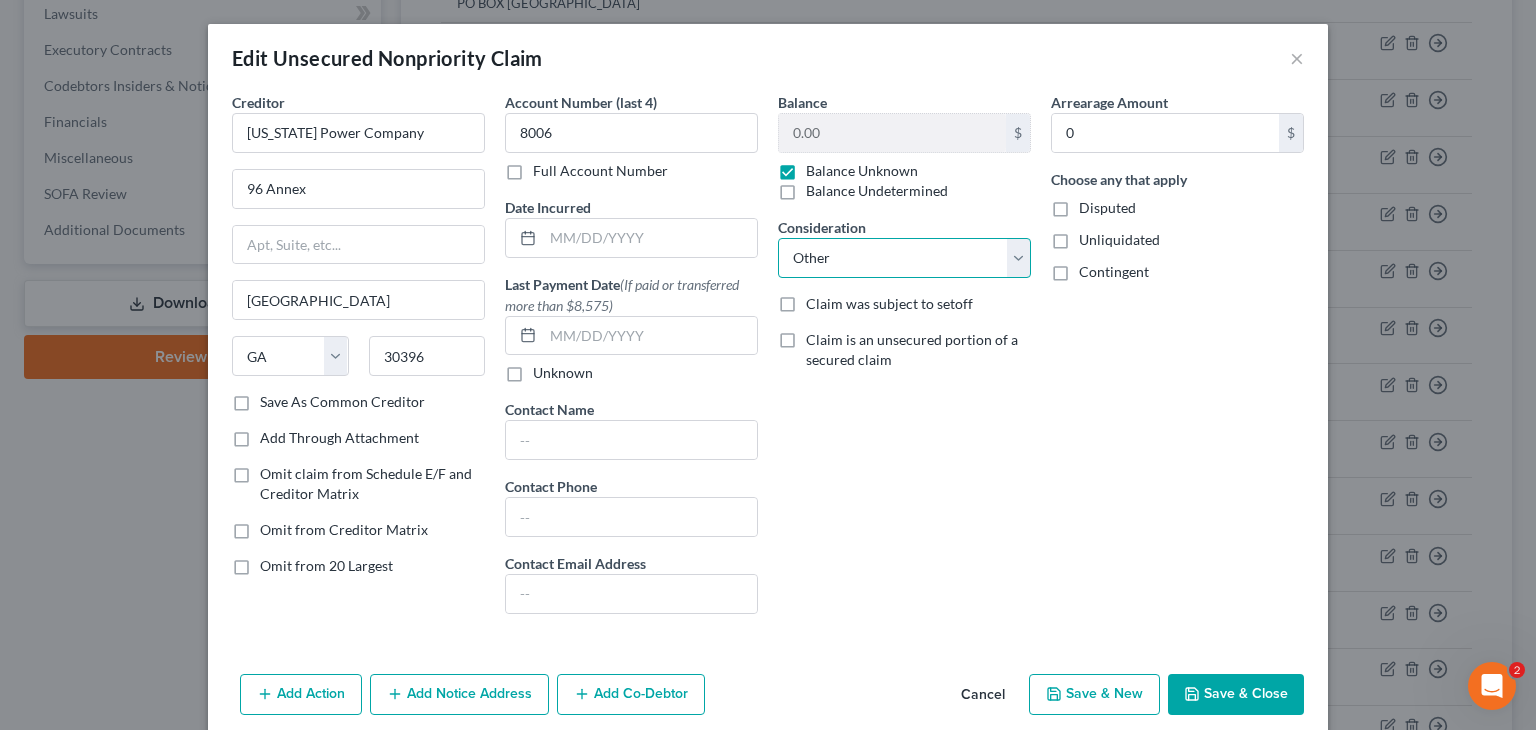 click on "Select Cable / Satellite Services Collection Agency Credit Card Debt Debt Counseling / Attorneys Deficiency Balance Home / Car Repairs Income Taxes Judgment Liens Monies Loaned / Advanced Mortgage Obligation To Pensions Other Overdrawn Bank Account Promised To Help Pay Creditors Services Suppliers Or Vendors Telephone / Internet Services Unsecured Loan Repayments Utility Services" at bounding box center (904, 258) 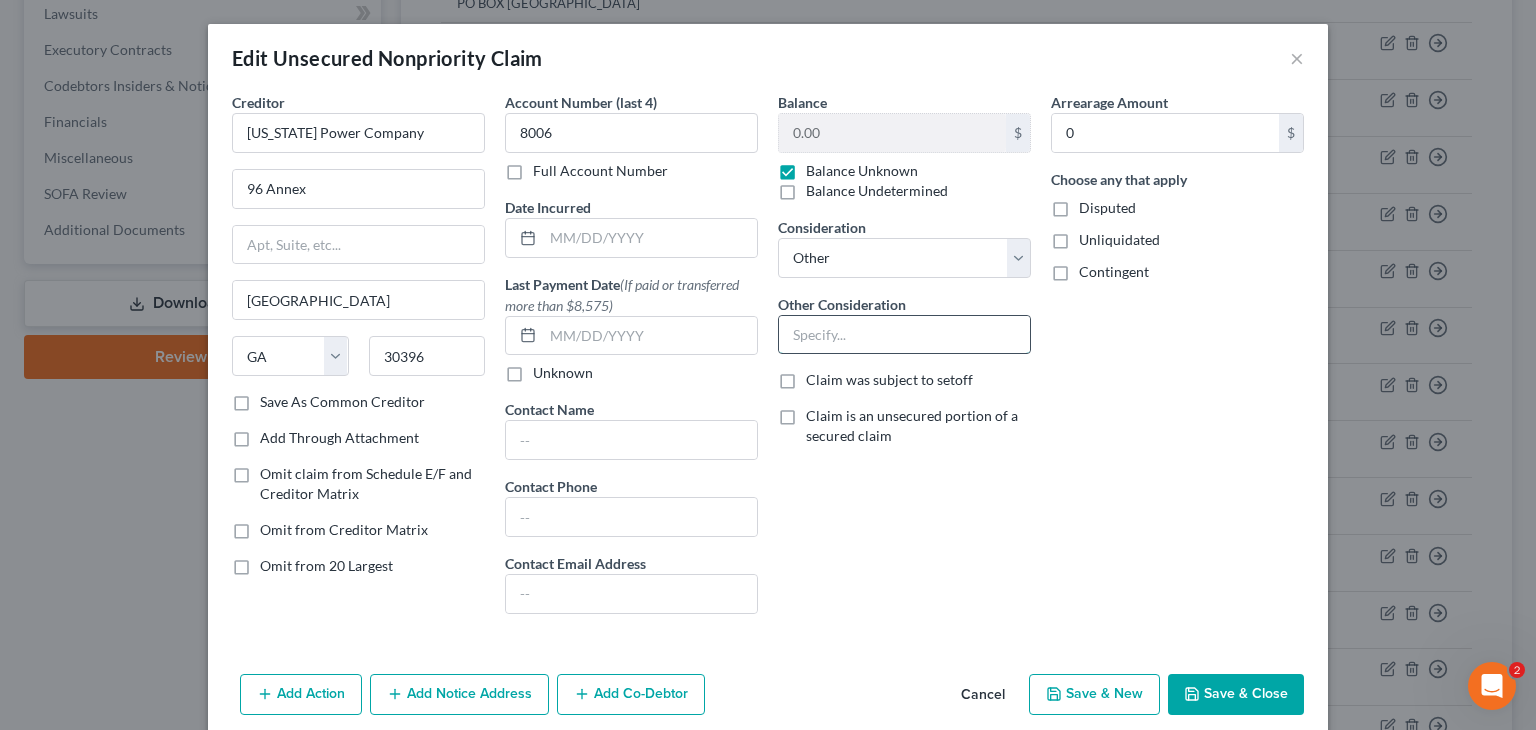 click at bounding box center (904, 335) 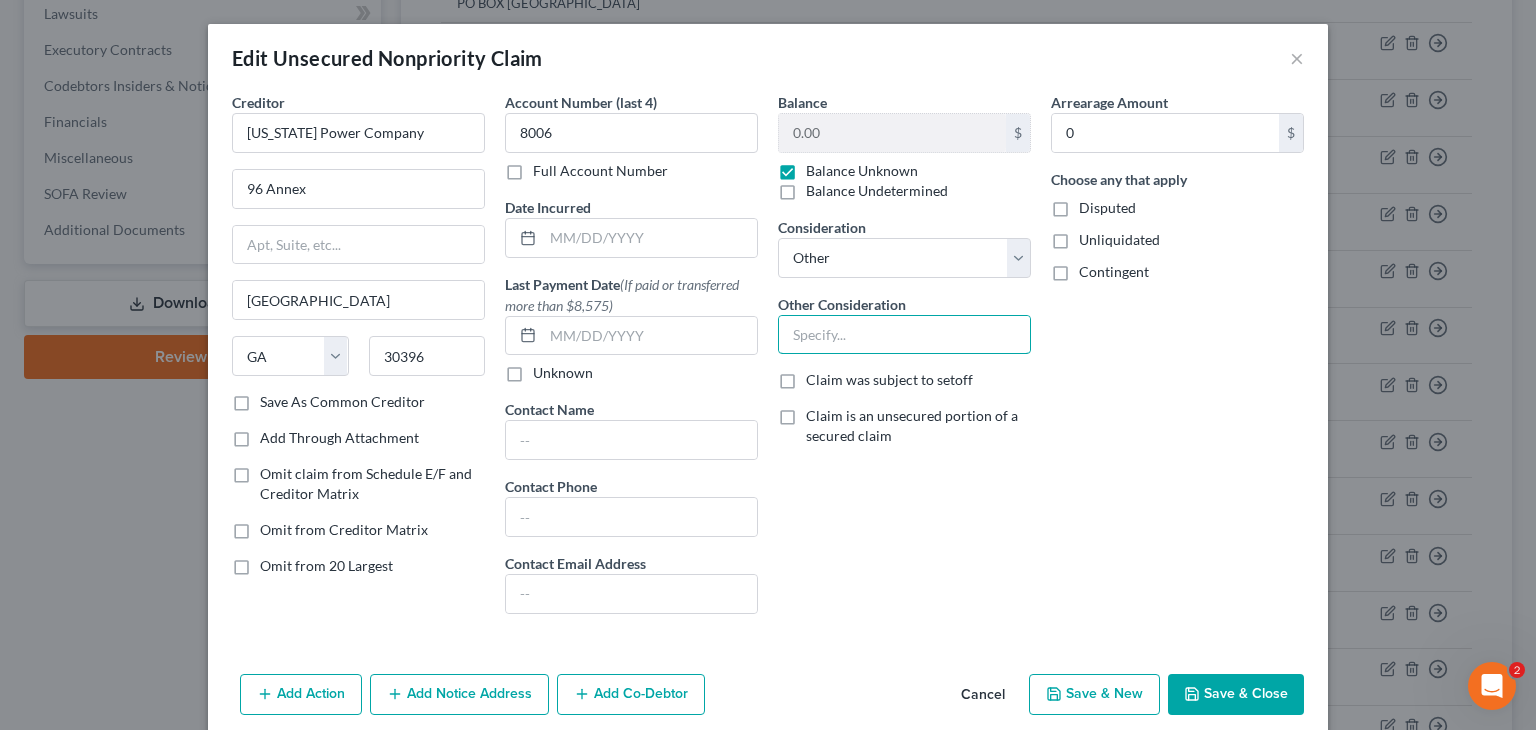 paste on "For Notice Purposes Only" 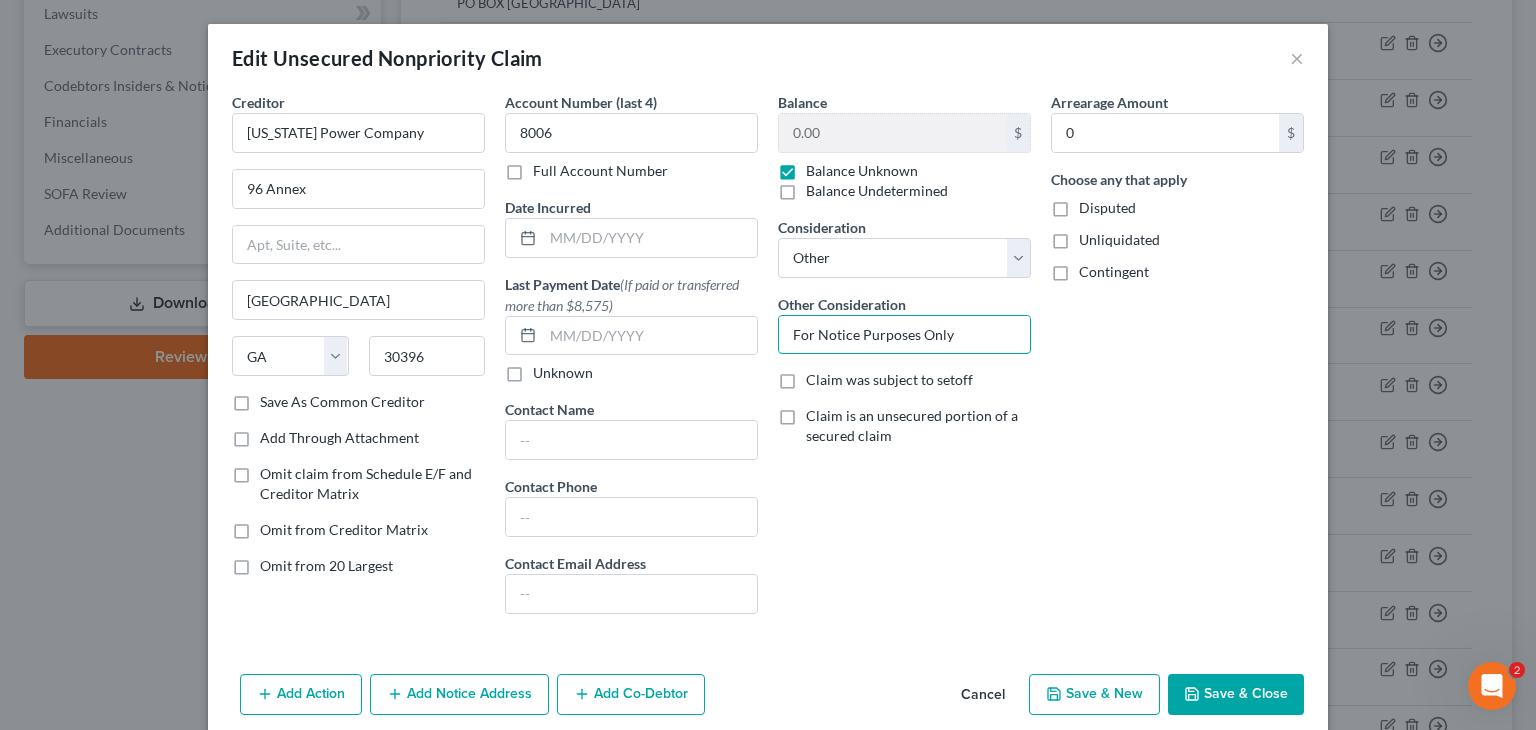 type on "For Notice Purposes Only" 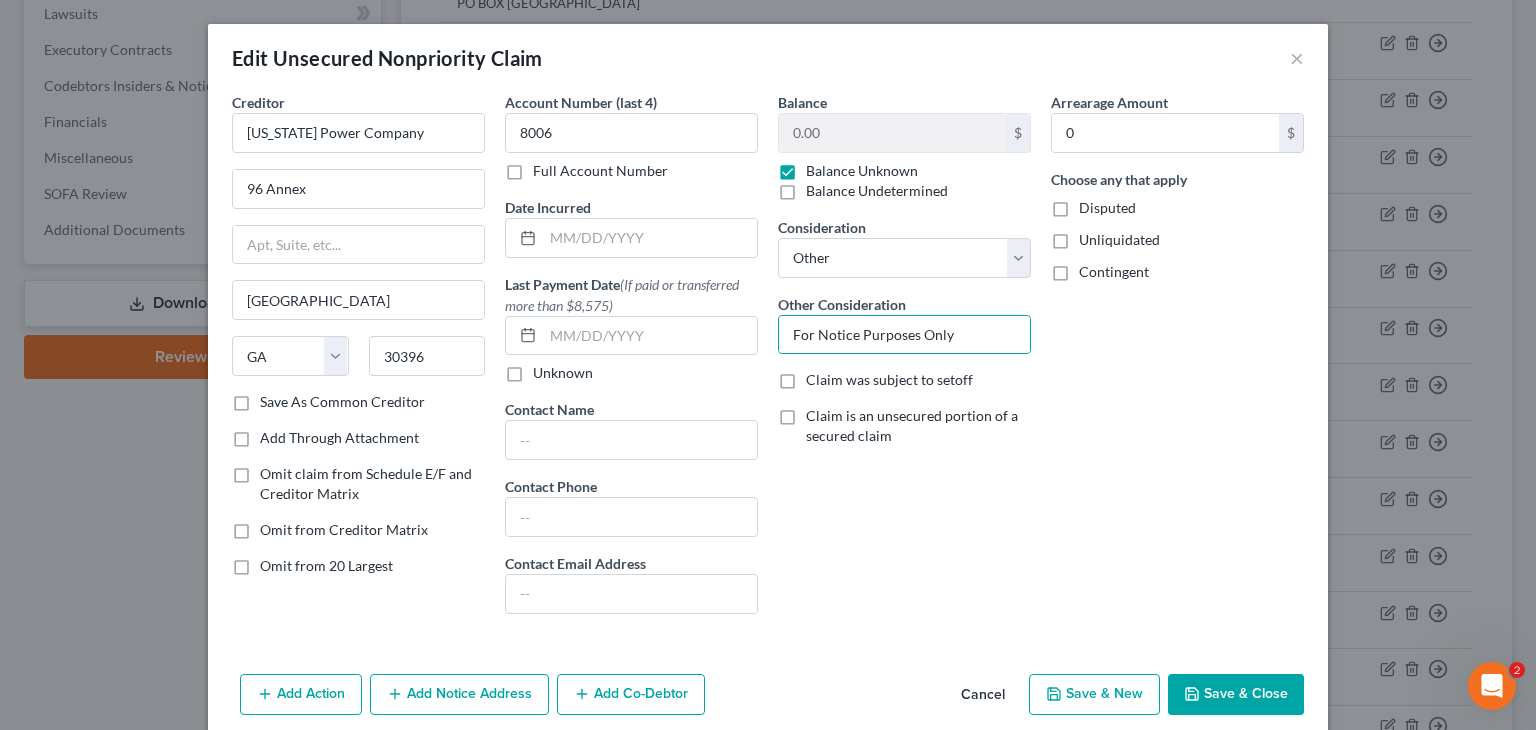 click on "Save & Close" at bounding box center (1236, 695) 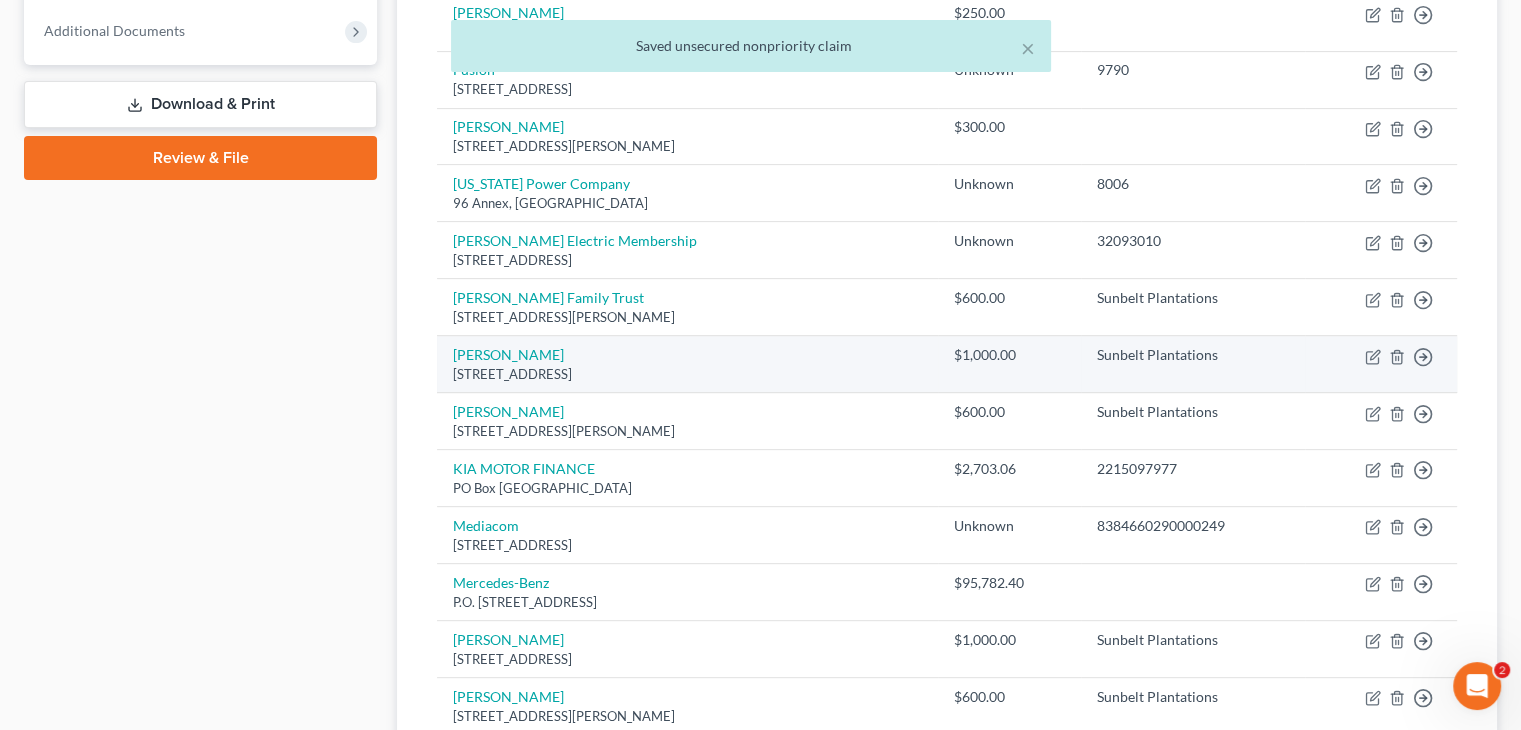 scroll, scrollTop: 700, scrollLeft: 0, axis: vertical 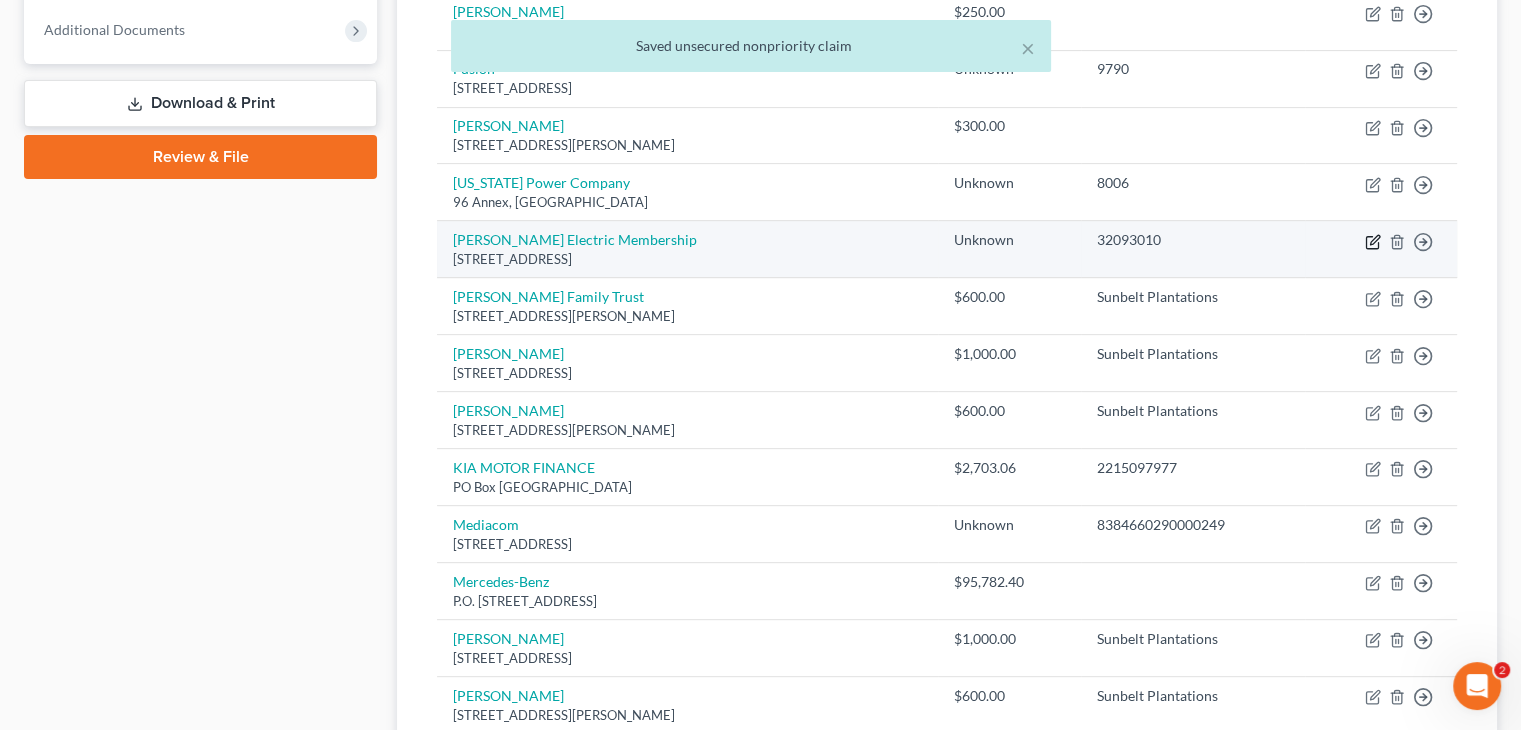 click 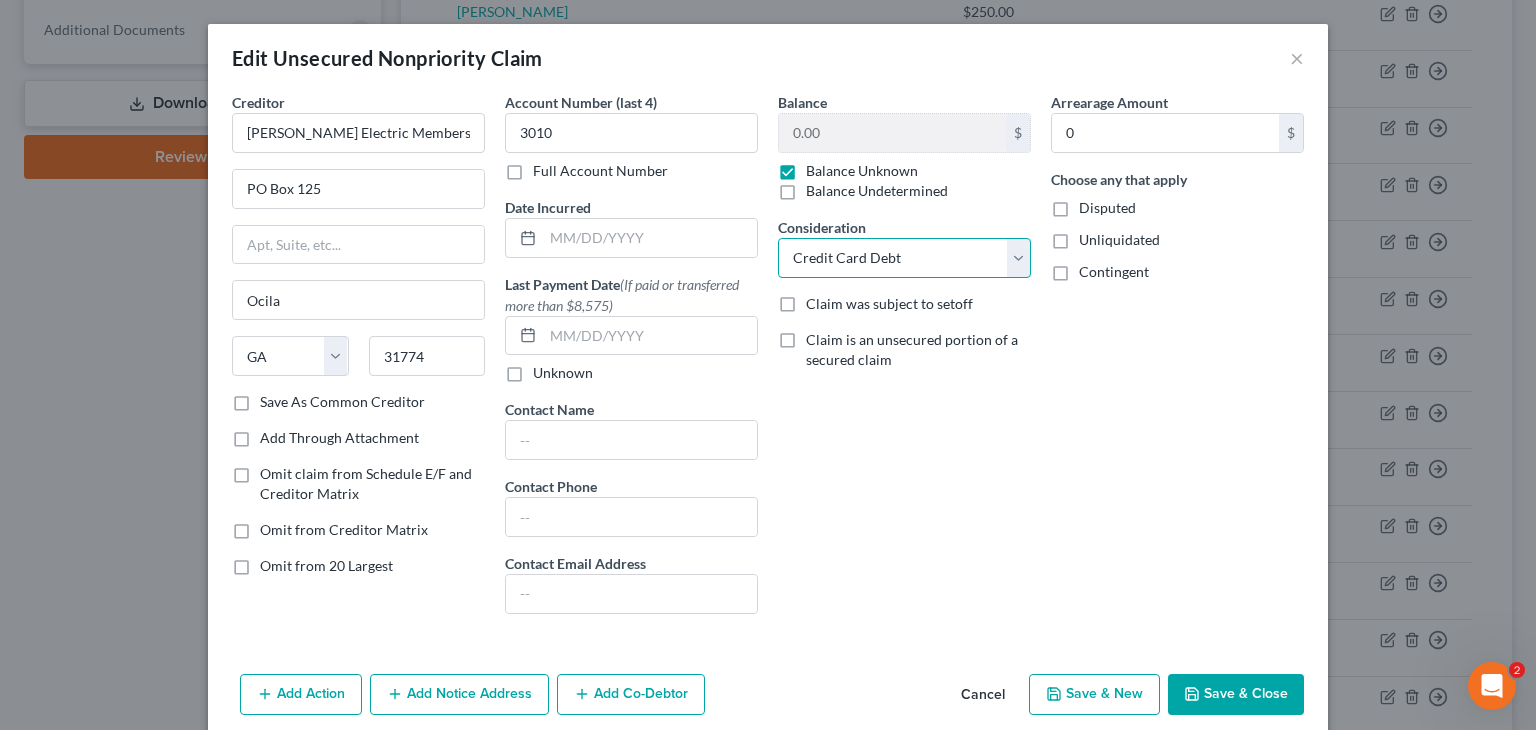 click on "Select Cable / Satellite Services Collection Agency Credit Card Debt Debt Counseling / Attorneys Deficiency Balance Home / Car Repairs Income Taxes Judgment Liens Monies Loaned / Advanced Mortgage Obligation To Pensions Other Overdrawn Bank Account Promised To Help Pay Creditors Services Suppliers Or Vendors Telephone / Internet Services Unsecured Loan Repayments Utility Services" at bounding box center [904, 258] 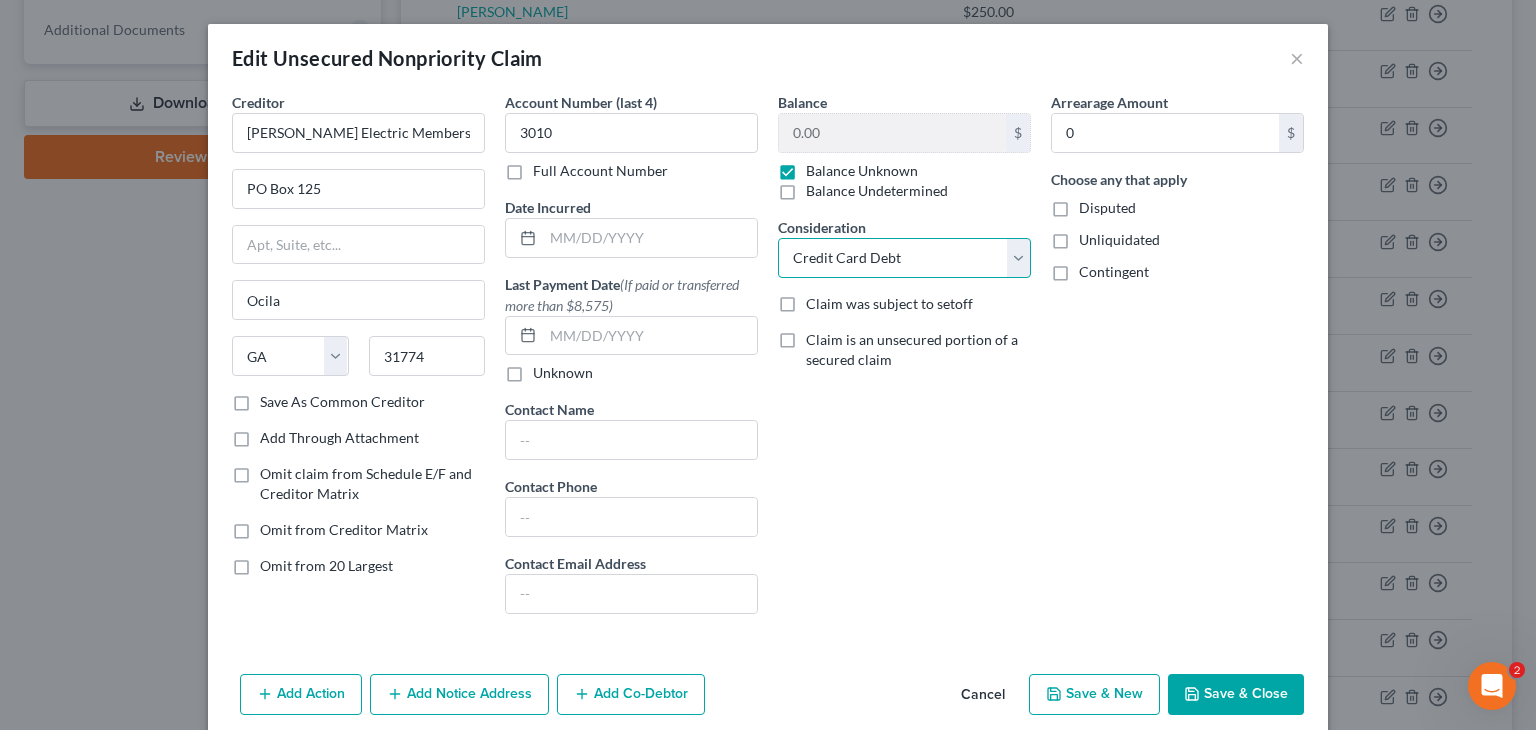 select on "11" 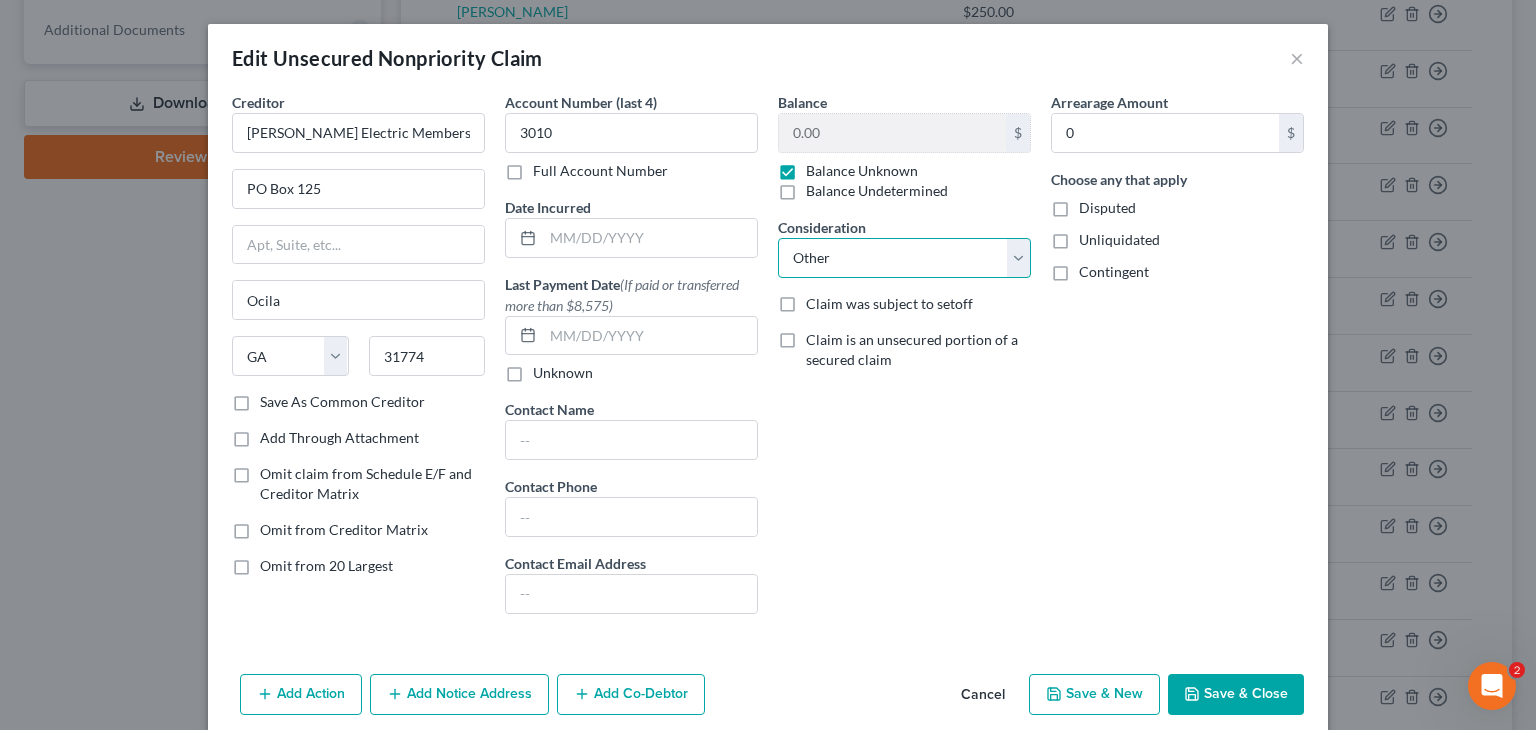 click on "Select Cable / Satellite Services Collection Agency Credit Card Debt Debt Counseling / Attorneys Deficiency Balance Home / Car Repairs Income Taxes Judgment Liens Monies Loaned / Advanced Mortgage Obligation To Pensions Other Overdrawn Bank Account Promised To Help Pay Creditors Services Suppliers Or Vendors Telephone / Internet Services Unsecured Loan Repayments Utility Services" at bounding box center [904, 258] 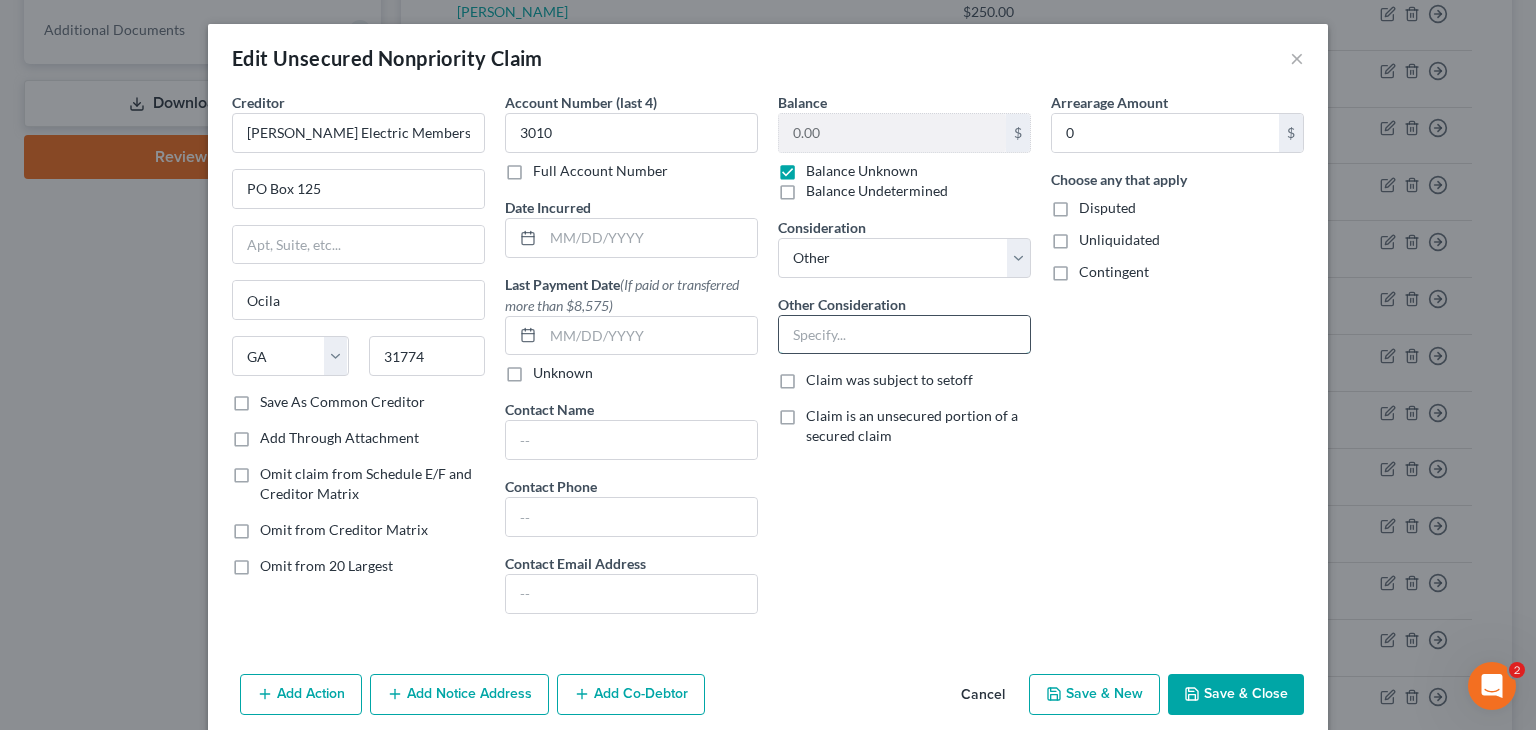 click at bounding box center (904, 335) 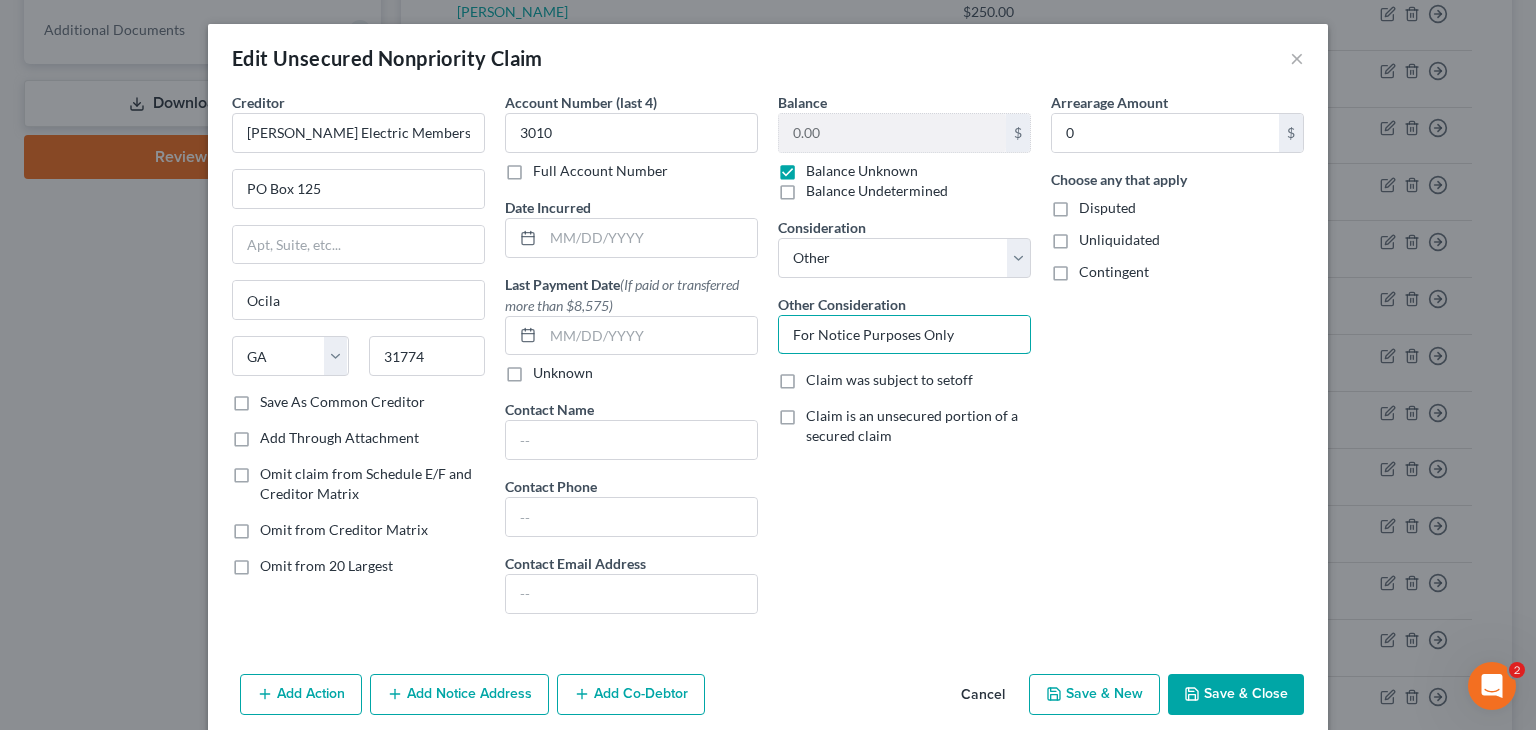 type on "For Notice Purposes Only" 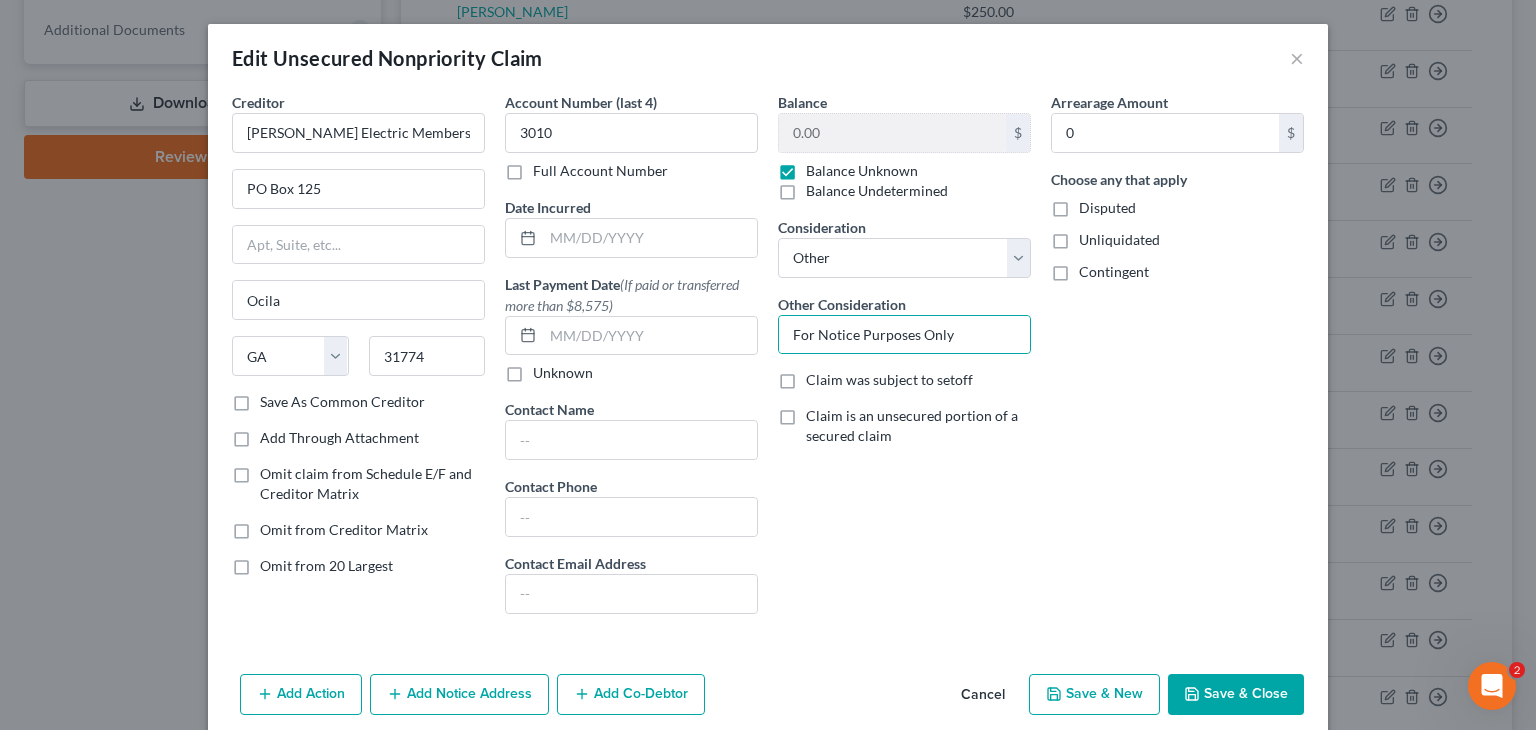 click on "Save & Close" at bounding box center (1236, 695) 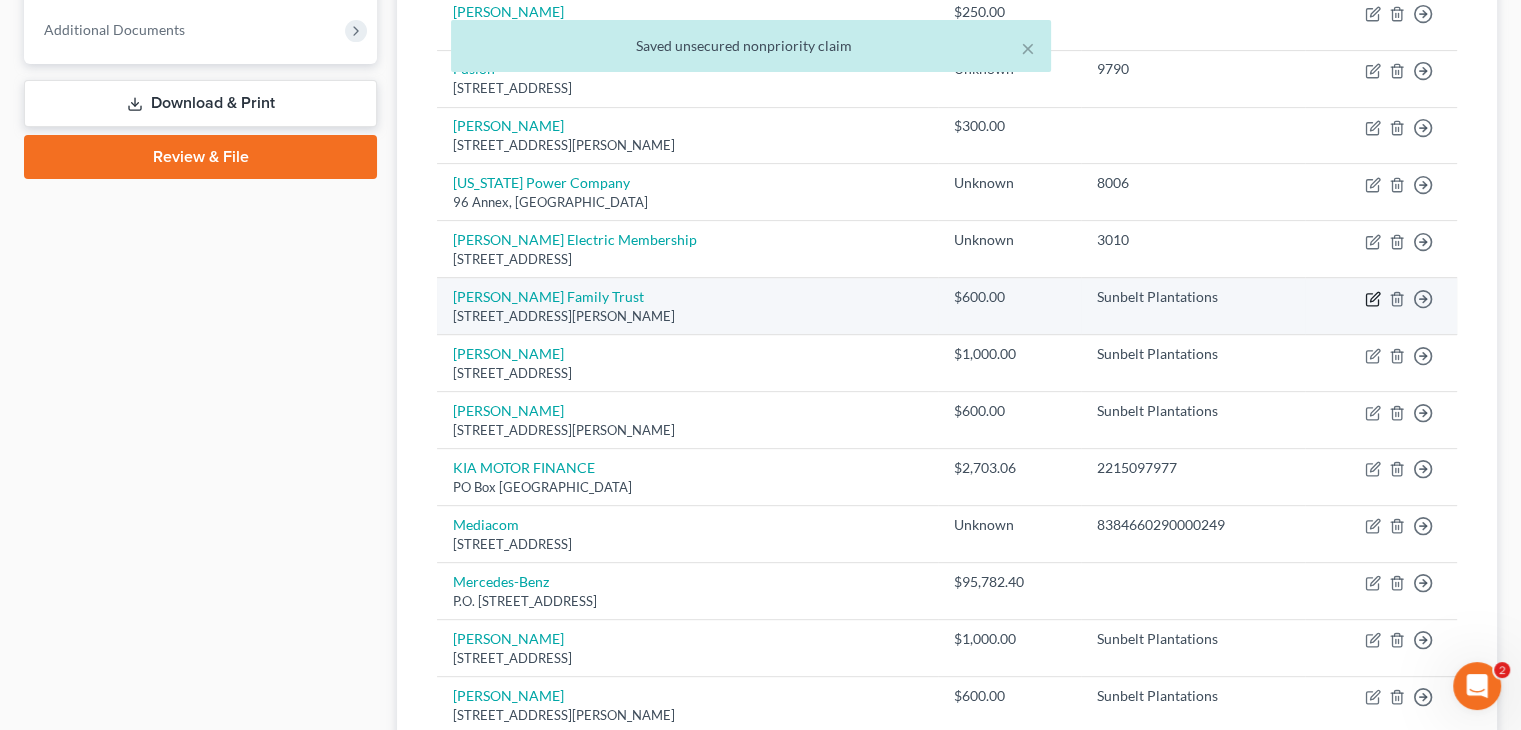 click 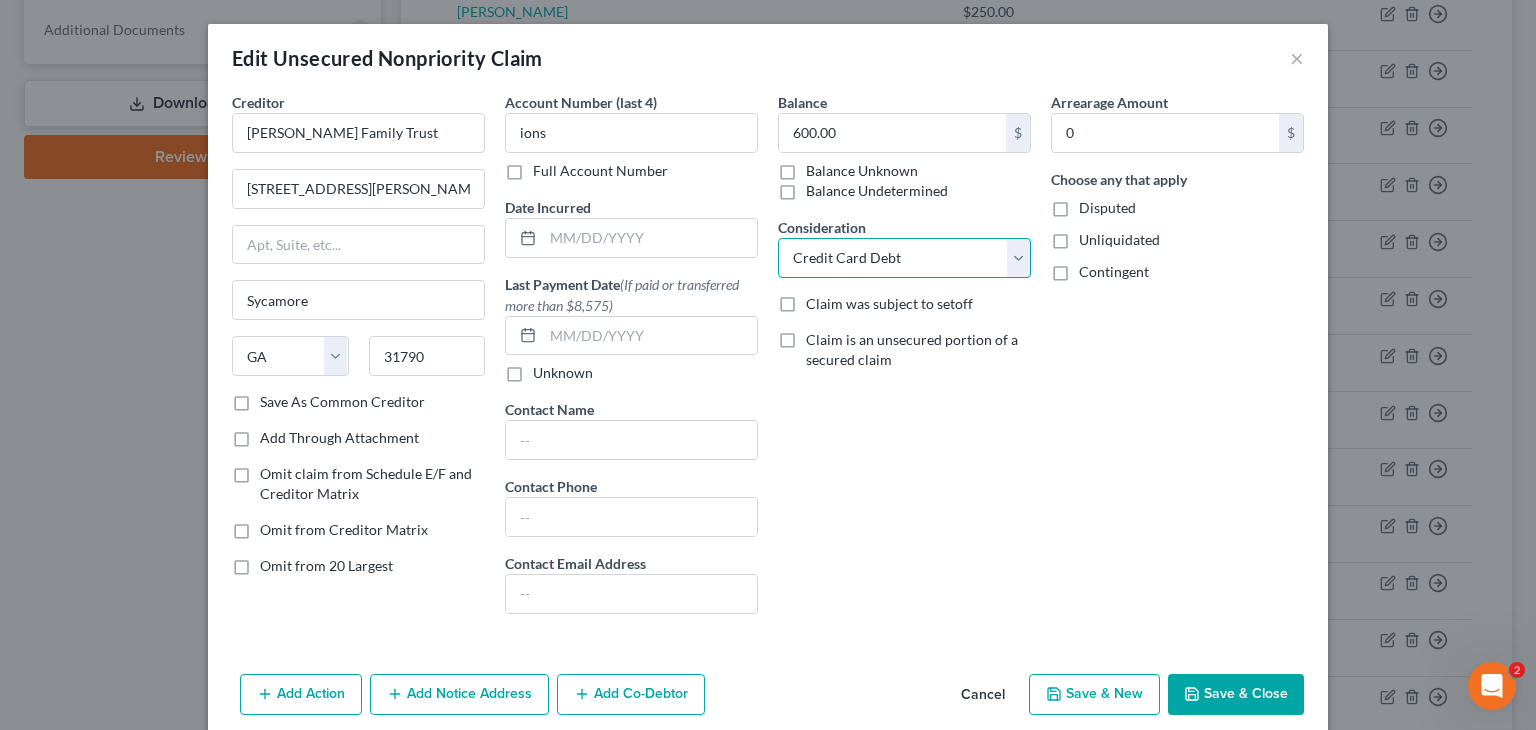 click on "Select Cable / Satellite Services Collection Agency Credit Card Debt Debt Counseling / Attorneys Deficiency Balance Home / Car Repairs Income Taxes Judgment Liens Monies Loaned / Advanced Mortgage Obligation To Pensions Other Overdrawn Bank Account Promised To Help Pay Creditors Services Suppliers Or Vendors Telephone / Internet Services Unsecured Loan Repayments Utility Services" at bounding box center [904, 258] 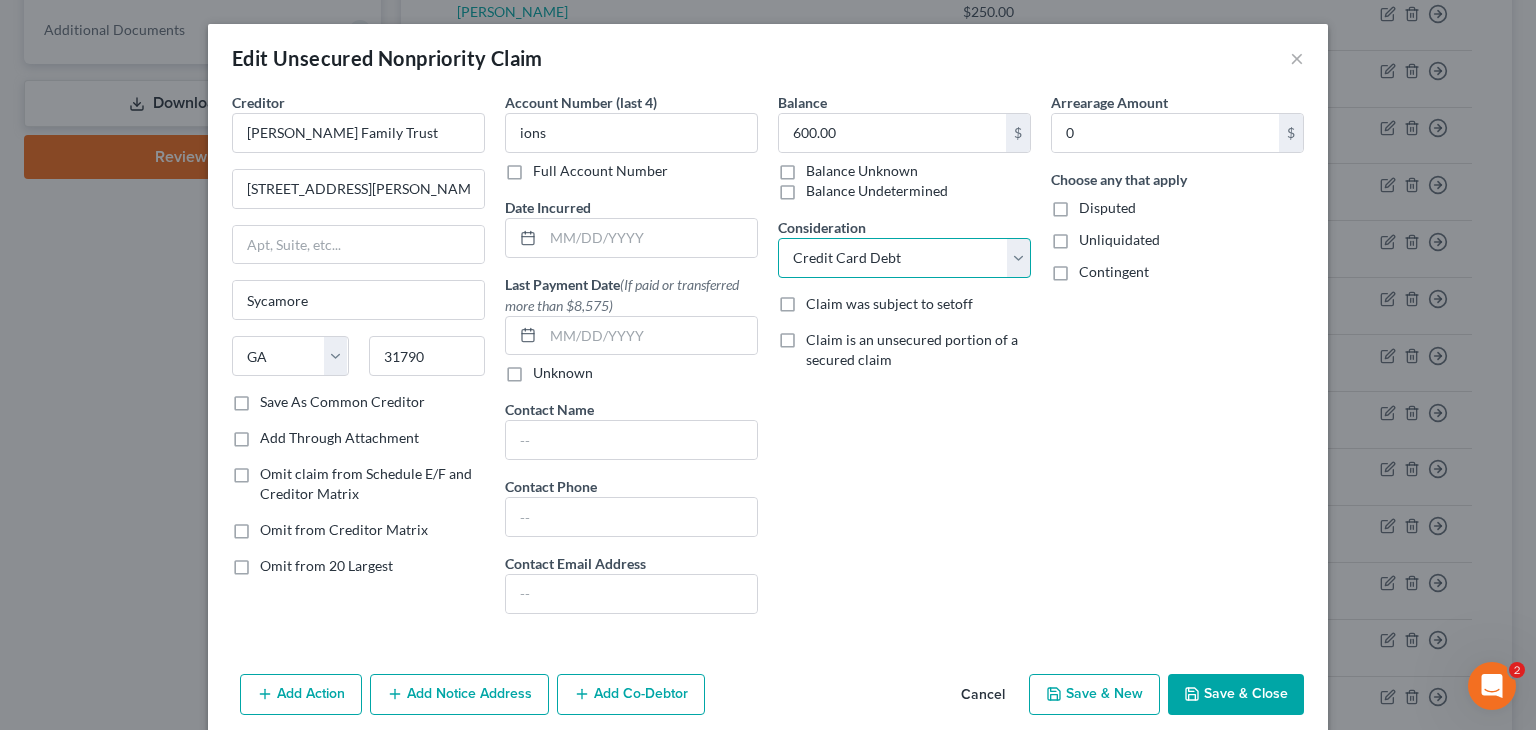 select on "11" 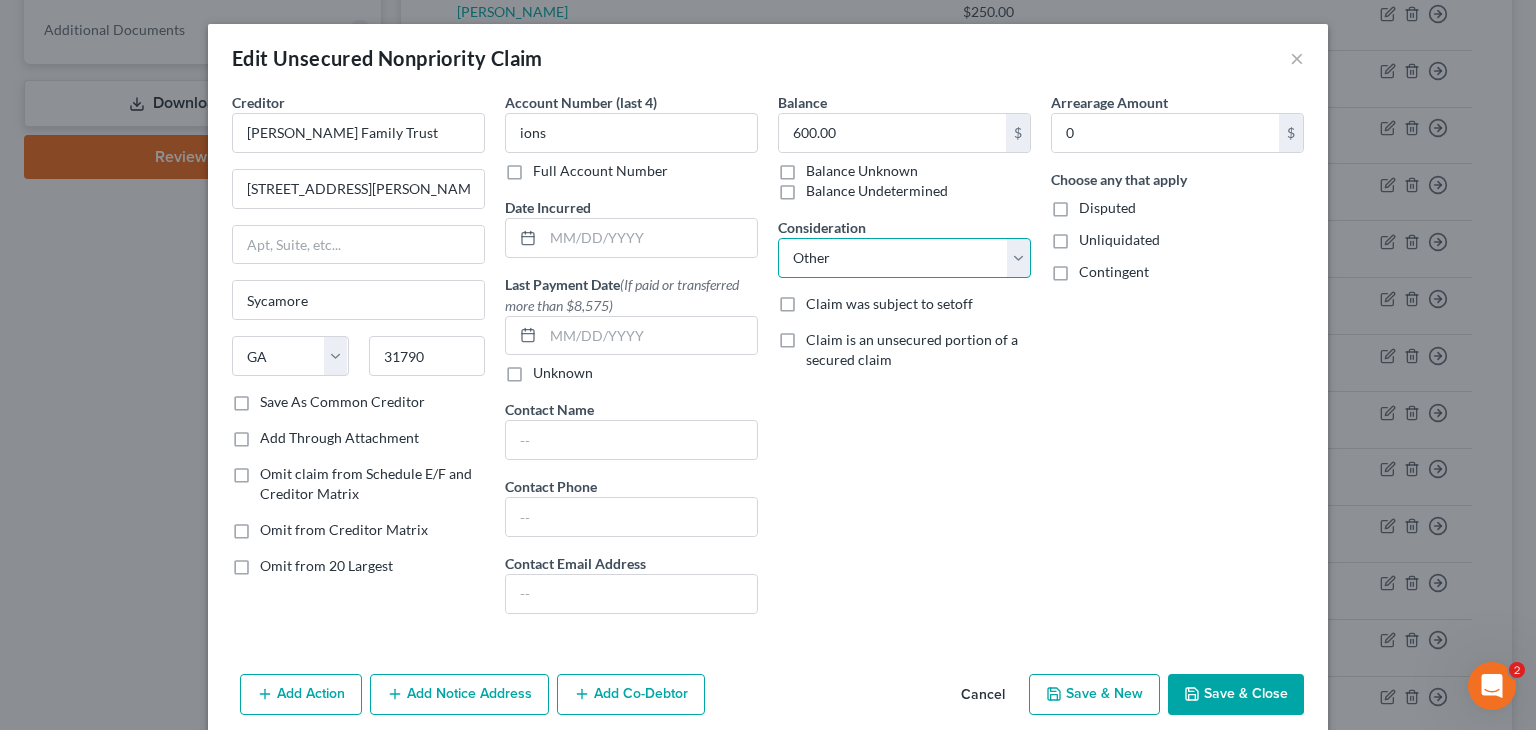 click on "Select Cable / Satellite Services Collection Agency Credit Card Debt Debt Counseling / Attorneys Deficiency Balance Home / Car Repairs Income Taxes Judgment Liens Monies Loaned / Advanced Mortgage Obligation To Pensions Other Overdrawn Bank Account Promised To Help Pay Creditors Services Suppliers Or Vendors Telephone / Internet Services Unsecured Loan Repayments Utility Services" at bounding box center [904, 258] 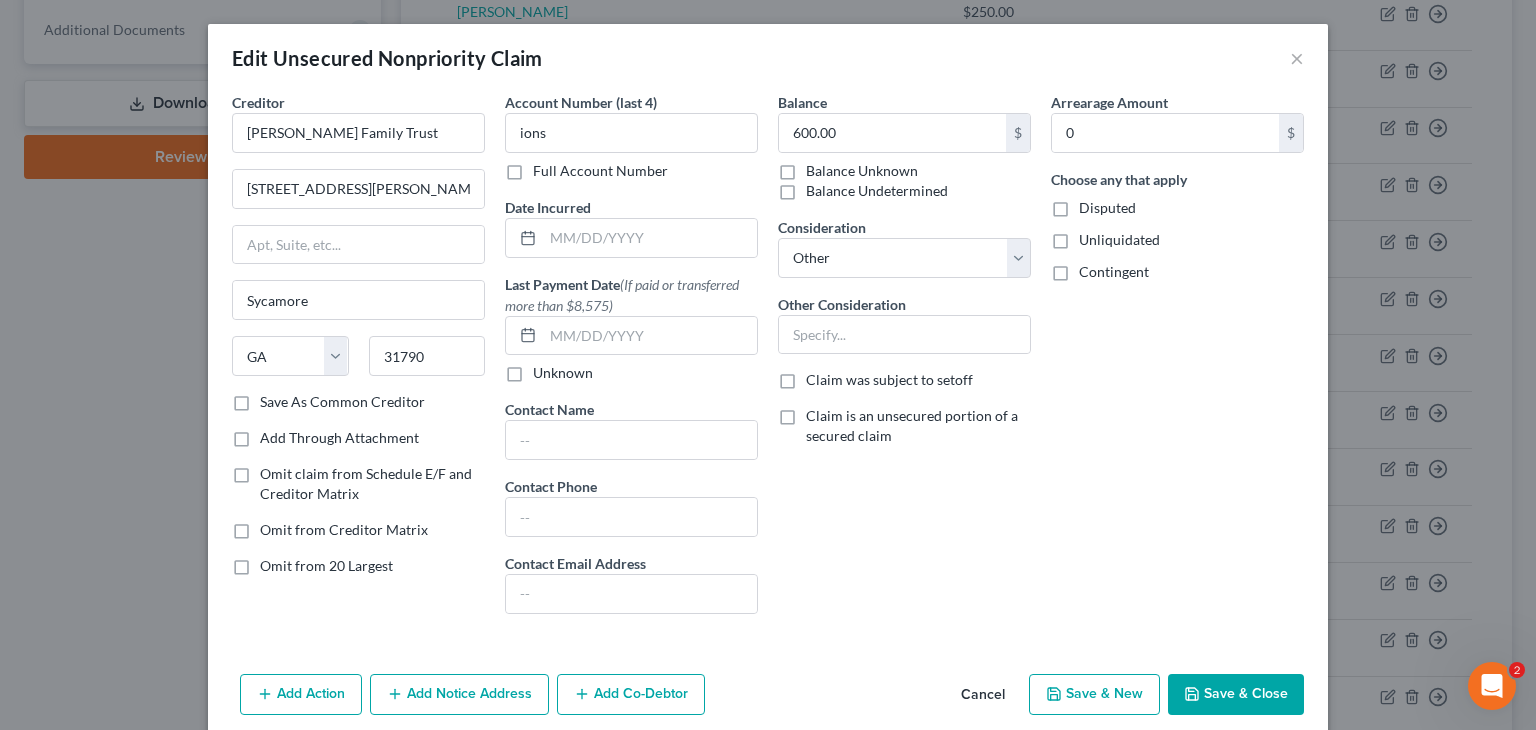 click on "Save & Close" at bounding box center [1236, 695] 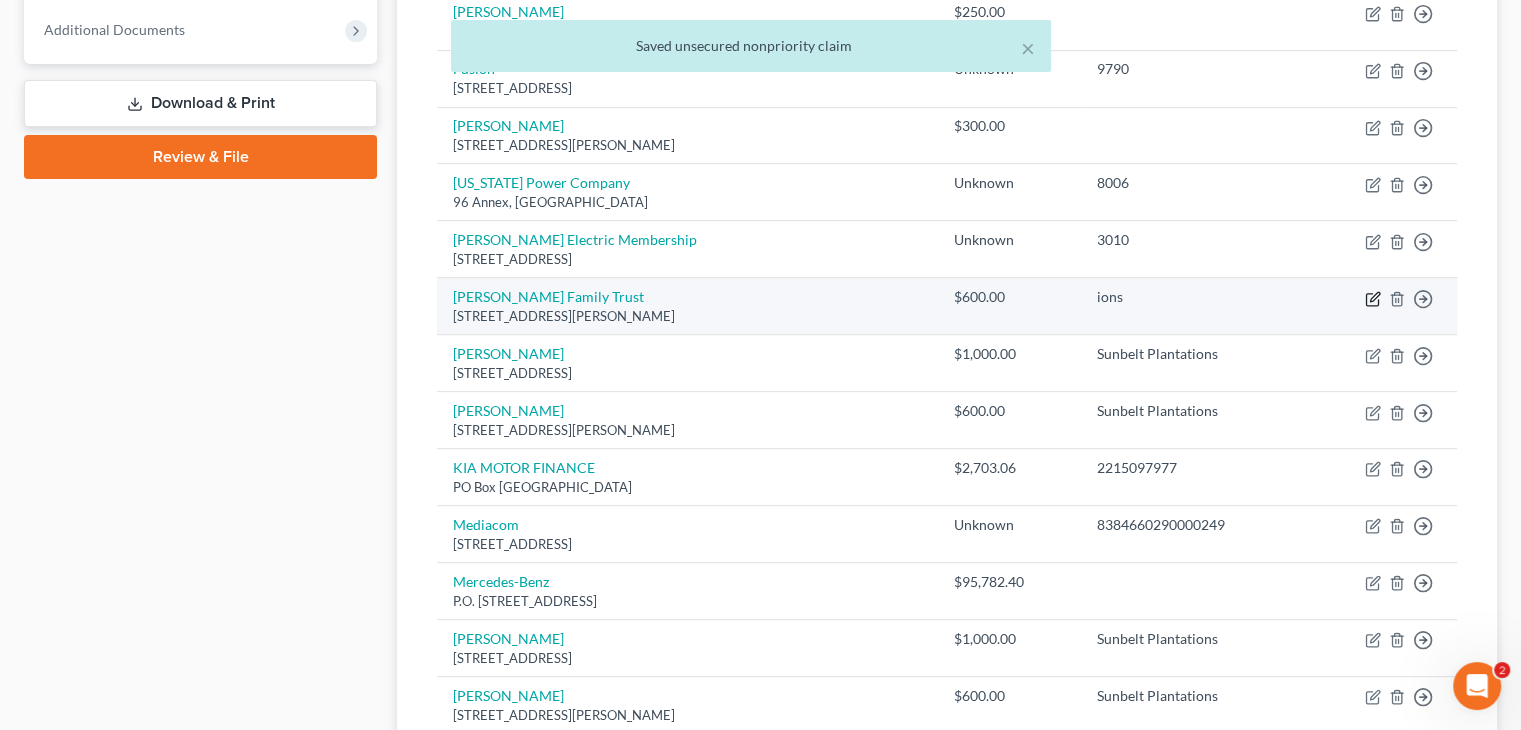 click 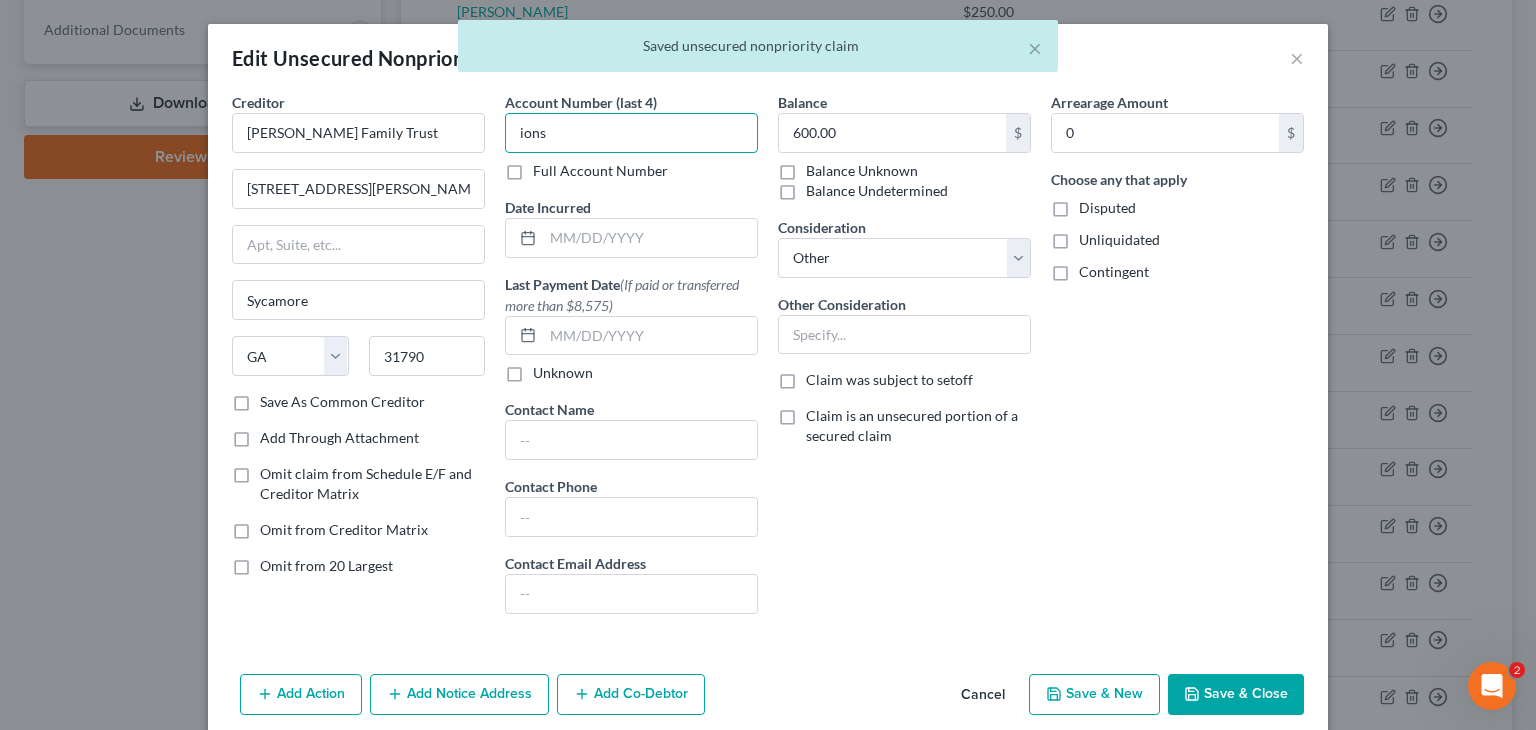 click on "Edit Unsecured Nonpriority Claim  × Creditor *    [PERSON_NAME] Family Trust                      [STREET_ADDRESS][PERSON_NAME] [US_STATE] AK AR [GEOGRAPHIC_DATA] CA CO [GEOGRAPHIC_DATA] DE DC [GEOGRAPHIC_DATA] [GEOGRAPHIC_DATA] GU HI ID [GEOGRAPHIC_DATA] IN [GEOGRAPHIC_DATA] [GEOGRAPHIC_DATA] [GEOGRAPHIC_DATA] [GEOGRAPHIC_DATA] MD [GEOGRAPHIC_DATA] [GEOGRAPHIC_DATA] [GEOGRAPHIC_DATA] [GEOGRAPHIC_DATA] [GEOGRAPHIC_DATA] MT [GEOGRAPHIC_DATA] [GEOGRAPHIC_DATA] [GEOGRAPHIC_DATA] [GEOGRAPHIC_DATA] [GEOGRAPHIC_DATA] [GEOGRAPHIC_DATA] [GEOGRAPHIC_DATA] [GEOGRAPHIC_DATA] [GEOGRAPHIC_DATA] [GEOGRAPHIC_DATA] OR [GEOGRAPHIC_DATA] PR RI SC SD [GEOGRAPHIC_DATA] [GEOGRAPHIC_DATA] [GEOGRAPHIC_DATA] VI [GEOGRAPHIC_DATA] [GEOGRAPHIC_DATA] [GEOGRAPHIC_DATA] WV [GEOGRAPHIC_DATA] WY 31790 Save As Common Creditor Add Through Attachment Omit claim from Schedule E/F and Creditor Matrix Omit from Creditor Matrix Omit from 20 Largest
Account Number (last 4)
ions
Full Account Number
Date Incurred         Last Payment Date  (If paid or transferred more than $8,575)         Unknown Contact Name Contact Phone Contact Email Address Balance
600.00 $
Balance Unknown
Balance Undetermined
600.00 $
Balance Unknown
Consideration Select Cable / Satellite Services Collection Agency Credit Card Debt Debt Counseling / Attorneys Deficiency Balance Home / Car Repairs Mortgage 0" at bounding box center [768, 365] 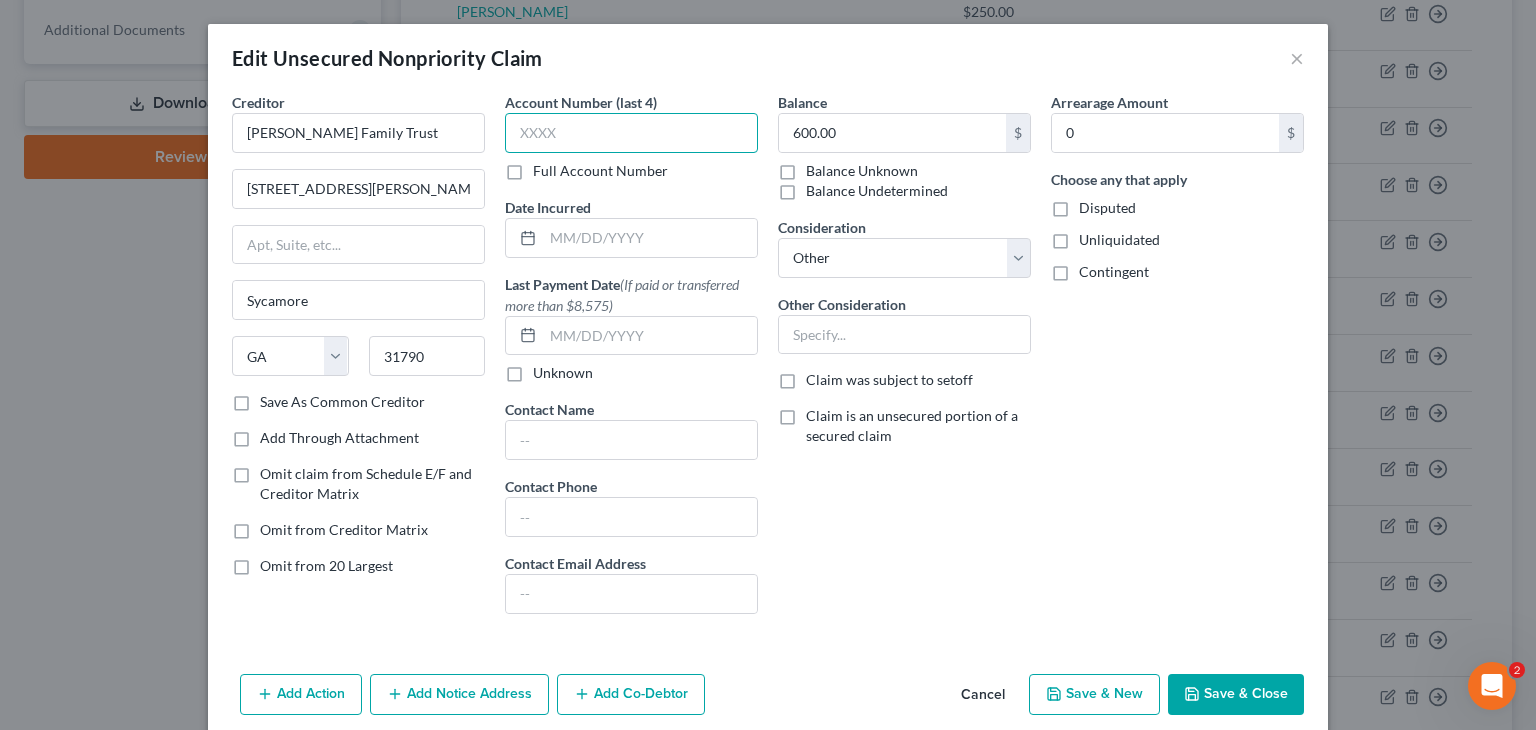 type 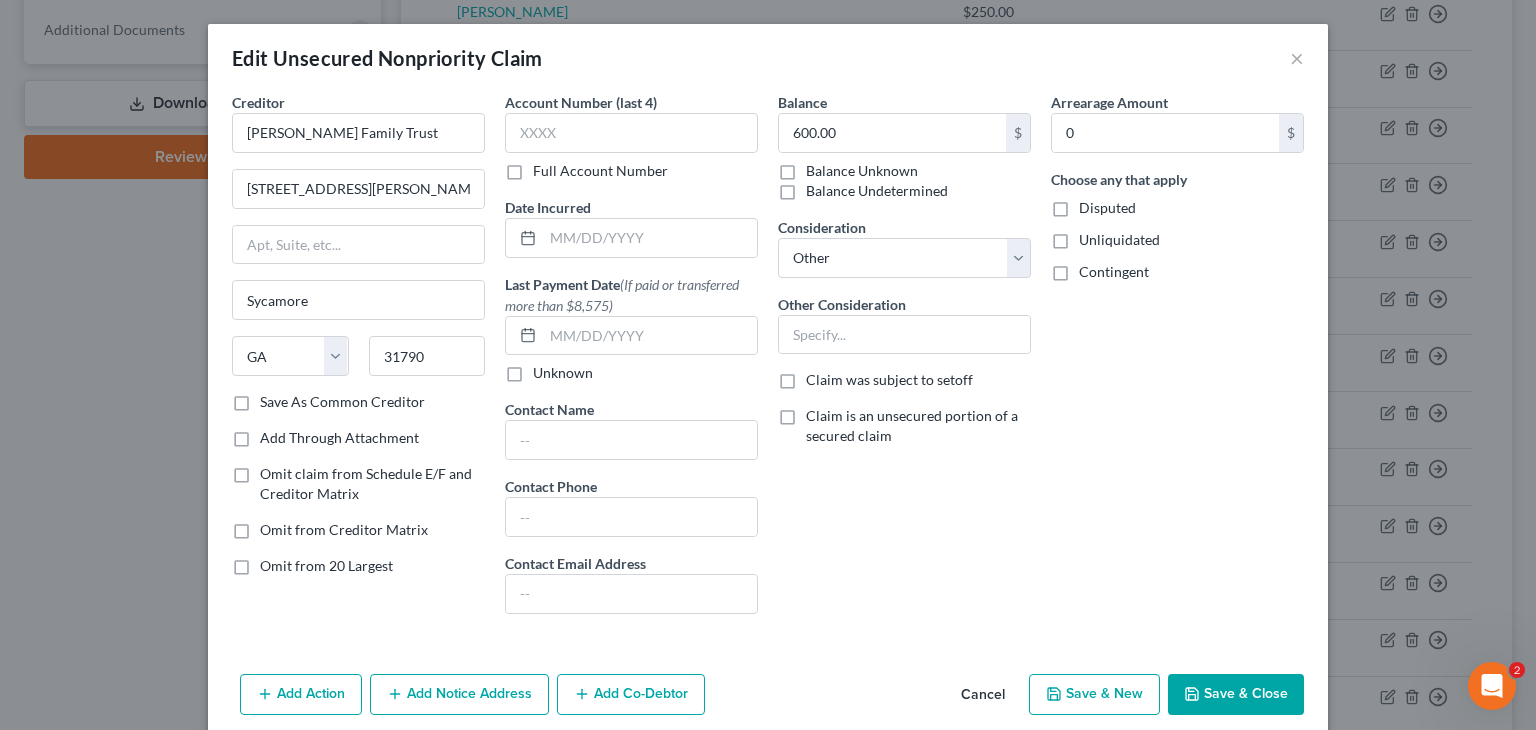 click on "Save & Close" at bounding box center (1236, 695) 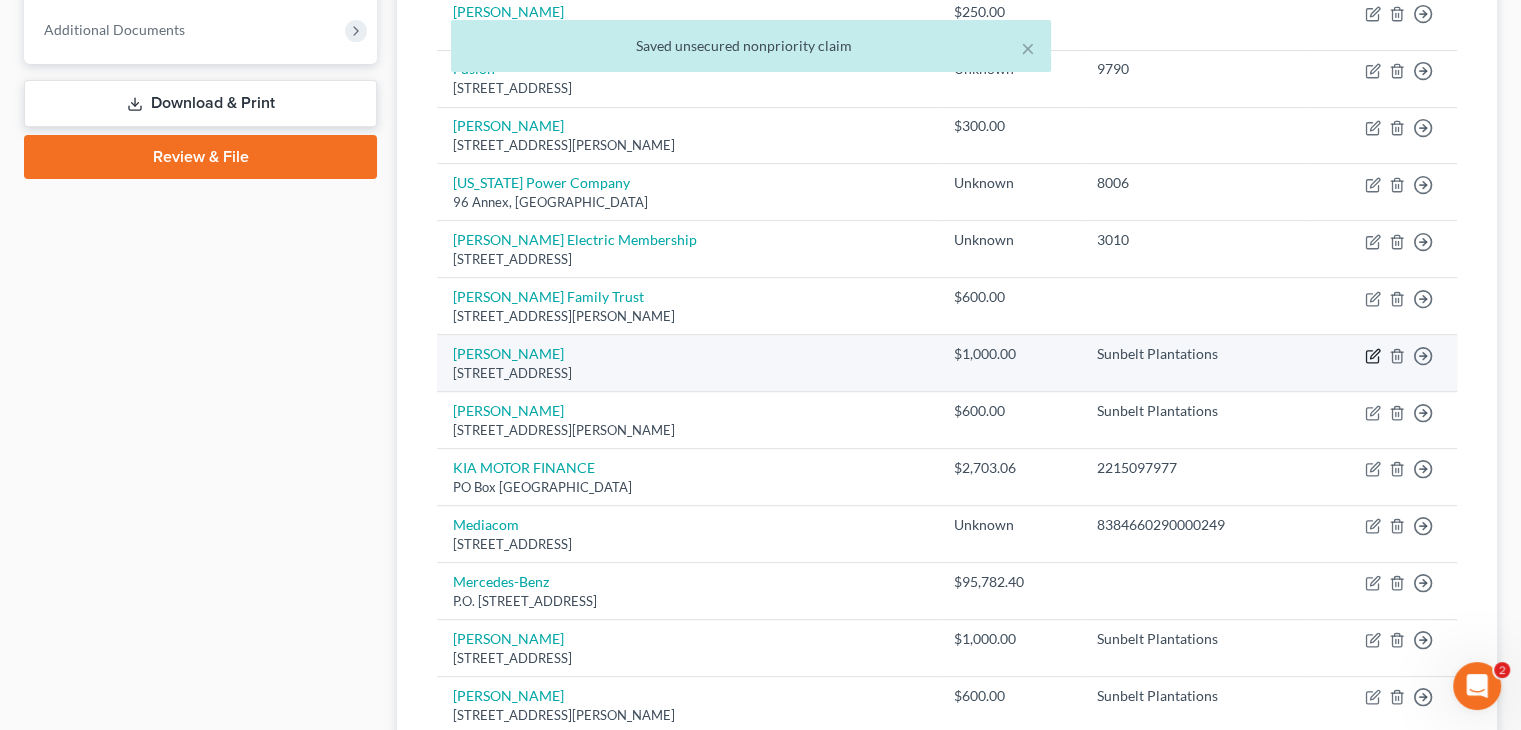 click 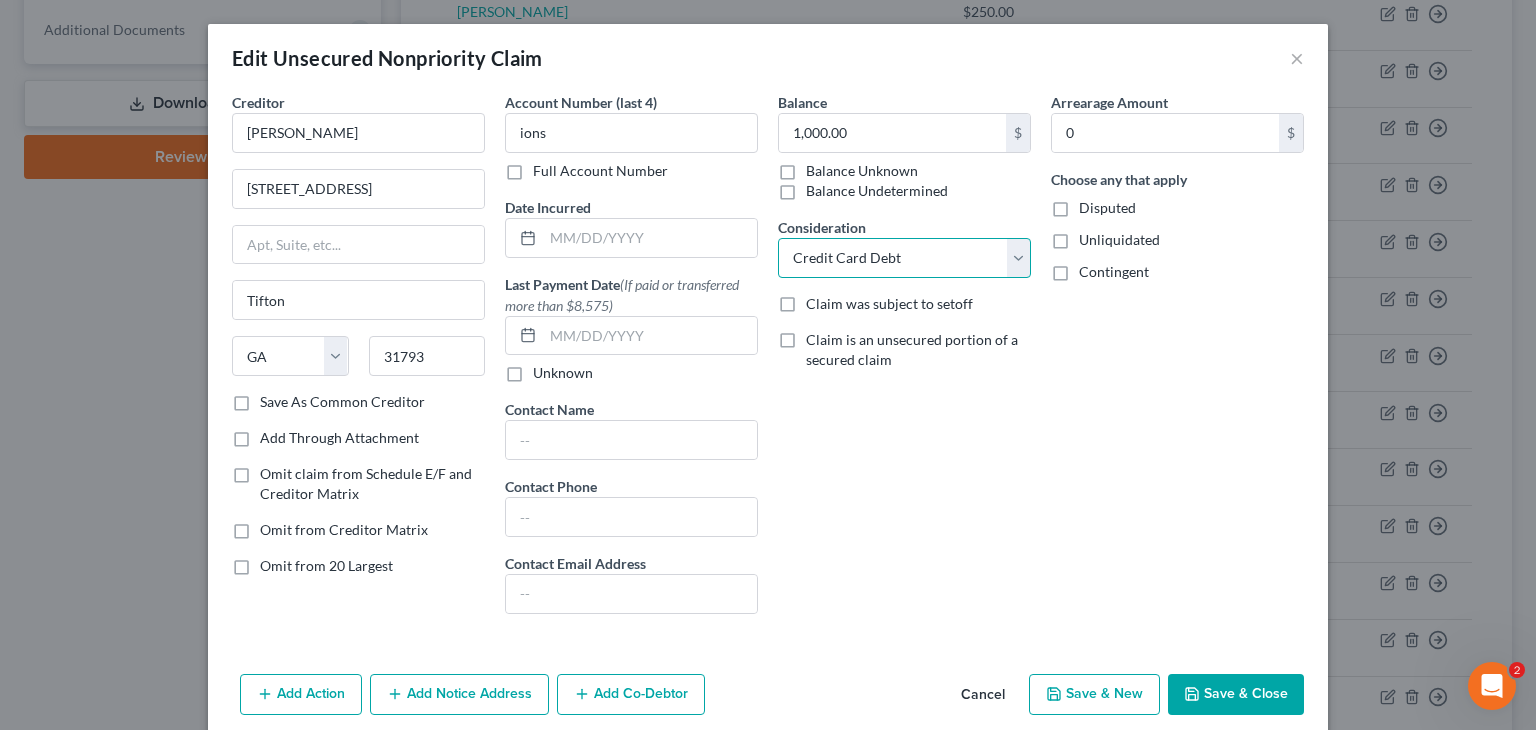 click on "Select Cable / Satellite Services Collection Agency Credit Card Debt Debt Counseling / Attorneys Deficiency Balance Home / Car Repairs Income Taxes Judgment Liens Monies Loaned / Advanced Mortgage Obligation To Pensions Other Overdrawn Bank Account Promised To Help Pay Creditors Services Suppliers Or Vendors Telephone / Internet Services Unsecured Loan Repayments Utility Services" at bounding box center [904, 258] 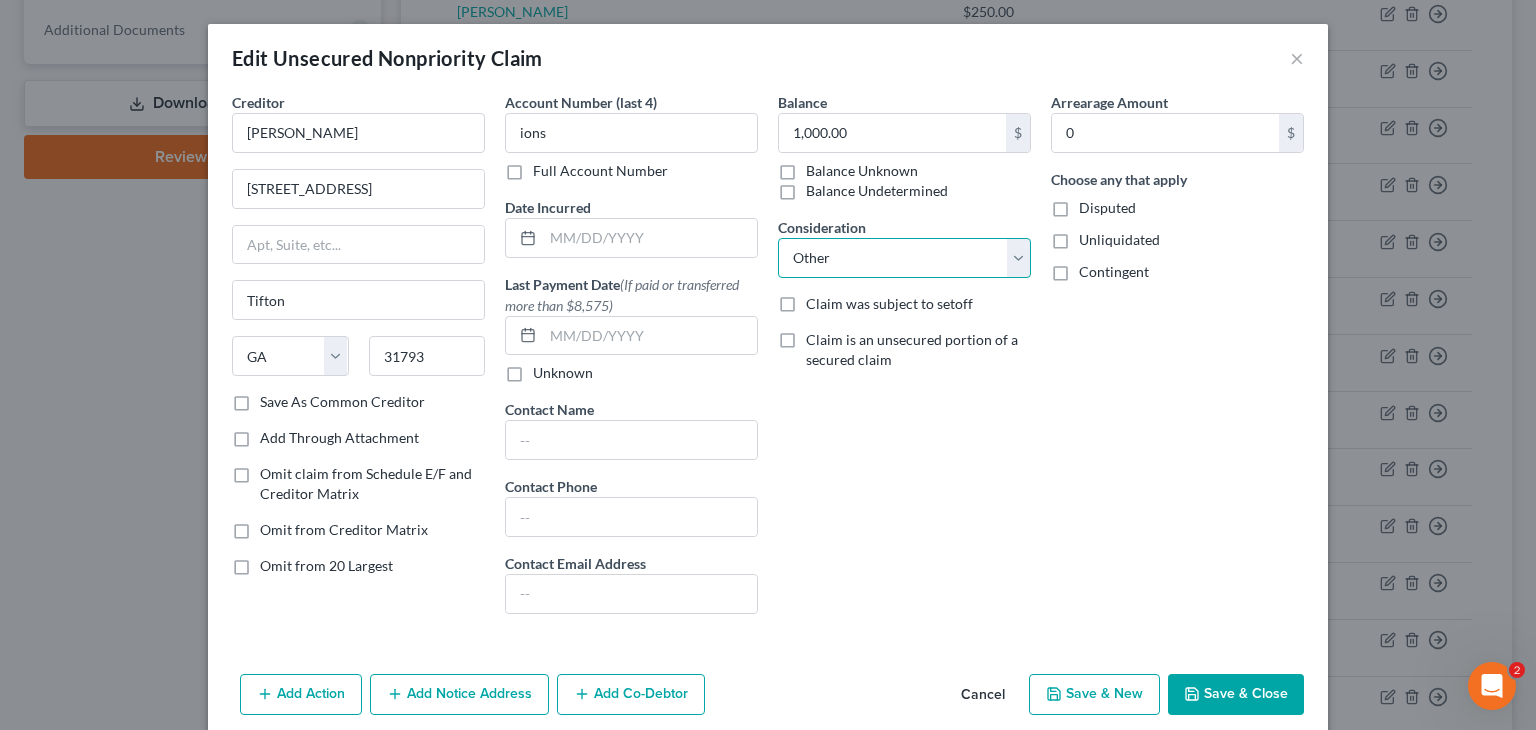 click on "Select Cable / Satellite Services Collection Agency Credit Card Debt Debt Counseling / Attorneys Deficiency Balance Home / Car Repairs Income Taxes Judgment Liens Monies Loaned / Advanced Mortgage Obligation To Pensions Other Overdrawn Bank Account Promised To Help Pay Creditors Services Suppliers Or Vendors Telephone / Internet Services Unsecured Loan Repayments Utility Services" at bounding box center [904, 258] 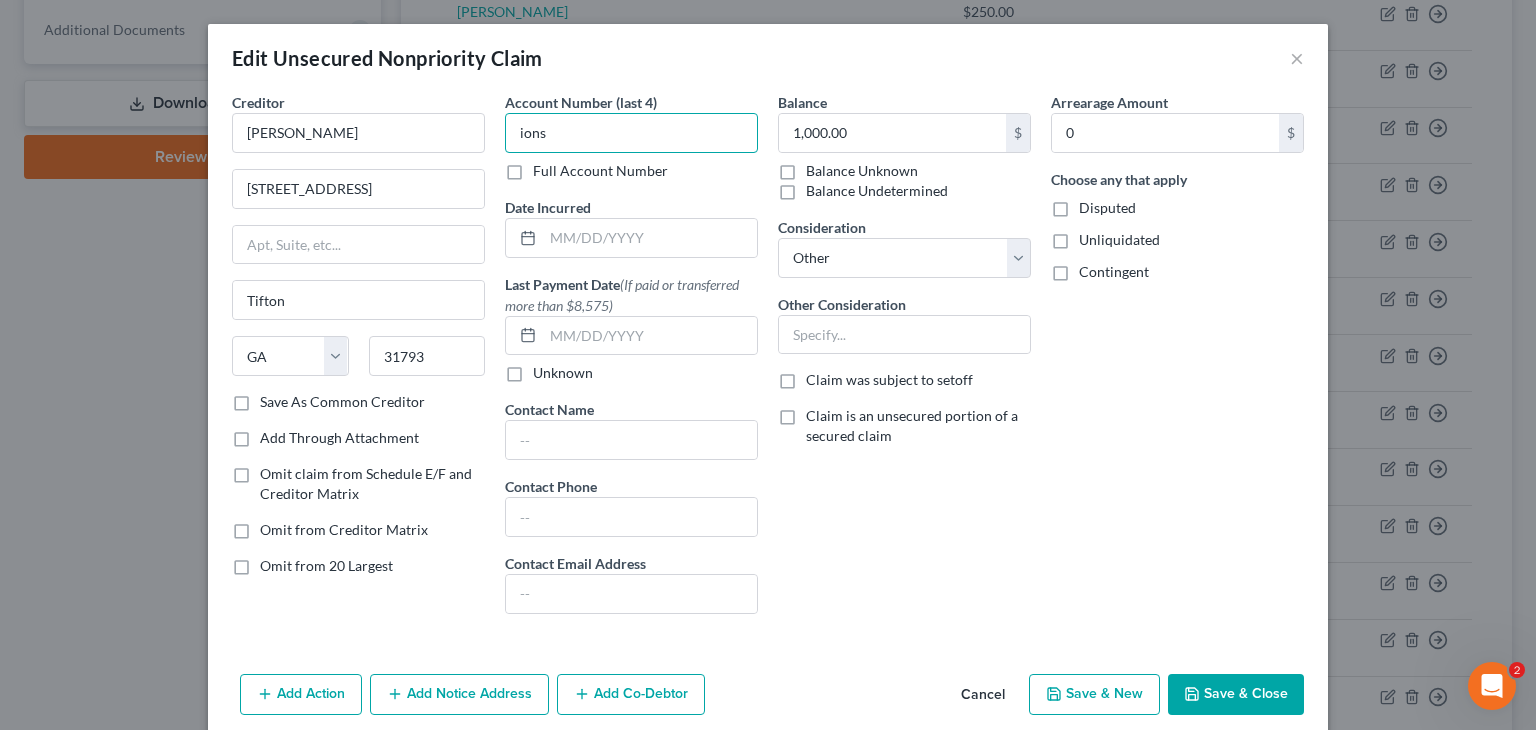 drag, startPoint x: 591, startPoint y: 128, endPoint x: 13, endPoint y: 122, distance: 578.0311 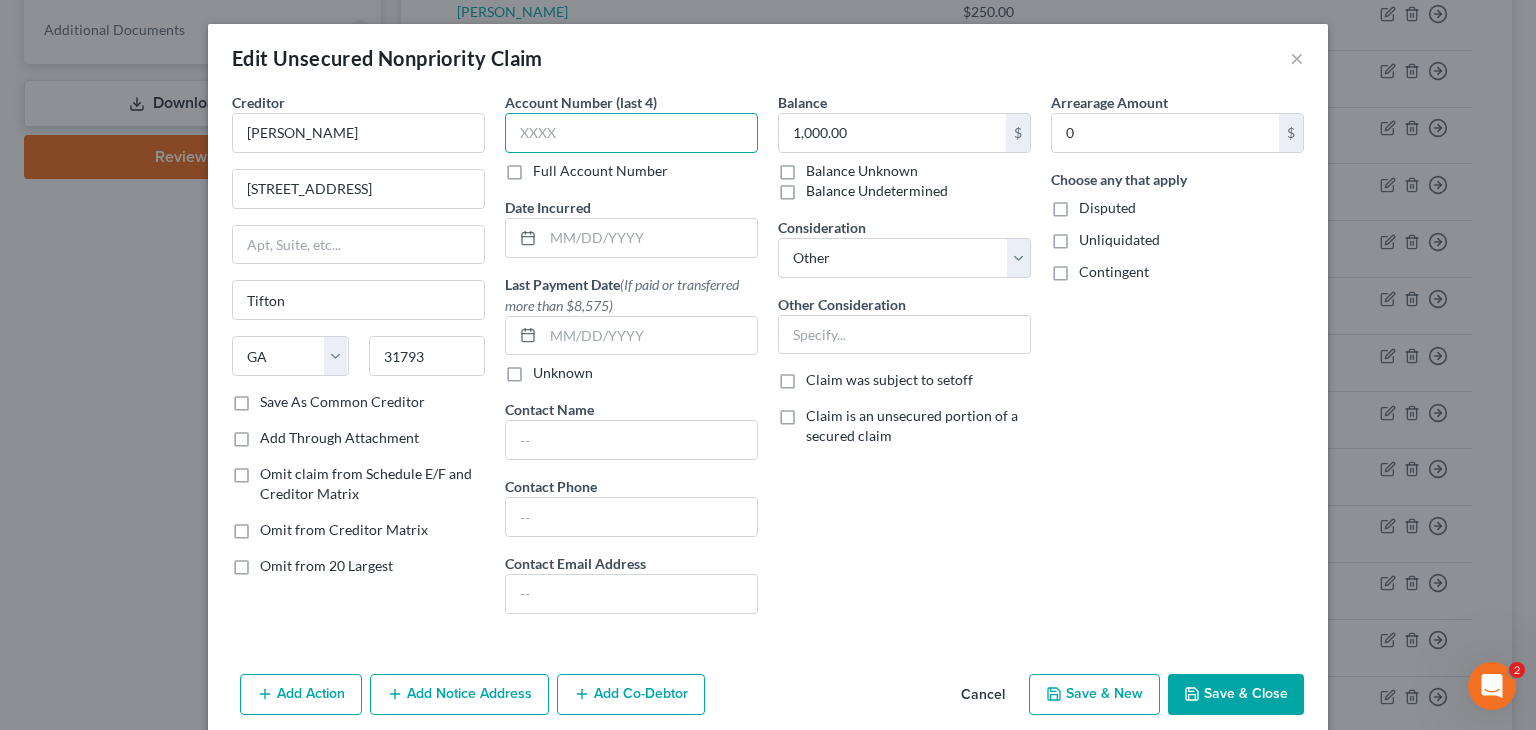 type 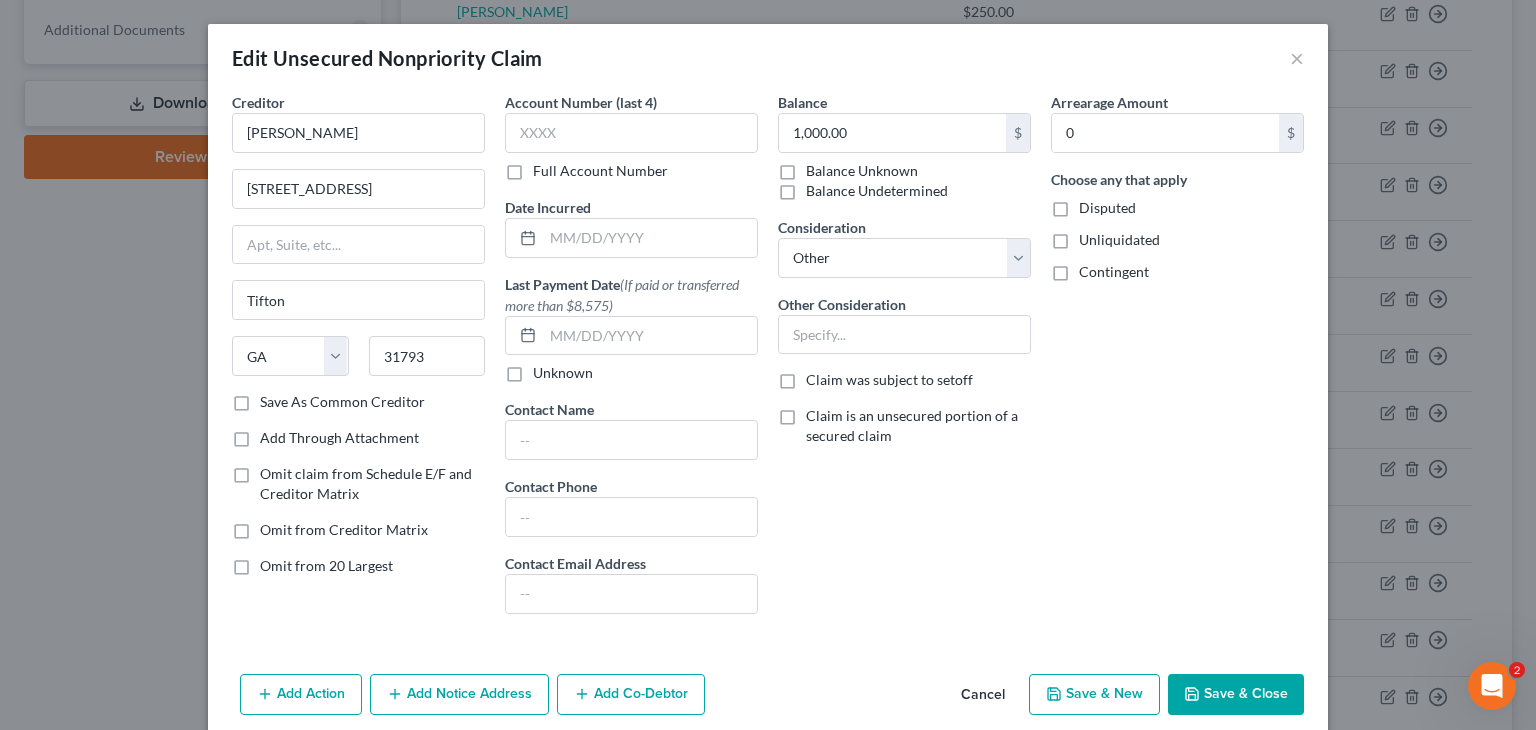 click on "Save & Close" at bounding box center [1236, 695] 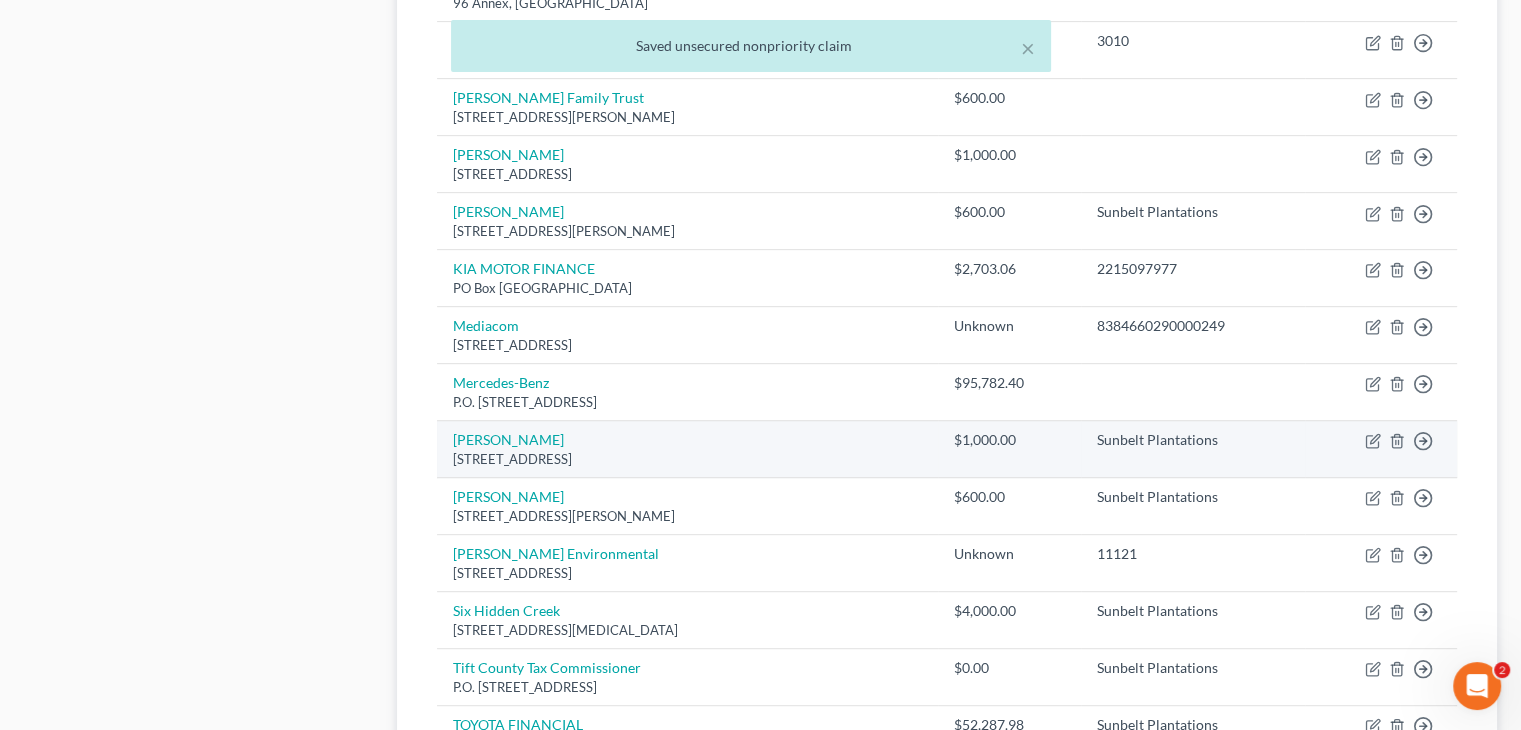 scroll, scrollTop: 900, scrollLeft: 0, axis: vertical 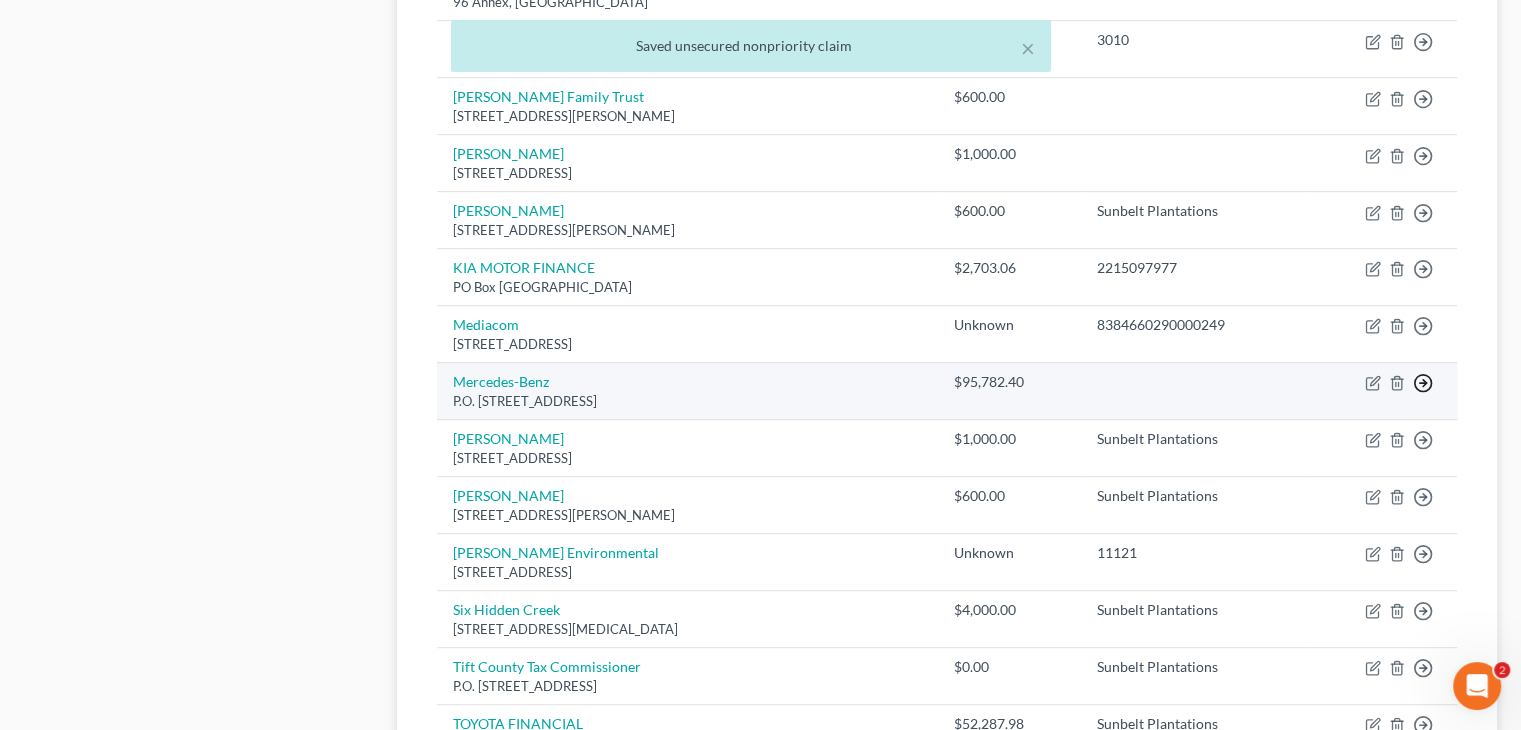 click 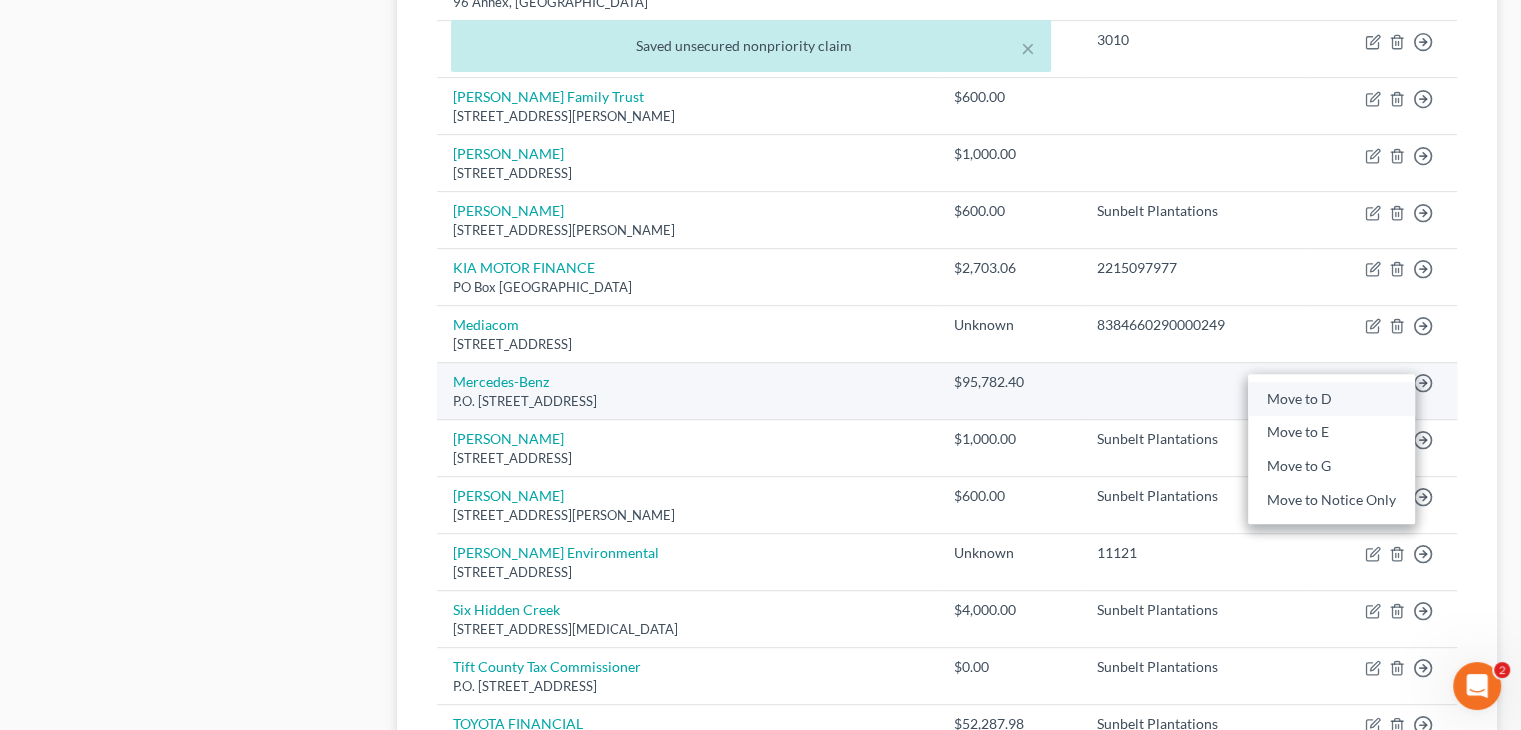 click on "Move to D" at bounding box center (1331, 399) 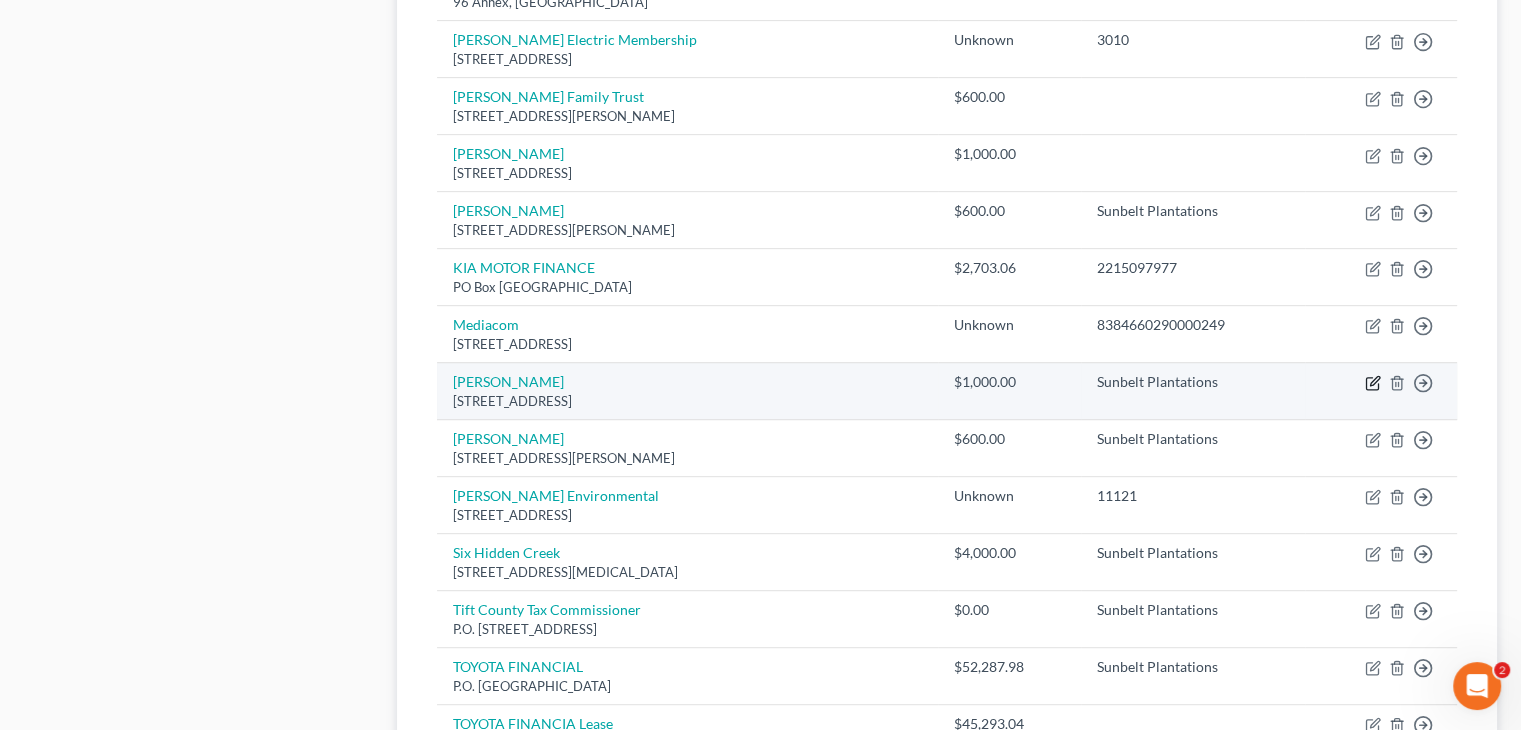 click 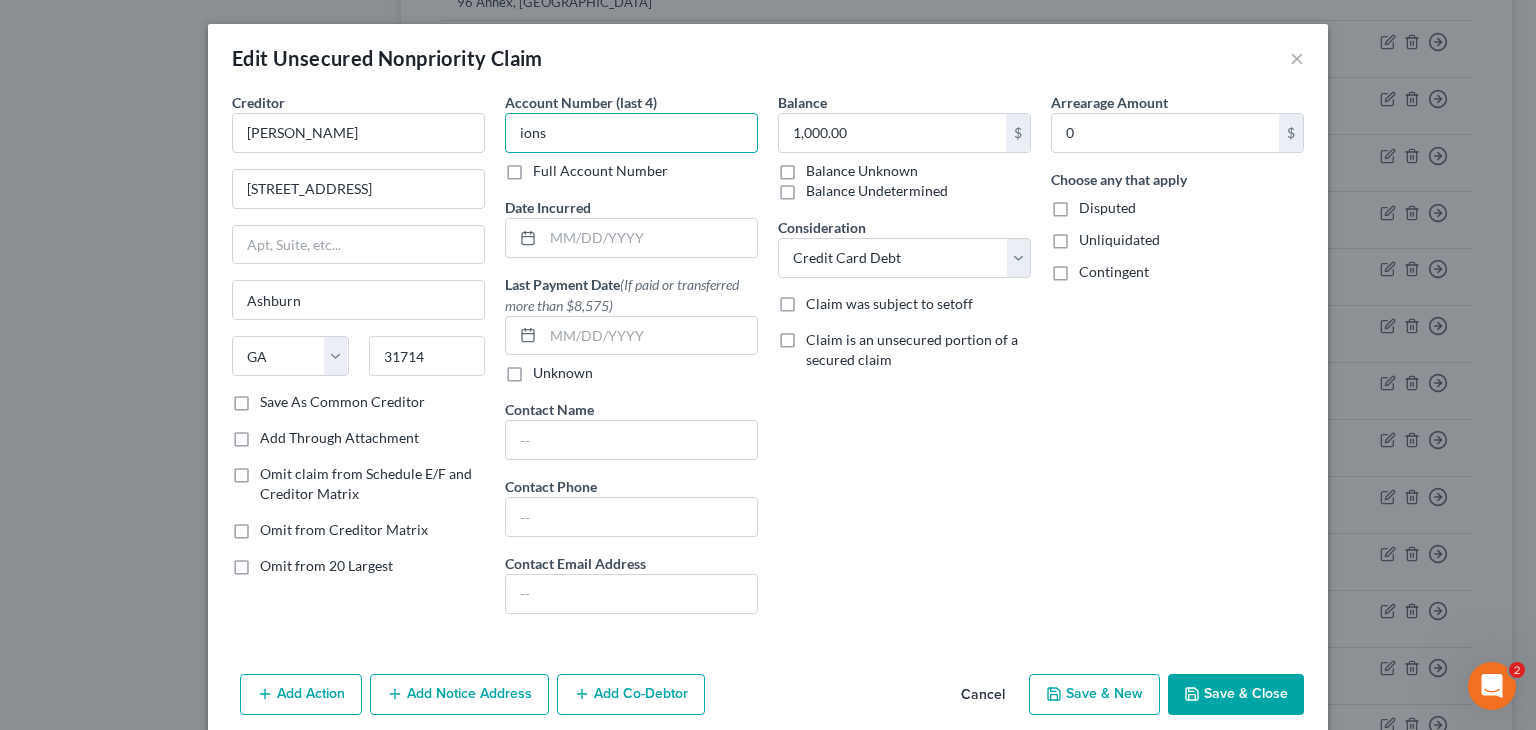 drag, startPoint x: 632, startPoint y: 133, endPoint x: 24, endPoint y: 59, distance: 612.48676 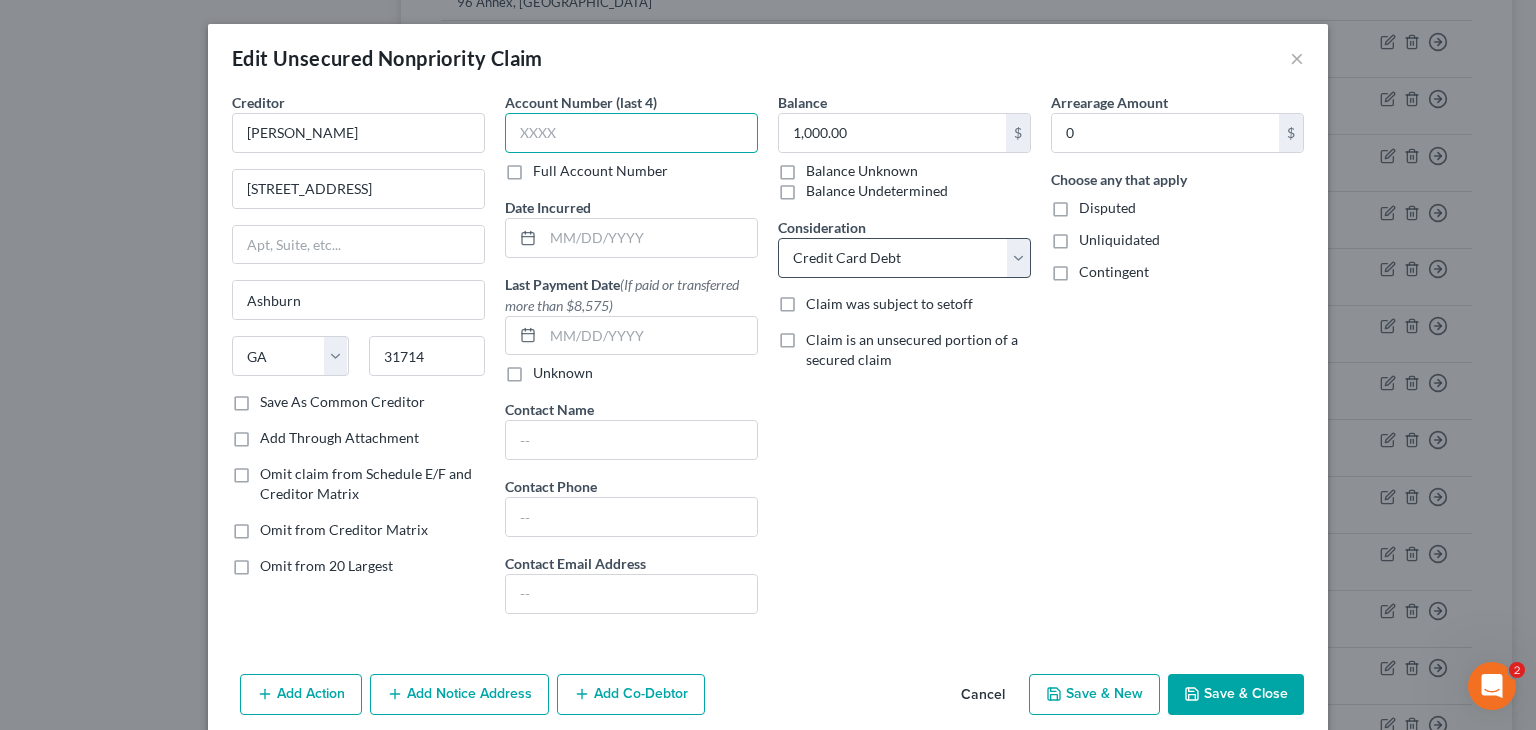 type 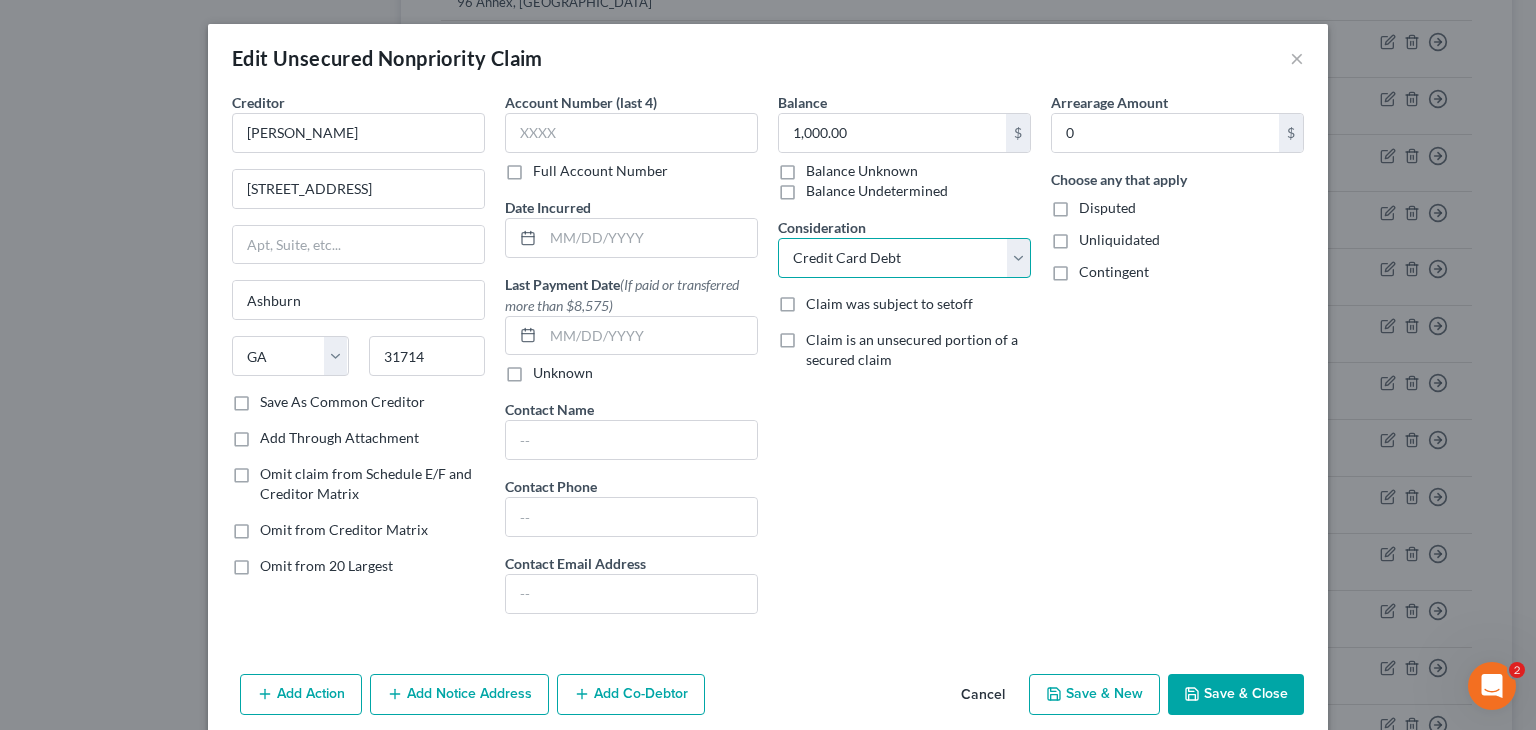 click on "Select Cable / Satellite Services Collection Agency Credit Card Debt Debt Counseling / Attorneys Deficiency Balance Home / Car Repairs Income Taxes Judgment Liens Monies Loaned / Advanced Mortgage Obligation To Pensions Other Overdrawn Bank Account Promised To Help Pay Creditors Services Suppliers Or Vendors Telephone / Internet Services Unsecured Loan Repayments Utility Services" at bounding box center [904, 258] 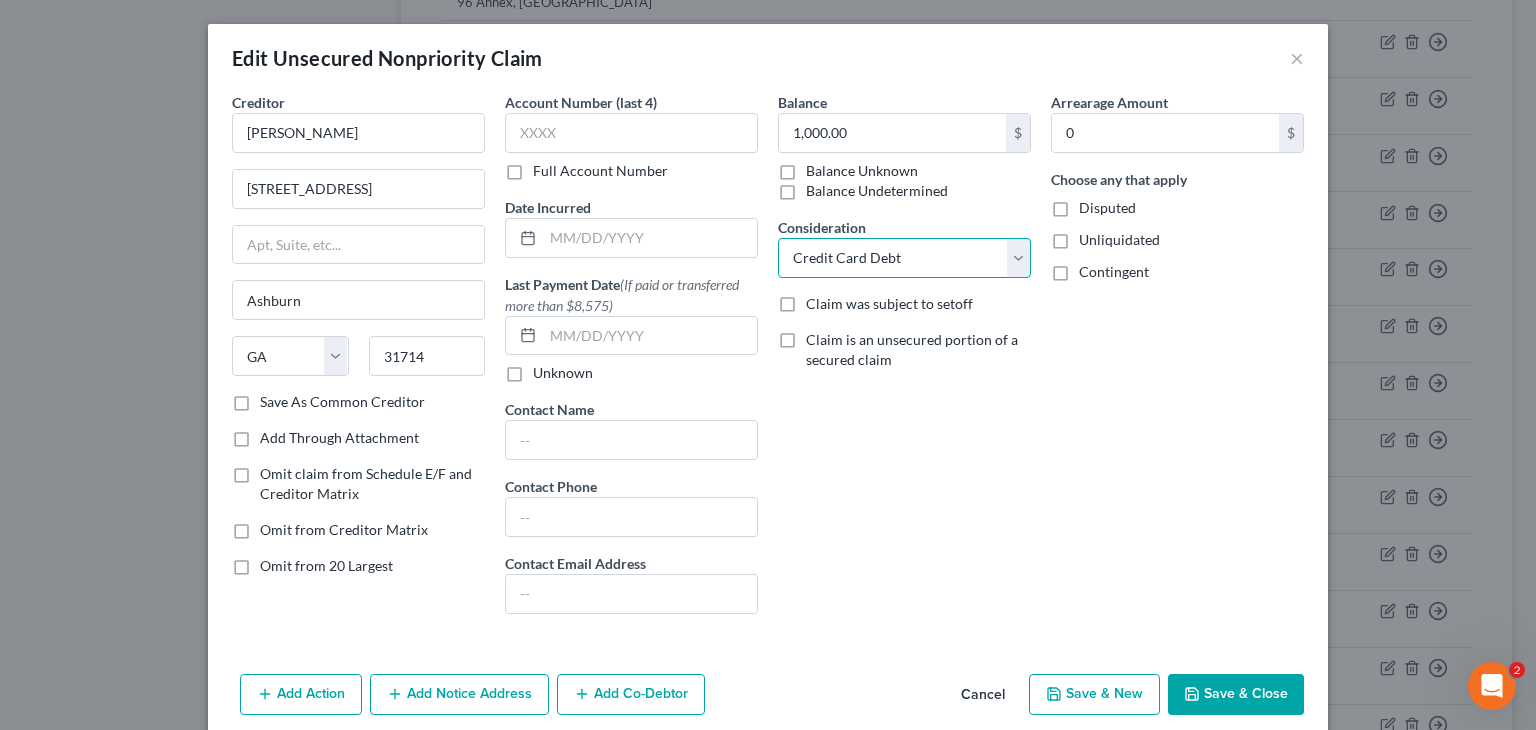 select on "11" 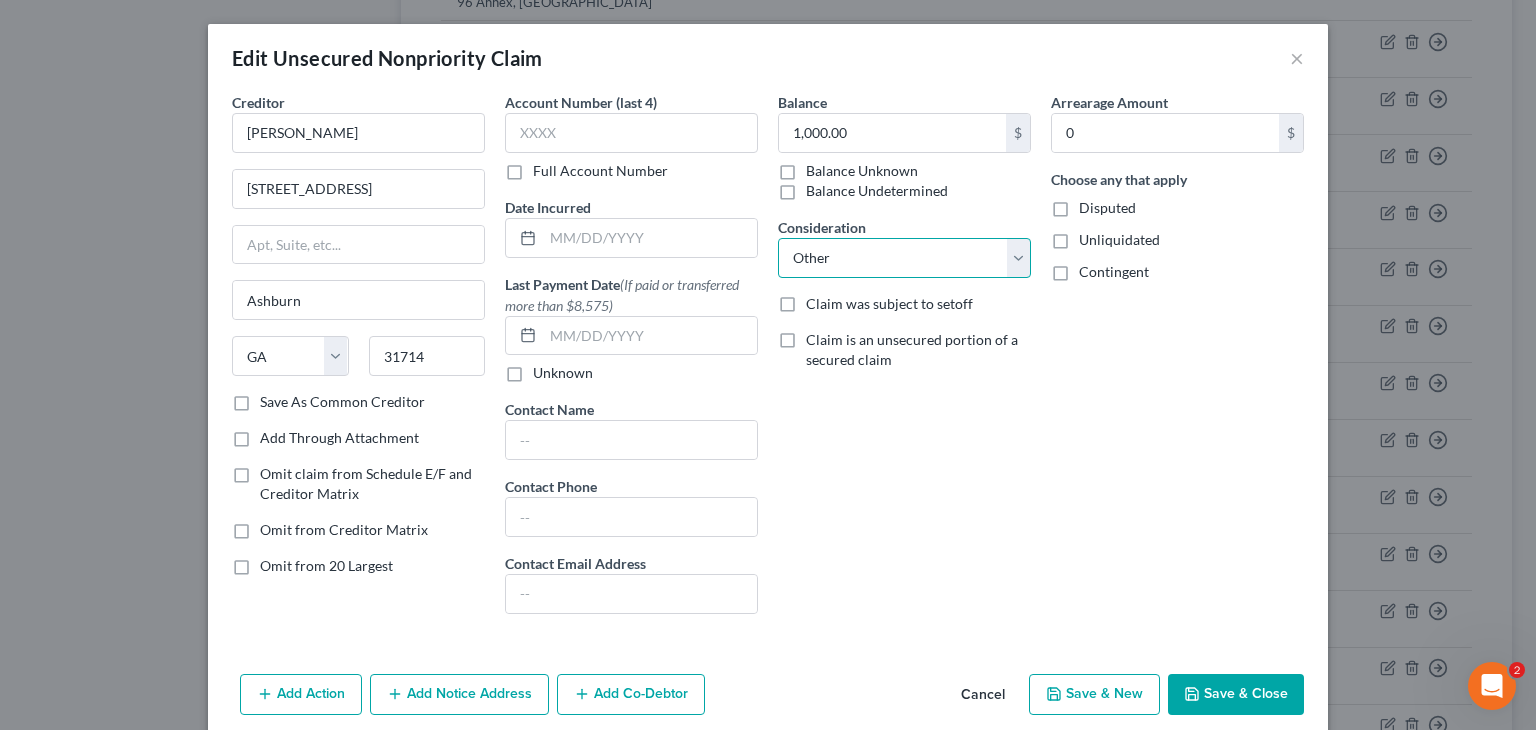 click on "Select Cable / Satellite Services Collection Agency Credit Card Debt Debt Counseling / Attorneys Deficiency Balance Home / Car Repairs Income Taxes Judgment Liens Monies Loaned / Advanced Mortgage Obligation To Pensions Other Overdrawn Bank Account Promised To Help Pay Creditors Services Suppliers Or Vendors Telephone / Internet Services Unsecured Loan Repayments Utility Services" at bounding box center [904, 258] 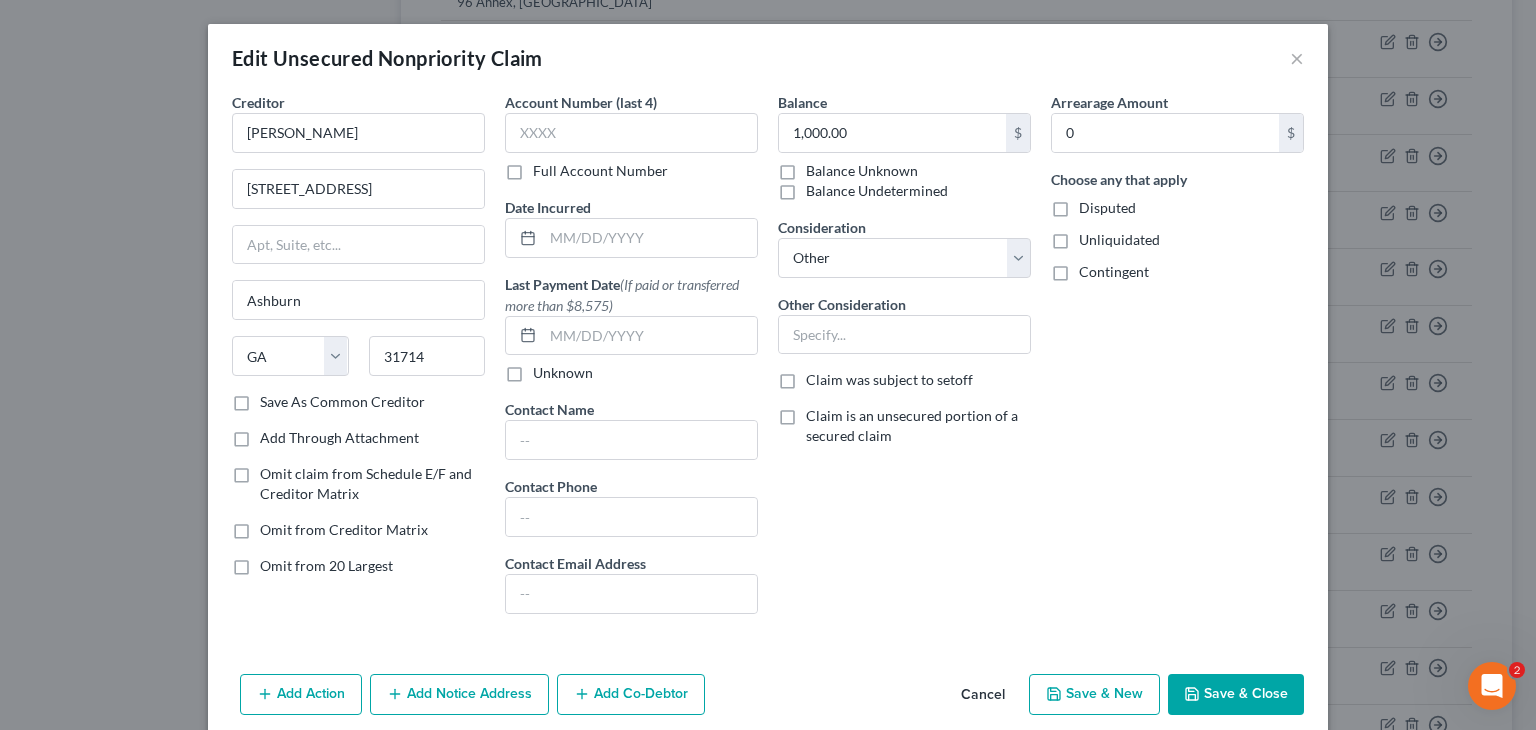 click on "Save & Close" at bounding box center [1236, 695] 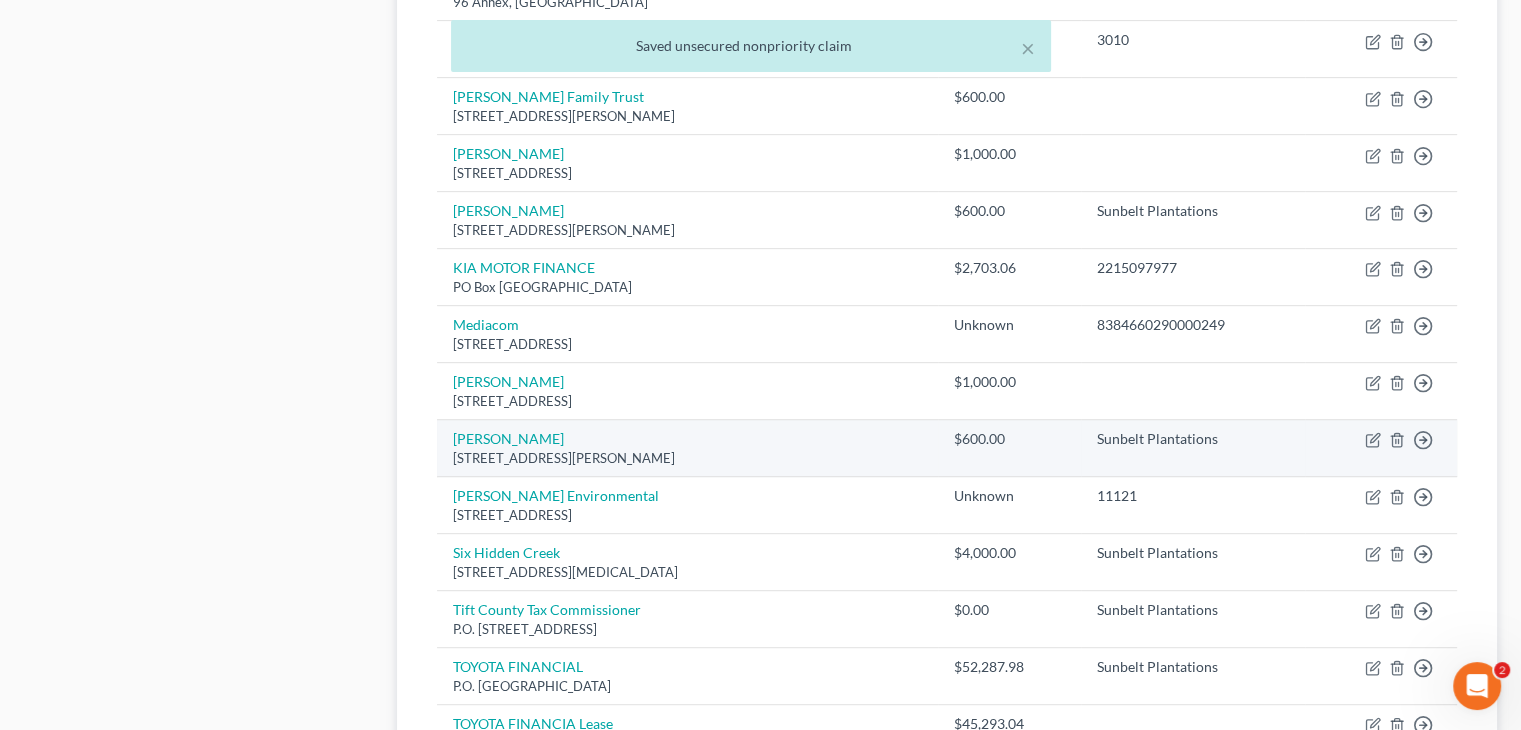 scroll, scrollTop: 1000, scrollLeft: 0, axis: vertical 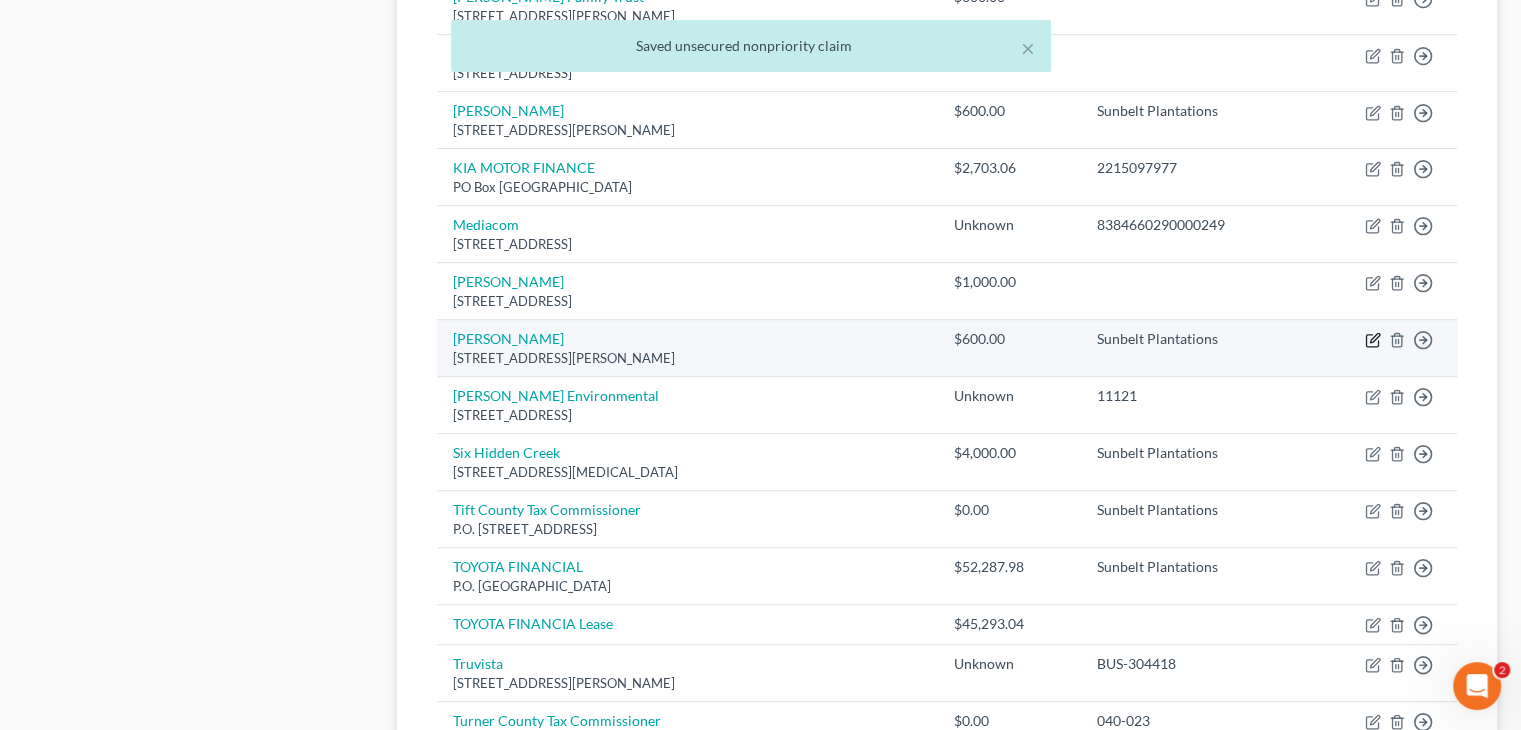 click 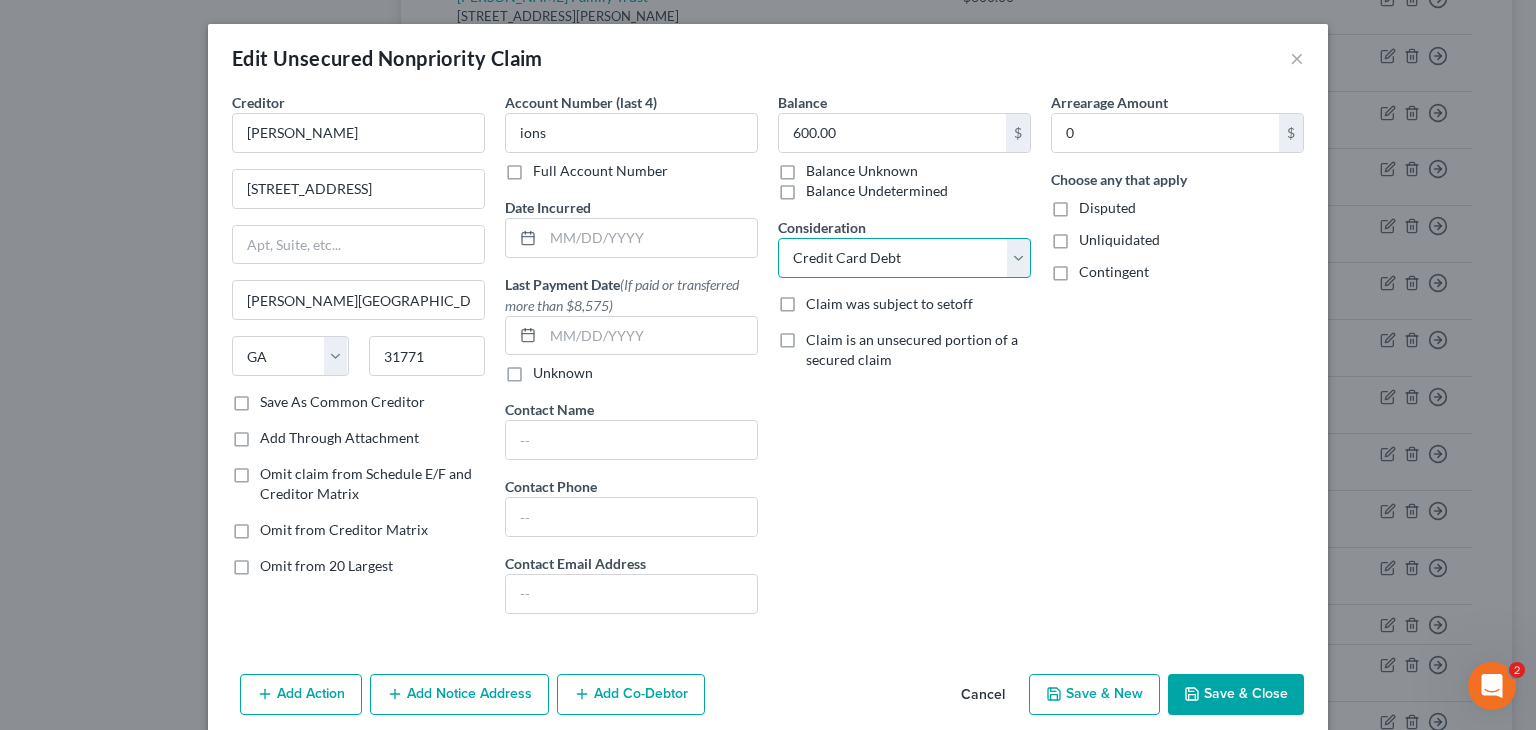 drag, startPoint x: 880, startPoint y: 261, endPoint x: 878, endPoint y: 272, distance: 11.18034 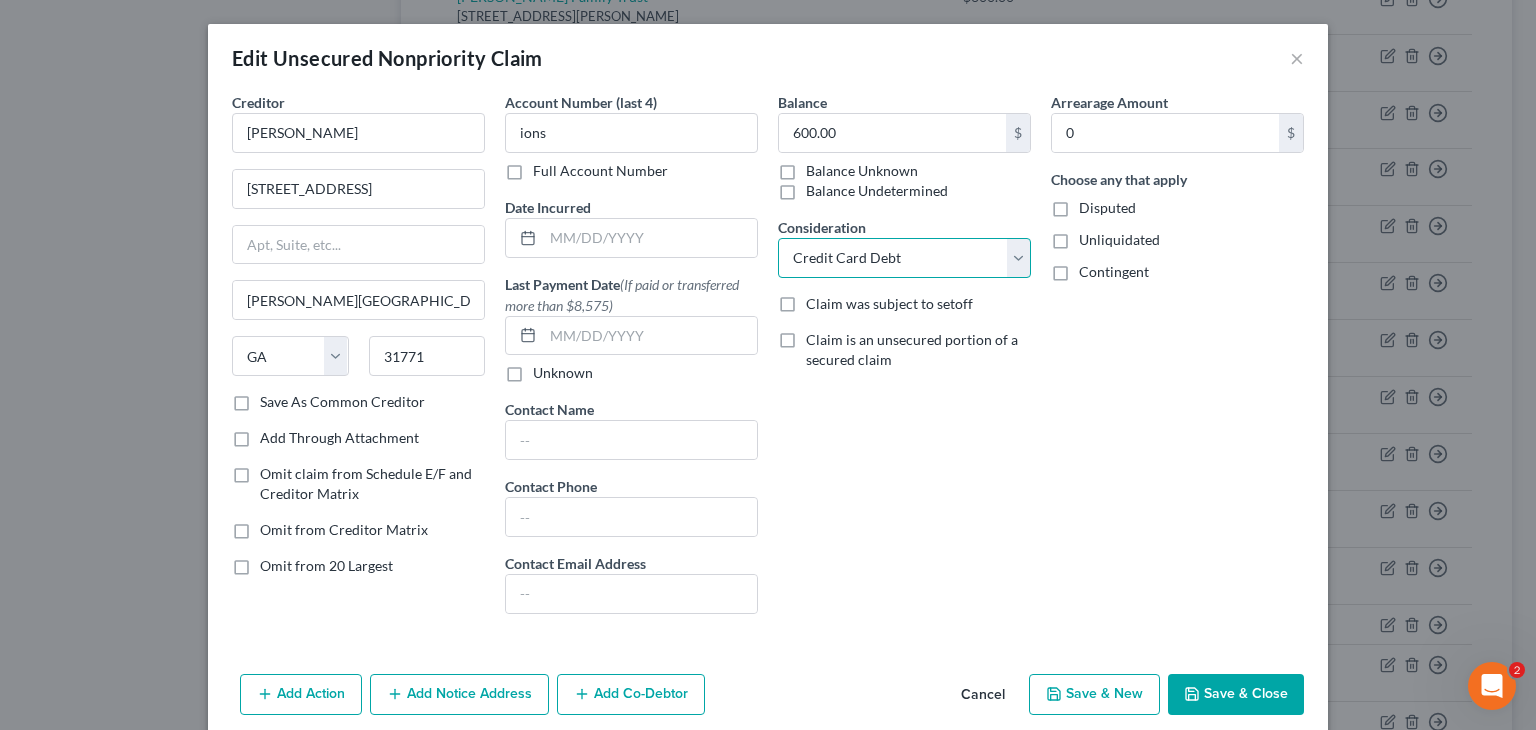 select on "11" 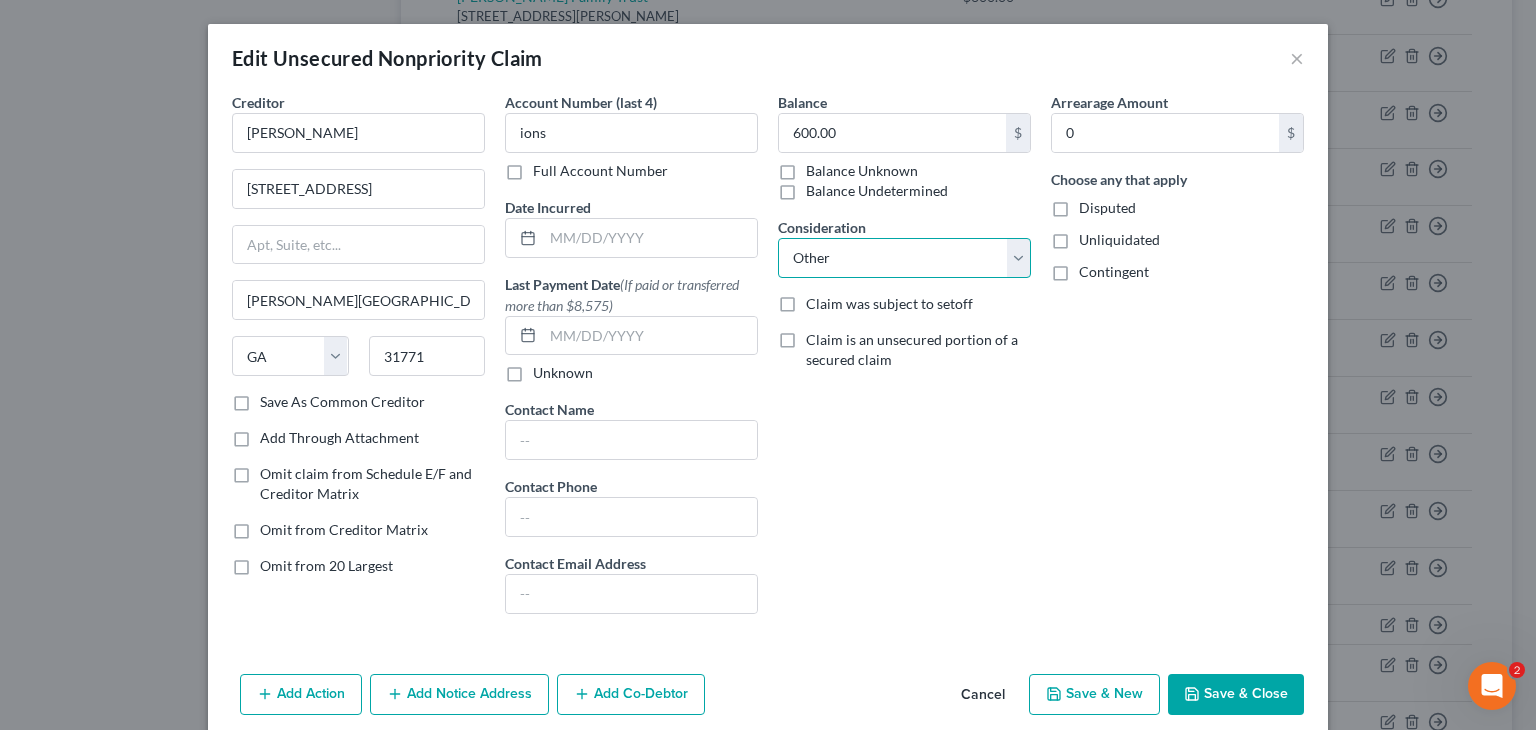 click on "Select Cable / Satellite Services Collection Agency Credit Card Debt Debt Counseling / Attorneys Deficiency Balance Home / Car Repairs Income Taxes Judgment Liens Monies Loaned / Advanced Mortgage Obligation To Pensions Other Overdrawn Bank Account Promised To Help Pay Creditors Services Suppliers Or Vendors Telephone / Internet Services Unsecured Loan Repayments Utility Services" at bounding box center (904, 258) 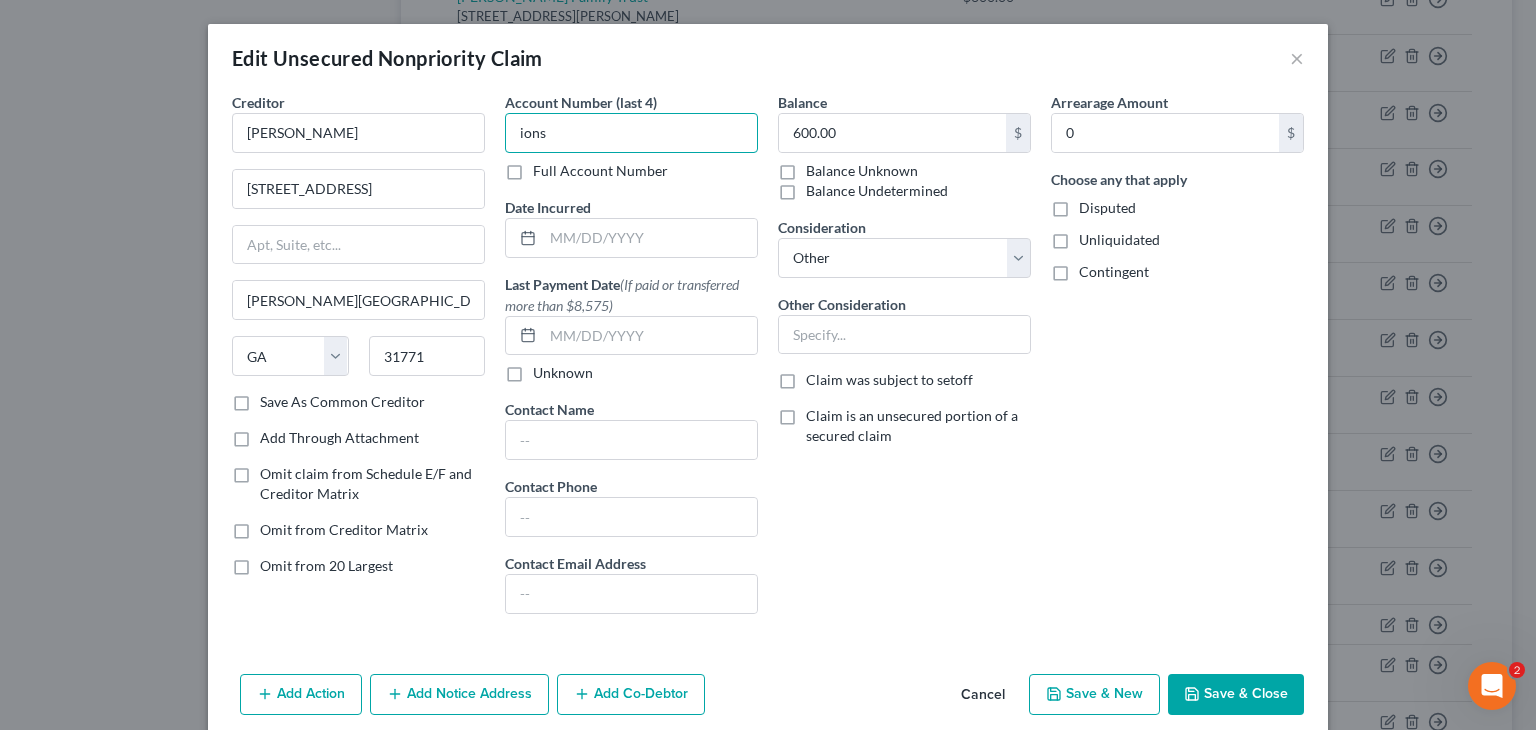 drag, startPoint x: 588, startPoint y: 129, endPoint x: 23, endPoint y: 109, distance: 565.3539 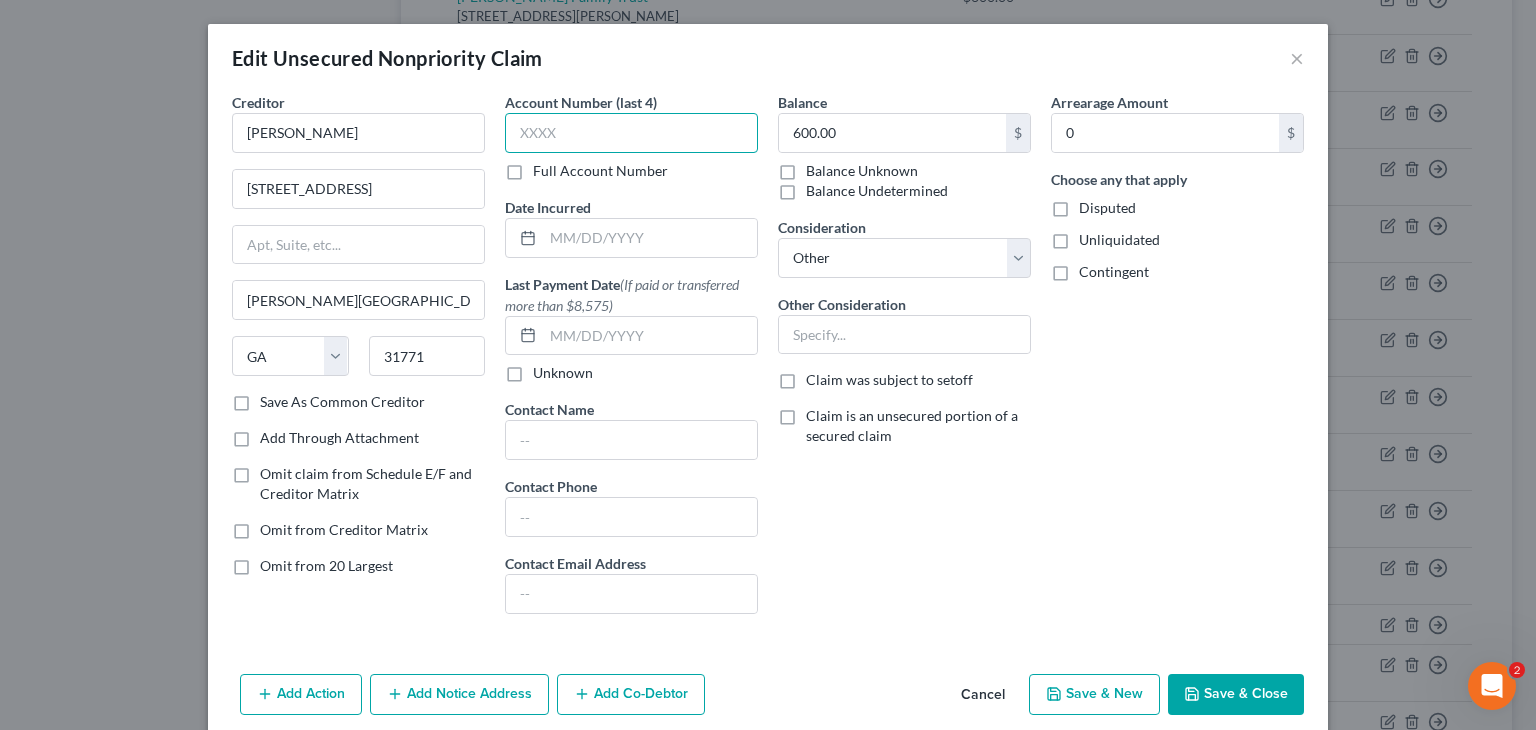 type 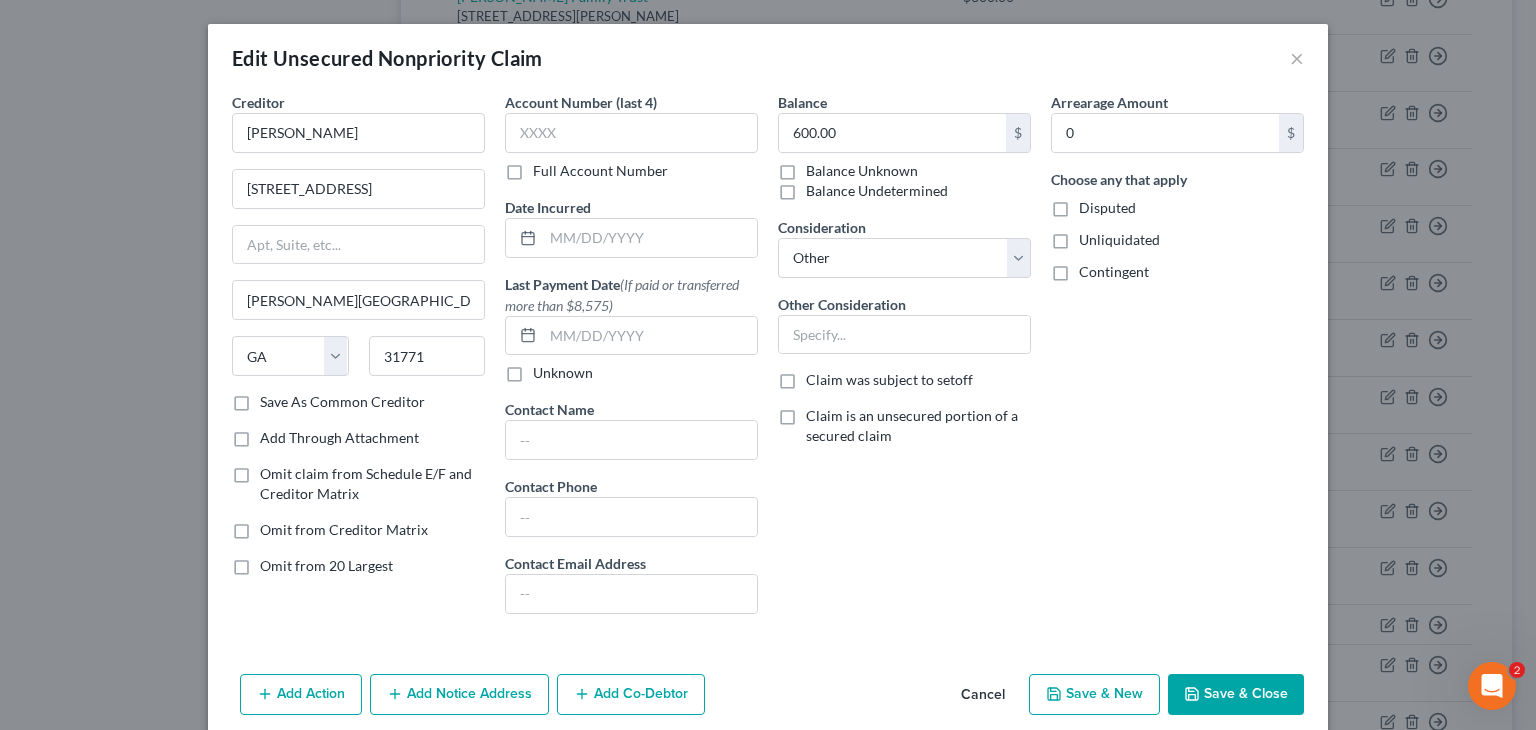 click on "Save & Close" at bounding box center [1236, 695] 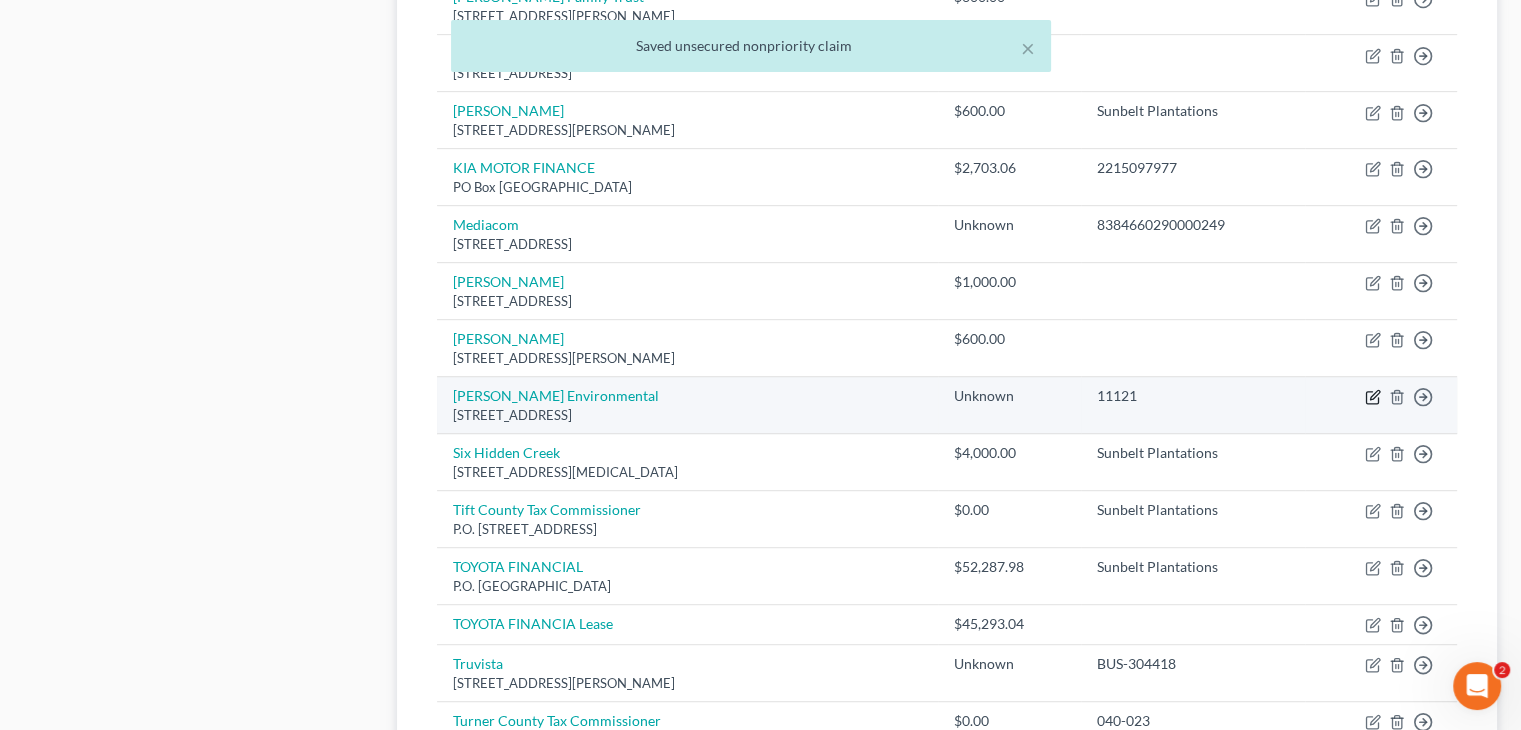 click 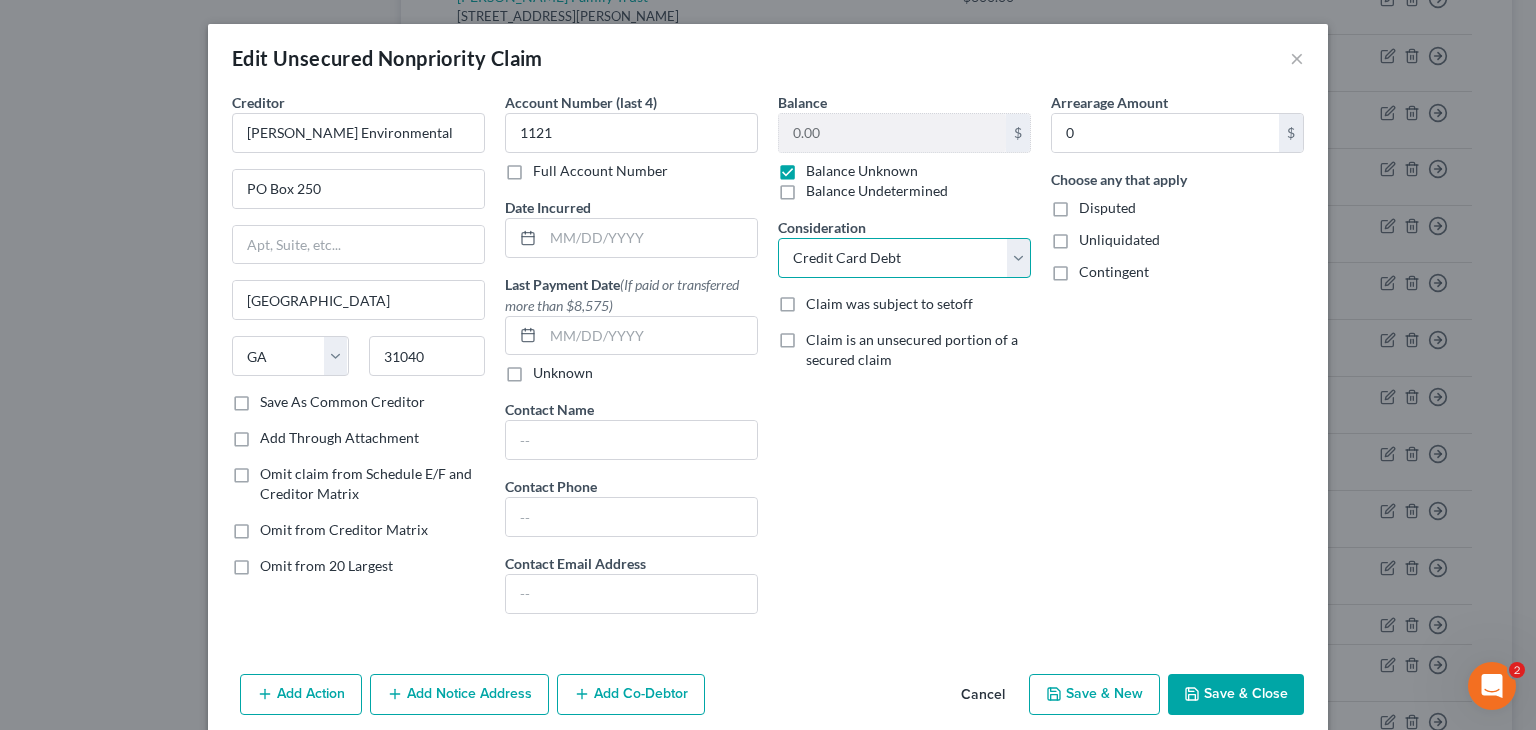 click on "Select Cable / Satellite Services Collection Agency Credit Card Debt Debt Counseling / Attorneys Deficiency Balance Home / Car Repairs Income Taxes Judgment Liens Monies Loaned / Advanced Mortgage Obligation To Pensions Other Overdrawn Bank Account Promised To Help Pay Creditors Services Suppliers Or Vendors Telephone / Internet Services Unsecured Loan Repayments Utility Services" at bounding box center [904, 258] 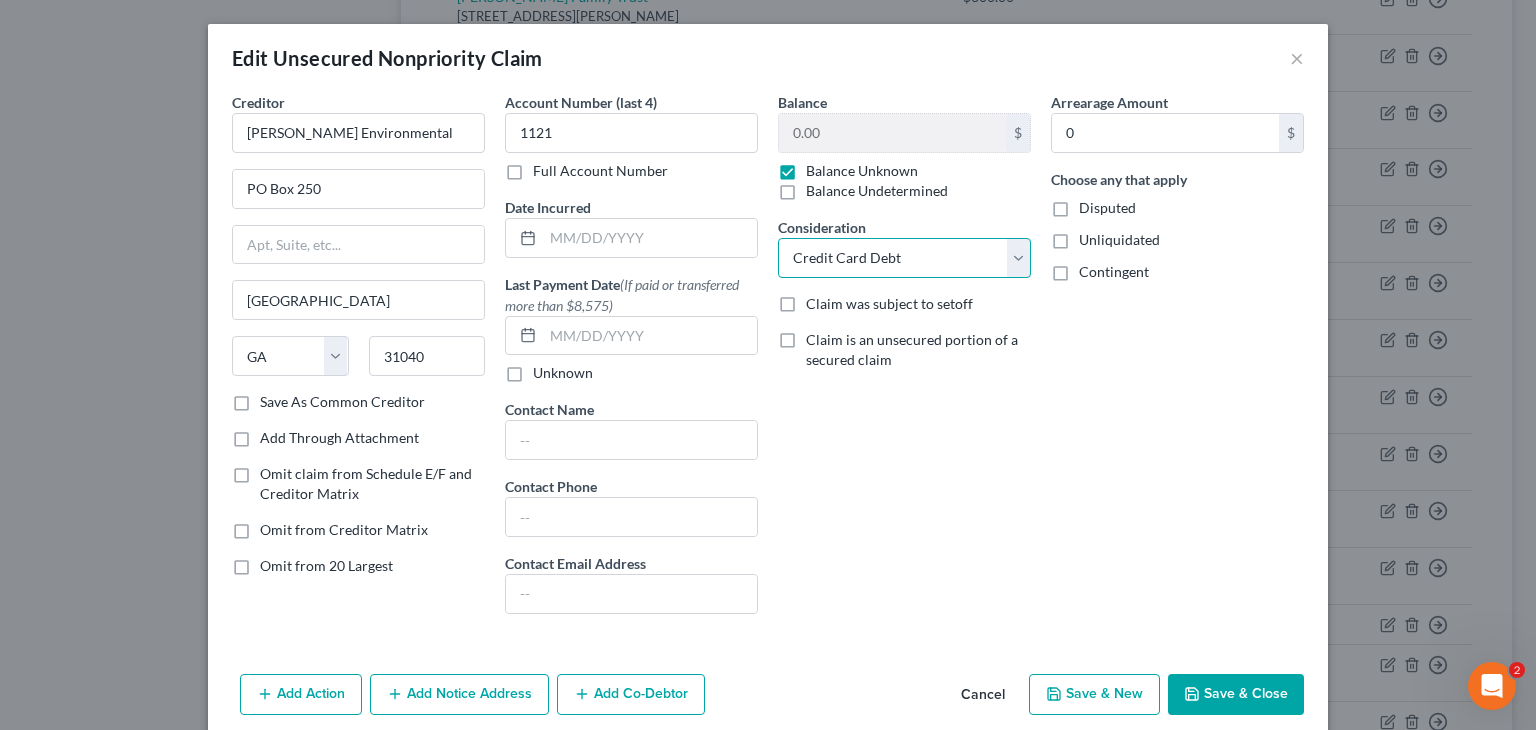 select on "11" 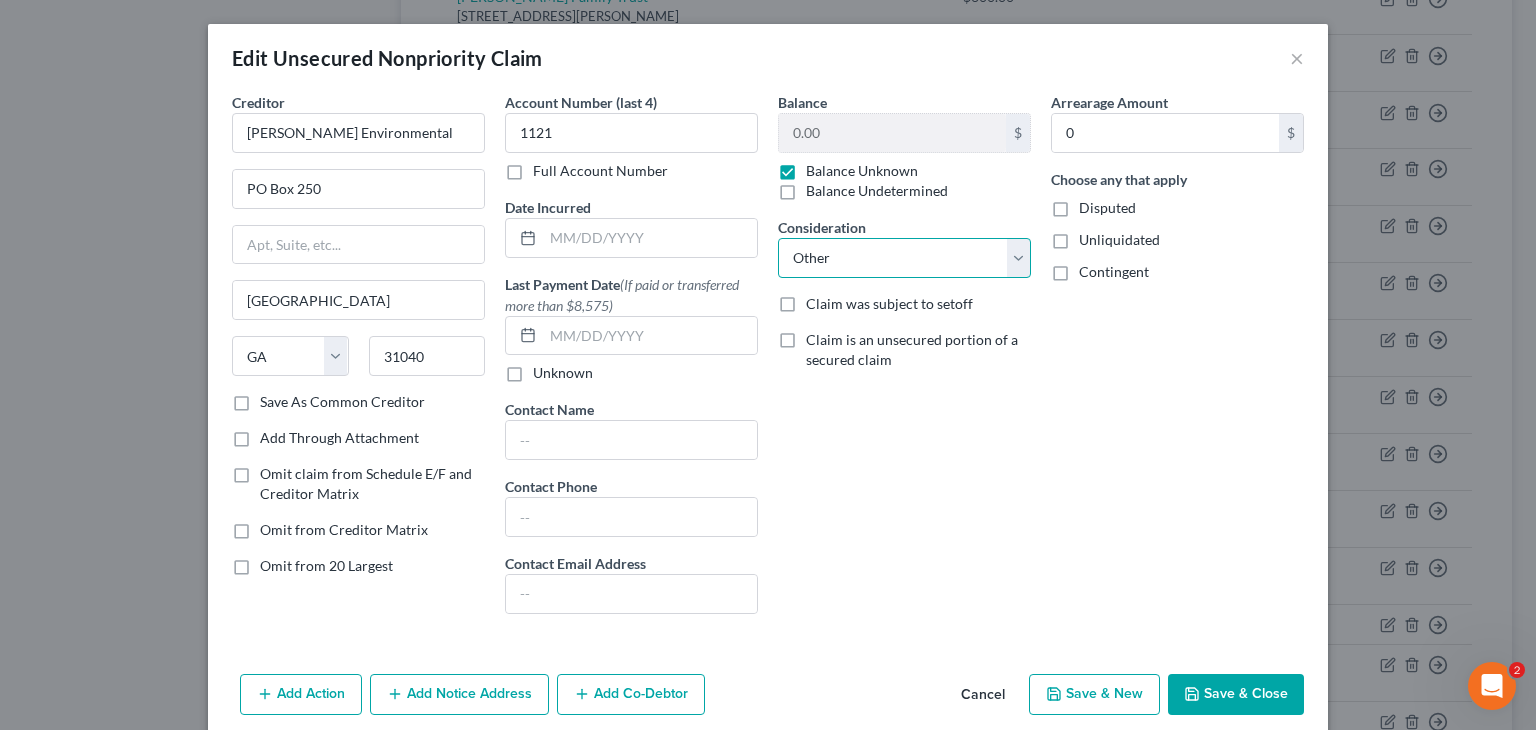 click on "Select Cable / Satellite Services Collection Agency Credit Card Debt Debt Counseling / Attorneys Deficiency Balance Home / Car Repairs Income Taxes Judgment Liens Monies Loaned / Advanced Mortgage Obligation To Pensions Other Overdrawn Bank Account Promised To Help Pay Creditors Services Suppliers Or Vendors Telephone / Internet Services Unsecured Loan Repayments Utility Services" at bounding box center [904, 258] 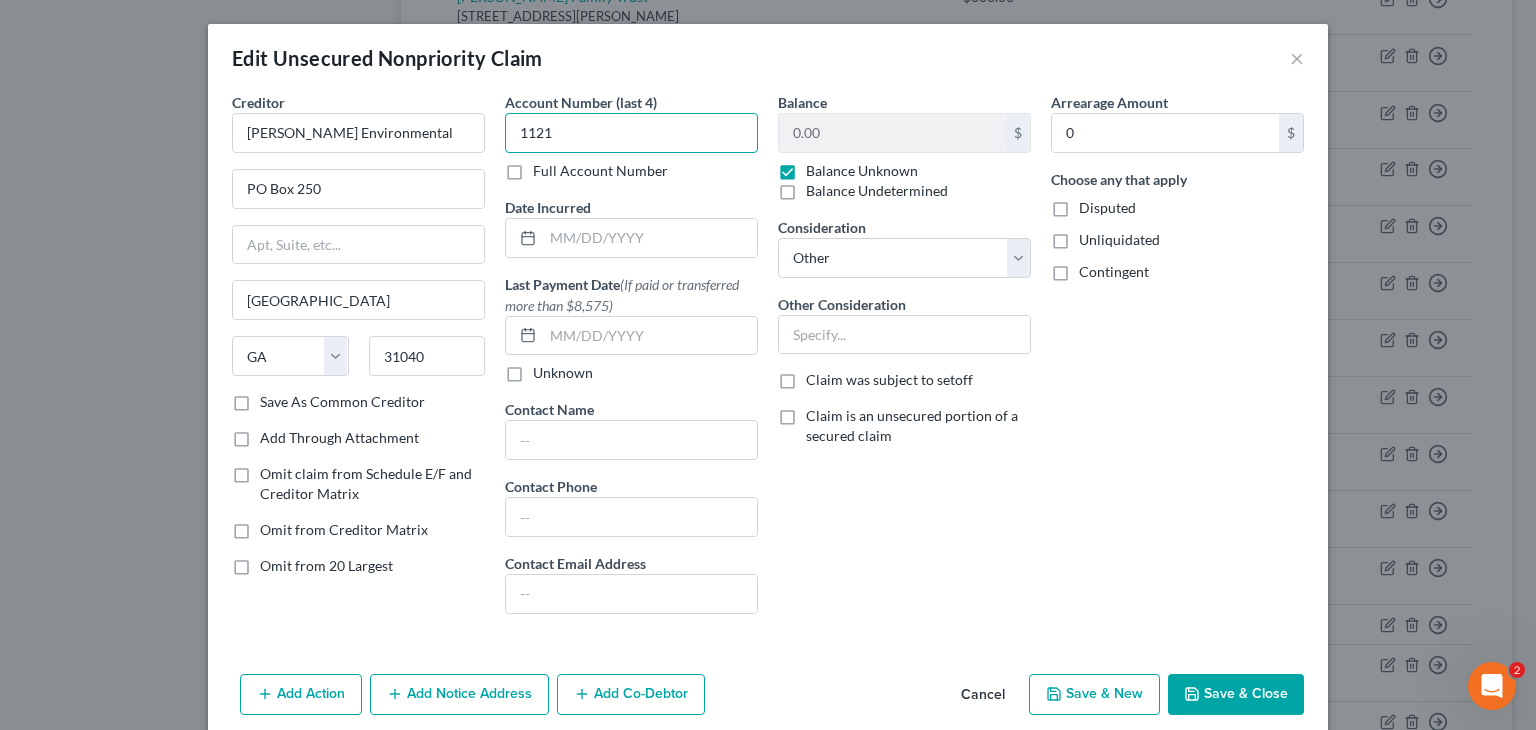 click on "1121" at bounding box center (631, 133) 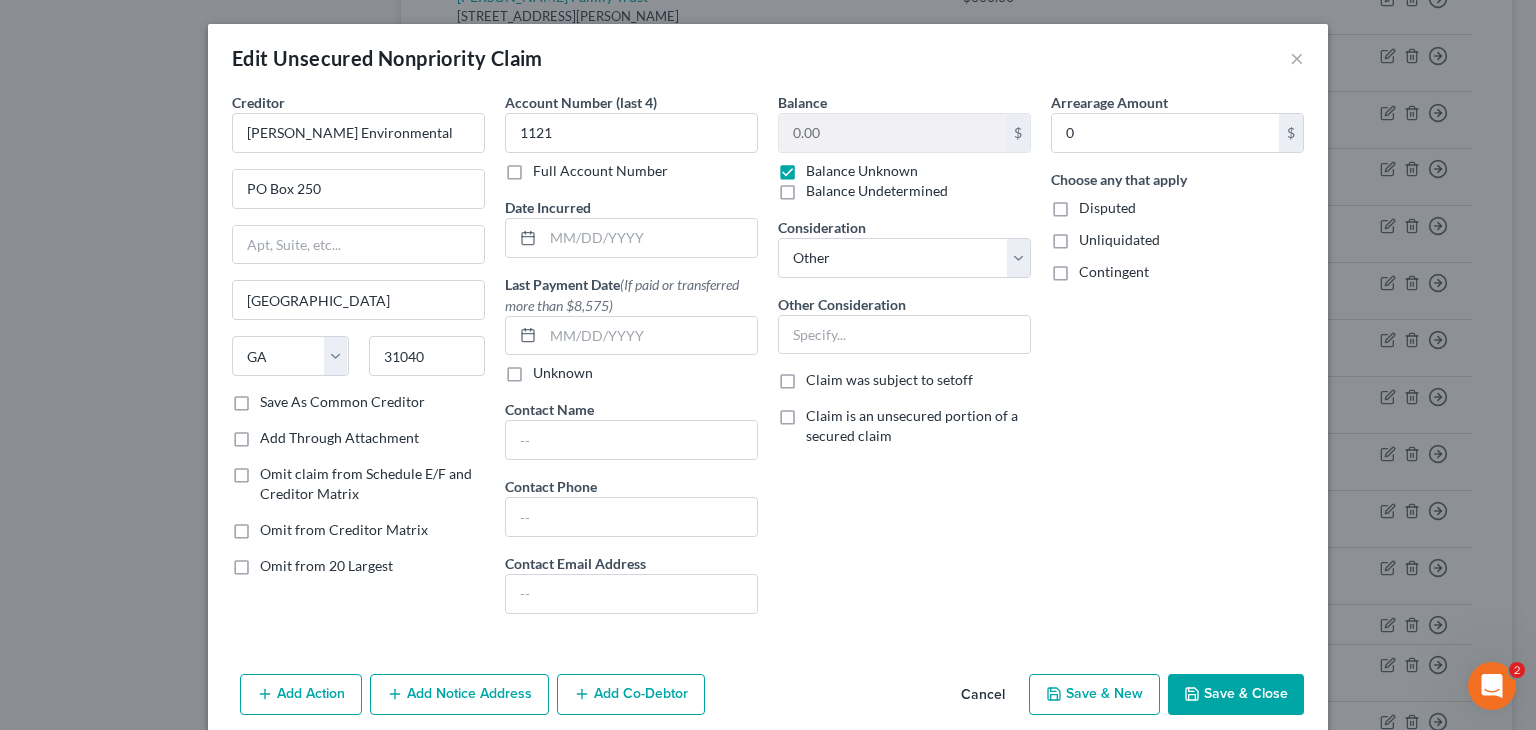 click on "Edit Unsecured Nonpriority Claim  × Creditor *    [PERSON_NAME] Environmental                      PO Box [GEOGRAPHIC_DATA] [US_STATE][GEOGRAPHIC_DATA] [GEOGRAPHIC_DATA] [GEOGRAPHIC_DATA] CO [GEOGRAPHIC_DATA] DE [GEOGRAPHIC_DATA] [GEOGRAPHIC_DATA] [GEOGRAPHIC_DATA] GU HI ID [GEOGRAPHIC_DATA] IN [GEOGRAPHIC_DATA] [GEOGRAPHIC_DATA] [GEOGRAPHIC_DATA] [GEOGRAPHIC_DATA] MD [GEOGRAPHIC_DATA] [GEOGRAPHIC_DATA] [GEOGRAPHIC_DATA] [GEOGRAPHIC_DATA] [GEOGRAPHIC_DATA] MT [GEOGRAPHIC_DATA] [GEOGRAPHIC_DATA] [GEOGRAPHIC_DATA] [GEOGRAPHIC_DATA] [GEOGRAPHIC_DATA] [GEOGRAPHIC_DATA] [GEOGRAPHIC_DATA] [GEOGRAPHIC_DATA] [GEOGRAPHIC_DATA] [GEOGRAPHIC_DATA] OR [GEOGRAPHIC_DATA] PR RI SC SD [GEOGRAPHIC_DATA] [GEOGRAPHIC_DATA] [GEOGRAPHIC_DATA] VI [GEOGRAPHIC_DATA] [GEOGRAPHIC_DATA] [GEOGRAPHIC_DATA] WV [GEOGRAPHIC_DATA] WY 31040 Save As Common Creditor Add Through Attachment Omit claim from Schedule E/F and Creditor Matrix Omit from Creditor Matrix Omit from 20 Largest
Account Number (last 4)
1121
Full Account Number
Date Incurred         Last Payment Date  (If paid or transferred more than $8,575)         Unknown Contact Name Contact Phone Contact Email Address Balance
0.00 $
Balance Unknown
Balance Undetermined
0.00 $
Balance Unknown
Consideration Select Cable / Satellite Services Collection Agency Credit Card Debt Debt Counseling / Attorneys Deficiency Balance Home / Car Repairs Income Taxes Mortgage 0" at bounding box center [768, 365] 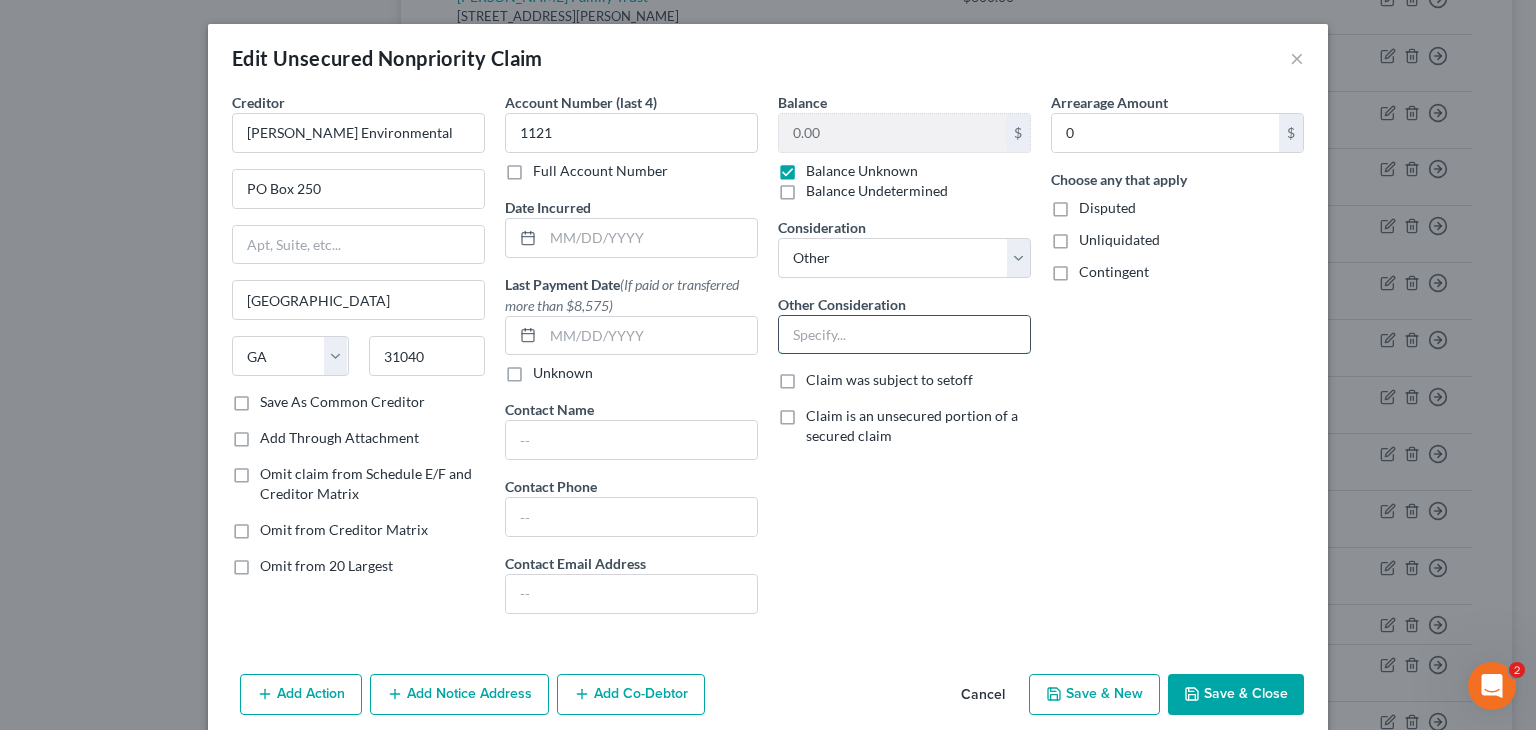 click at bounding box center [904, 335] 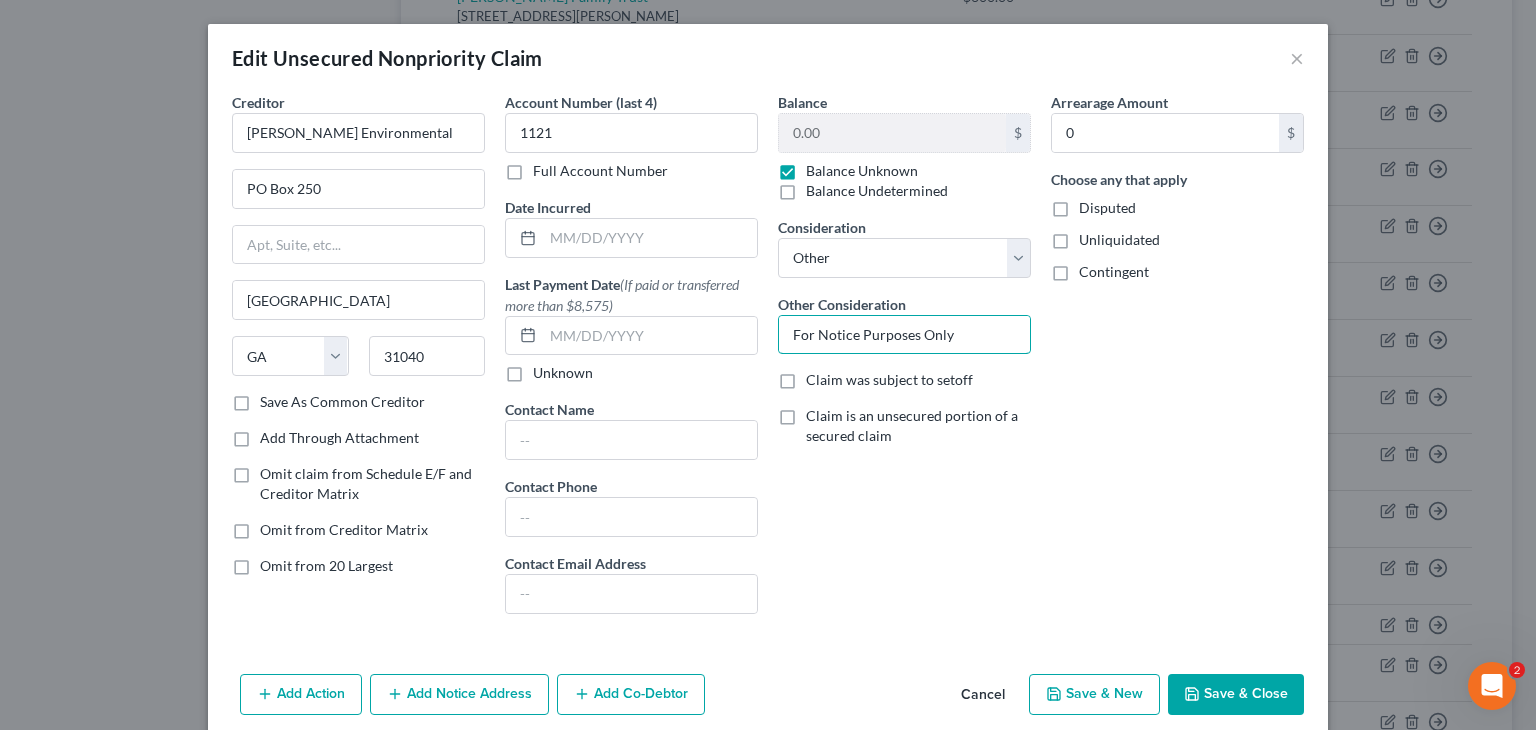 type on "For Notice Purposes Only" 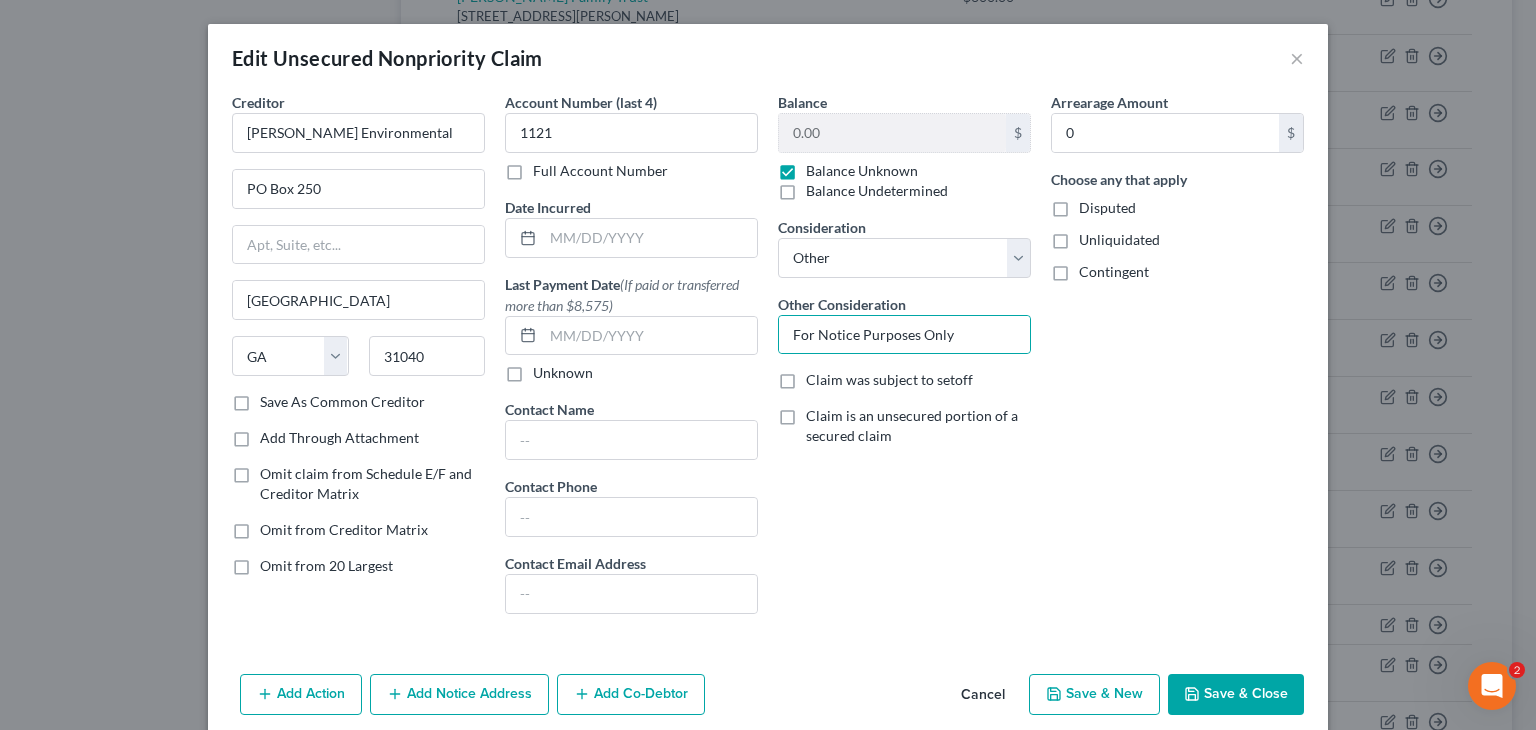 click on "Save & Close" at bounding box center (1236, 695) 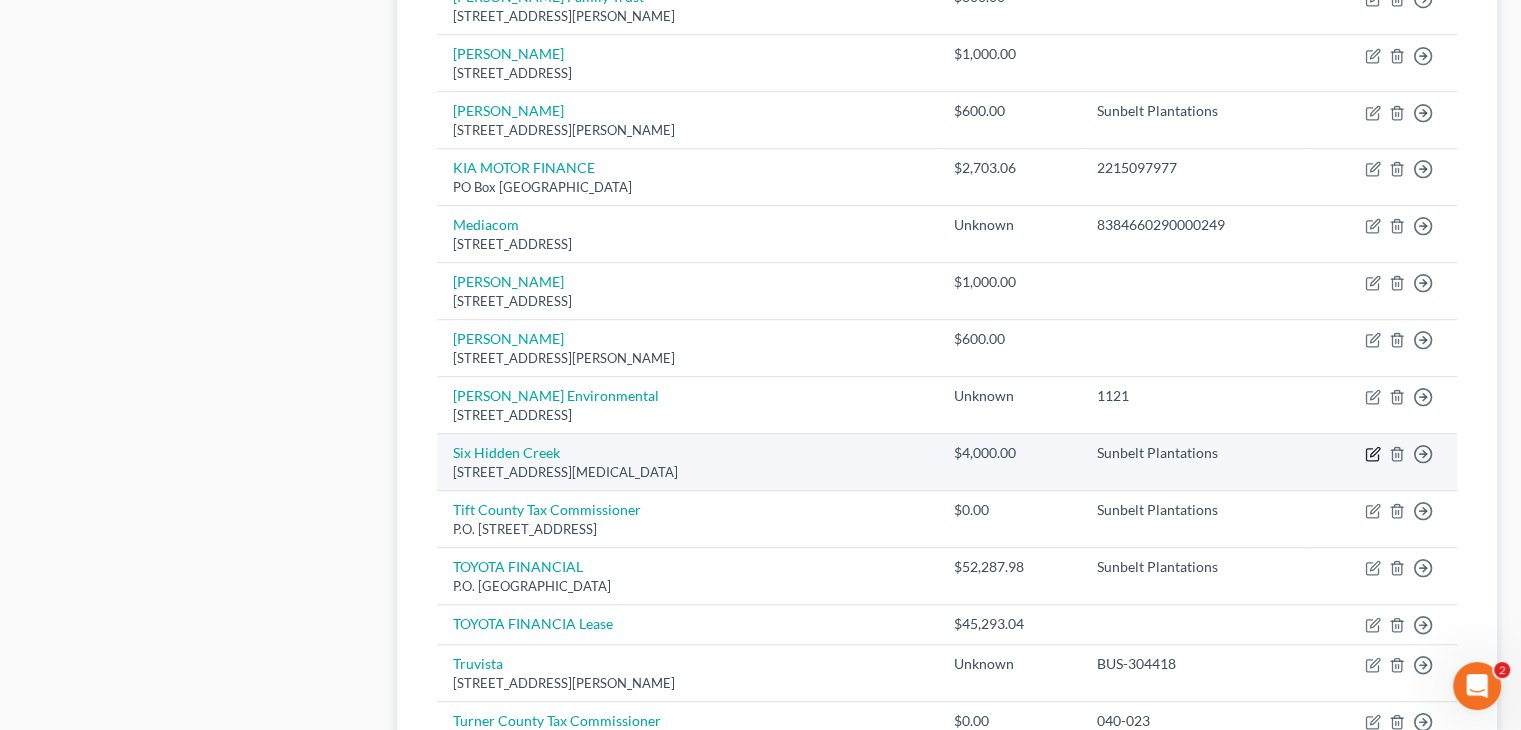 click 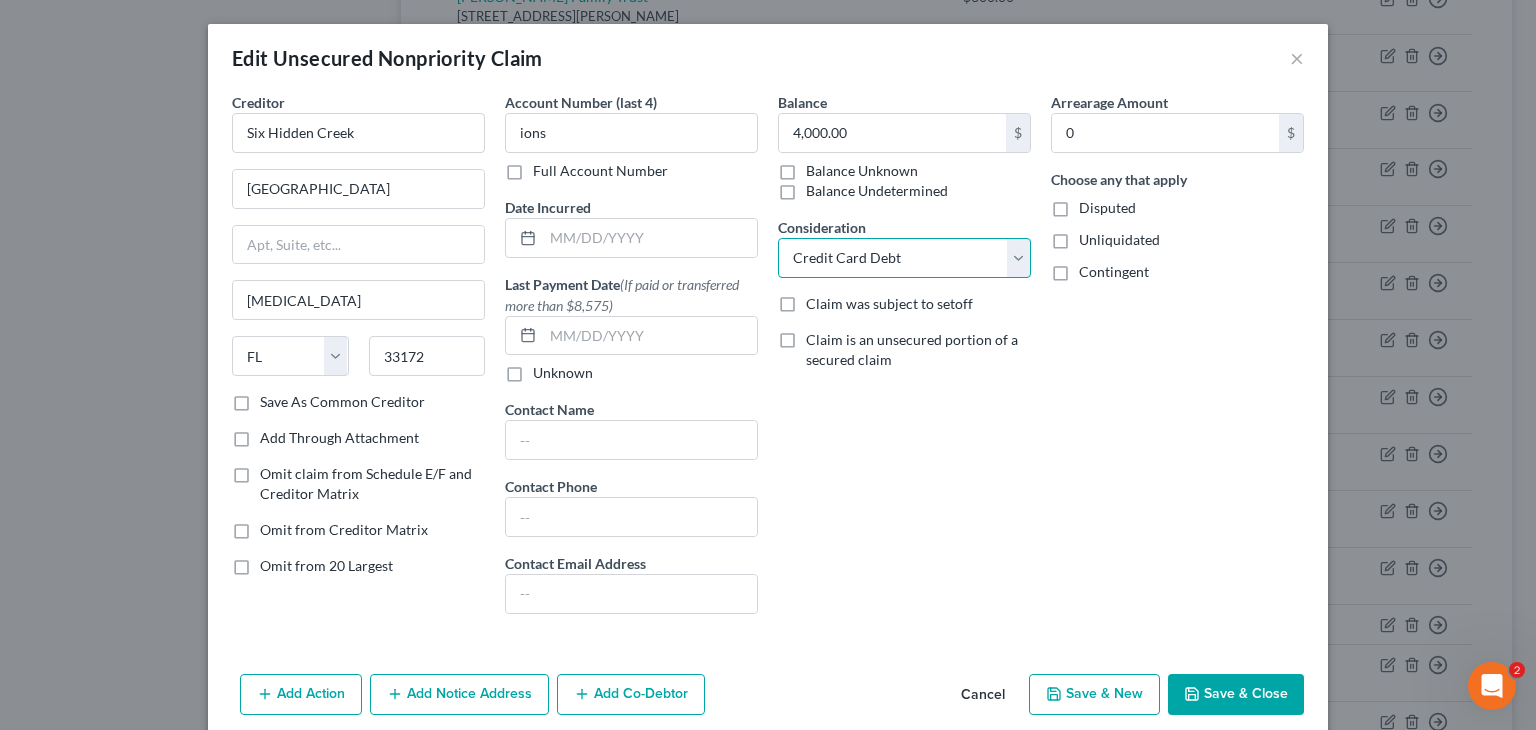 click on "Select Cable / Satellite Services Collection Agency Credit Card Debt Debt Counseling / Attorneys Deficiency Balance Home / Car Repairs Income Taxes Judgment Liens Monies Loaned / Advanced Mortgage Obligation To Pensions Other Overdrawn Bank Account Promised To Help Pay Creditors Services Suppliers Or Vendors Telephone / Internet Services Unsecured Loan Repayments Utility Services" at bounding box center [904, 258] 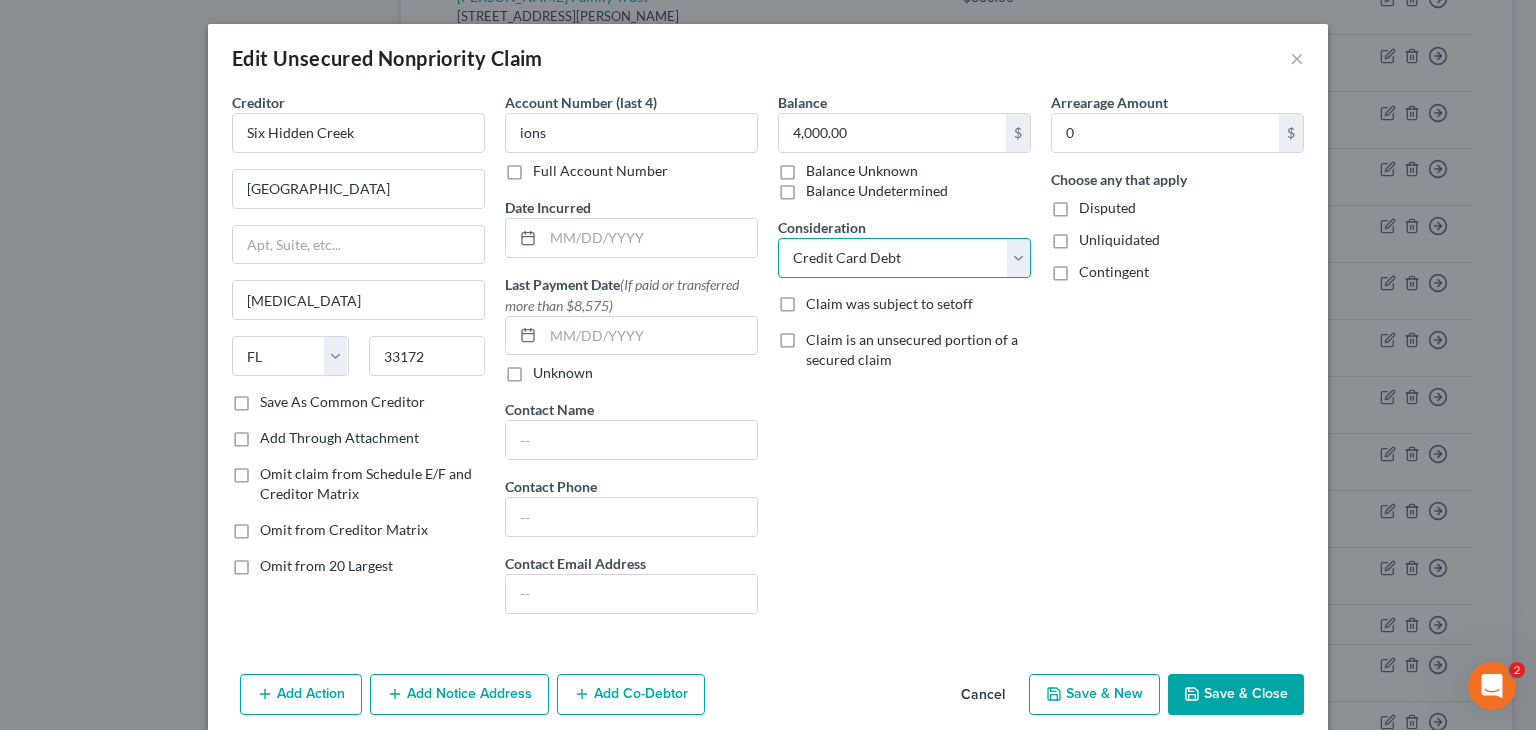 select on "11" 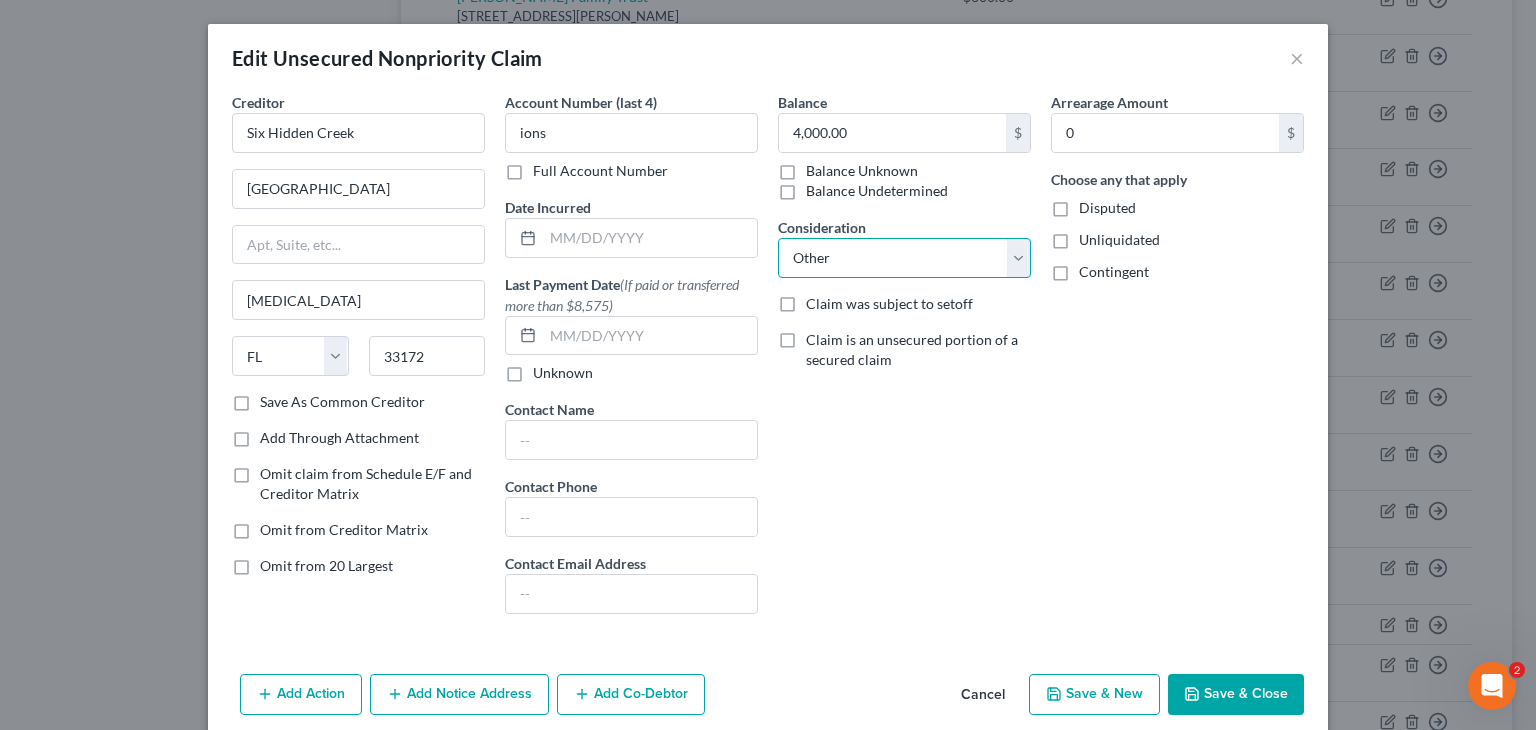 click on "Select Cable / Satellite Services Collection Agency Credit Card Debt Debt Counseling / Attorneys Deficiency Balance Home / Car Repairs Income Taxes Judgment Liens Monies Loaned / Advanced Mortgage Obligation To Pensions Other Overdrawn Bank Account Promised To Help Pay Creditors Services Suppliers Or Vendors Telephone / Internet Services Unsecured Loan Repayments Utility Services" at bounding box center [904, 258] 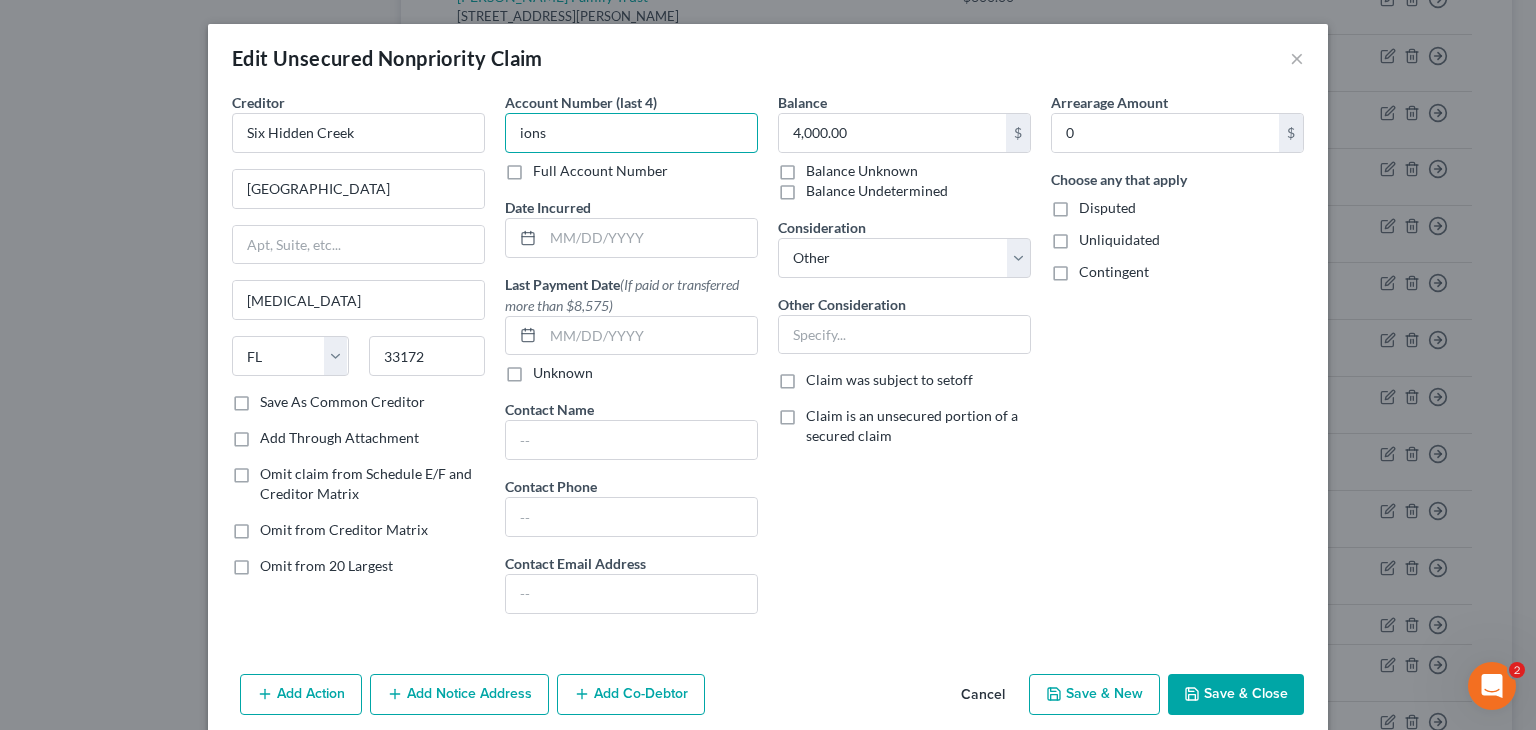 drag, startPoint x: 624, startPoint y: 132, endPoint x: 9, endPoint y: 90, distance: 616.4325 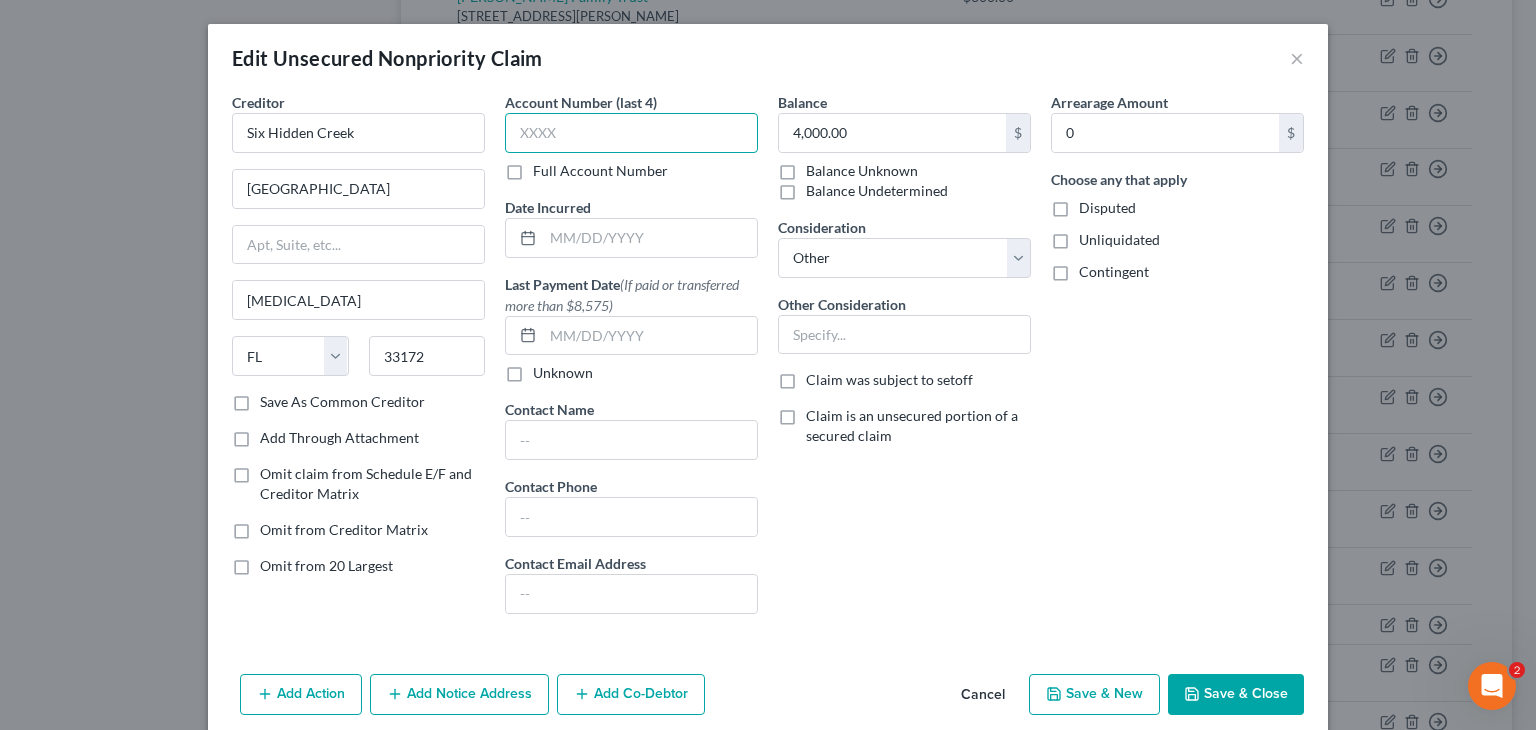 type 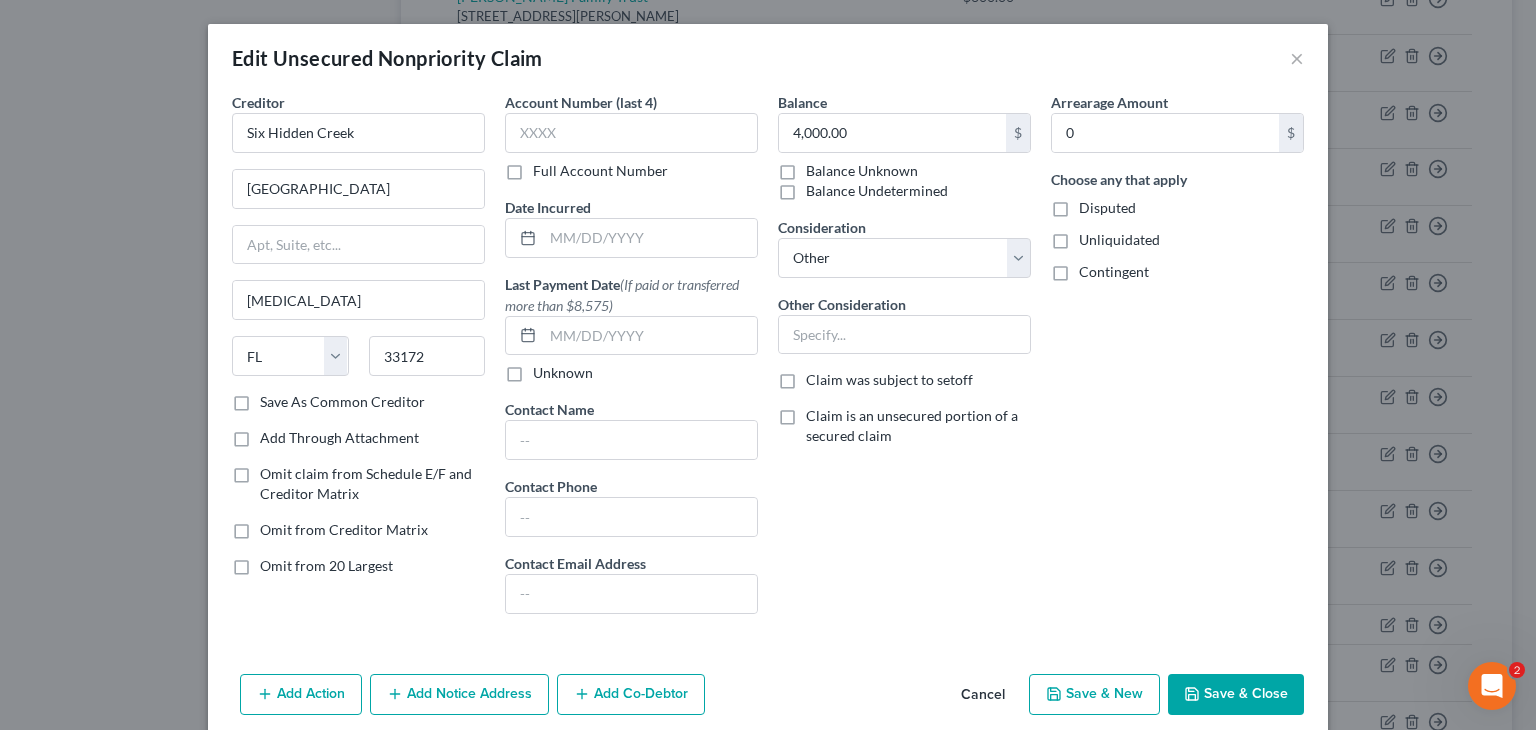 click on "Save & Close" at bounding box center (1236, 695) 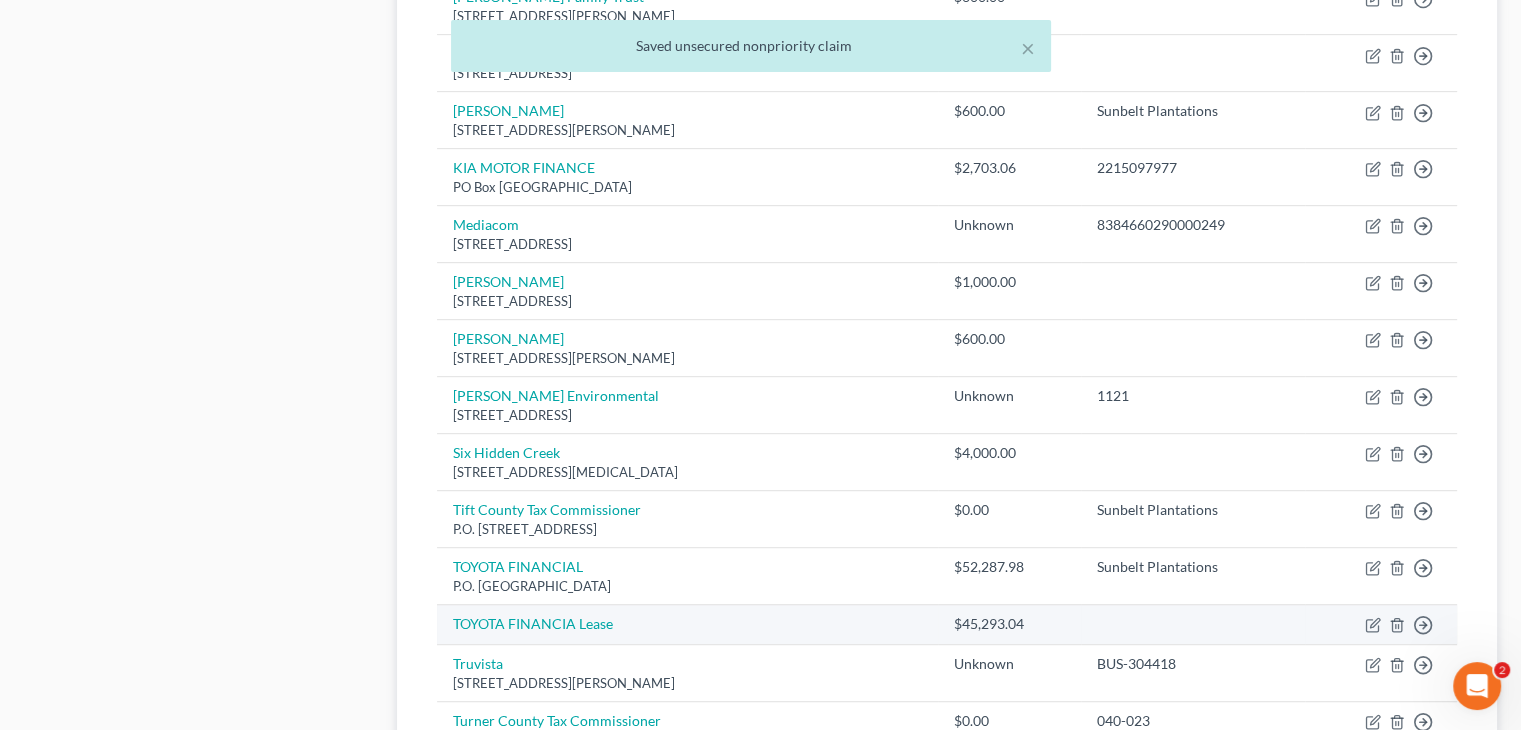 scroll, scrollTop: 1100, scrollLeft: 0, axis: vertical 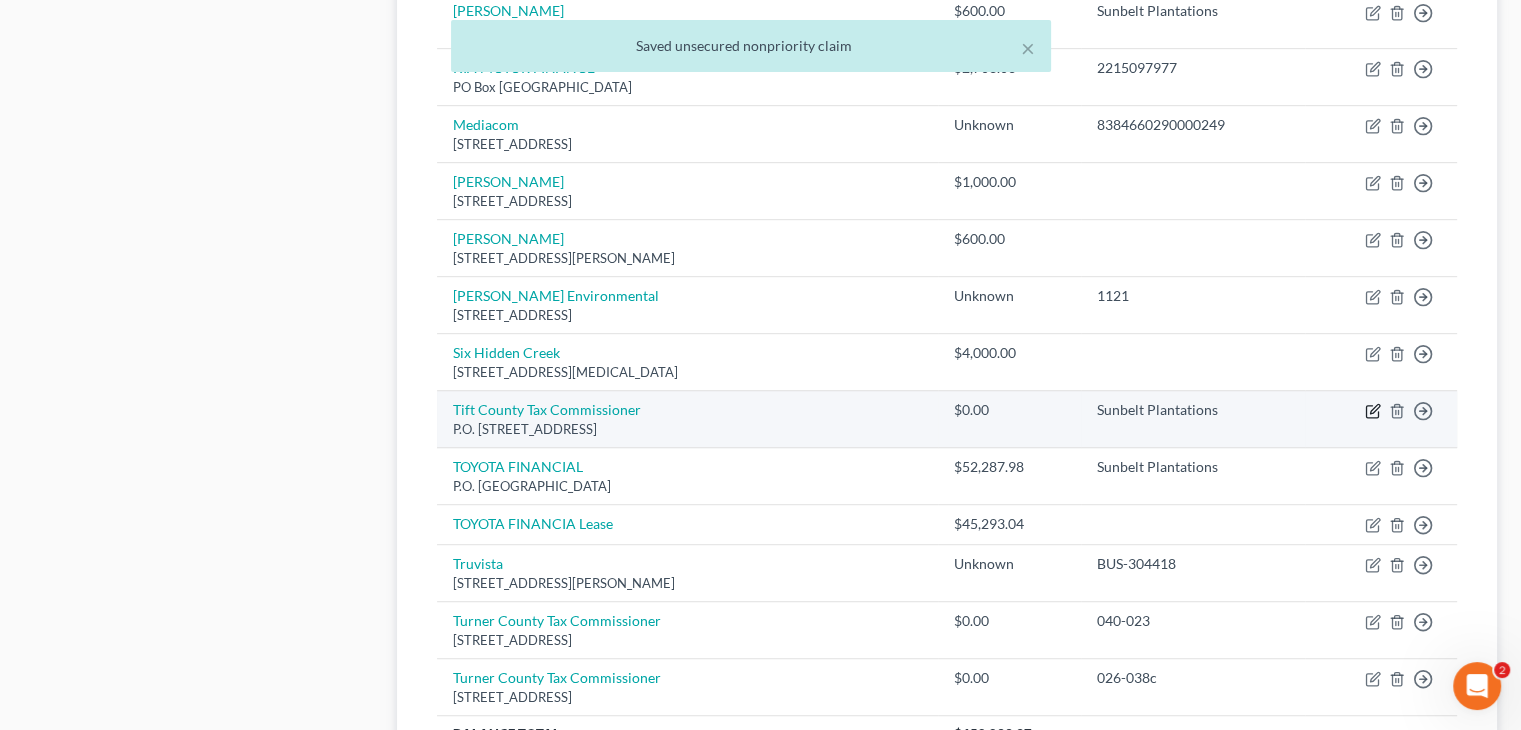 click 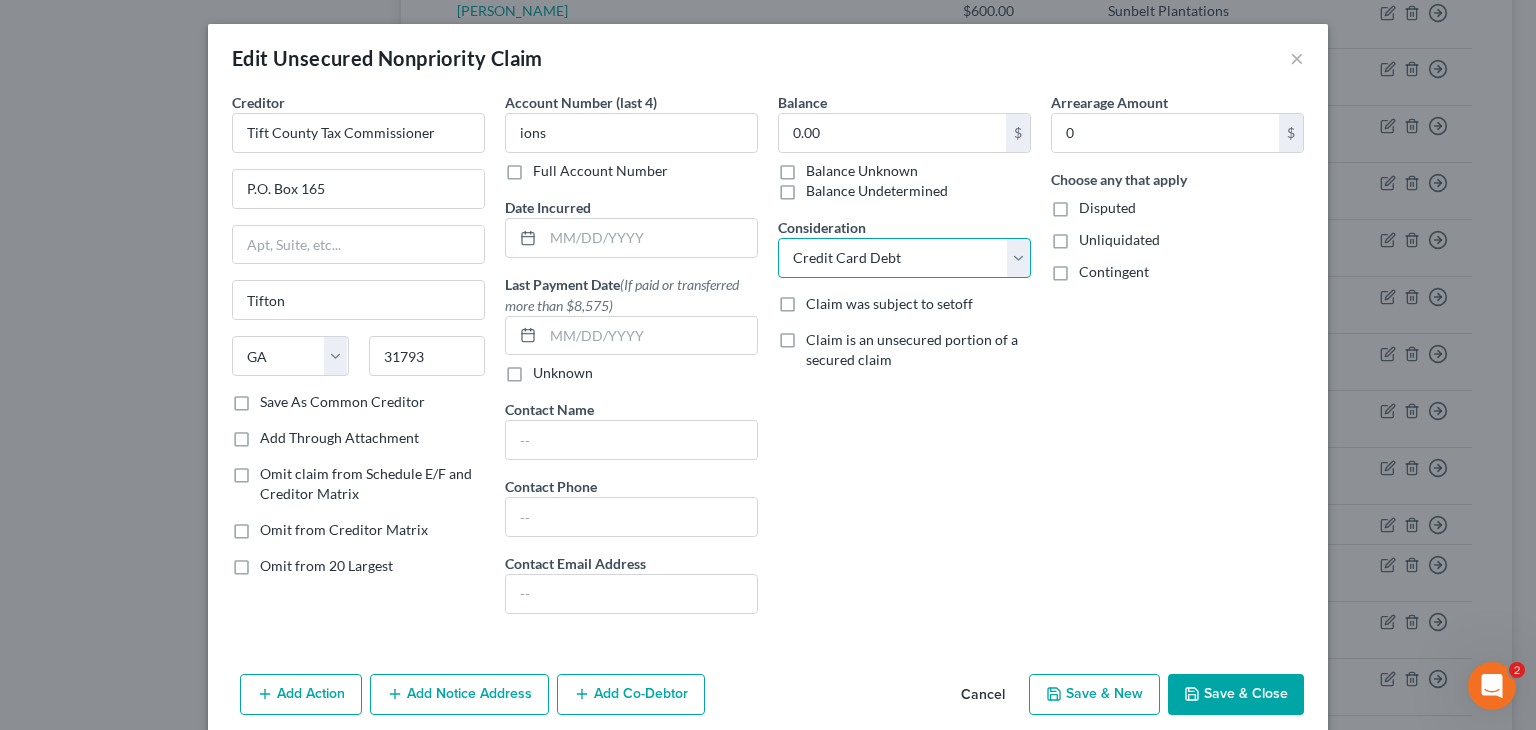 click on "Select Cable / Satellite Services Collection Agency Credit Card Debt Debt Counseling / Attorneys Deficiency Balance Home / Car Repairs Income Taxes Judgment Liens Monies Loaned / Advanced Mortgage Obligation To Pensions Other Overdrawn Bank Account Promised To Help Pay Creditors Services Suppliers Or Vendors Telephone / Internet Services Unsecured Loan Repayments Utility Services" at bounding box center (904, 258) 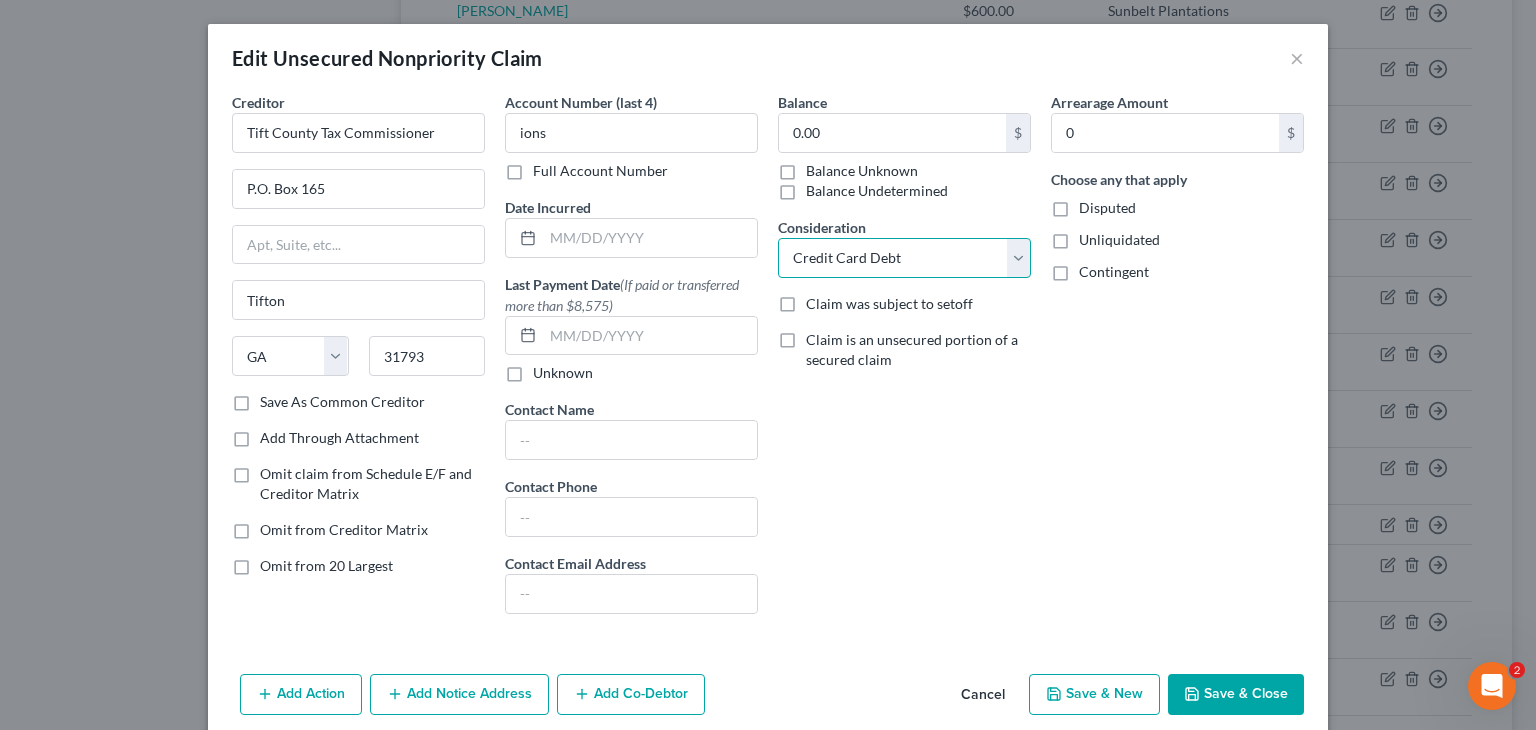 select on "11" 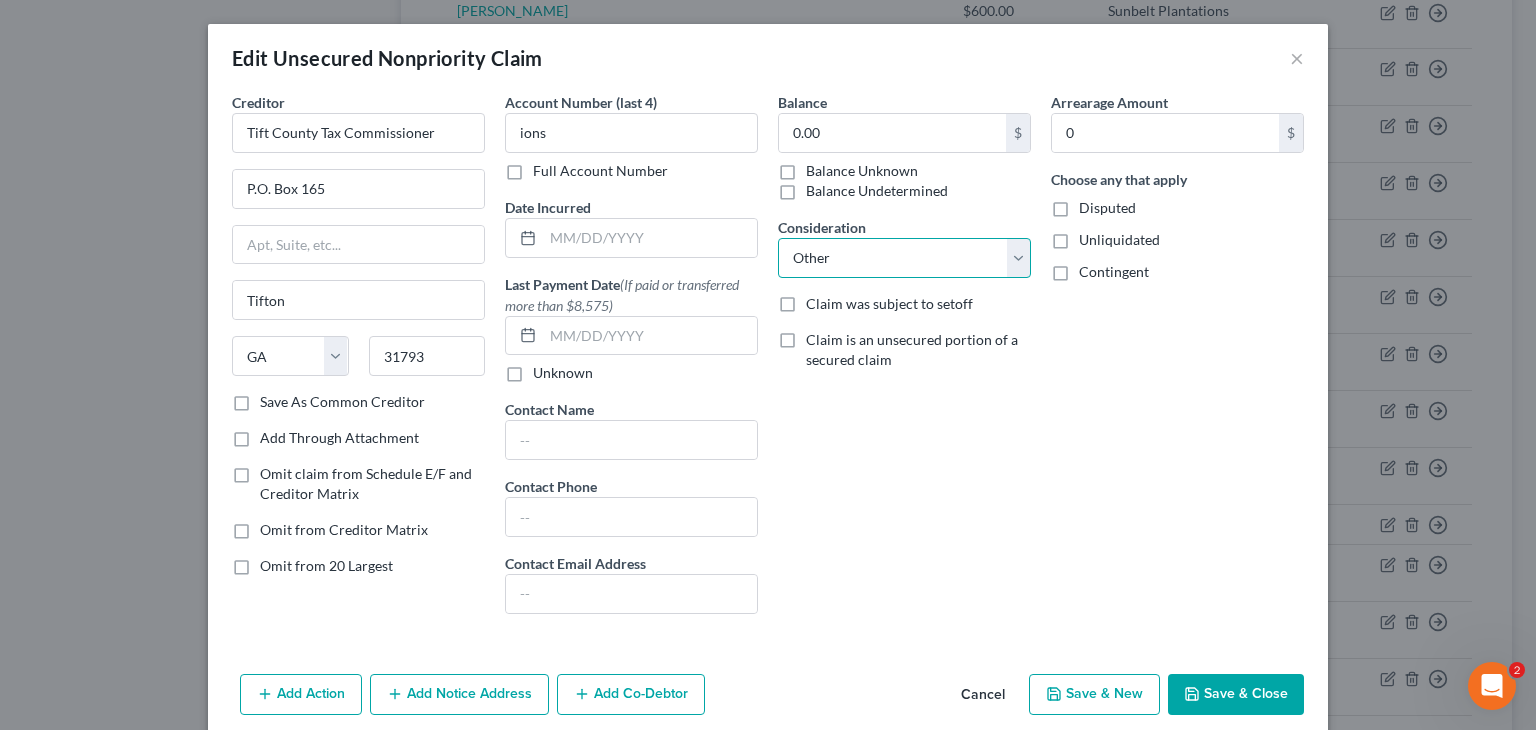 click on "Select Cable / Satellite Services Collection Agency Credit Card Debt Debt Counseling / Attorneys Deficiency Balance Home / Car Repairs Income Taxes Judgment Liens Monies Loaned / Advanced Mortgage Obligation To Pensions Other Overdrawn Bank Account Promised To Help Pay Creditors Services Suppliers Or Vendors Telephone / Internet Services Unsecured Loan Repayments Utility Services" at bounding box center [904, 258] 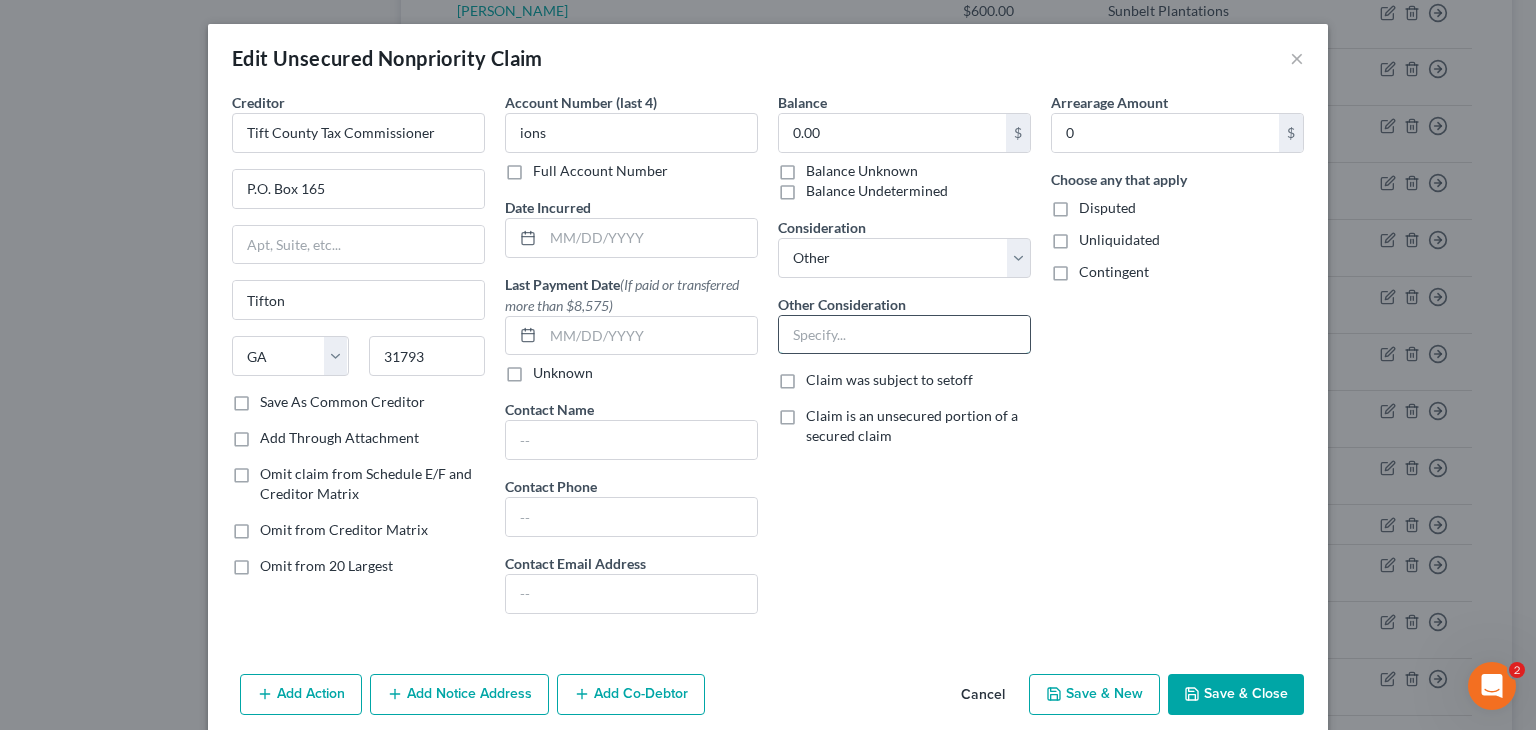 click at bounding box center [904, 335] 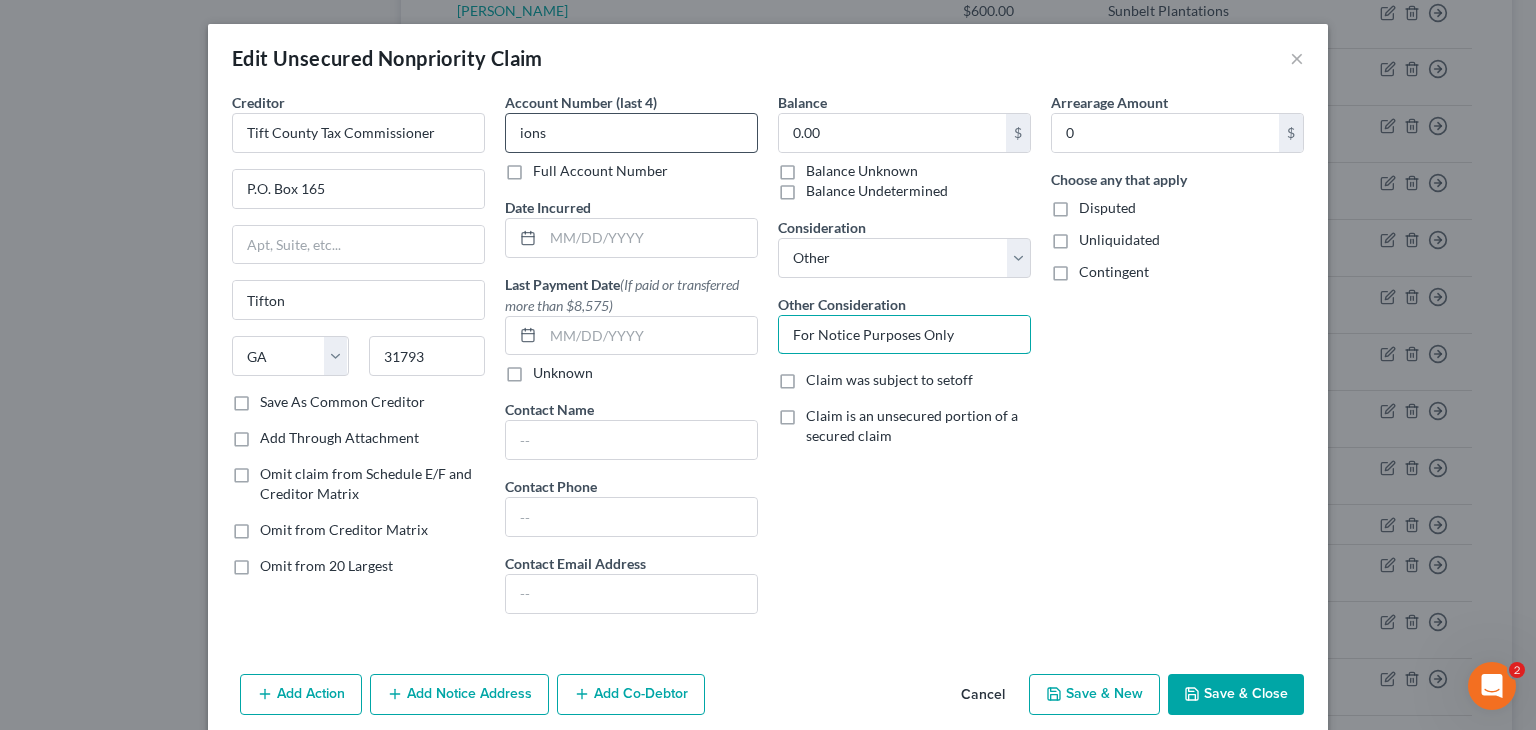 type on "For Notice Purposes Only" 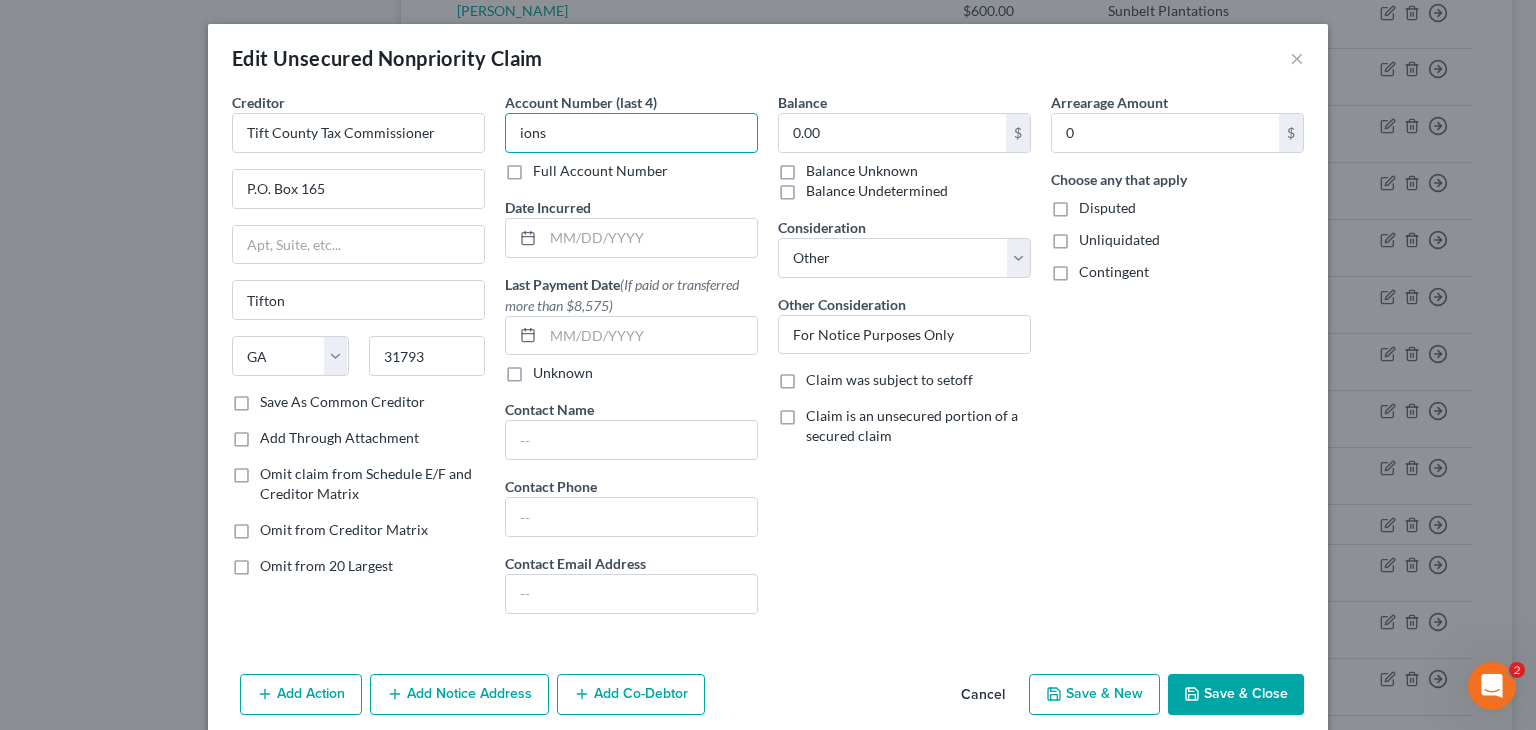 drag, startPoint x: 582, startPoint y: 125, endPoint x: 27, endPoint y: 92, distance: 555.9802 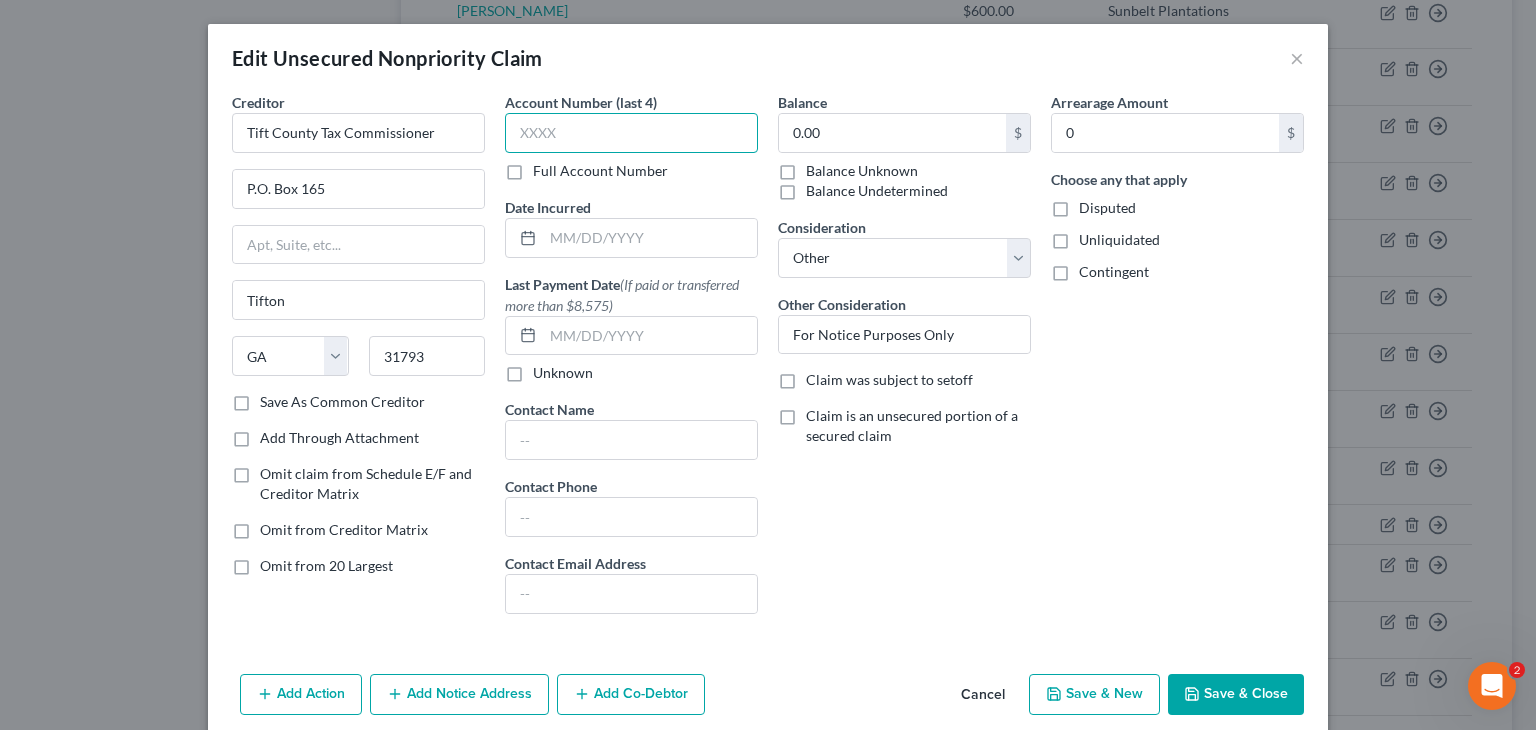 type 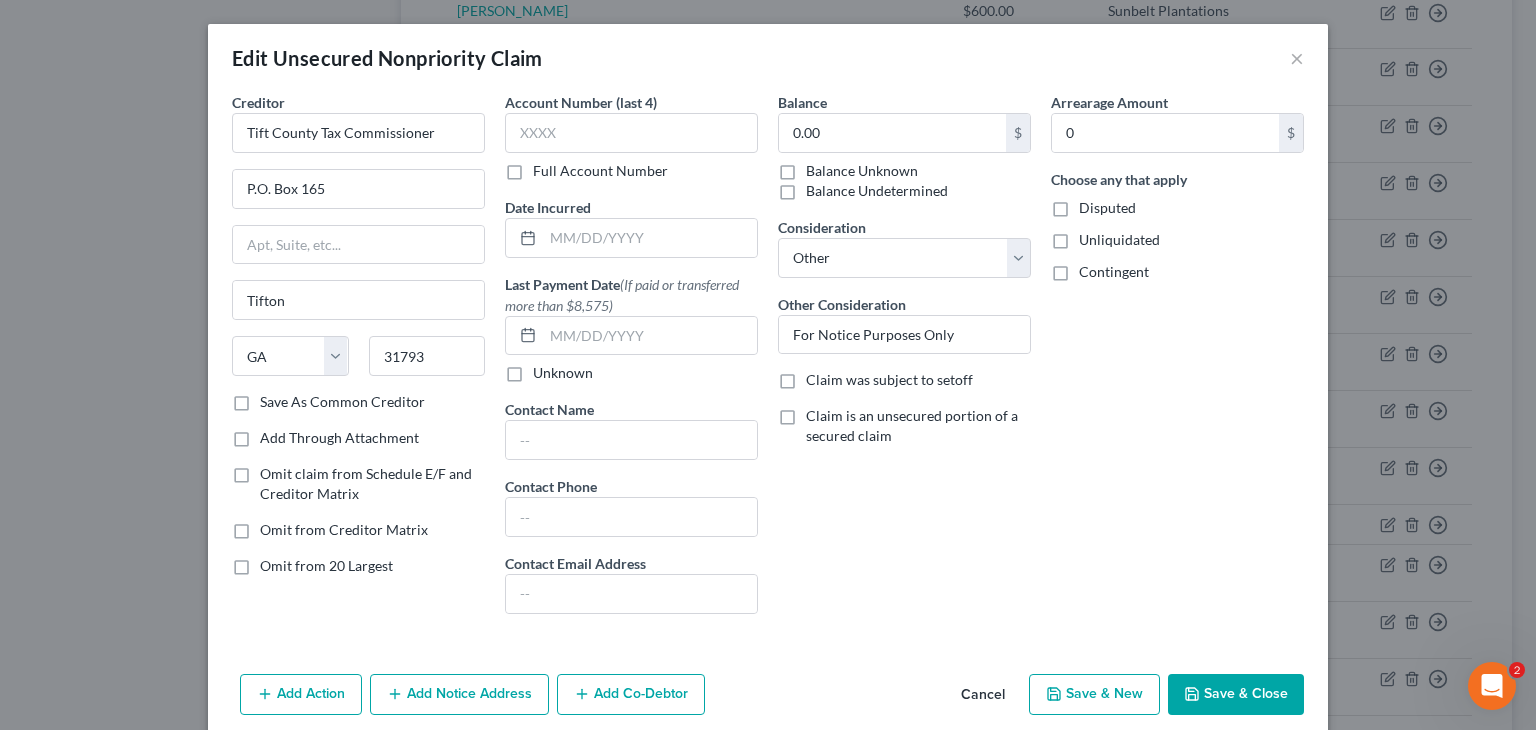 click on "Save & Close" at bounding box center (1236, 695) 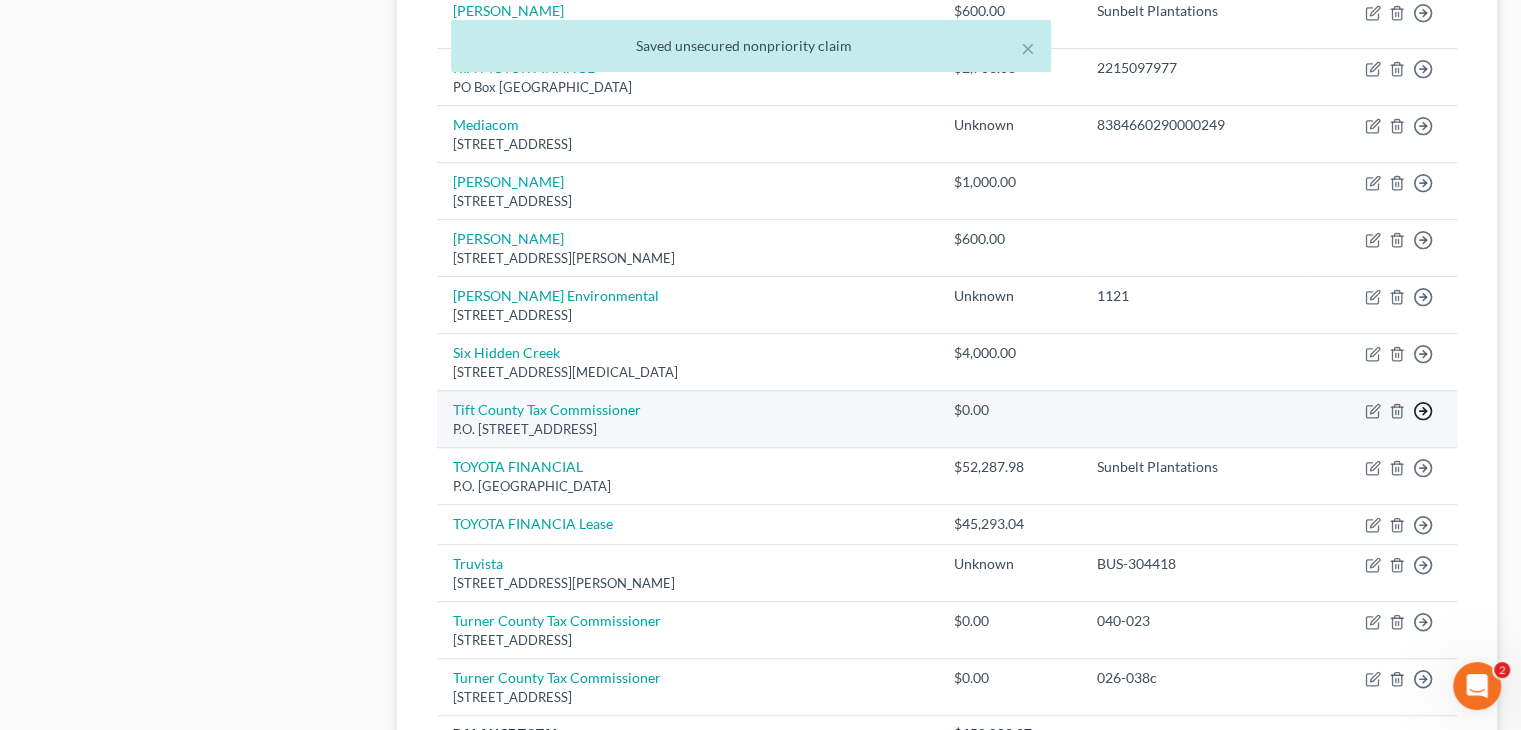 click 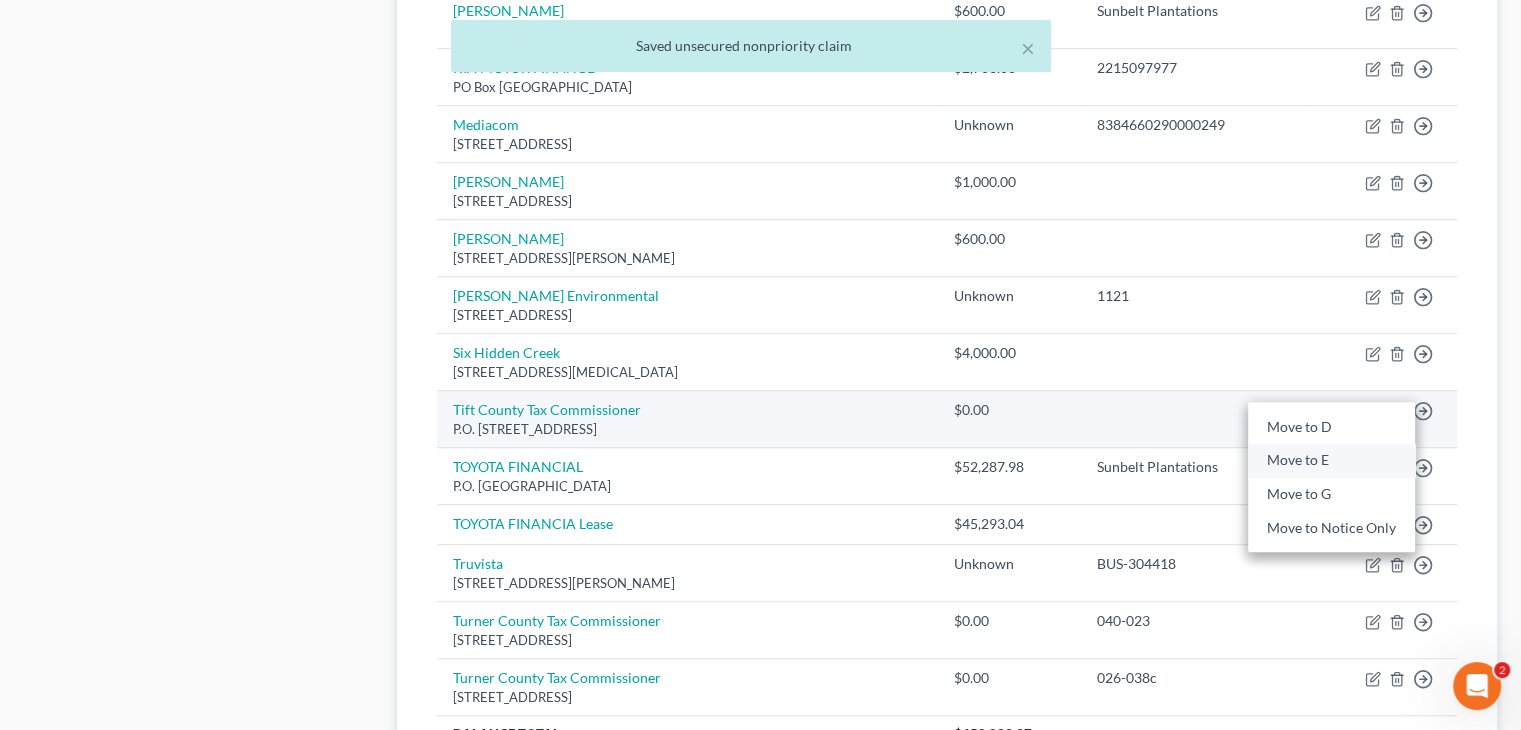 click on "Move to E" at bounding box center (1331, 460) 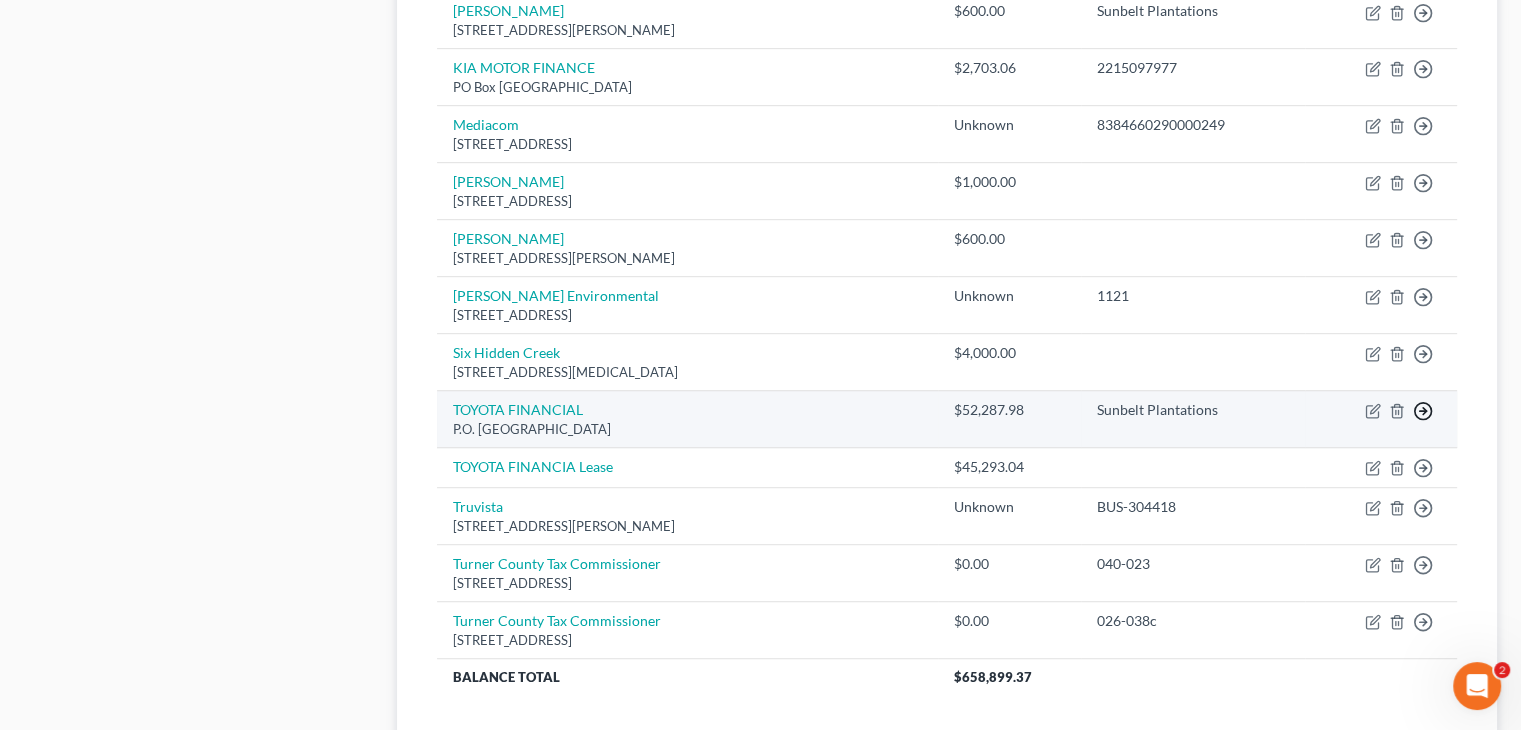 click 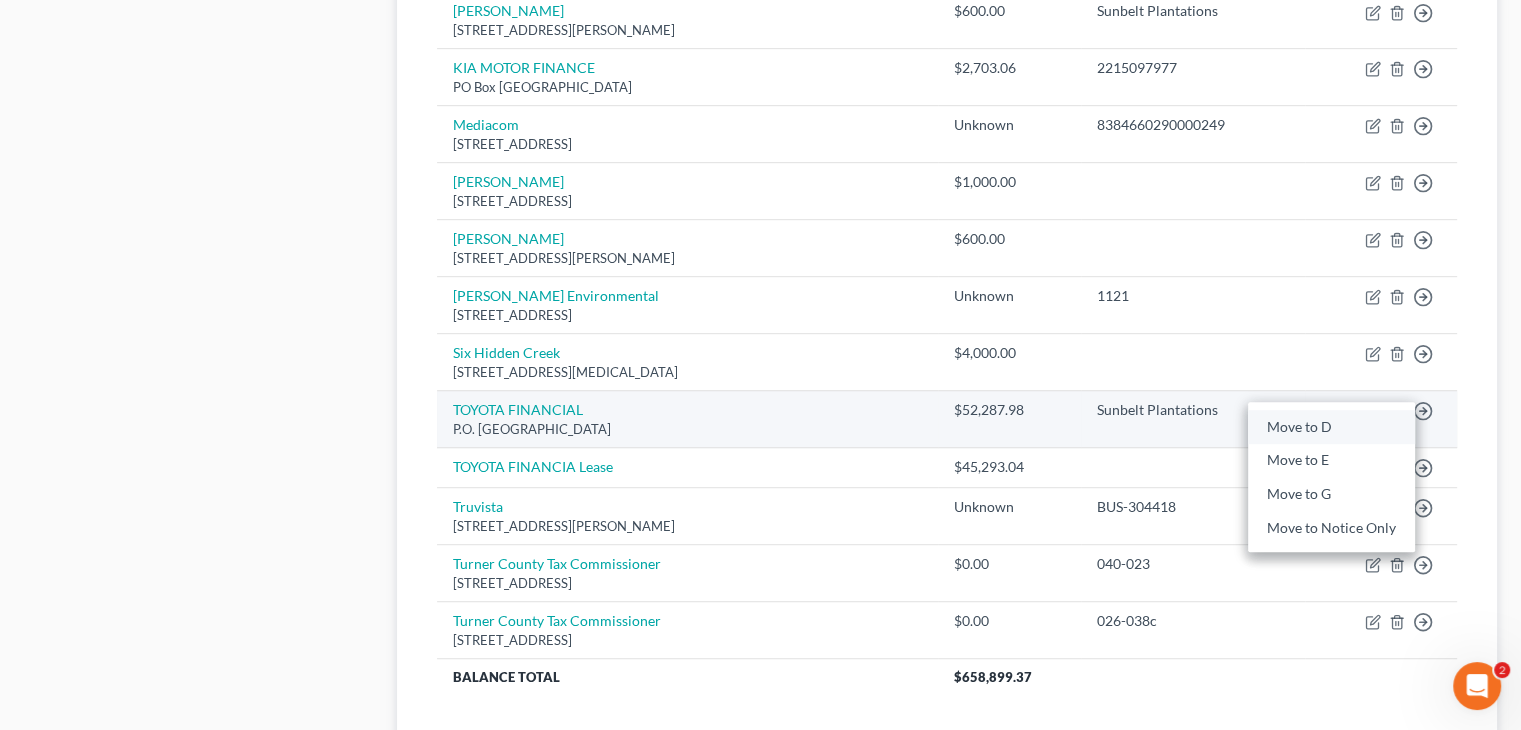click on "Move to D" at bounding box center [1331, 427] 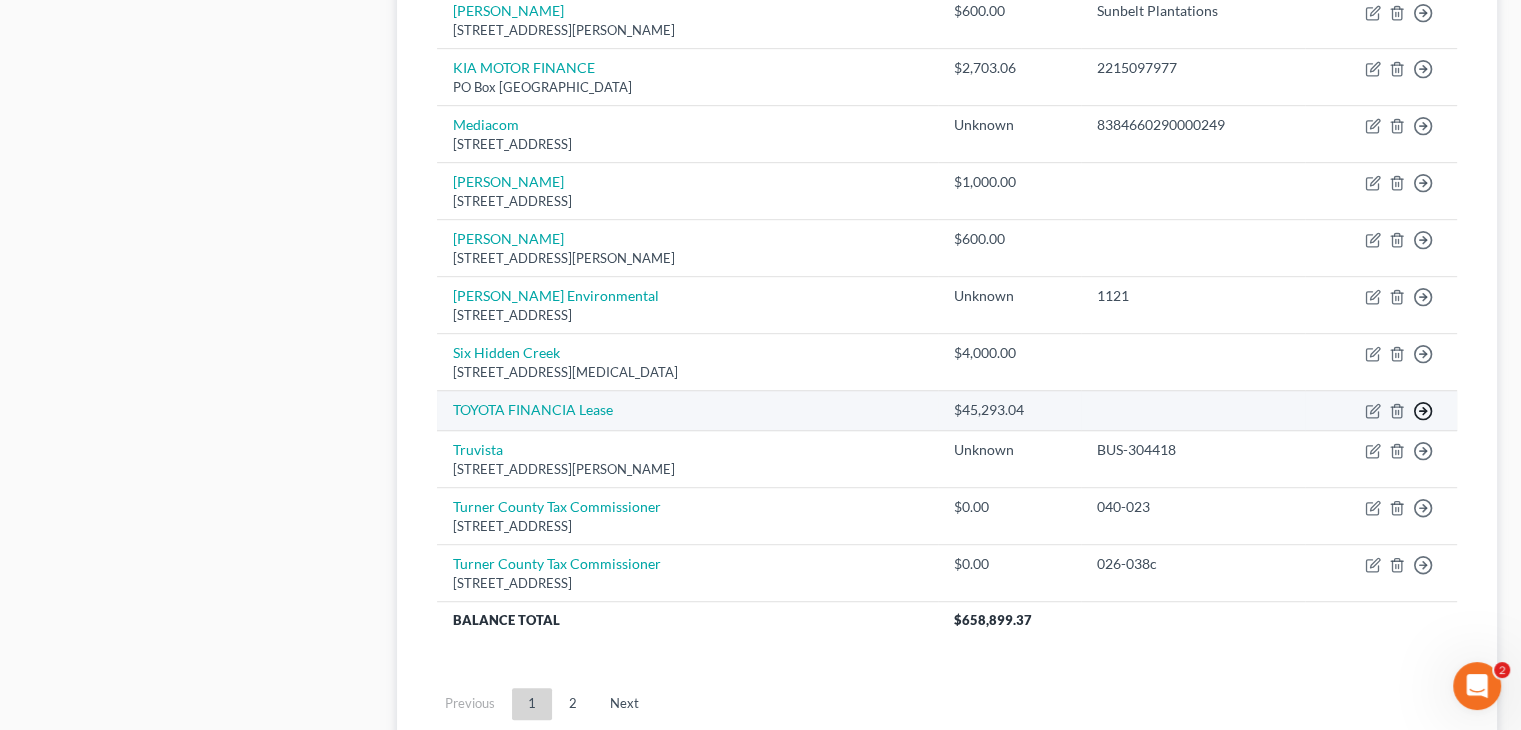 click 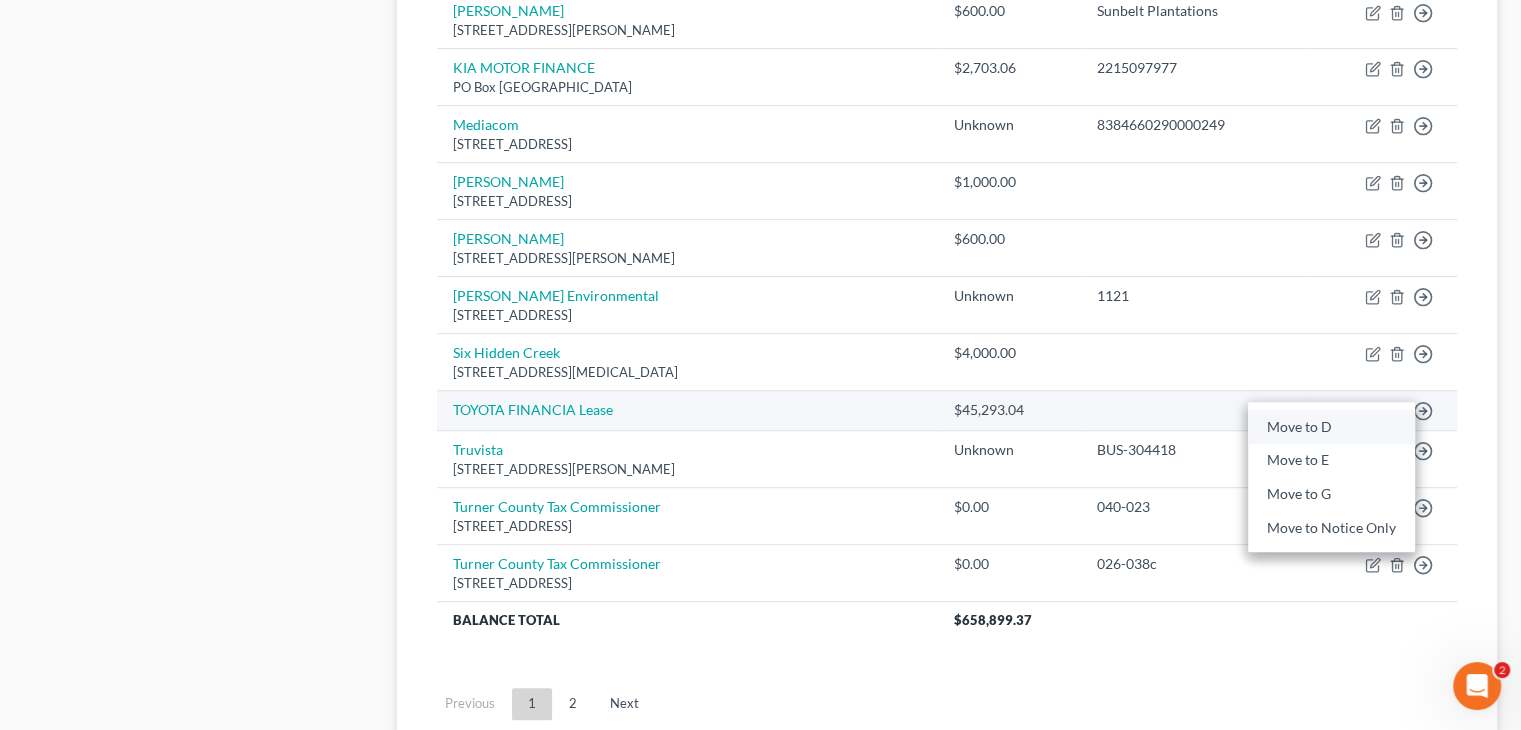 click on "Move to D" at bounding box center [1331, 427] 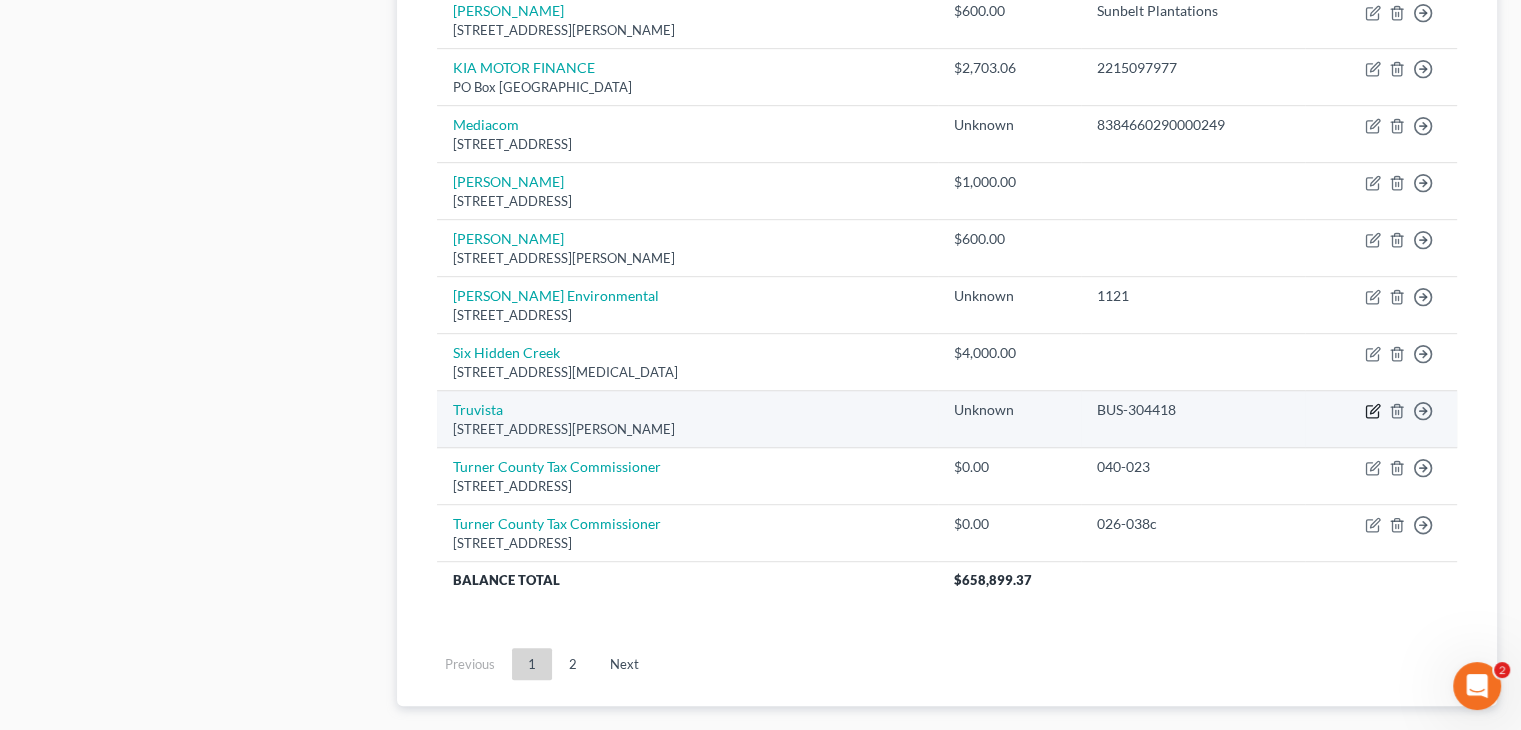 click 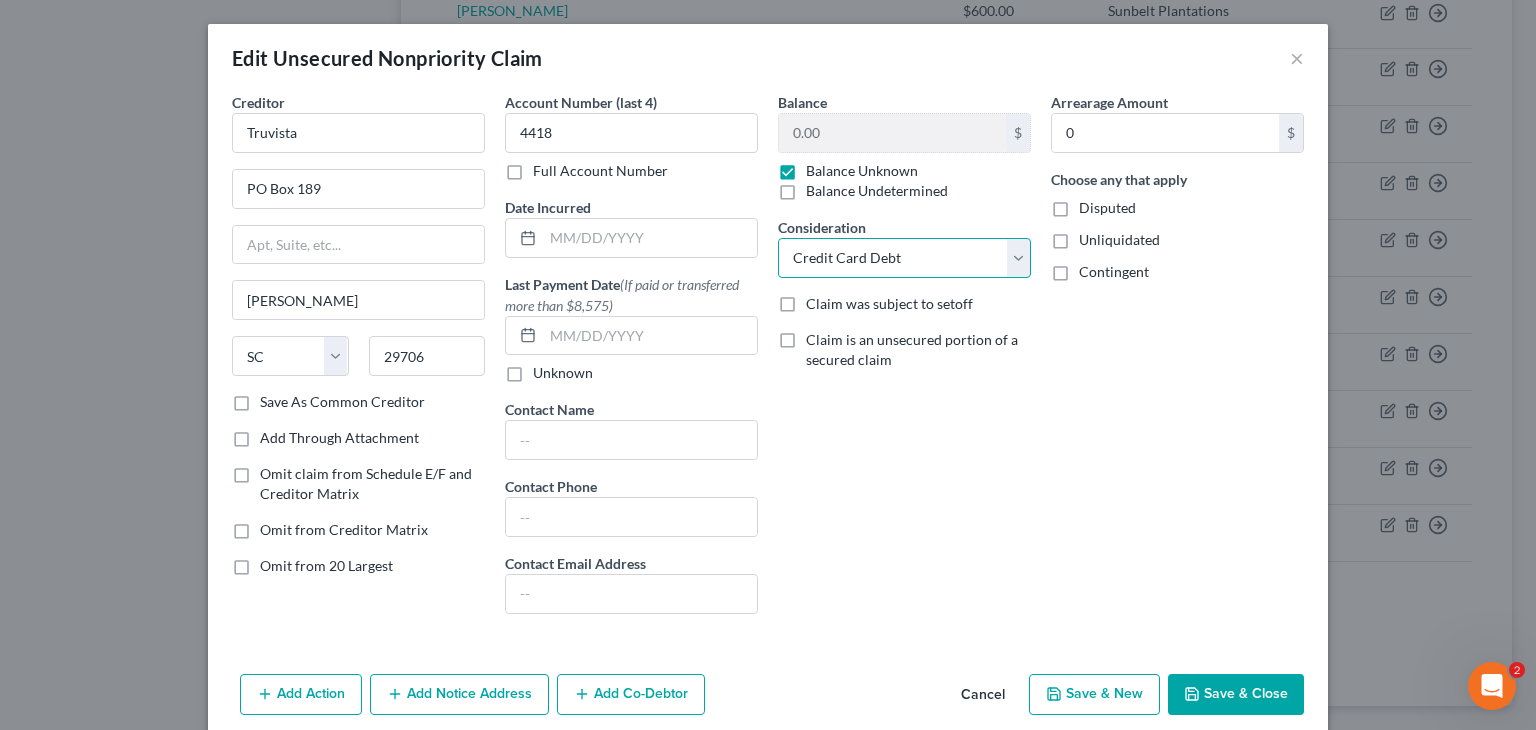click on "Select Cable / Satellite Services Collection Agency Credit Card Debt Debt Counseling / Attorneys Deficiency Balance Home / Car Repairs Income Taxes Judgment Liens Monies Loaned / Advanced Mortgage Obligation To Pensions Other Overdrawn Bank Account Promised To Help Pay Creditors Services Suppliers Or Vendors Telephone / Internet Services Unsecured Loan Repayments Utility Services" at bounding box center [904, 258] 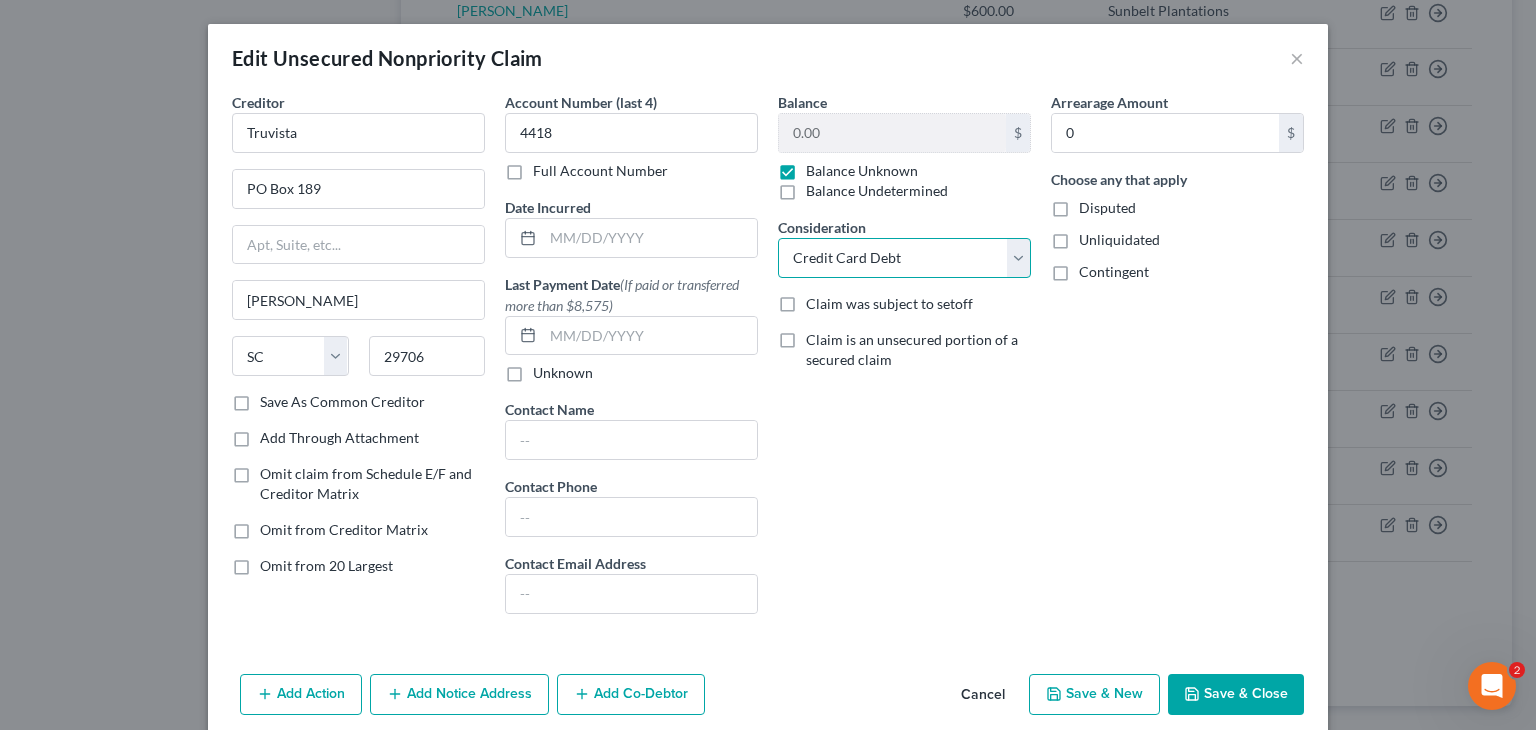 select on "11" 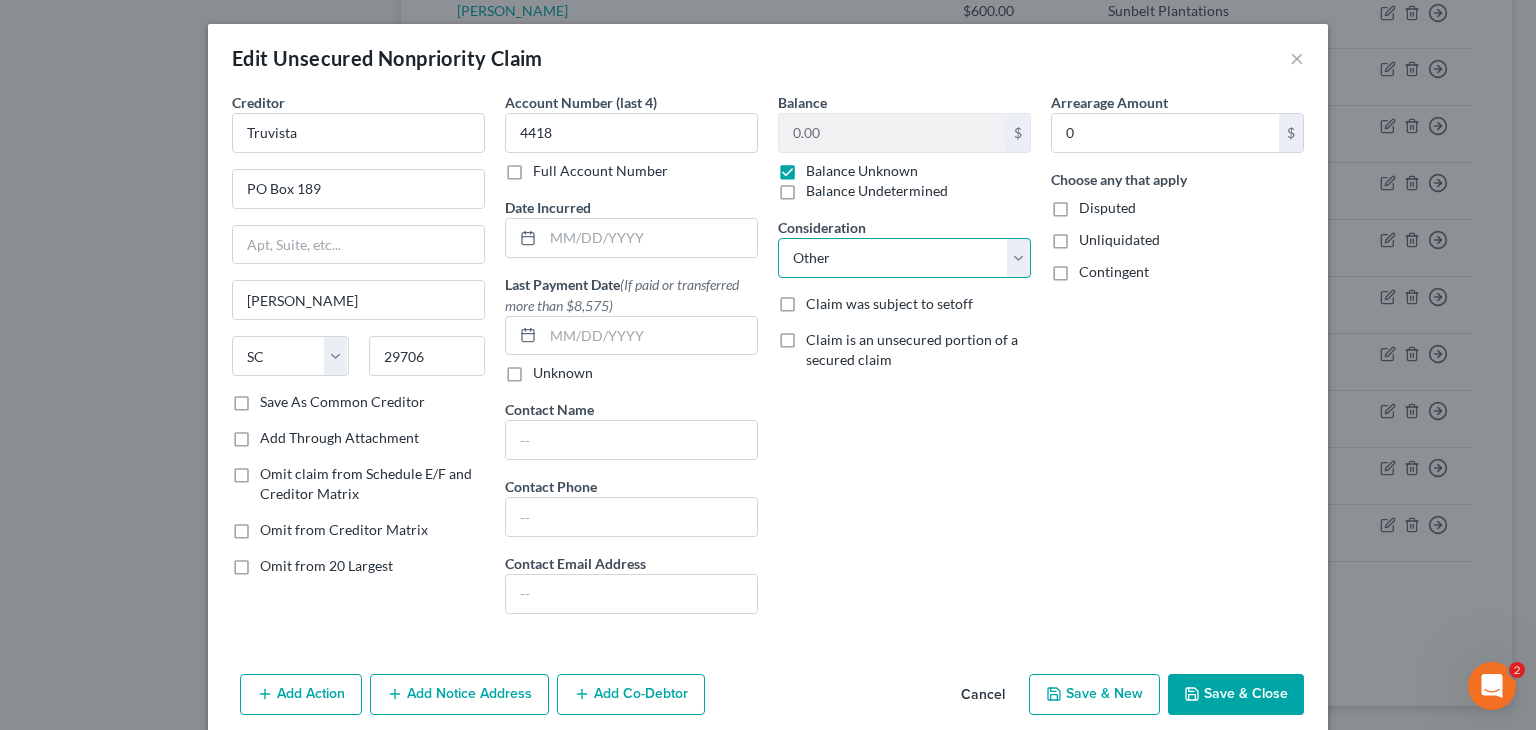 click on "Select Cable / Satellite Services Collection Agency Credit Card Debt Debt Counseling / Attorneys Deficiency Balance Home / Car Repairs Income Taxes Judgment Liens Monies Loaned / Advanced Mortgage Obligation To Pensions Other Overdrawn Bank Account Promised To Help Pay Creditors Services Suppliers Or Vendors Telephone / Internet Services Unsecured Loan Repayments Utility Services" at bounding box center [904, 258] 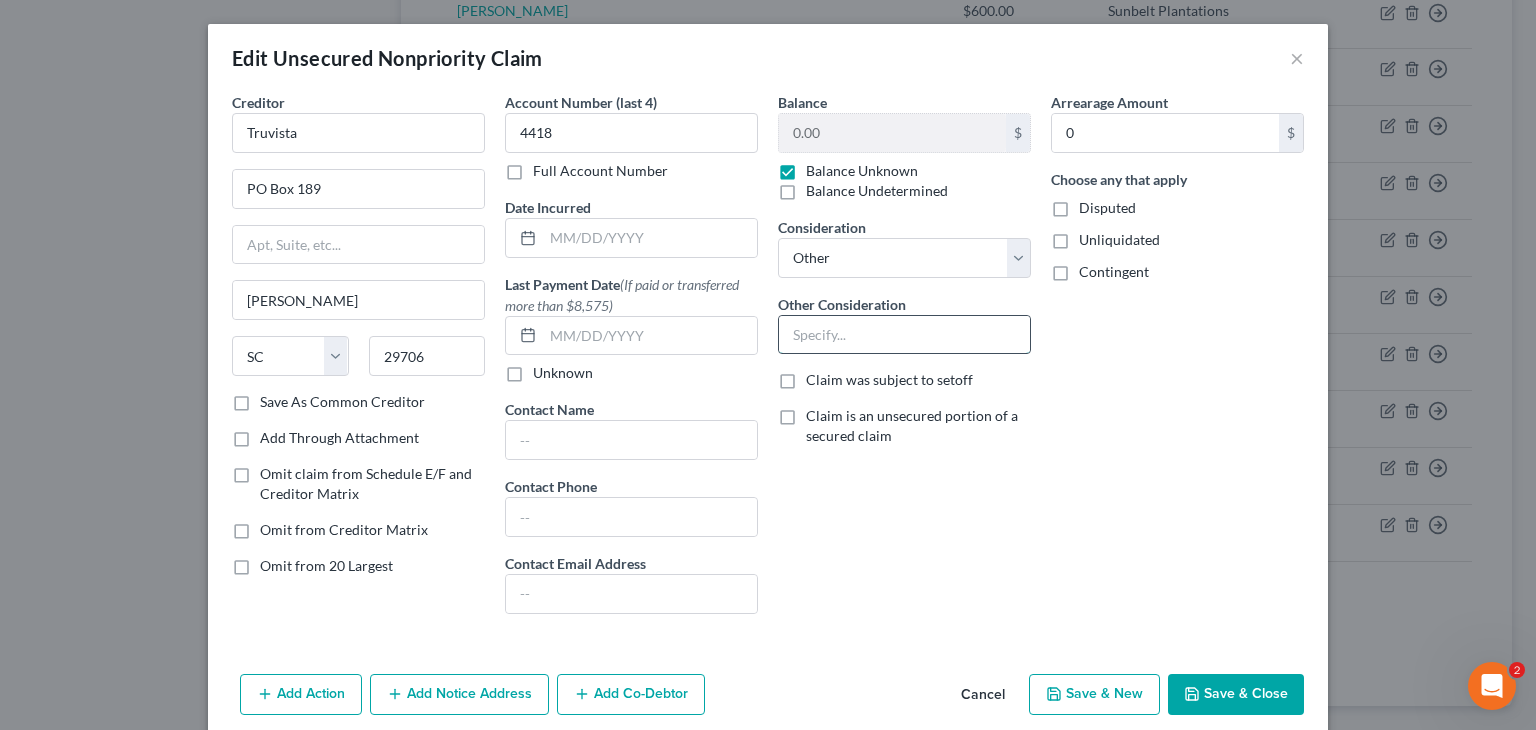 drag, startPoint x: 884, startPoint y: 331, endPoint x: 908, endPoint y: 337, distance: 24.738634 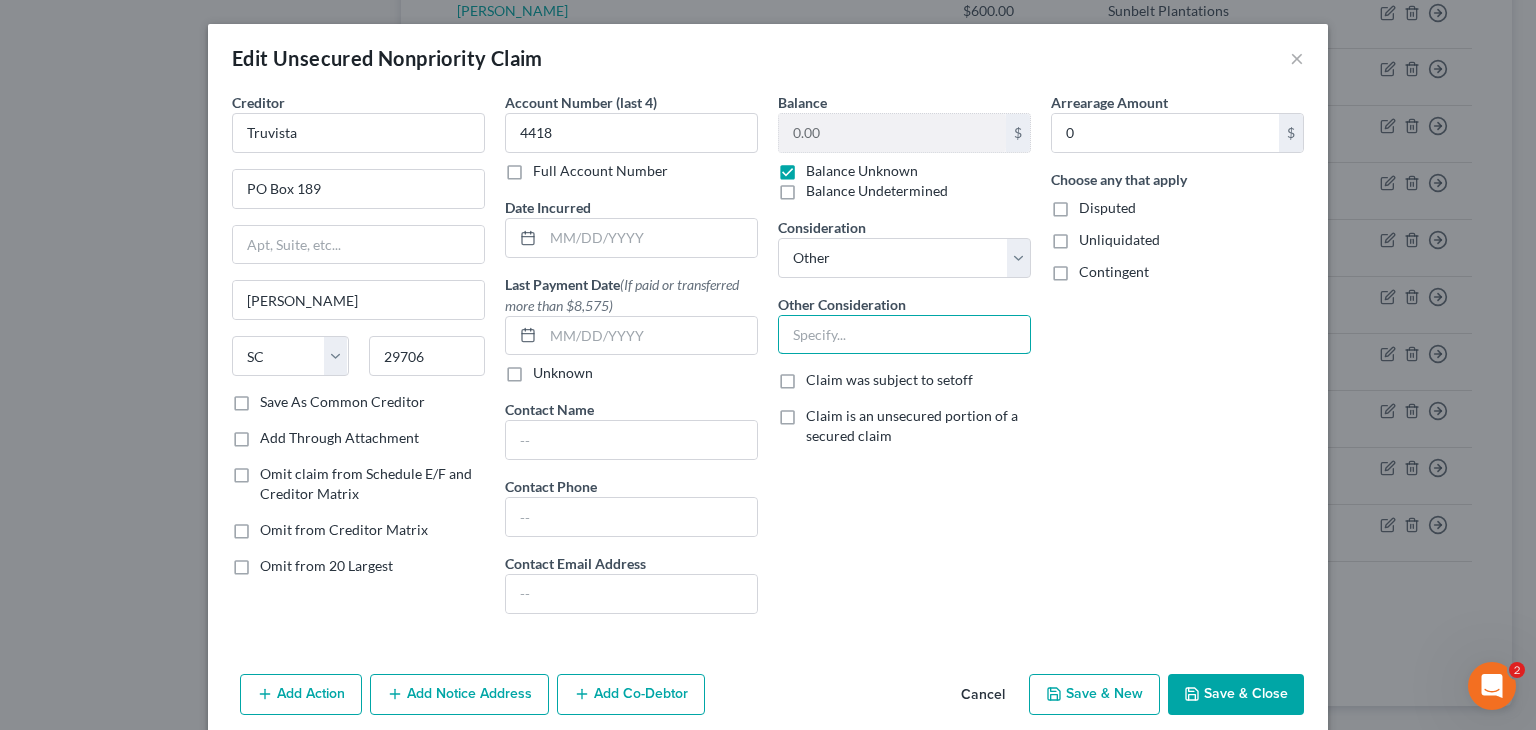 paste on "For Notice Purposes Only" 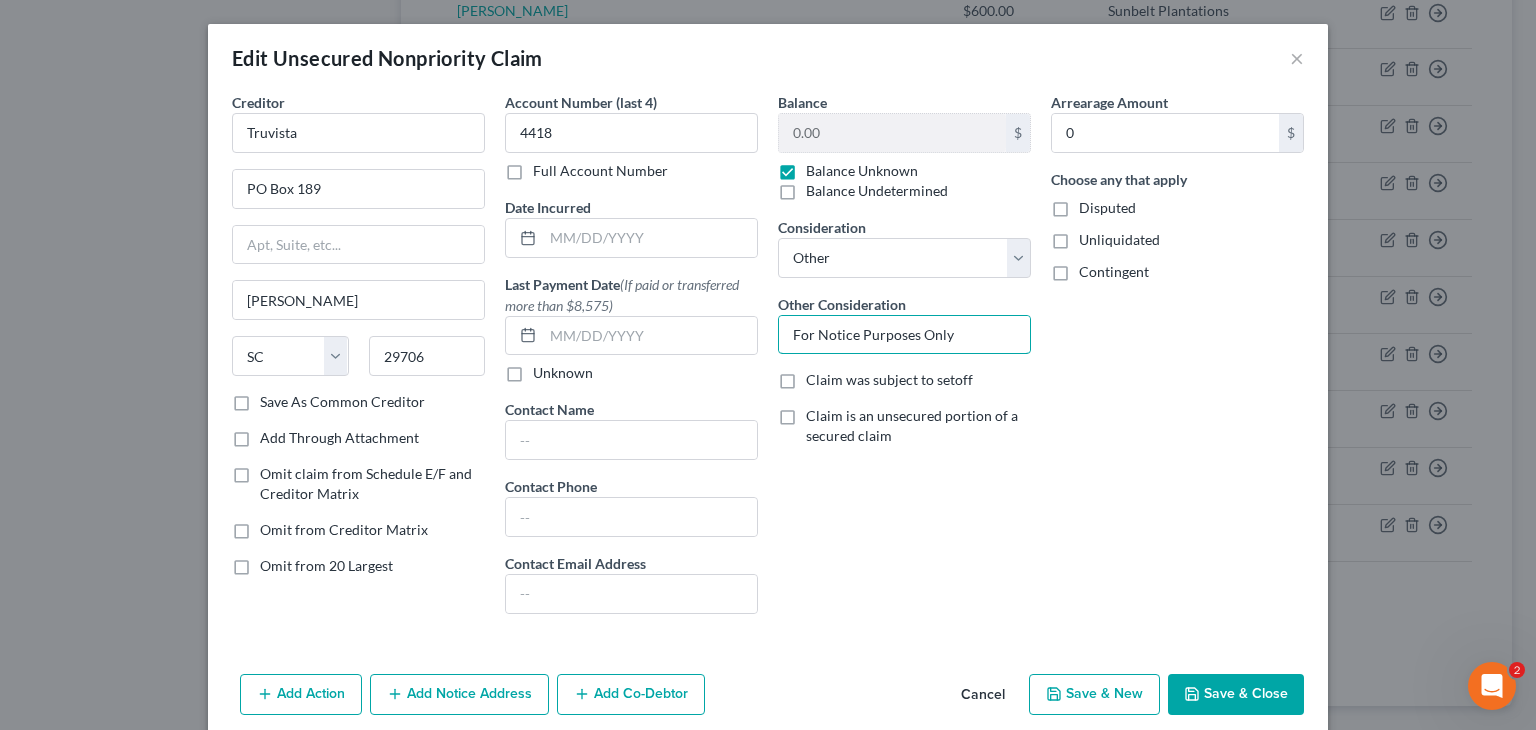 type on "For Notice Purposes Only" 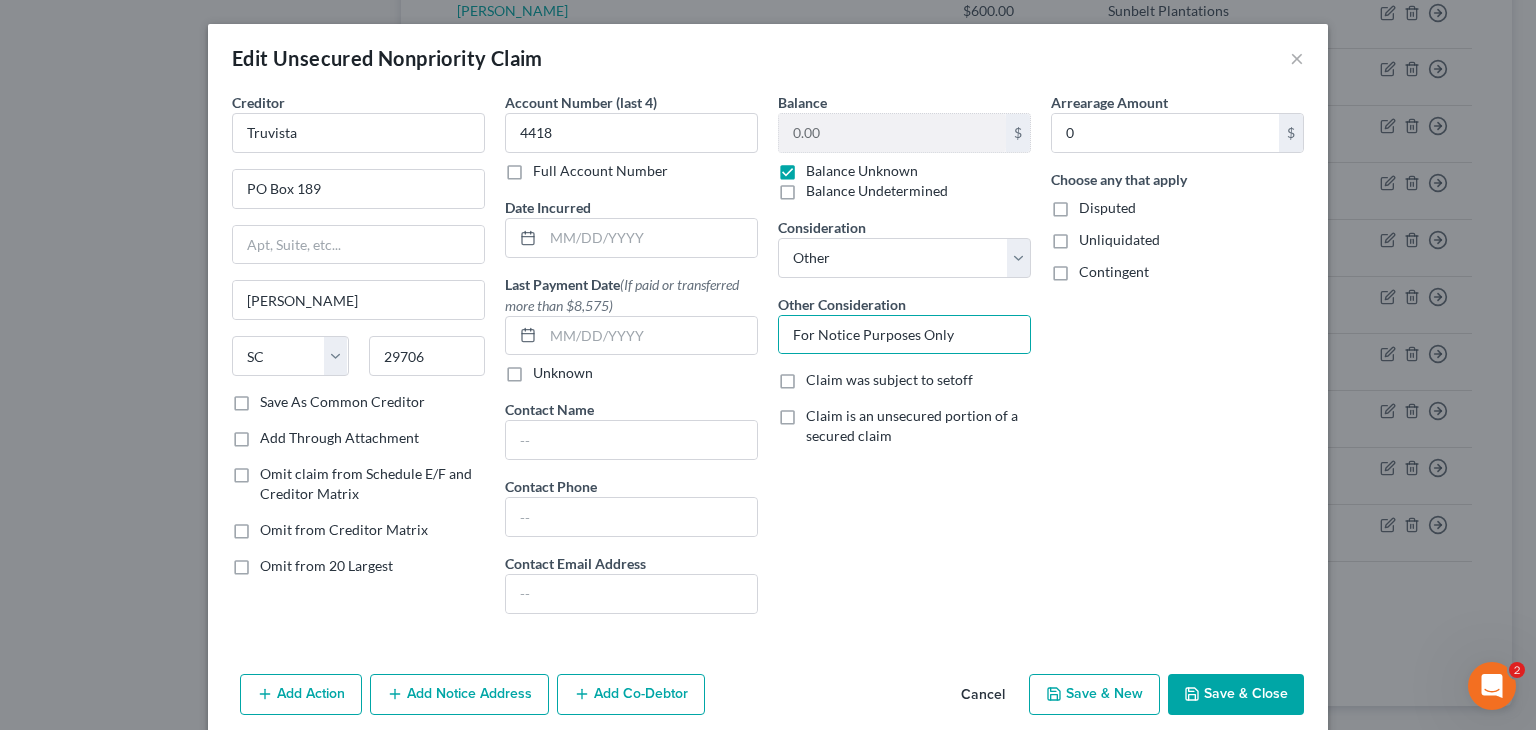 click on "Save & Close" at bounding box center (1236, 695) 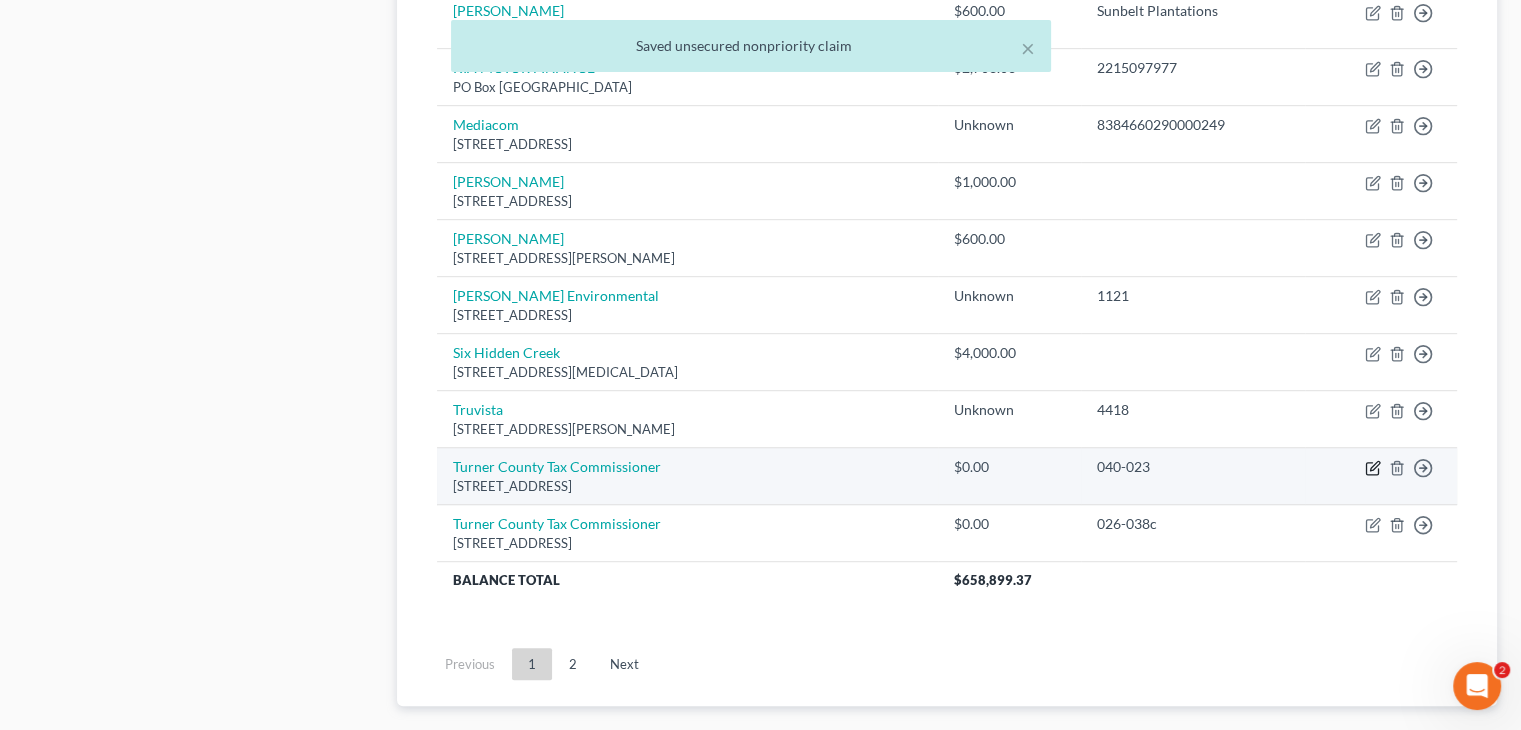 click 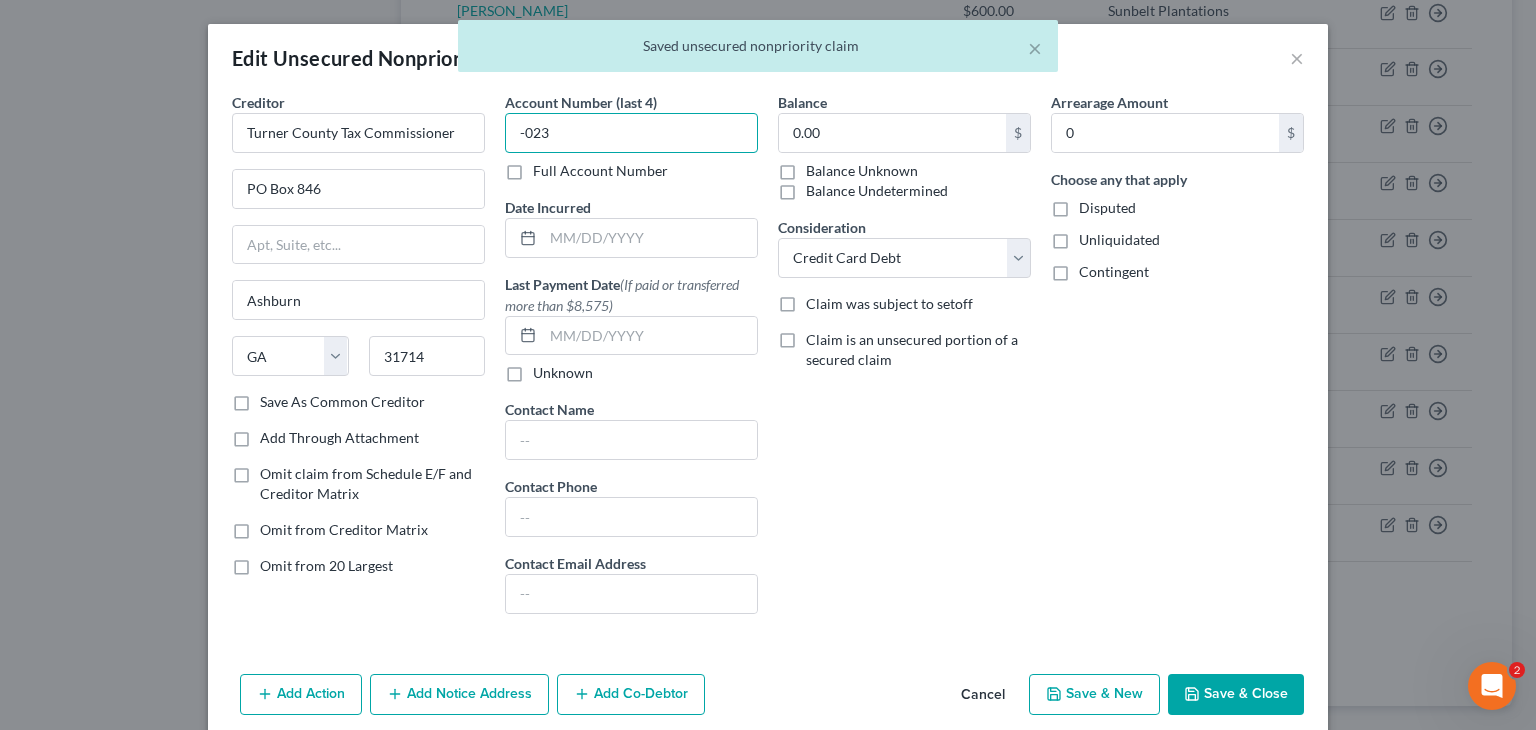 drag, startPoint x: 709, startPoint y: 140, endPoint x: 205, endPoint y: 138, distance: 504.00397 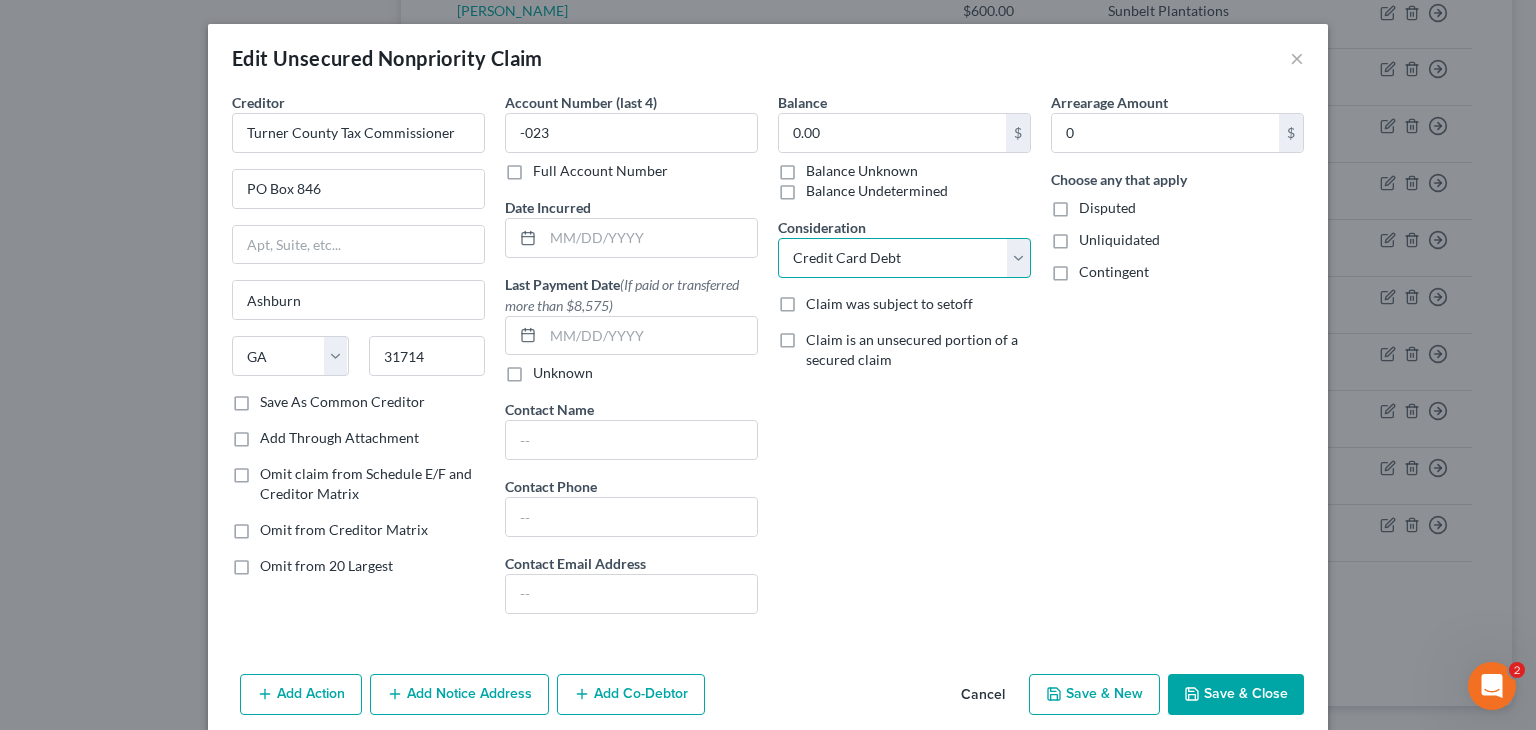 click on "Select Cable / Satellite Services Collection Agency Credit Card Debt Debt Counseling / Attorneys Deficiency Balance Home / Car Repairs Income Taxes Judgment Liens Monies Loaned / Advanced Mortgage Obligation To Pensions Other Overdrawn Bank Account Promised To Help Pay Creditors Services Suppliers Or Vendors Telephone / Internet Services Unsecured Loan Repayments Utility Services" at bounding box center (904, 258) 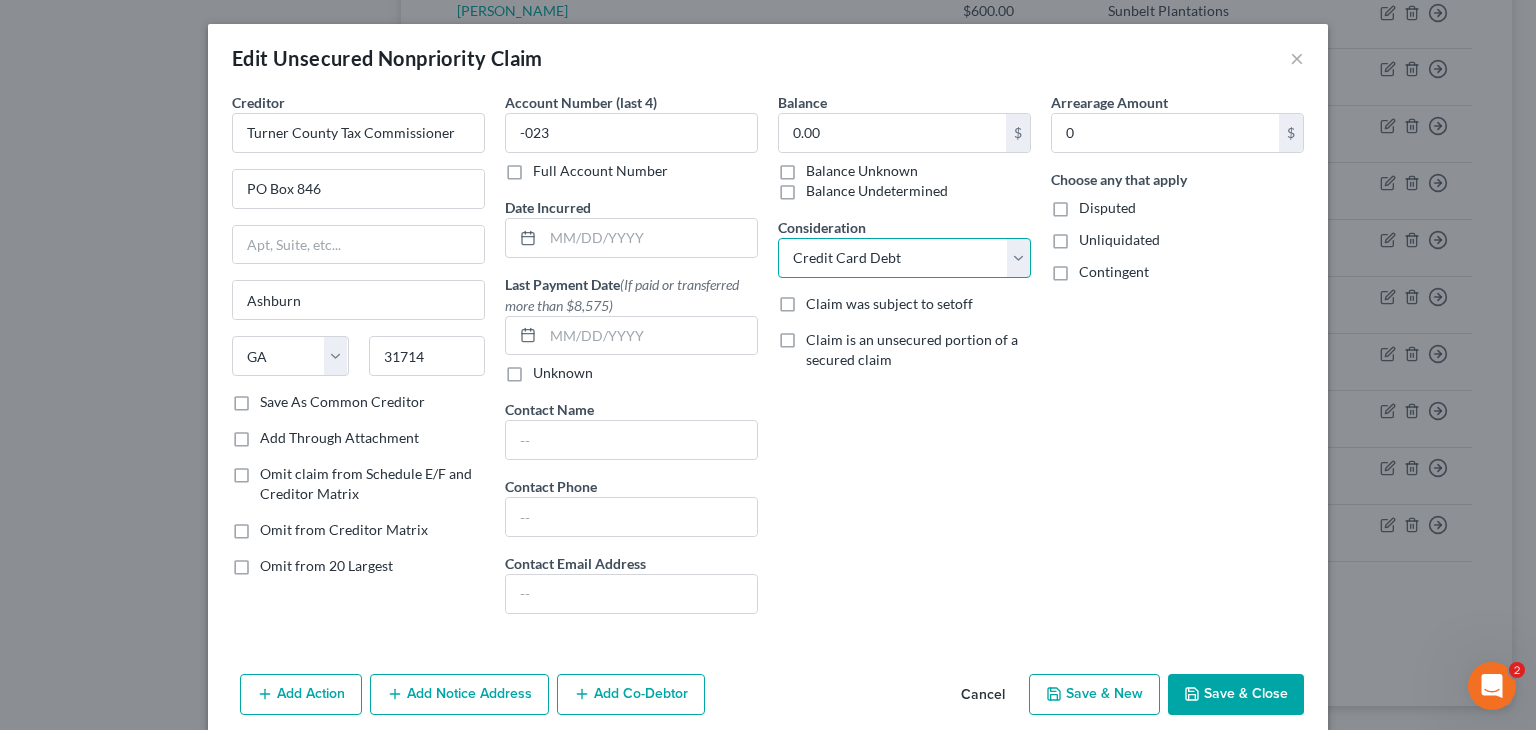 select on "11" 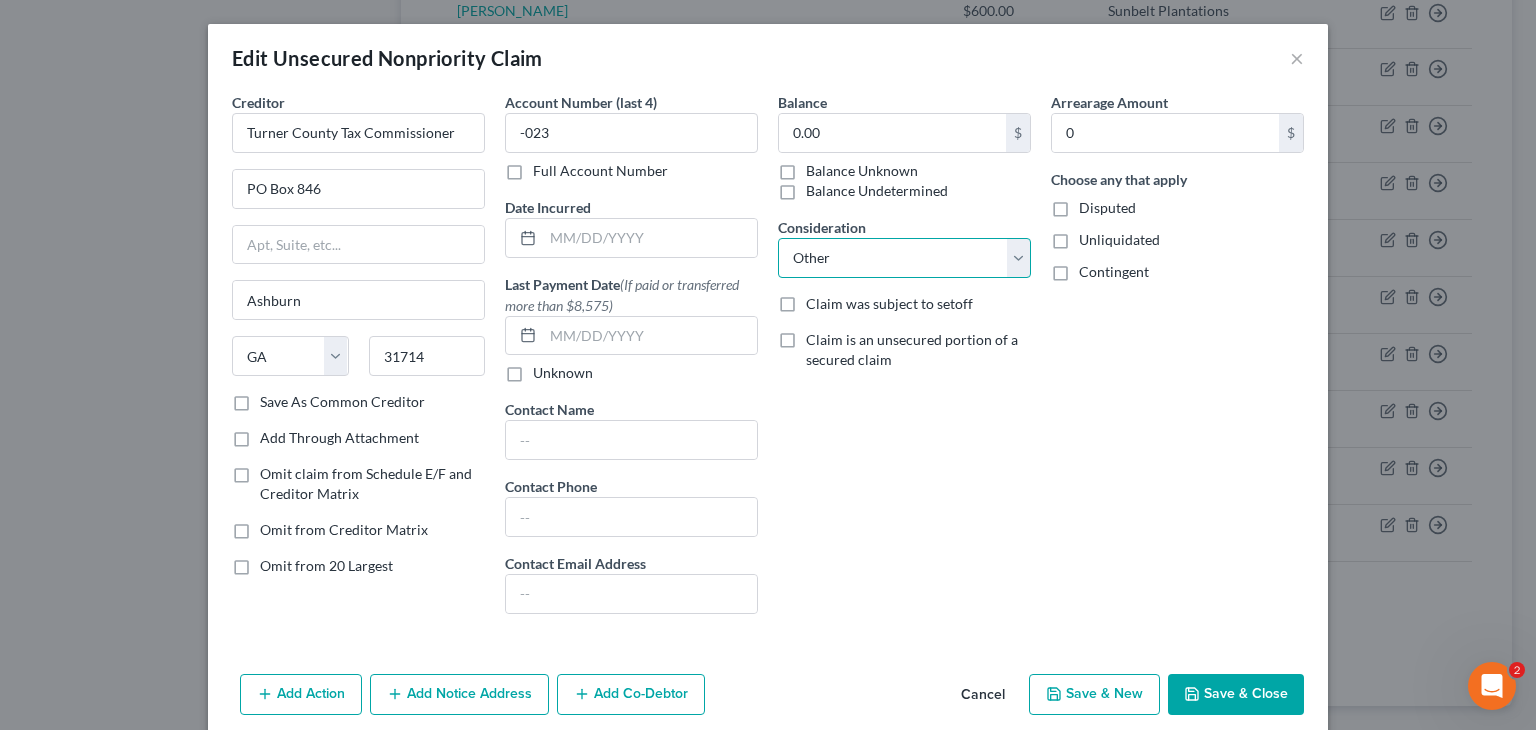 click on "Select Cable / Satellite Services Collection Agency Credit Card Debt Debt Counseling / Attorneys Deficiency Balance Home / Car Repairs Income Taxes Judgment Liens Monies Loaned / Advanced Mortgage Obligation To Pensions Other Overdrawn Bank Account Promised To Help Pay Creditors Services Suppliers Or Vendors Telephone / Internet Services Unsecured Loan Repayments Utility Services" at bounding box center [904, 258] 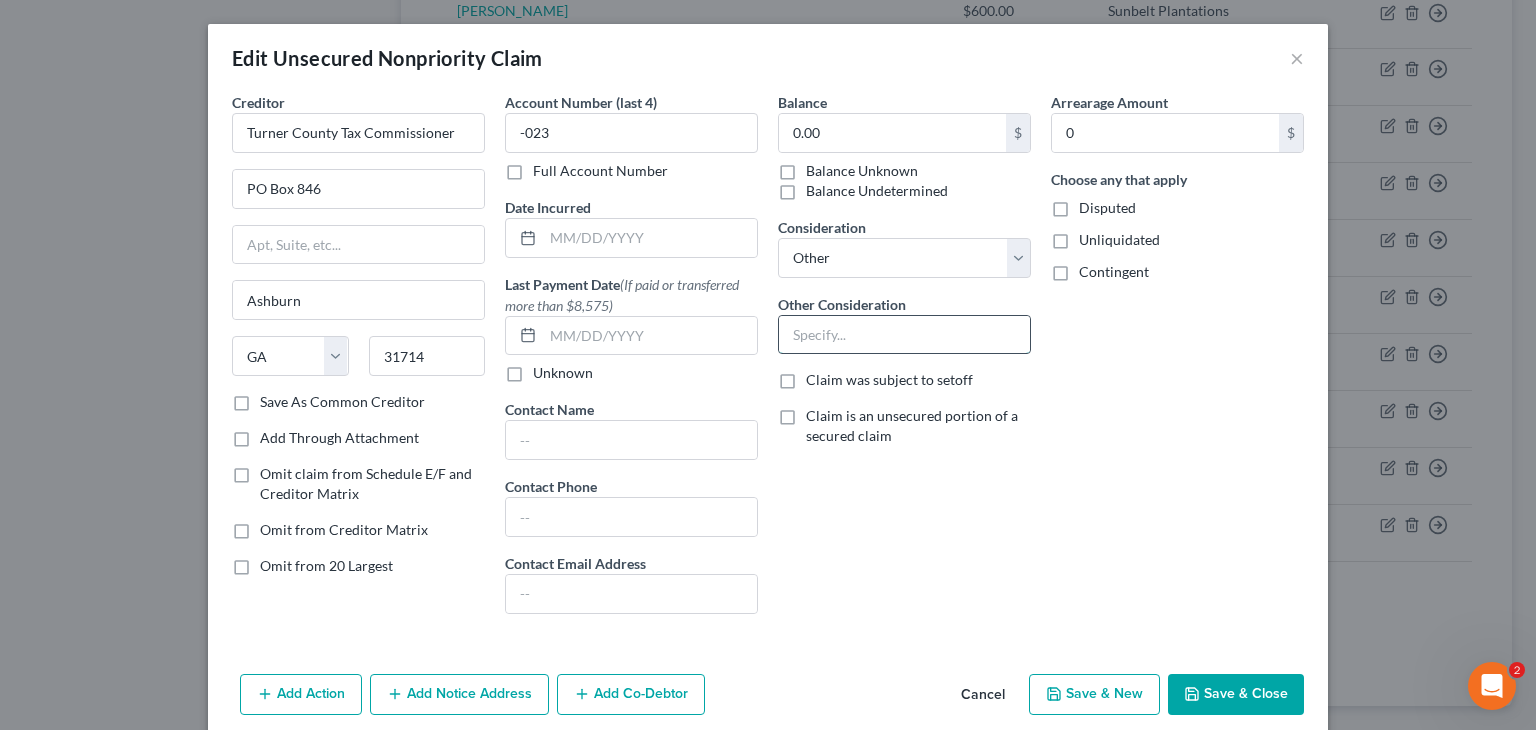 click at bounding box center (904, 335) 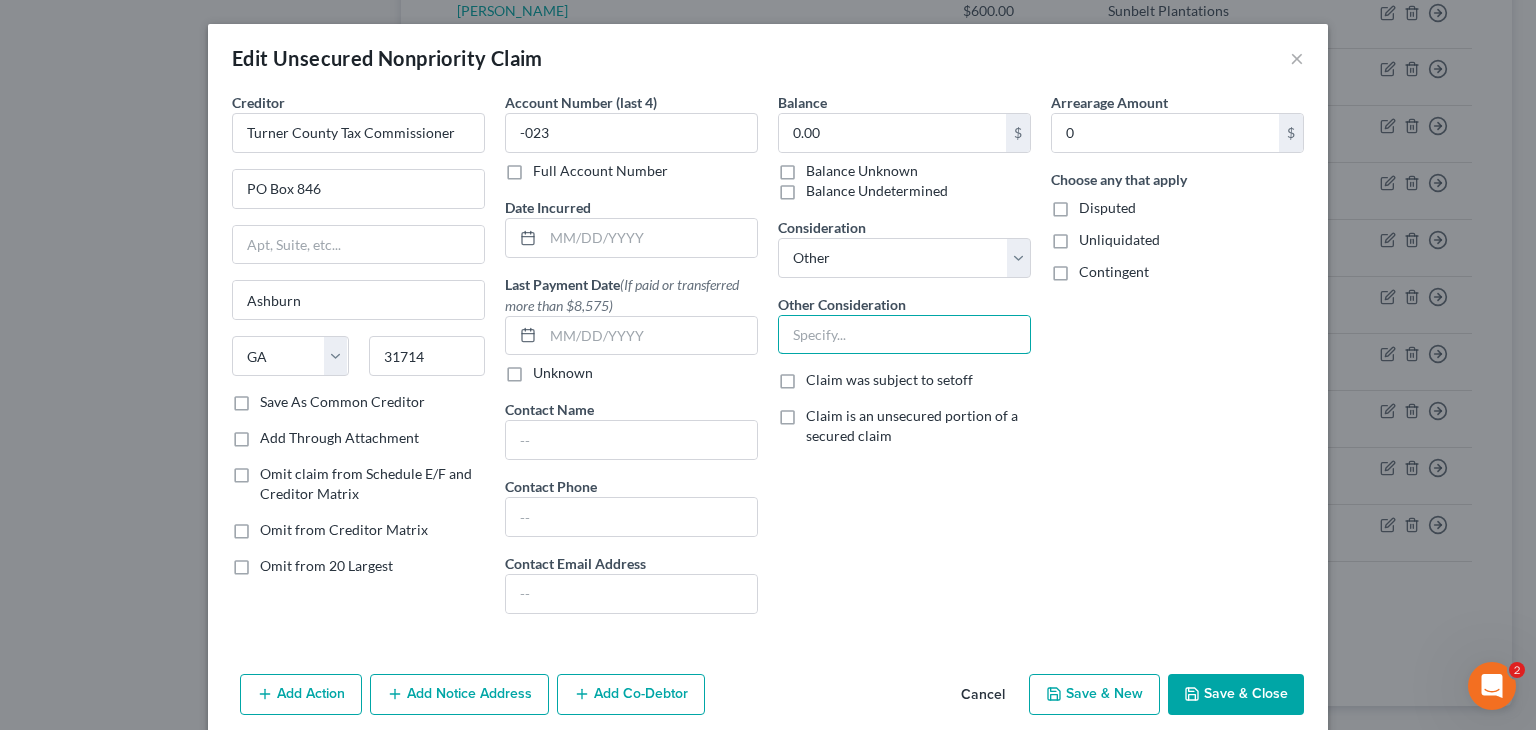paste on "For Notice Purposes Only" 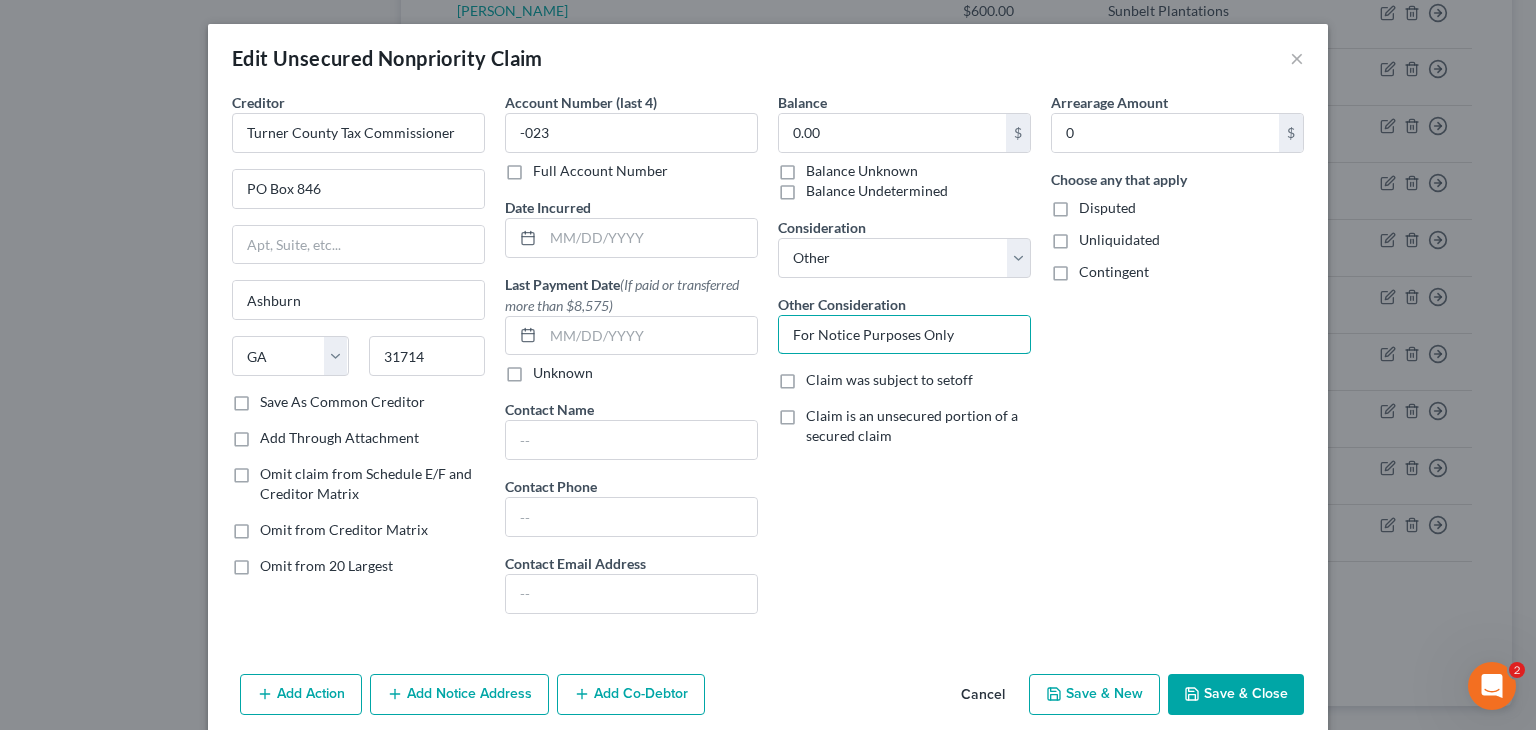 type on "For Notice Purposes Only" 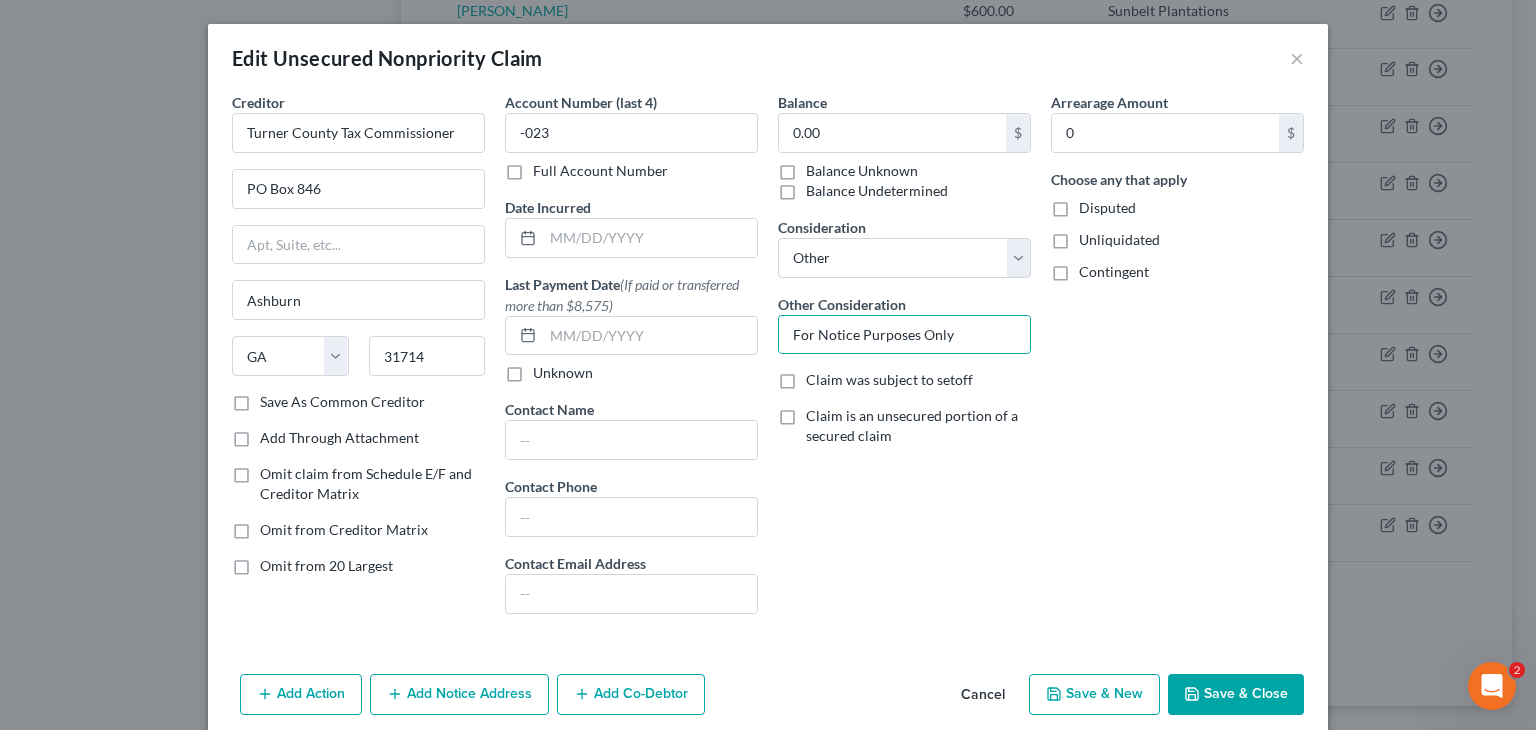 click on "Balance Unknown" at bounding box center [862, 171] 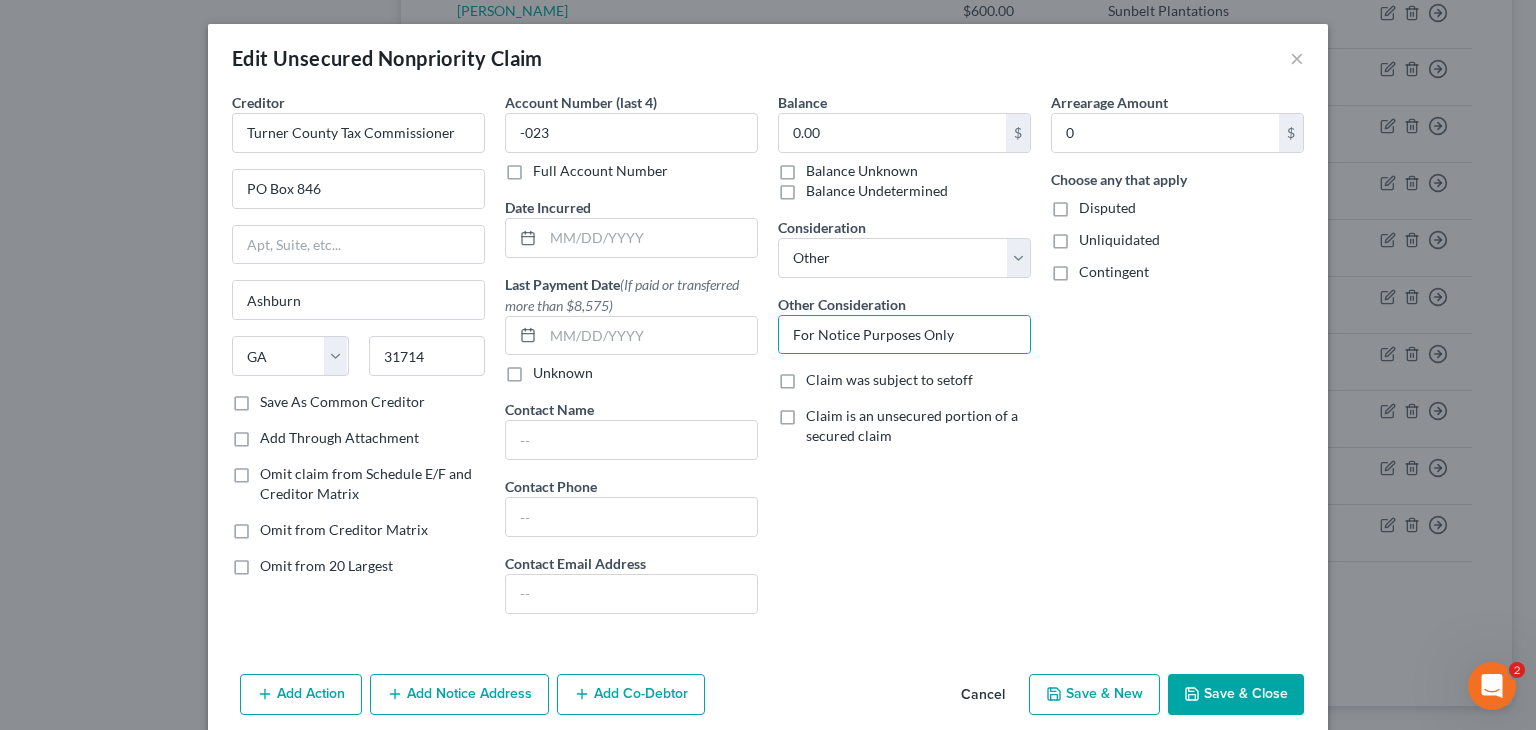 click on "Balance Unknown" at bounding box center [820, 167] 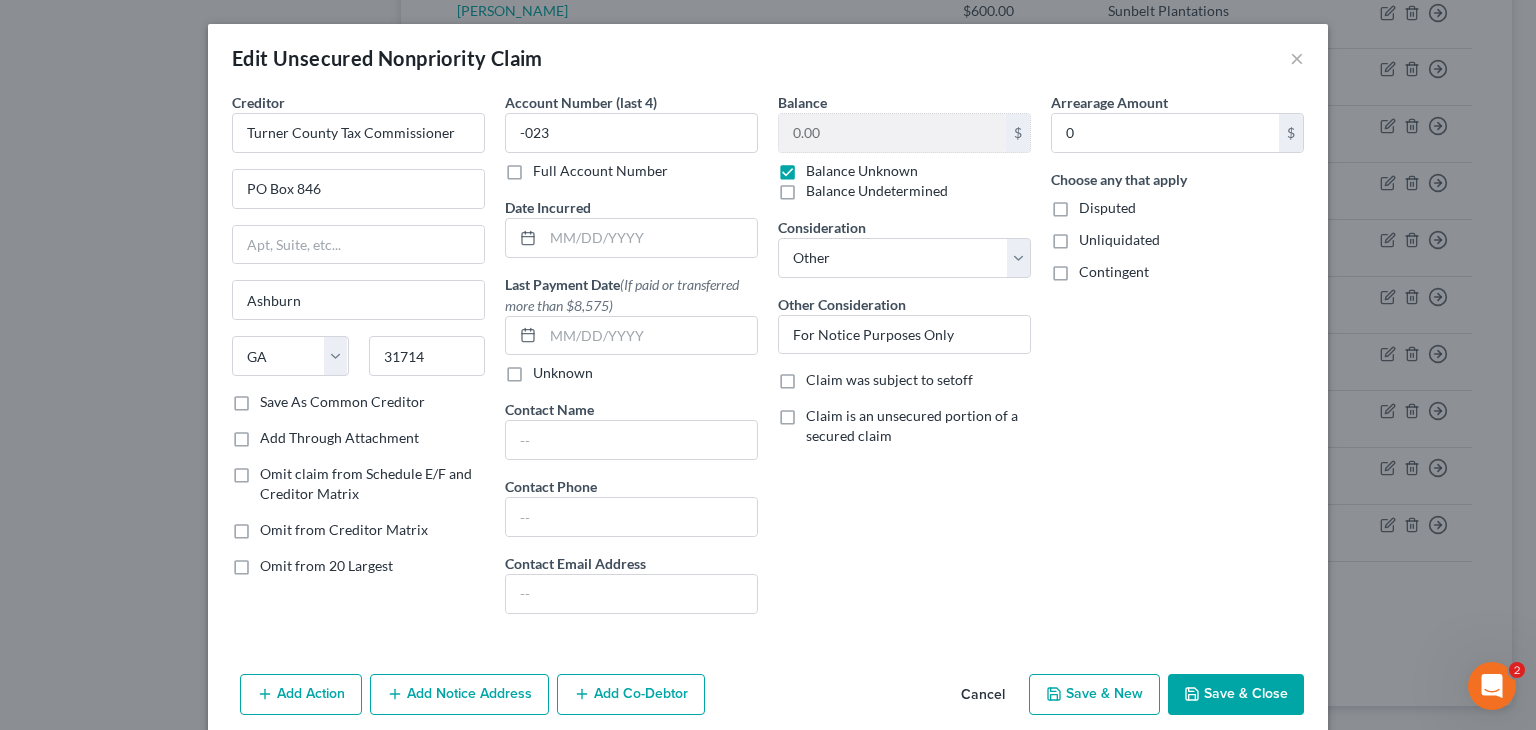 click on "Save & Close" at bounding box center (1236, 695) 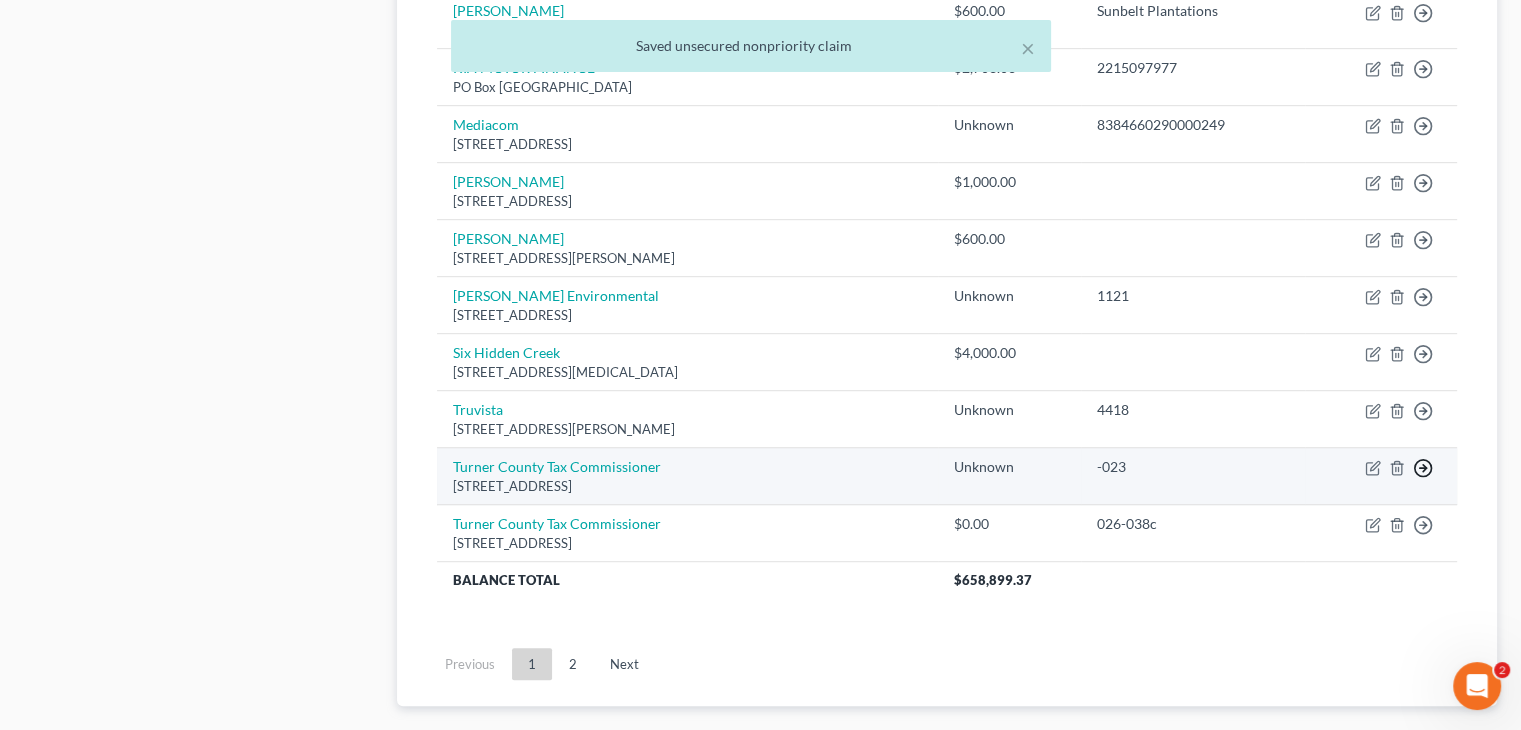 click 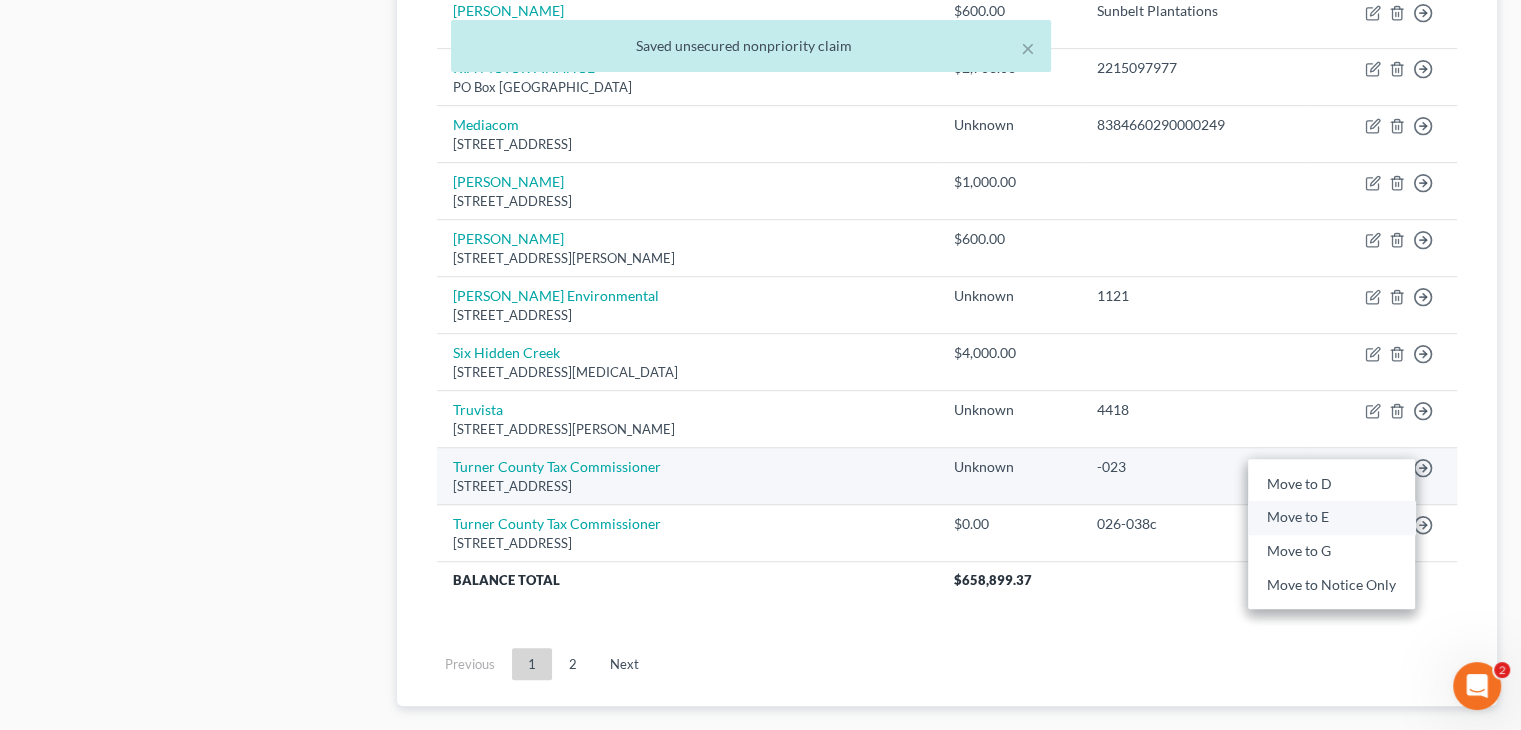 click on "Move to E" at bounding box center (1331, 517) 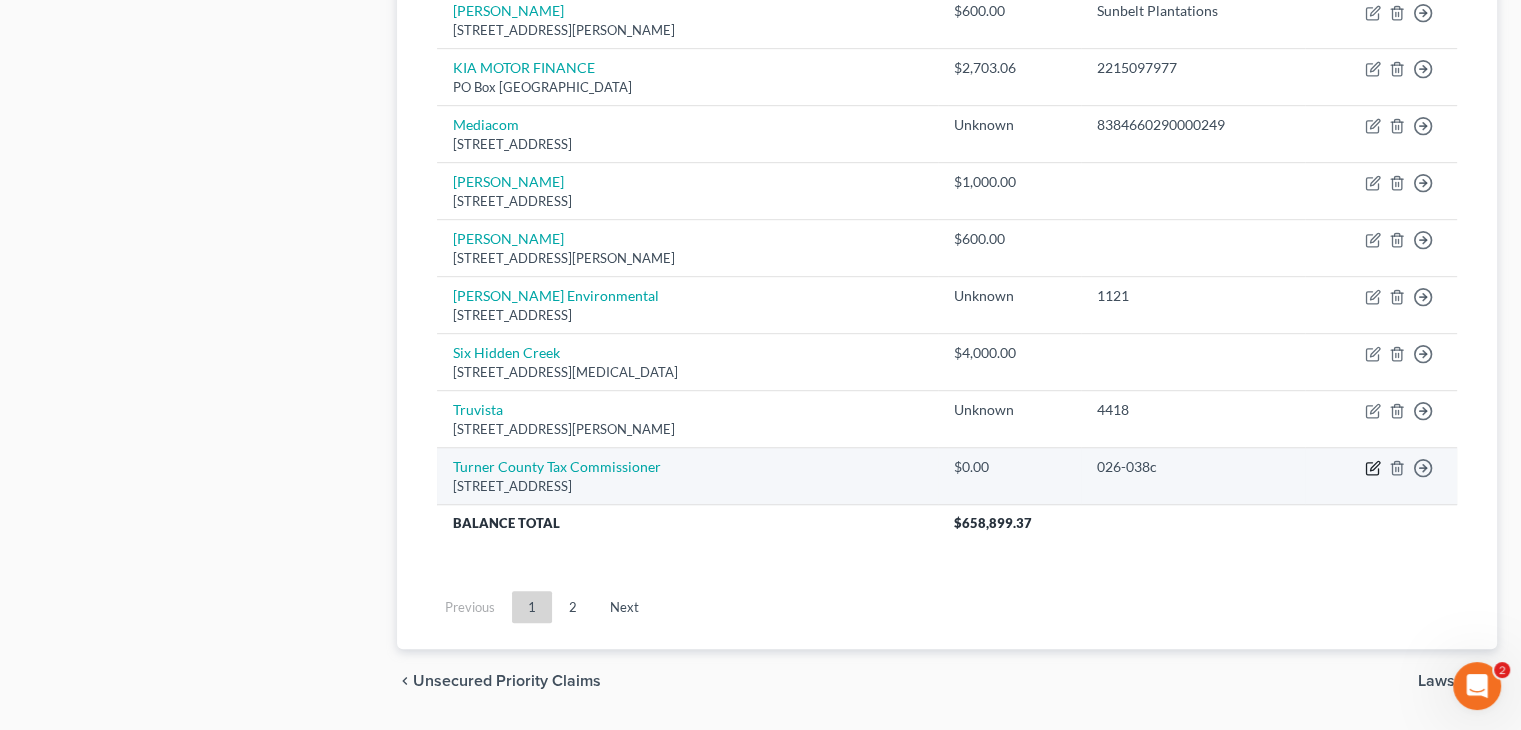 click 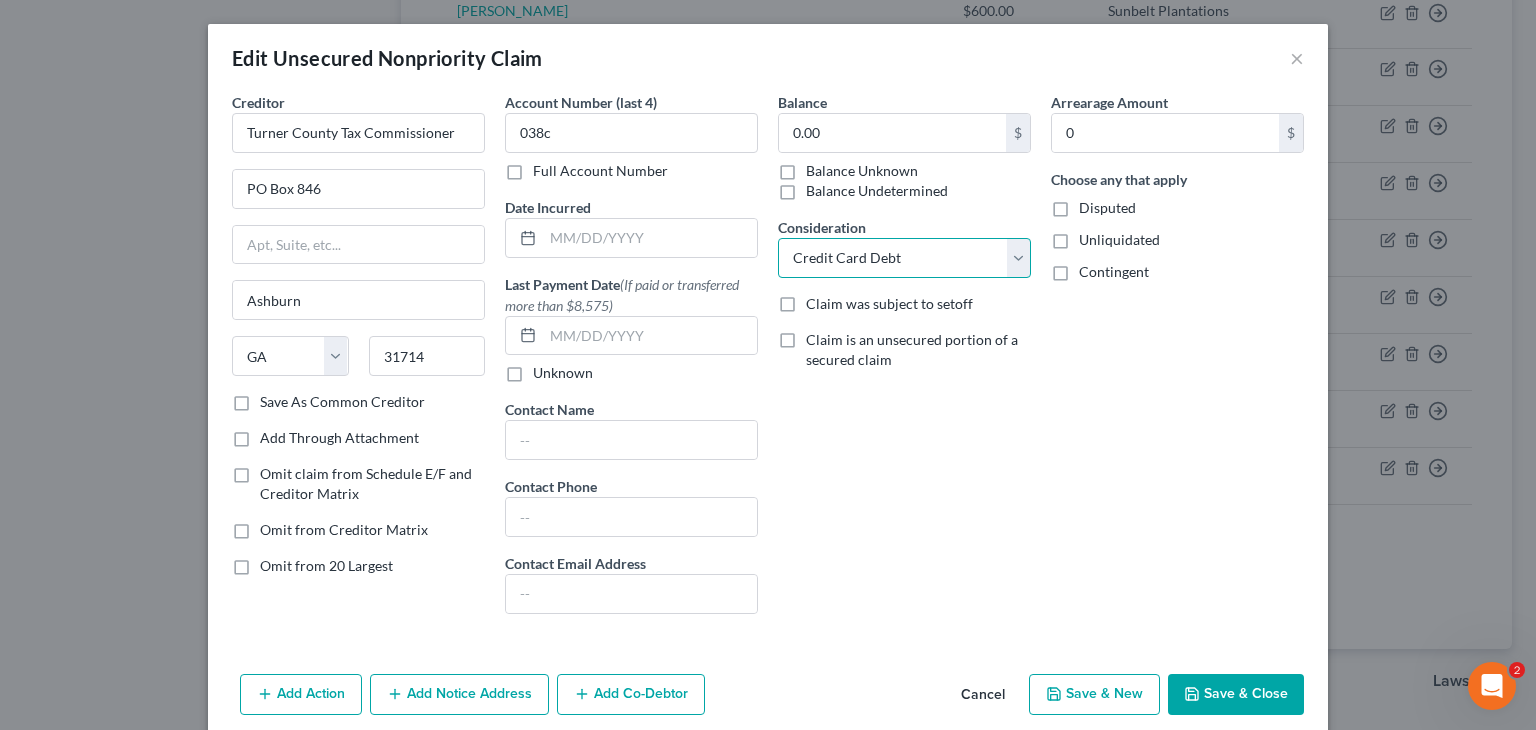 click on "Select Cable / Satellite Services Collection Agency Credit Card Debt Debt Counseling / Attorneys Deficiency Balance Home / Car Repairs Income Taxes Judgment Liens Monies Loaned / Advanced Mortgage Obligation To Pensions Other Overdrawn Bank Account Promised To Help Pay Creditors Services Suppliers Or Vendors Telephone / Internet Services Unsecured Loan Repayments Utility Services" at bounding box center [904, 258] 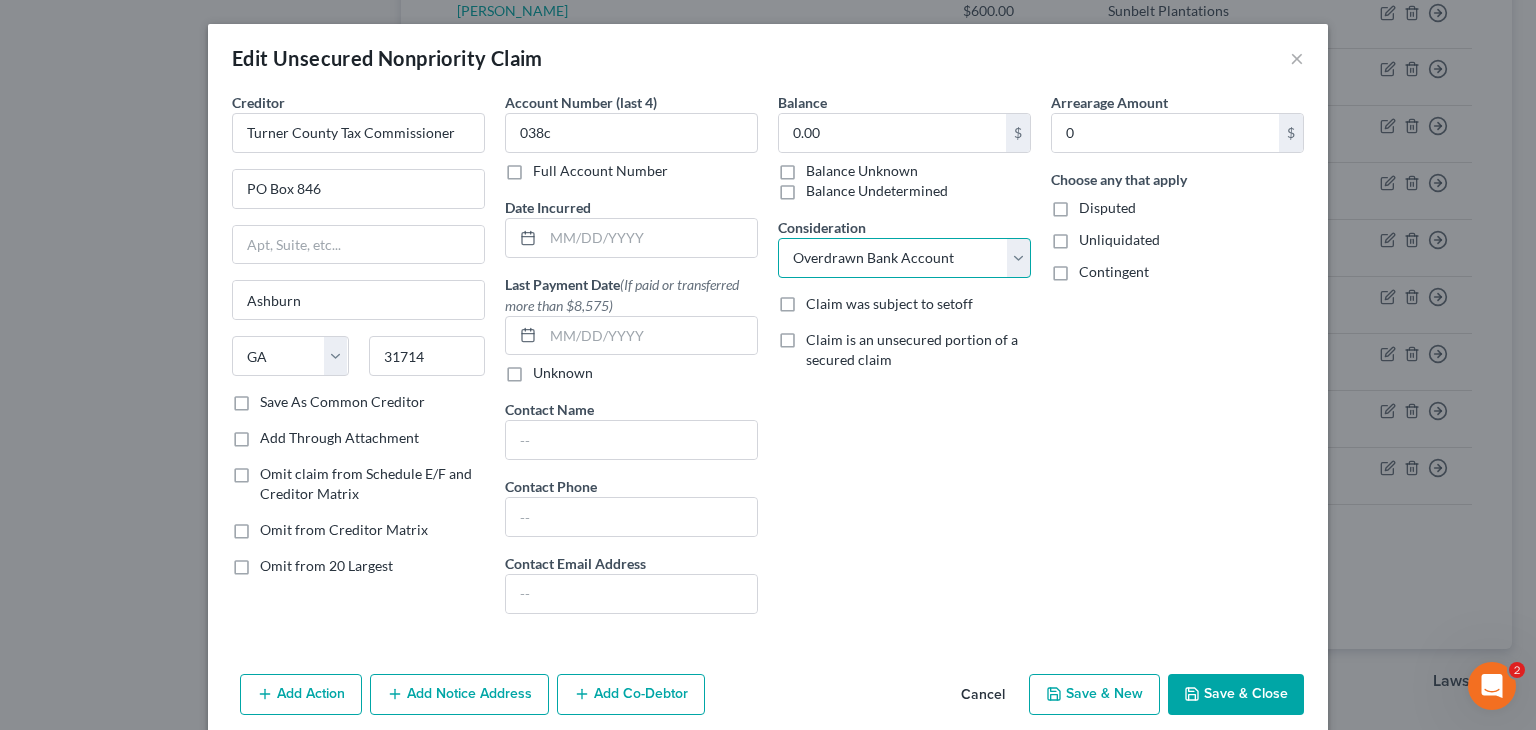 click on "Select Cable / Satellite Services Collection Agency Credit Card Debt Debt Counseling / Attorneys Deficiency Balance Home / Car Repairs Income Taxes Judgment Liens Monies Loaned / Advanced Mortgage Obligation To Pensions Other Overdrawn Bank Account Promised To Help Pay Creditors Services Suppliers Or Vendors Telephone / Internet Services Unsecured Loan Repayments Utility Services" at bounding box center [904, 258] 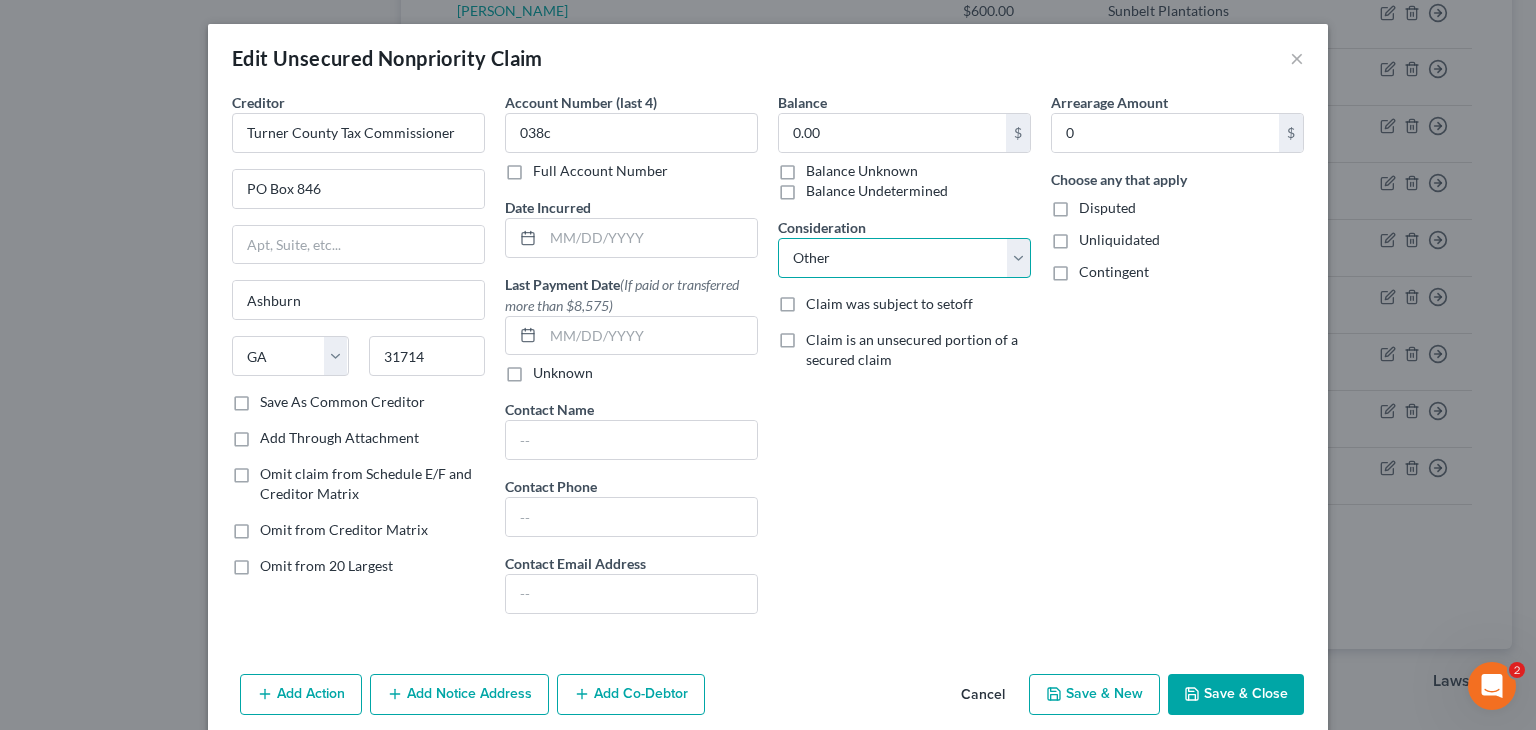 click on "Select Cable / Satellite Services Collection Agency Credit Card Debt Debt Counseling / Attorneys Deficiency Balance Home / Car Repairs Income Taxes Judgment Liens Monies Loaned / Advanced Mortgage Obligation To Pensions Other Overdrawn Bank Account Promised To Help Pay Creditors Services Suppliers Or Vendors Telephone / Internet Services Unsecured Loan Repayments Utility Services" at bounding box center (904, 258) 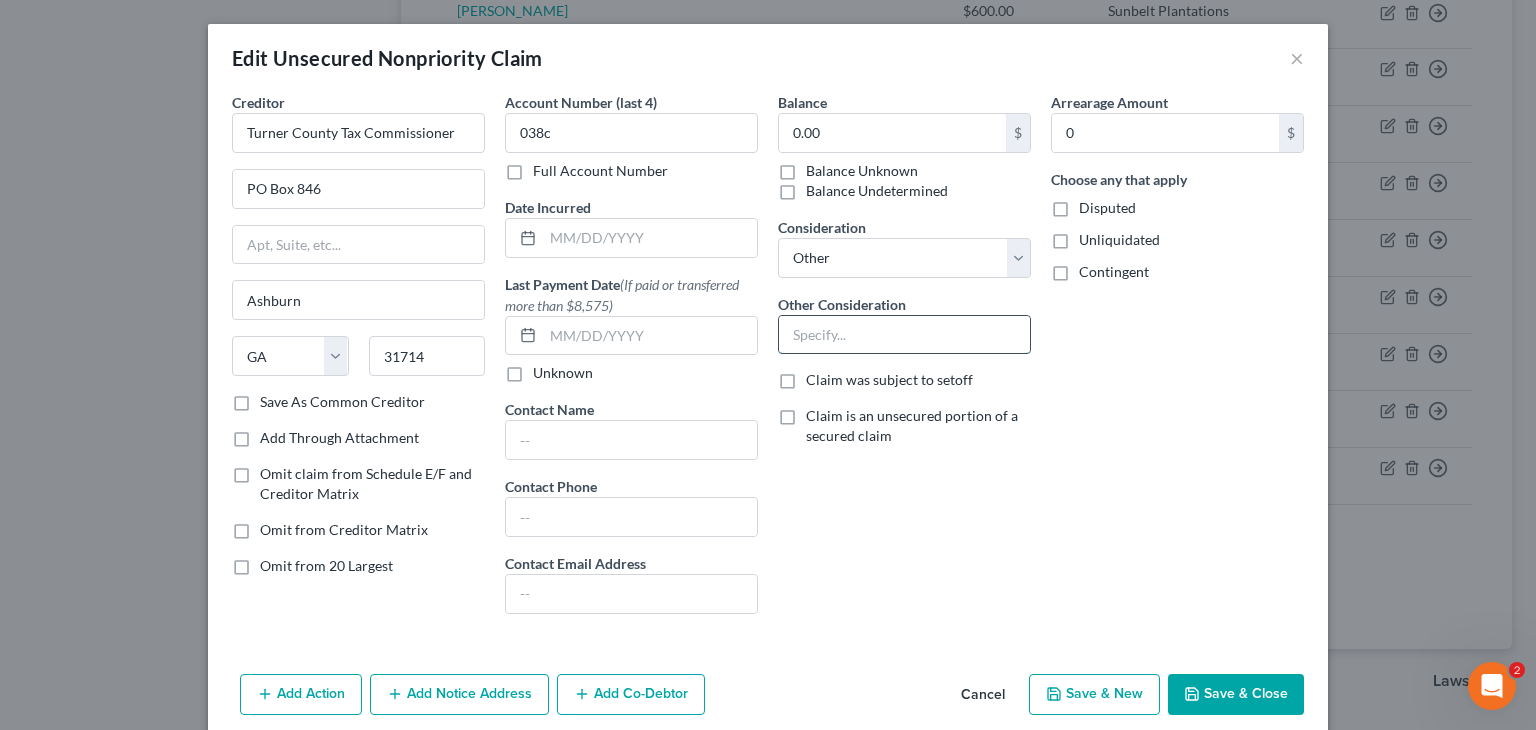 click at bounding box center (904, 335) 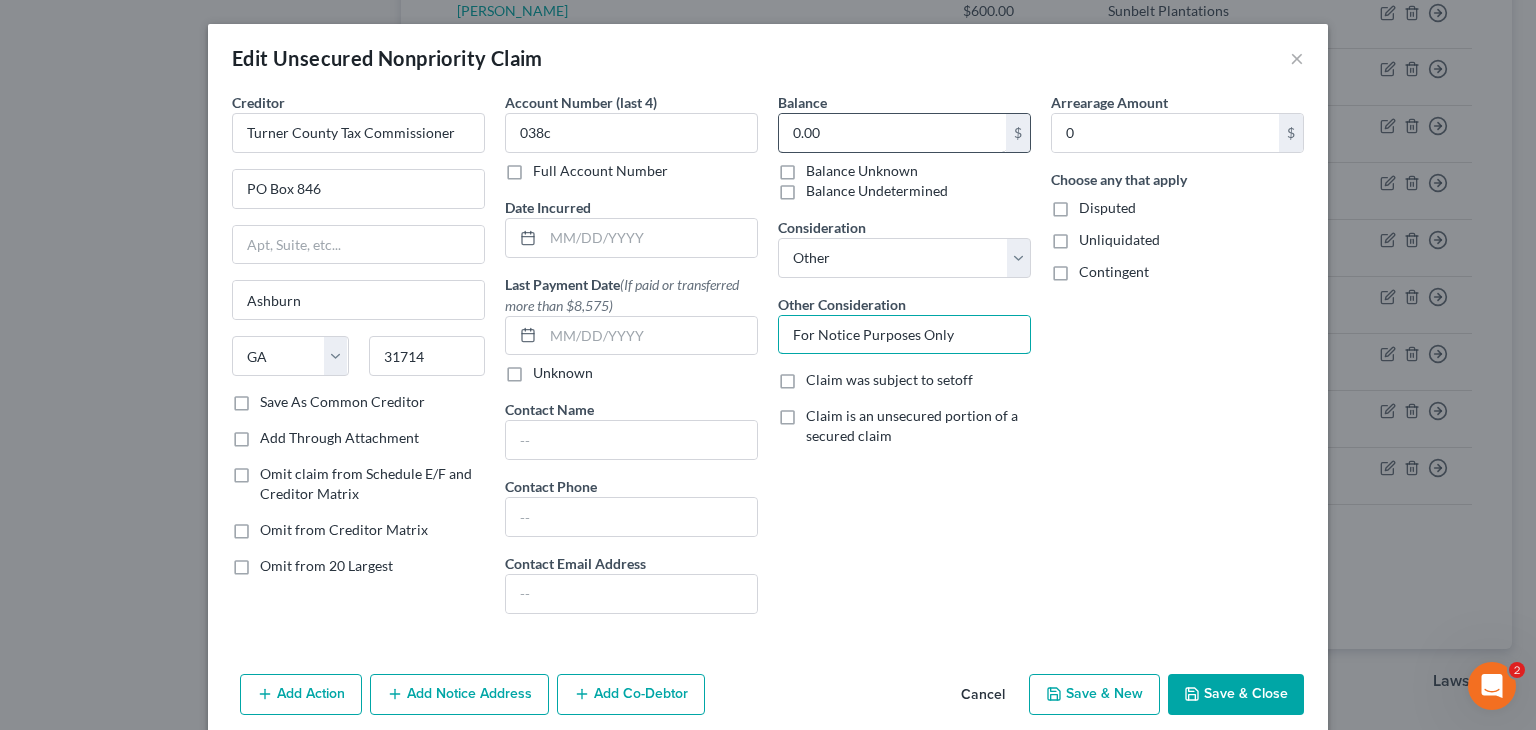 type on "For Notice Purposes Only" 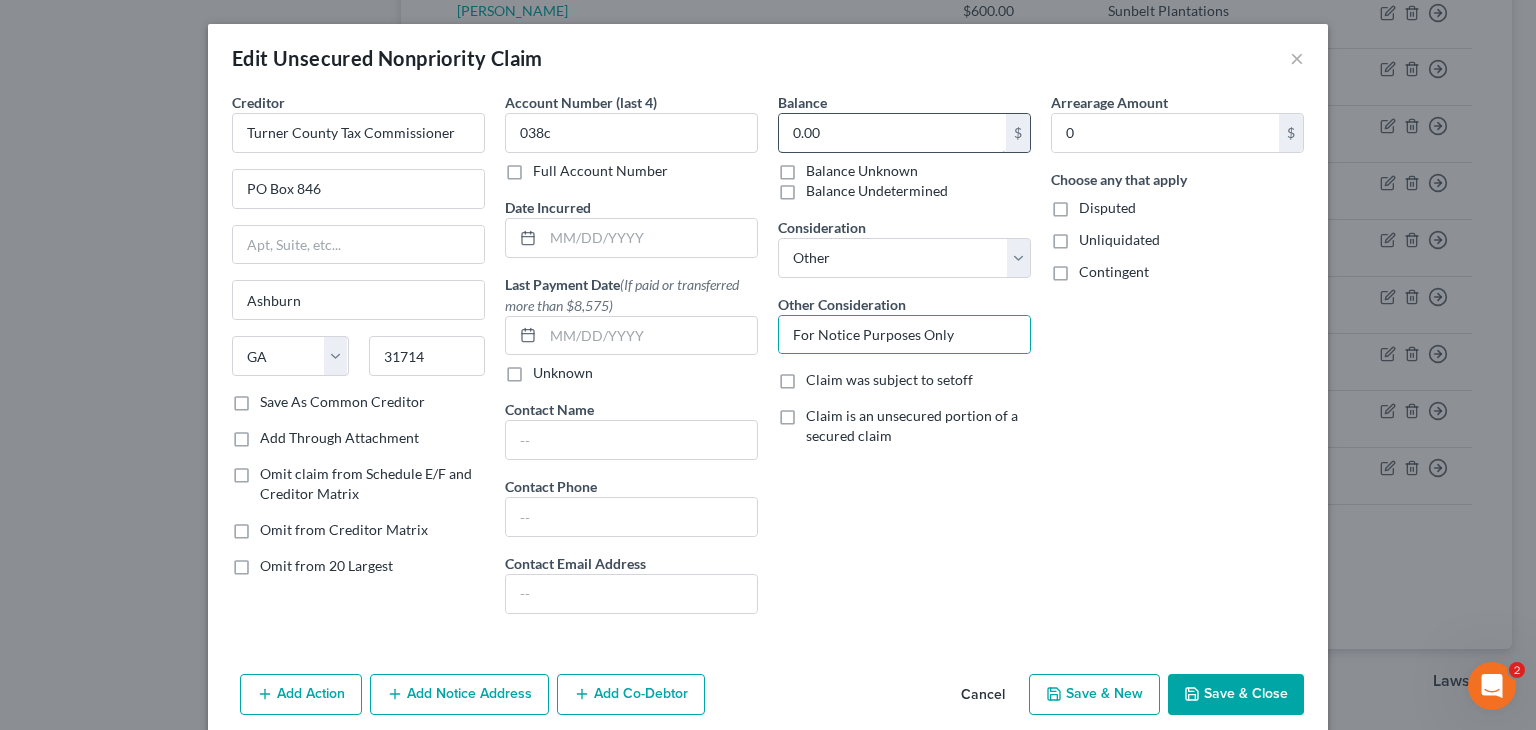 click on "0.00" at bounding box center [892, 133] 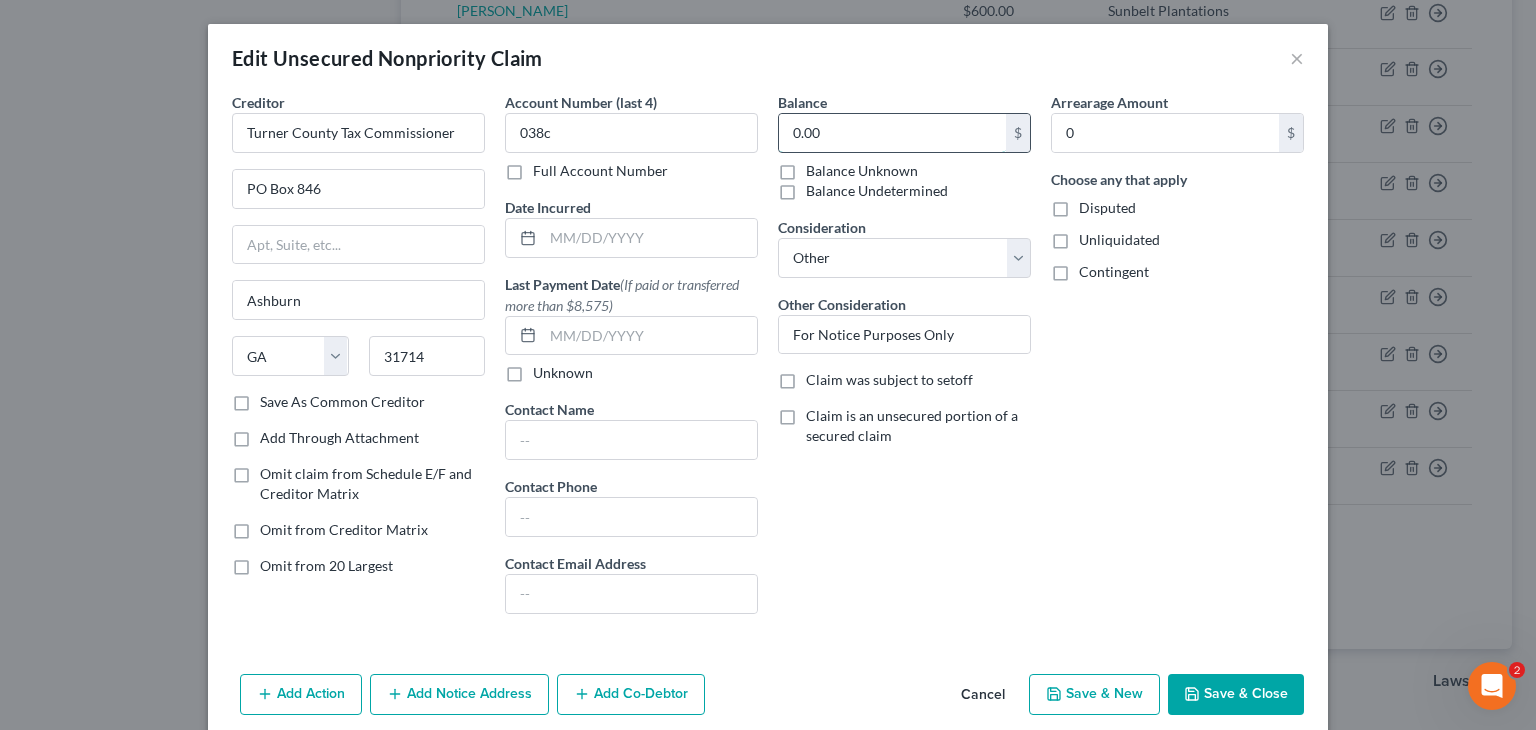 click on "0.00" at bounding box center [892, 133] 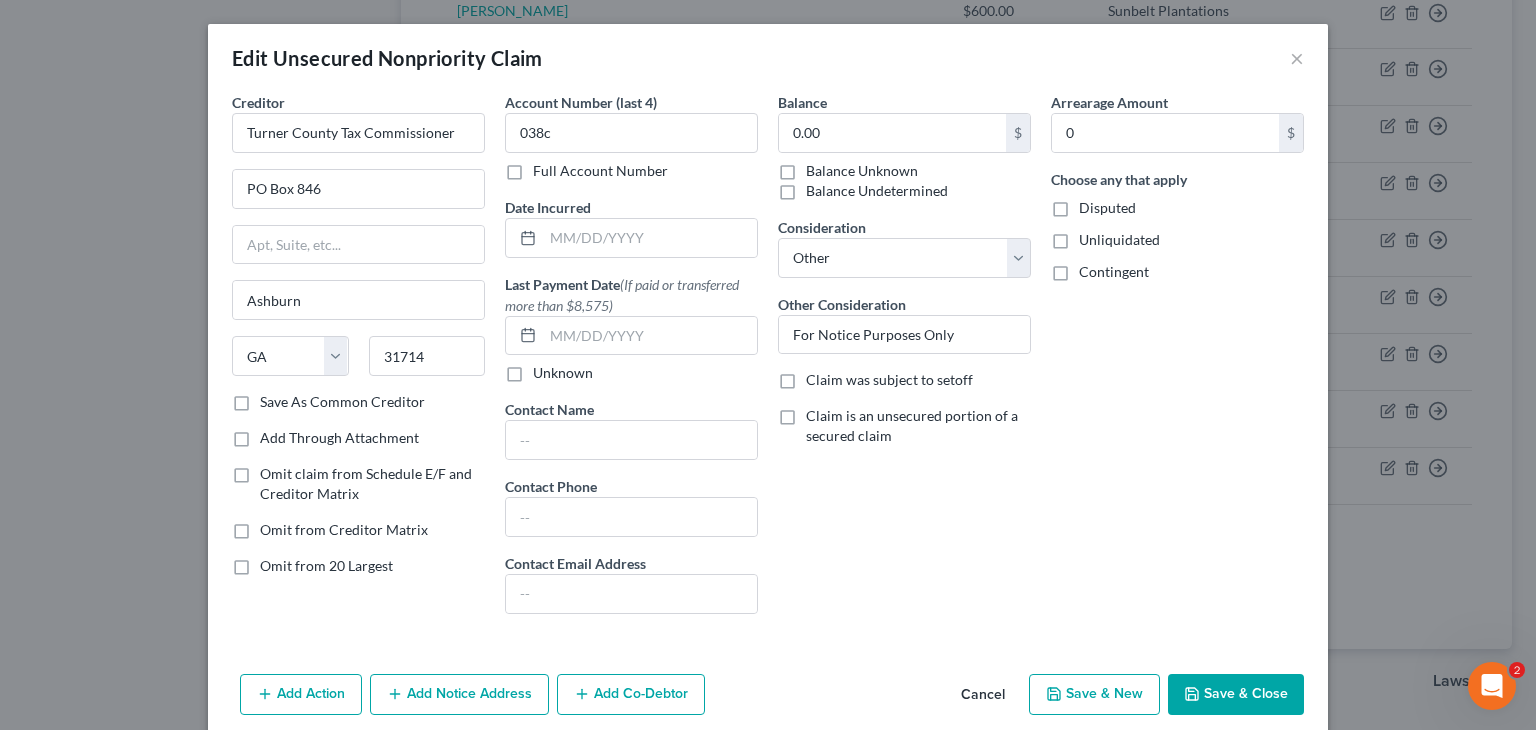 click on "Balance Unknown" at bounding box center [862, 171] 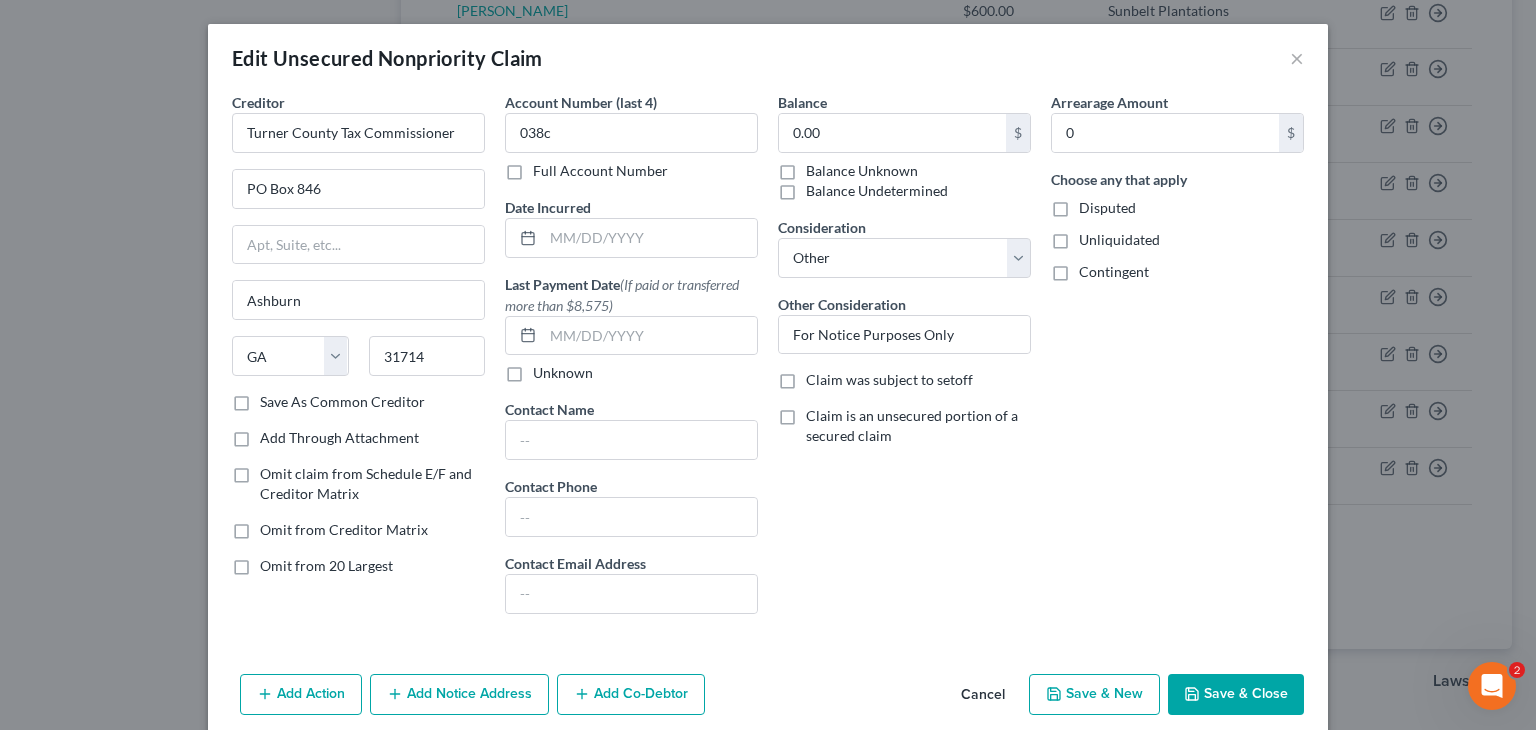 click on "Balance Unknown" at bounding box center [820, 167] 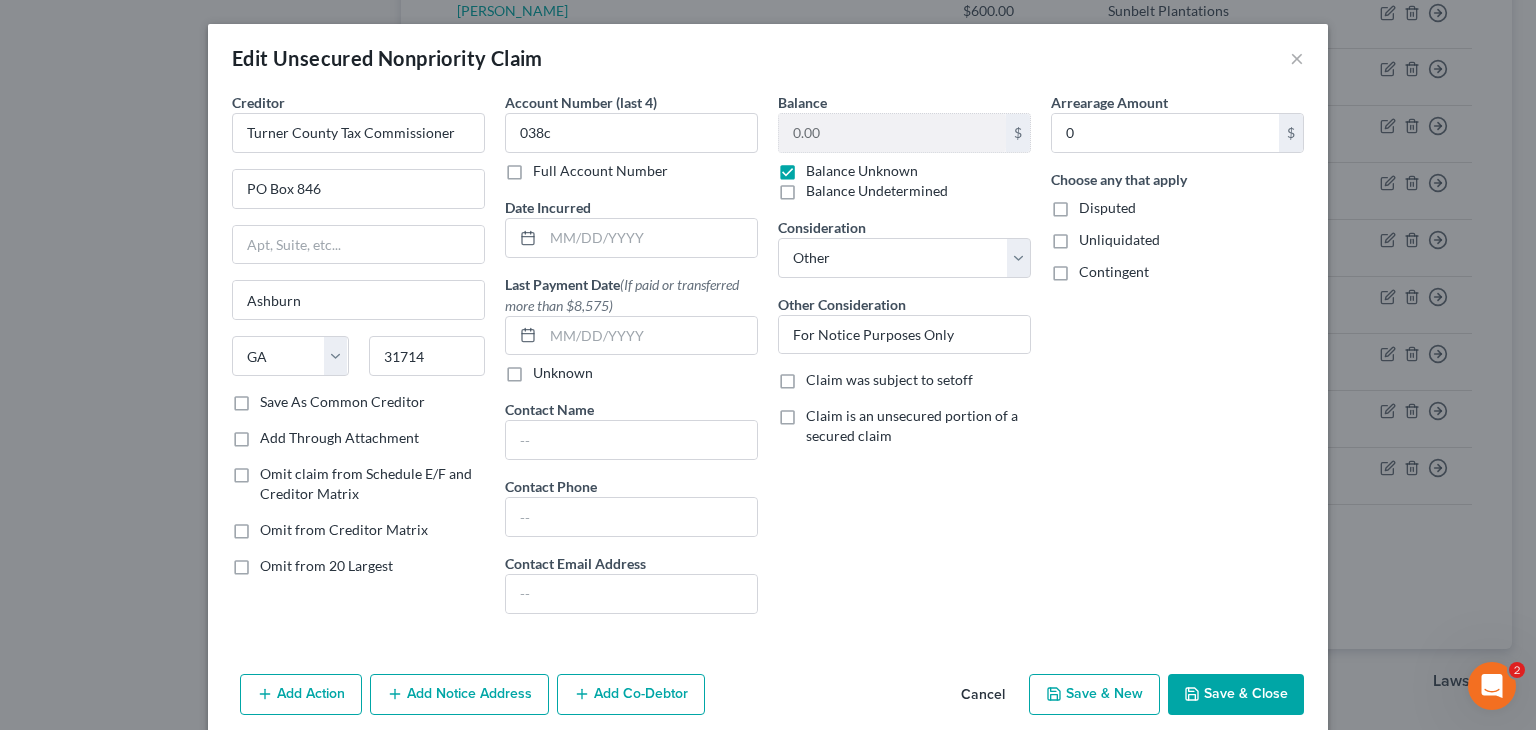 click on "Save & Close" at bounding box center [1236, 695] 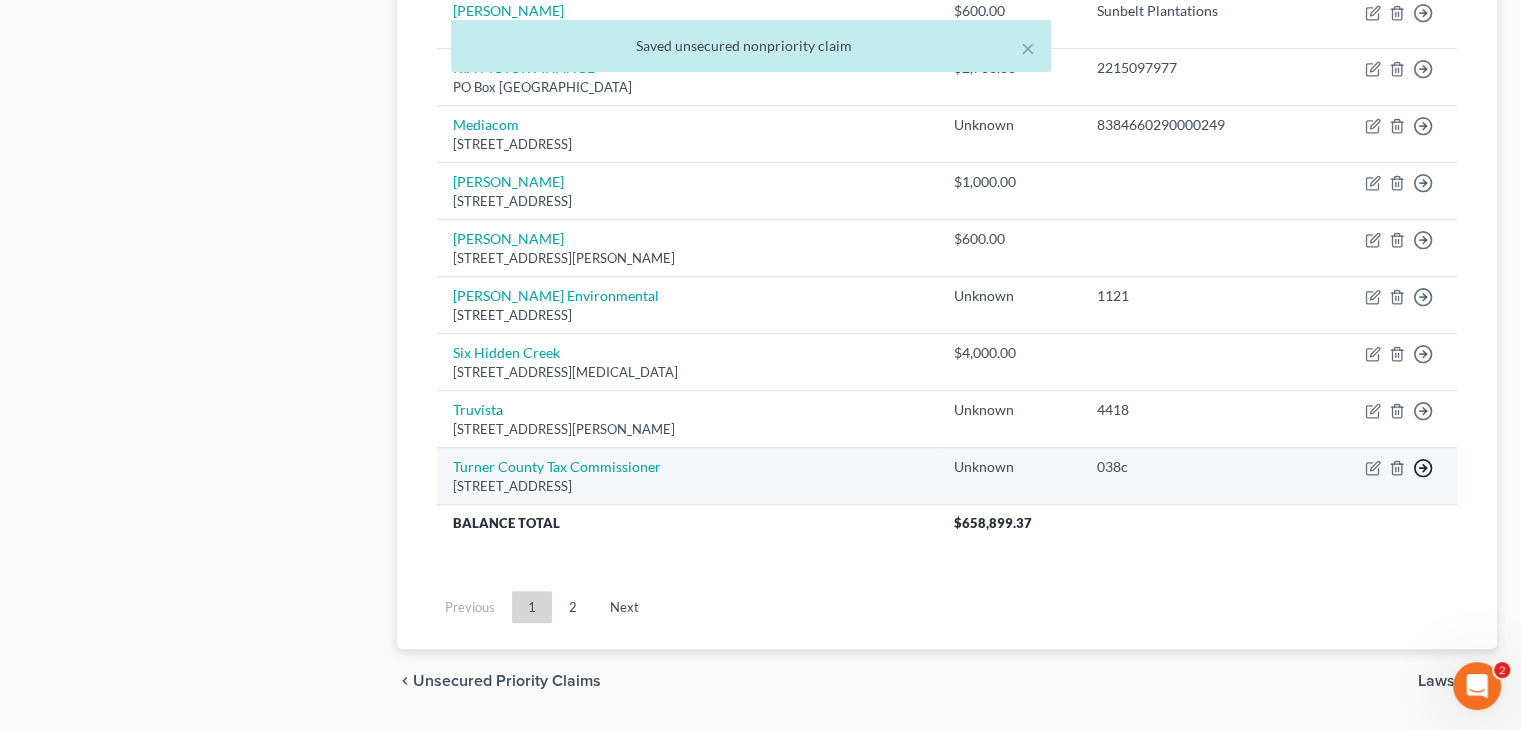 click 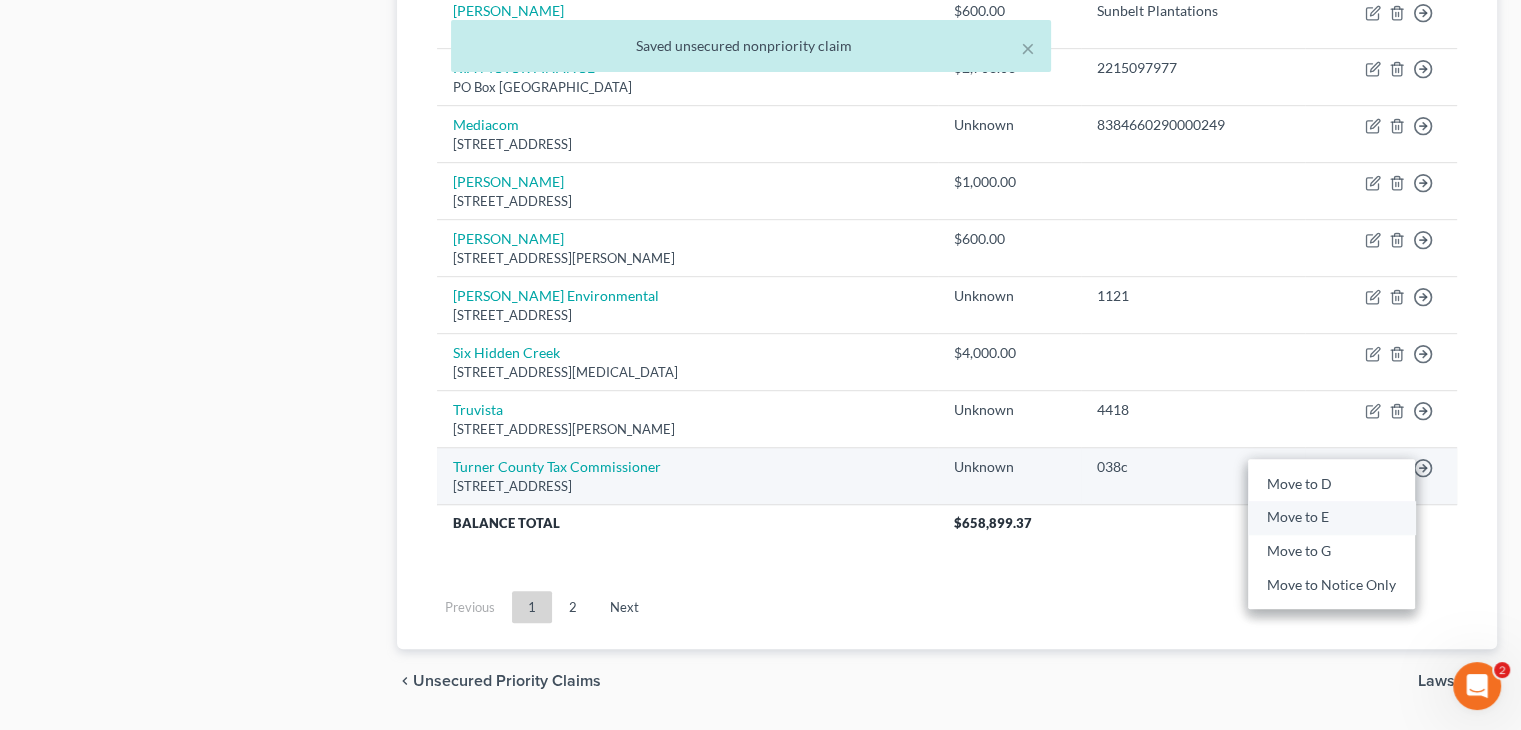 click on "Move to E" at bounding box center [1331, 517] 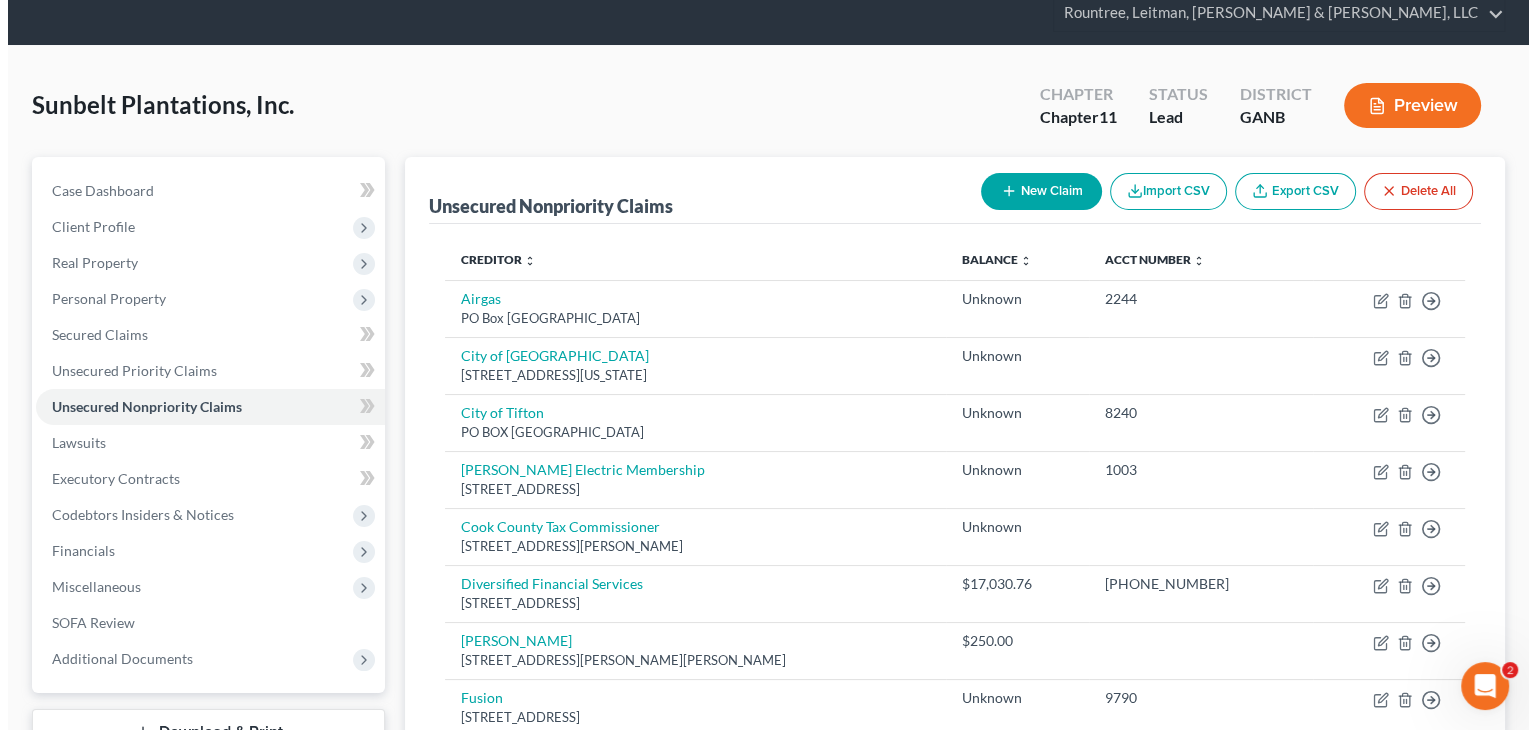 scroll, scrollTop: 0, scrollLeft: 0, axis: both 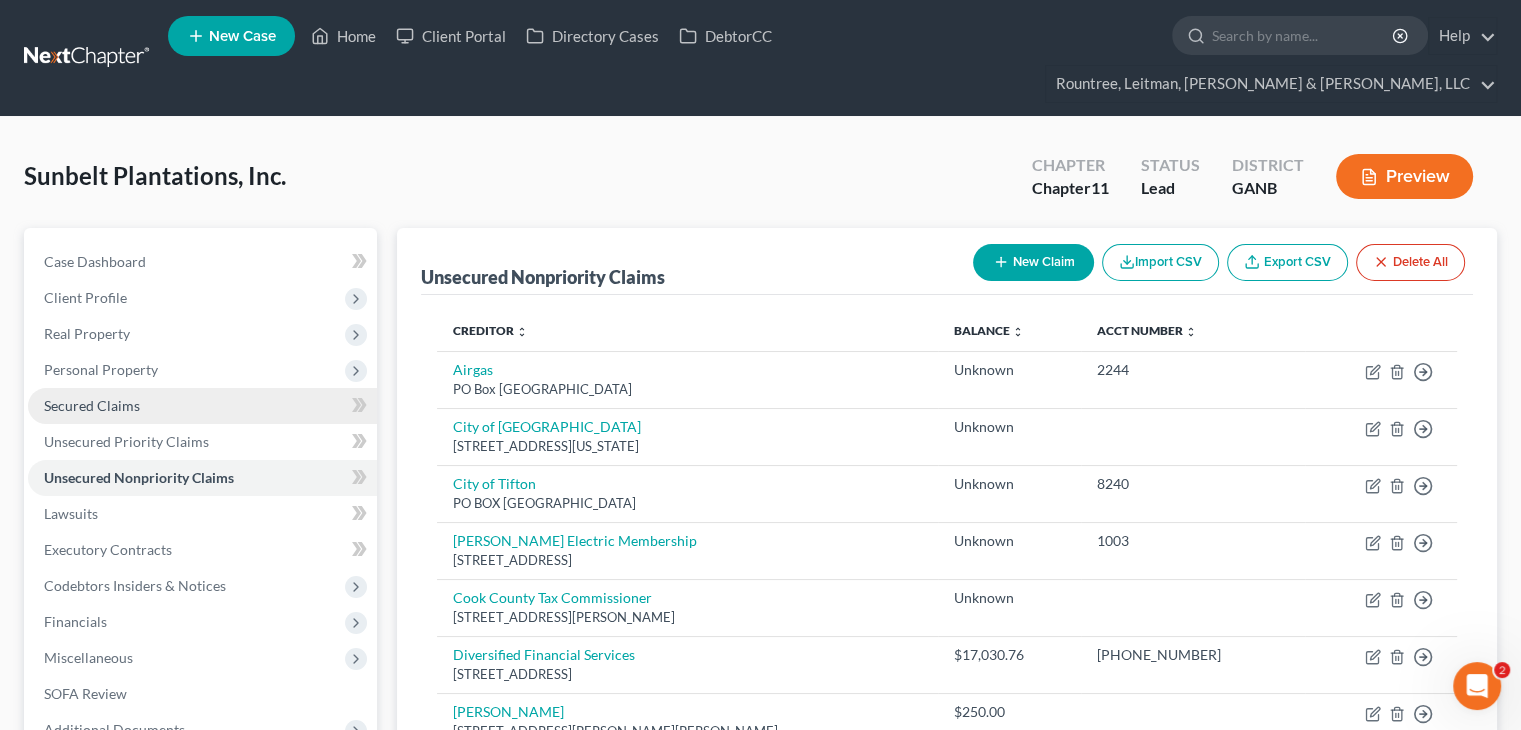 click on "Secured Claims" at bounding box center [92, 405] 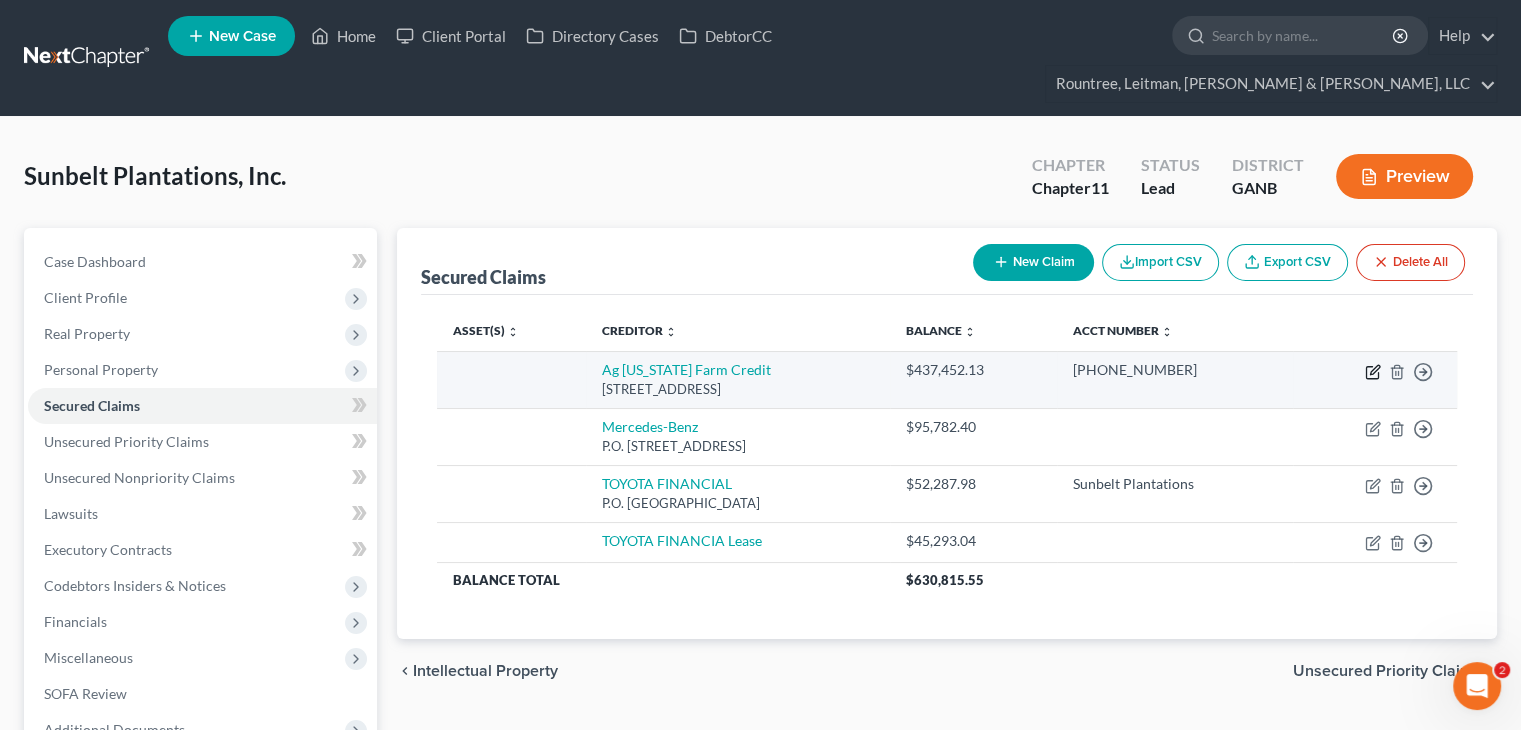 click 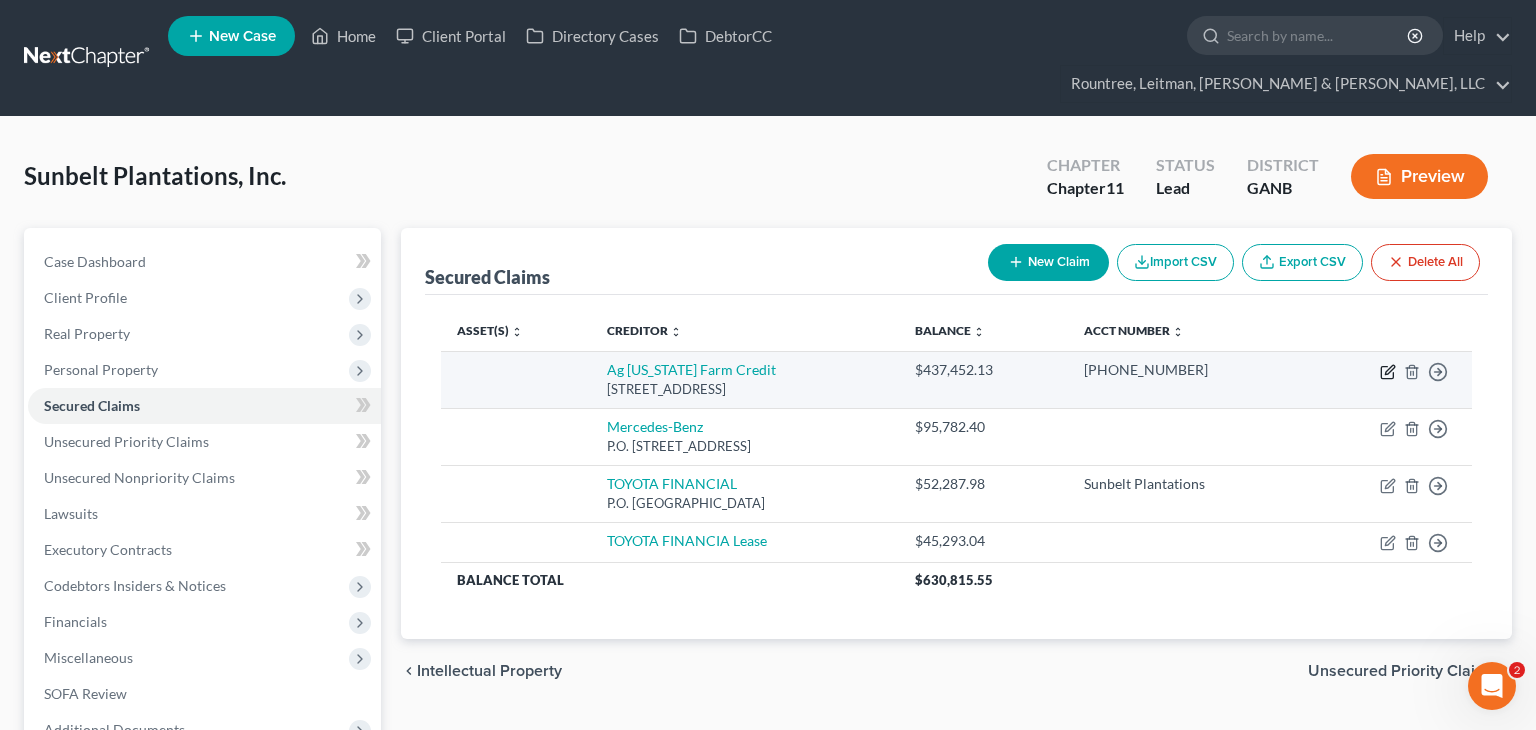 select on "10" 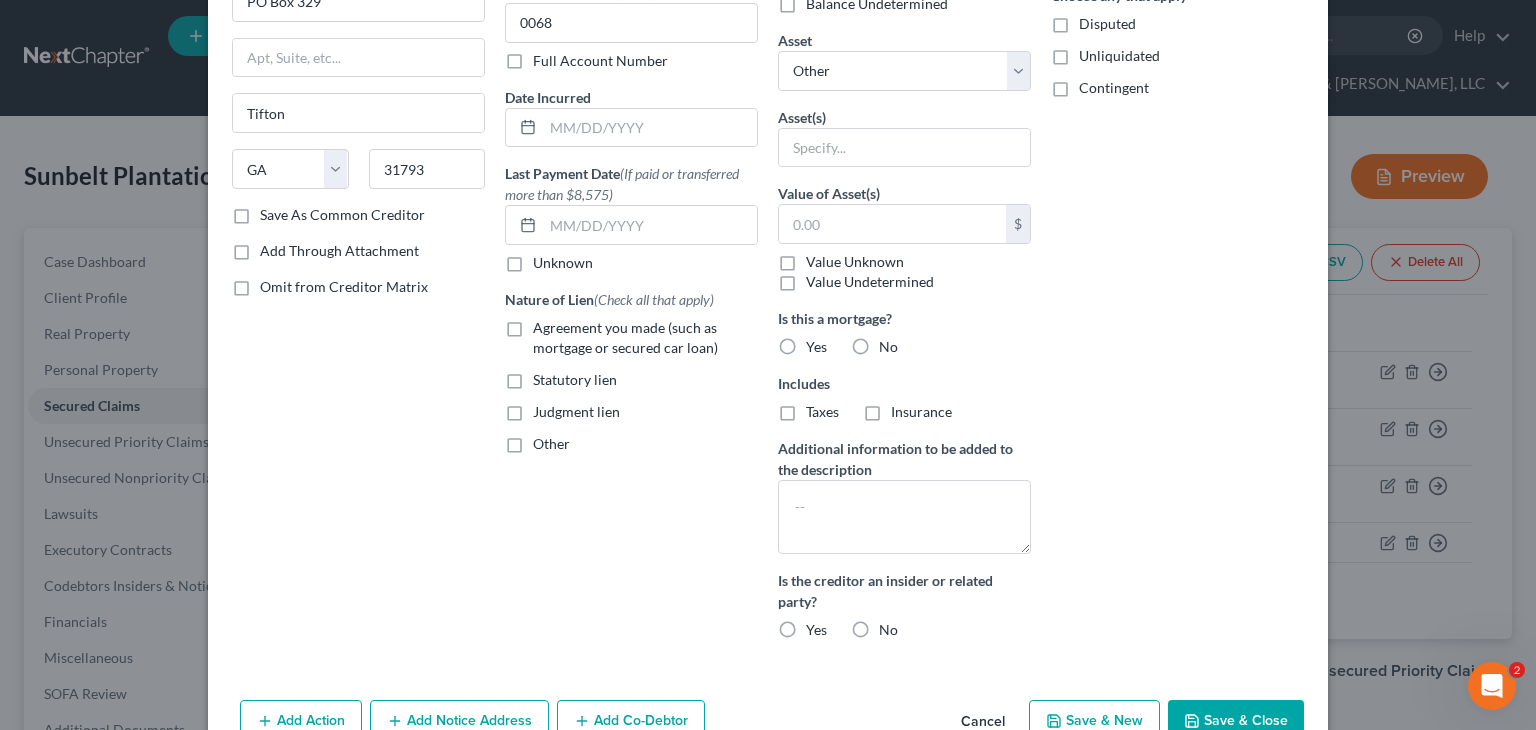 scroll, scrollTop: 295, scrollLeft: 0, axis: vertical 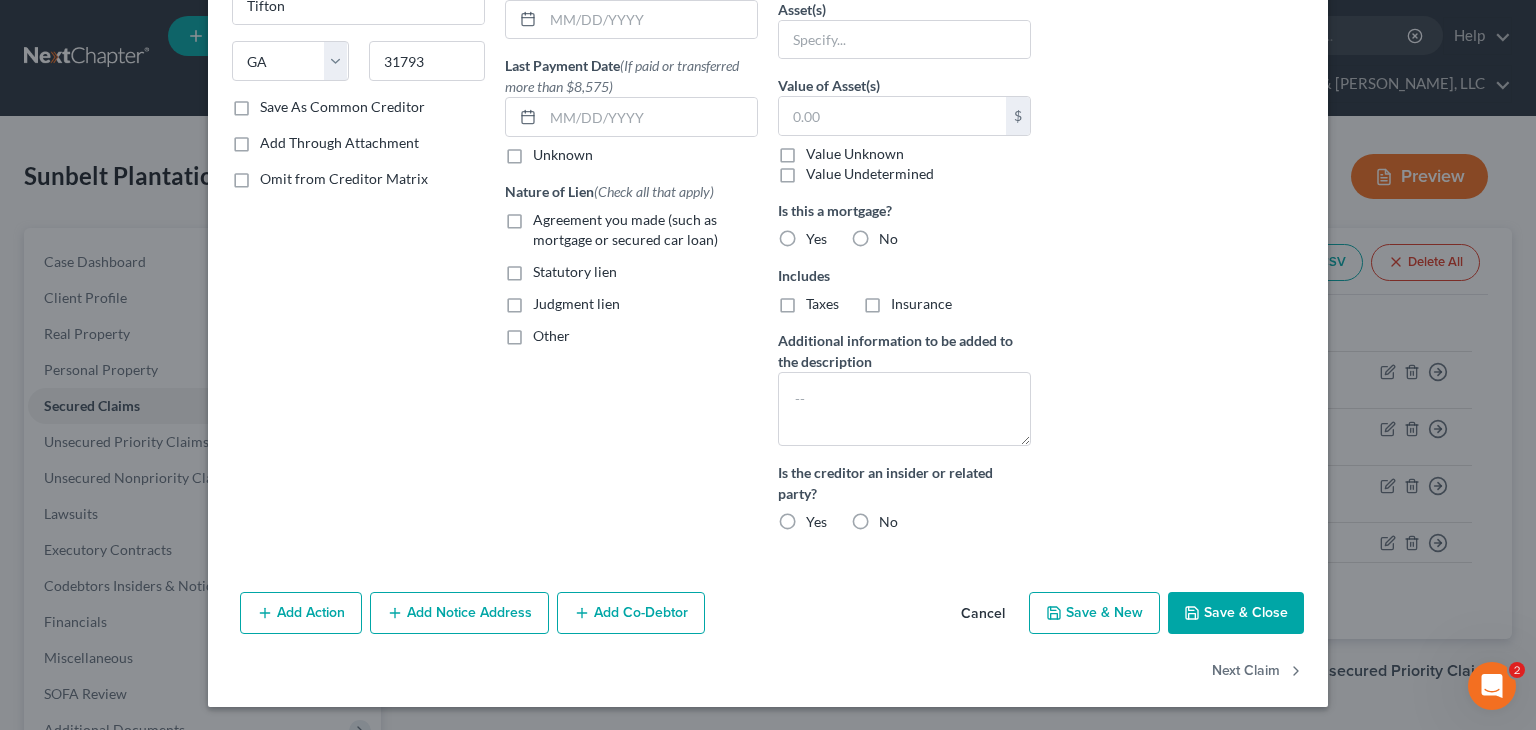 click on "No" at bounding box center (888, 239) 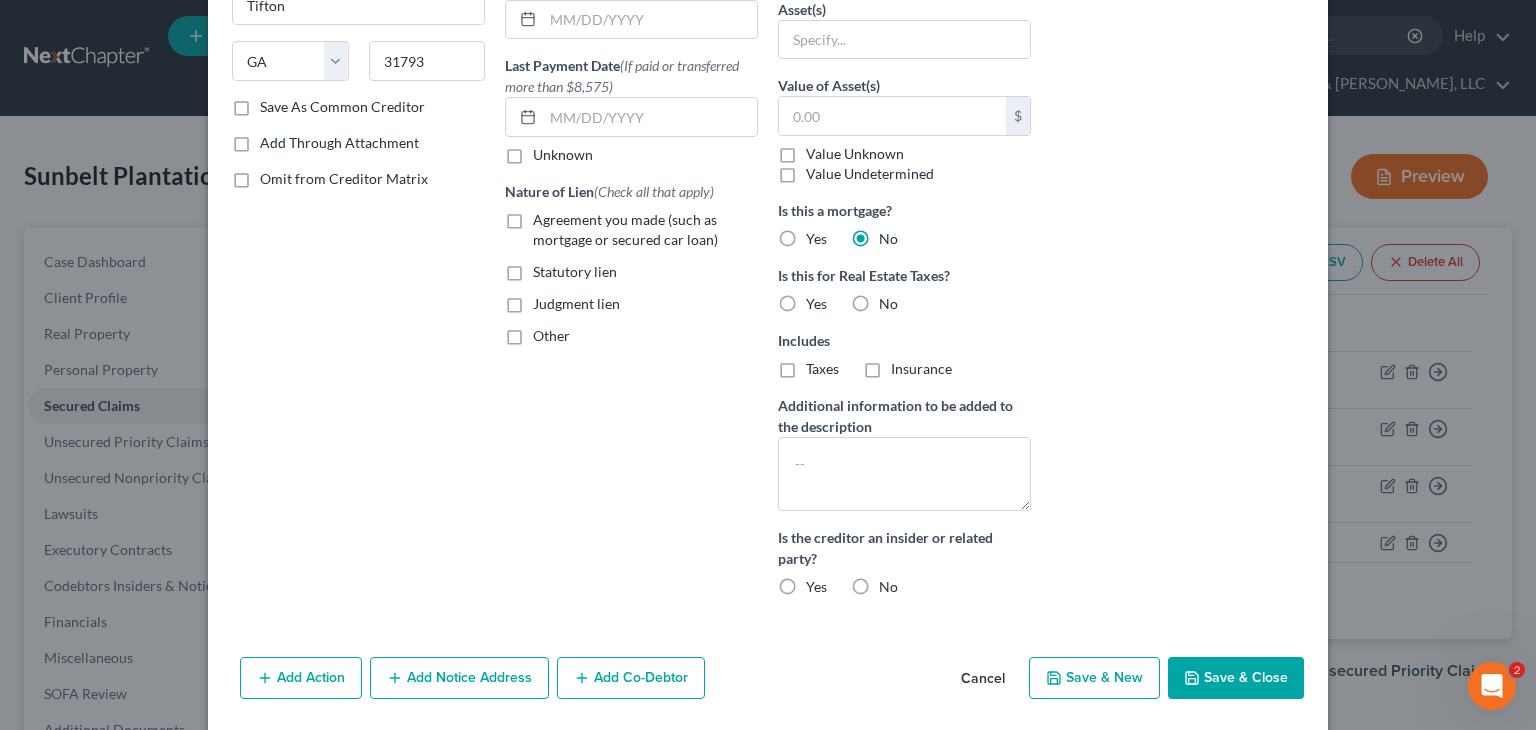 click on "No" at bounding box center [888, 304] 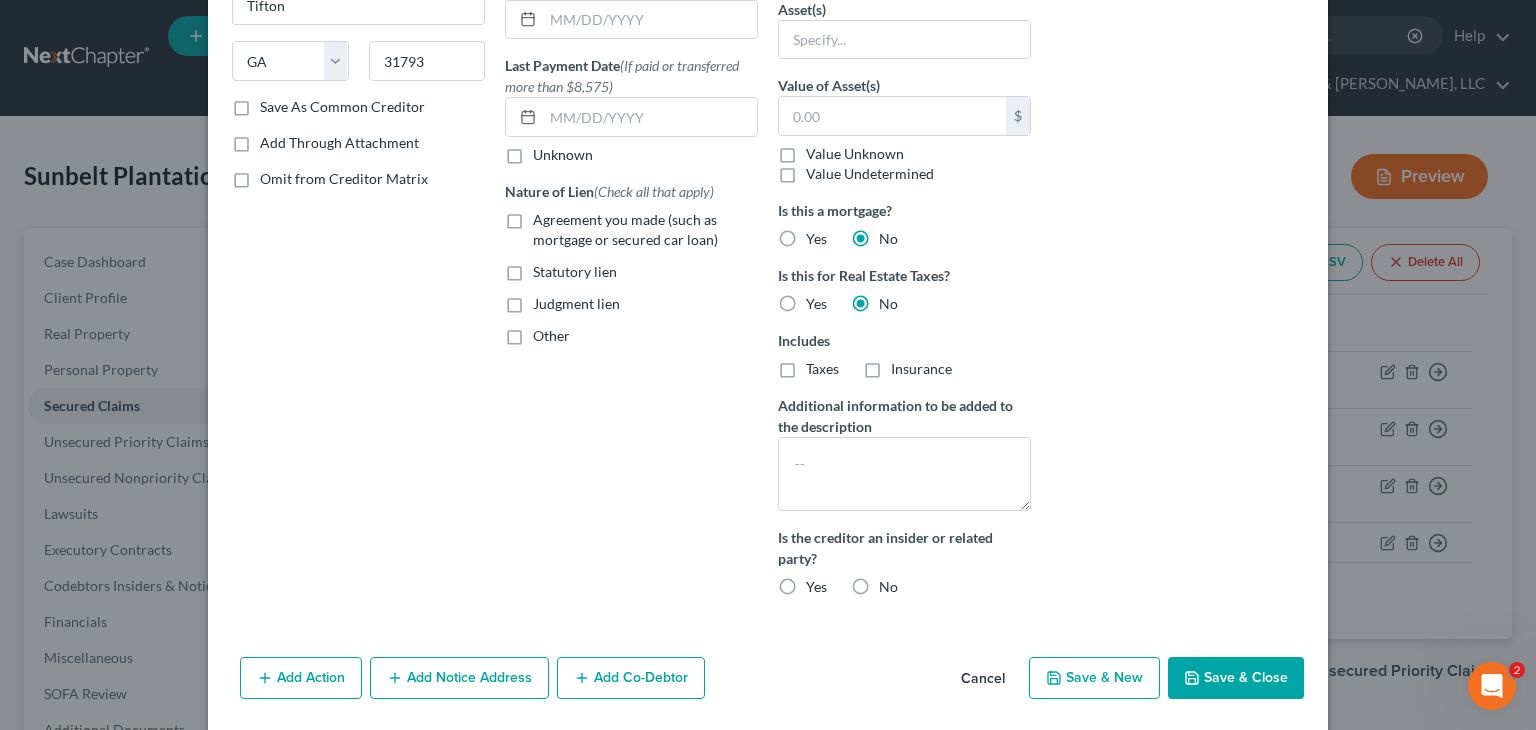 click on "No" at bounding box center (888, 587) 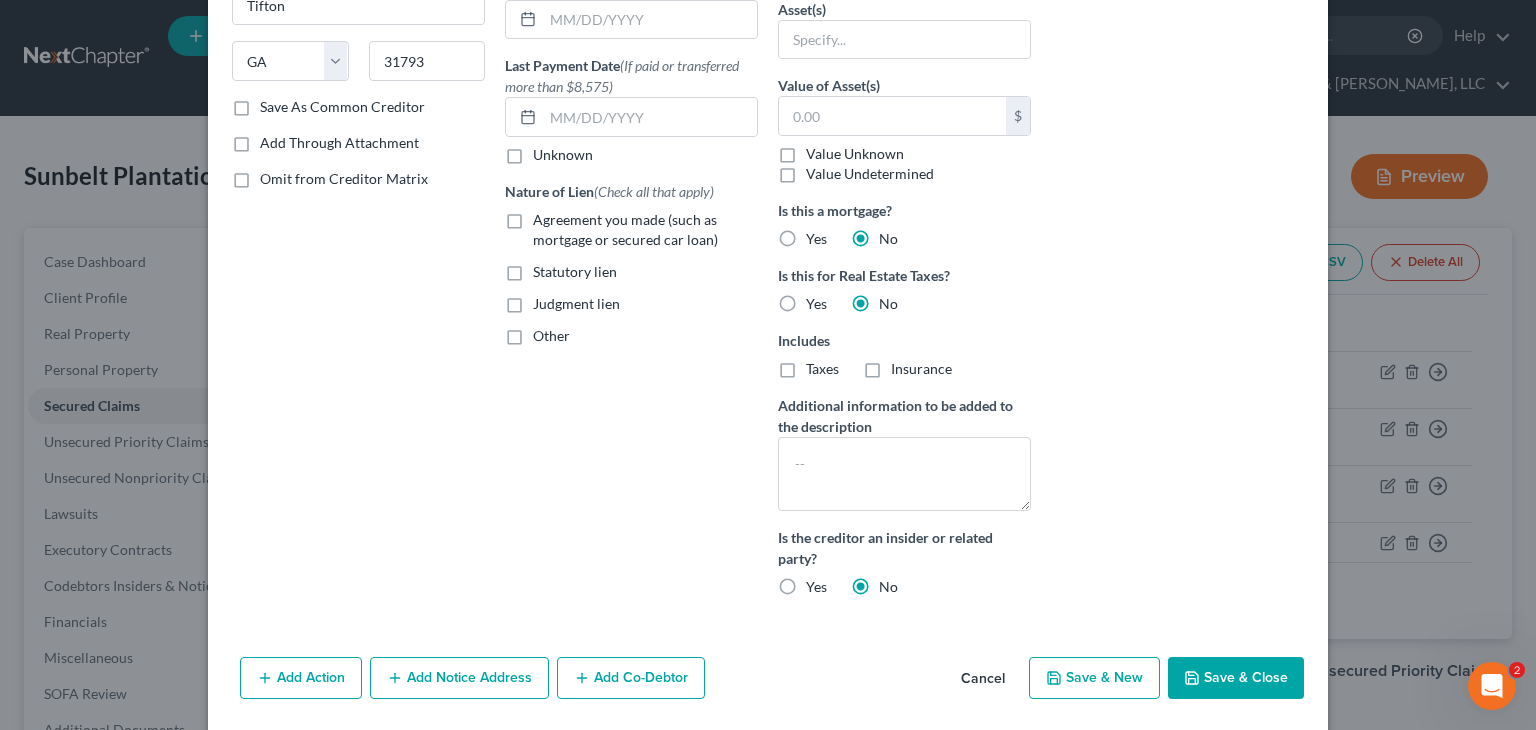 click on "Agreement you made (such as mortgage or secured car loan)" at bounding box center (645, 230) 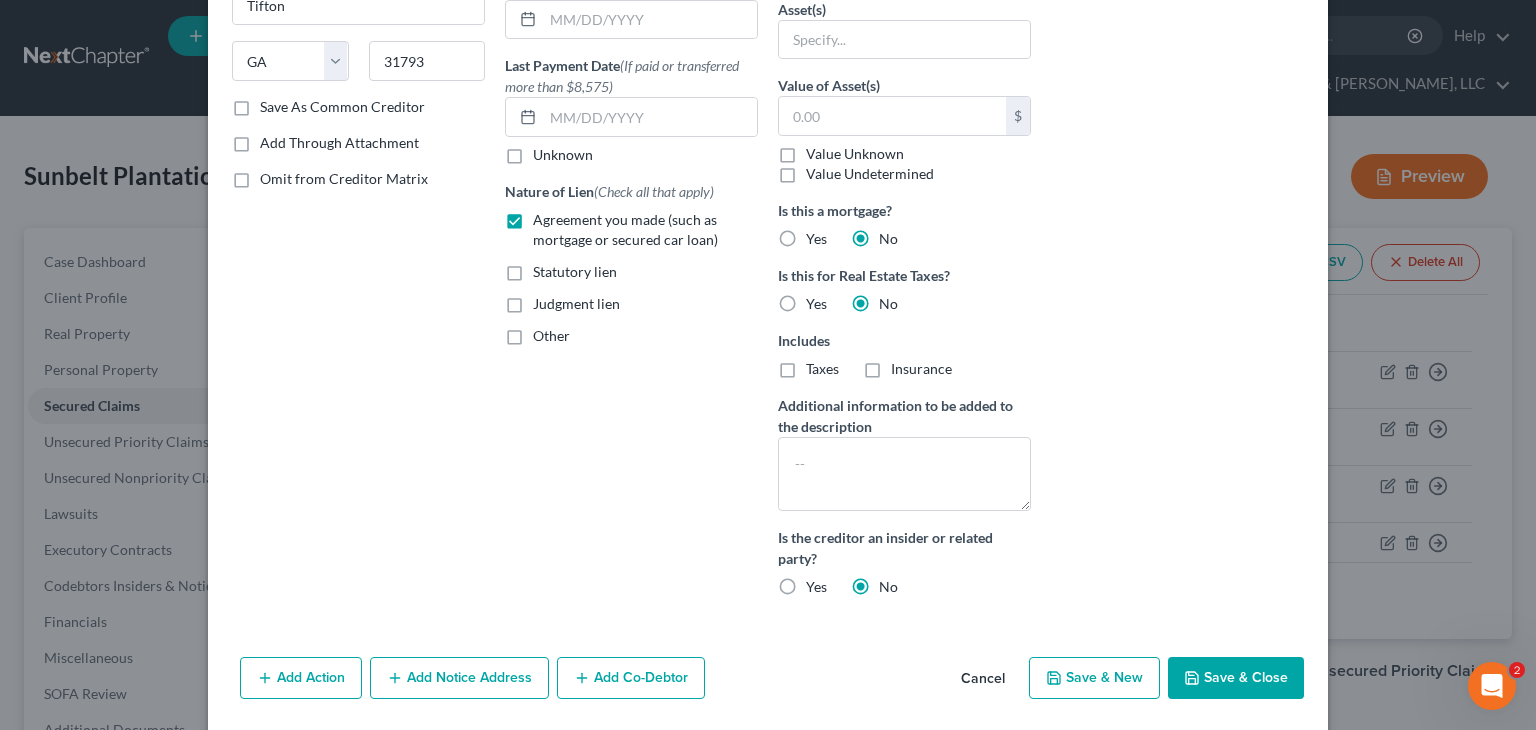 click on "Save & Close" at bounding box center (1236, 678) 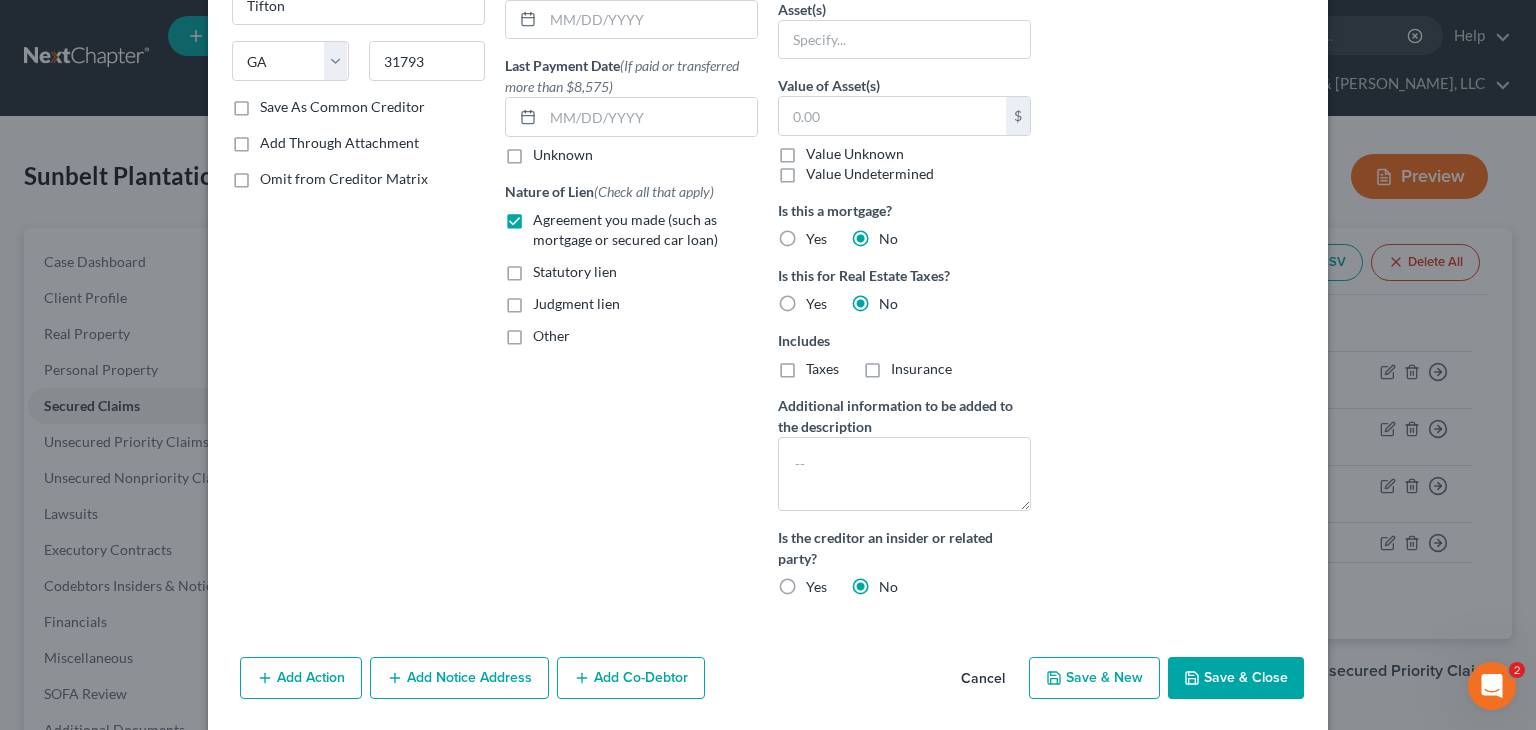 scroll, scrollTop: 159, scrollLeft: 0, axis: vertical 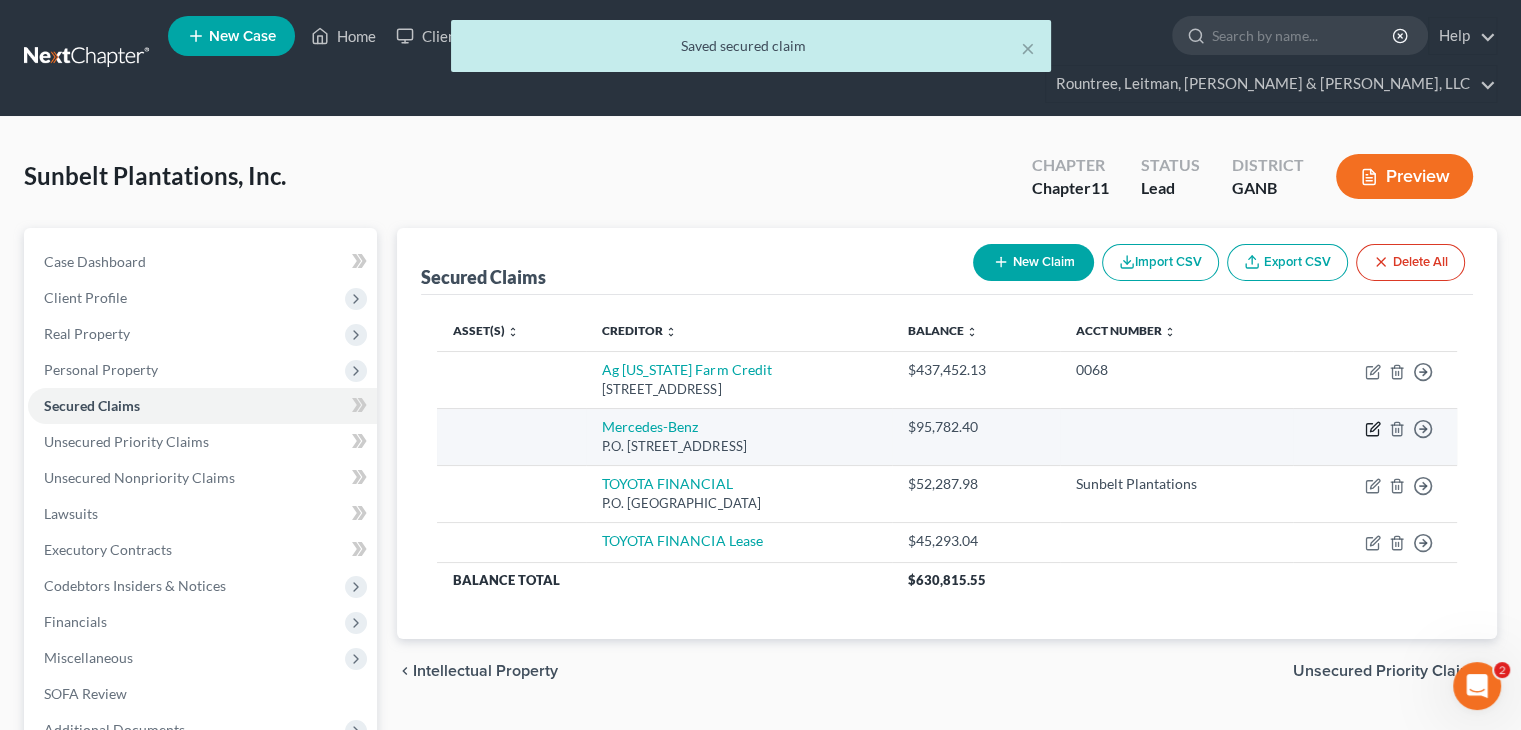 click 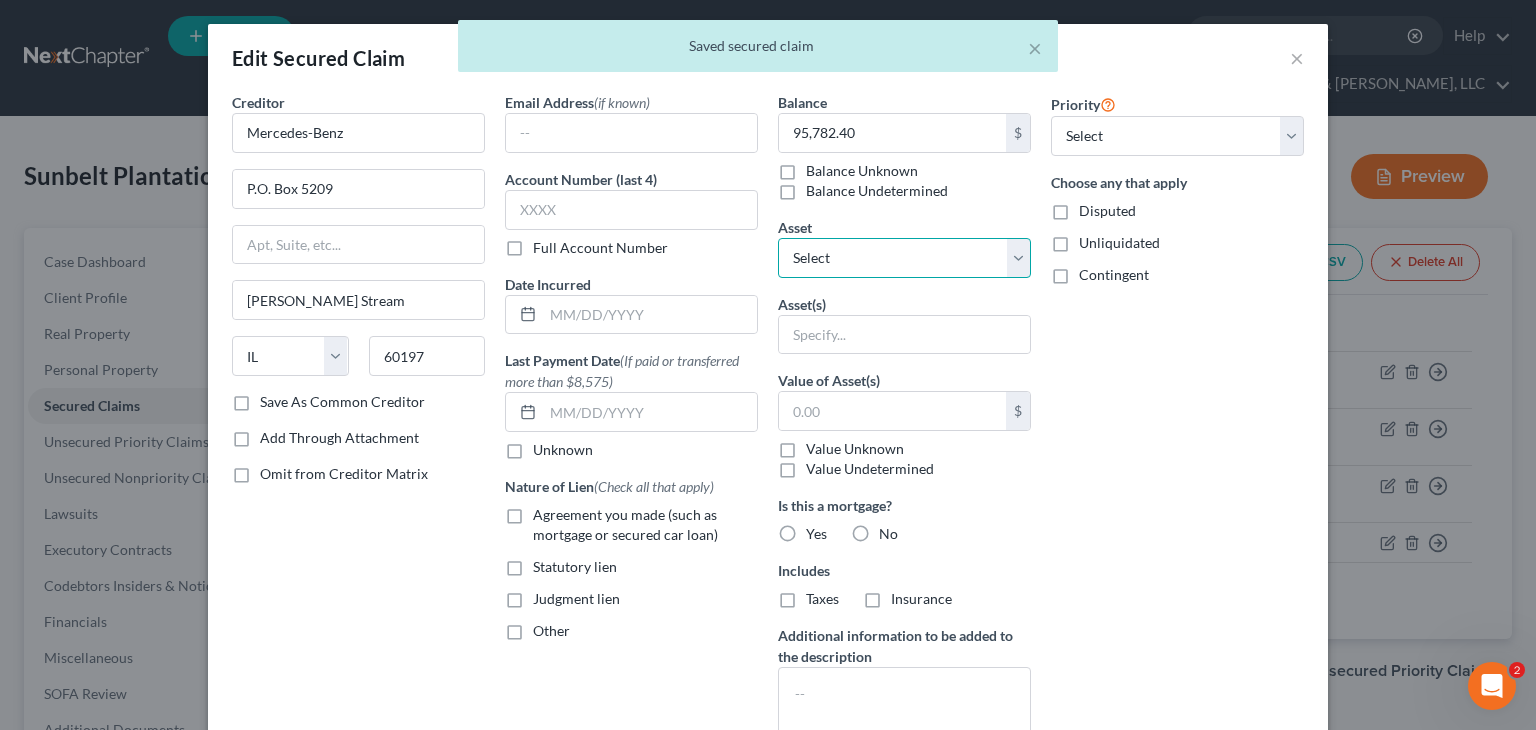 click on "Select Other Multiple Assets" at bounding box center (904, 258) 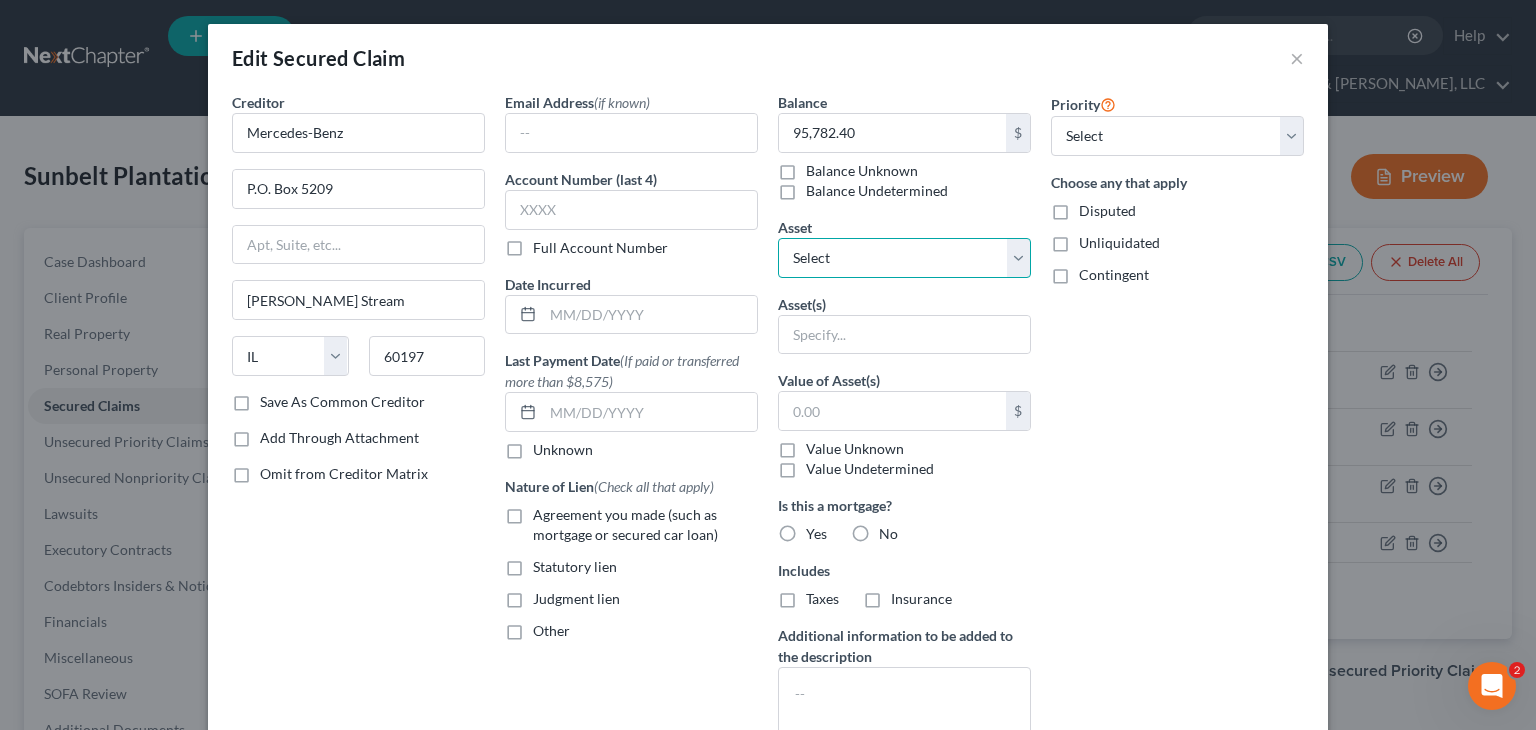 click on "Select Other Multiple Assets" at bounding box center (904, 258) 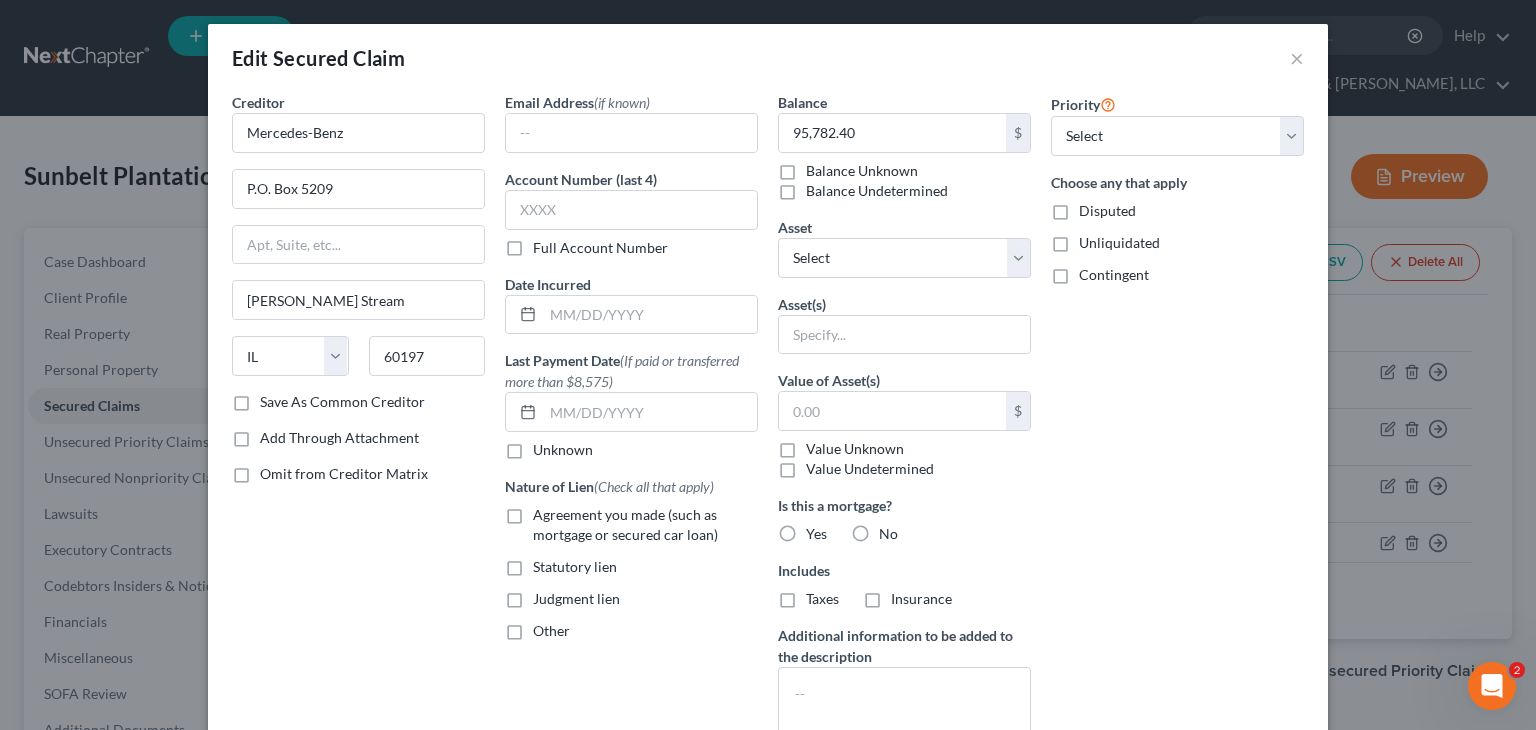 click on "Agreement you made (such as mortgage or secured car loan)" at bounding box center (645, 525) 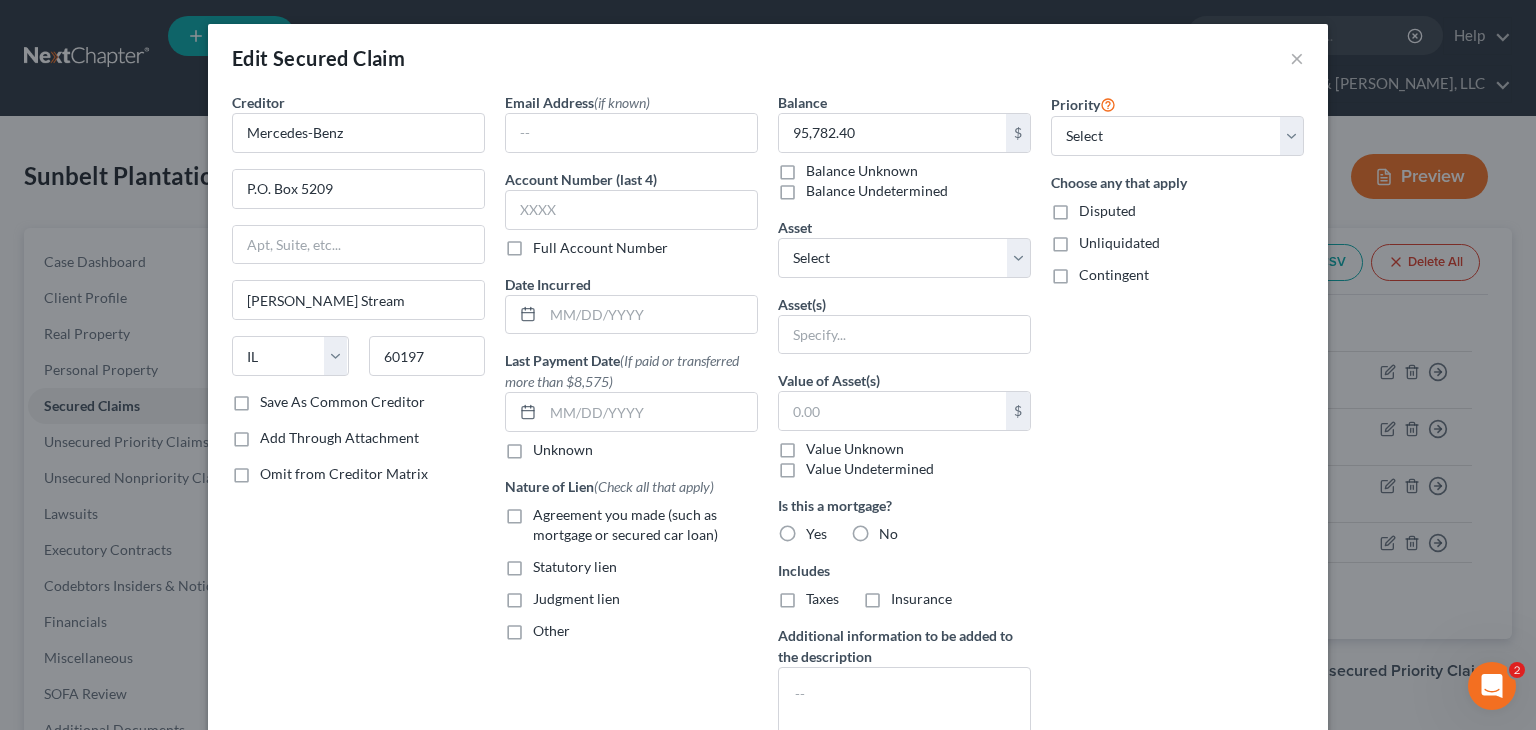 click on "Agreement you made (such as mortgage or secured car loan)" at bounding box center [547, 511] 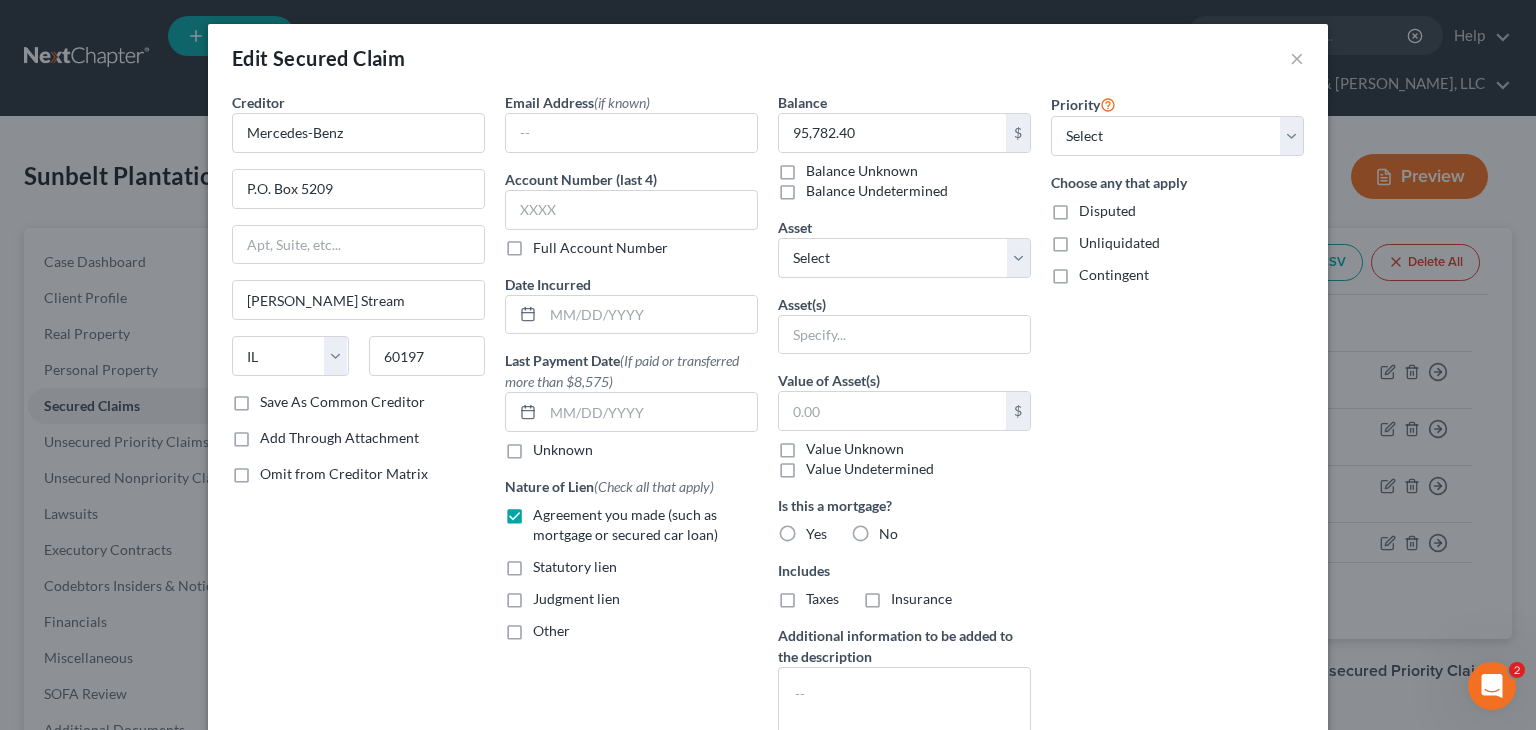 drag, startPoint x: 854, startPoint y: 533, endPoint x: 864, endPoint y: 544, distance: 14.866069 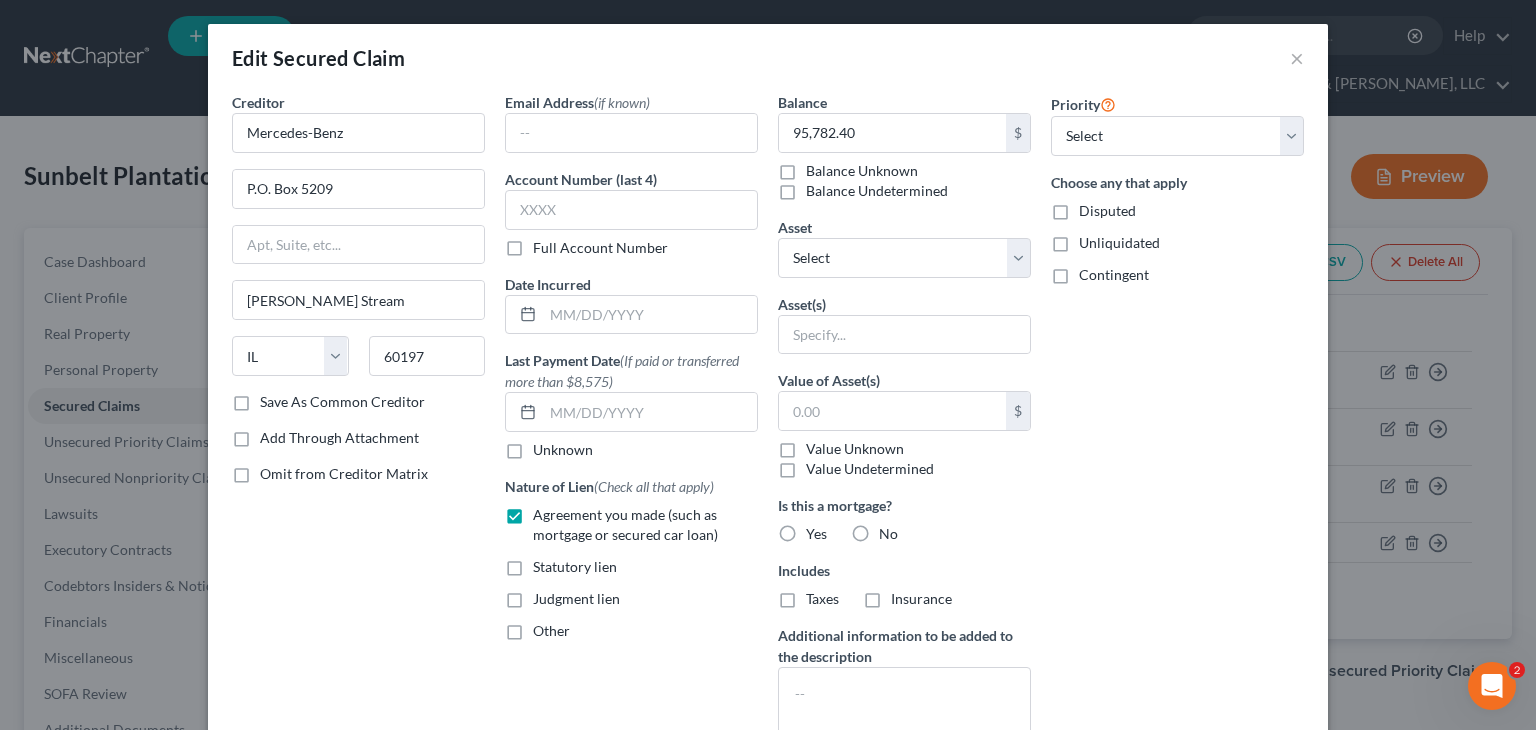 click on "No" at bounding box center [893, 530] 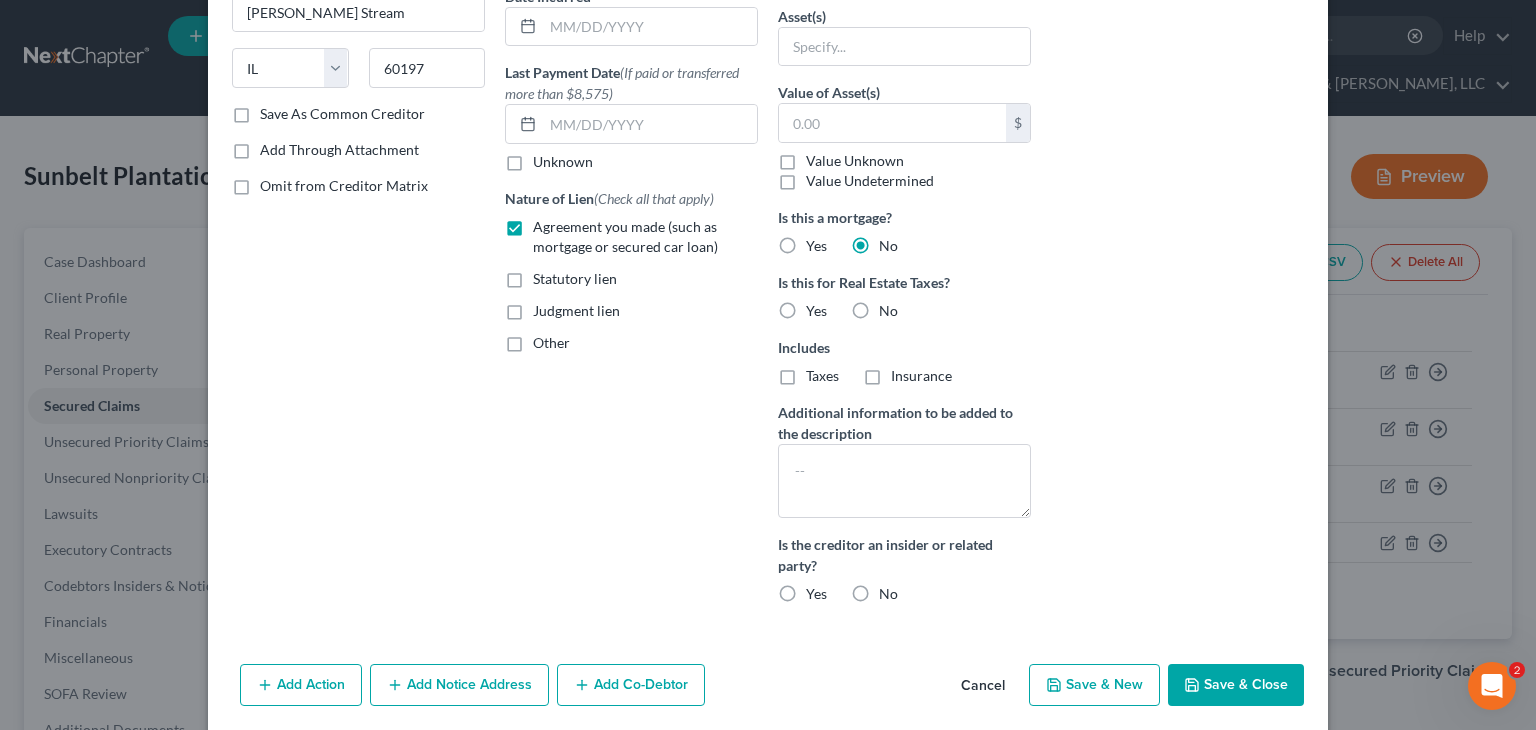 scroll, scrollTop: 300, scrollLeft: 0, axis: vertical 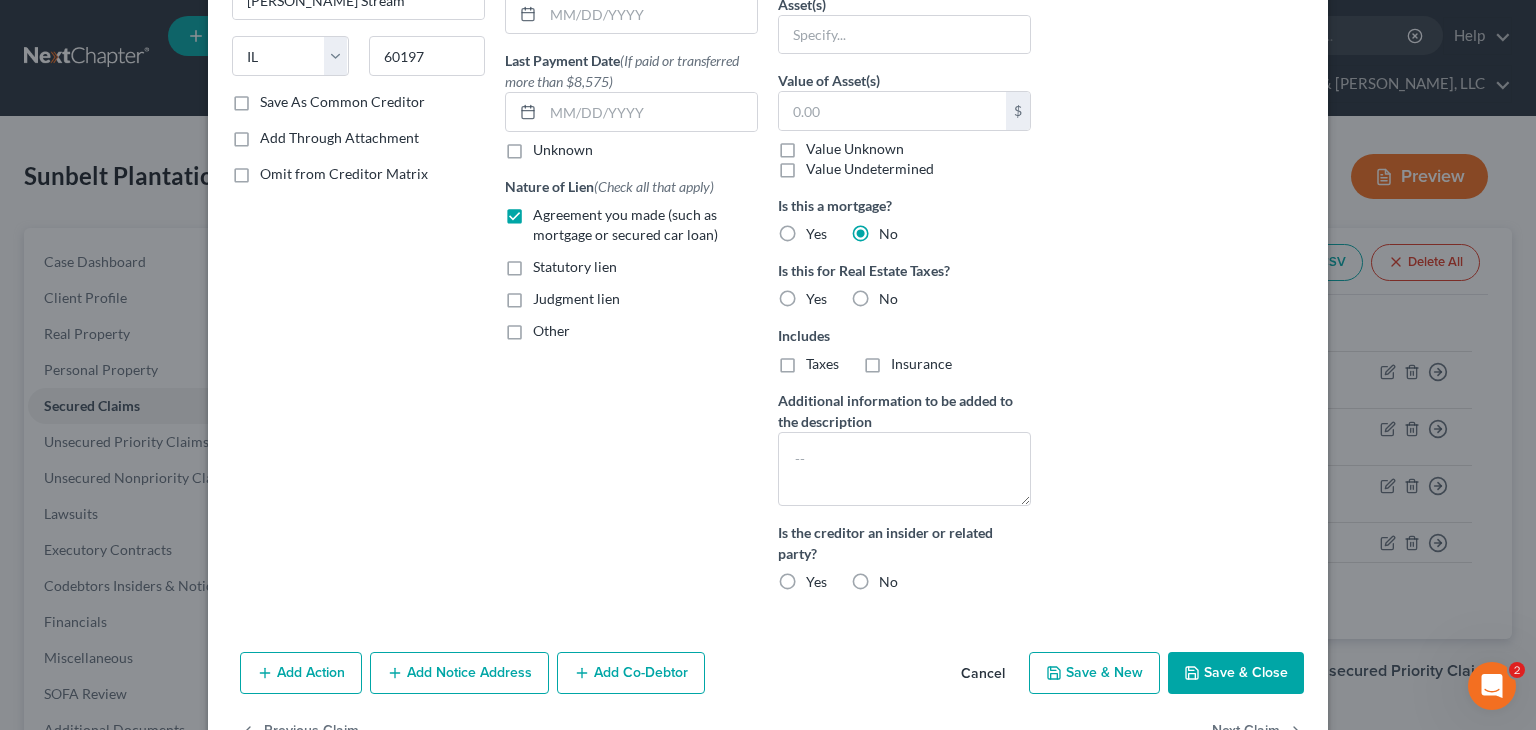 click on "No" at bounding box center (888, 299) 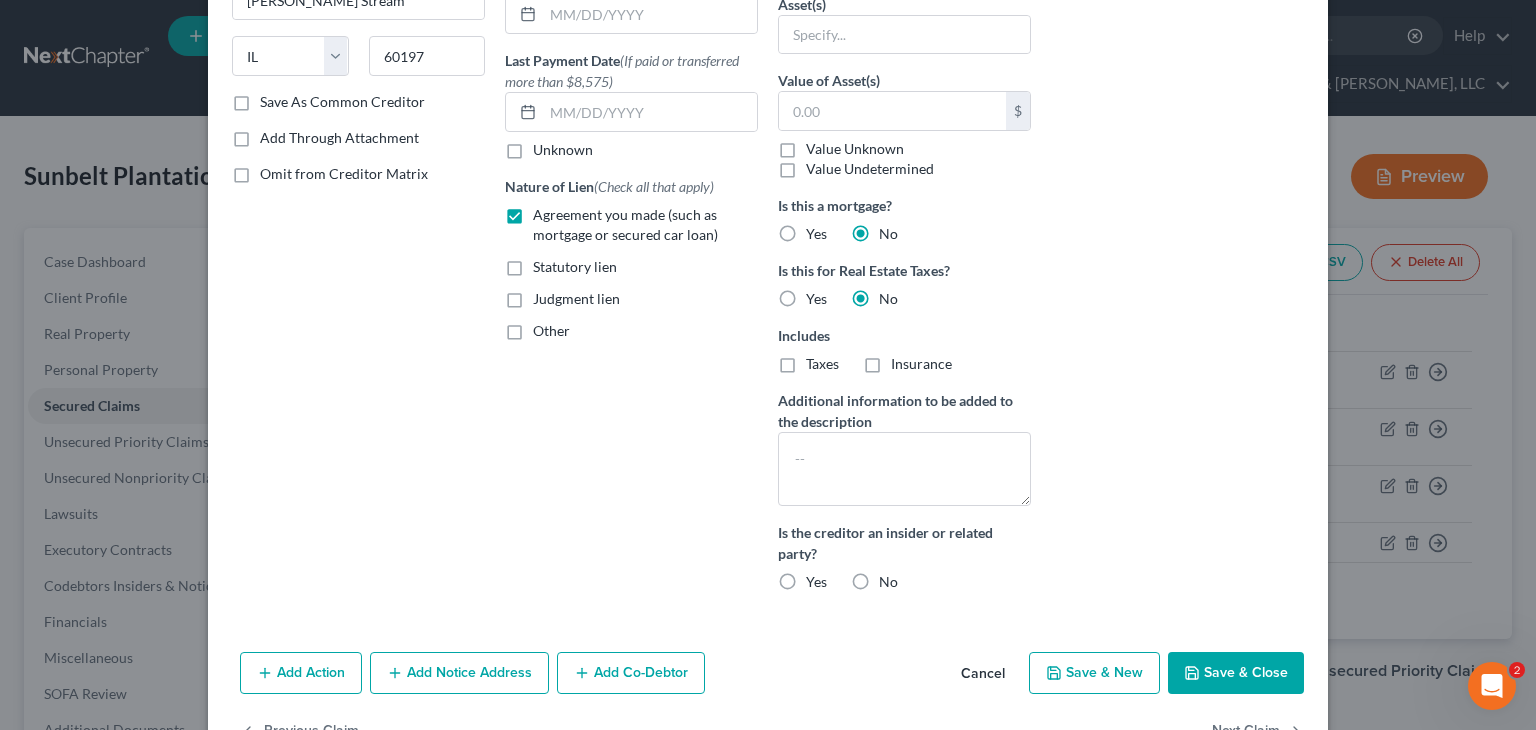 click on "No" at bounding box center [888, 582] 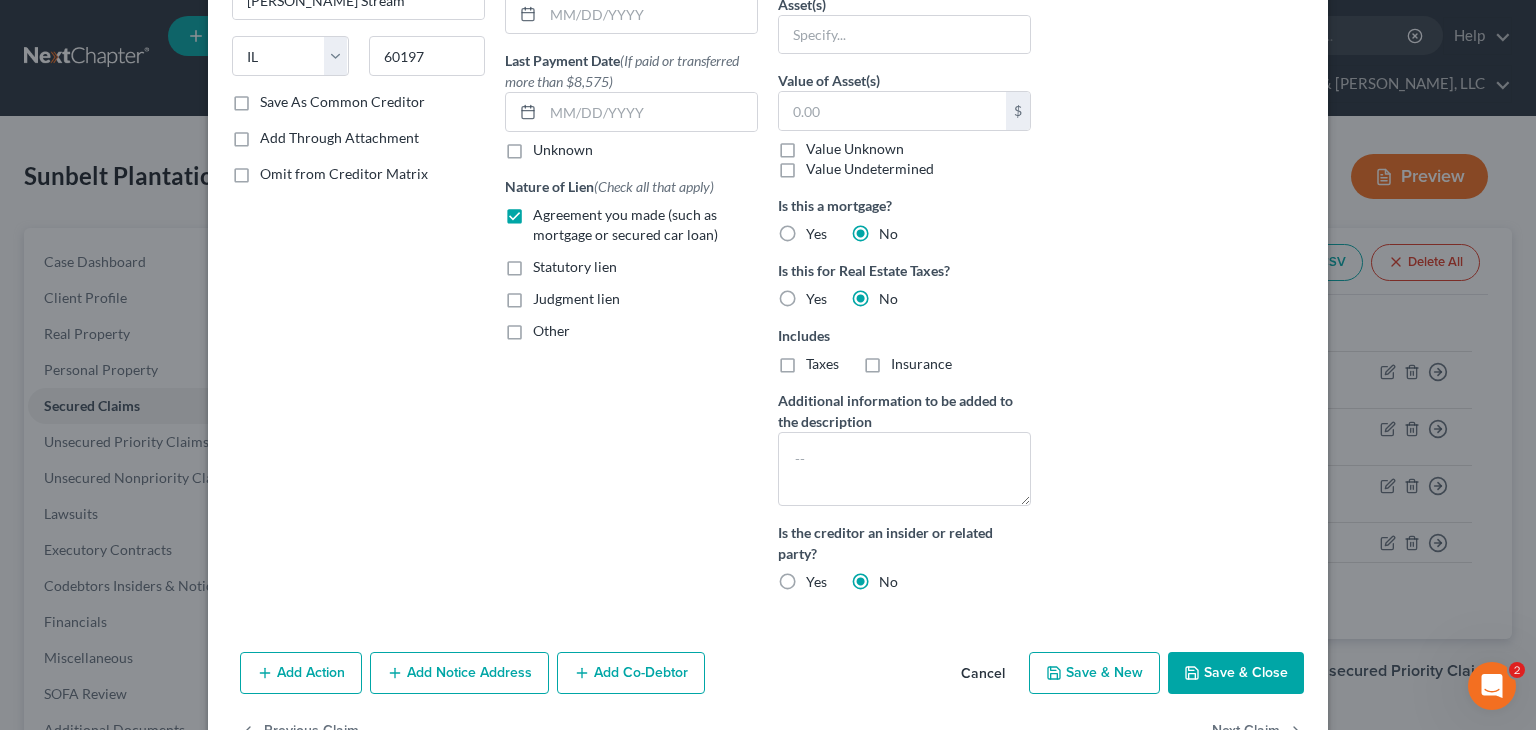 click on "Save & Close" at bounding box center (1236, 673) 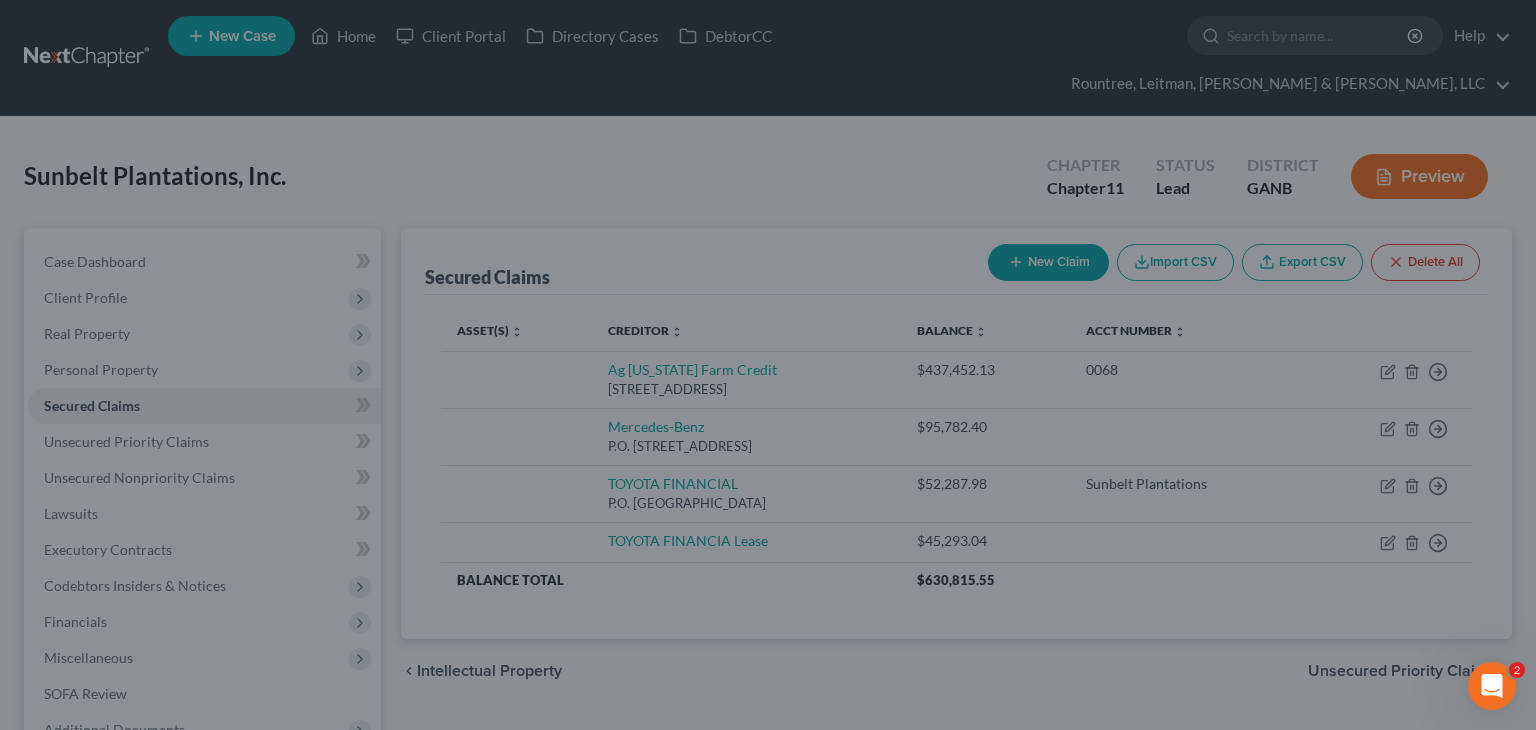 scroll, scrollTop: 159, scrollLeft: 0, axis: vertical 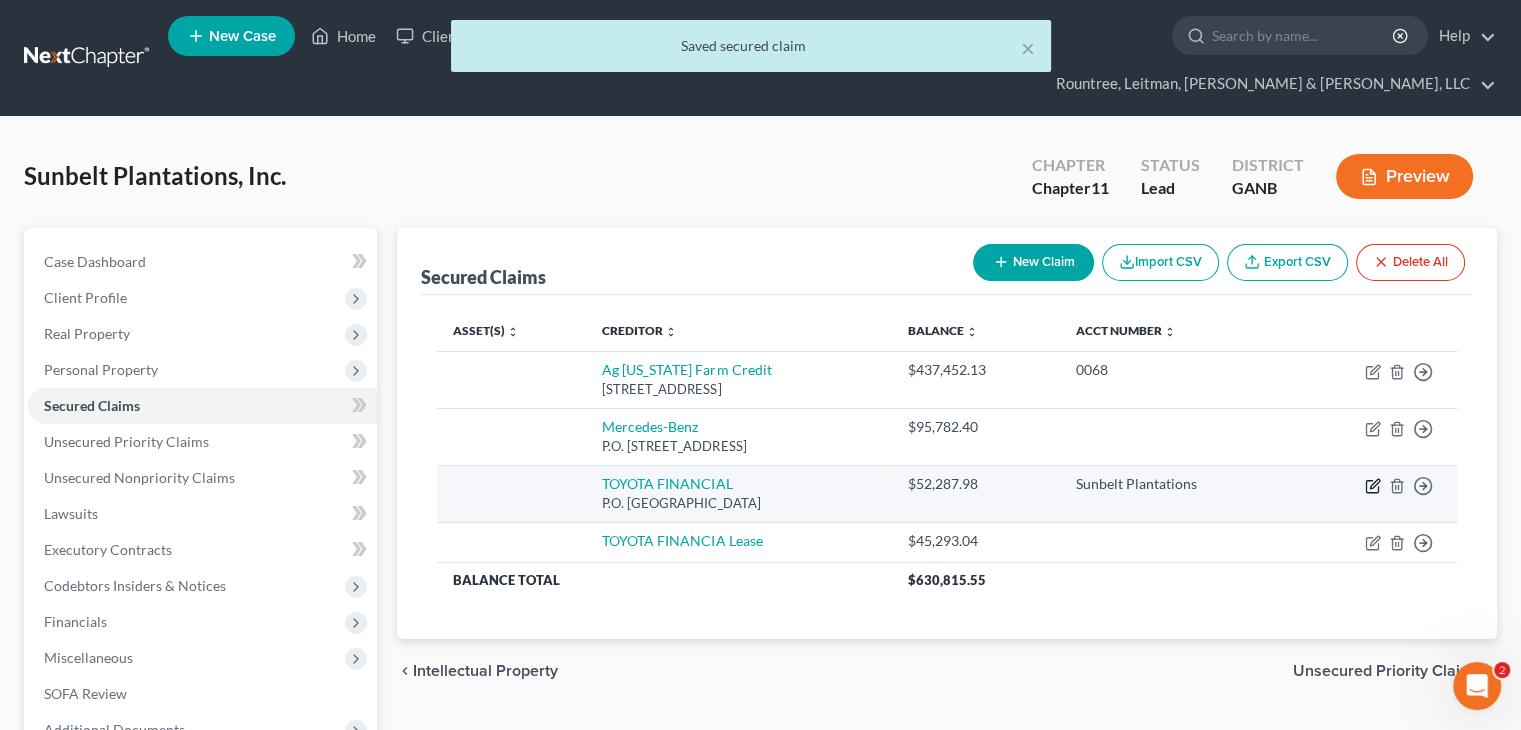 click 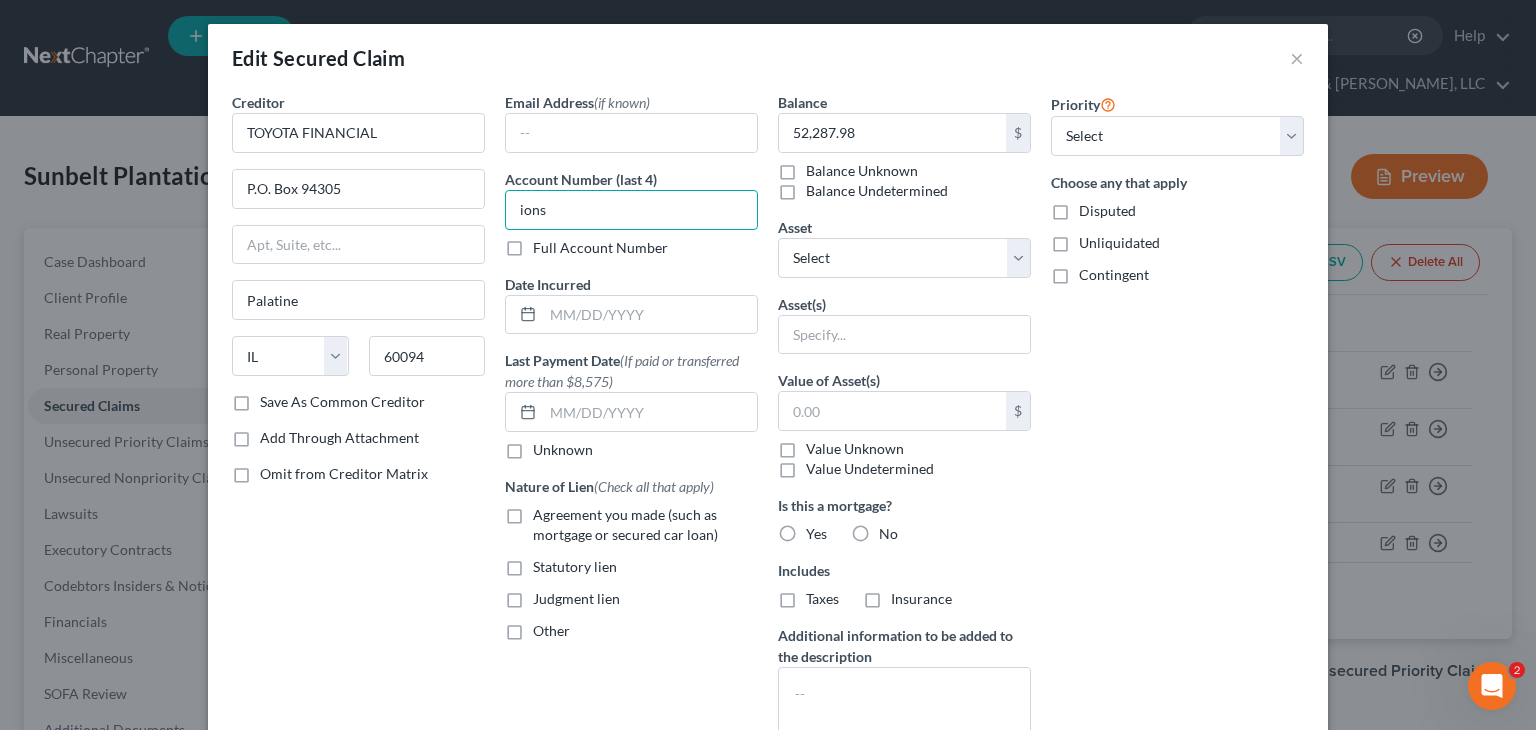 drag, startPoint x: 604, startPoint y: 203, endPoint x: 0, endPoint y: 224, distance: 604.3649 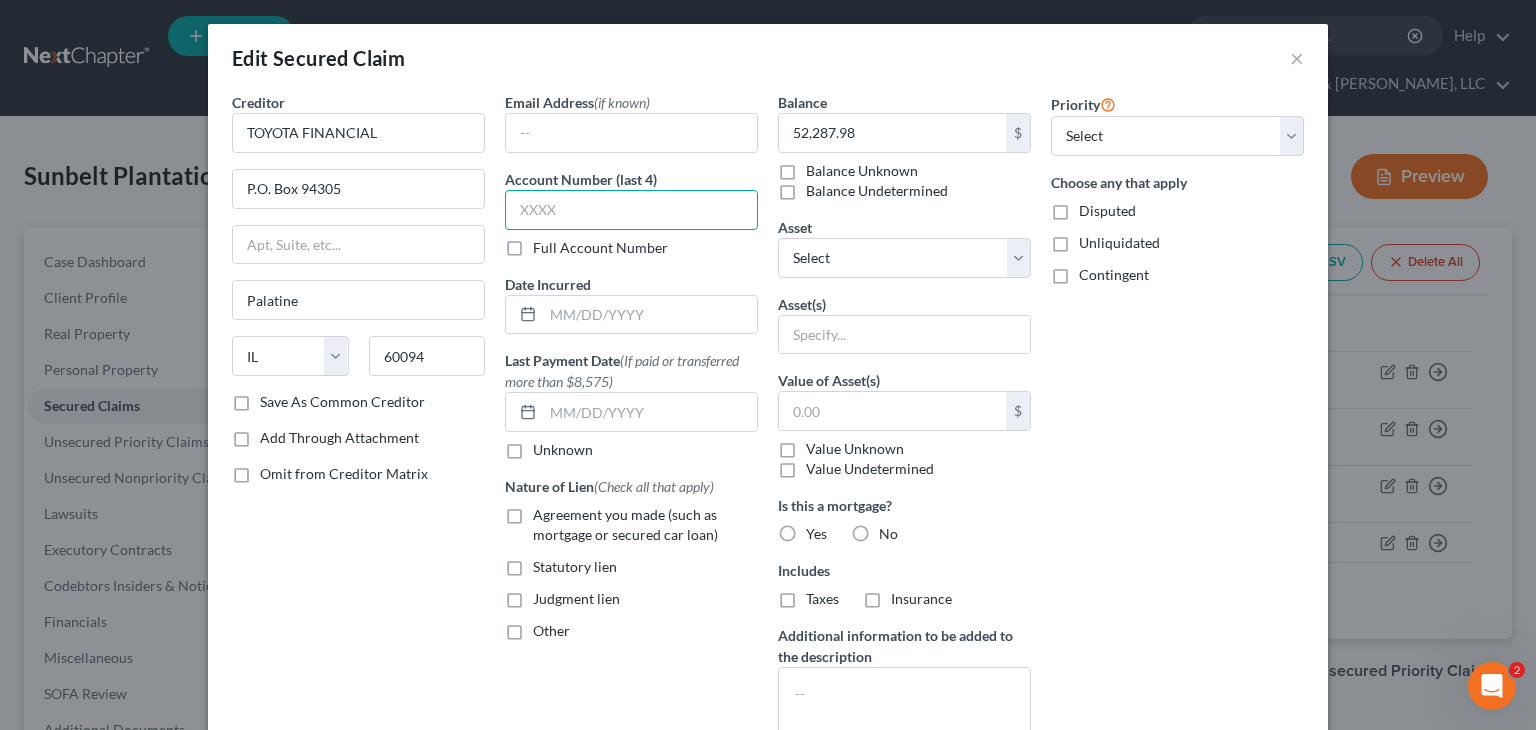 type 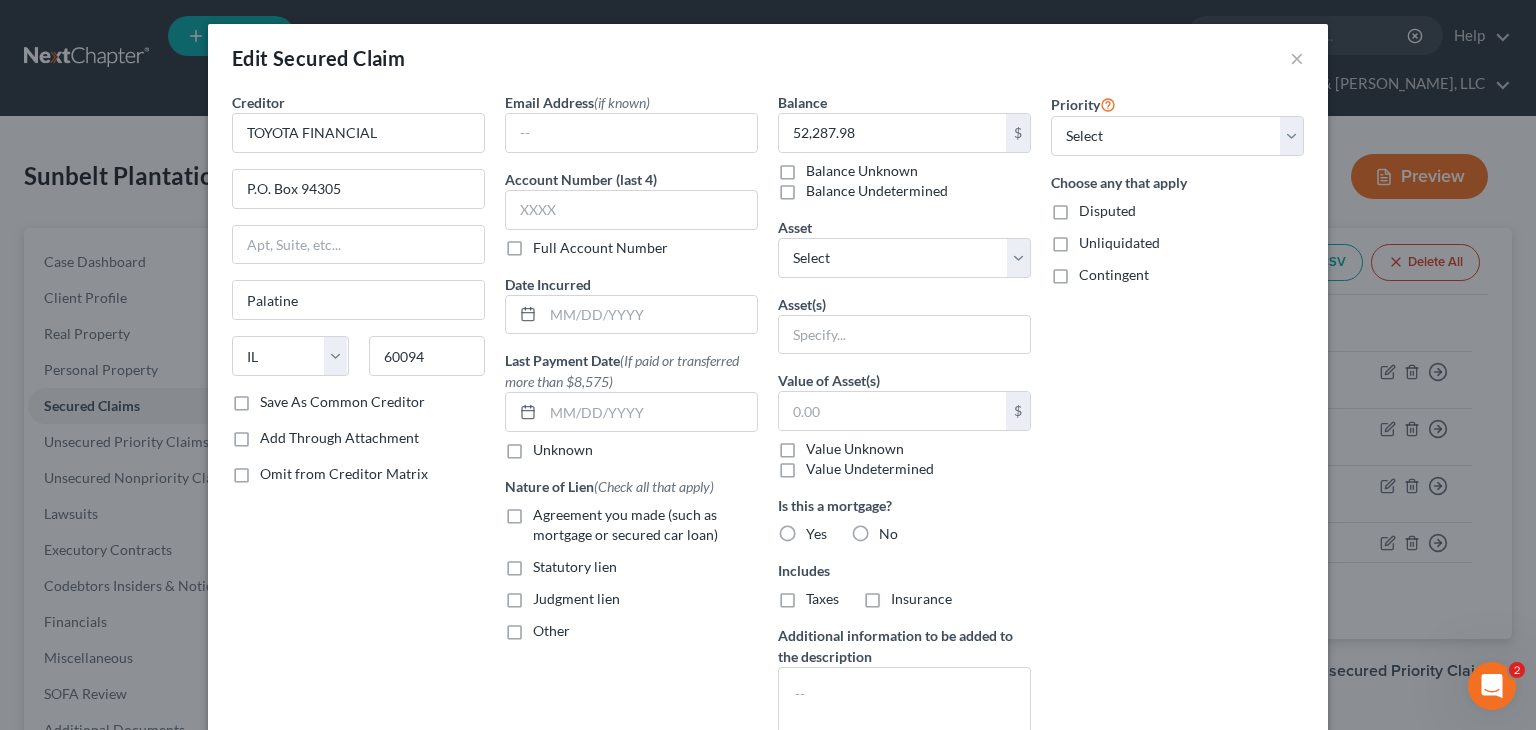 click on "Agreement you made (such as mortgage or secured car loan)" at bounding box center (645, 525) 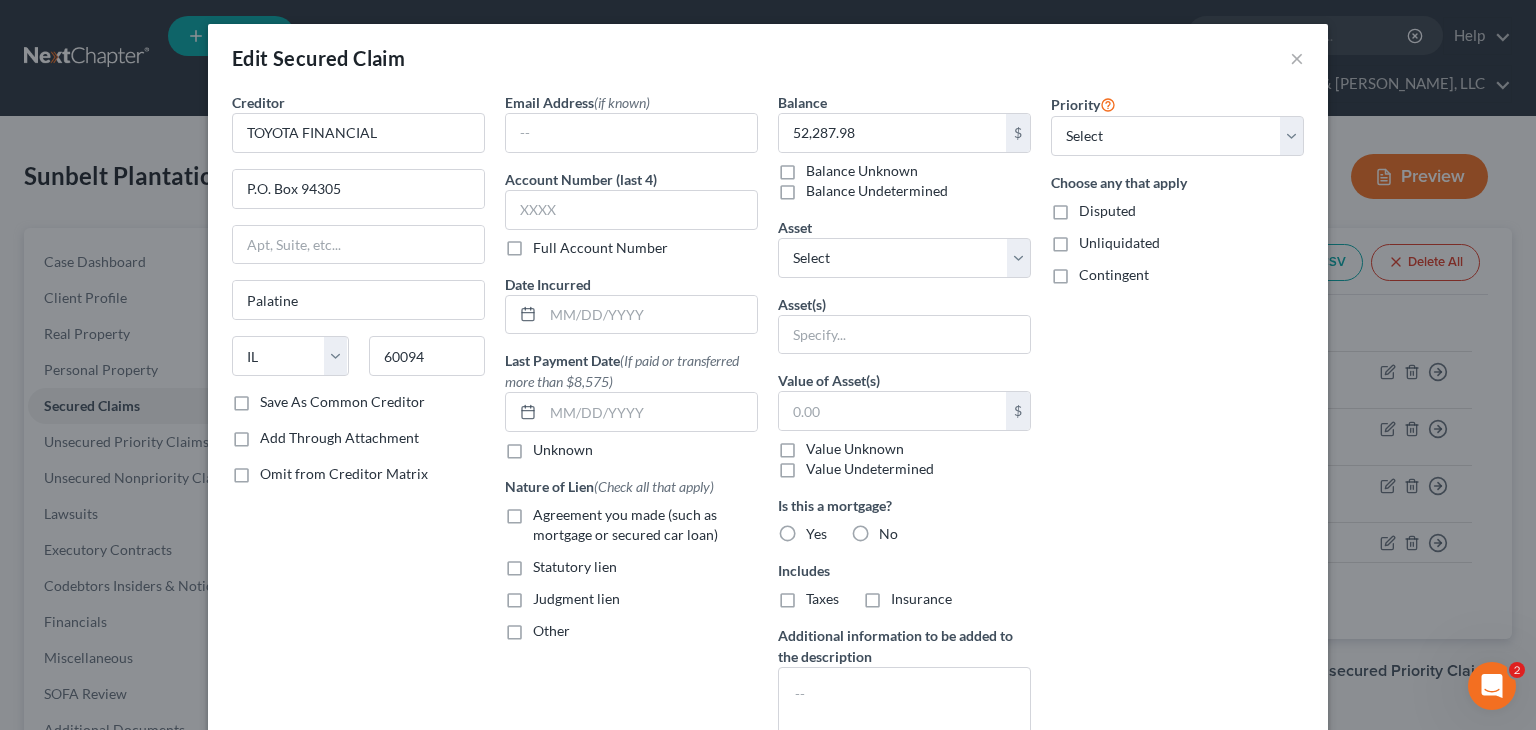 click on "Agreement you made (such as mortgage or secured car loan)" at bounding box center (547, 511) 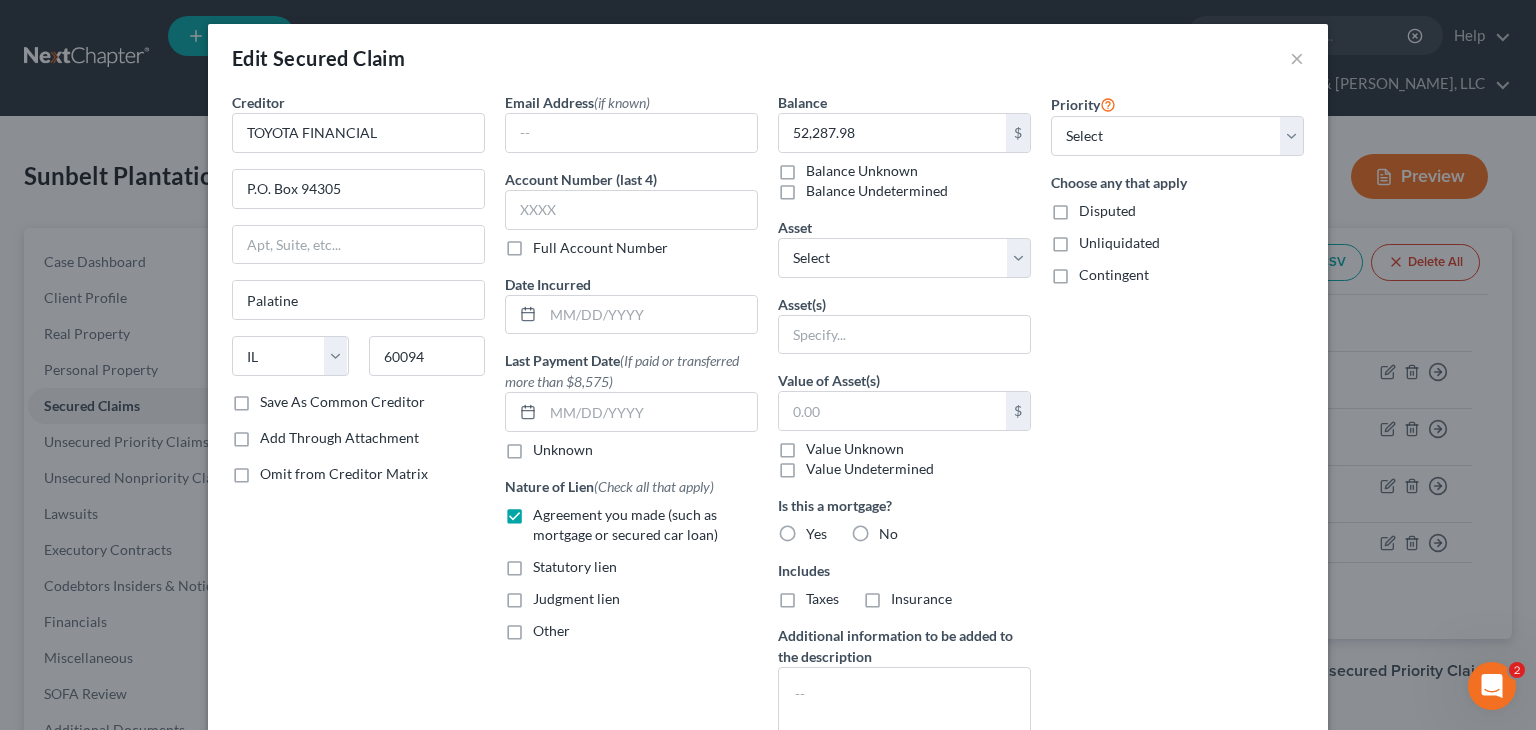 click on "No" at bounding box center (888, 534) 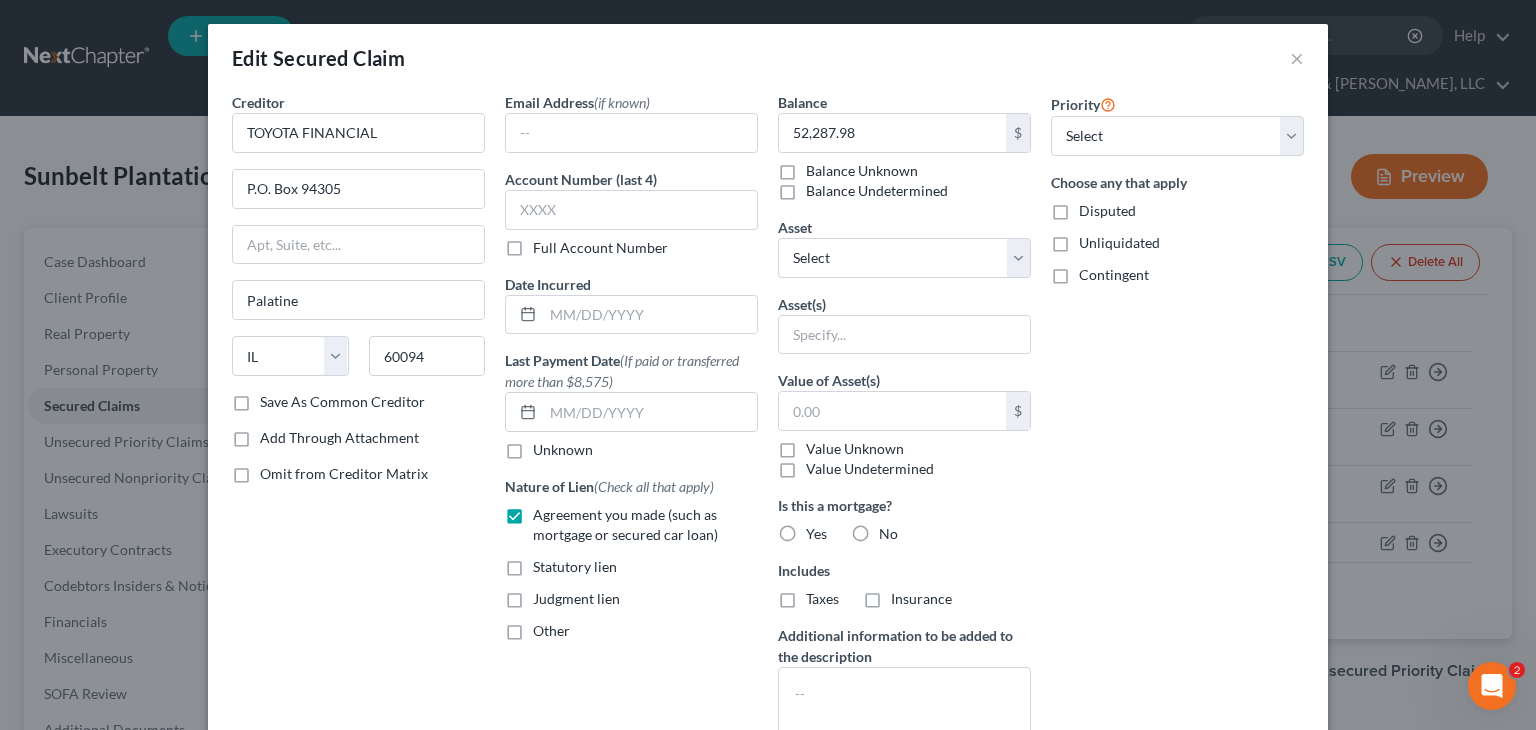 click on "No" at bounding box center (893, 530) 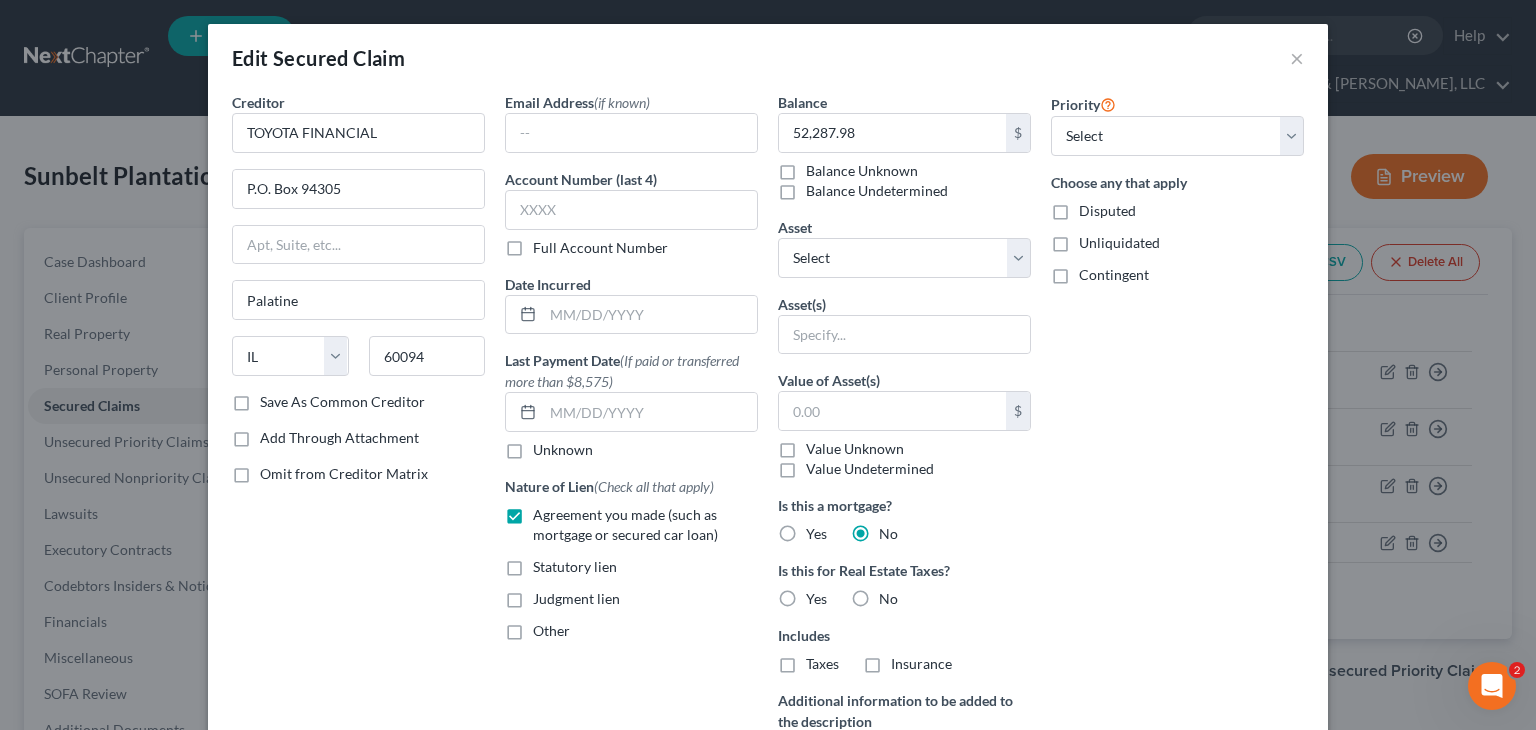 click on "No" at bounding box center [888, 599] 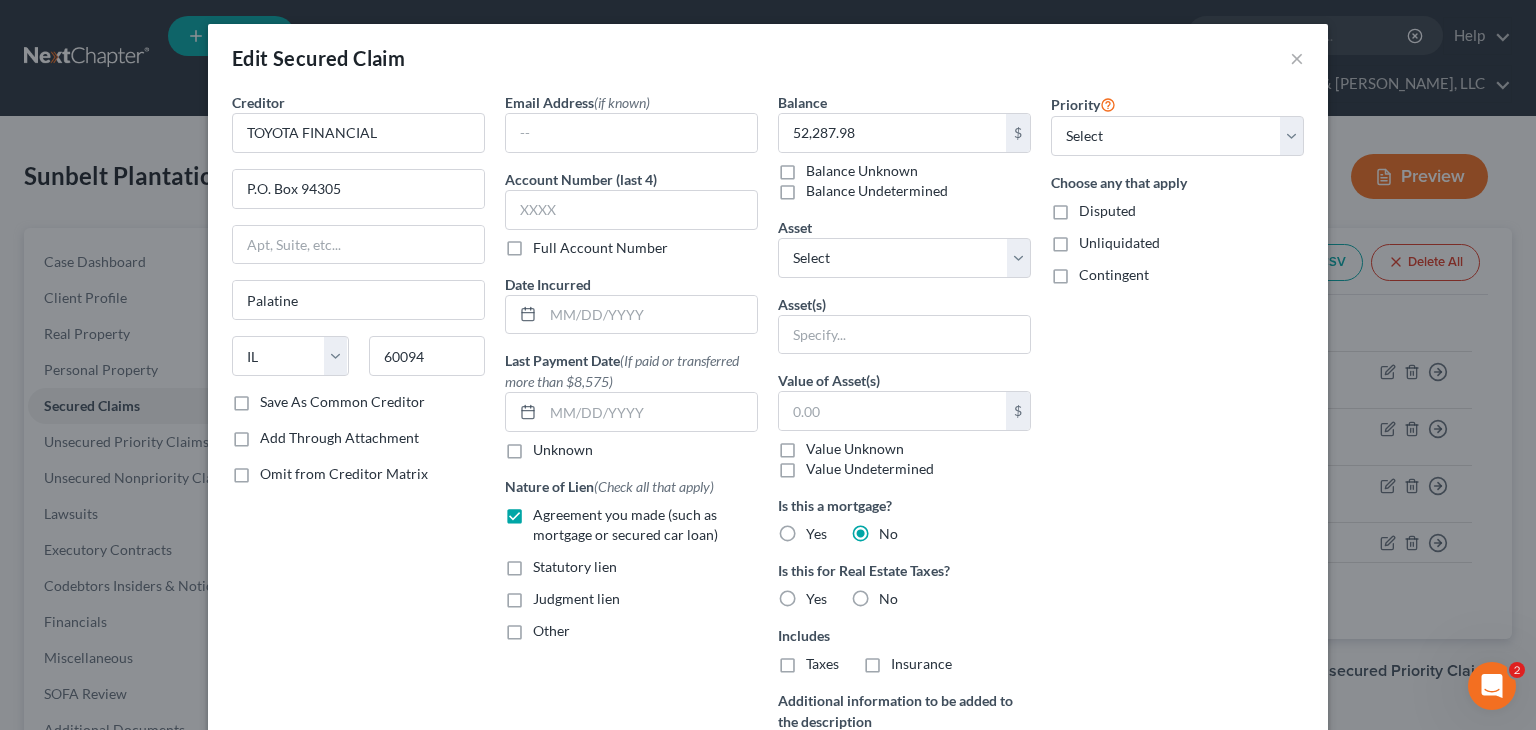 click on "No" at bounding box center [893, 595] 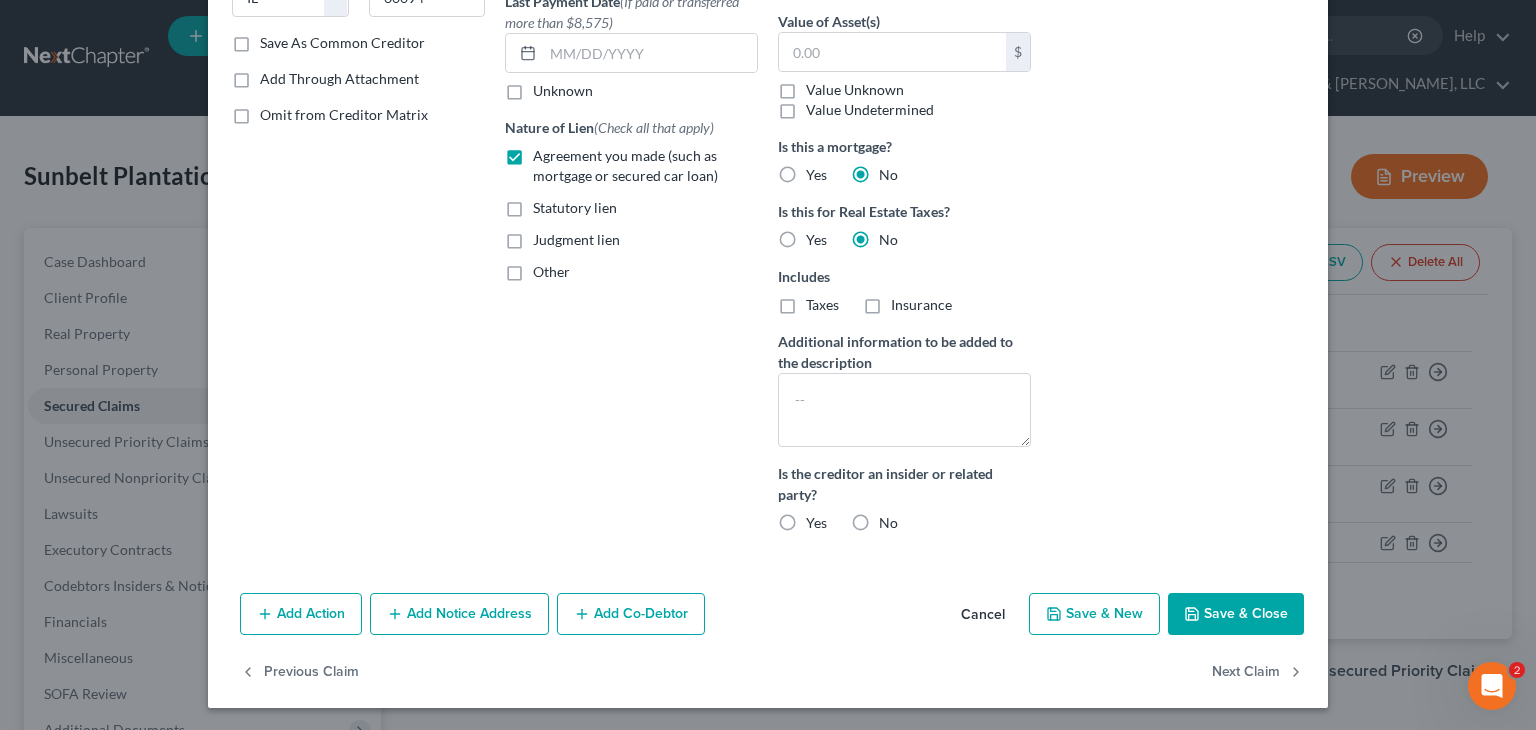 scroll, scrollTop: 360, scrollLeft: 0, axis: vertical 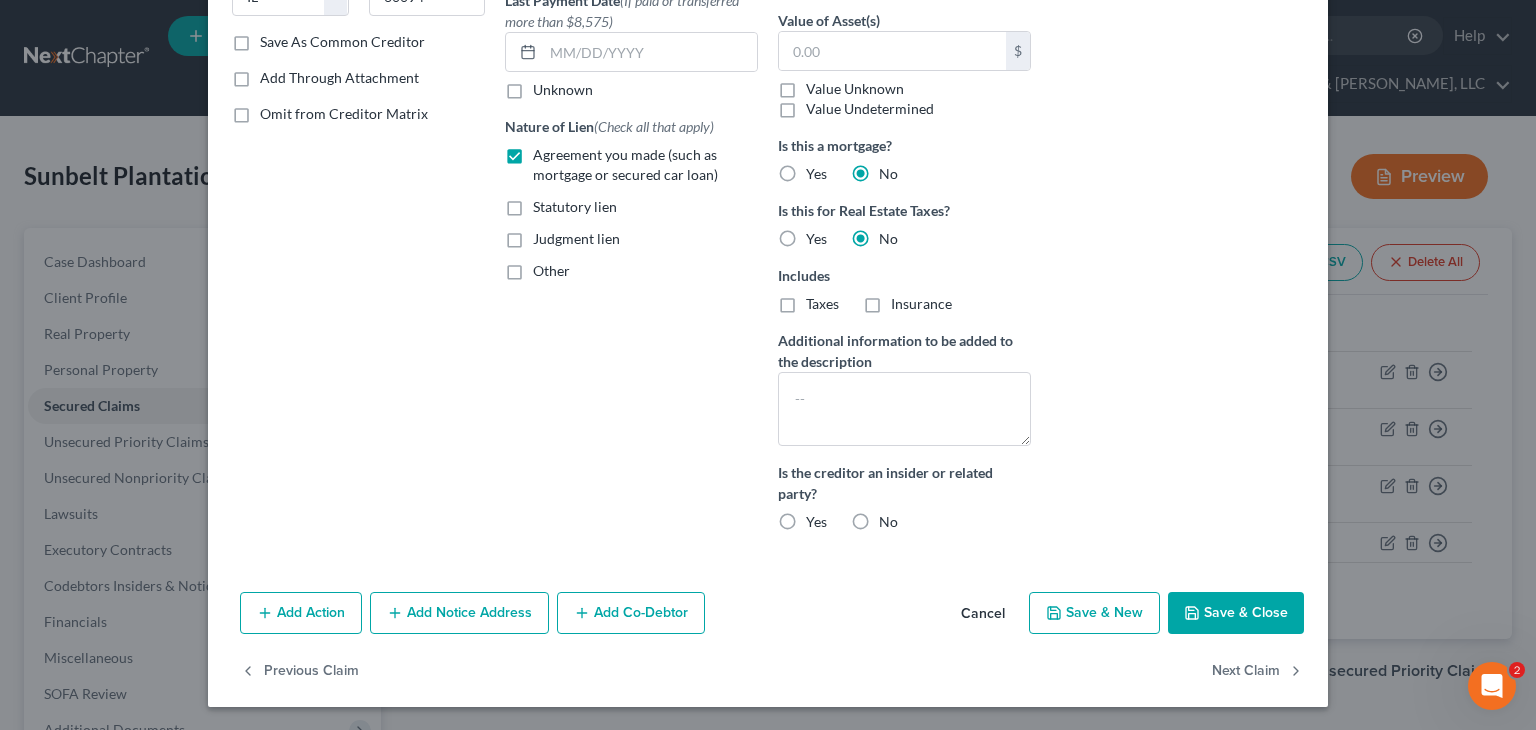 click on "No" at bounding box center [888, 522] 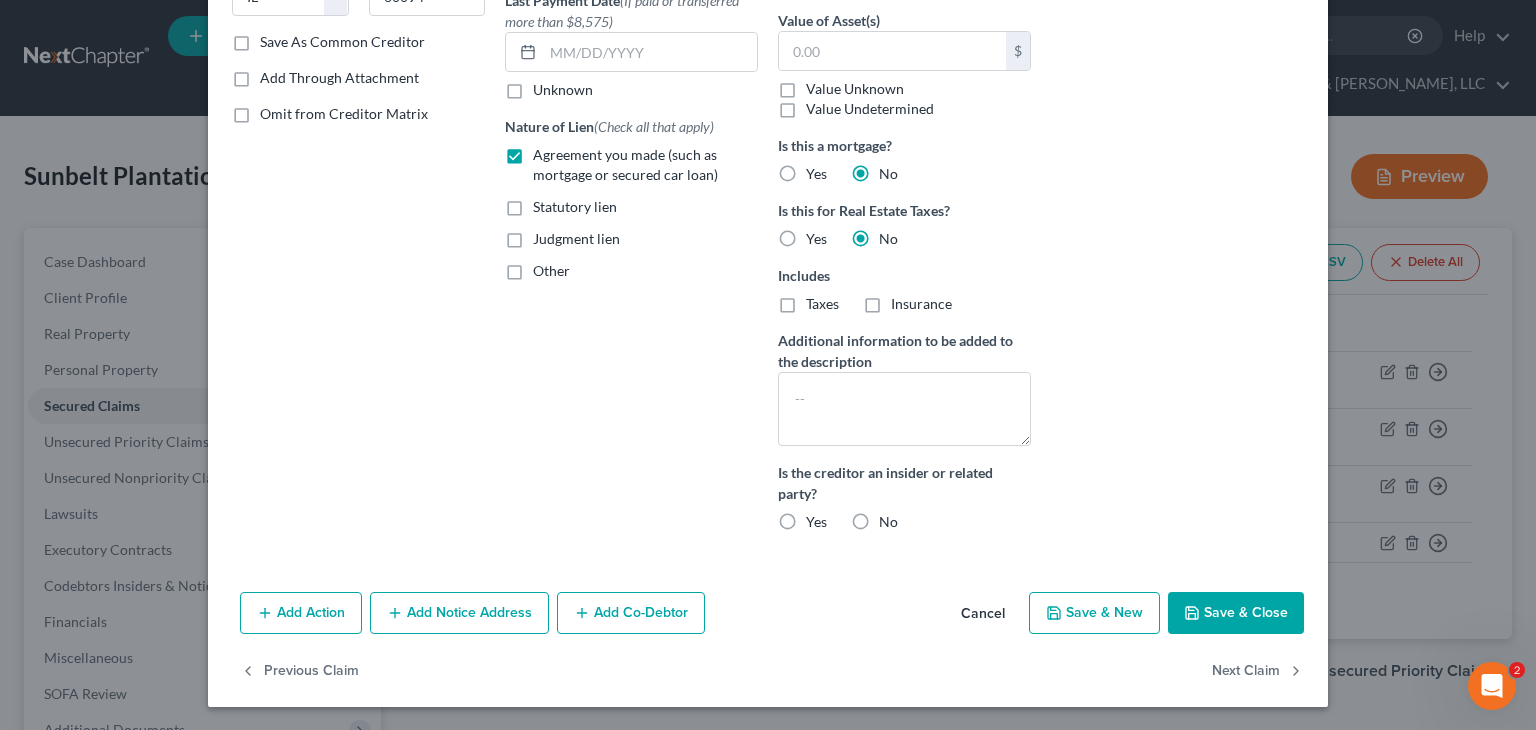 click on "No" at bounding box center (893, 518) 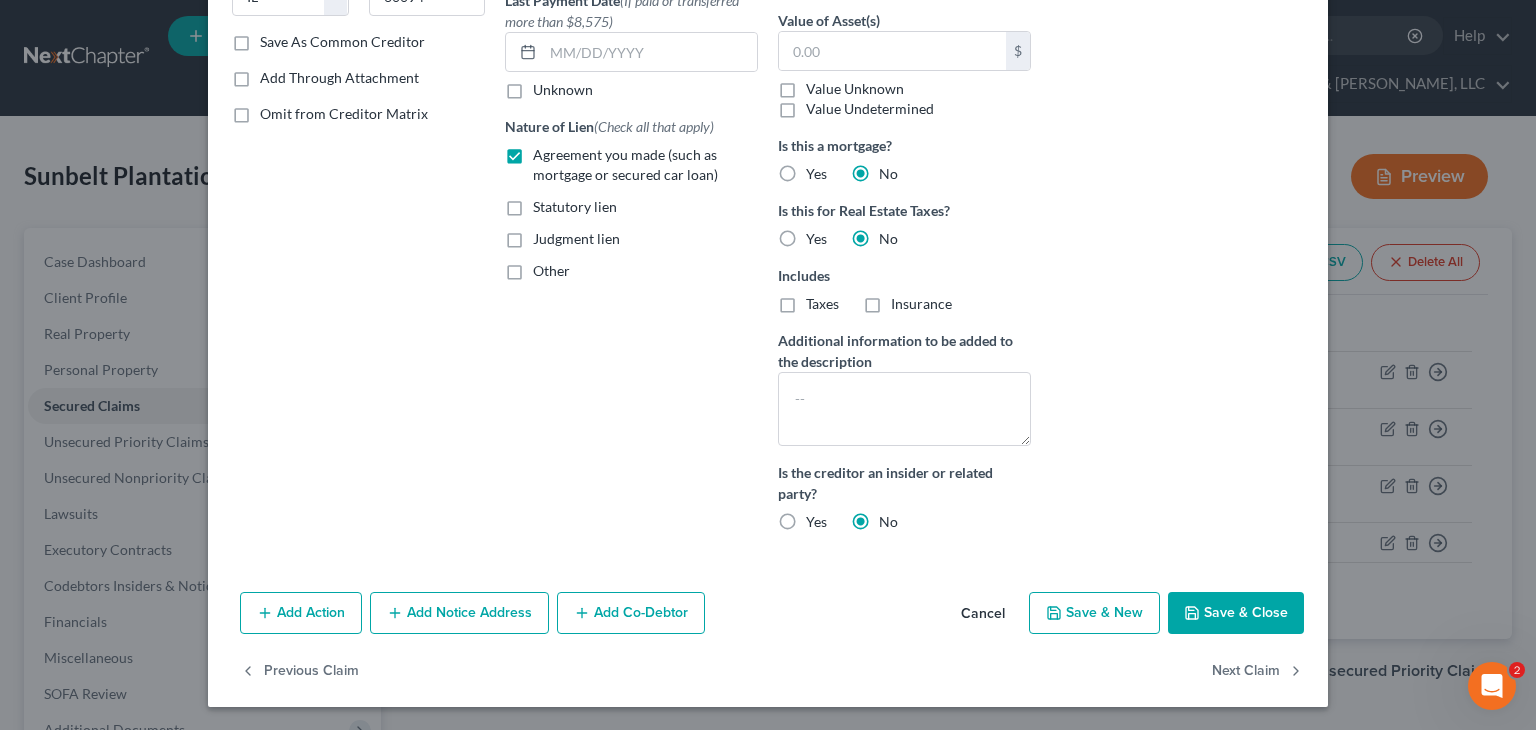 click on "Save & Close" at bounding box center [1236, 613] 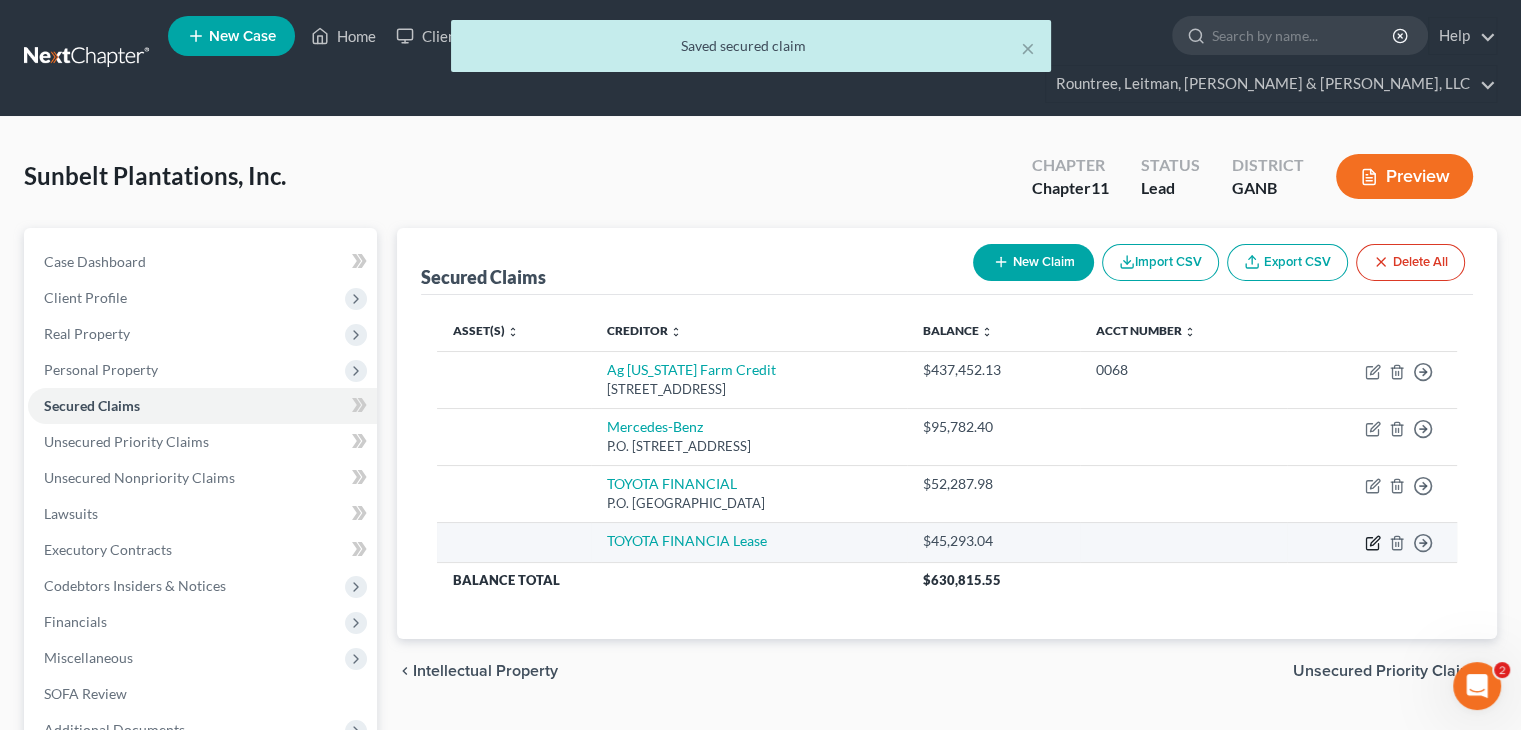 click 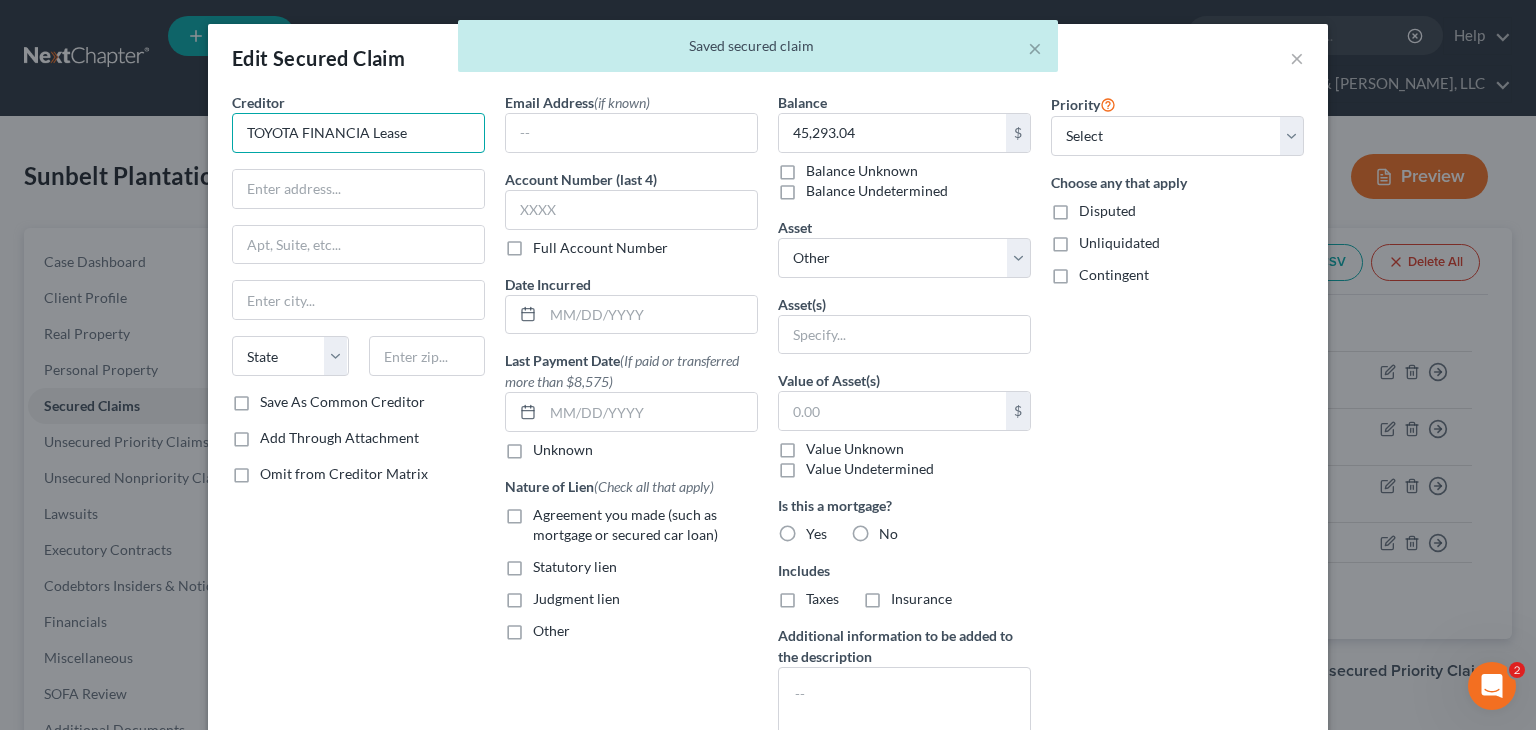 drag, startPoint x: 436, startPoint y: 141, endPoint x: -565, endPoint y: 105, distance: 1001.64716 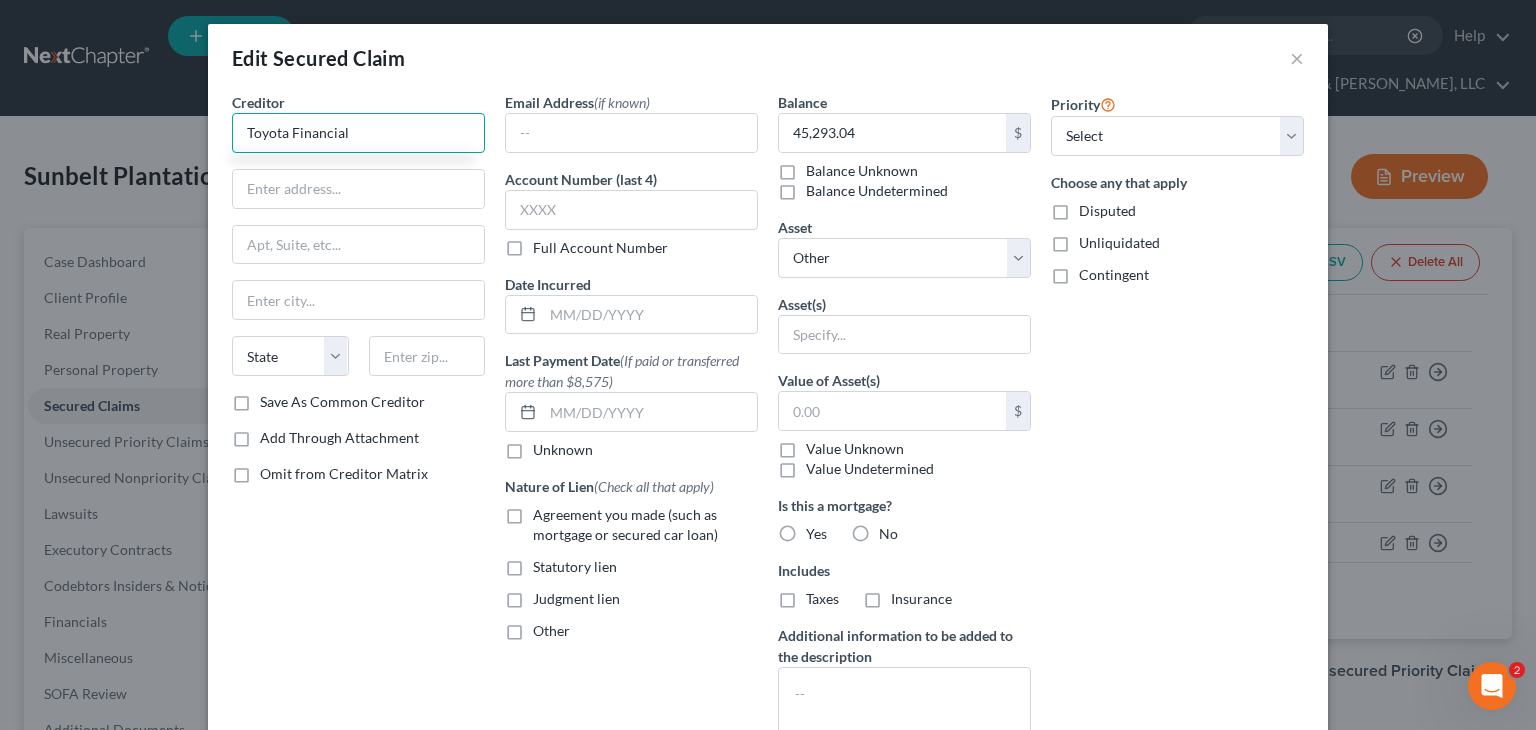 drag, startPoint x: 384, startPoint y: 134, endPoint x: -152, endPoint y: 116, distance: 536.3021 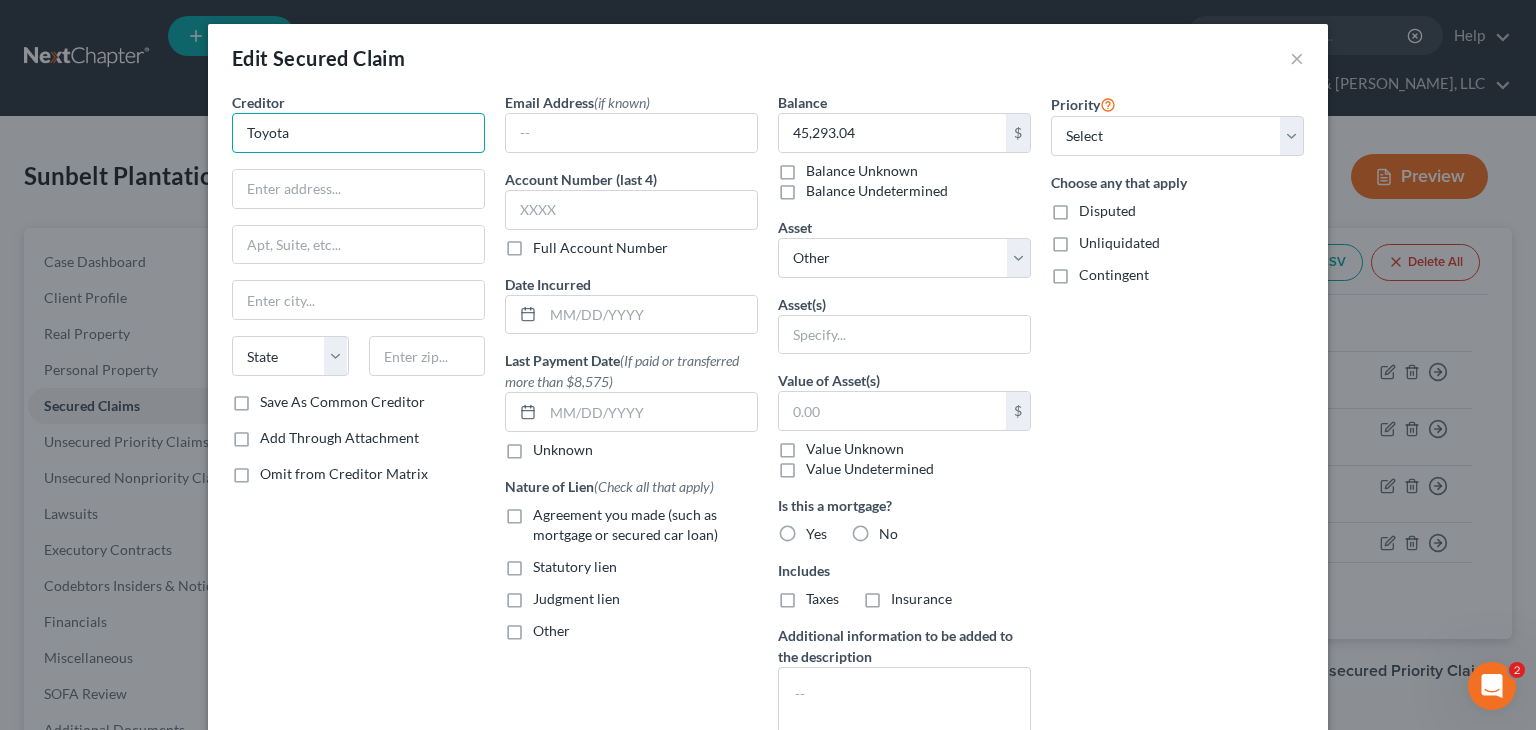 click on "Toyota" at bounding box center [358, 133] 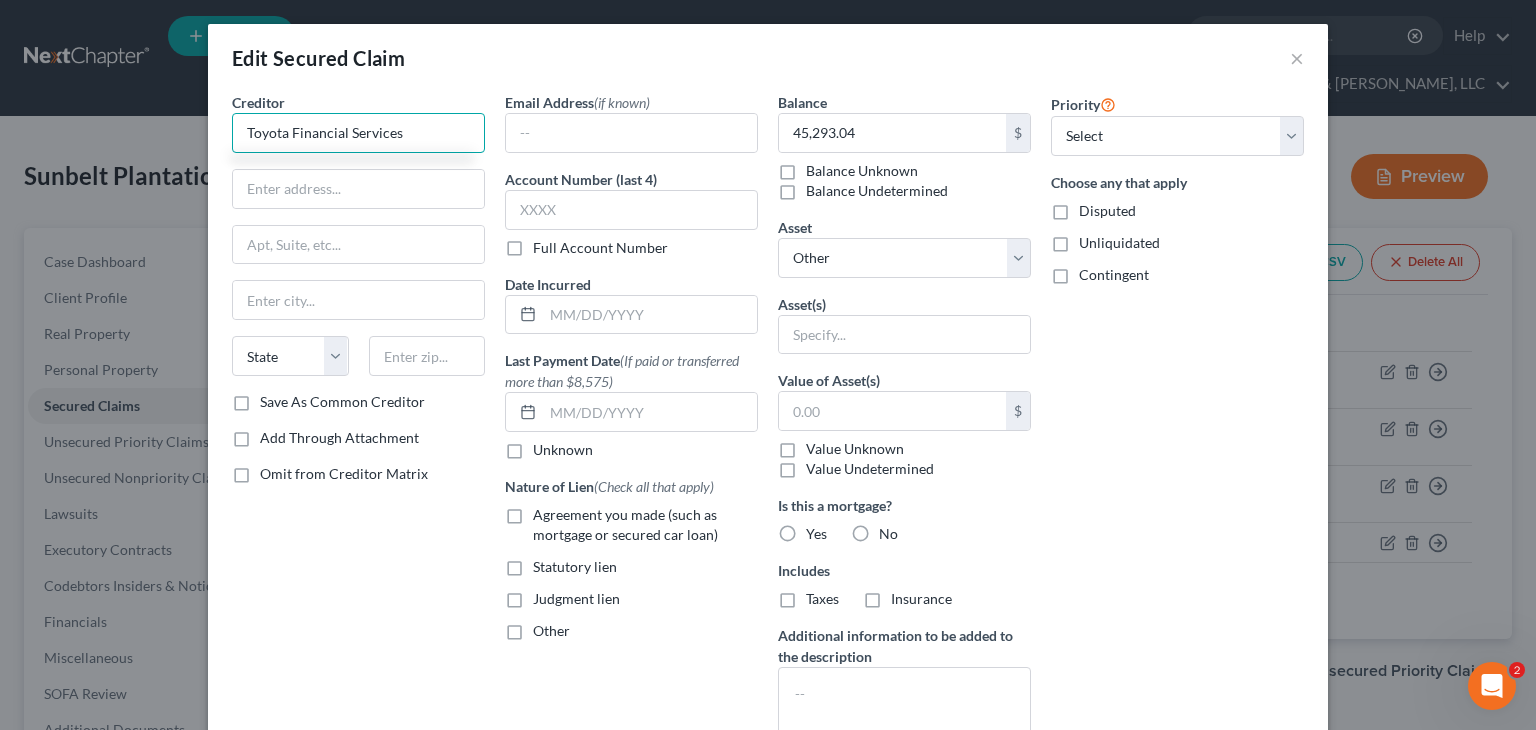 type on "Toyota Financial Services" 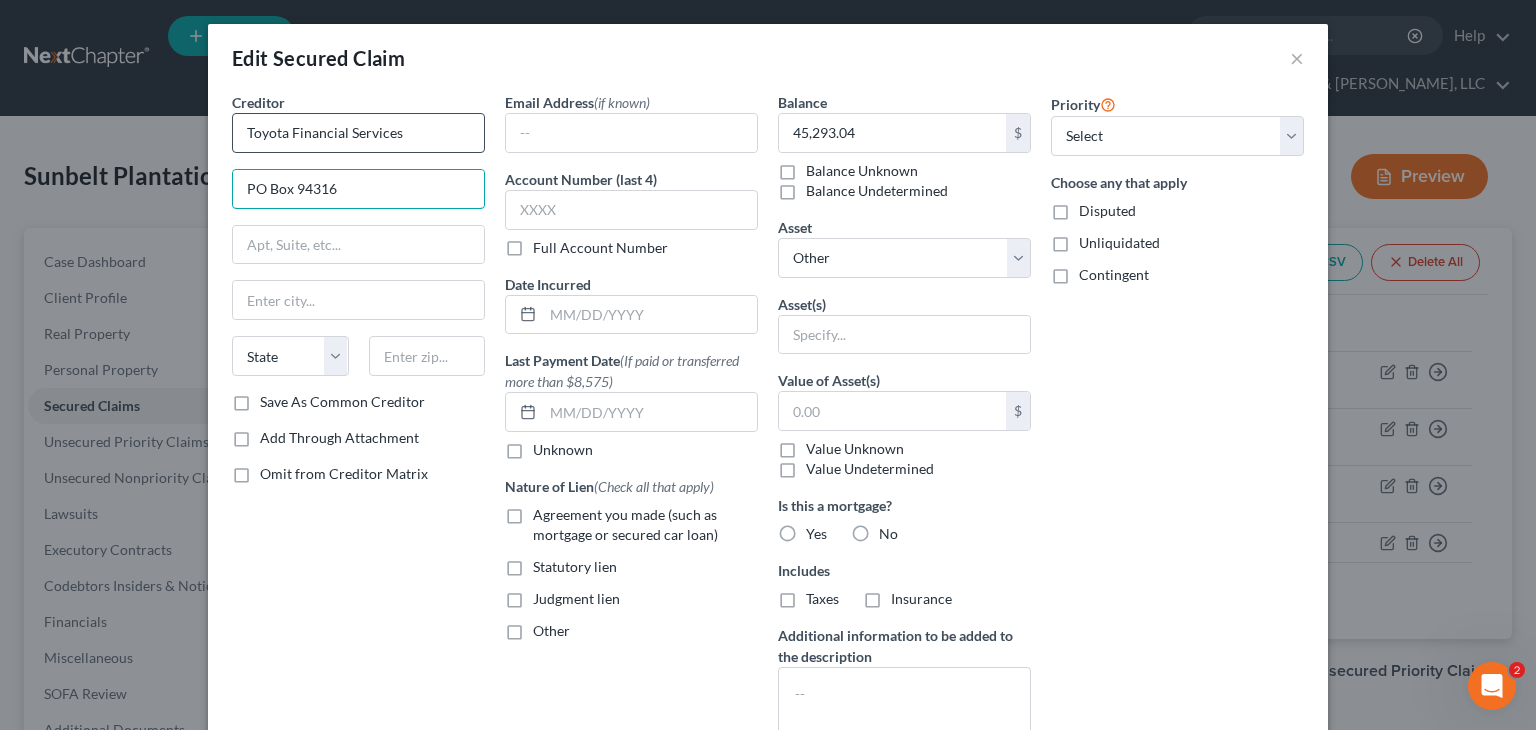 type on "PO Box 94316" 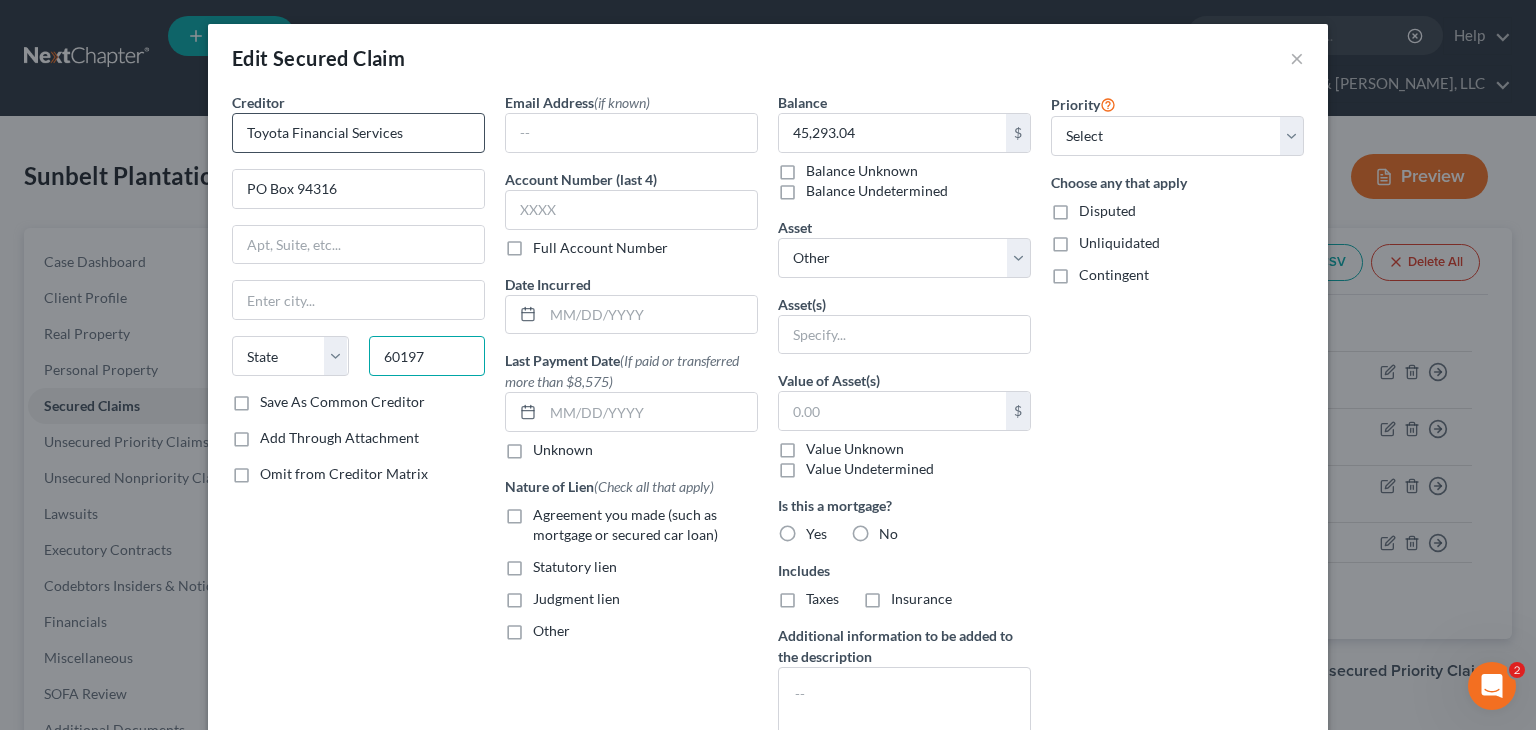 type on "60197" 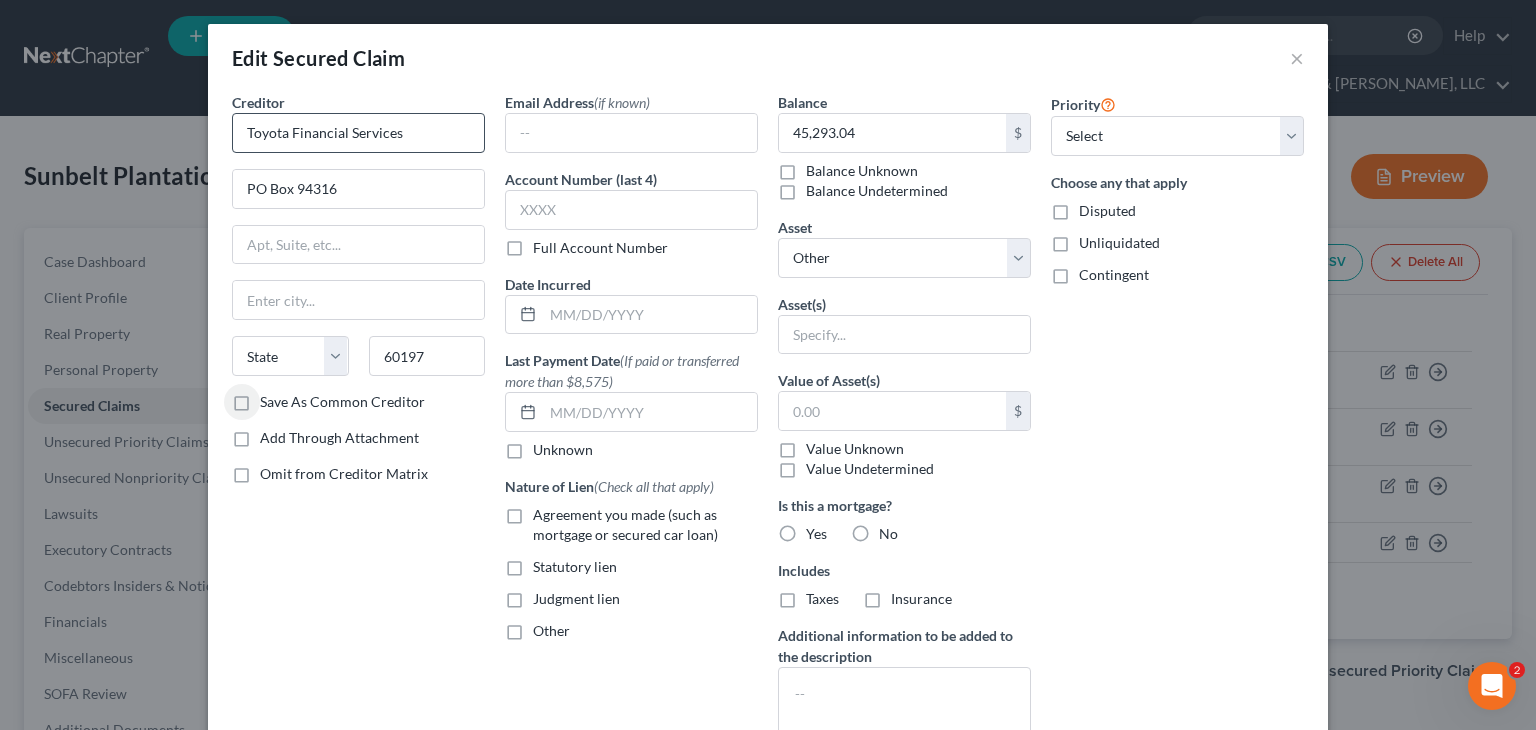 type on "[PERSON_NAME] Stream" 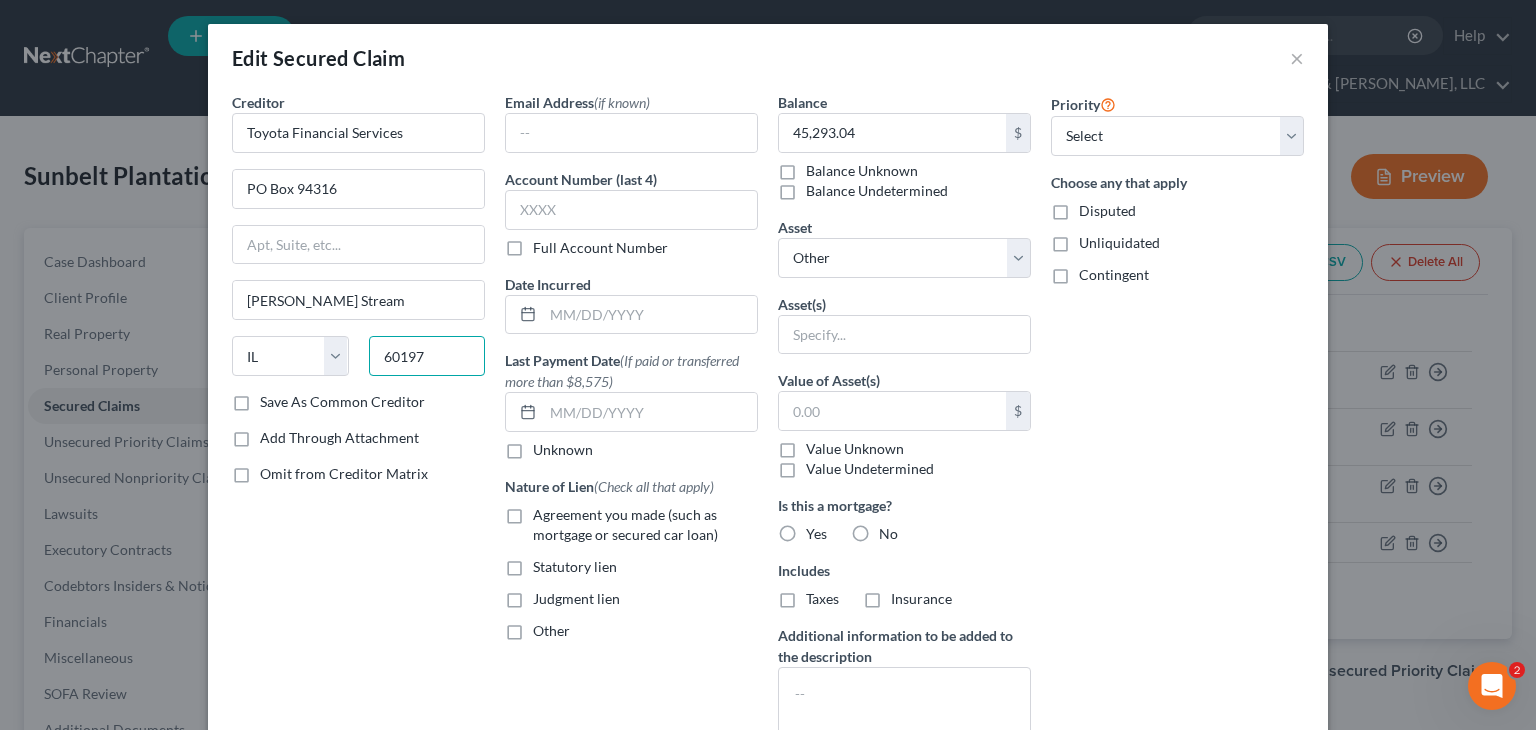 drag, startPoint x: 432, startPoint y: 356, endPoint x: 442, endPoint y: 354, distance: 10.198039 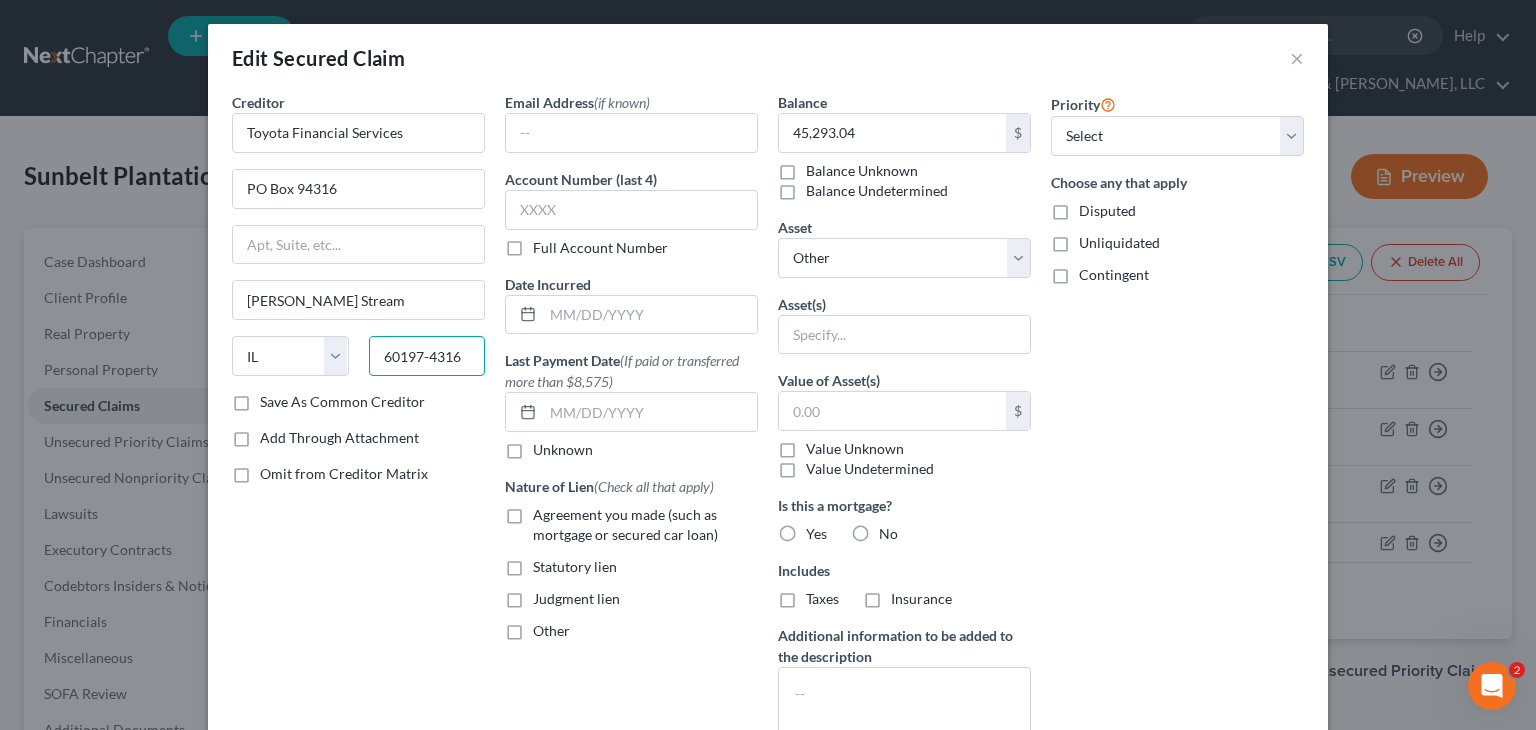 type on "60197-4316" 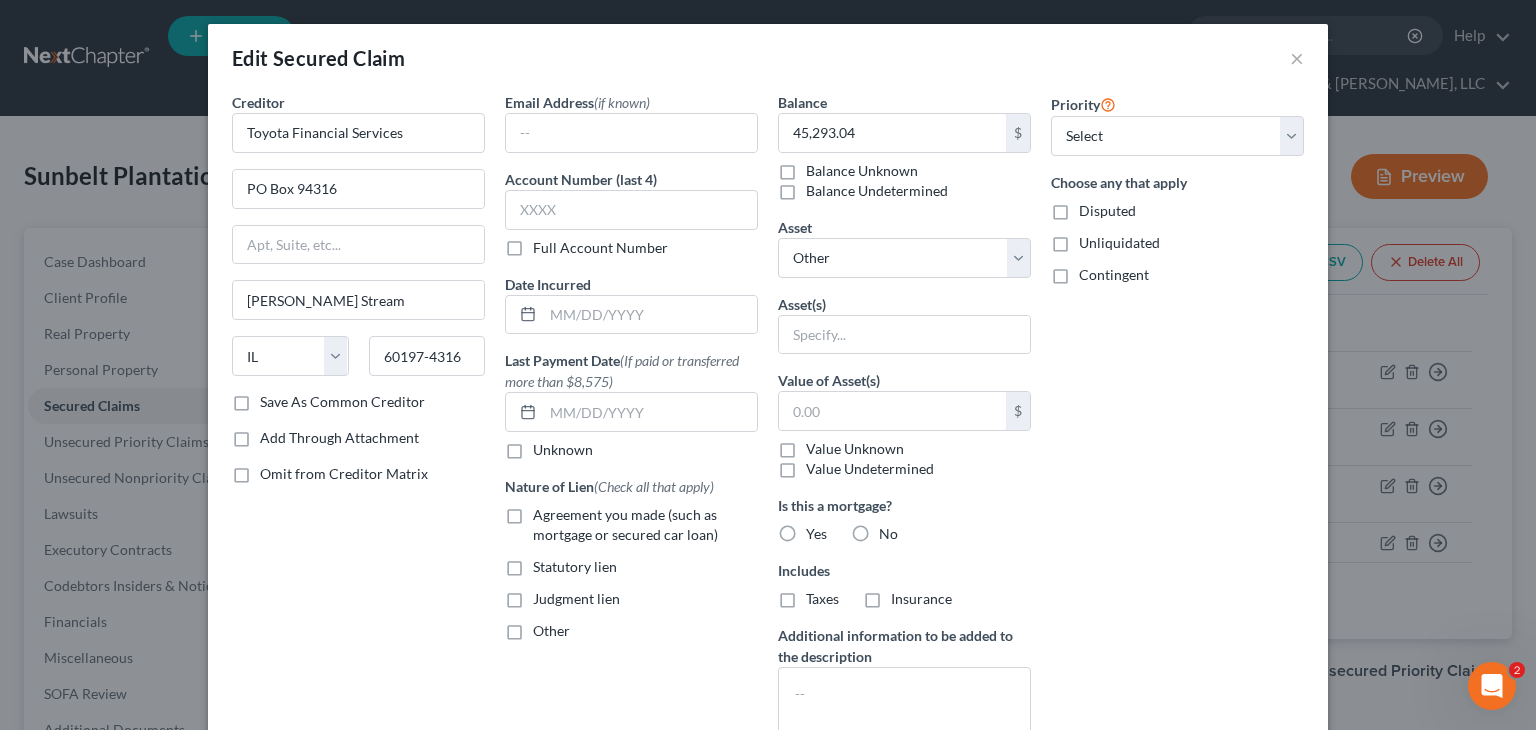 click on "Save As Common Creditor" at bounding box center (342, 402) 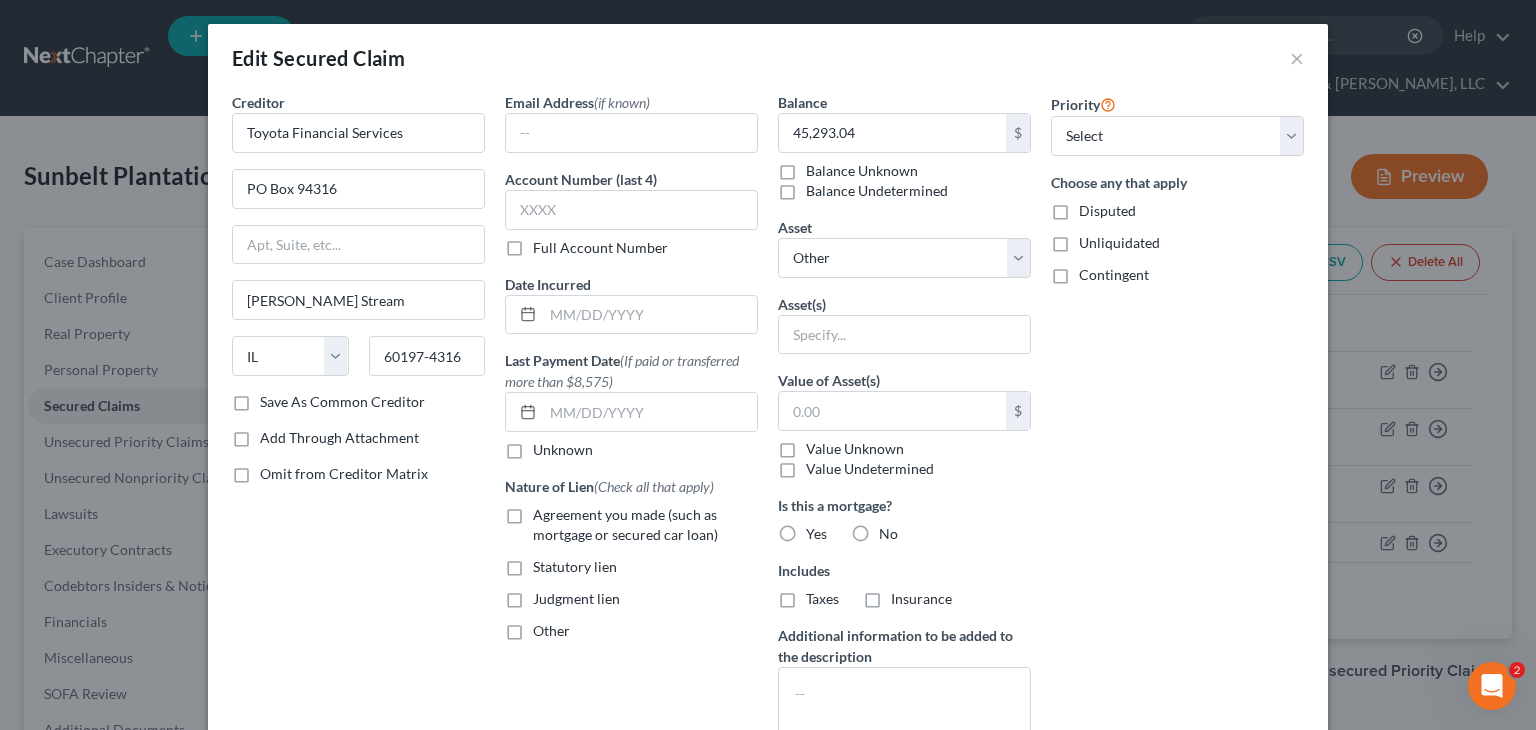 click on "Save As Common Creditor" at bounding box center [274, 398] 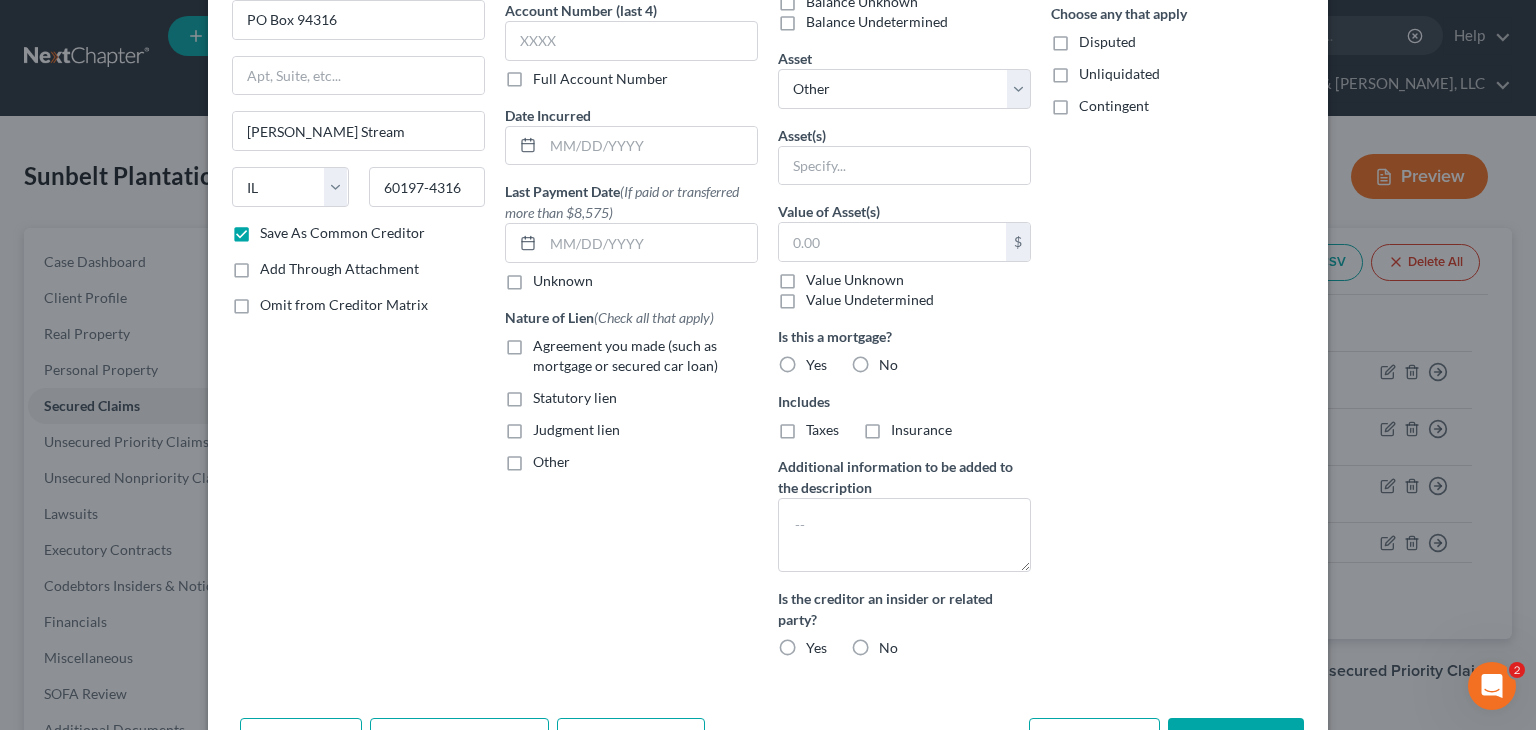 scroll, scrollTop: 295, scrollLeft: 0, axis: vertical 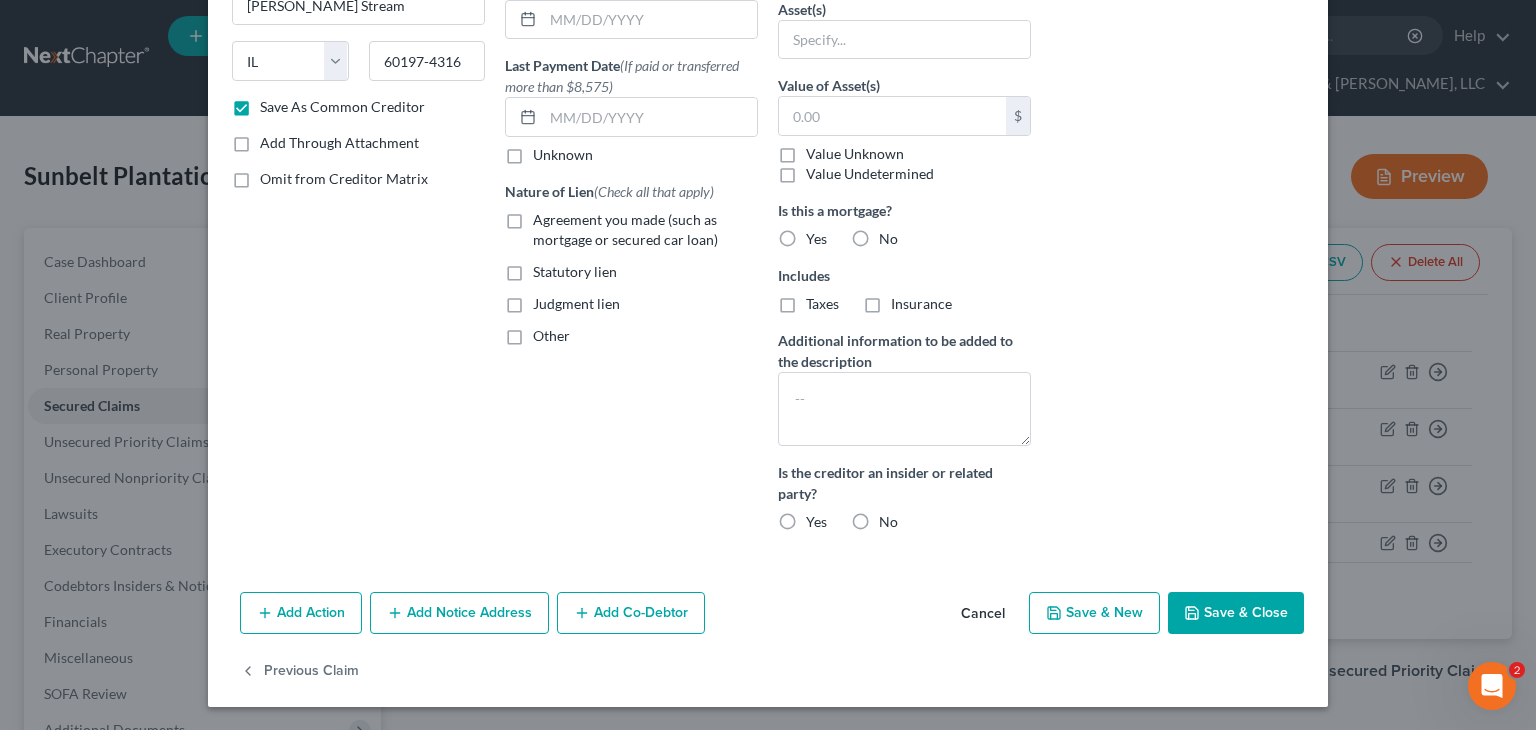 click on "No" at bounding box center (888, 239) 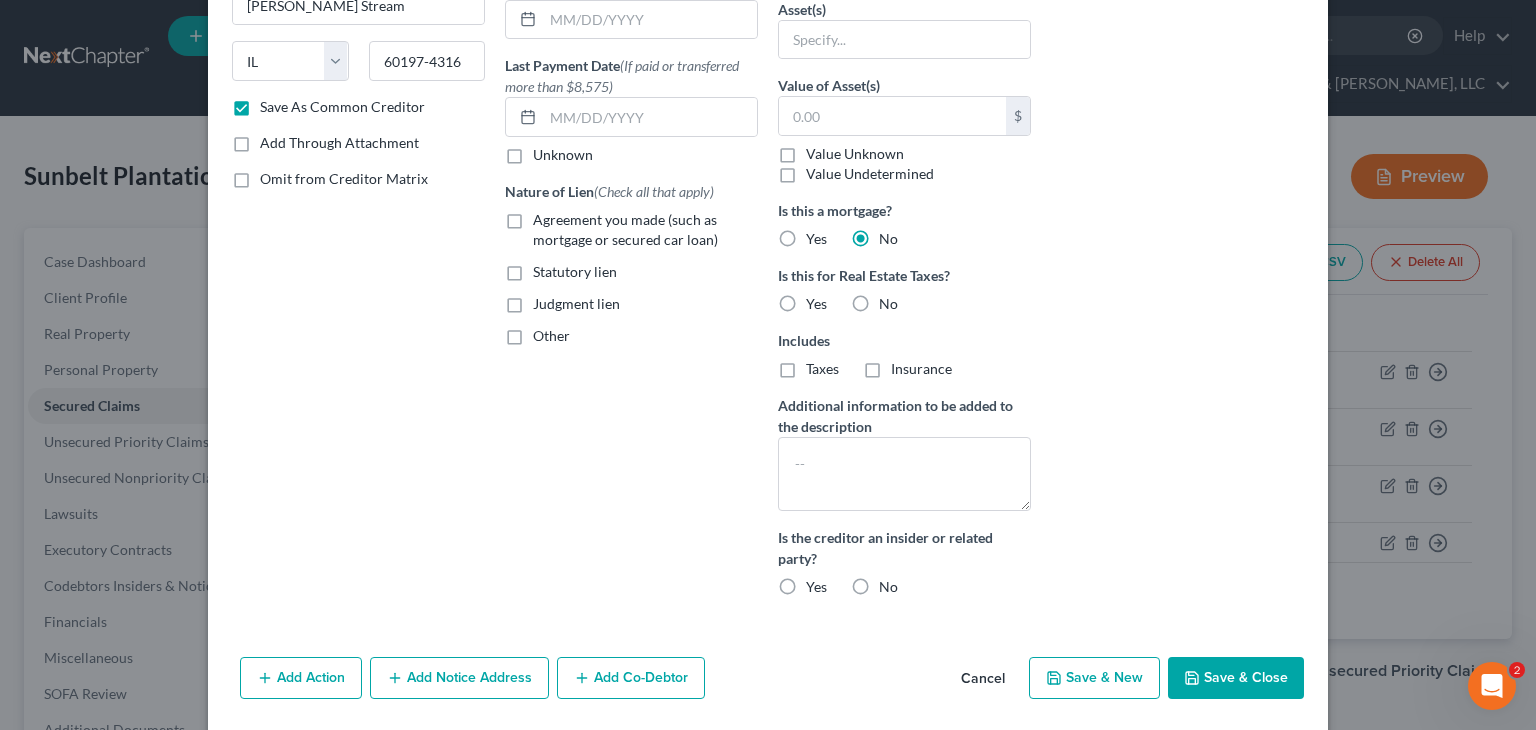 click on "Agreement you made (such as mortgage or secured car loan)" at bounding box center (645, 230) 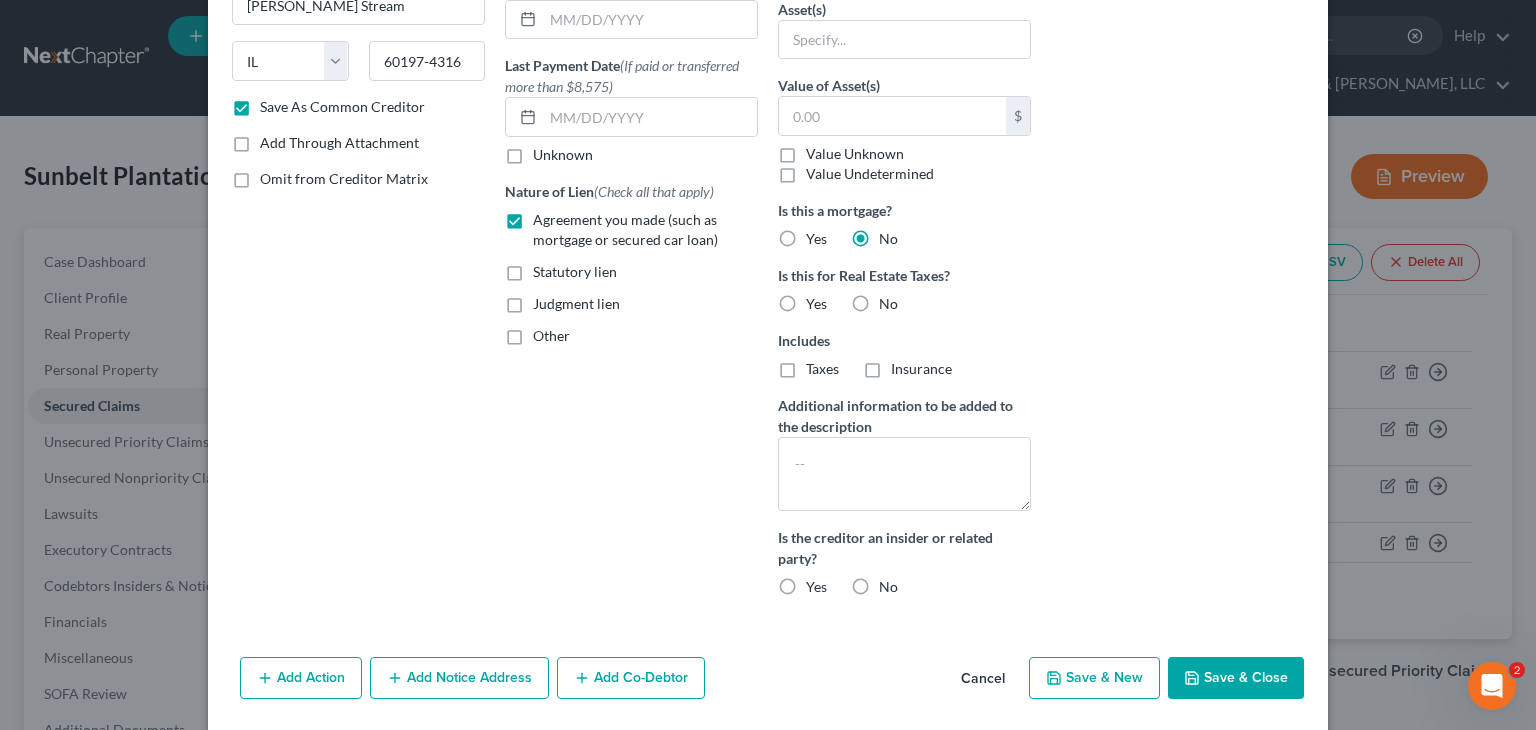 click on "No" at bounding box center (888, 304) 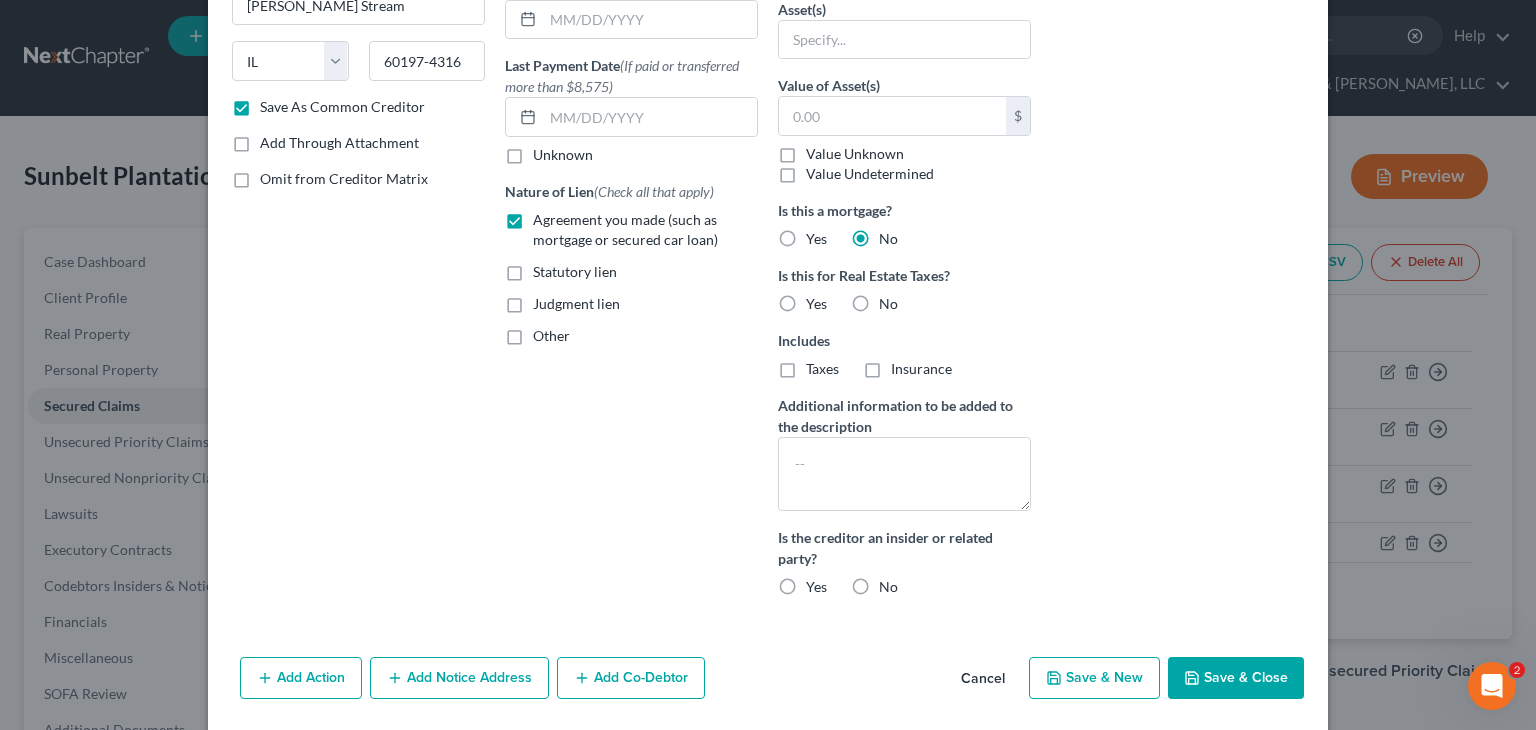 click on "No" at bounding box center [893, 300] 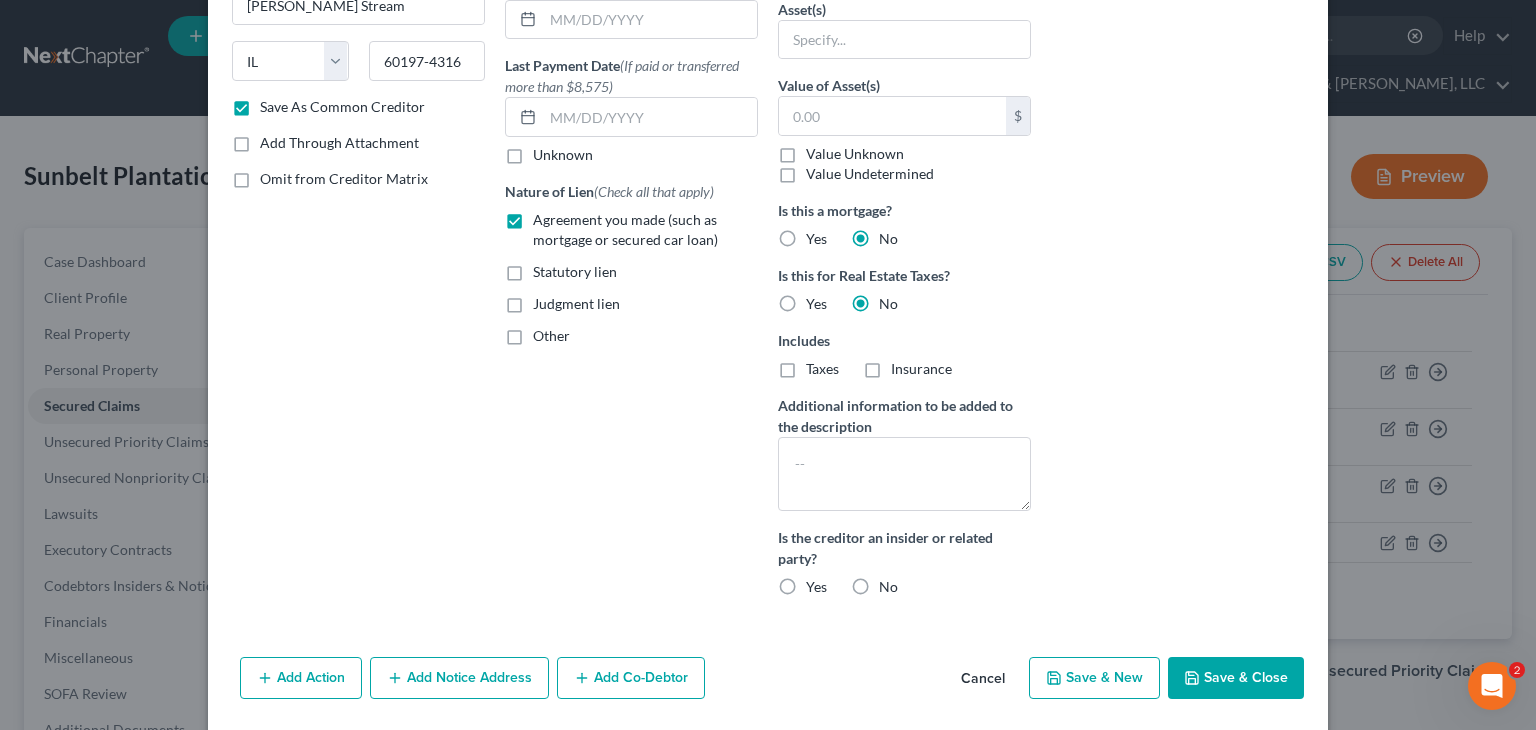 click on "No" at bounding box center [888, 587] 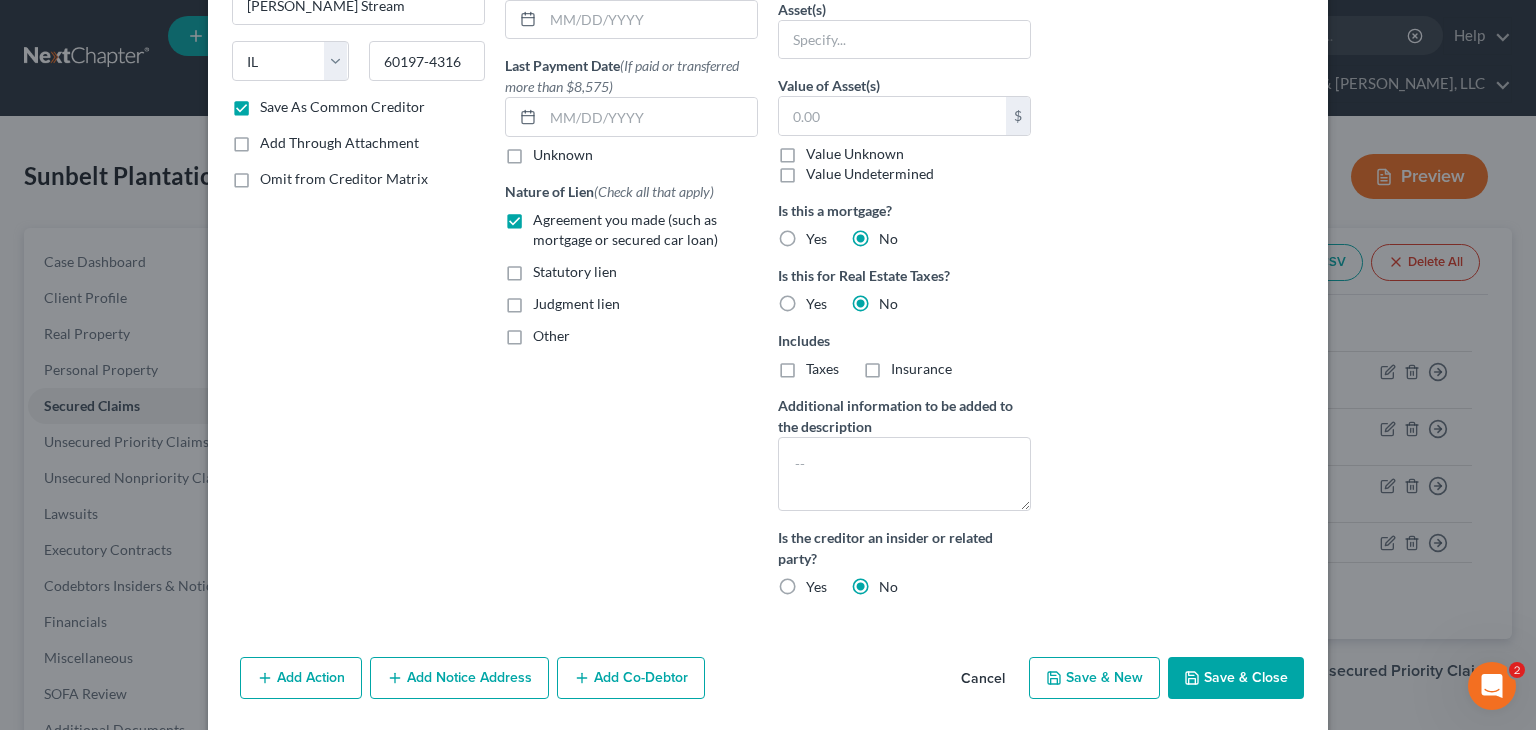 click on "Save & Close" at bounding box center (1236, 678) 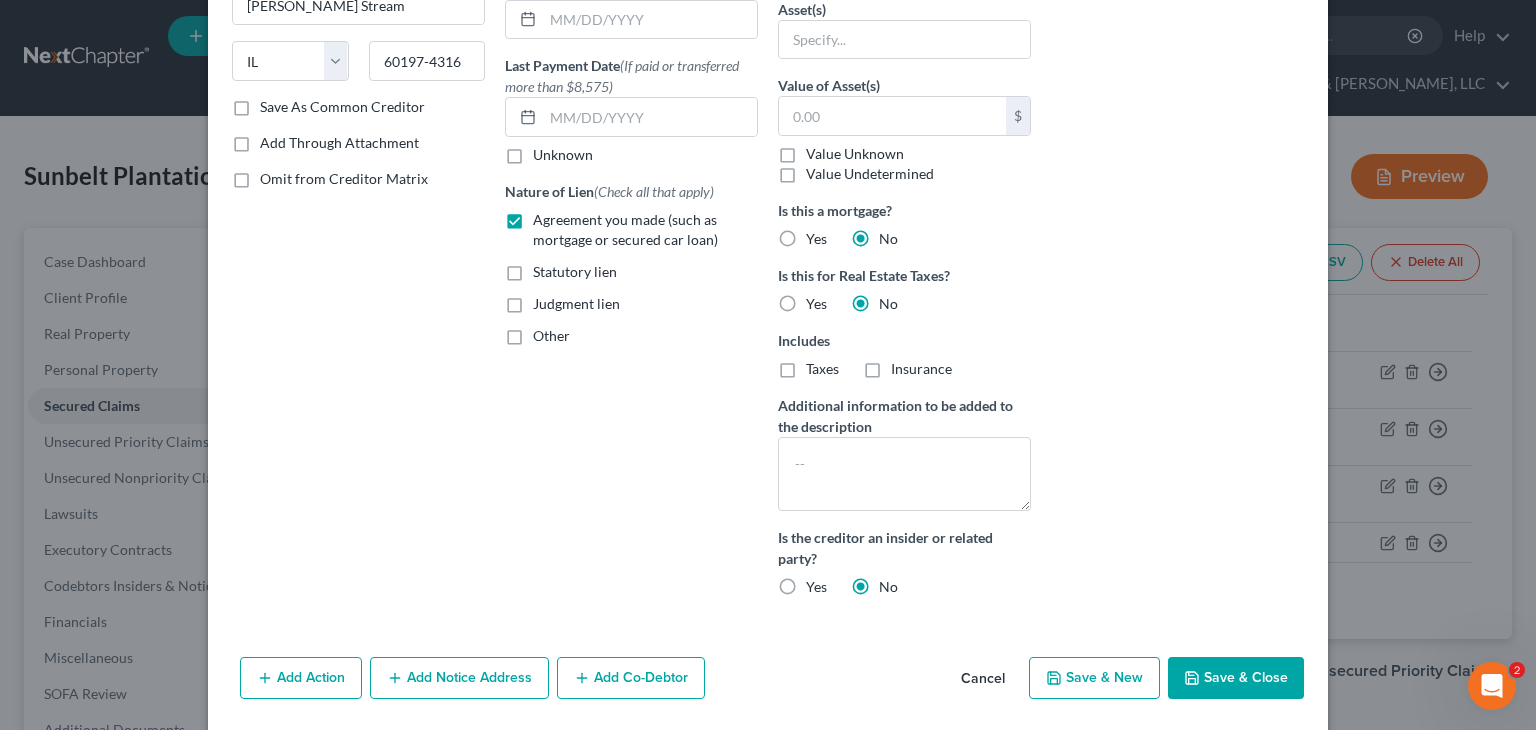 checkbox on "false" 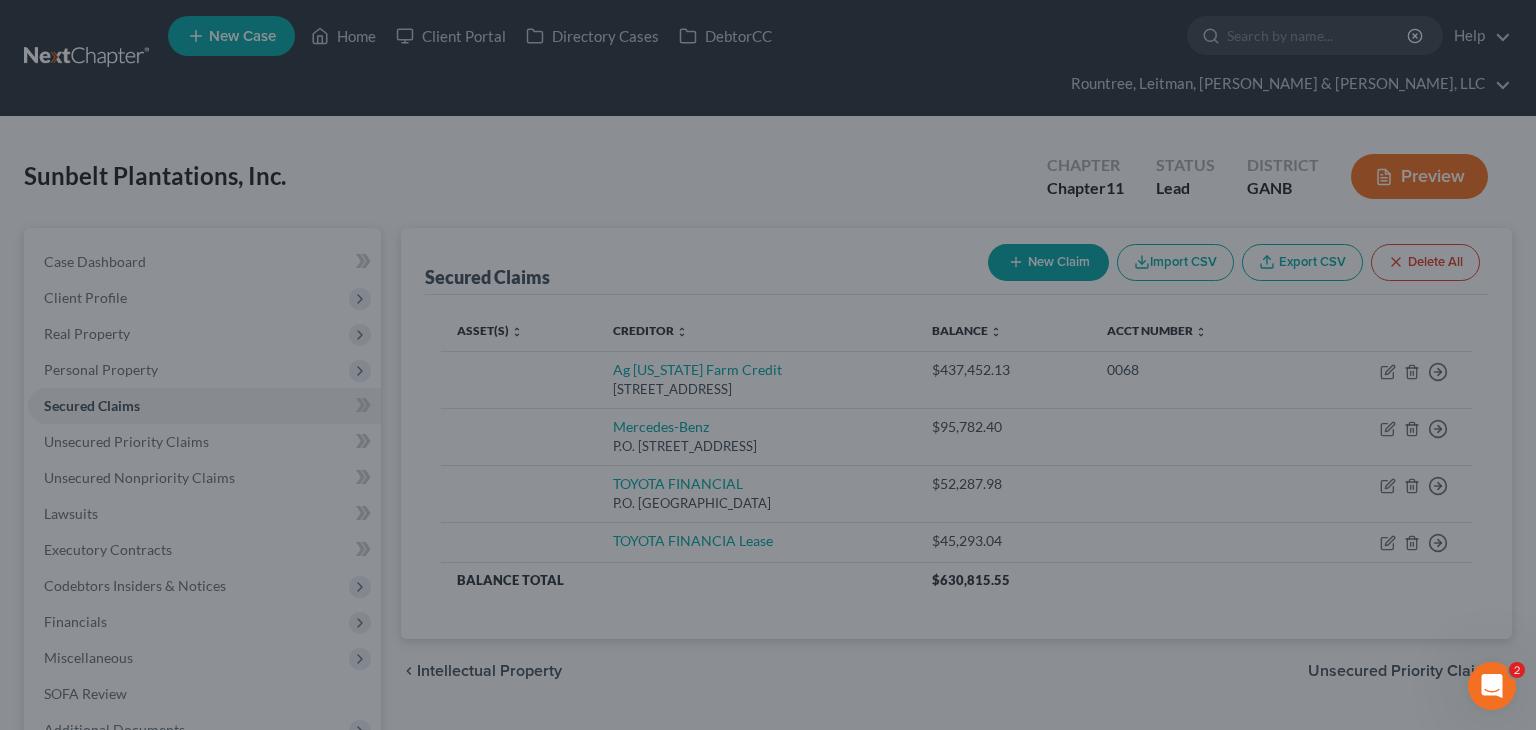 scroll, scrollTop: 159, scrollLeft: 0, axis: vertical 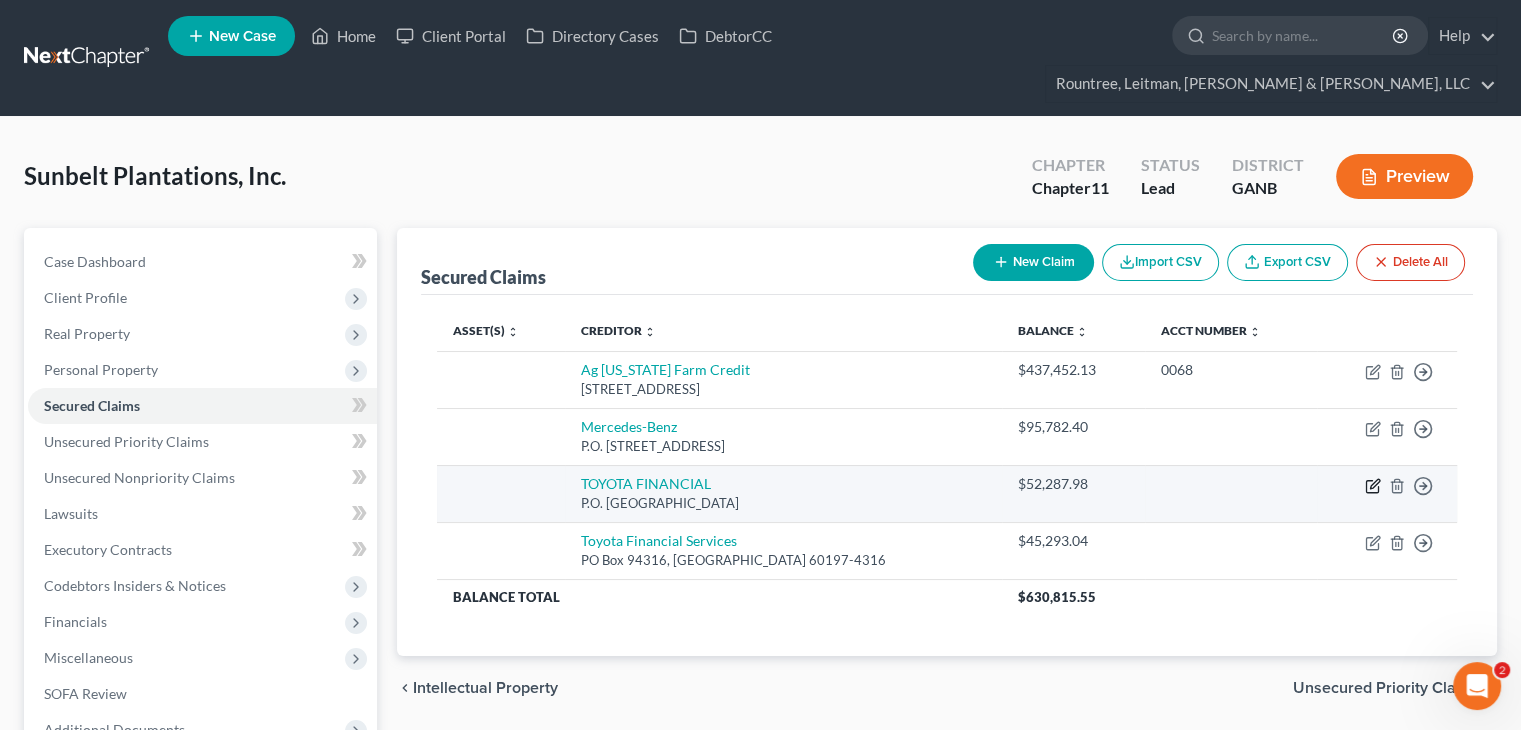 click 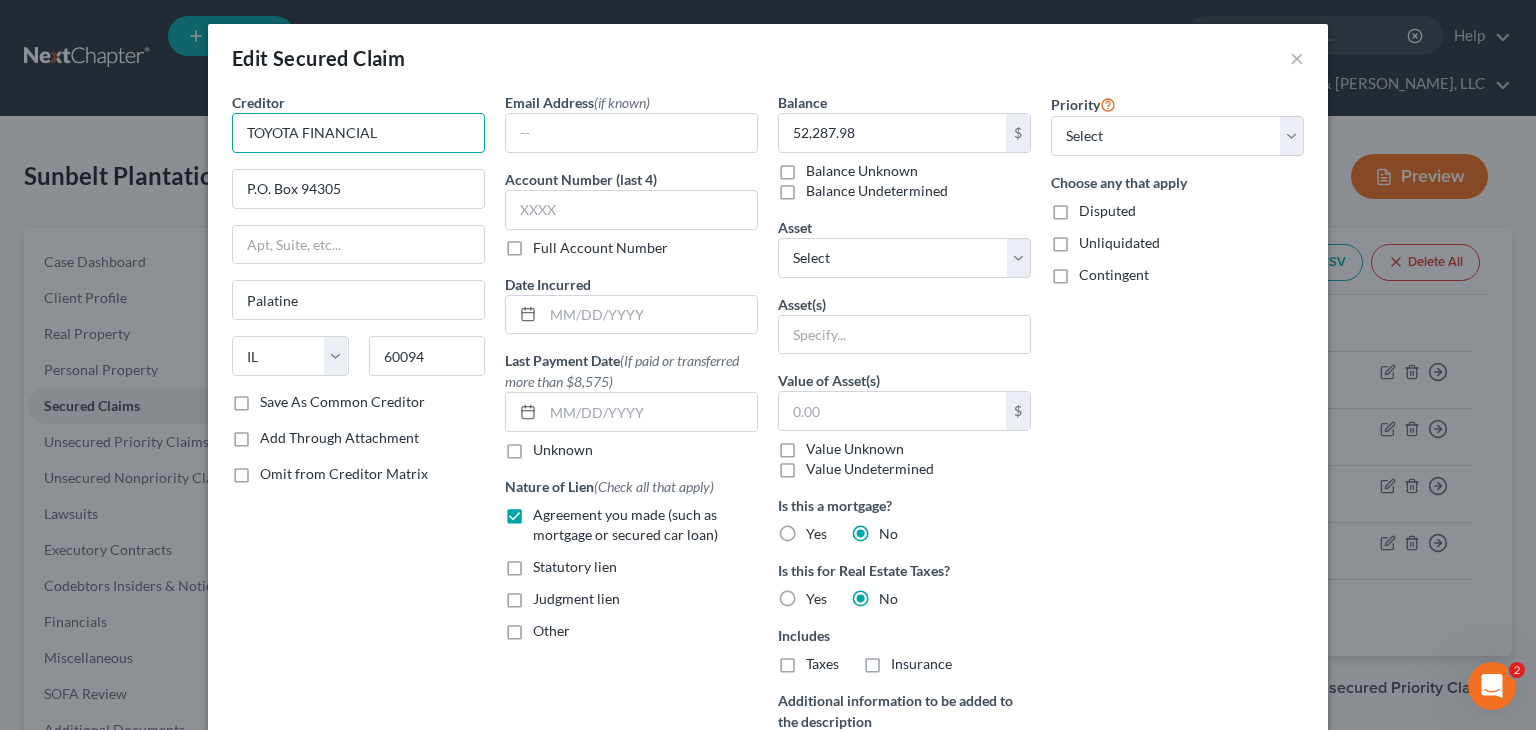 drag, startPoint x: 226, startPoint y: 126, endPoint x: 876, endPoint y: 111, distance: 650.17303 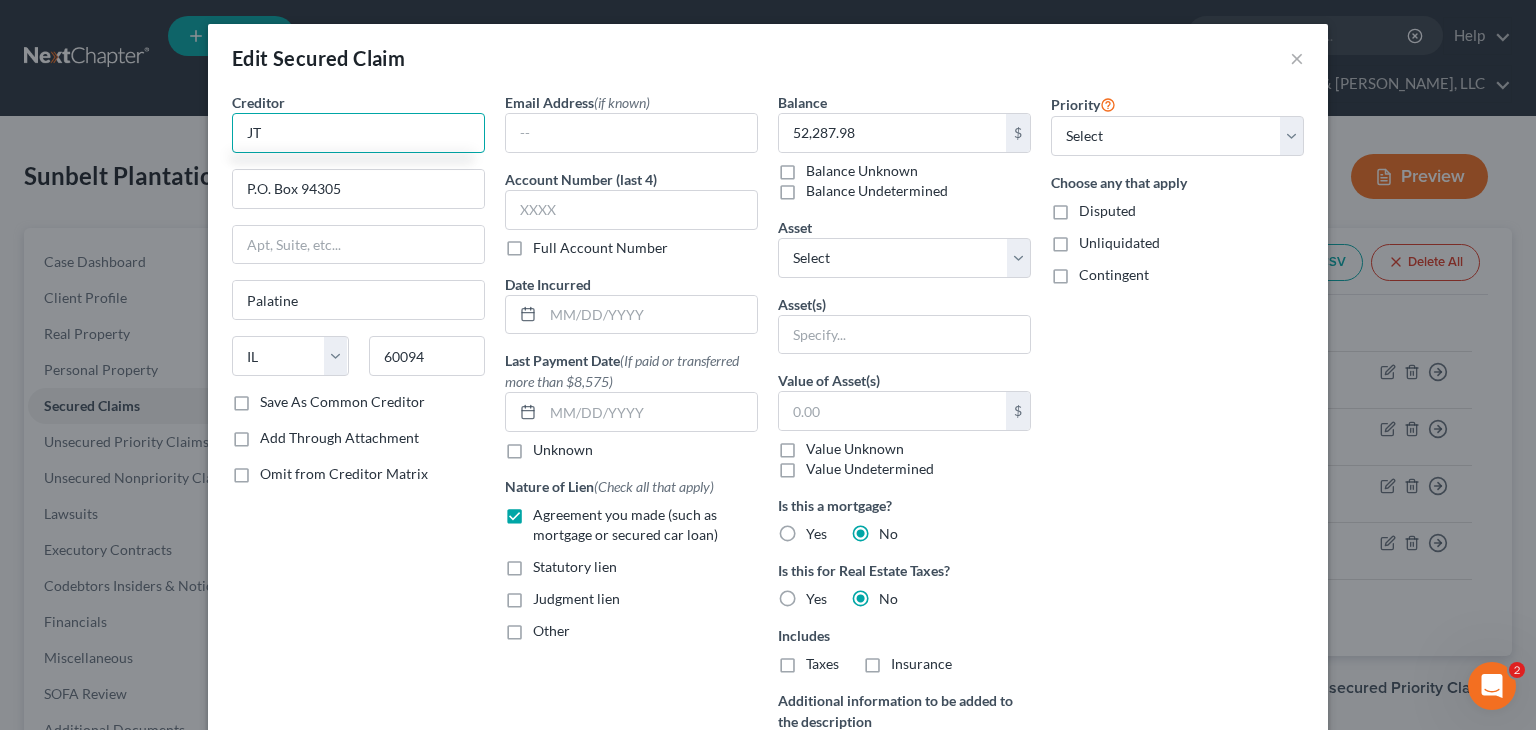 type on "J" 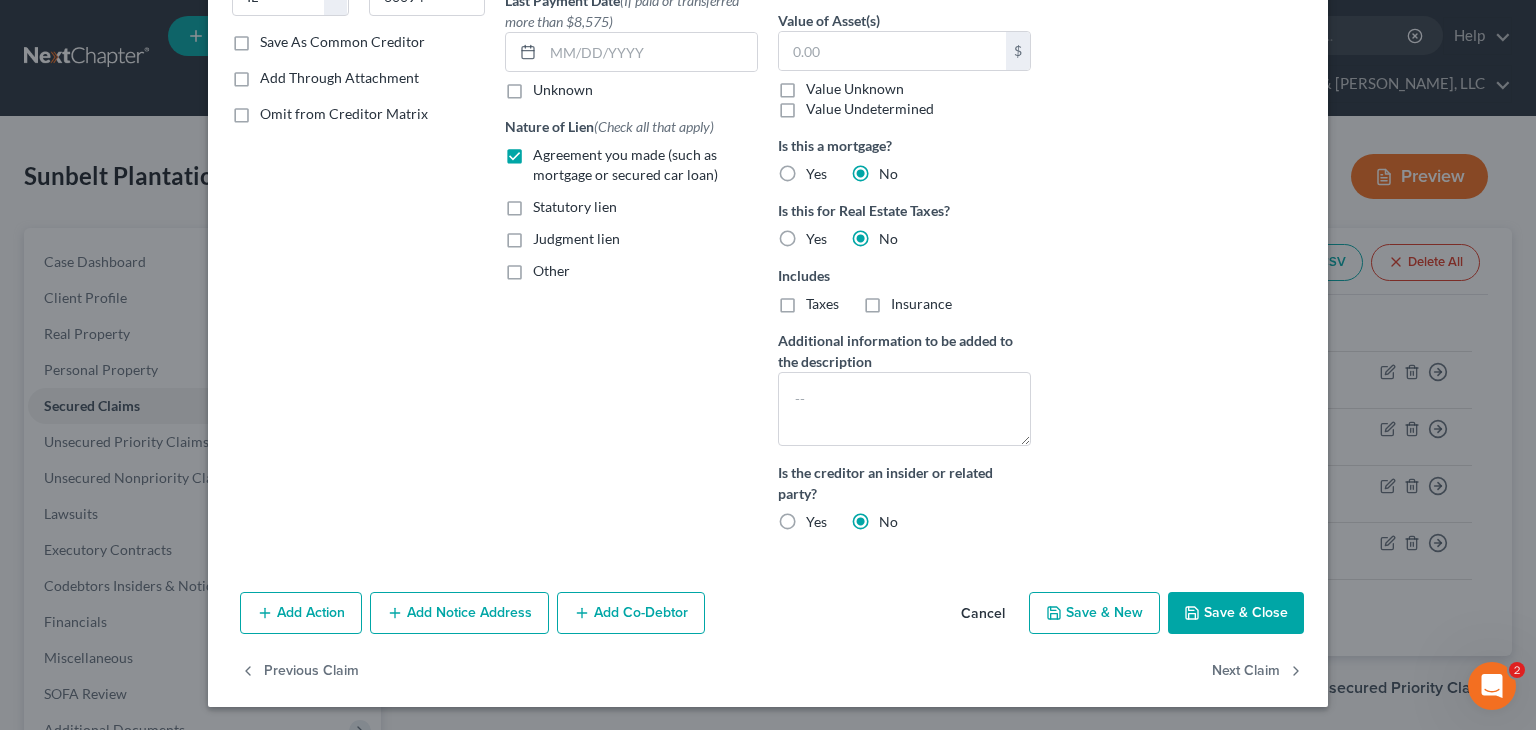 type on "Toyota Financial Services" 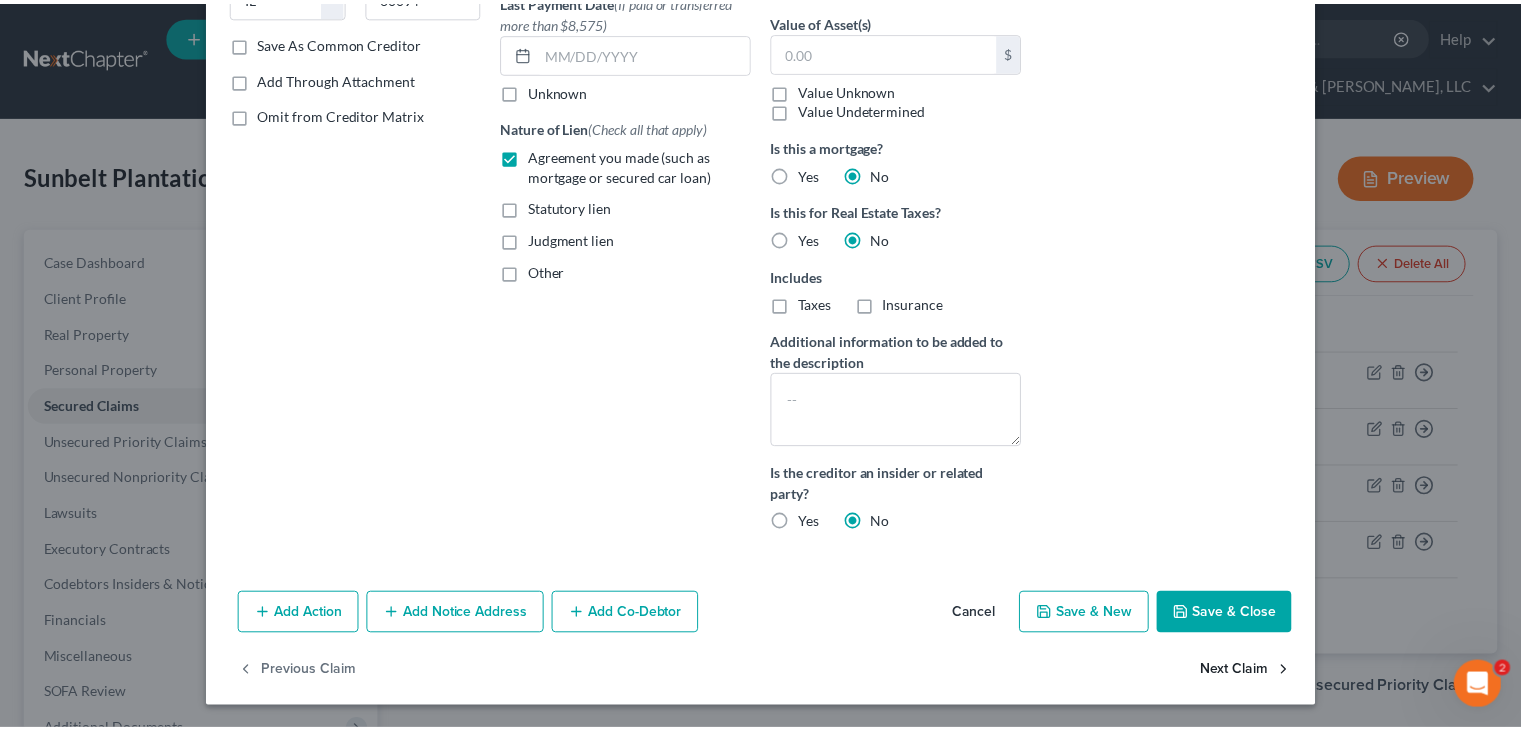 scroll, scrollTop: 159, scrollLeft: 0, axis: vertical 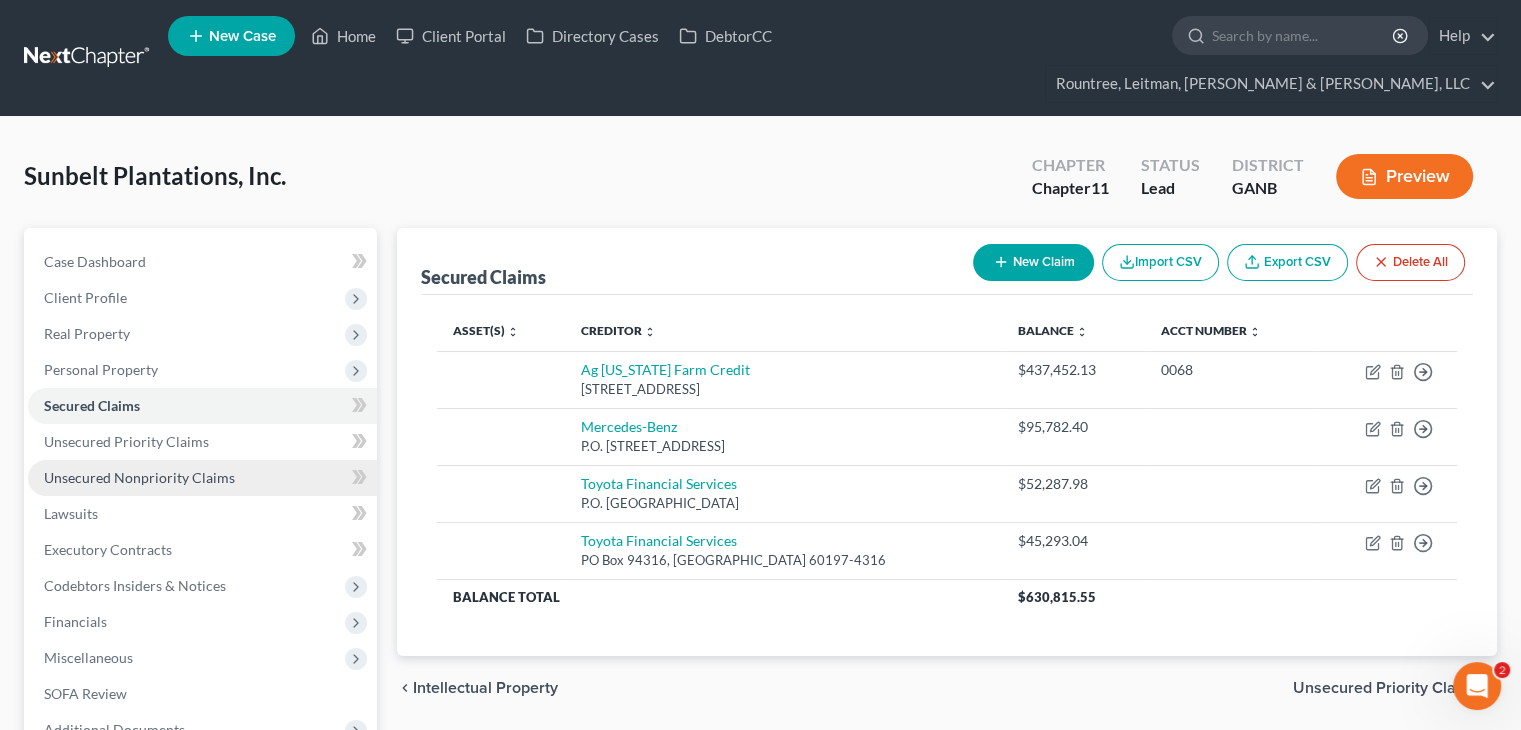 click on "Unsecured Nonpriority Claims" at bounding box center (139, 477) 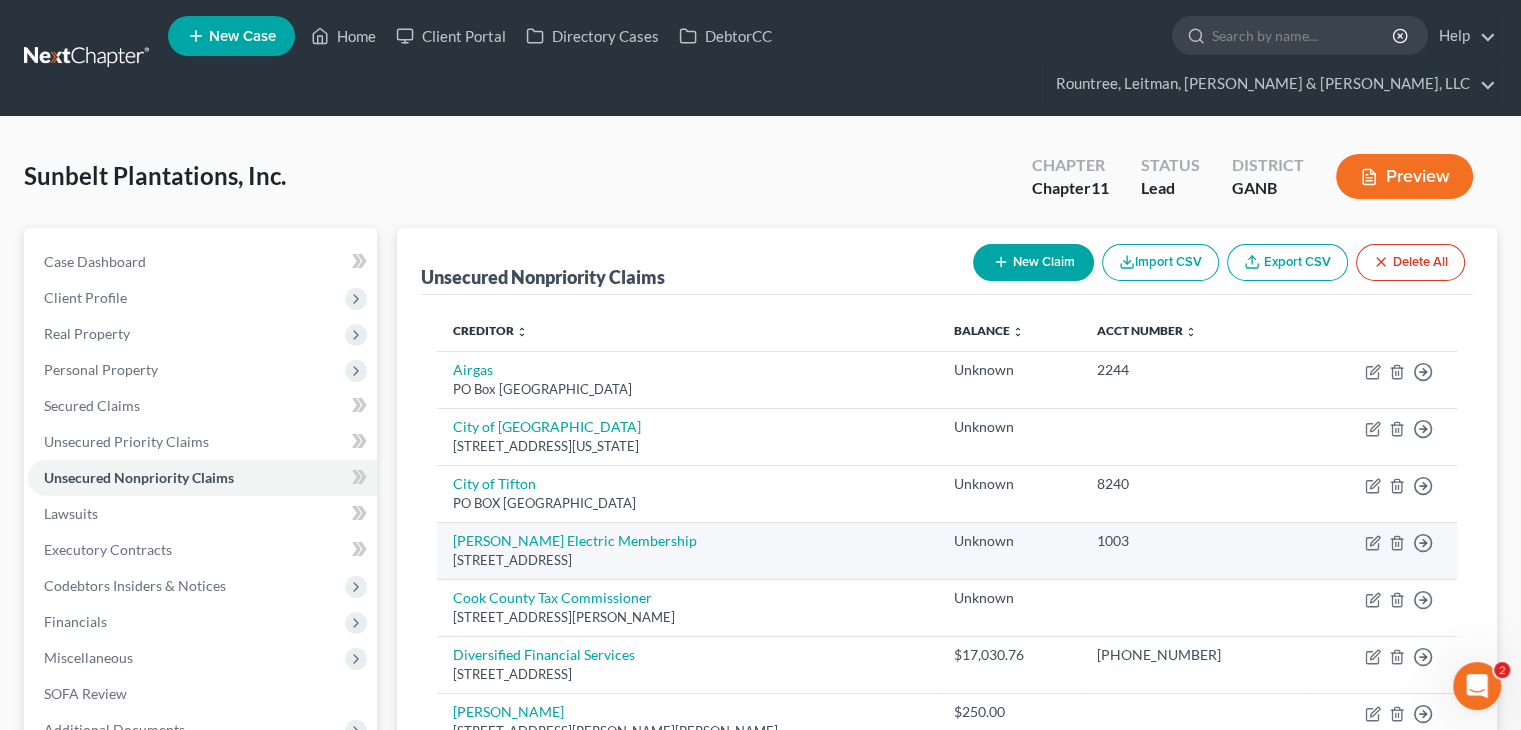 scroll, scrollTop: 100, scrollLeft: 0, axis: vertical 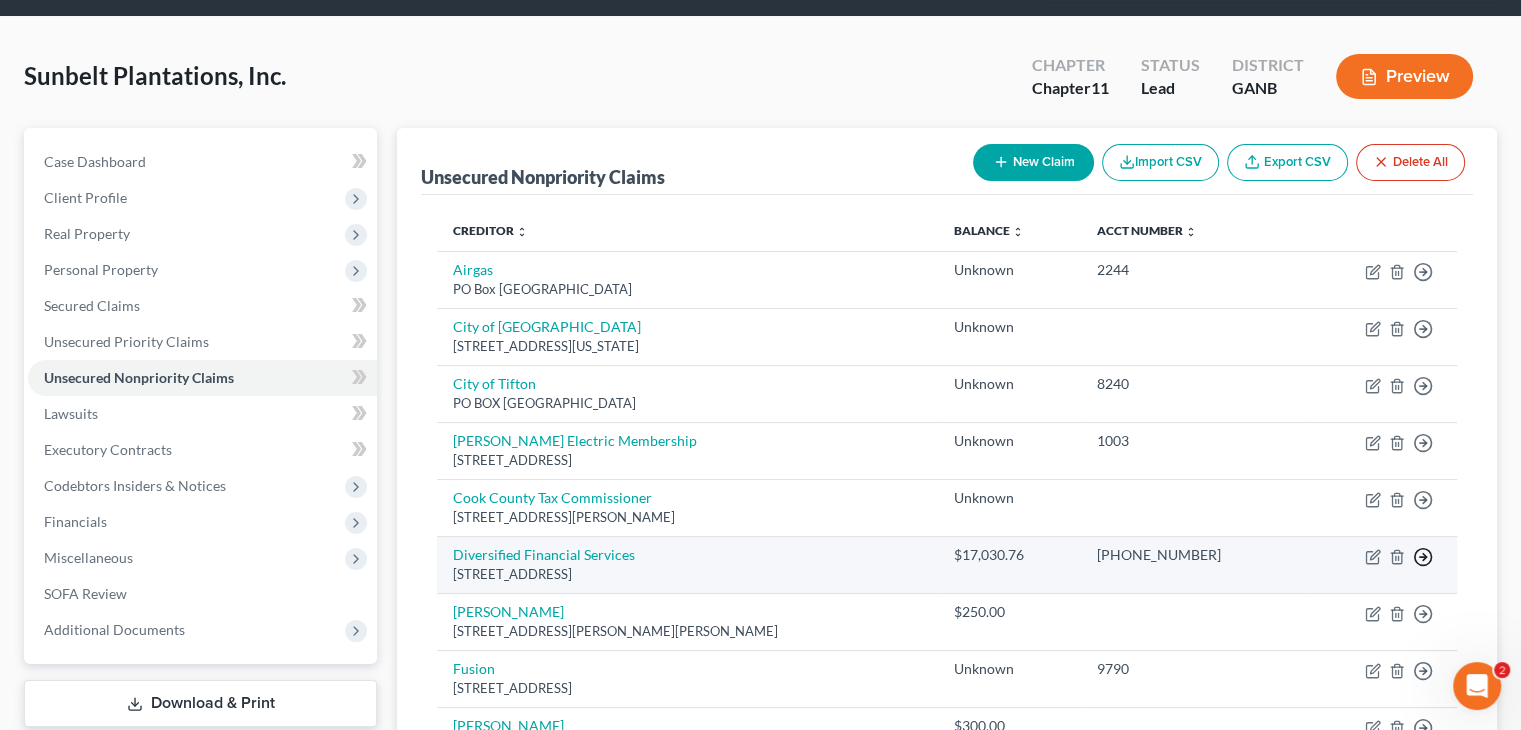 click 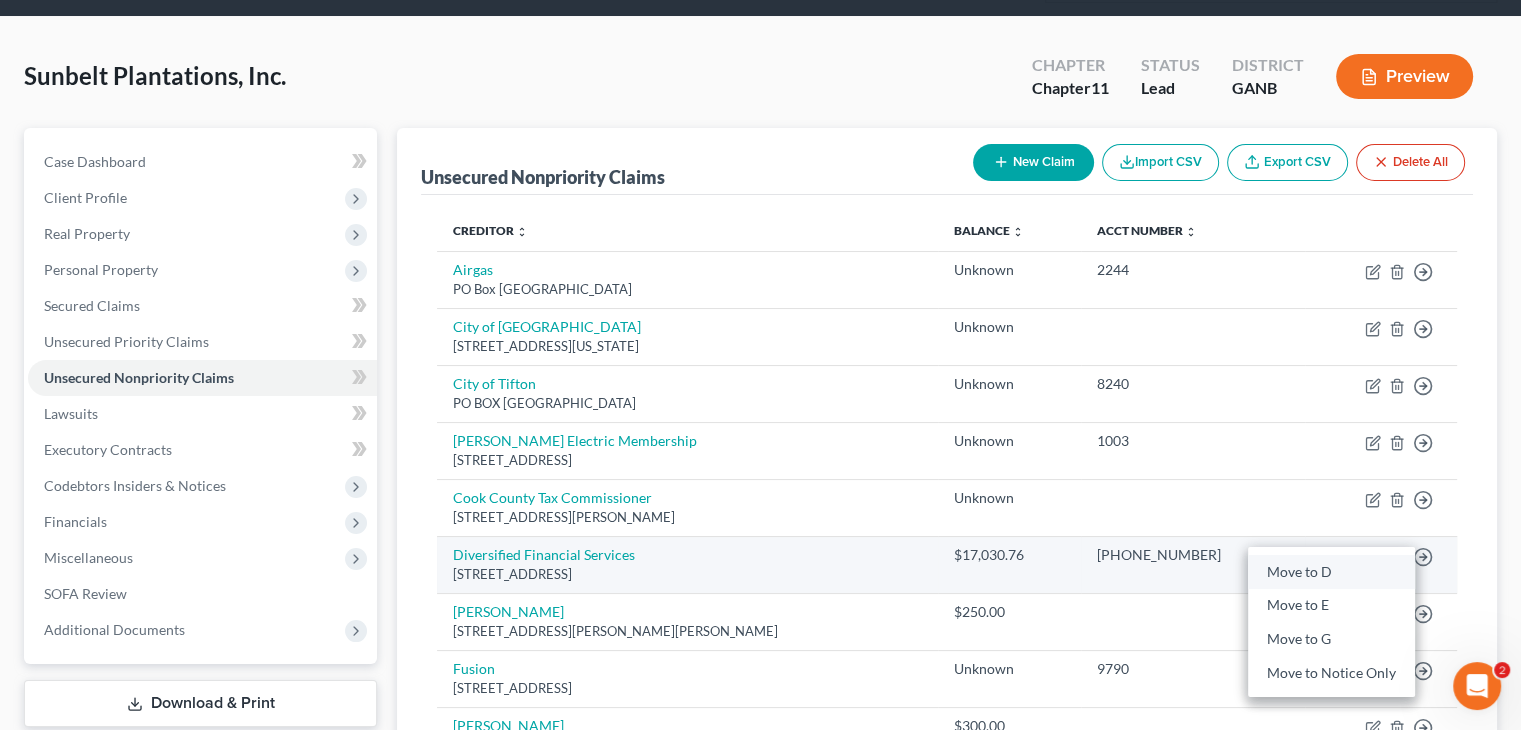 click on "Move to D" at bounding box center [1331, 572] 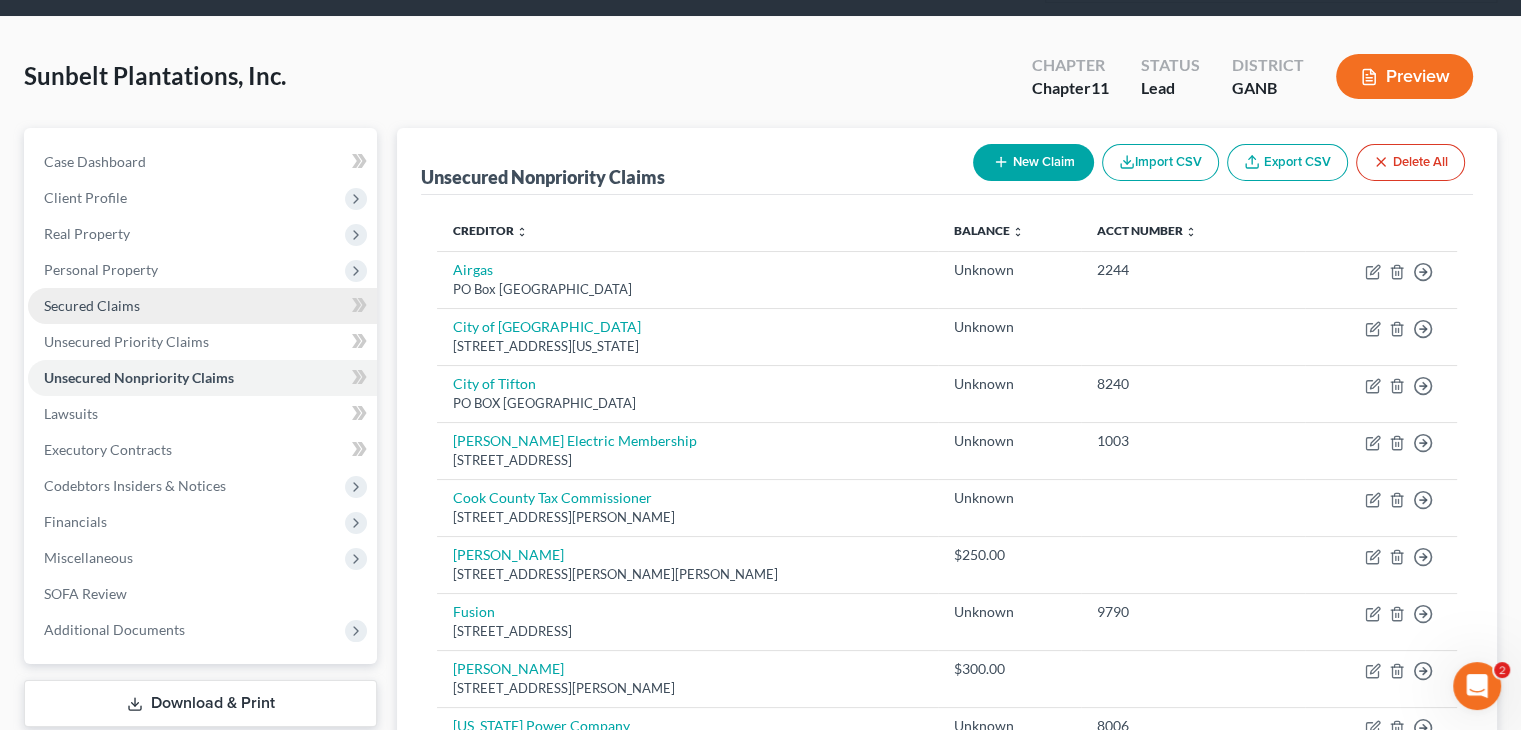 click on "Secured Claims" at bounding box center (92, 305) 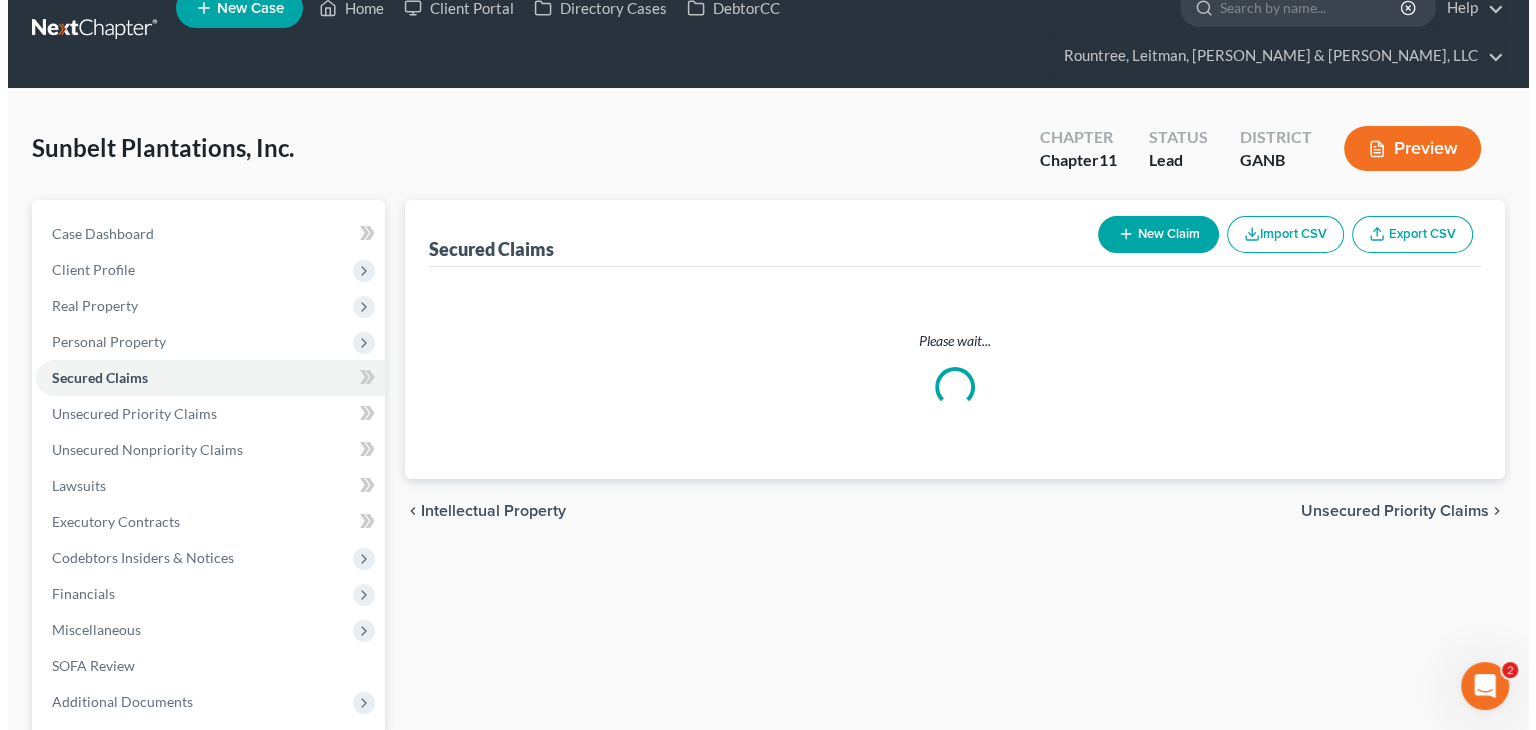 scroll, scrollTop: 0, scrollLeft: 0, axis: both 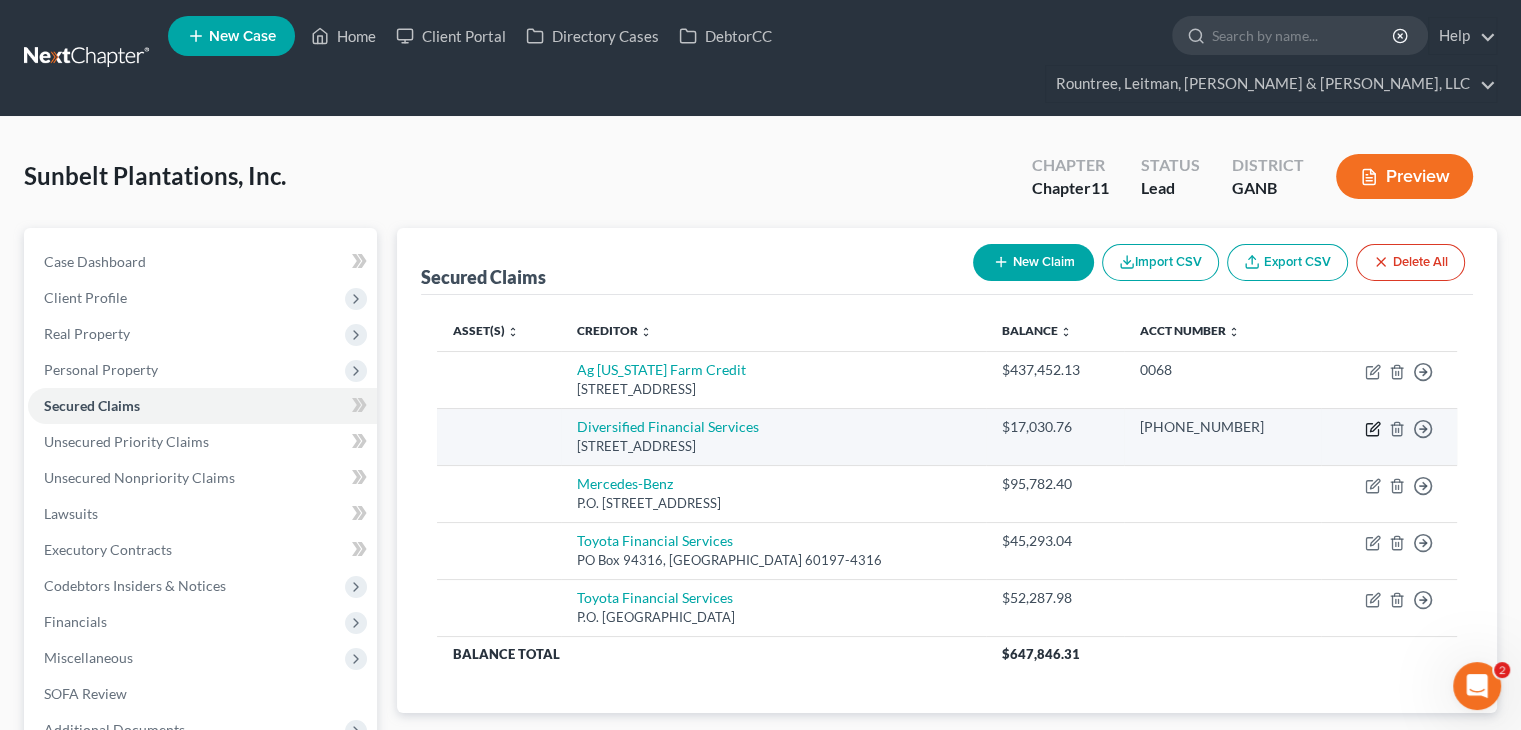 click 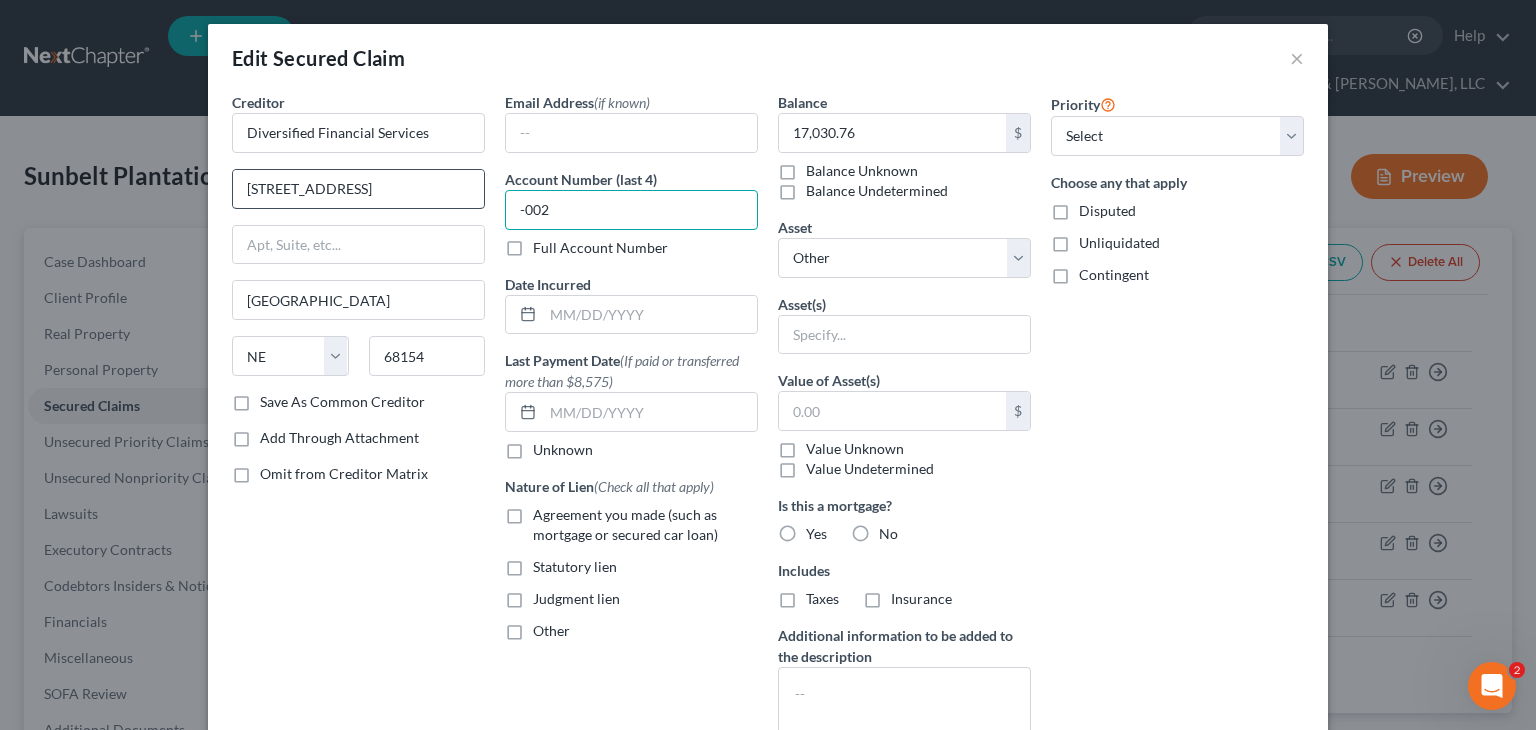 drag, startPoint x: 519, startPoint y: 205, endPoint x: 474, endPoint y: 205, distance: 45 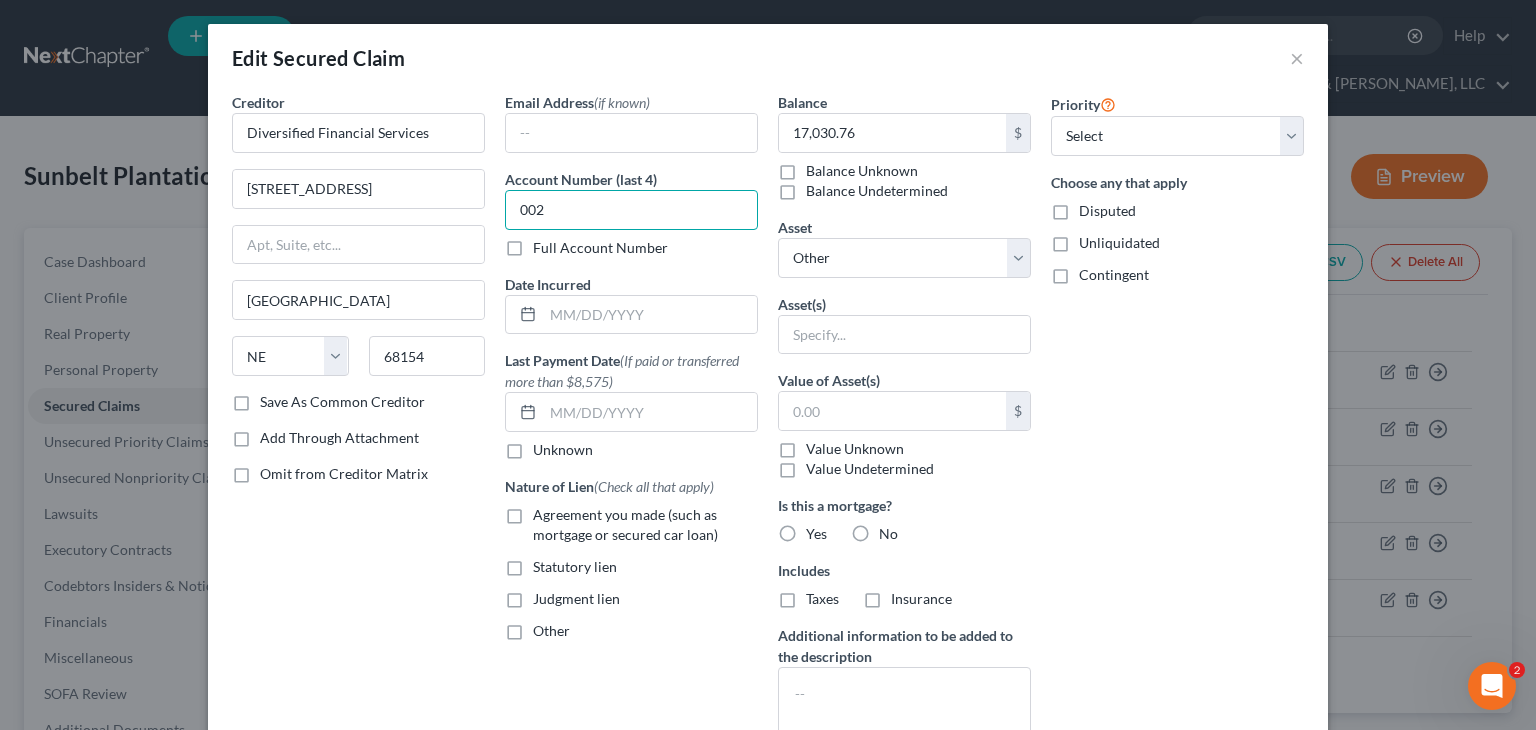 type on "002" 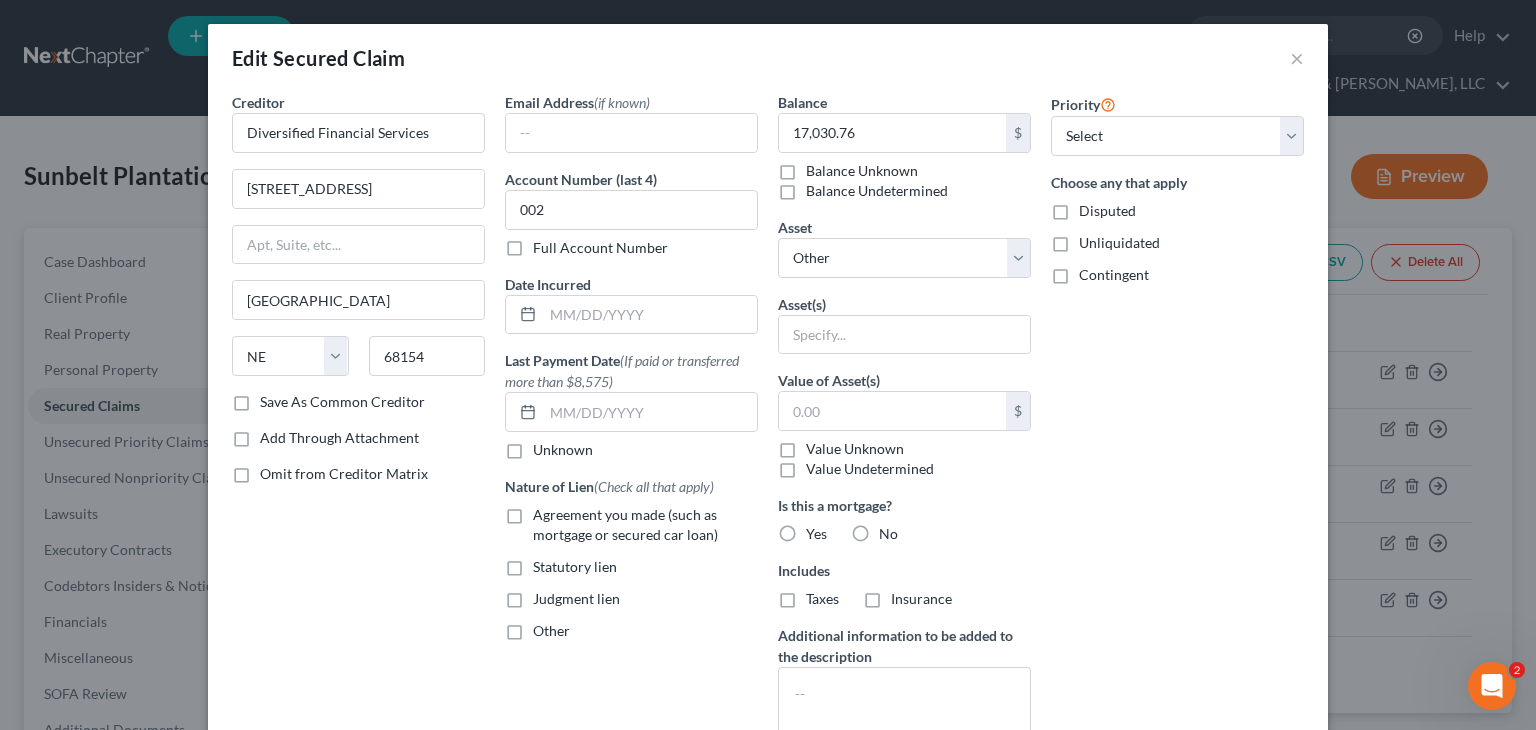 click on "Agreement you made (such as mortgage or secured car loan)" at bounding box center [645, 525] 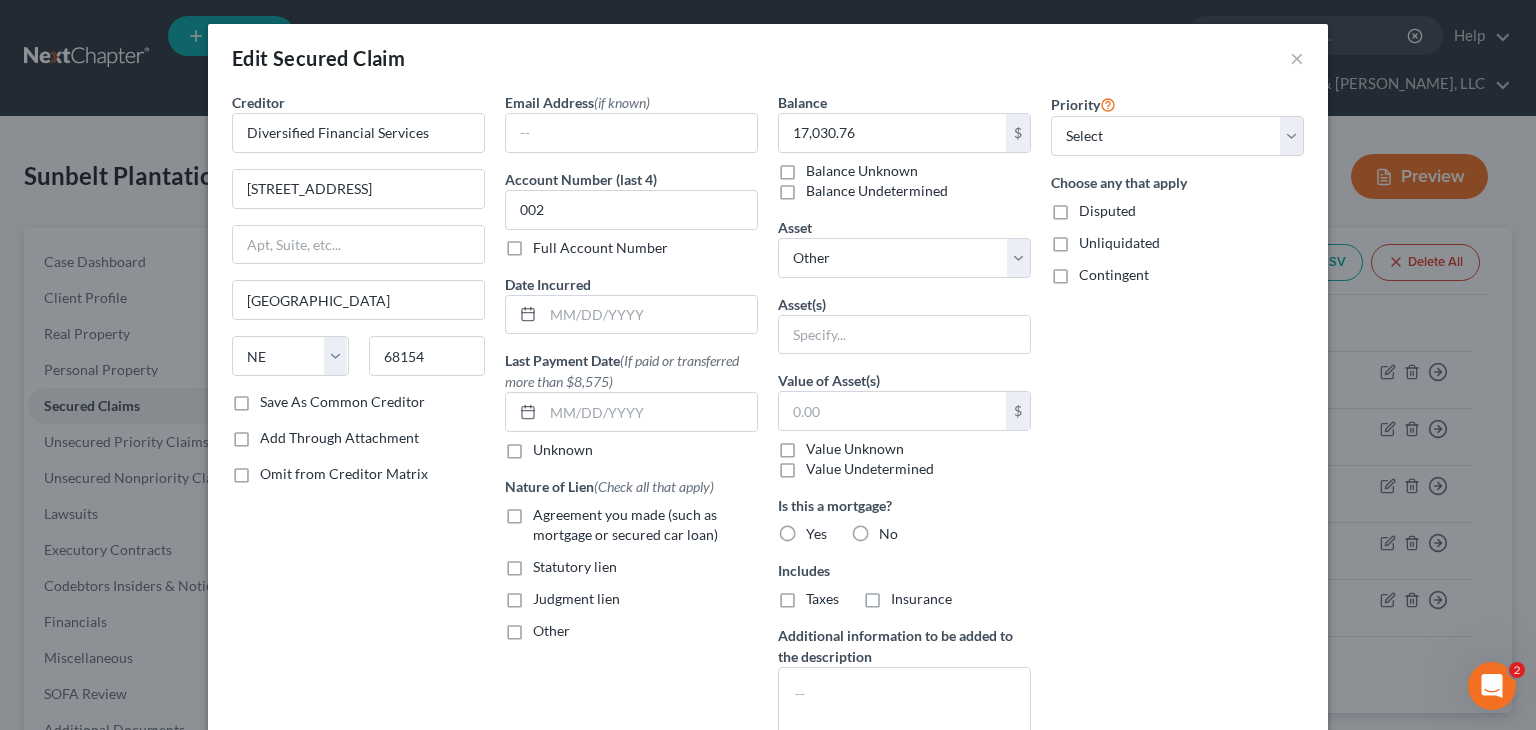 click on "Agreement you made (such as mortgage or secured car loan)" at bounding box center (547, 511) 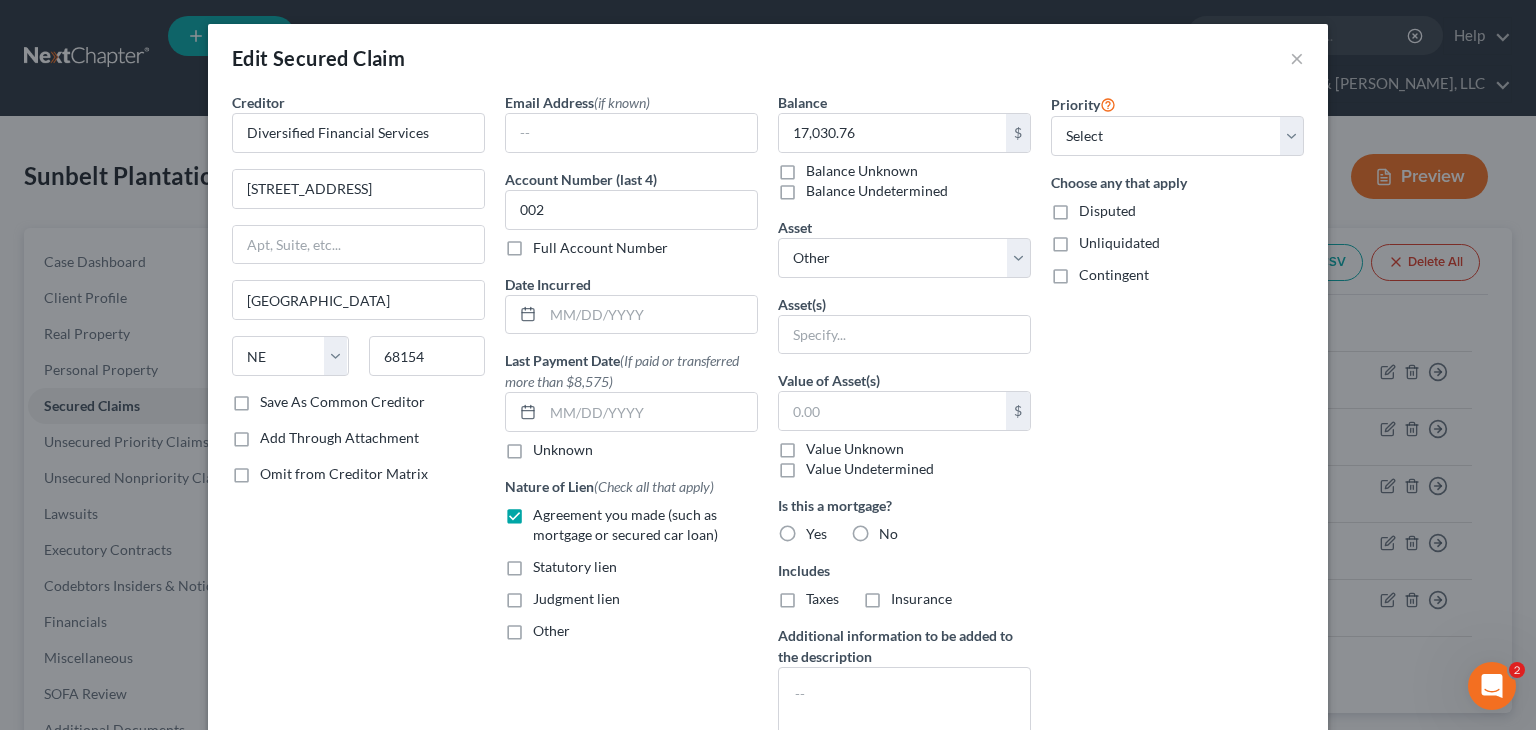 click on "Other" at bounding box center [551, 631] 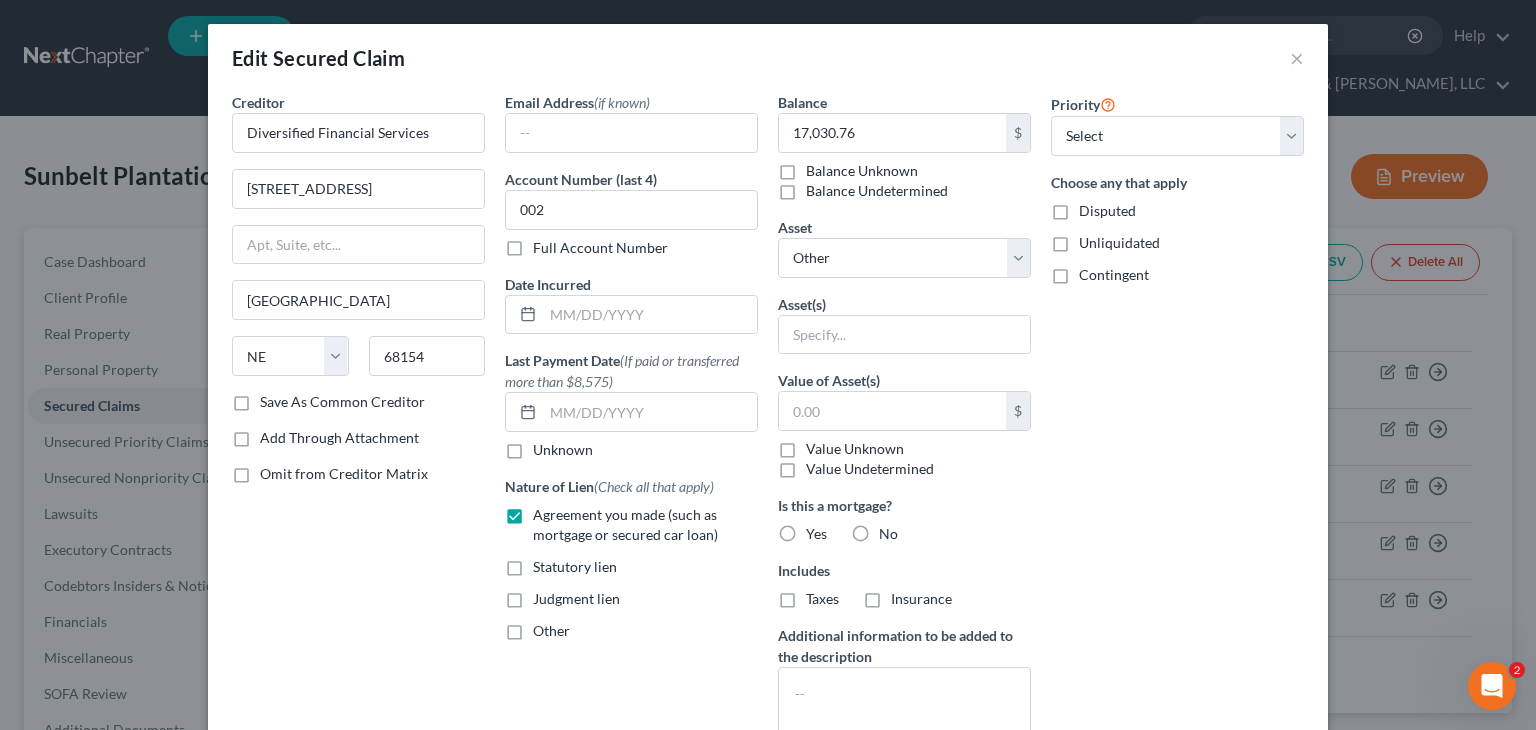 click on "Other" at bounding box center (547, 627) 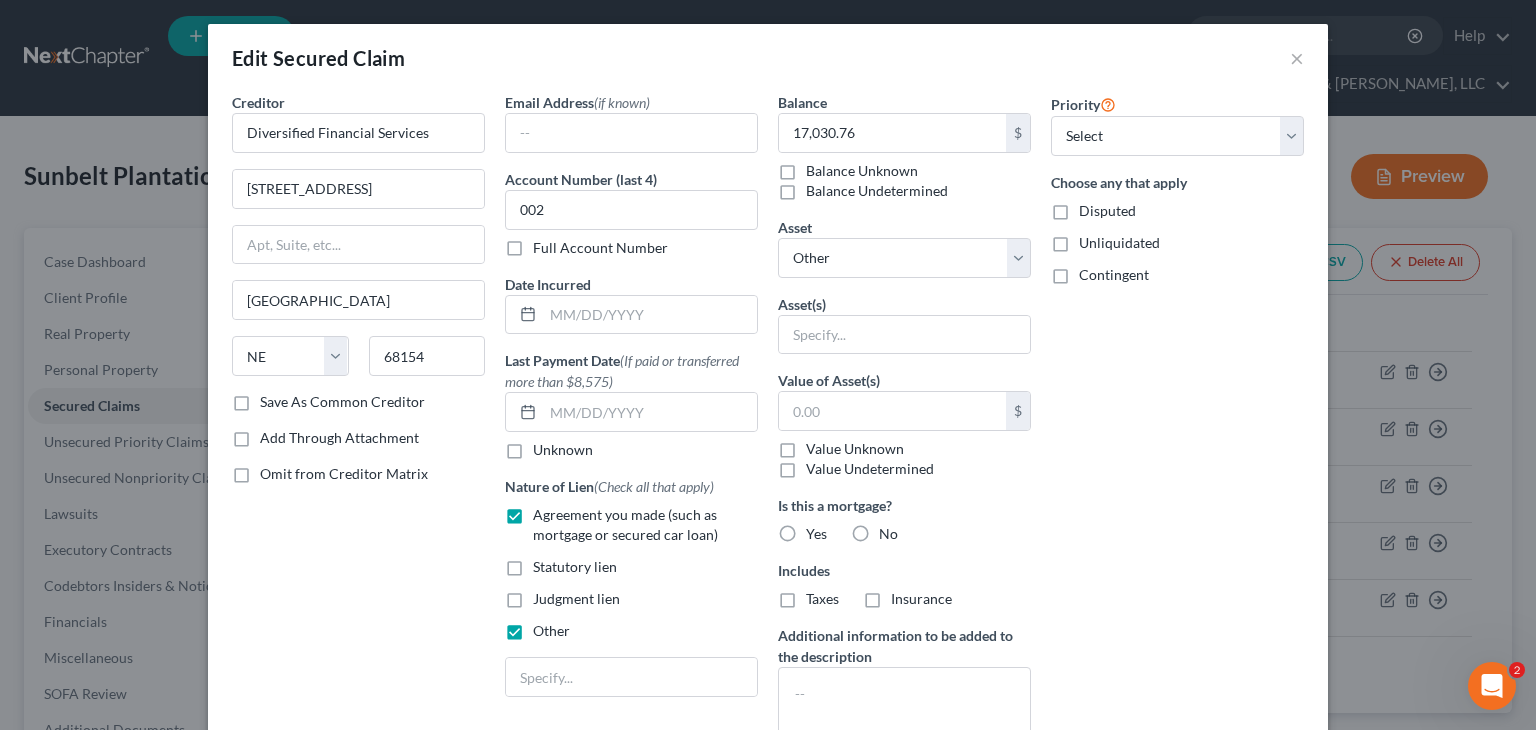 click on "Other" at bounding box center [551, 631] 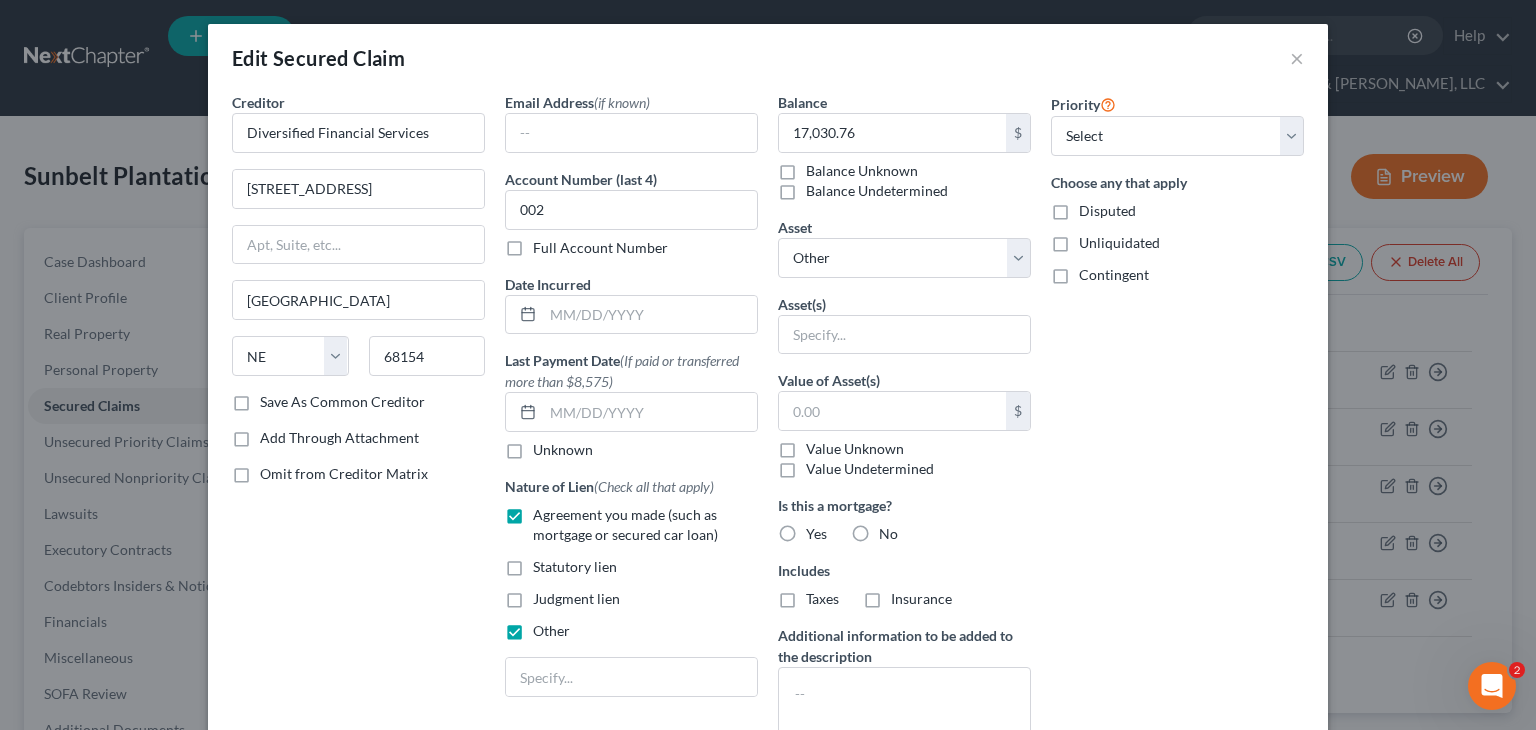 click on "Other" at bounding box center (547, 627) 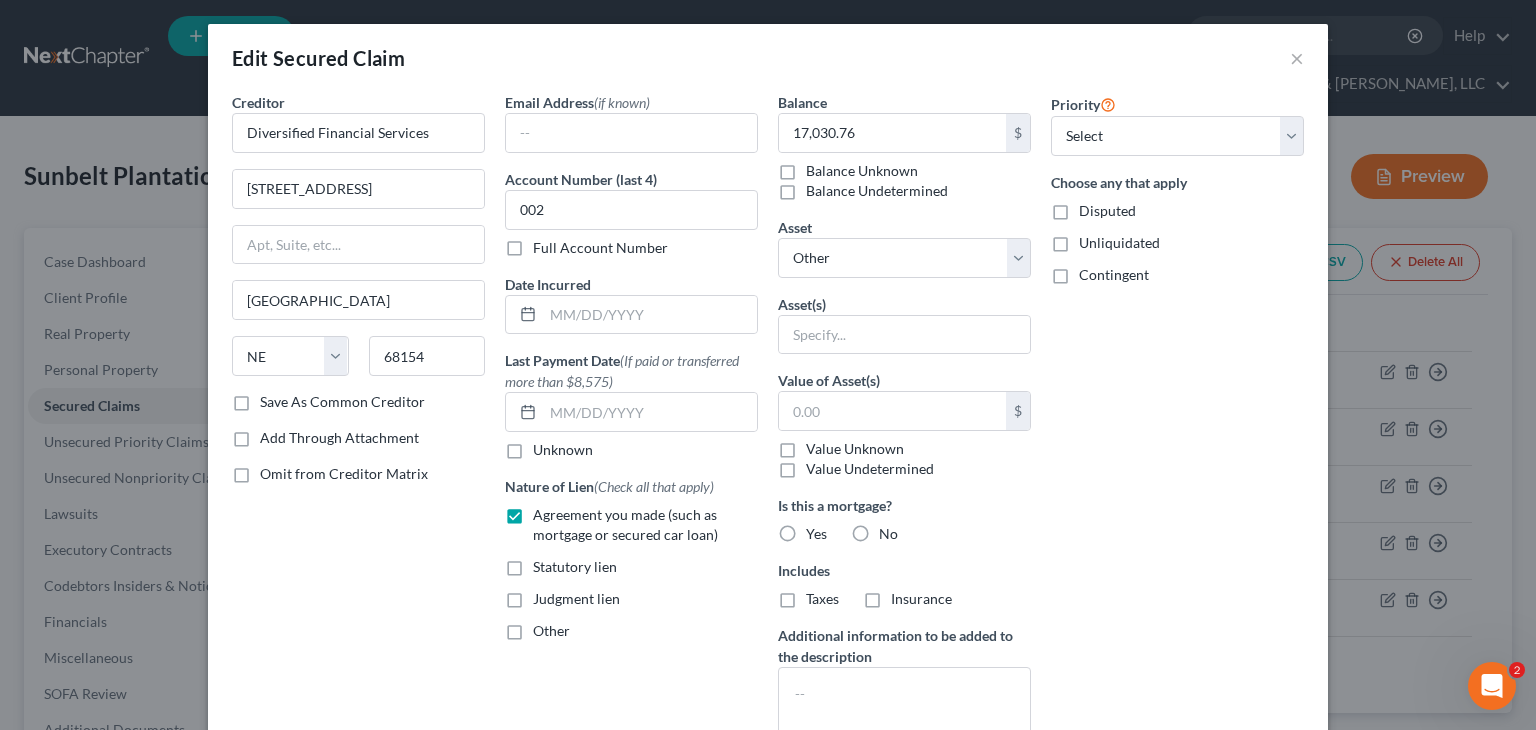 click on "Other" at bounding box center [551, 631] 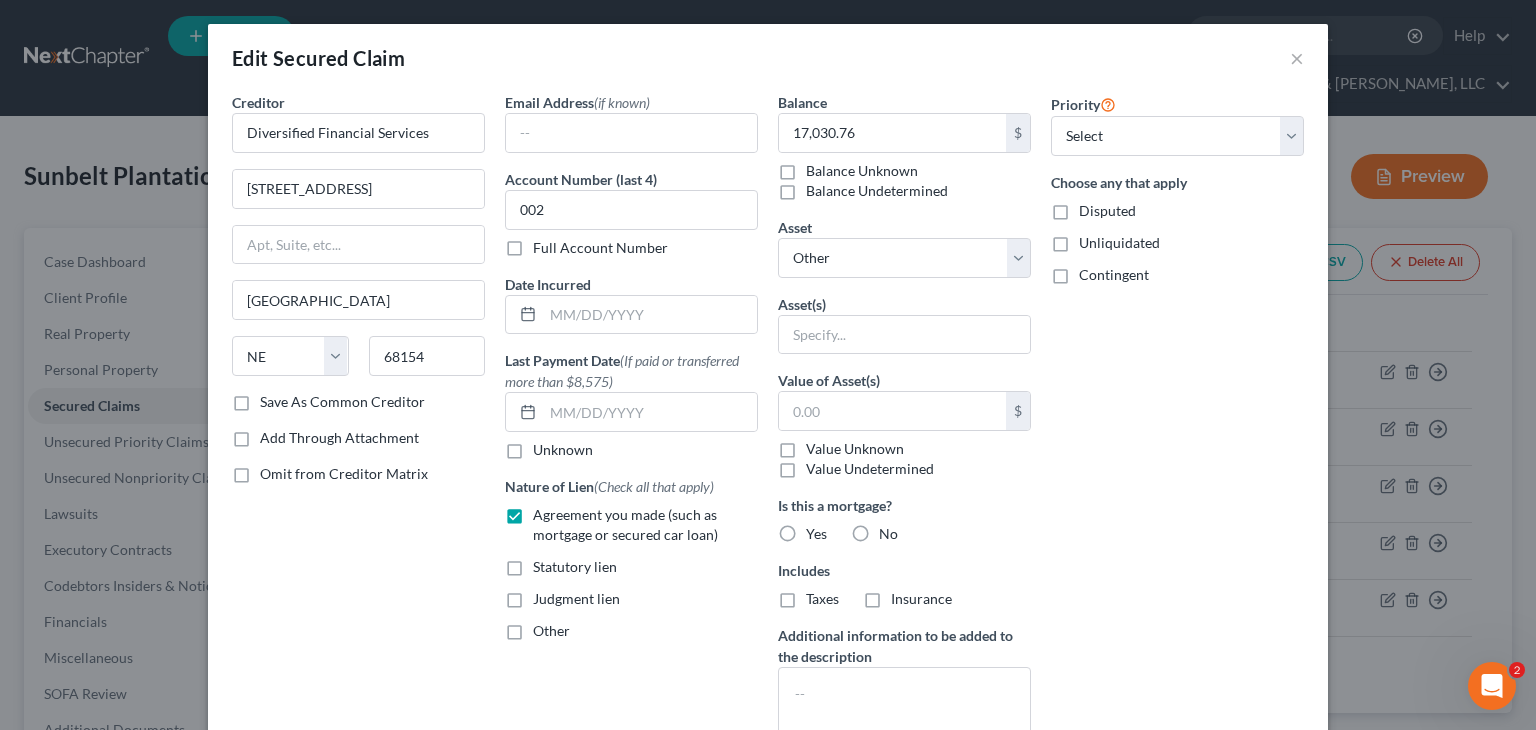 click on "Other" at bounding box center [547, 627] 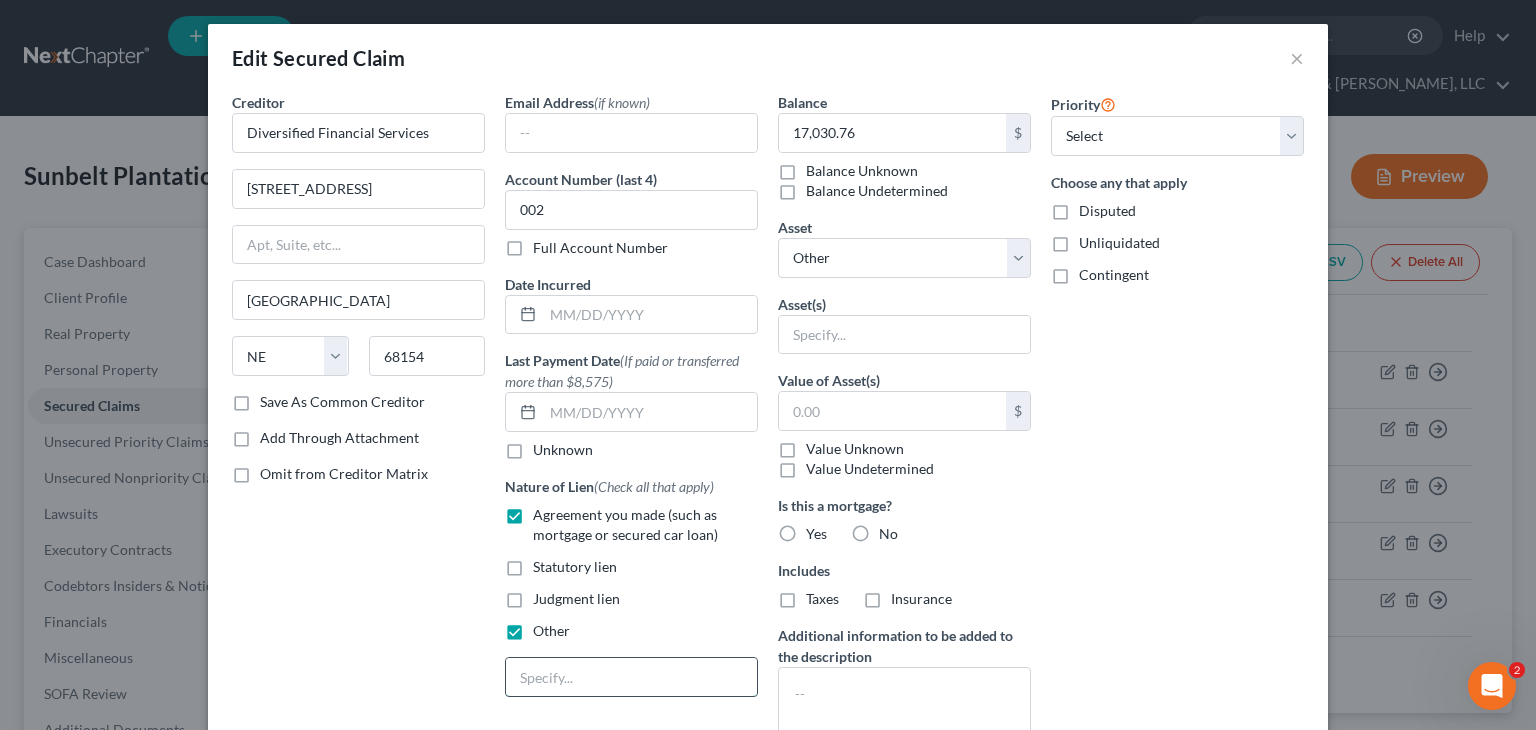 click at bounding box center [631, 677] 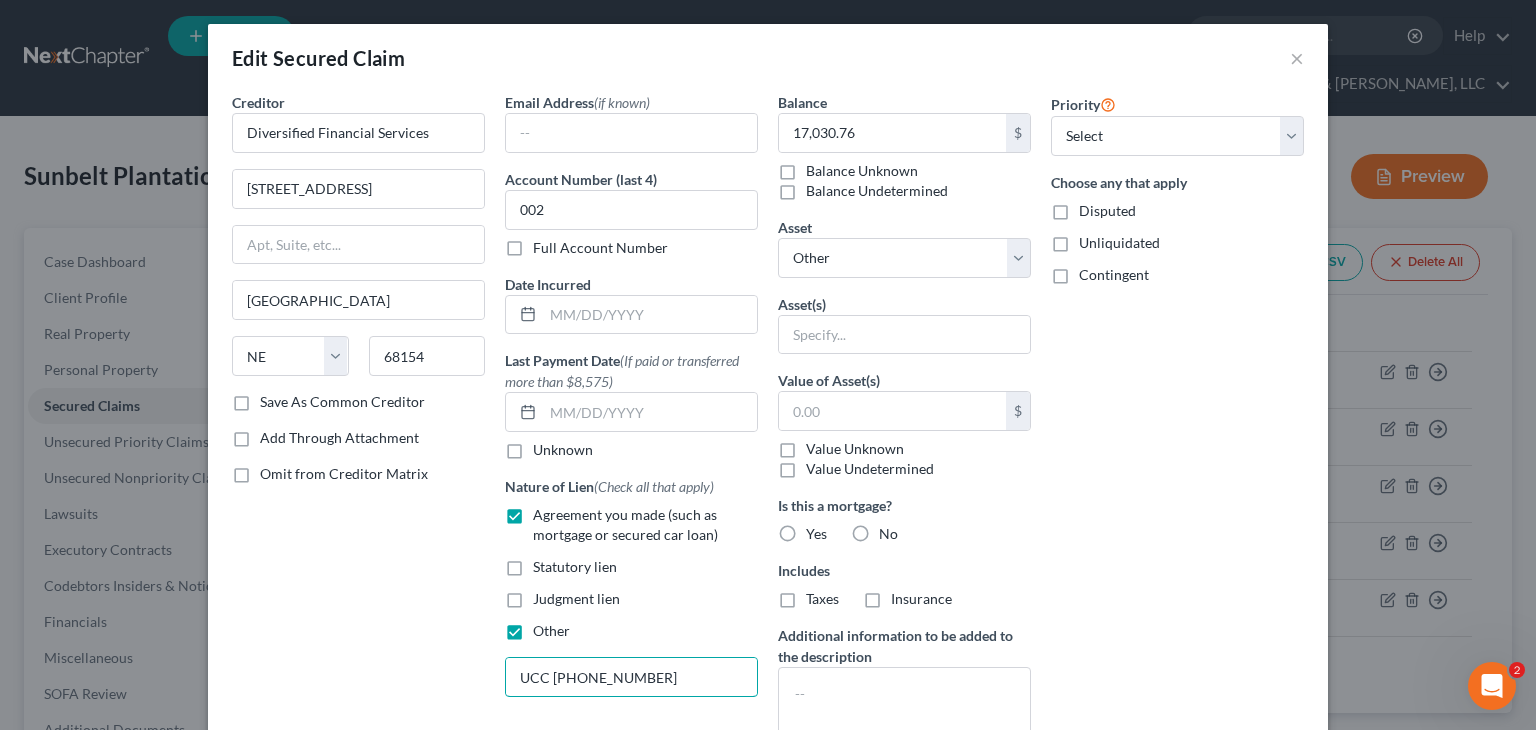 scroll, scrollTop: 200, scrollLeft: 0, axis: vertical 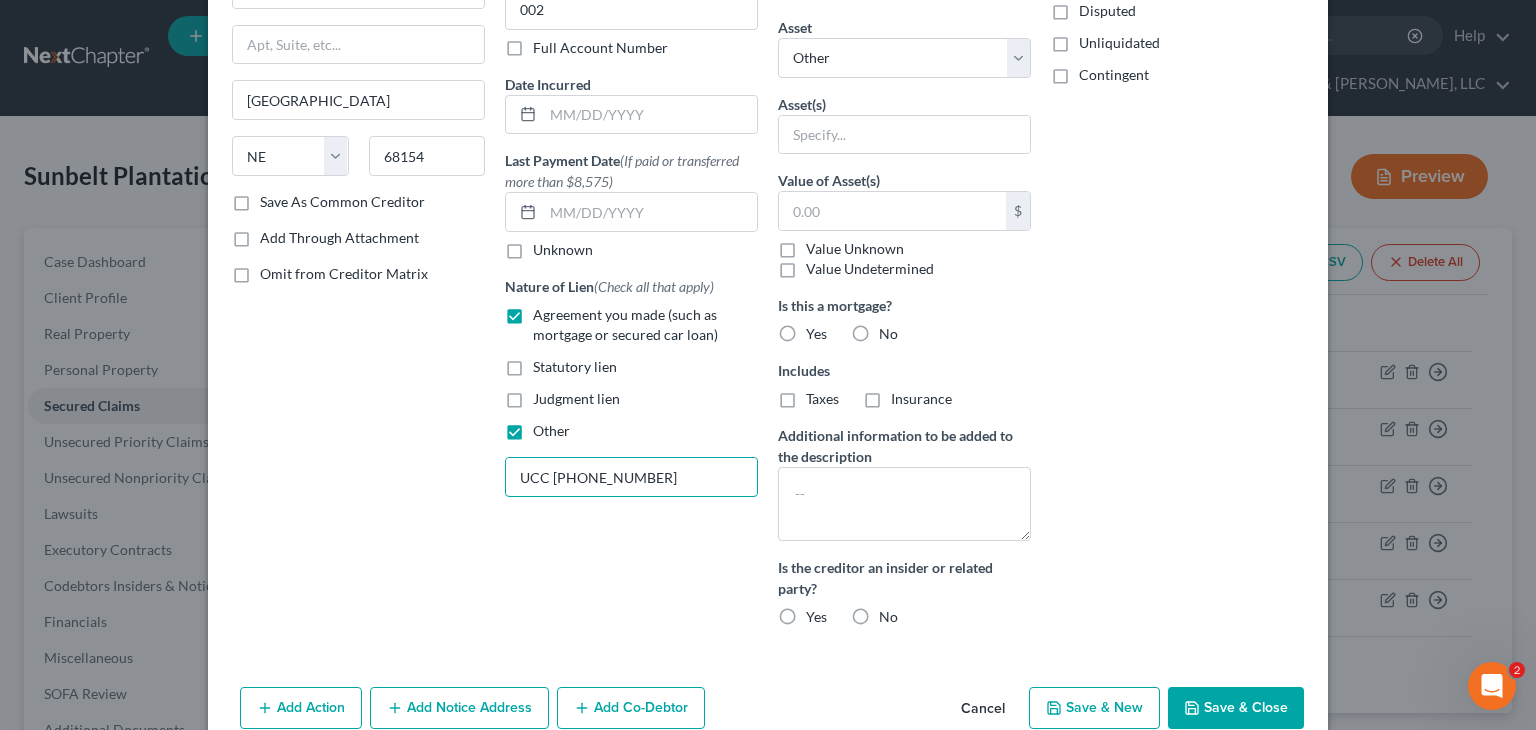 type on "UCC [PHONE_NUMBER]" 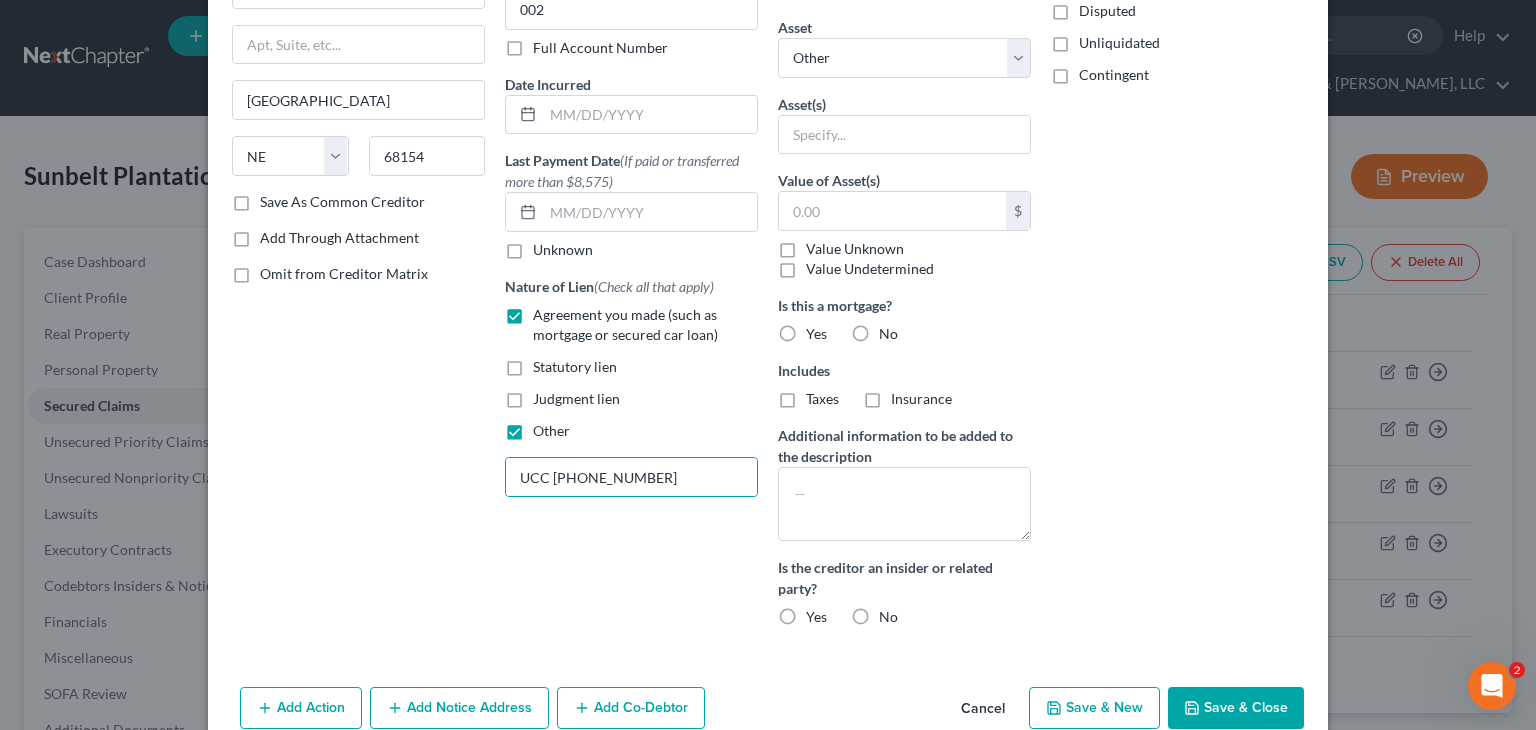 click on "No" at bounding box center [888, 617] 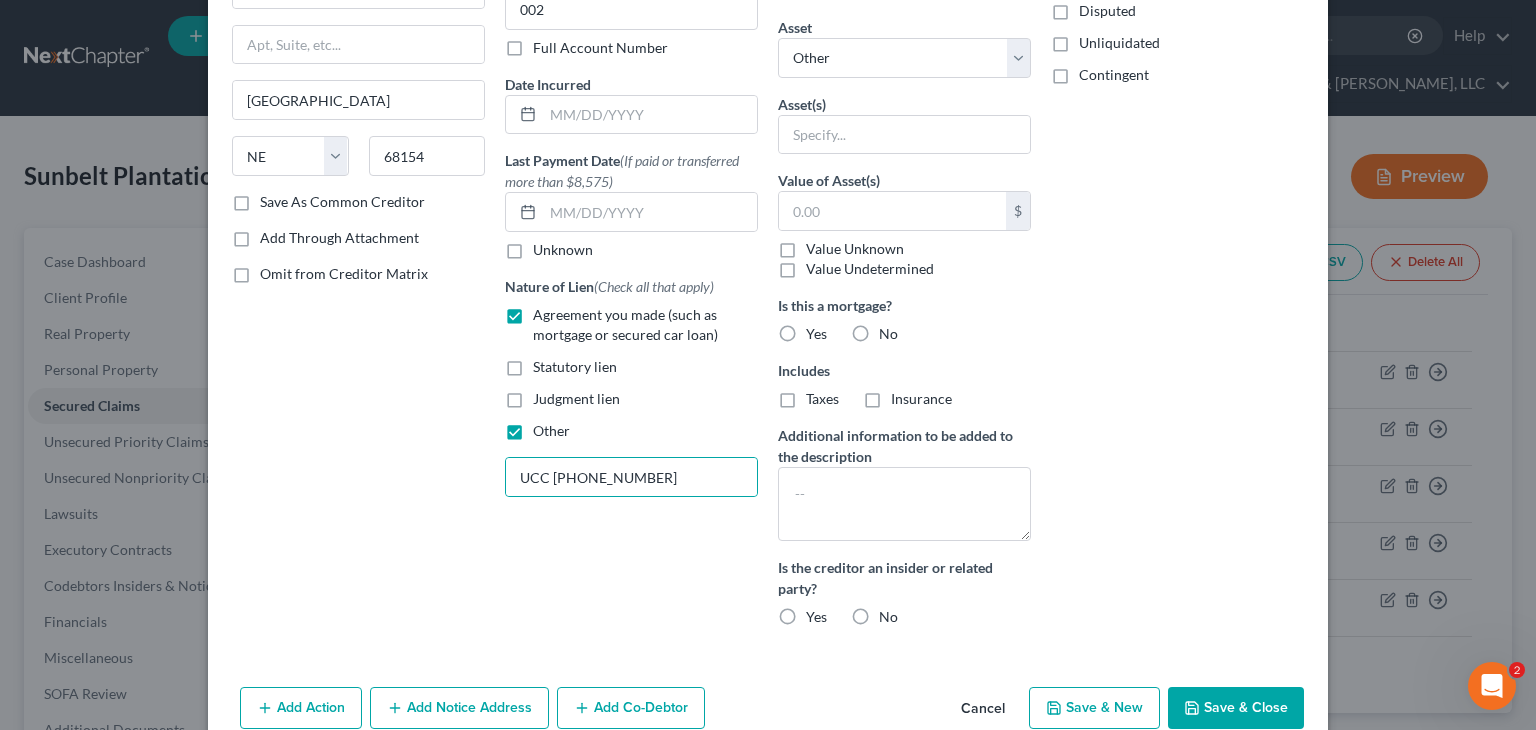 click on "No" at bounding box center (893, 613) 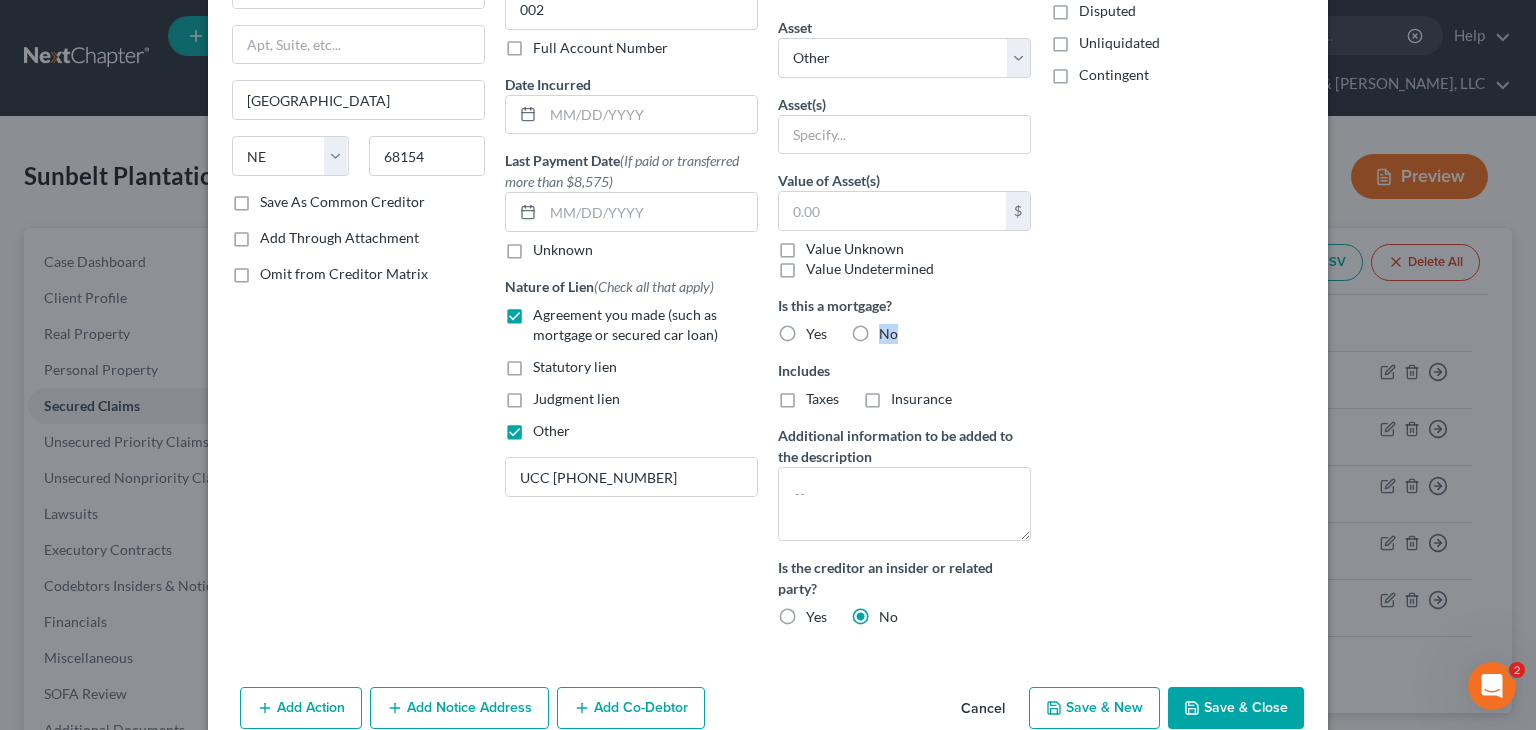 click on "No" at bounding box center (888, 334) 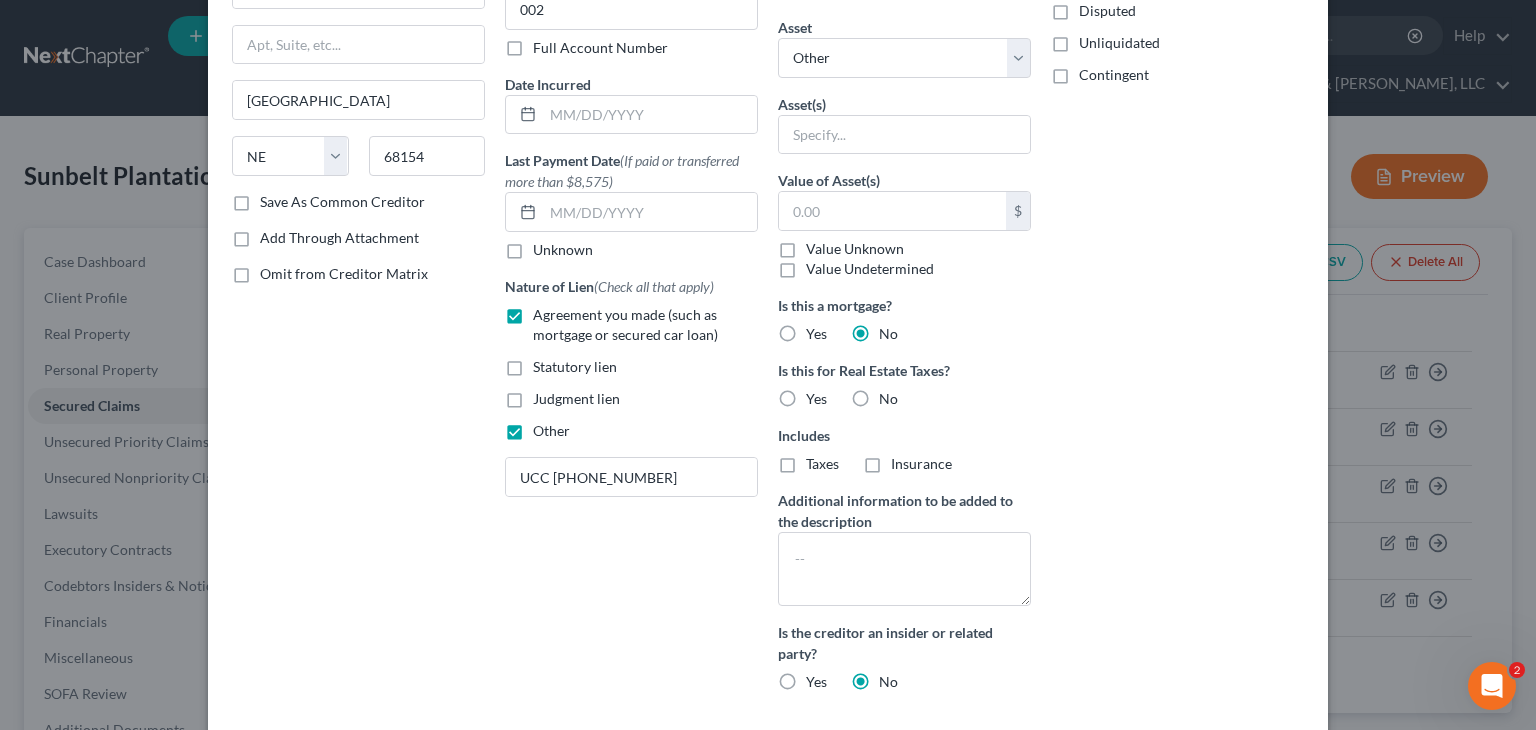 click on "No" at bounding box center [888, 399] 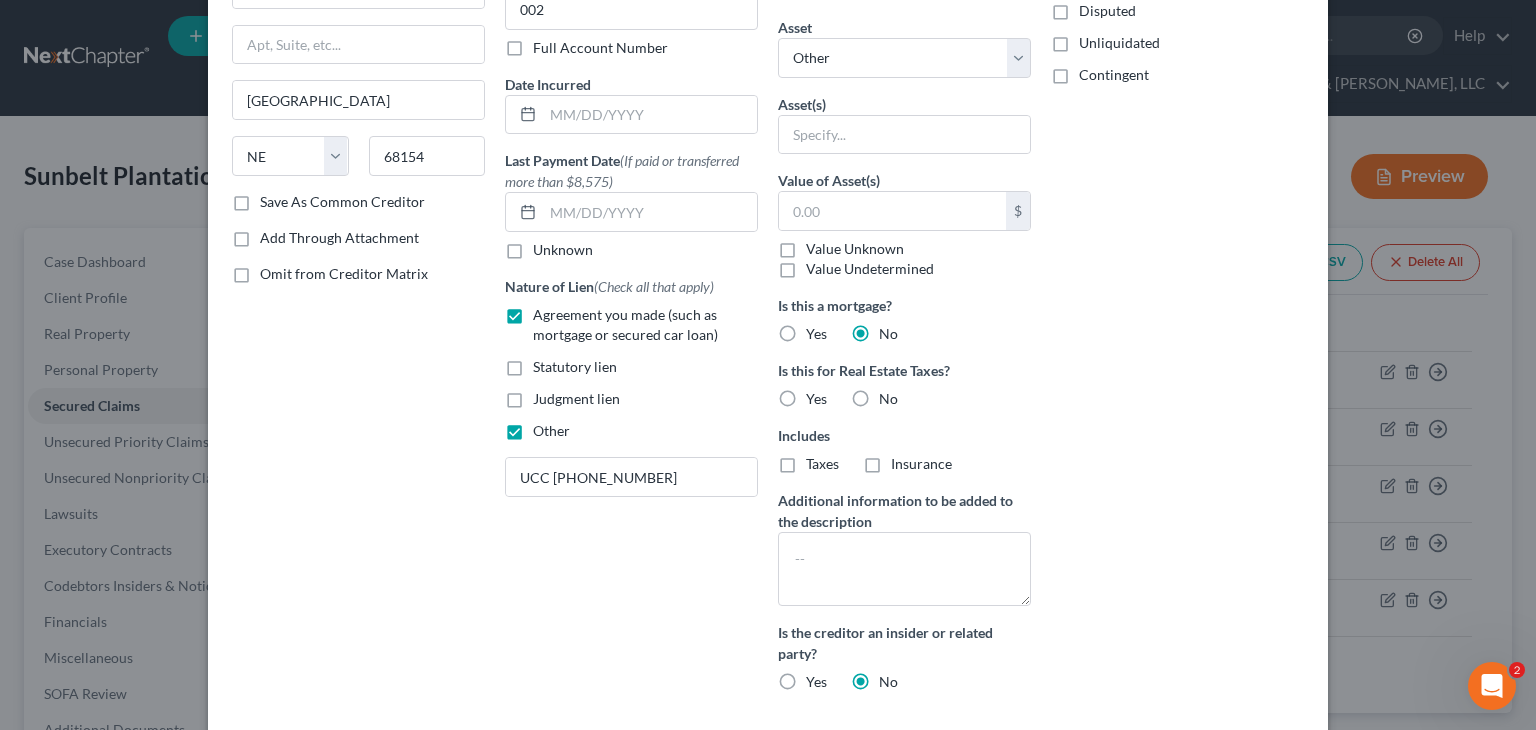 click on "No" at bounding box center [893, 395] 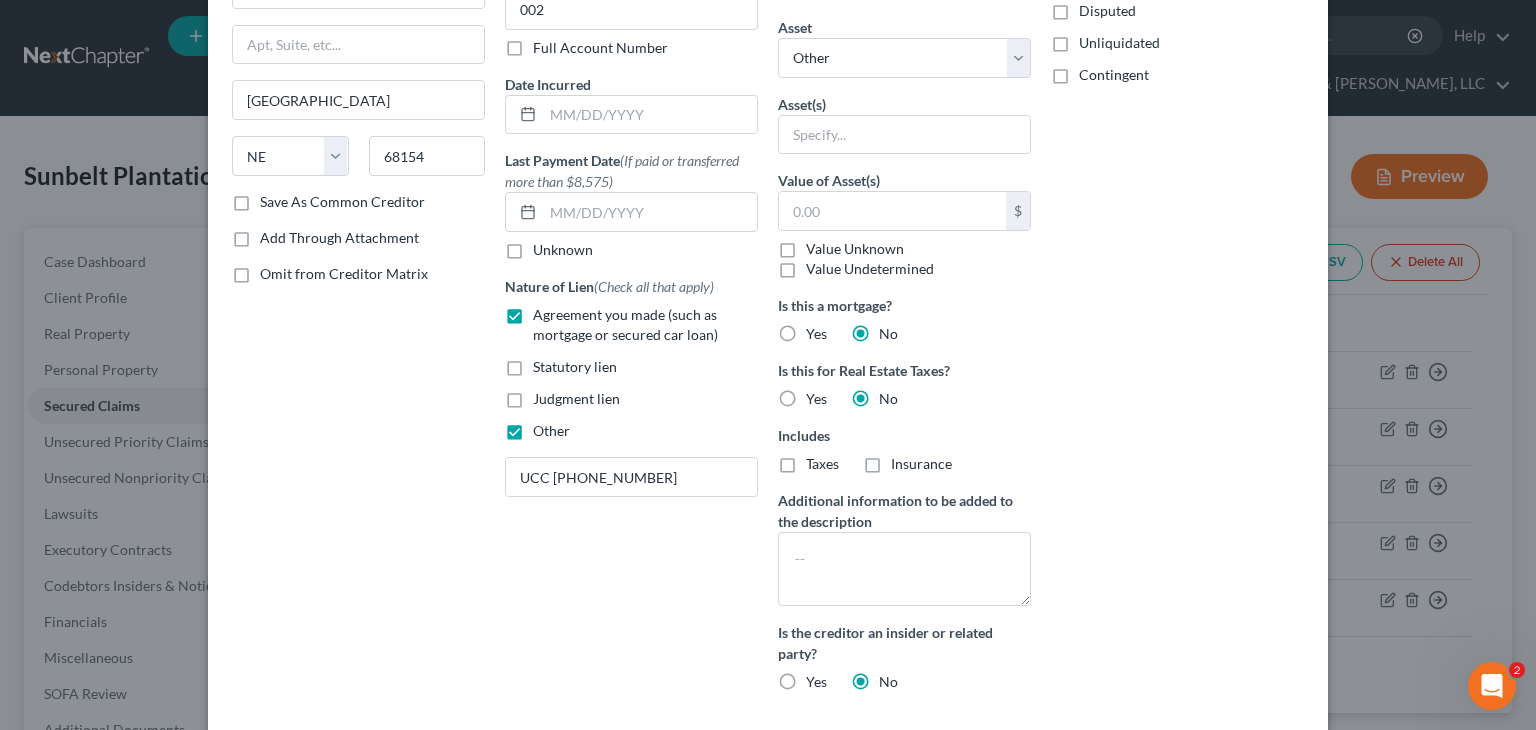 scroll, scrollTop: 360, scrollLeft: 0, axis: vertical 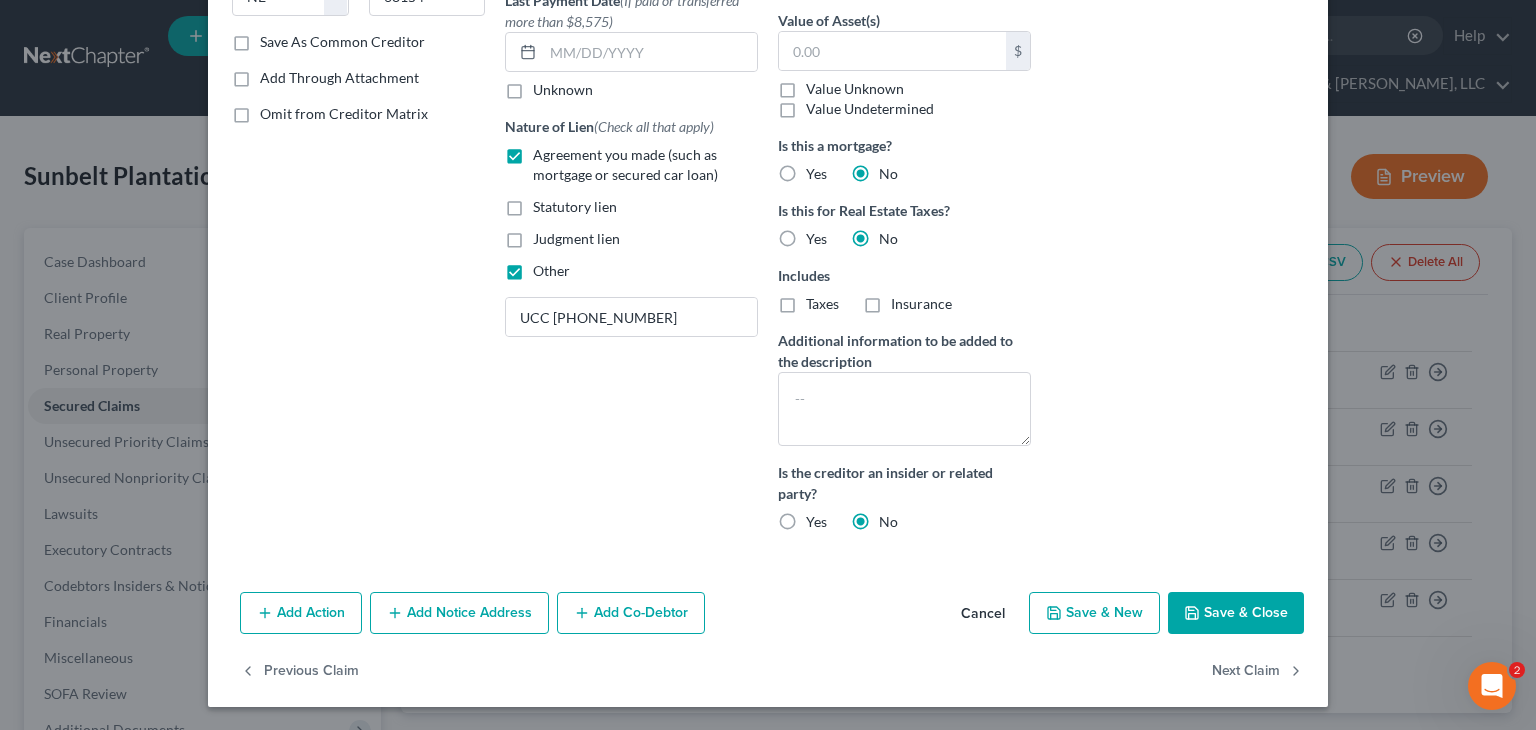 click on "Save & Close" at bounding box center [1236, 613] 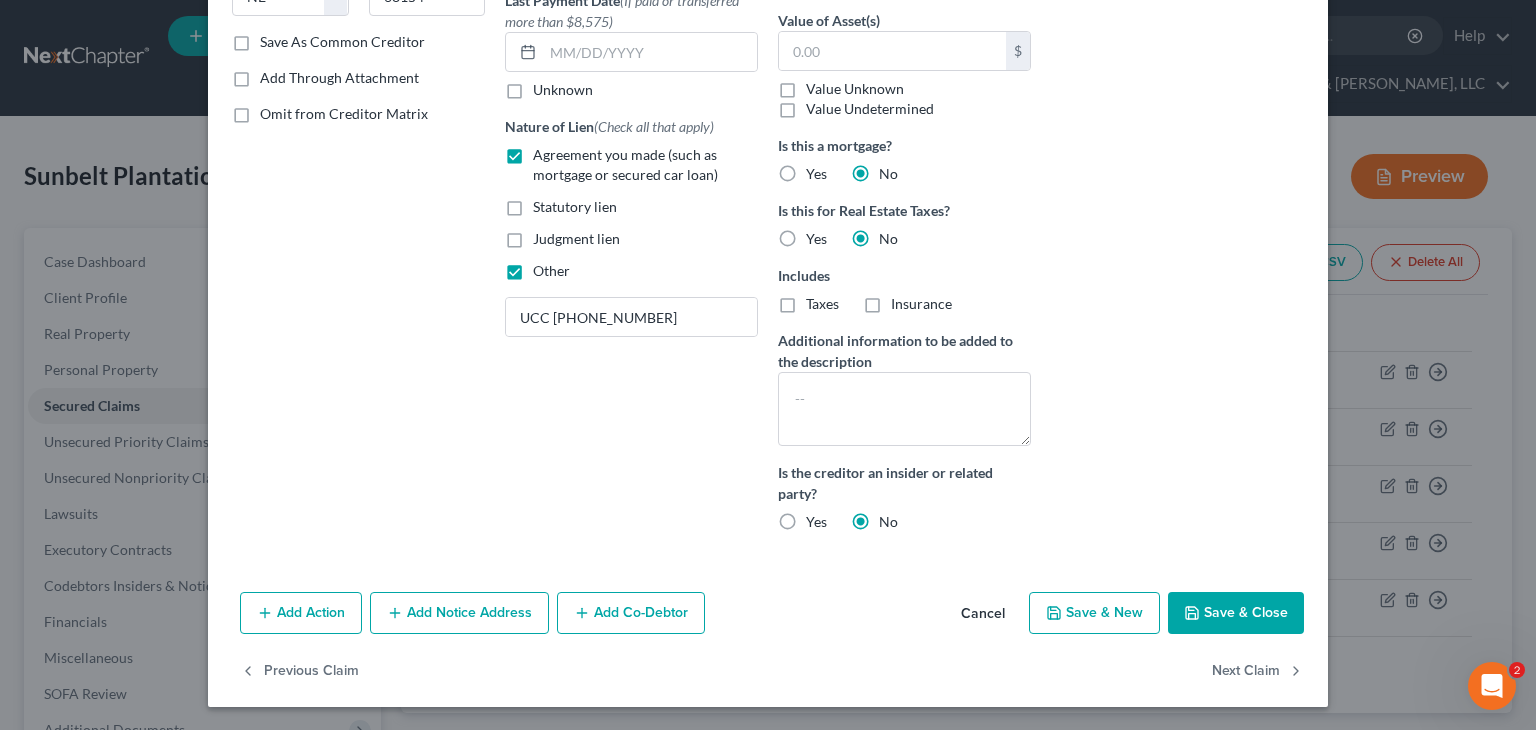 scroll, scrollTop: 164, scrollLeft: 0, axis: vertical 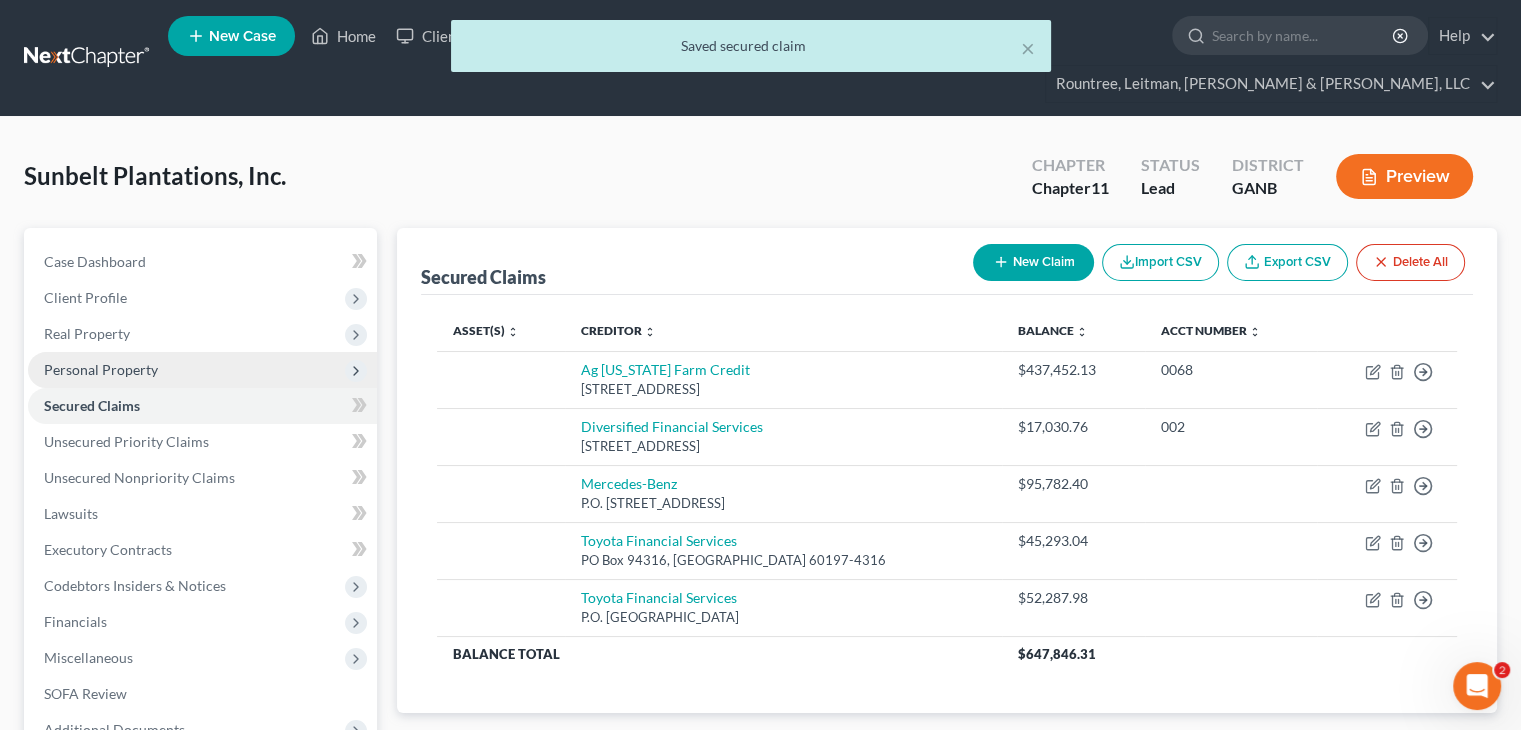 click on "Personal Property" at bounding box center (101, 369) 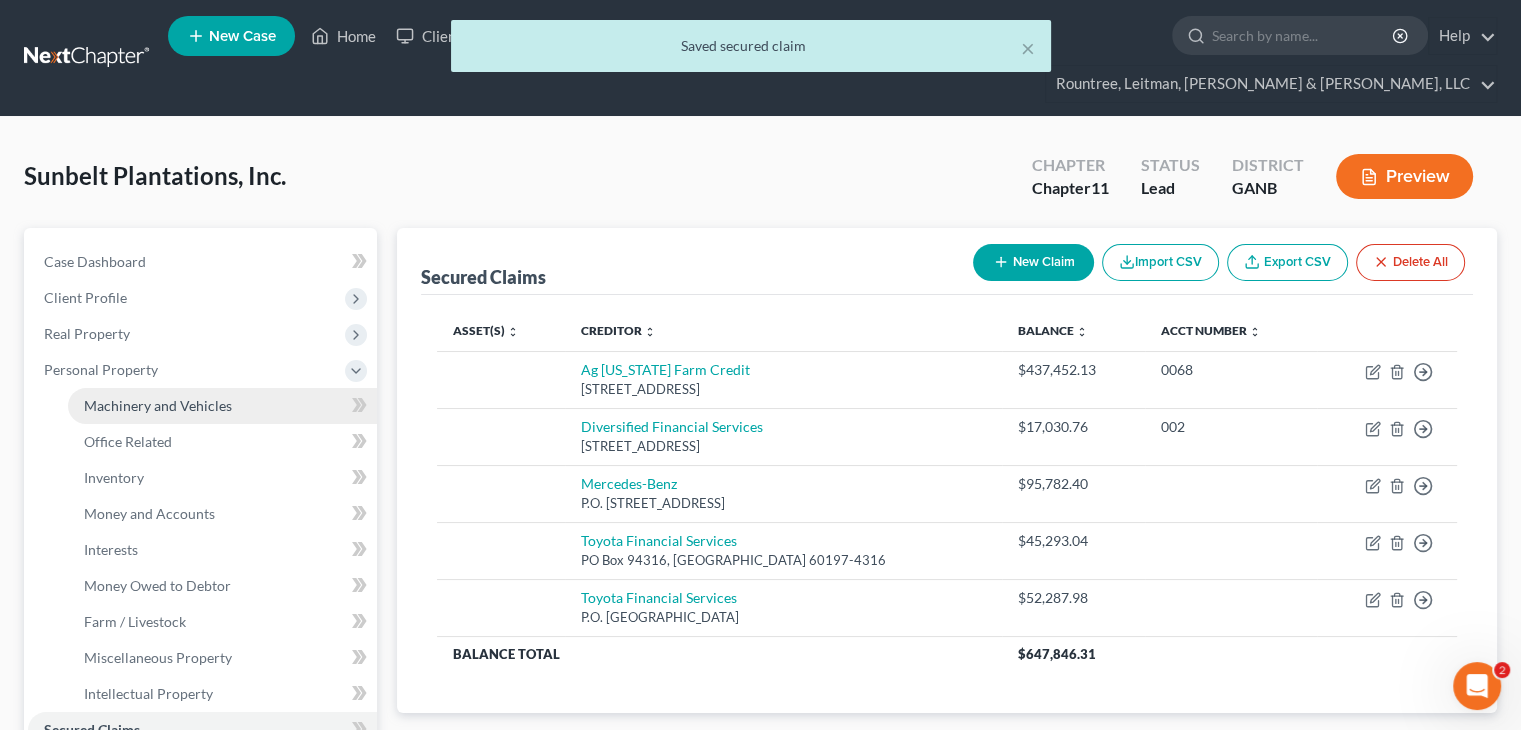 click on "Machinery and Vehicles" at bounding box center (222, 406) 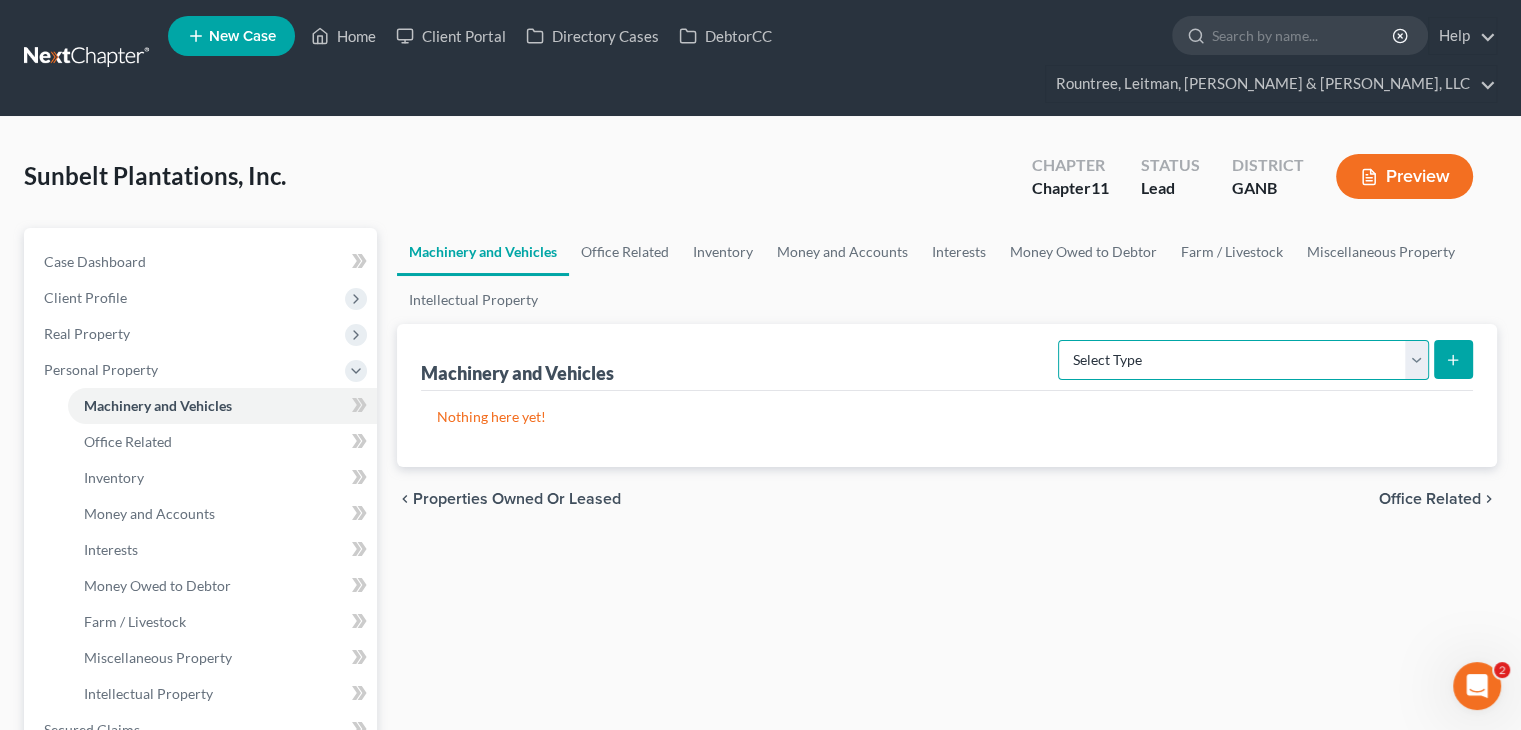 click on "Select Type Aircraft (A/B: 49) Other Machinery, Fixtures and Equipment (A/B: 50) Vehicle (A/B: 47) Watercraft (A/B: 48)" at bounding box center [1243, 360] 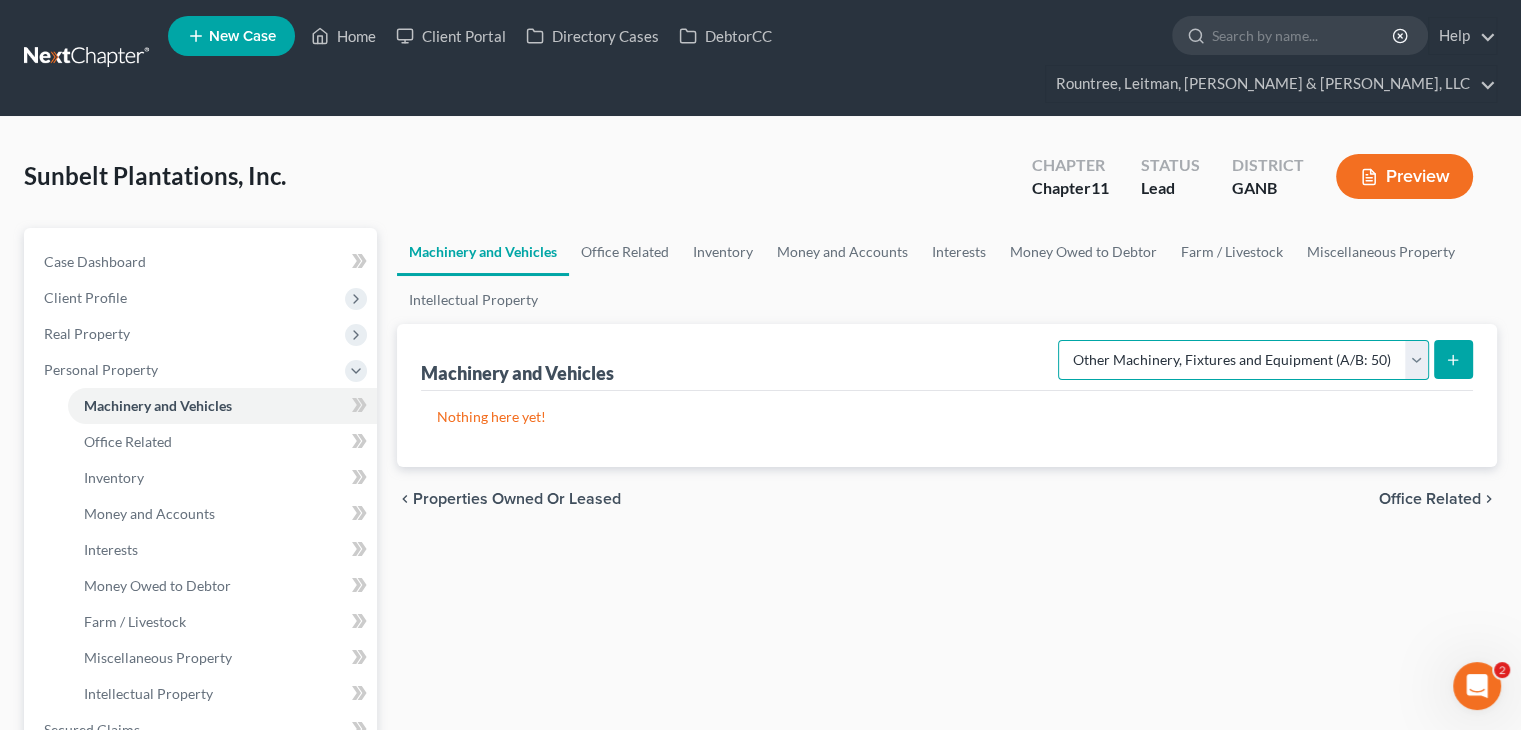 click on "Select Type Aircraft (A/B: 49) Other Machinery, Fixtures and Equipment (A/B: 50) Vehicle (A/B: 47) Watercraft (A/B: 48)" at bounding box center (1243, 360) 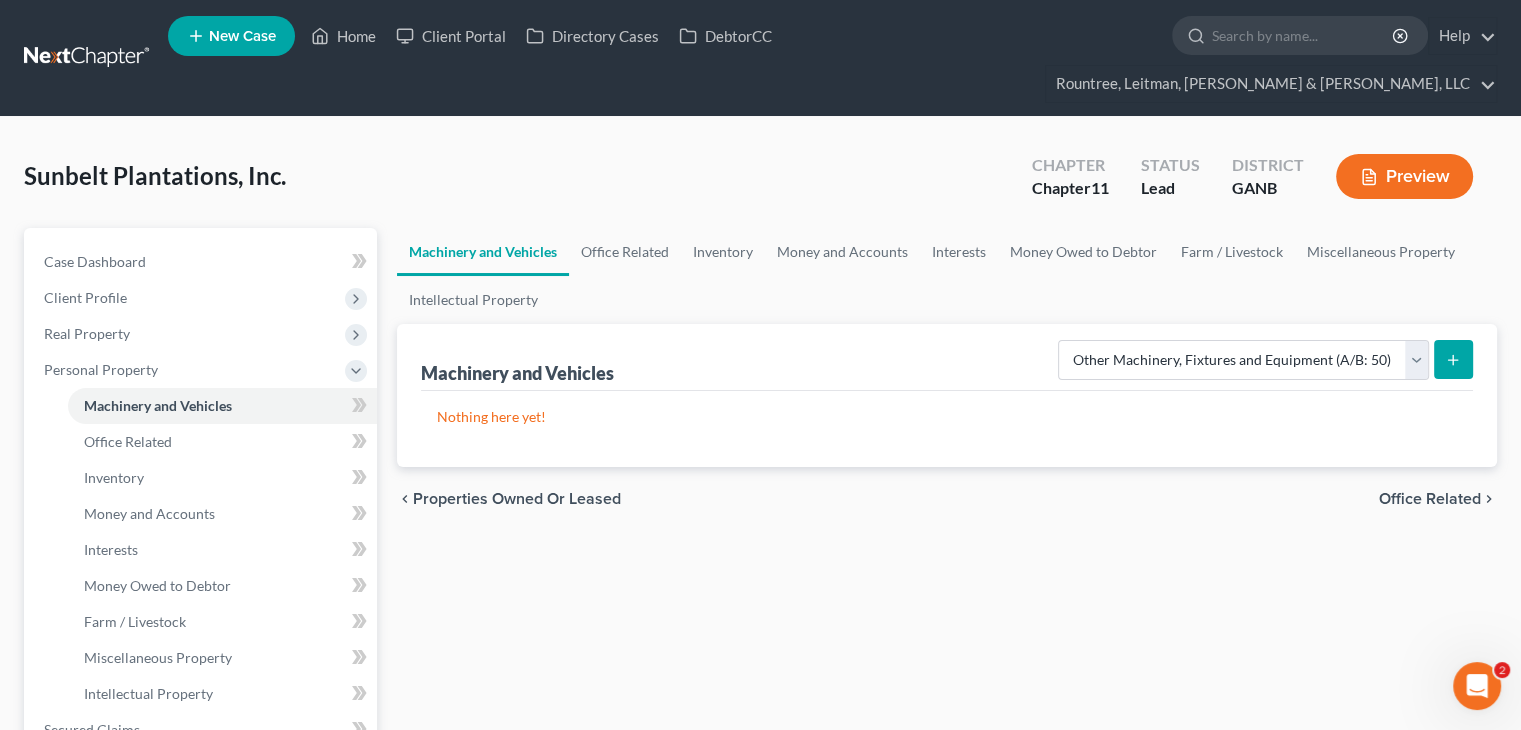 click at bounding box center [1453, 359] 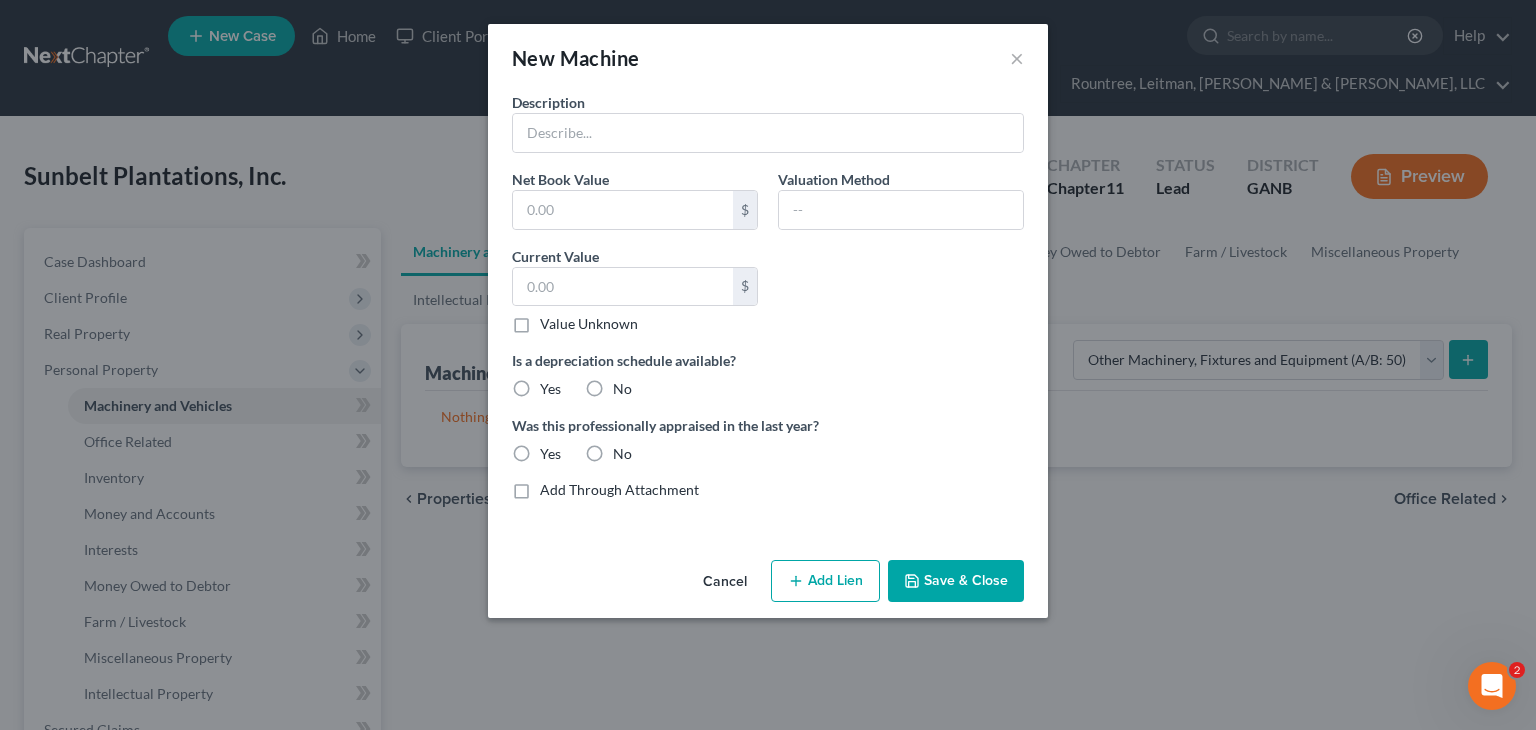 click on "Description" at bounding box center (548, 102) 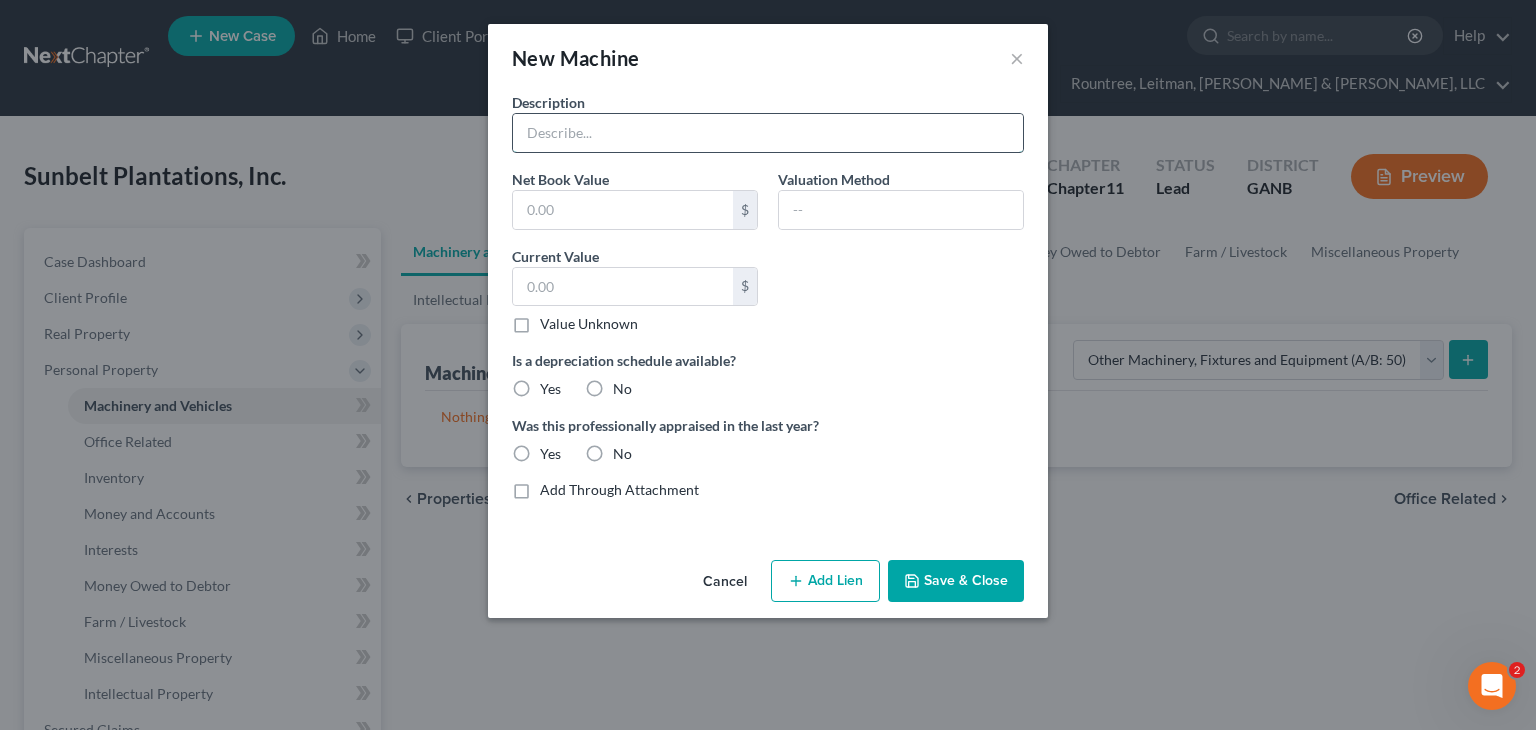 click at bounding box center (768, 133) 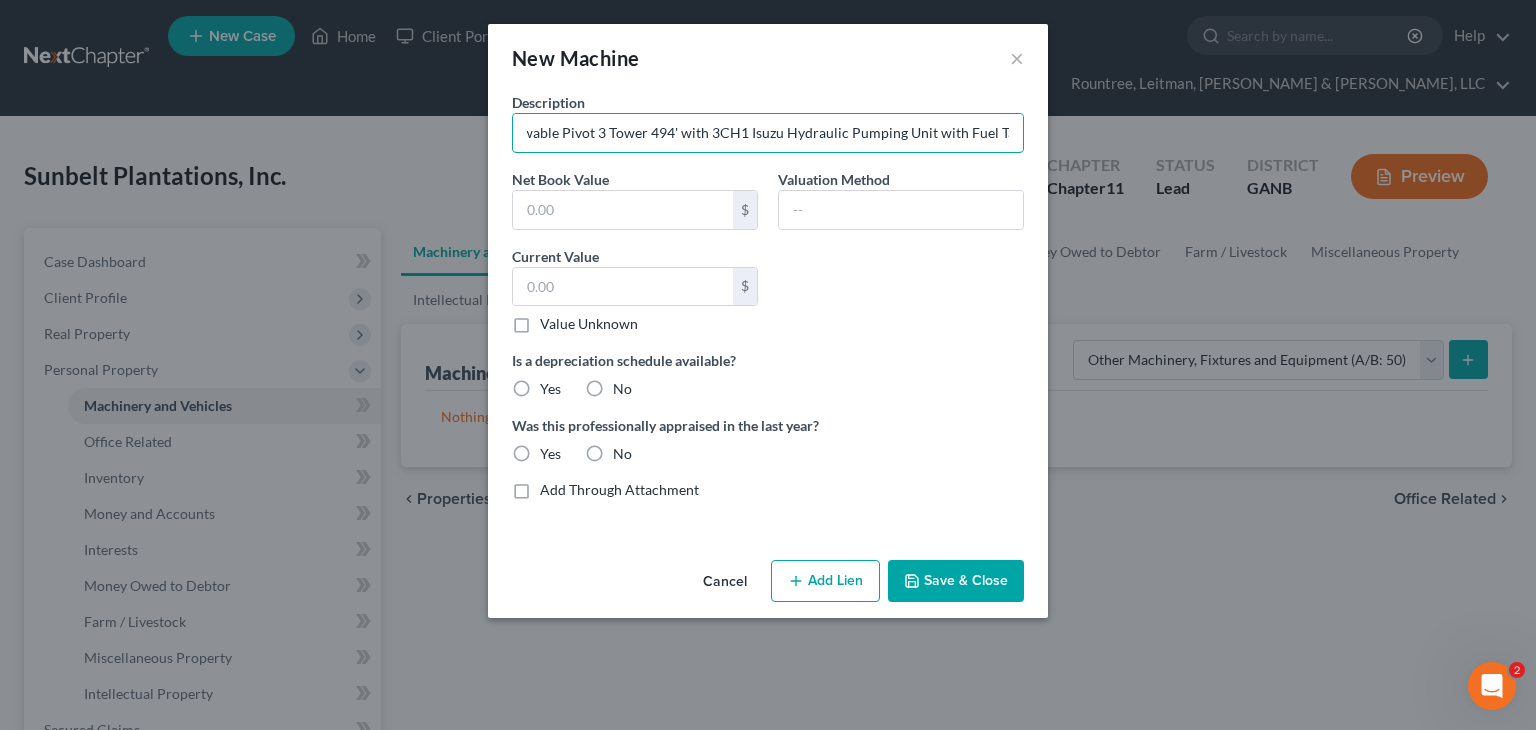 scroll, scrollTop: 0, scrollLeft: 154, axis: horizontal 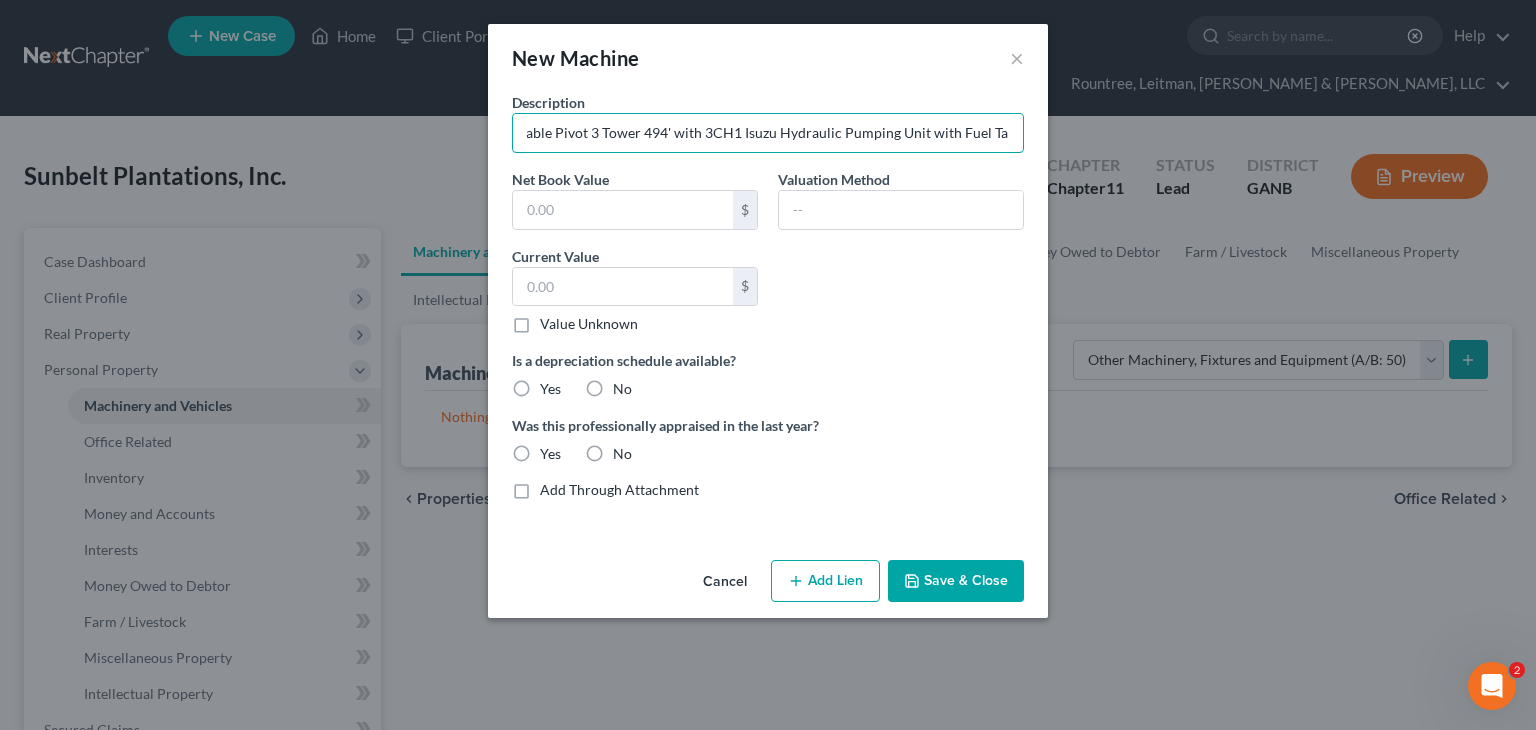 type on "2020 Model 865 T-L Towable Pivot 3 Tower 494' with 3CH1 Isuzu Hydraulic Pumping Unit with Fuel Tank" 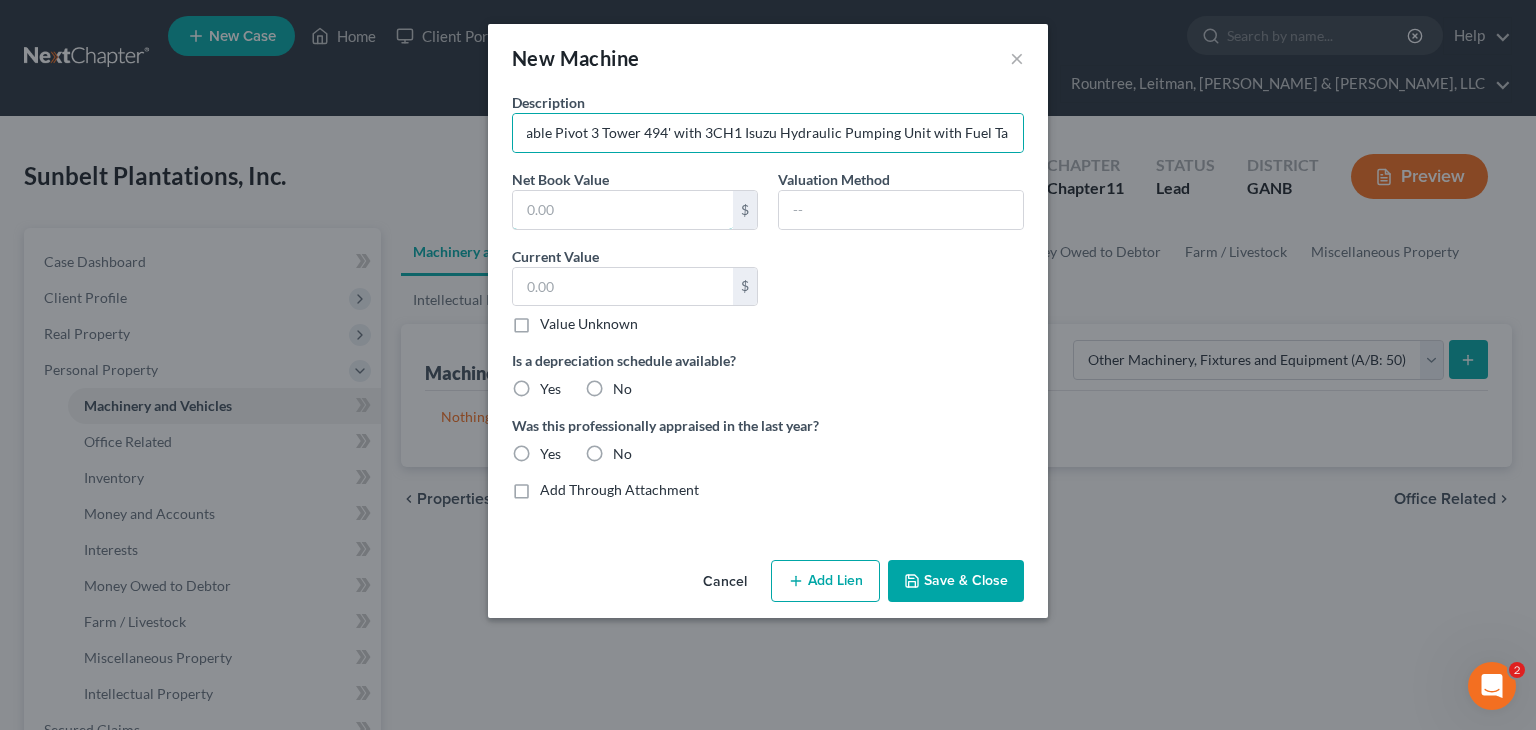 scroll, scrollTop: 0, scrollLeft: 0, axis: both 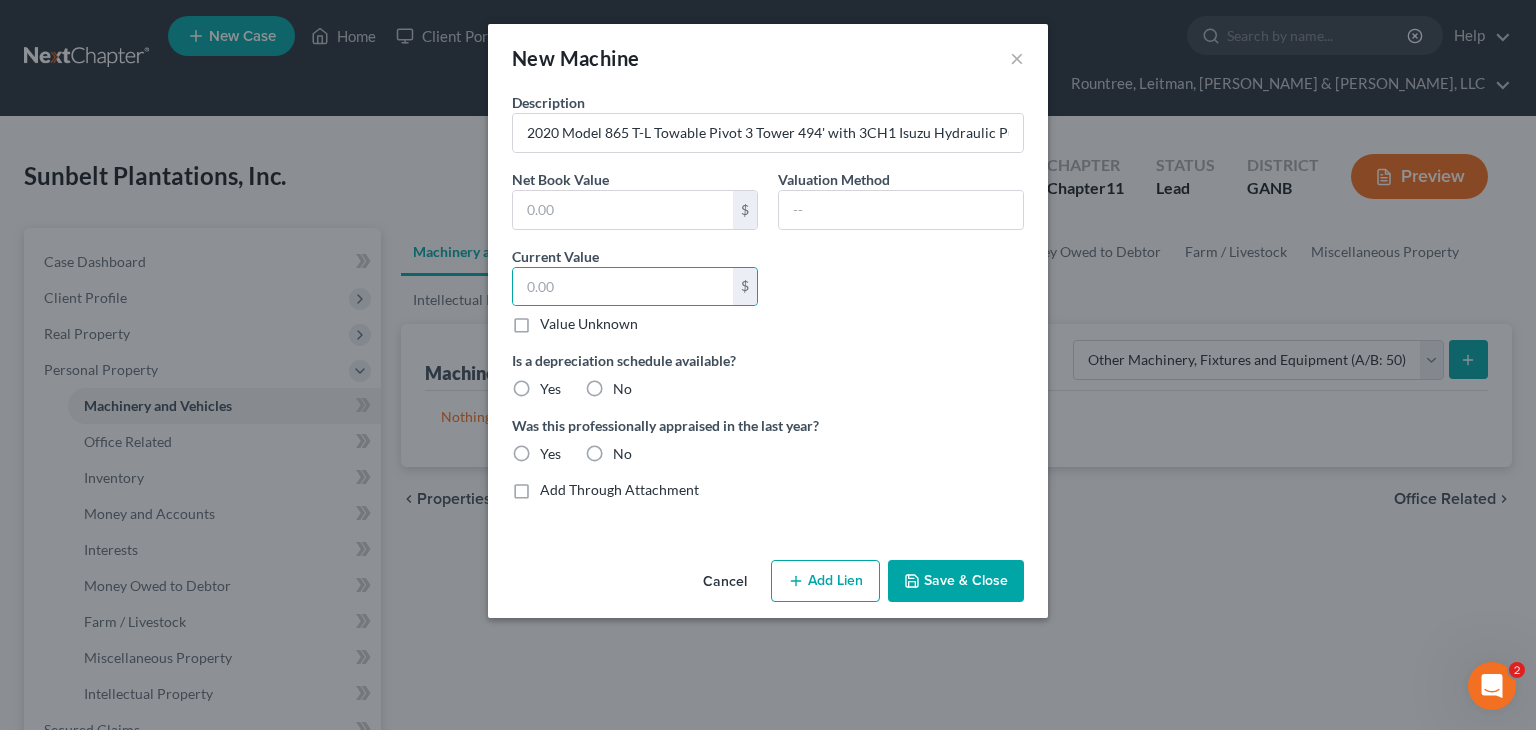 click on "Yes" at bounding box center (550, 389) 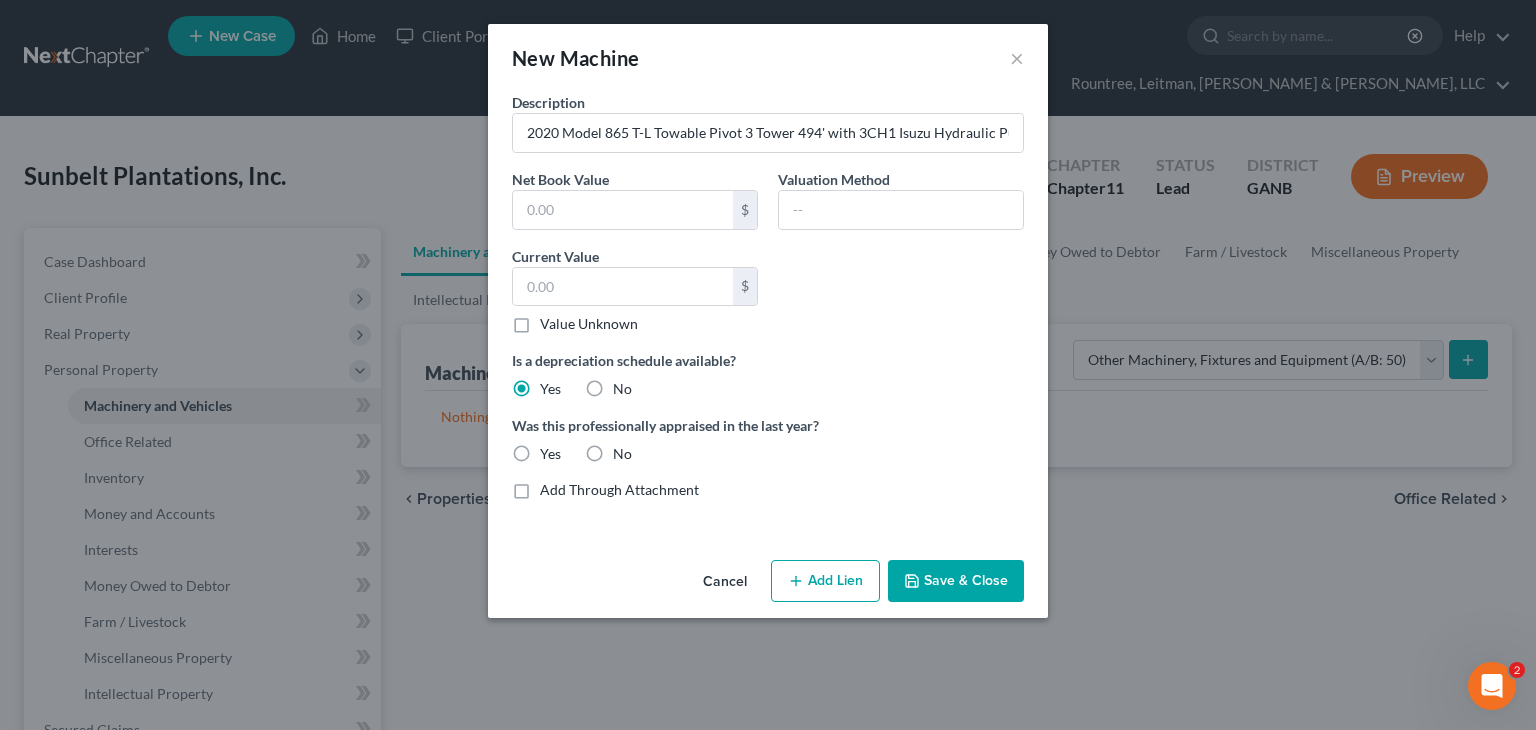 click on "No" at bounding box center [622, 454] 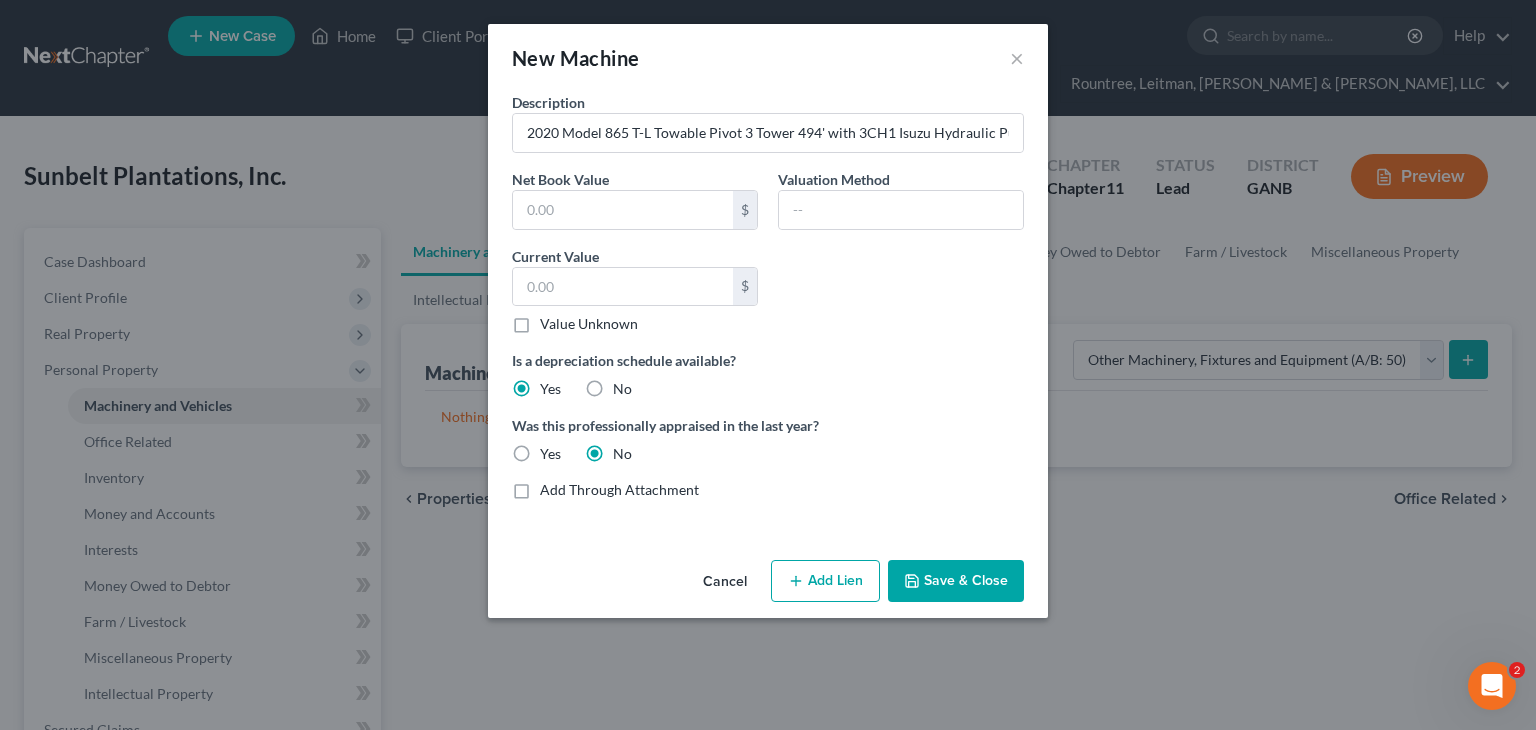 click on "Save & Close" at bounding box center (956, 581) 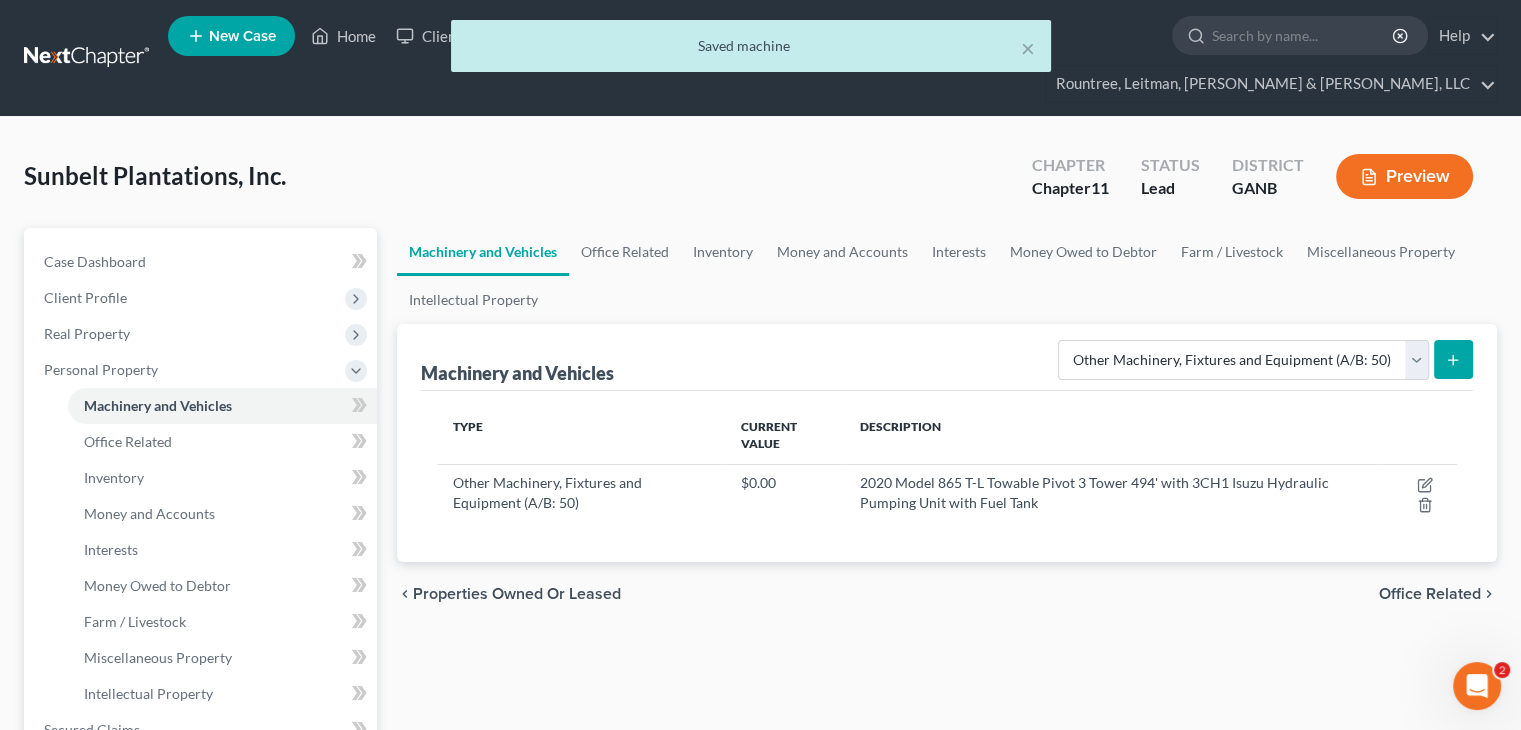click 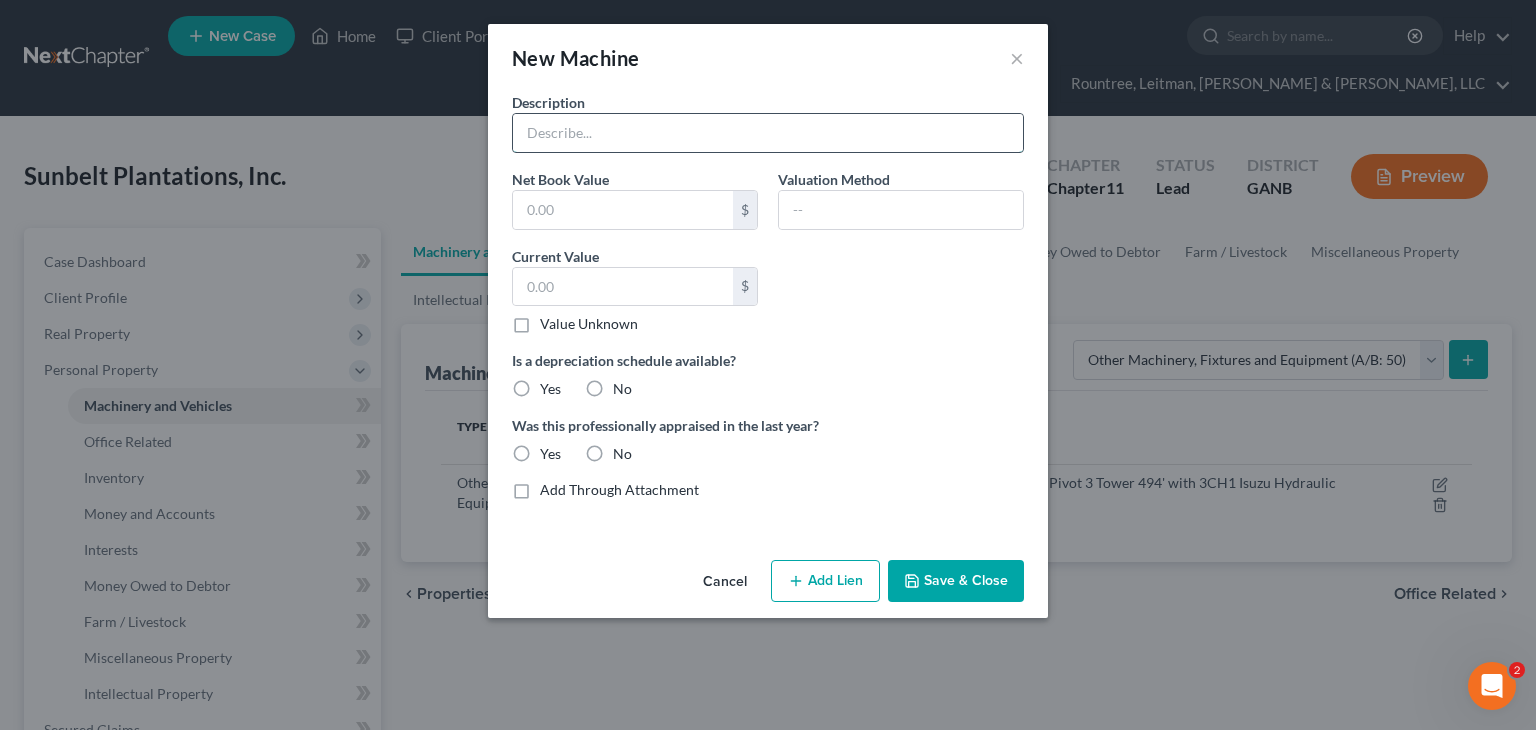 click at bounding box center (768, 133) 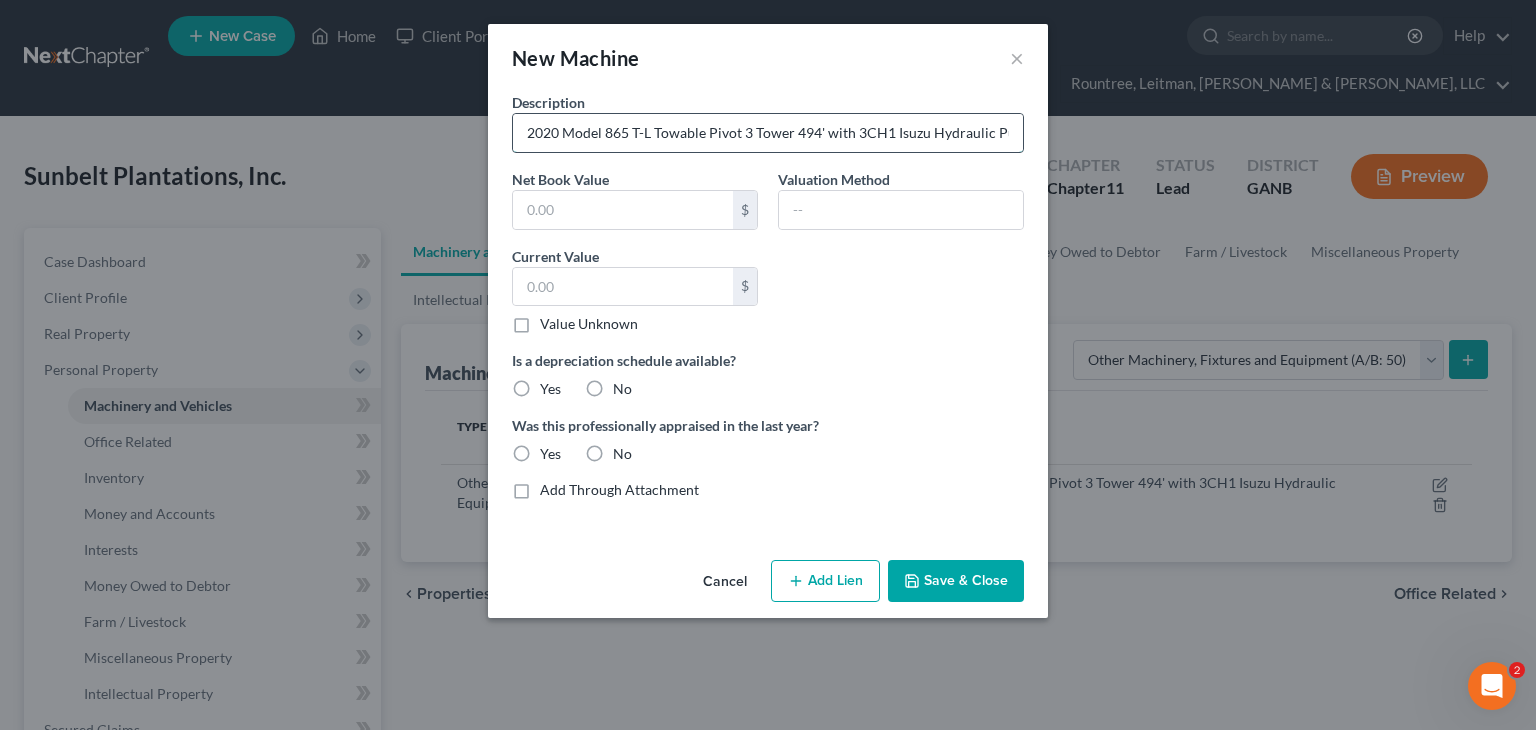 click on "2020 Model 865 T-L Towable Pivot 3 Tower 494' with 3CH1 Isuzu Hydraulic Pumping Unit with Fuel Tank" at bounding box center [768, 133] 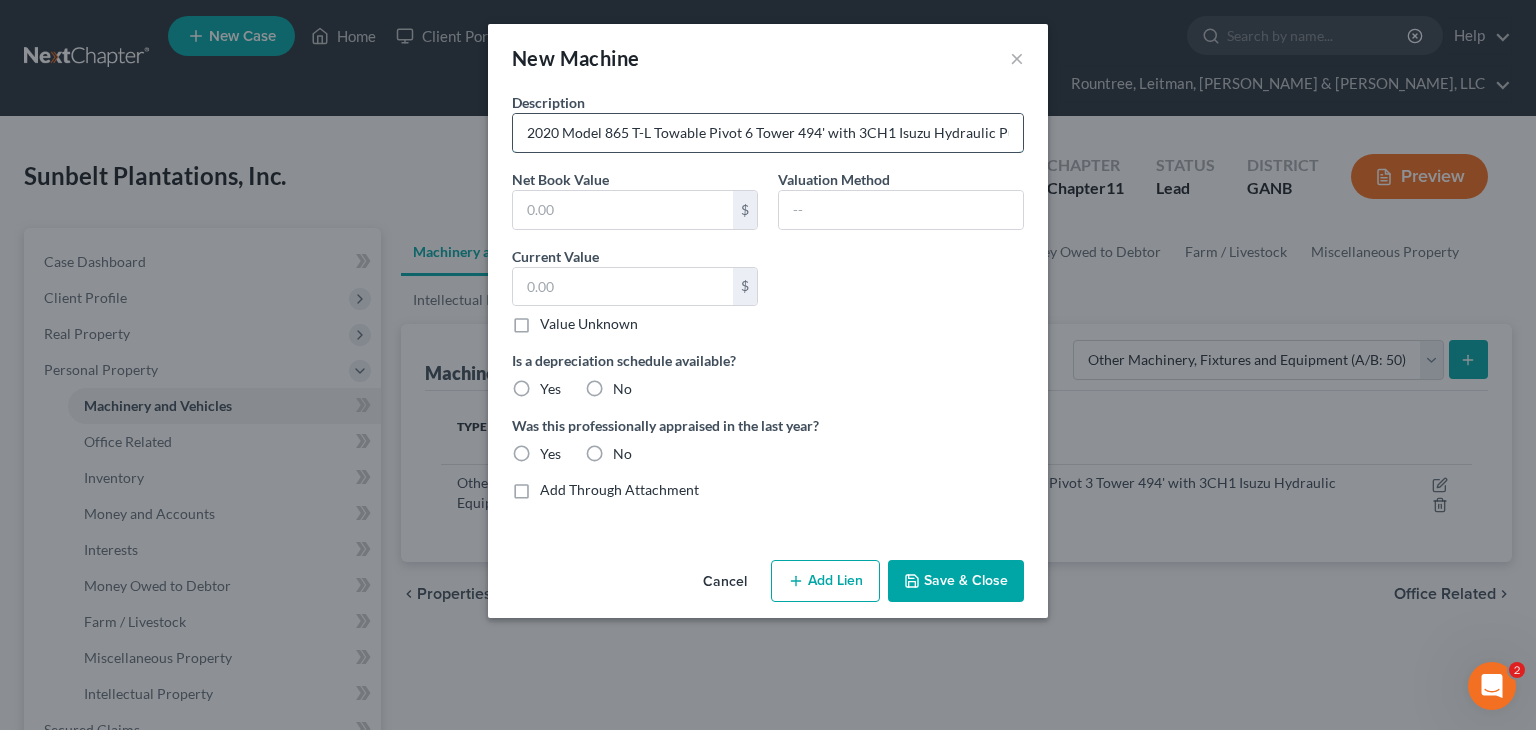 drag, startPoint x: 795, startPoint y: 132, endPoint x: 814, endPoint y: 132, distance: 19 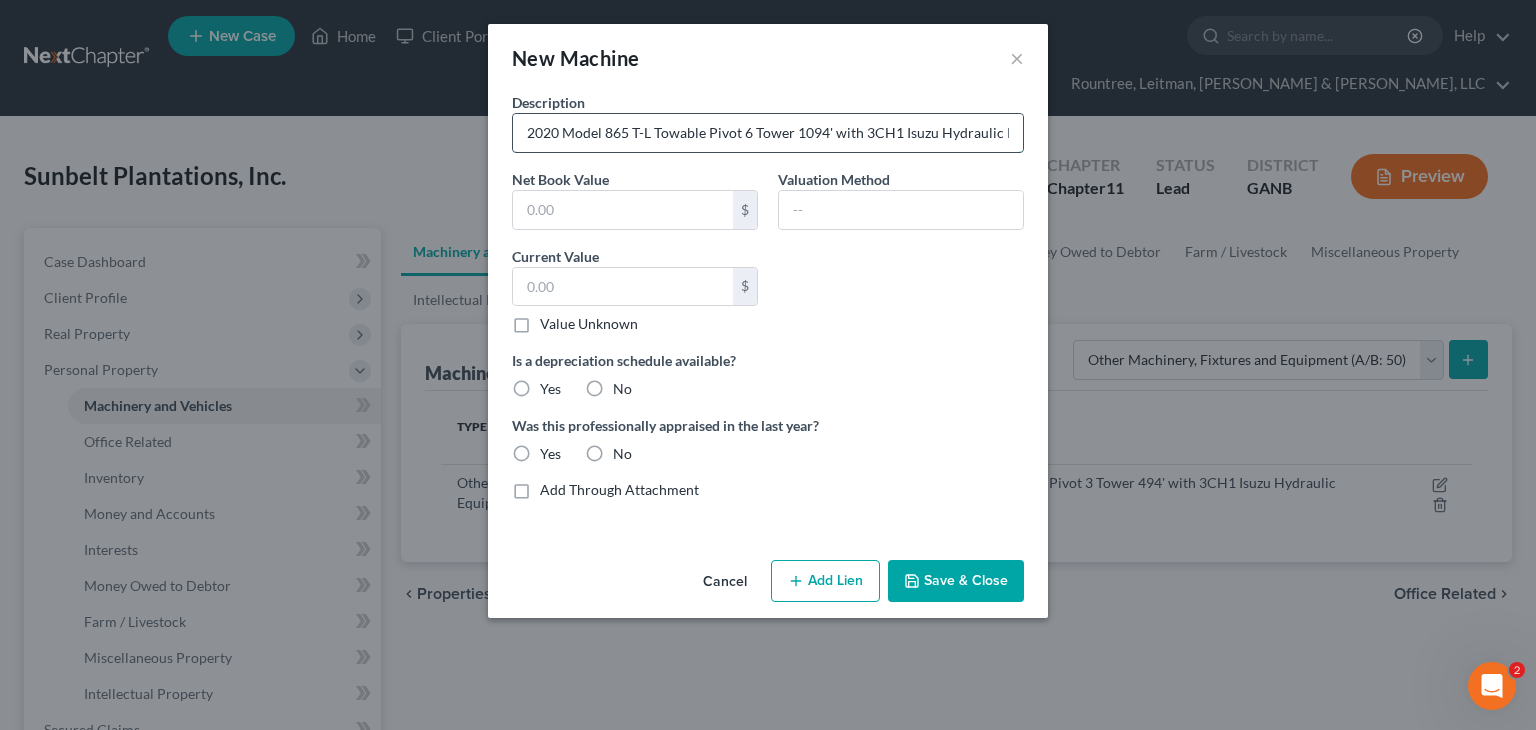 click on "2020 Model 865 T-L Towable Pivot 6 Tower 1094' with 3CH1 Isuzu Hydraulic Pumping Unit with Fuel Tank" at bounding box center (768, 133) 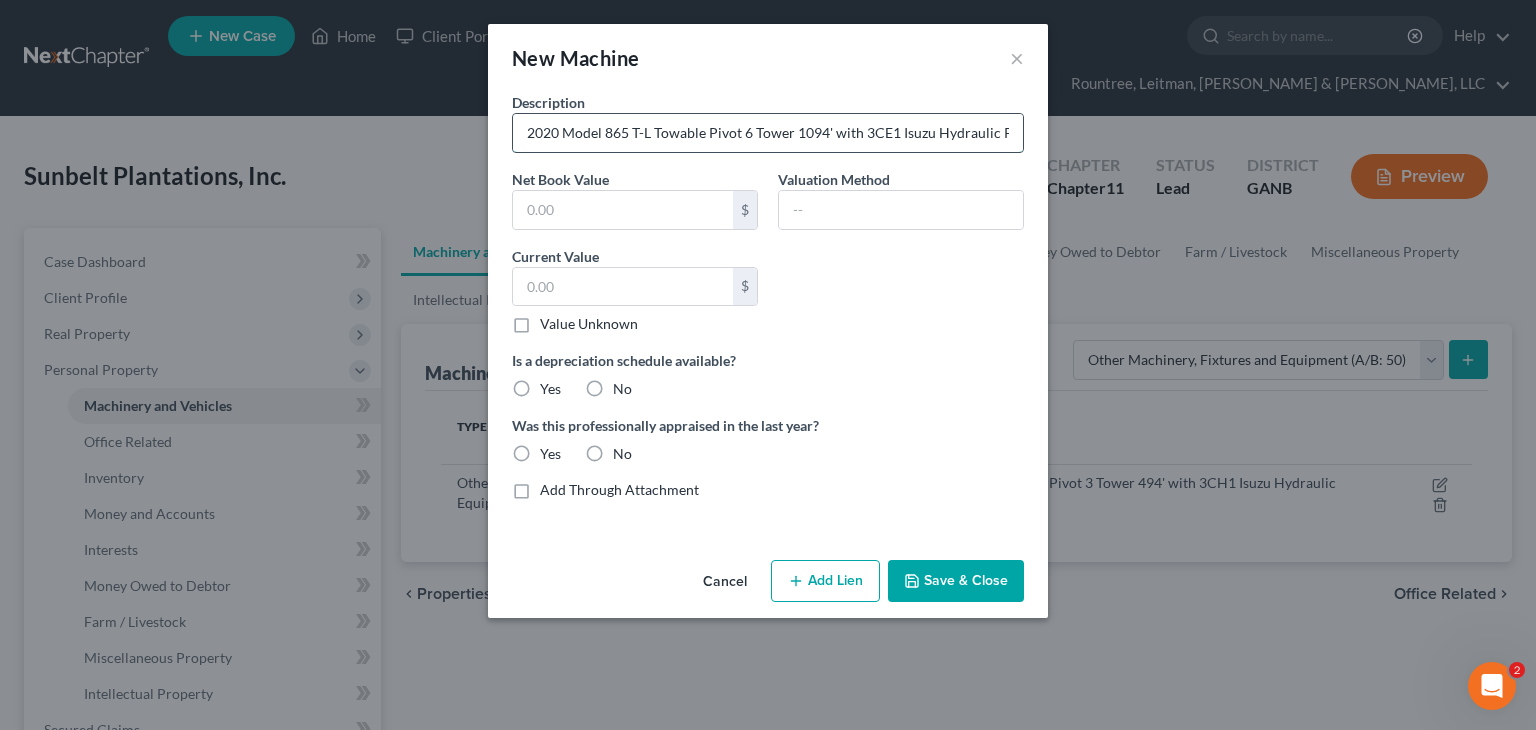 click on "2020 Model 865 T-L Towable Pivot 6 Tower 1094' with 3CE1 Isuzu Hydraulic Pumping Unit with Fuel Tank" at bounding box center [768, 133] 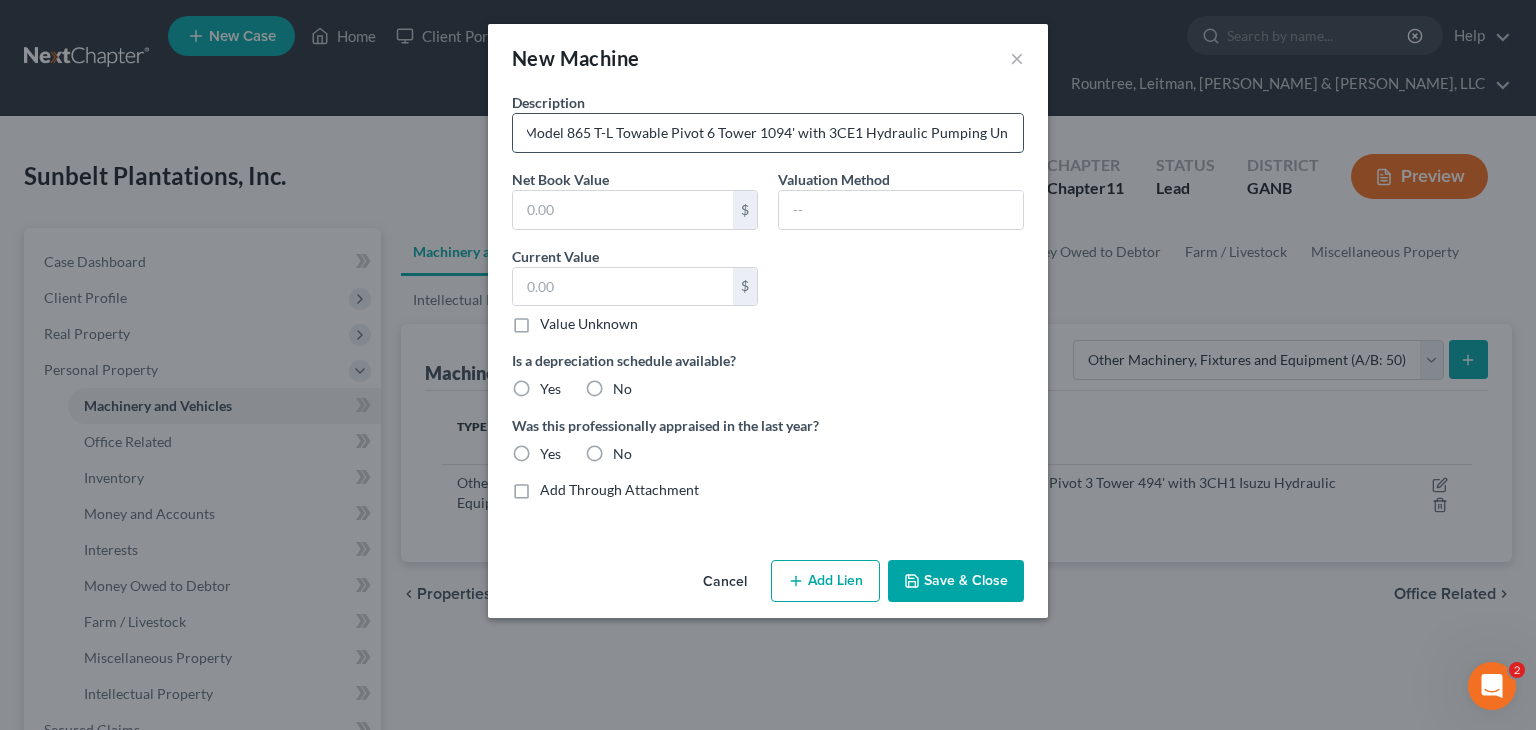 scroll, scrollTop: 0, scrollLeft: 37, axis: horizontal 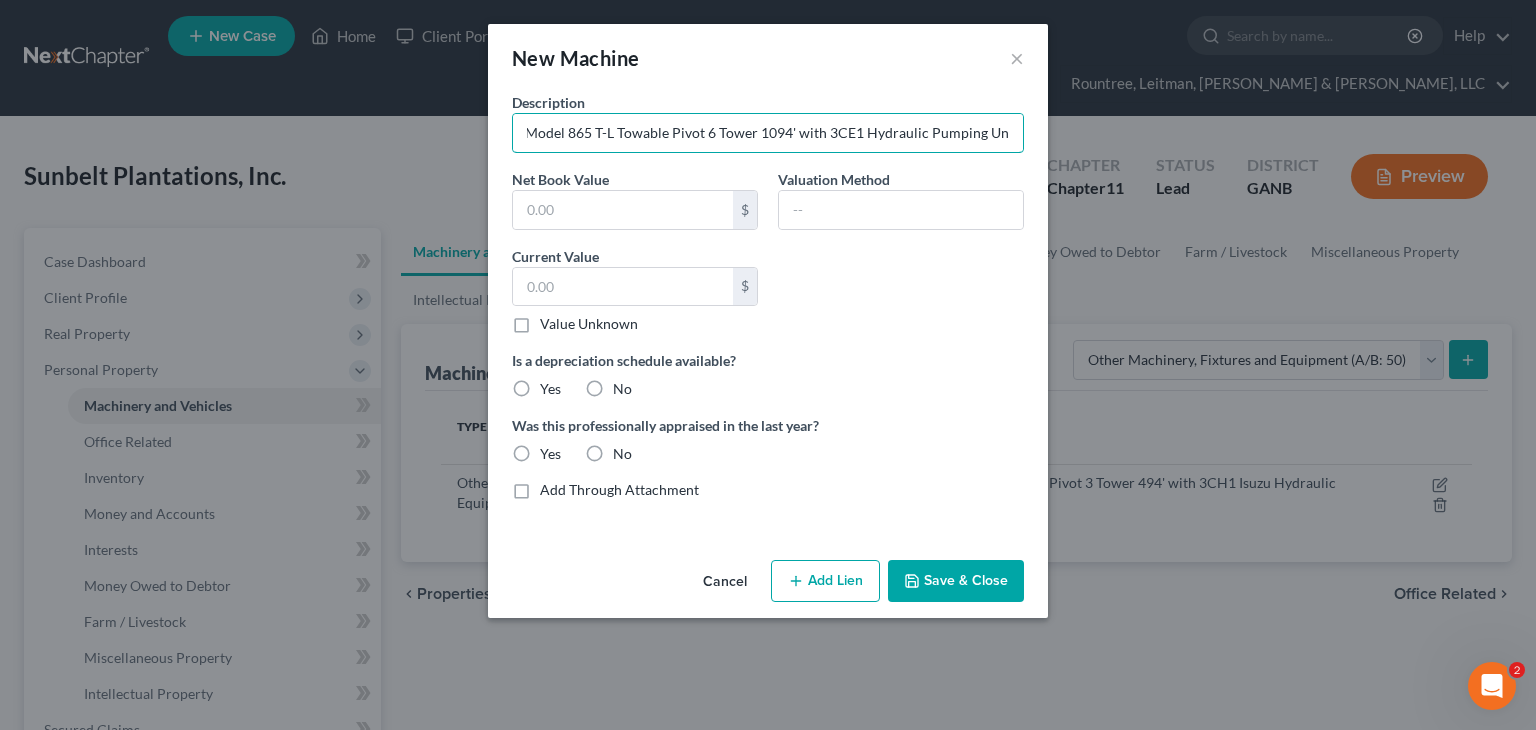 type on "2020 Model 865 T-L Towable Pivot 6 Tower 1094' with 3CE1 Hydraulic Pumping Unit" 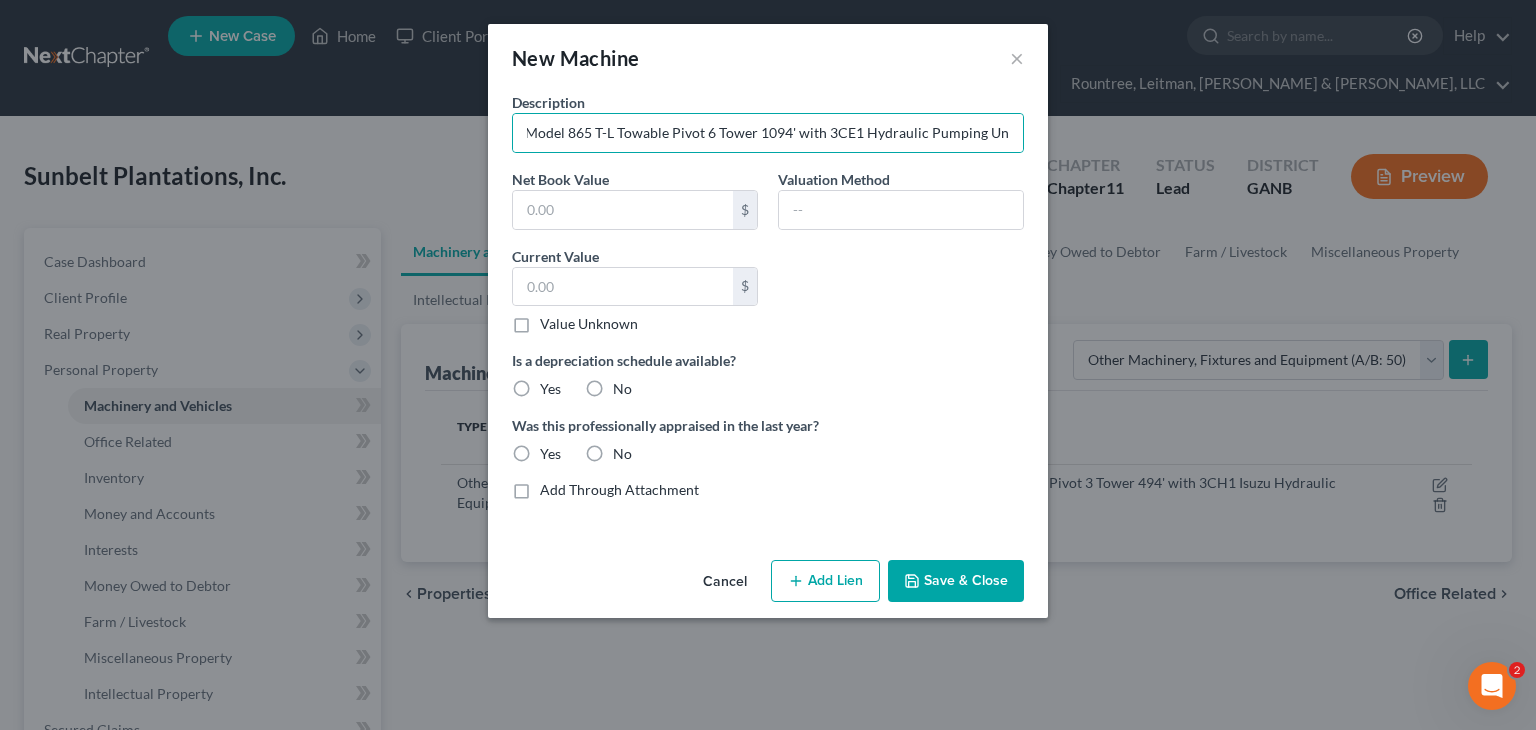 click on "Yes" at bounding box center (550, 389) 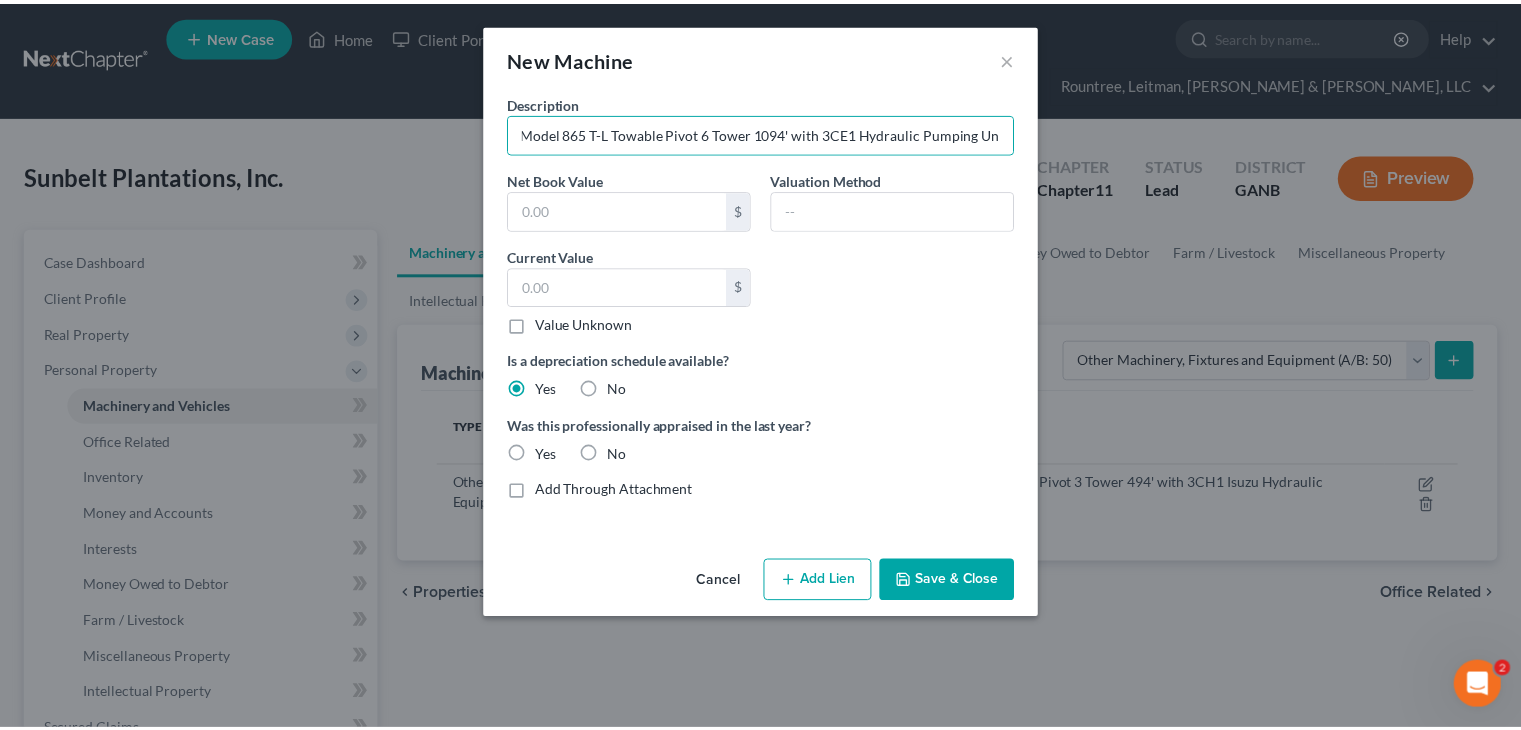 scroll, scrollTop: 0, scrollLeft: 0, axis: both 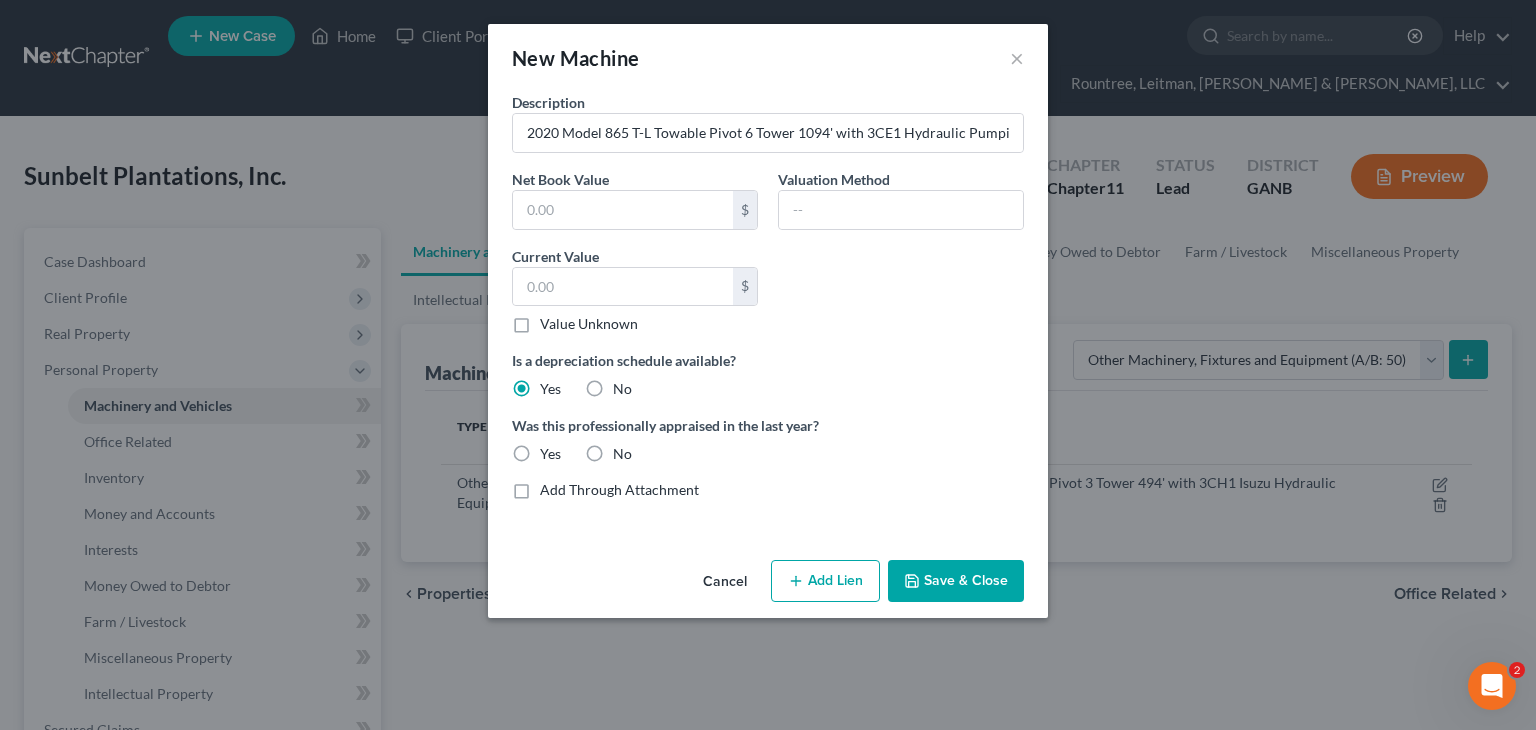 click on "No" at bounding box center [622, 454] 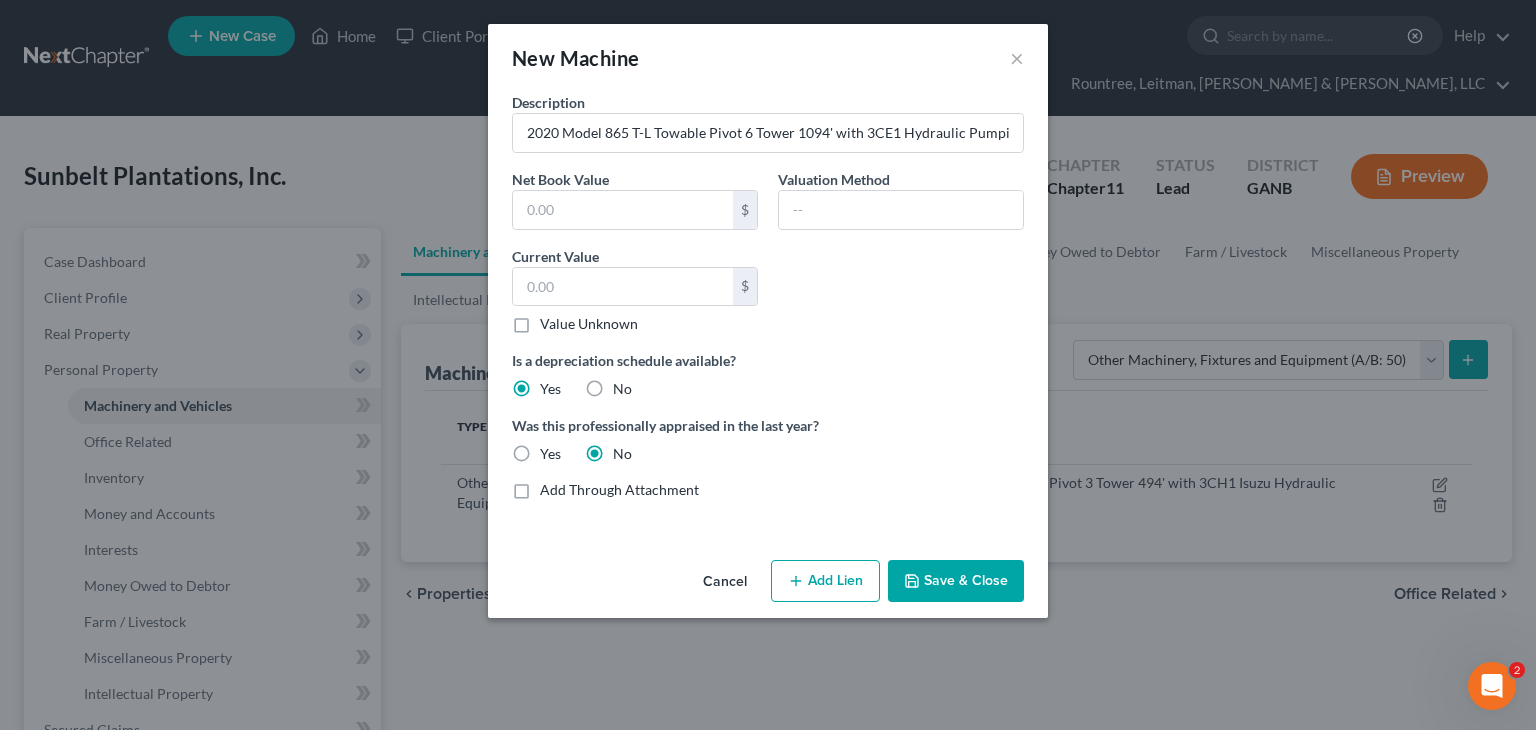 click on "Save & Close" at bounding box center [956, 581] 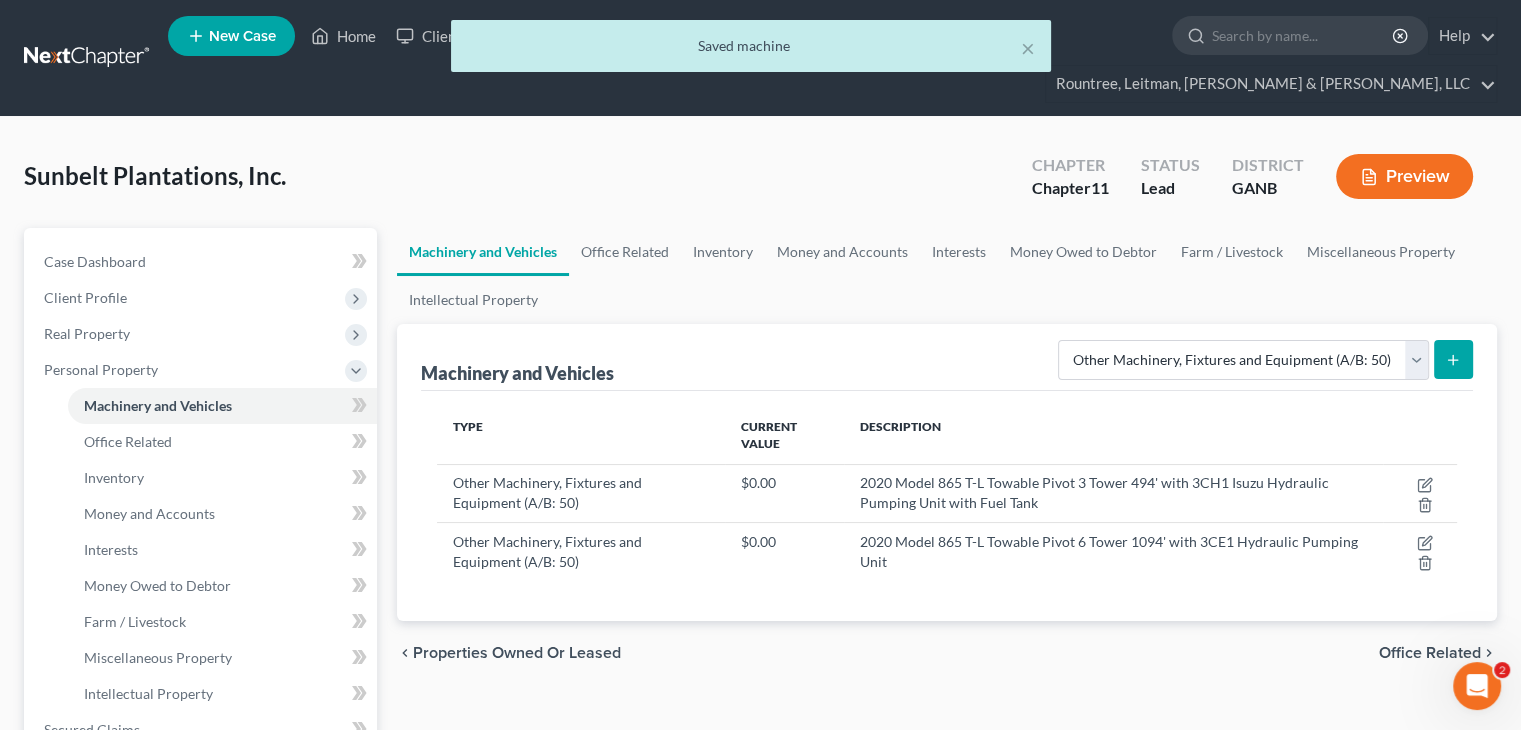 click at bounding box center (1453, 359) 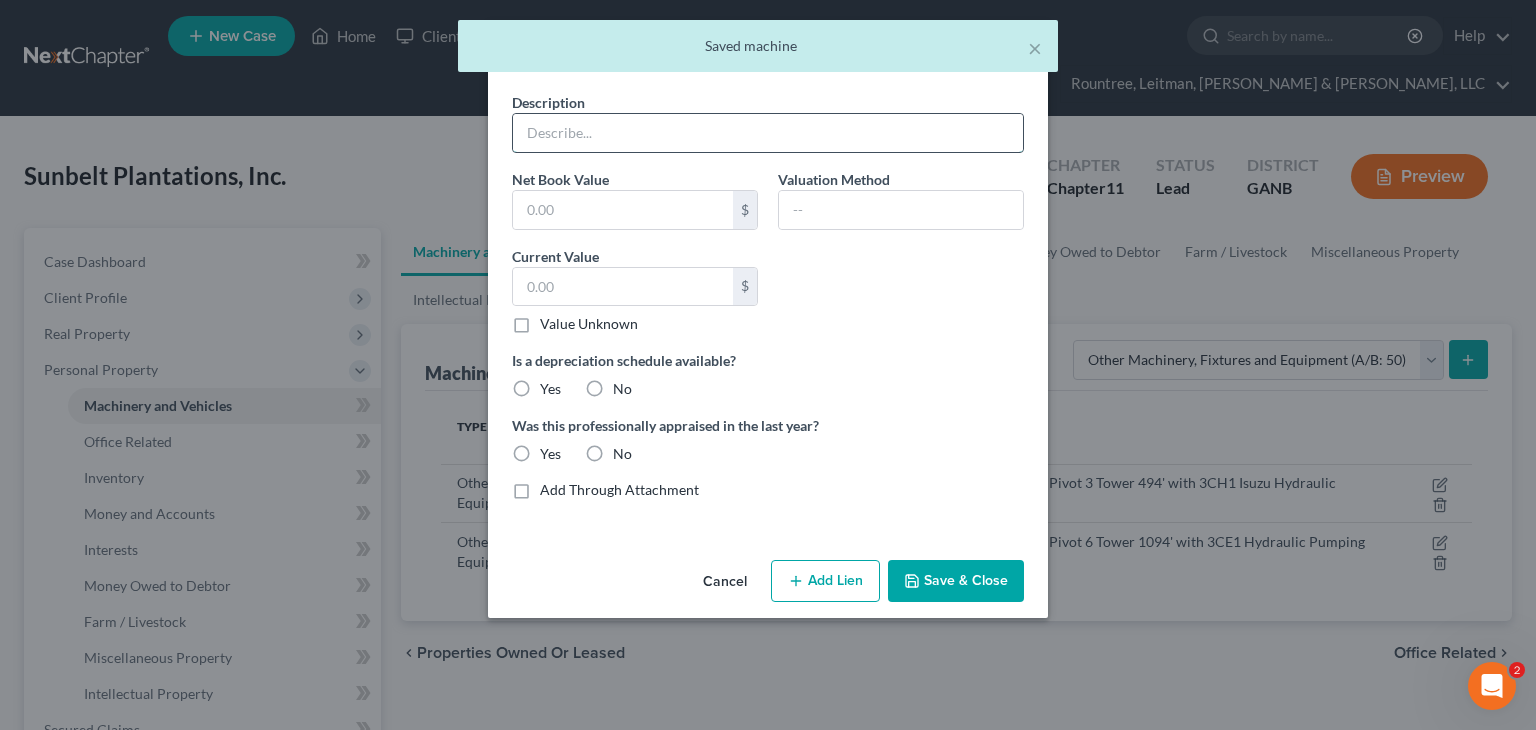 click at bounding box center (768, 133) 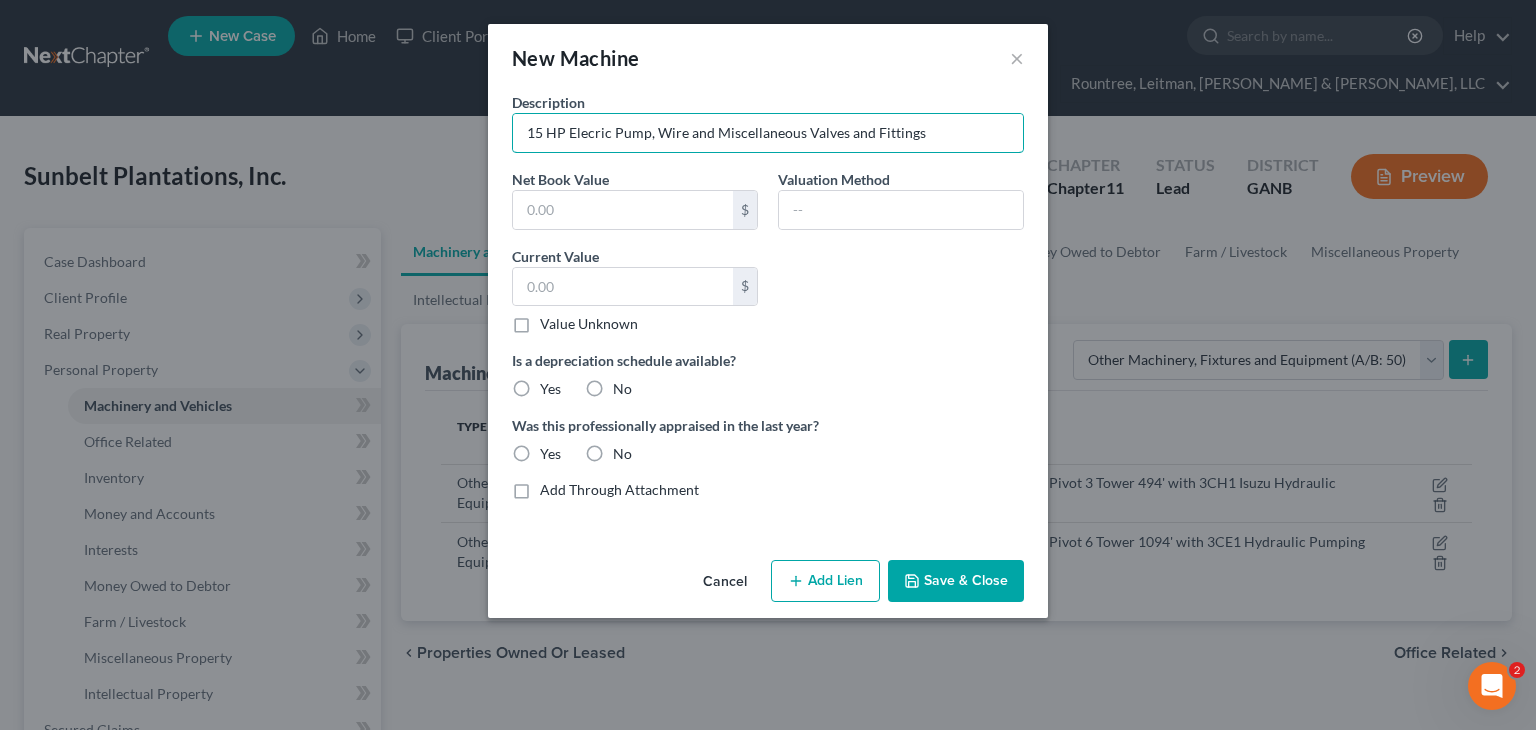 type on "15 HP Elecric Pump, Wire and Miscellaneous Valves and Fittings" 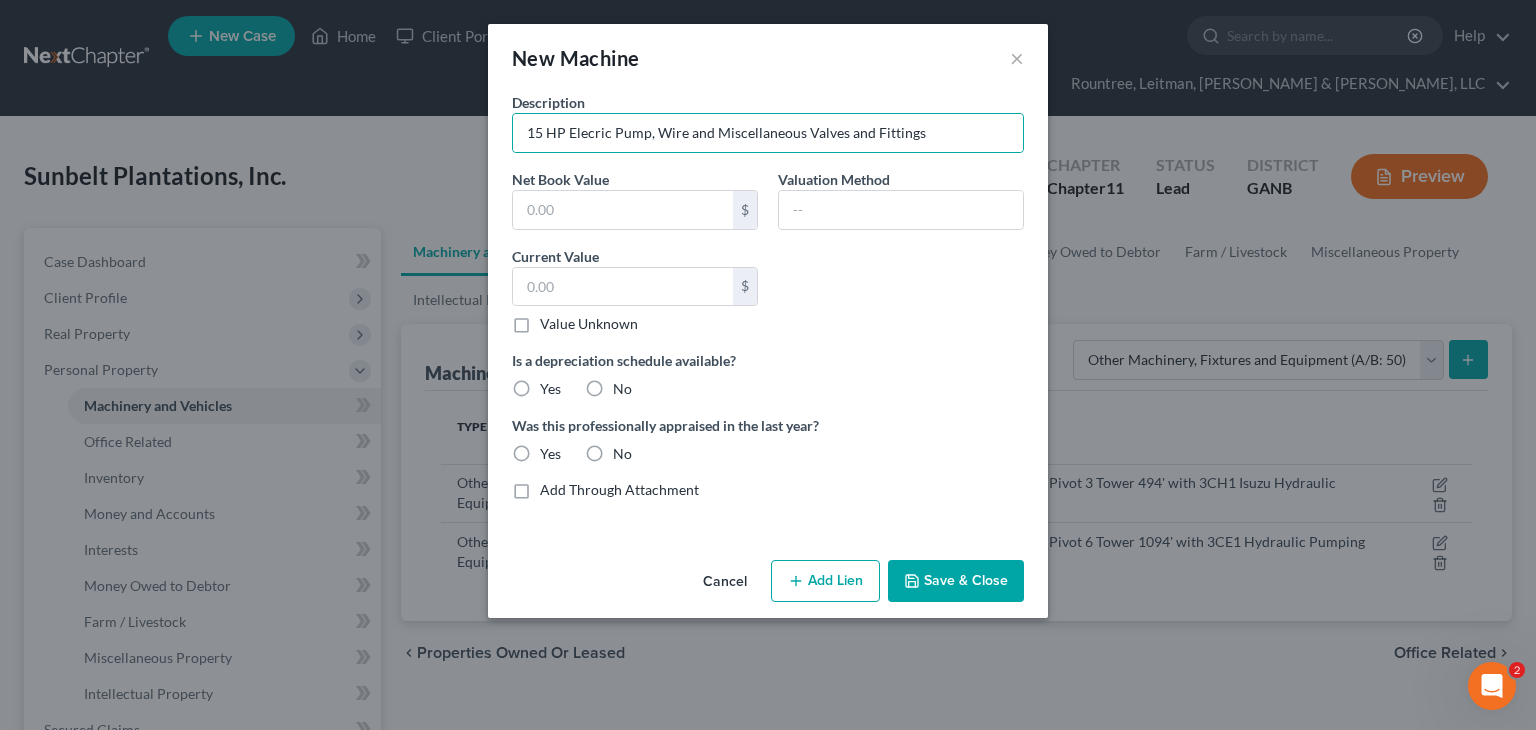 click on "Yes" at bounding box center (550, 389) 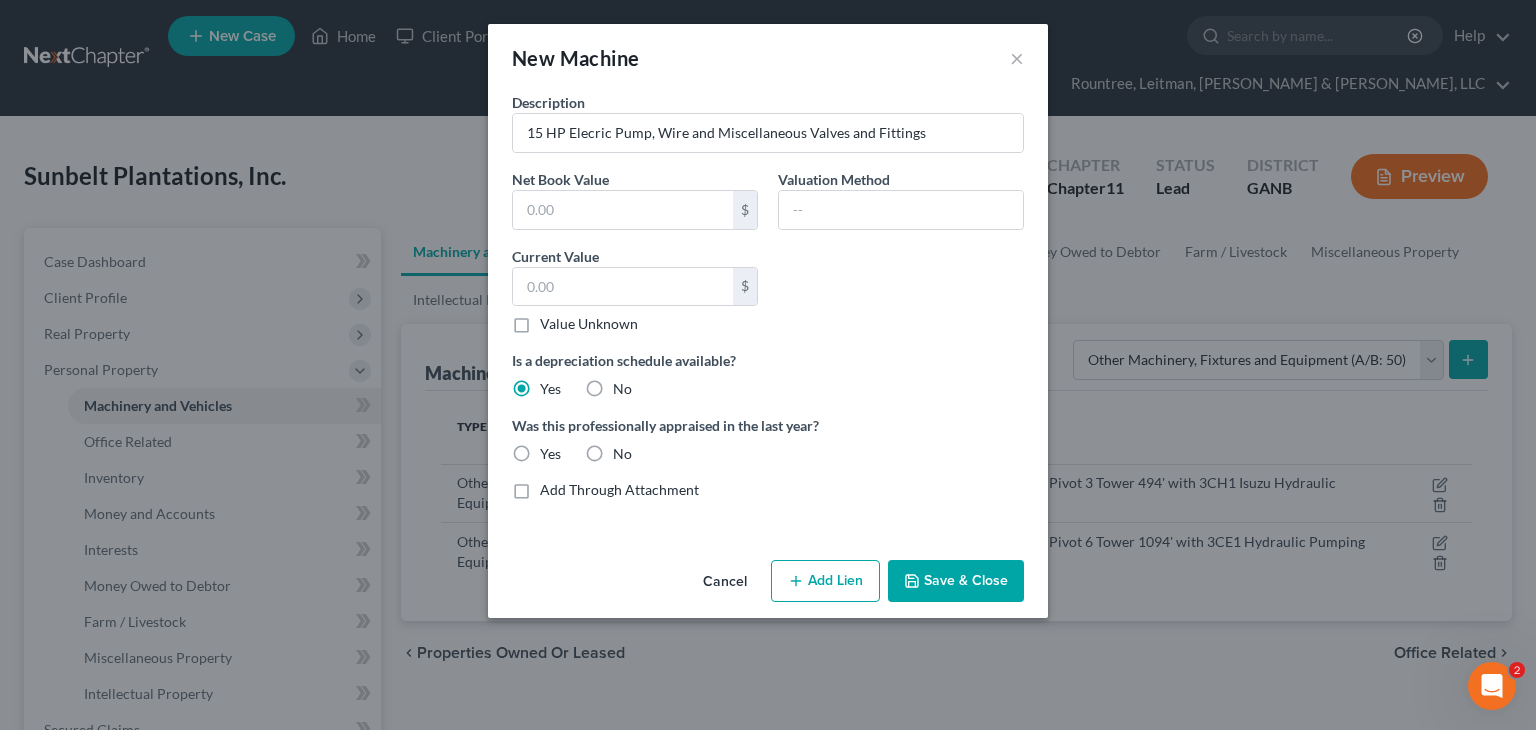 click on "No" at bounding box center (622, 454) 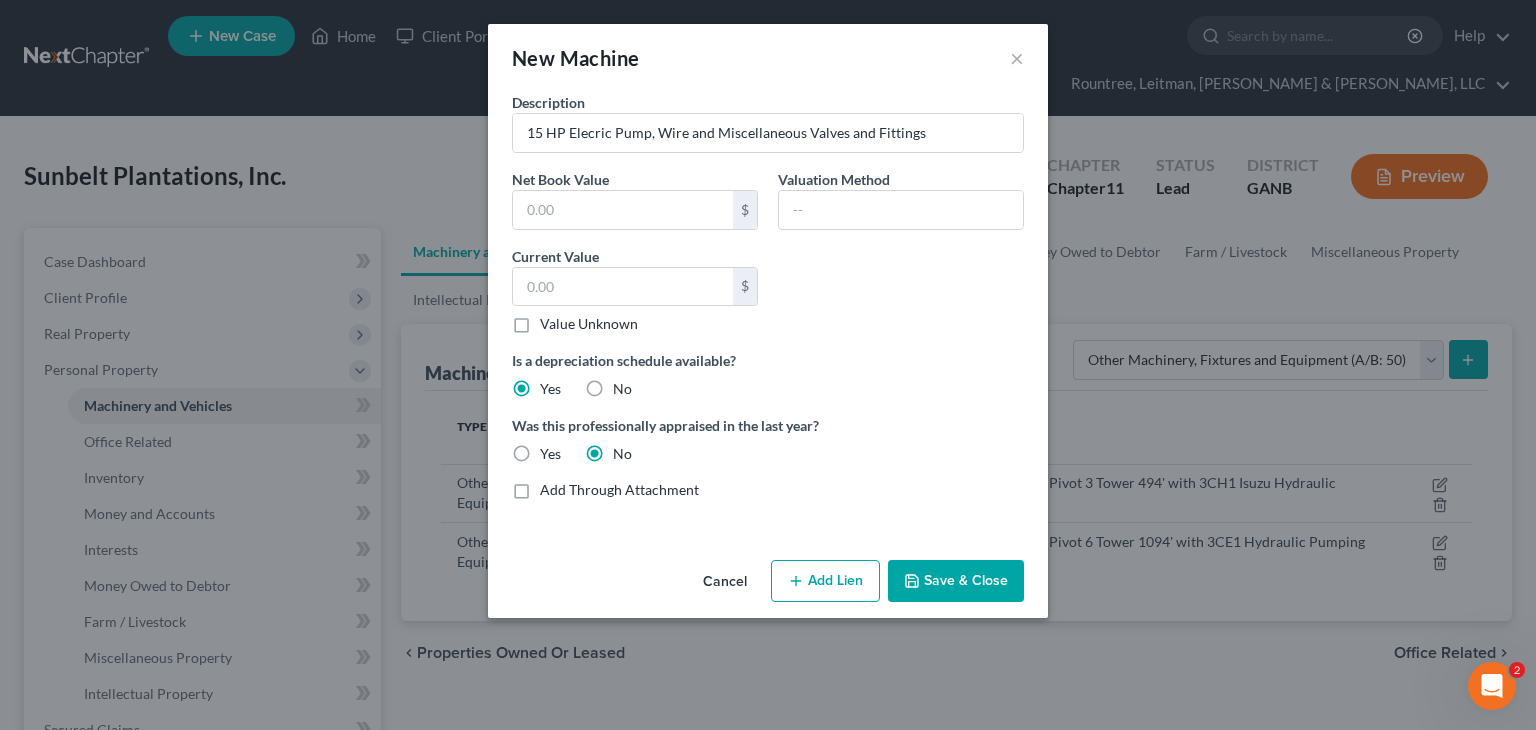 click on "Save & Close" at bounding box center [956, 581] 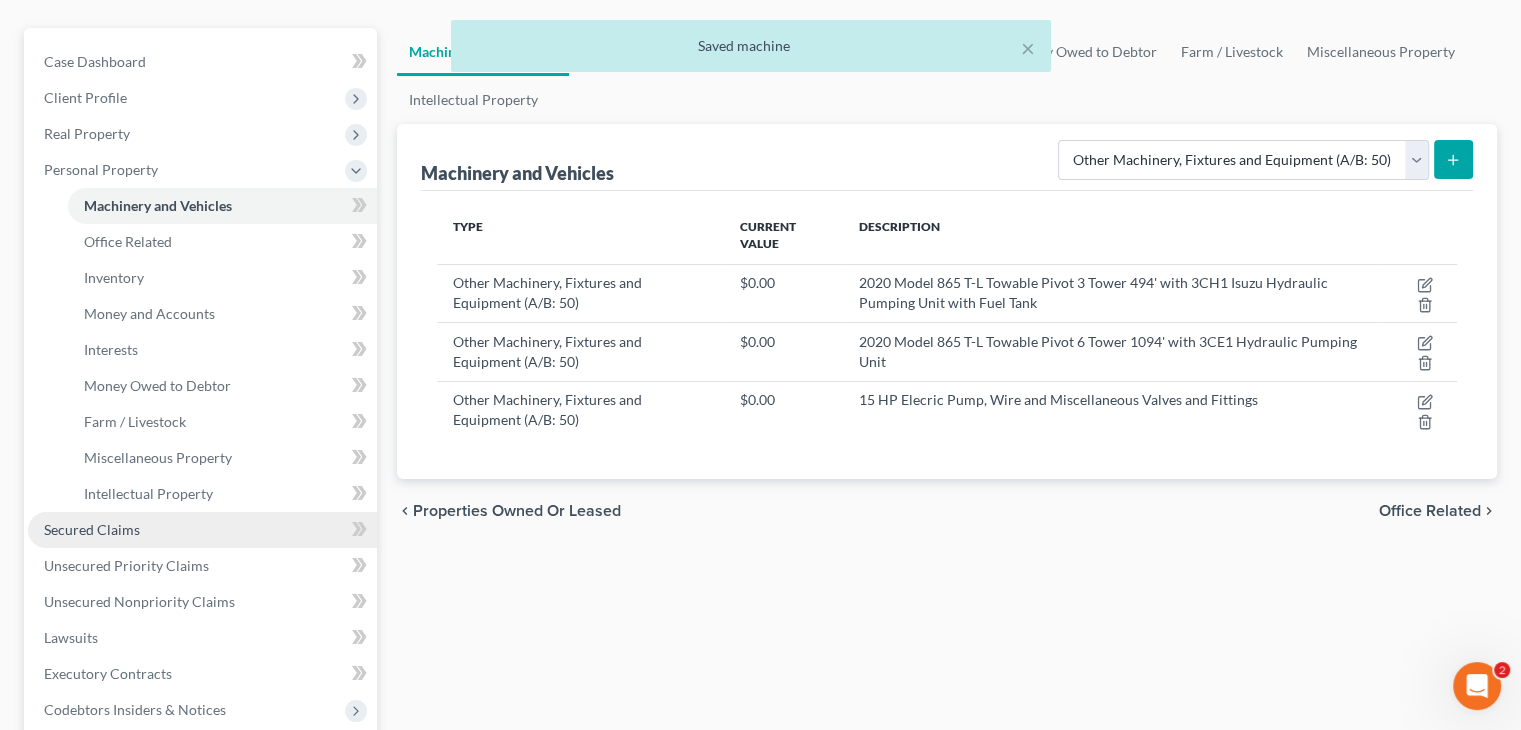 click on "Secured Claims" at bounding box center (92, 529) 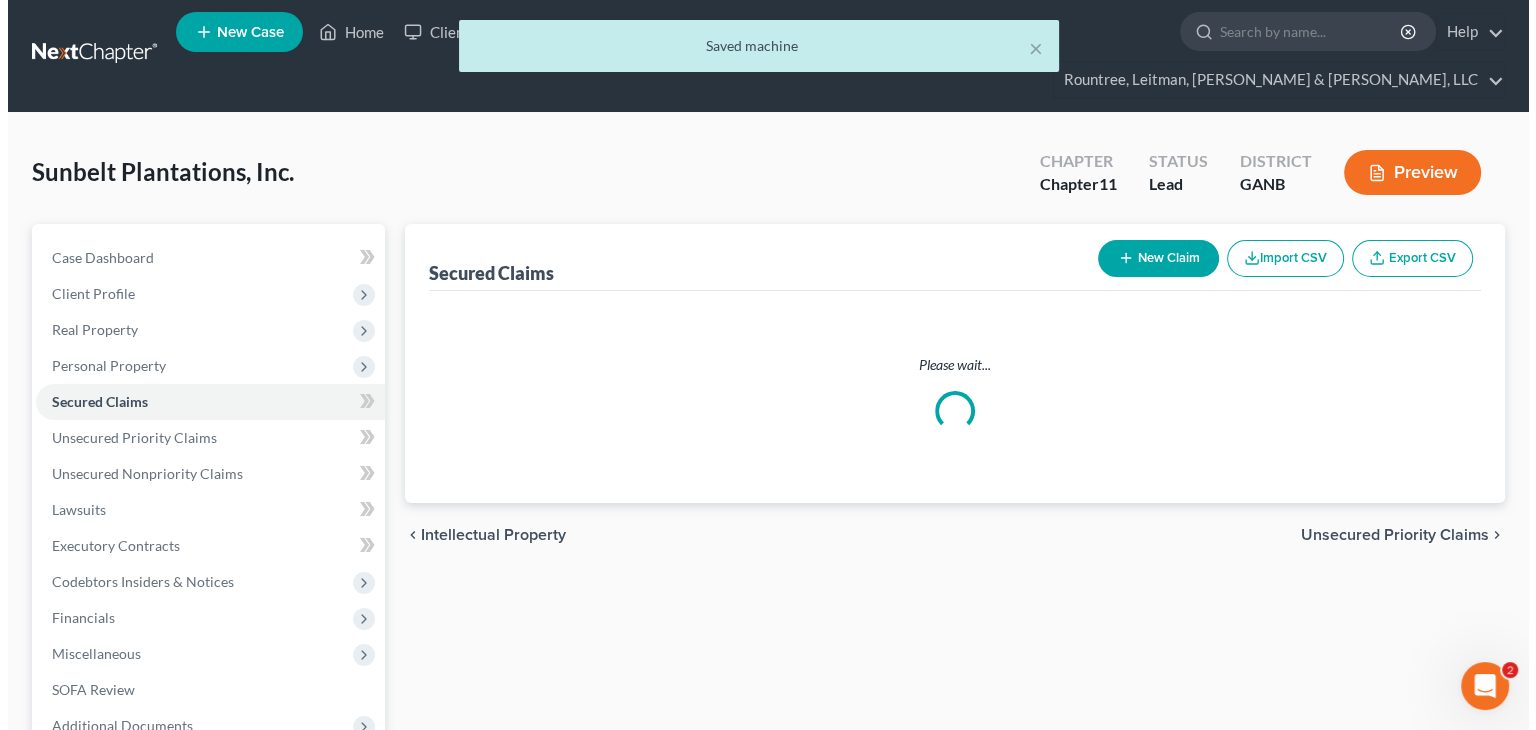 scroll, scrollTop: 0, scrollLeft: 0, axis: both 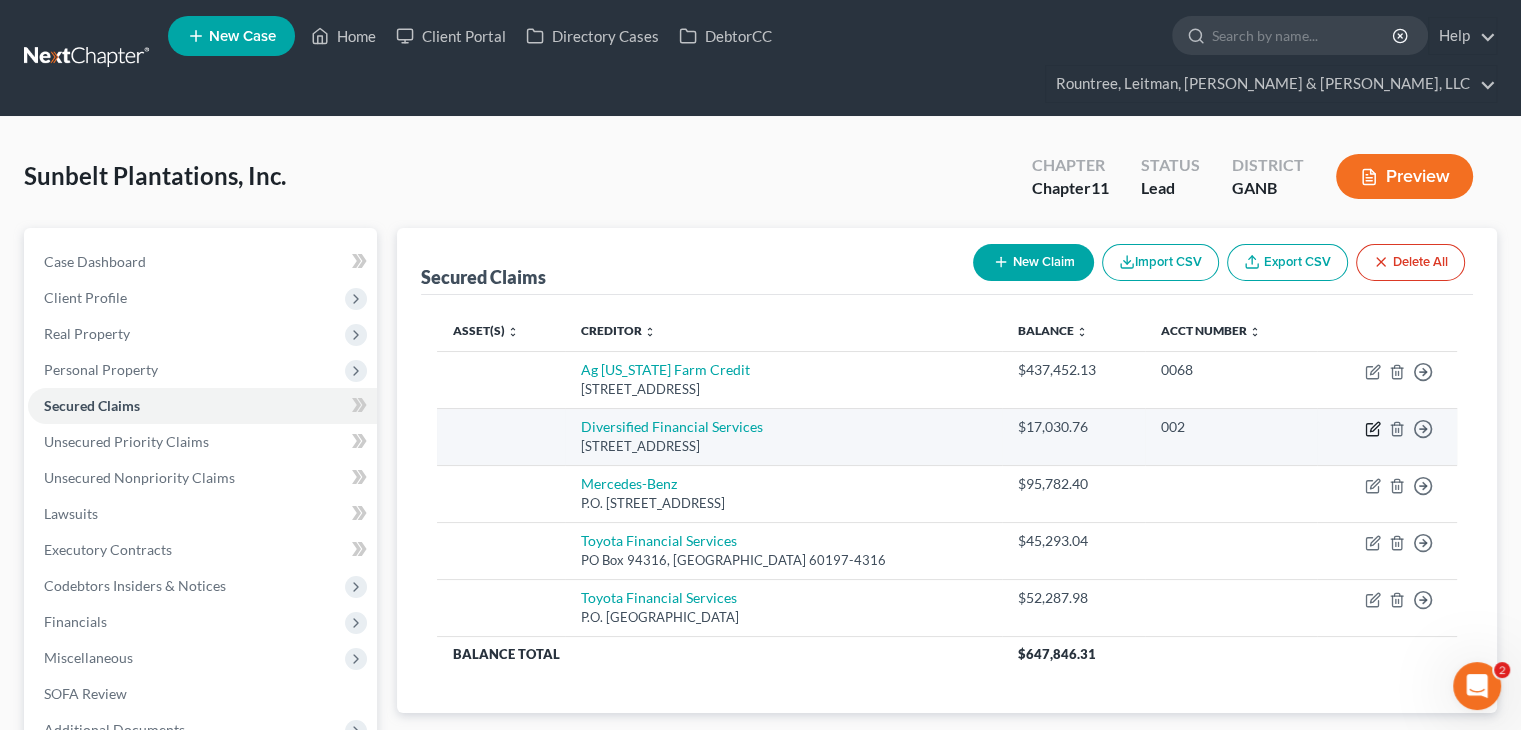 click 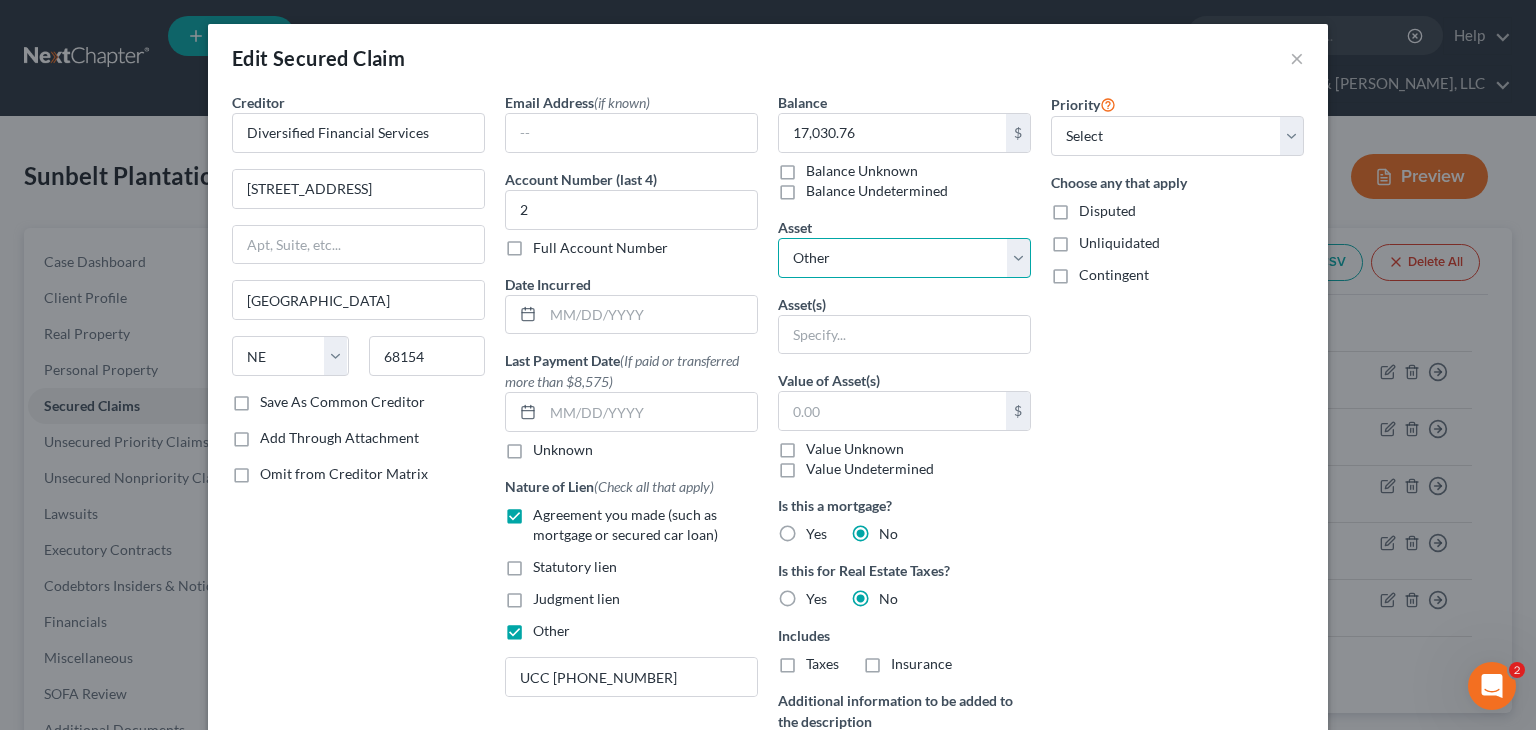 click on "Select Other Multiple Assets 2020 Model 865 T-L Towable Pivot 3 Tower 494' with 3CH1 Isuzu Hydraulic Pumping Unit with Fuel Tank - $0.0 2020 Model 865 T-L Towable Pivot 6 Tower 1094' with 3CE1 Hydraulic Pumping Unit - $0.0 15 HP Elecric Pump, Wire and Miscellaneous Valves and Fittings - $0.0" at bounding box center (904, 258) 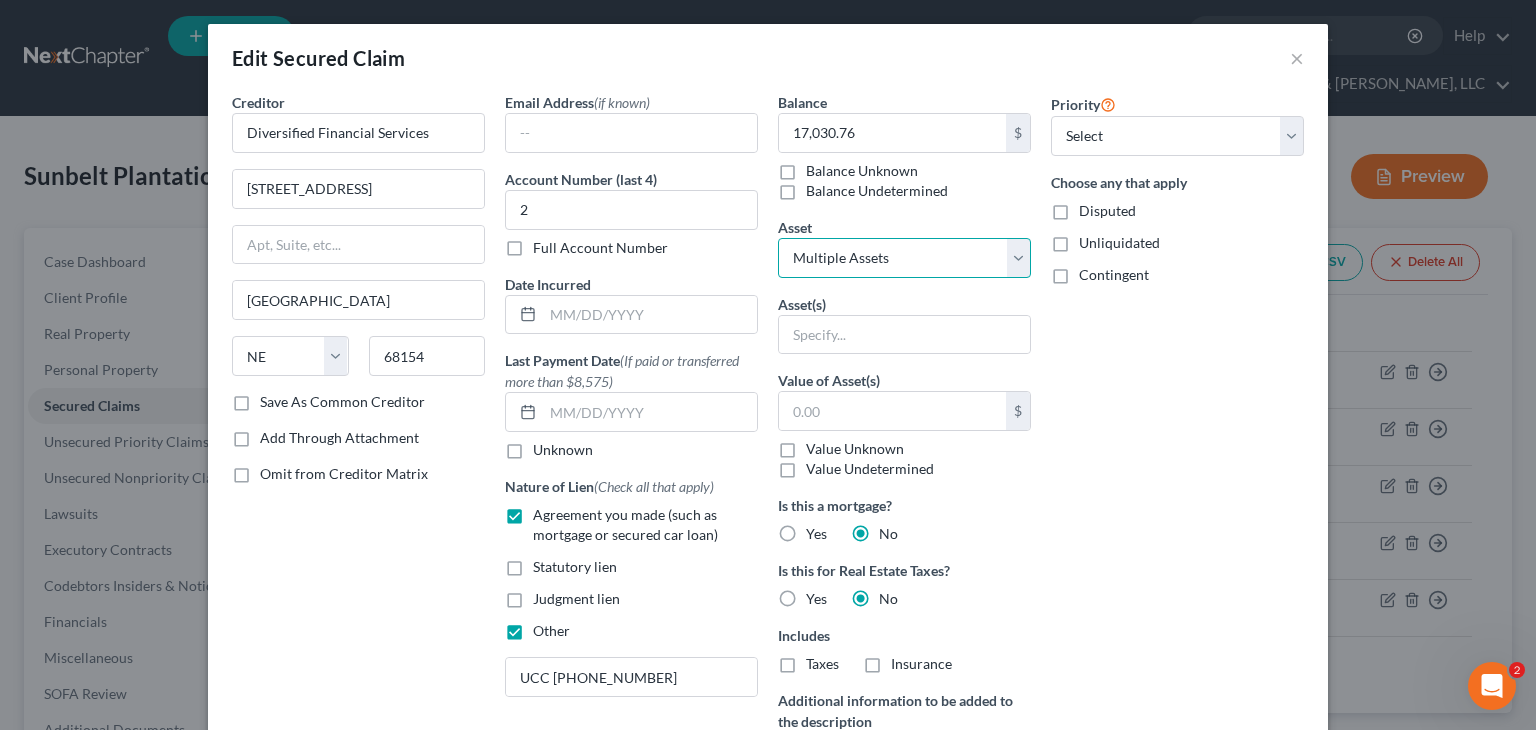 click on "Select Other Multiple Assets 2020 Model 865 T-L Towable Pivot 3 Tower 494' with 3CH1 Isuzu Hydraulic Pumping Unit with Fuel Tank - $0.0 2020 Model 865 T-L Towable Pivot 6 Tower 1094' with 3CE1 Hydraulic Pumping Unit - $0.0 15 HP Elecric Pump, Wire and Miscellaneous Valves and Fittings - $0.0" at bounding box center [904, 258] 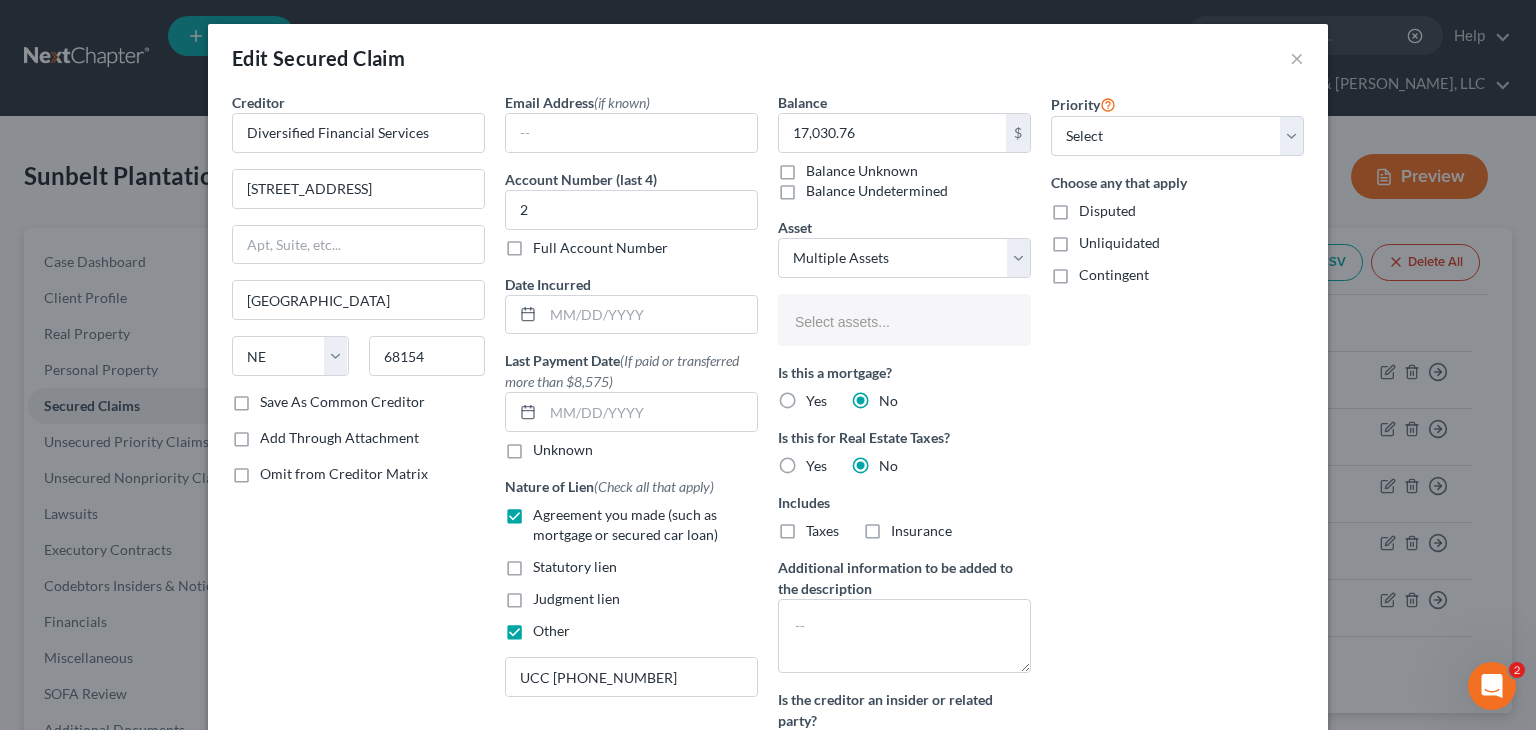 type 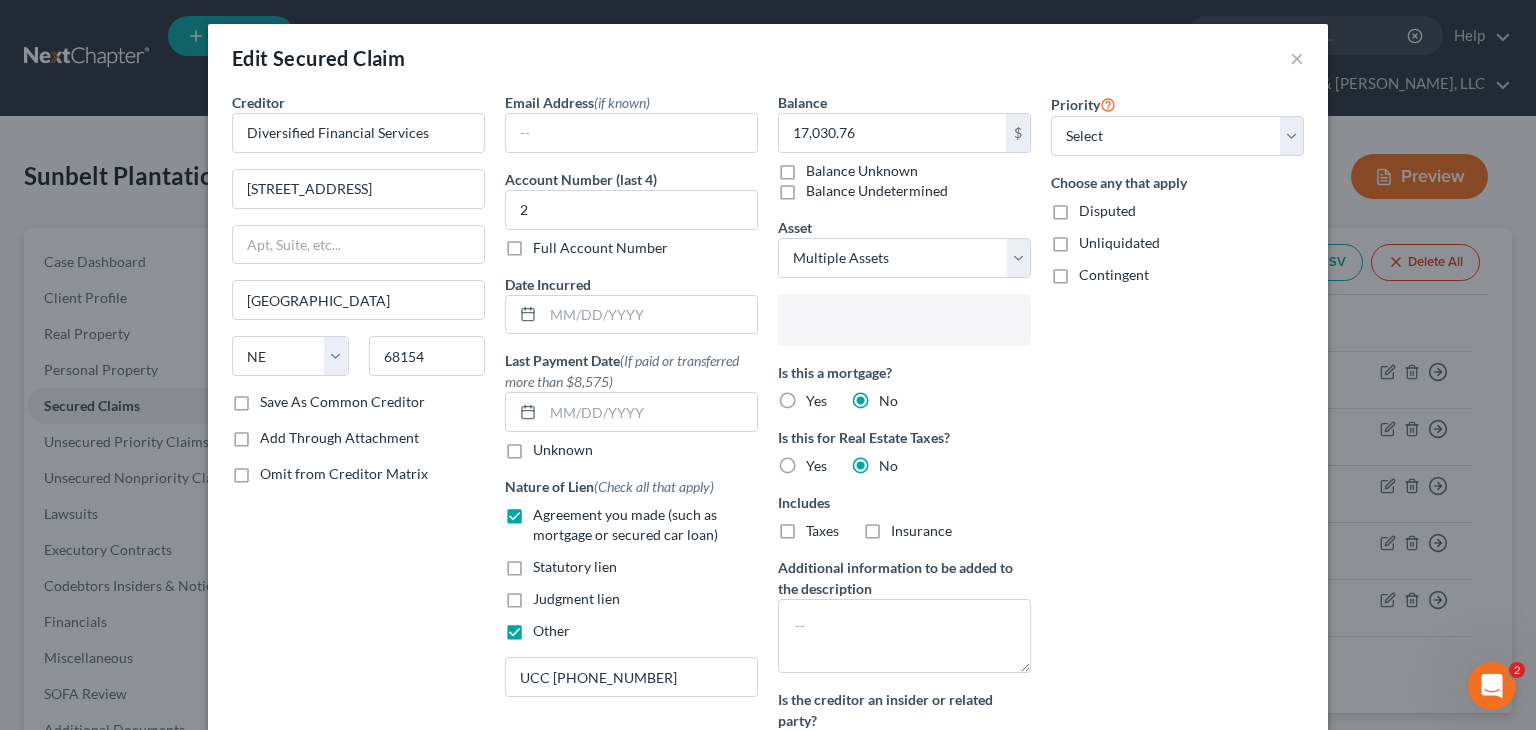 click at bounding box center (902, 322) 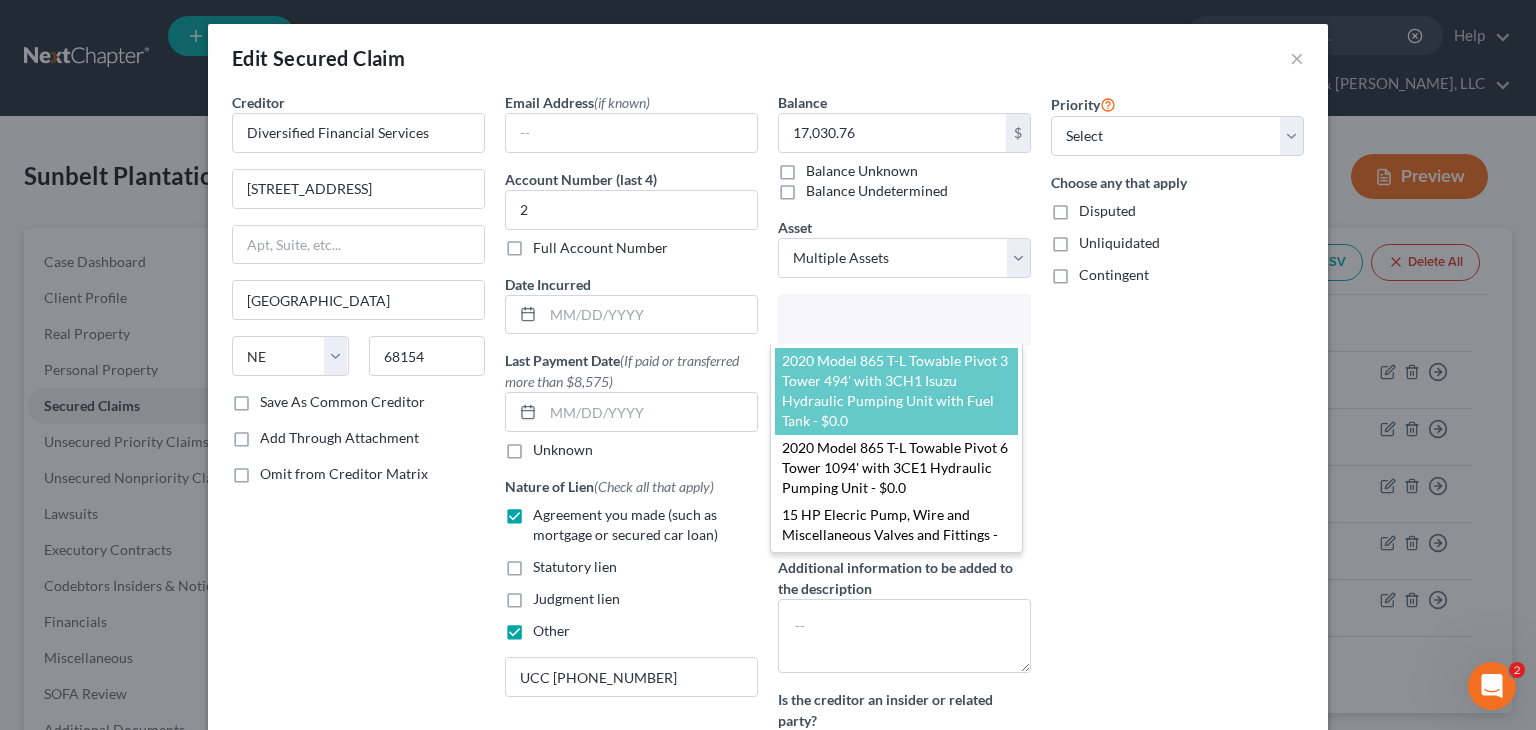 select on "2741288" 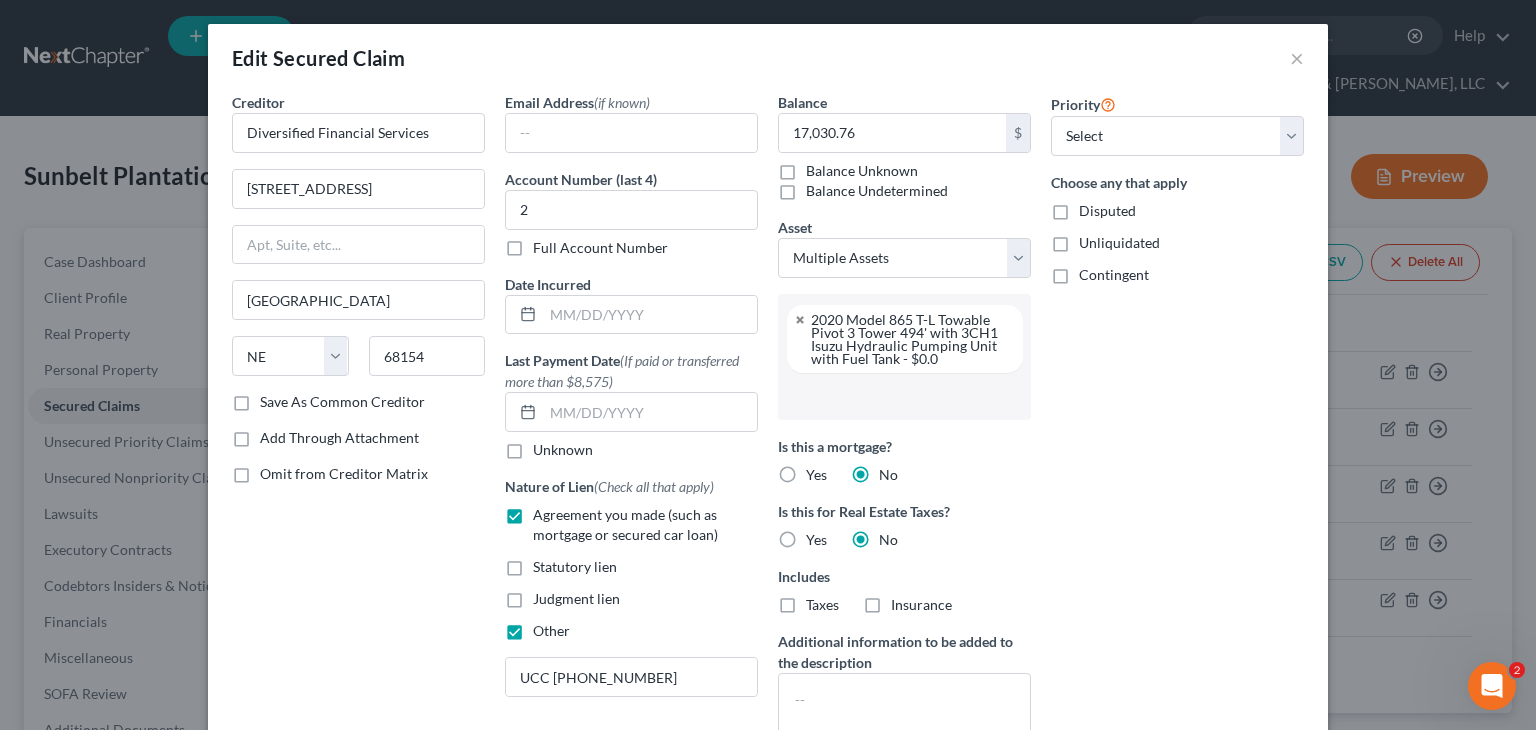 click at bounding box center [902, 396] 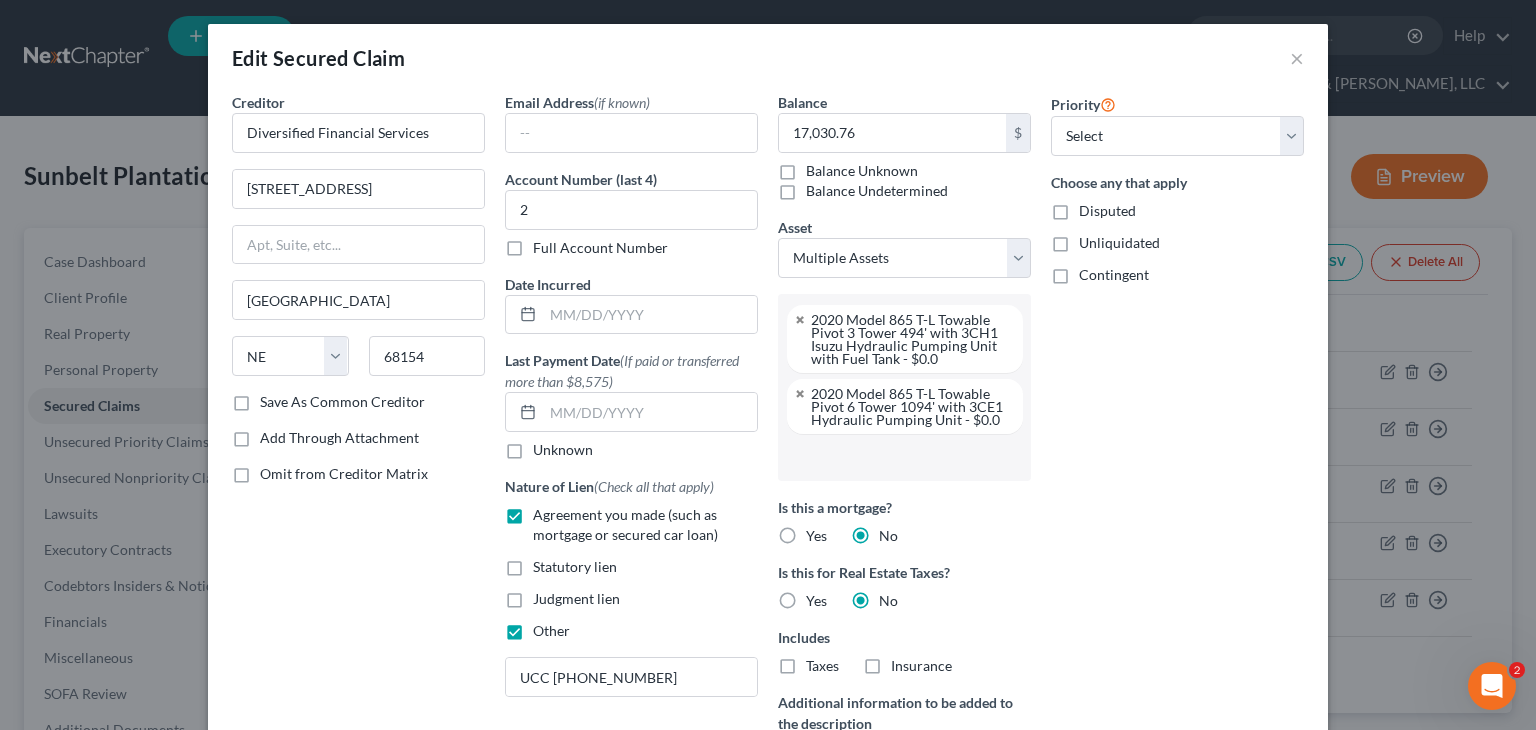 click at bounding box center (902, 457) 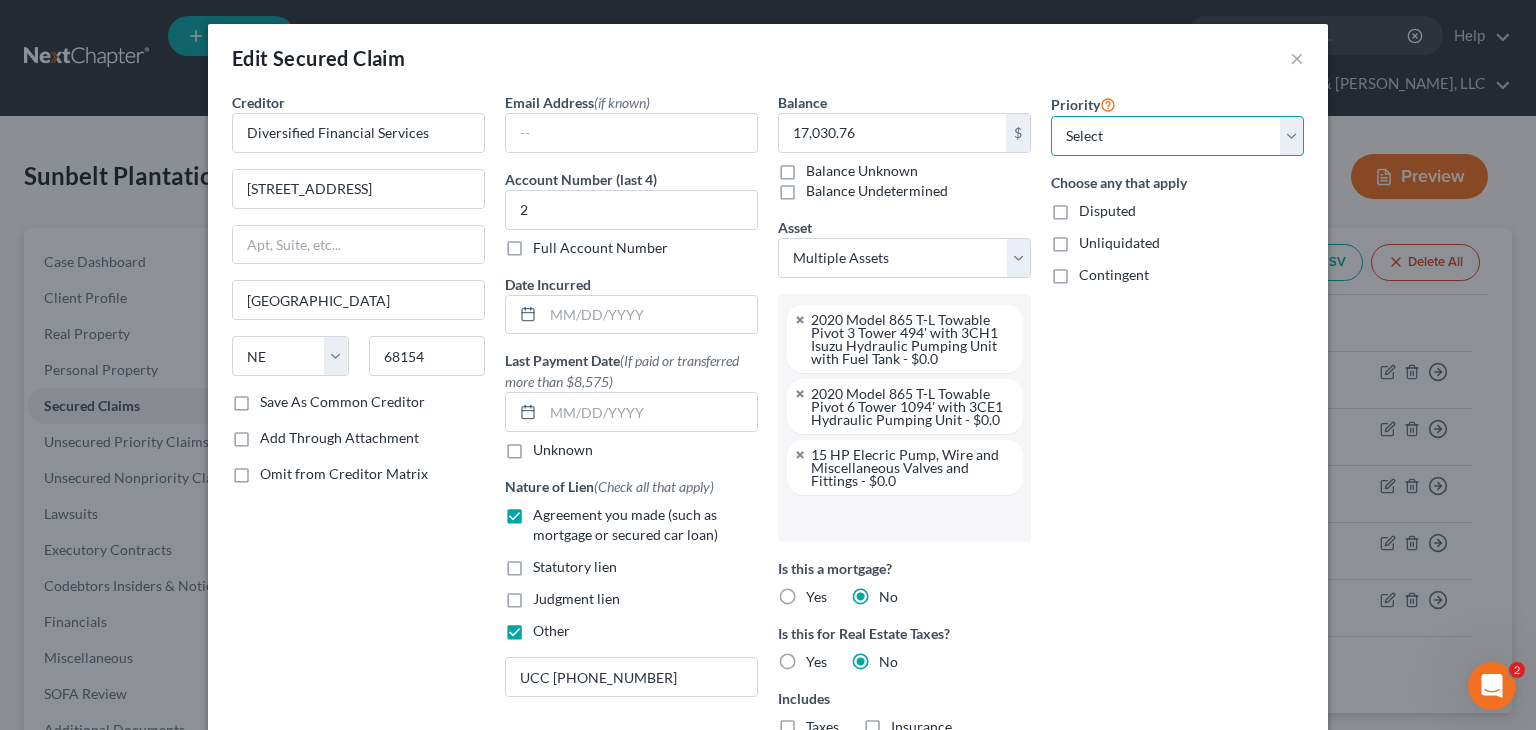 click on "Select 1st 2nd 3rd 4th 5th 6th 7th 8th 9th 10th 11th 12th 13th 14th 15th 16th 17th 18th 19th 20th 21th 22th 23th 24th 25th 26th 27th 28th 29th 30th" at bounding box center (1177, 136) 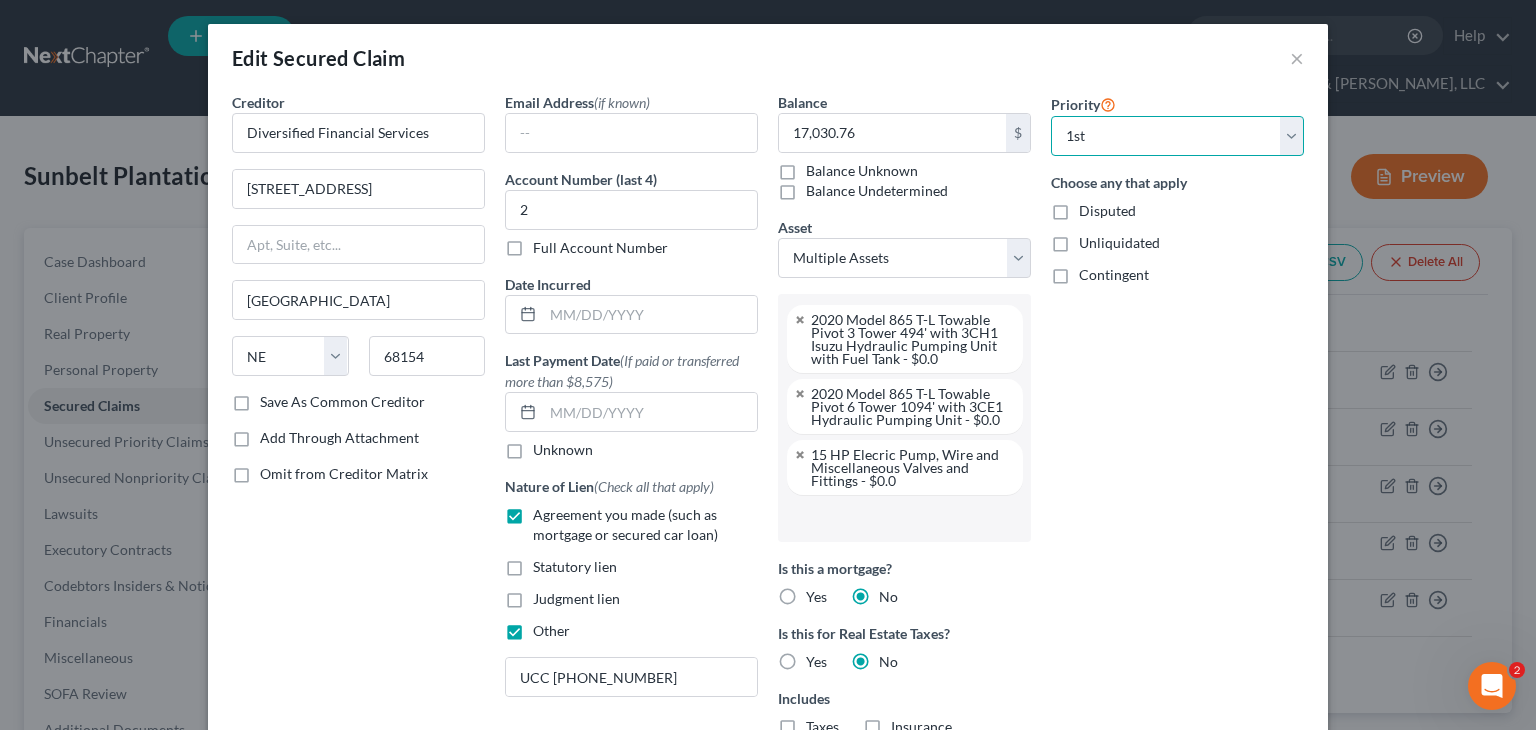 click on "Select 1st 2nd 3rd 4th 5th 6th 7th 8th 9th 10th 11th 12th 13th 14th 15th 16th 17th 18th 19th 20th 21th 22th 23th 24th 25th 26th 27th 28th 29th 30th" at bounding box center (1177, 136) 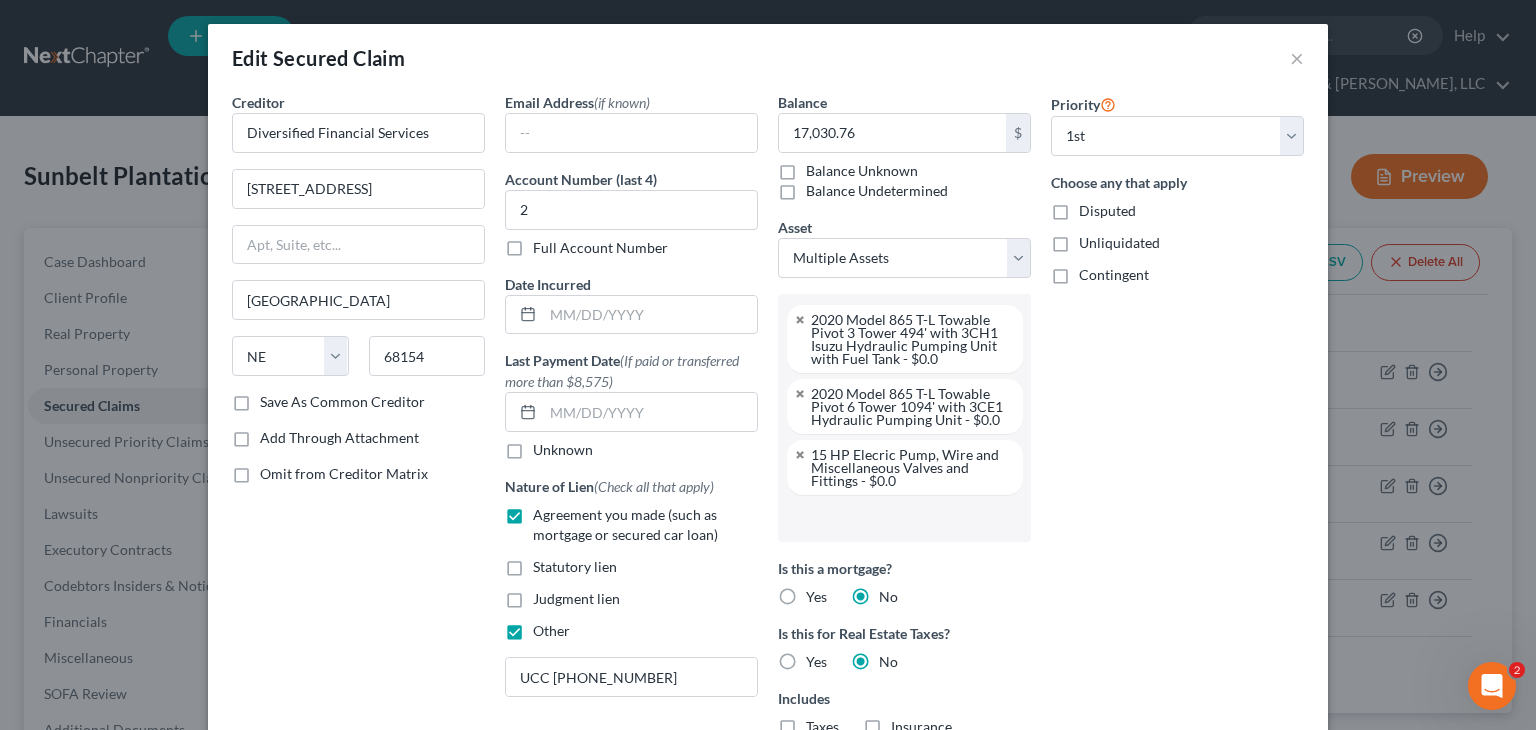 click on "Priority  Select 1st 2nd 3rd 4th 5th 6th 7th 8th 9th 10th 11th 12th 13th 14th 15th 16th 17th 18th 19th 20th 21th 22th 23th 24th 25th 26th 27th 28th 29th 30th Choose any that apply Disputed Unliquidated Contingent" at bounding box center [1177, 531] 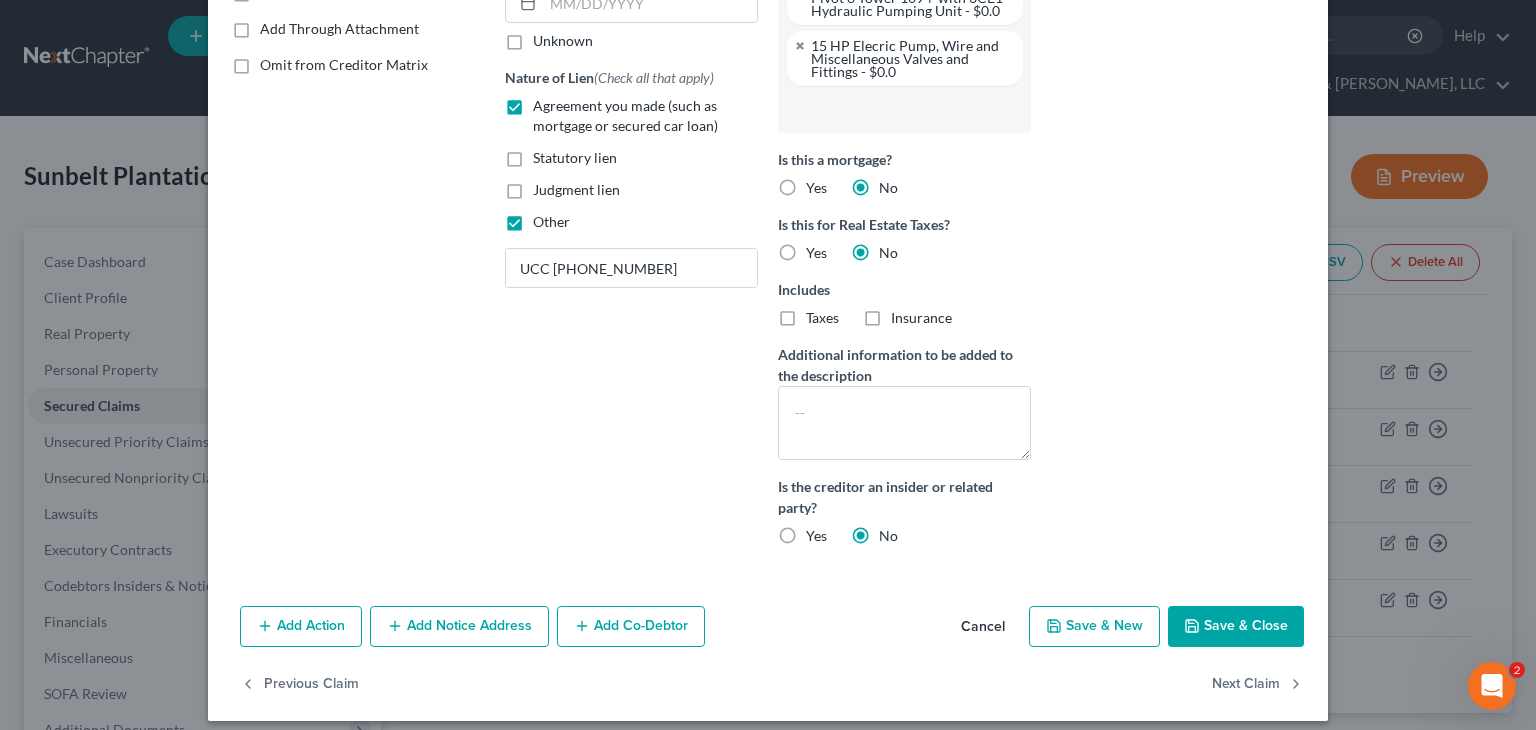 scroll, scrollTop: 423, scrollLeft: 0, axis: vertical 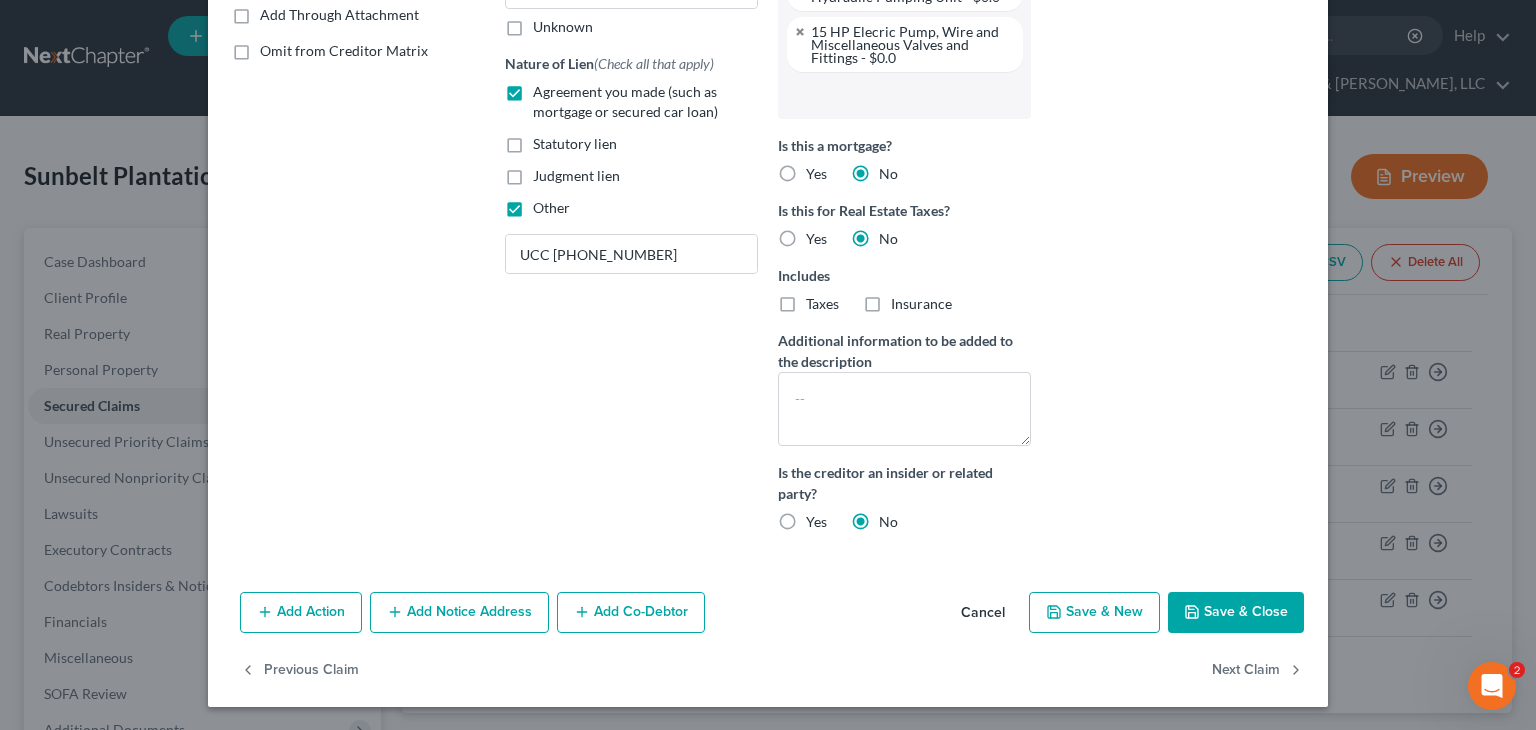 click on "Save & Close" at bounding box center [1236, 613] 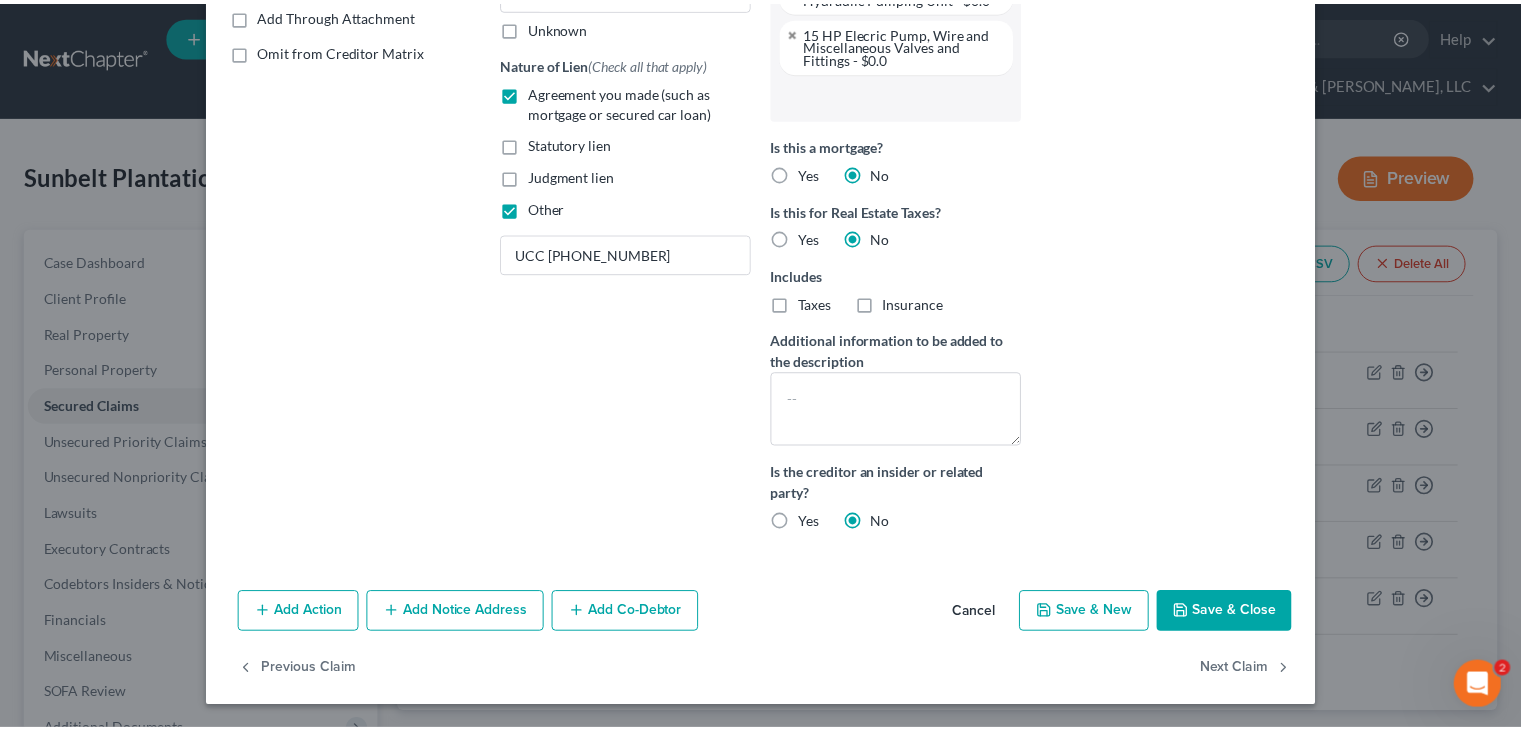 scroll, scrollTop: 164, scrollLeft: 0, axis: vertical 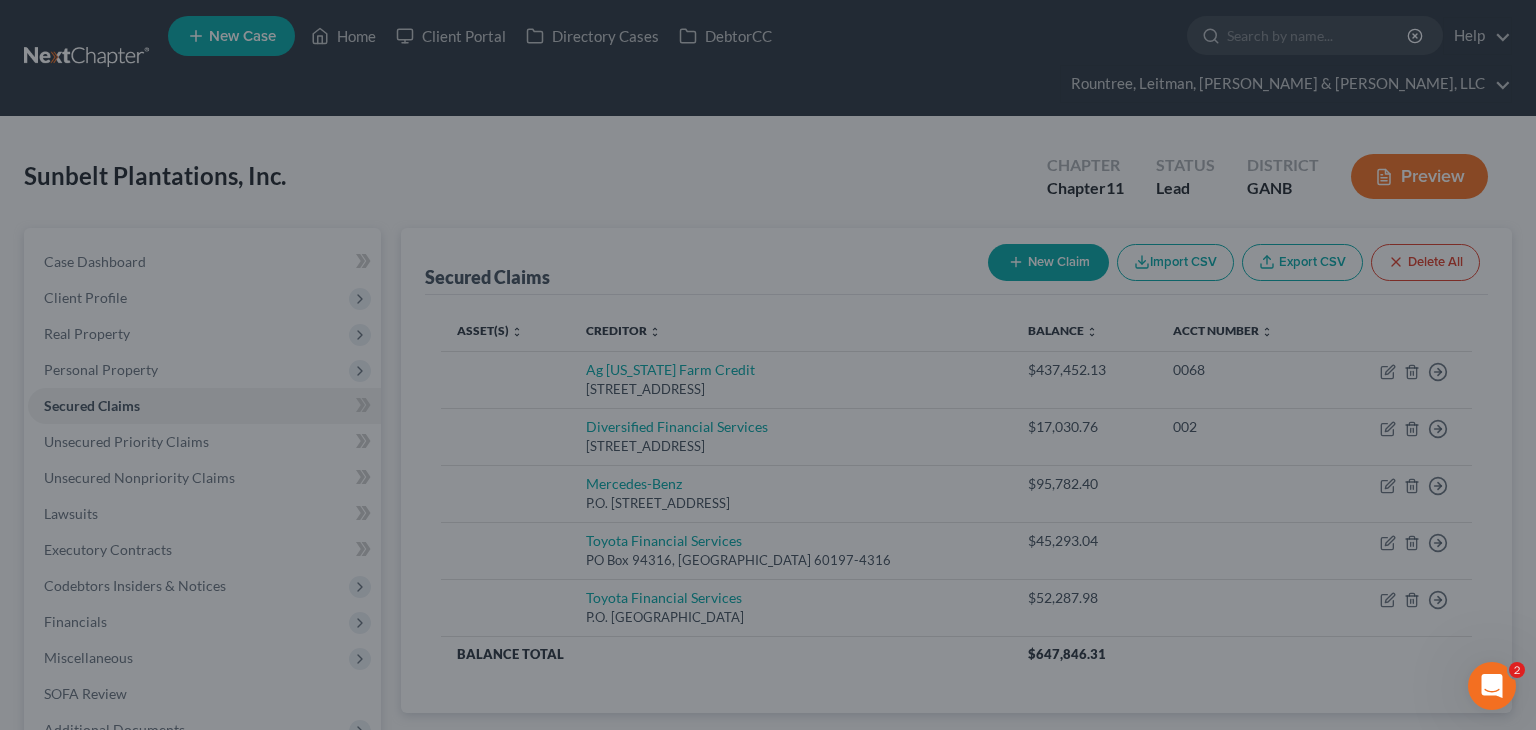 select on "2" 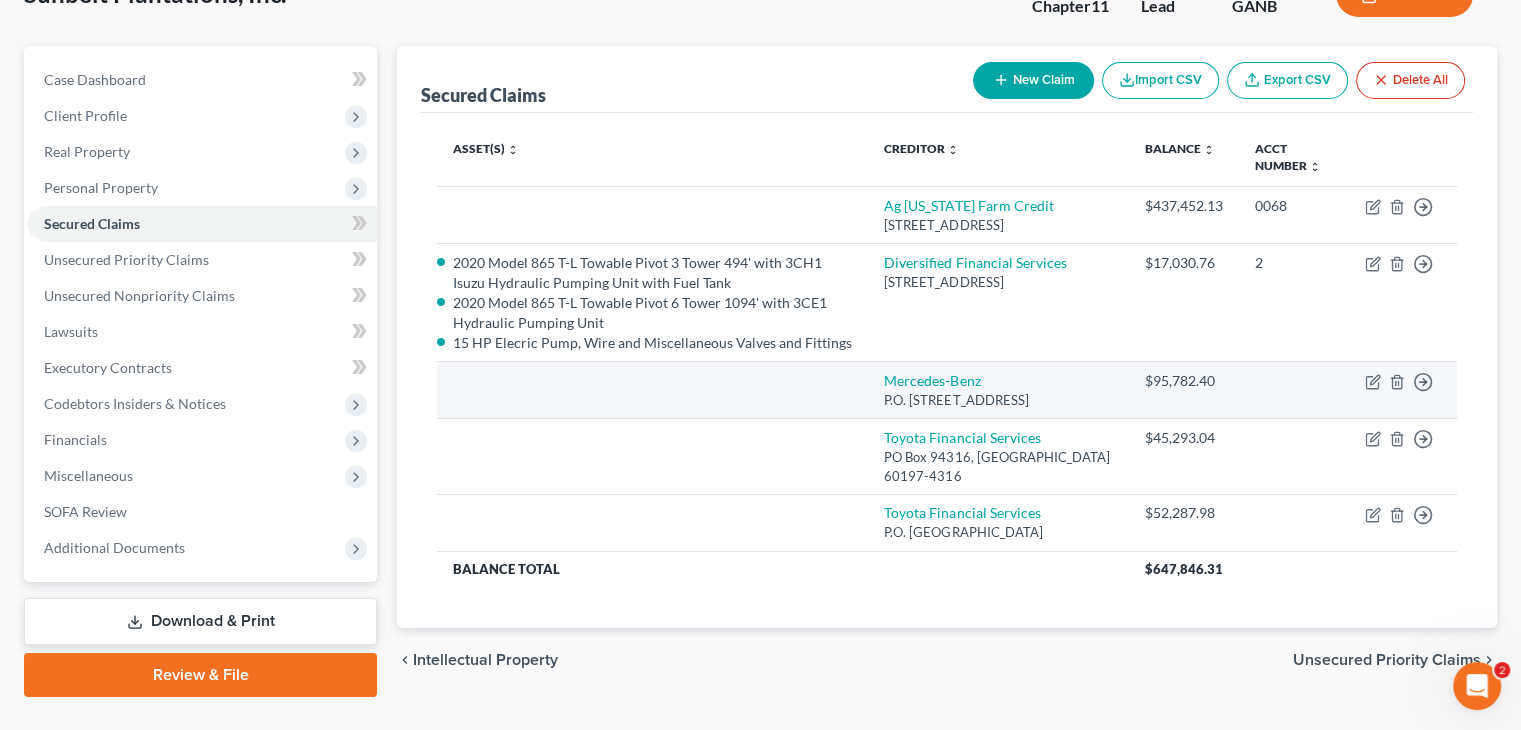 scroll, scrollTop: 200, scrollLeft: 0, axis: vertical 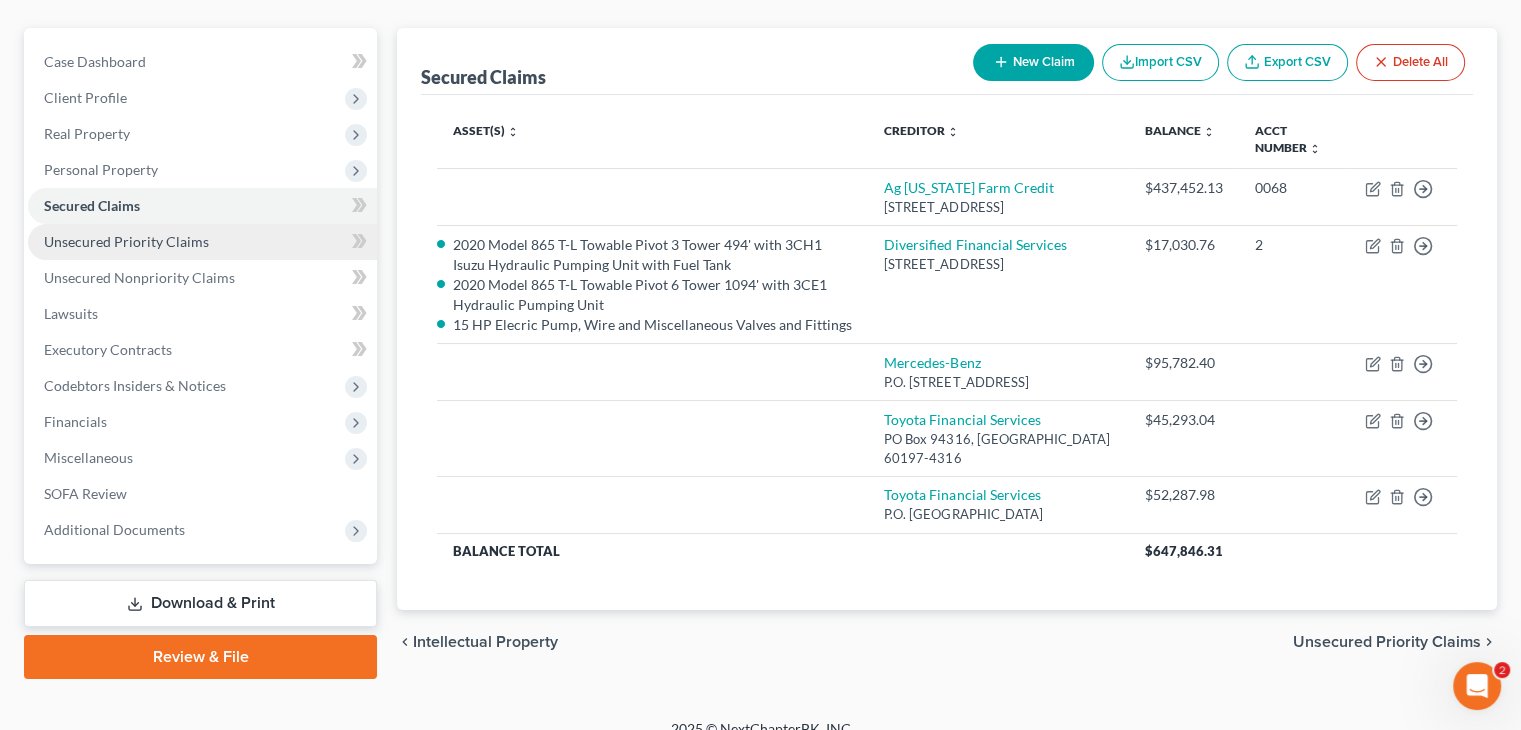 drag, startPoint x: 138, startPoint y: 201, endPoint x: 201, endPoint y: 227, distance: 68.154236 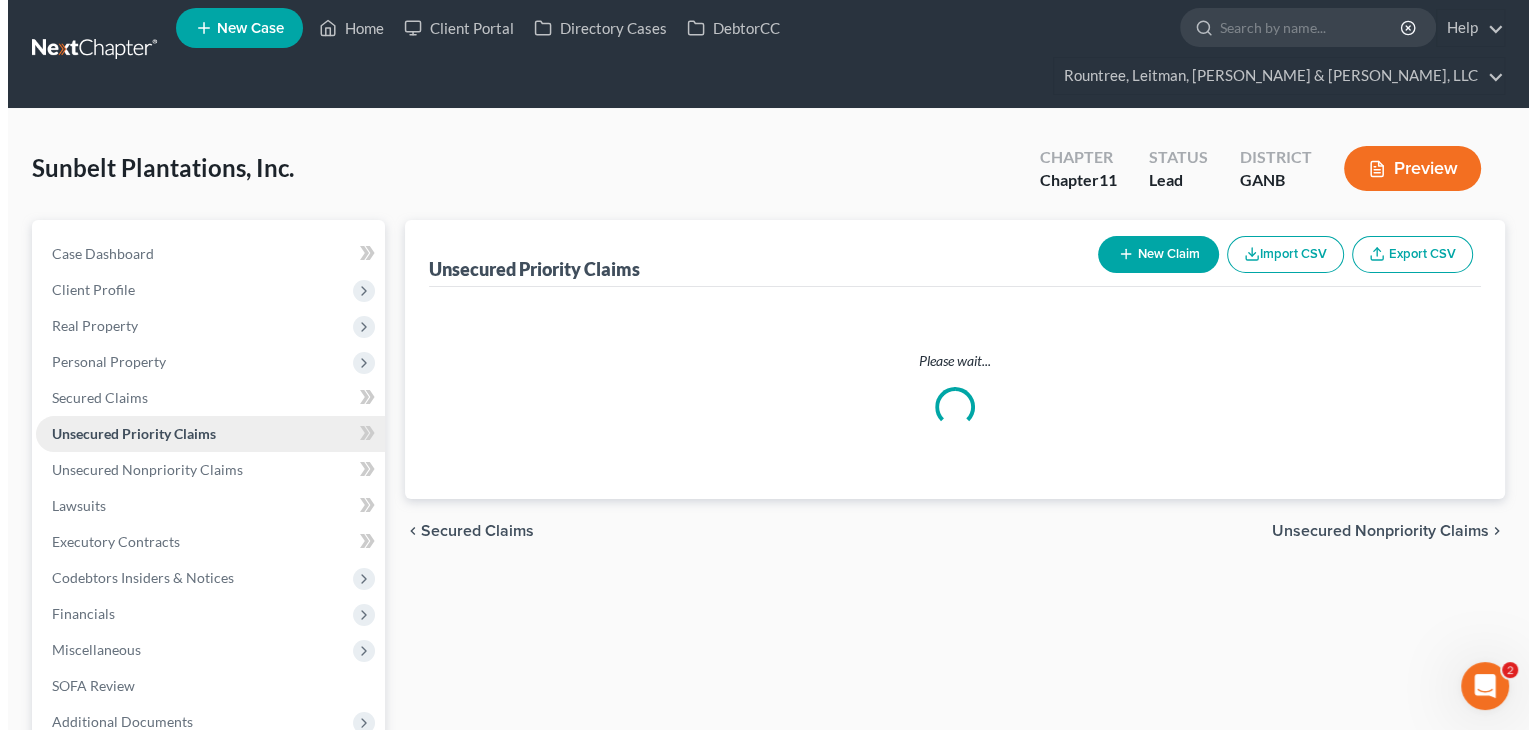 scroll, scrollTop: 0, scrollLeft: 0, axis: both 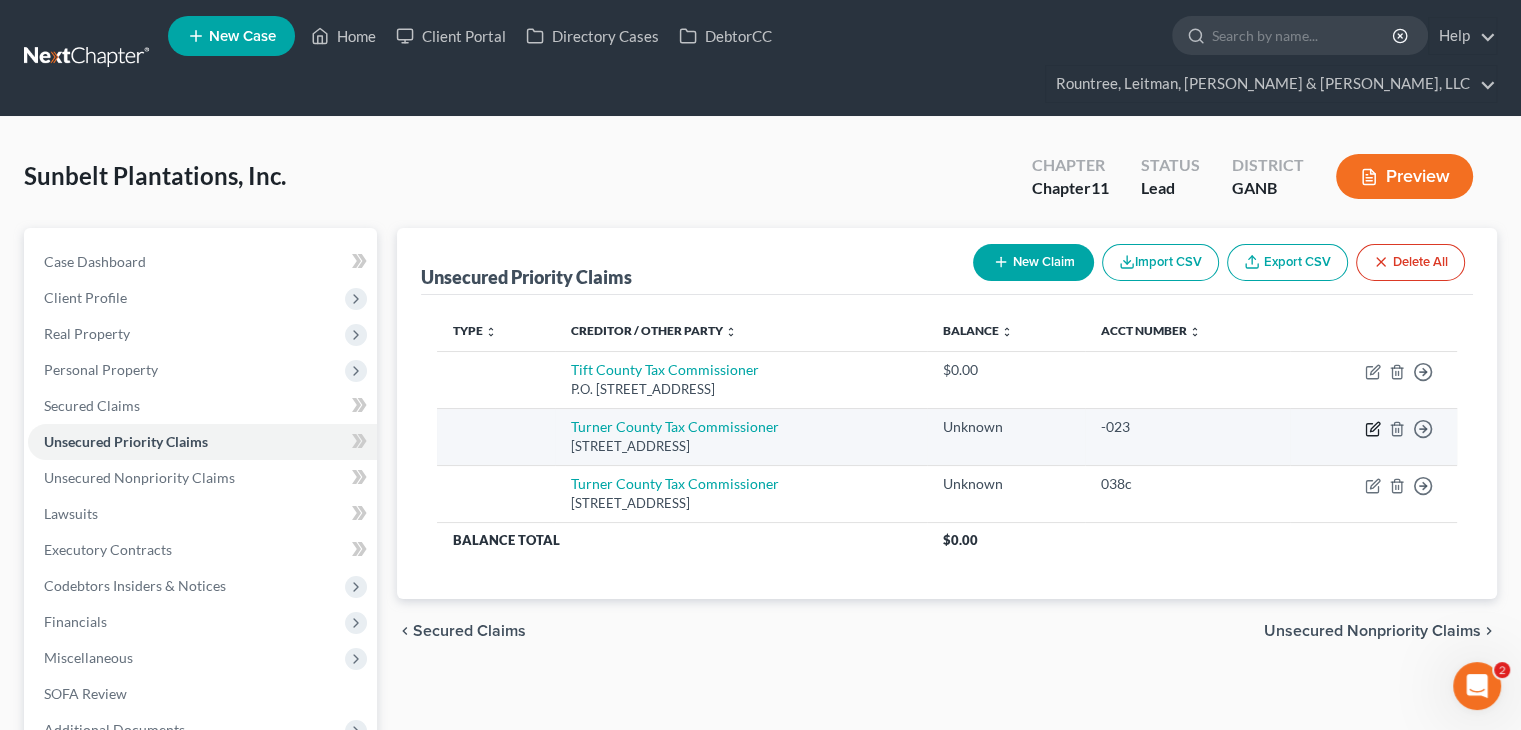 click on "Move to D Move to F Move to G Move to Notice Only" at bounding box center [1373, 436] 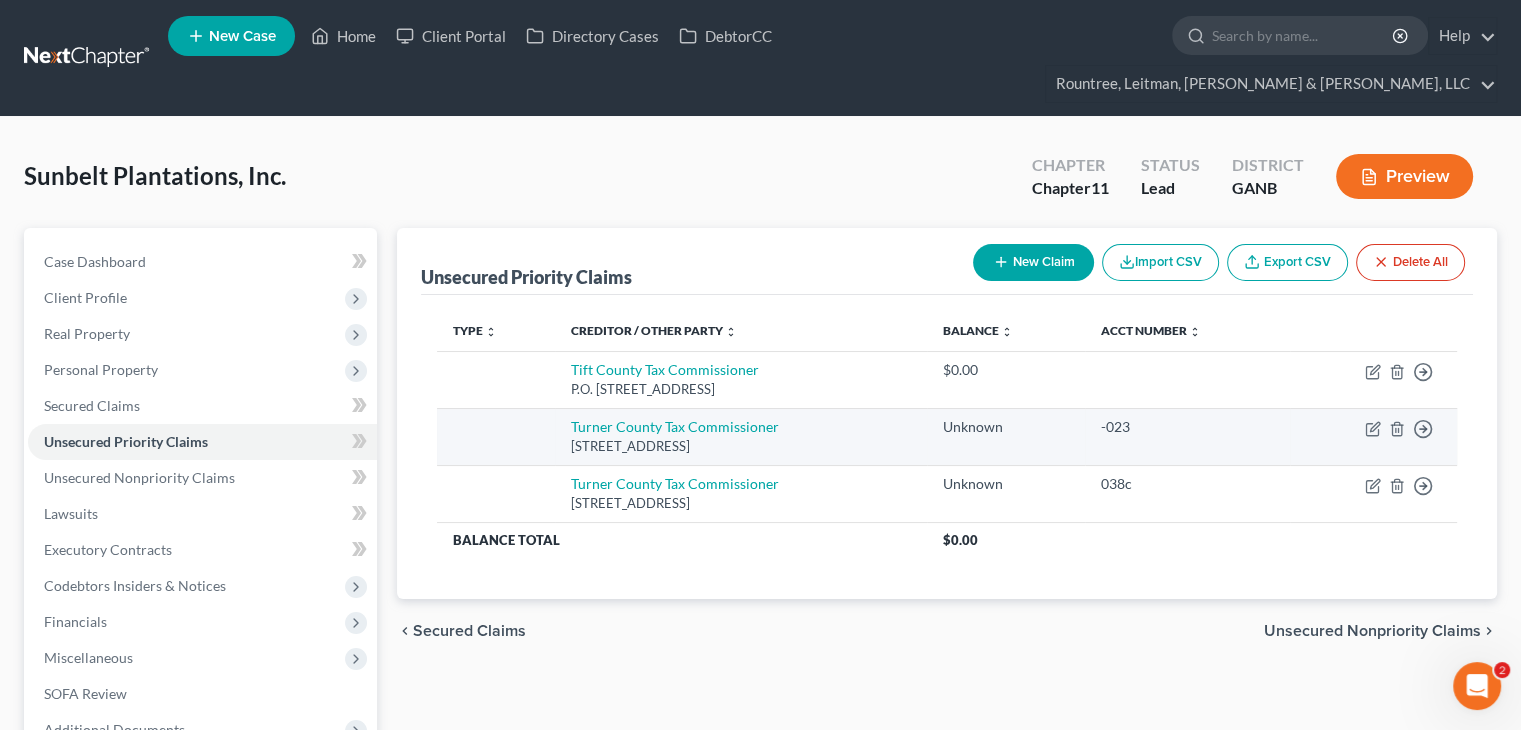 click on "Move to D Move to F Move to G Move to Notice Only" at bounding box center [1373, 436] 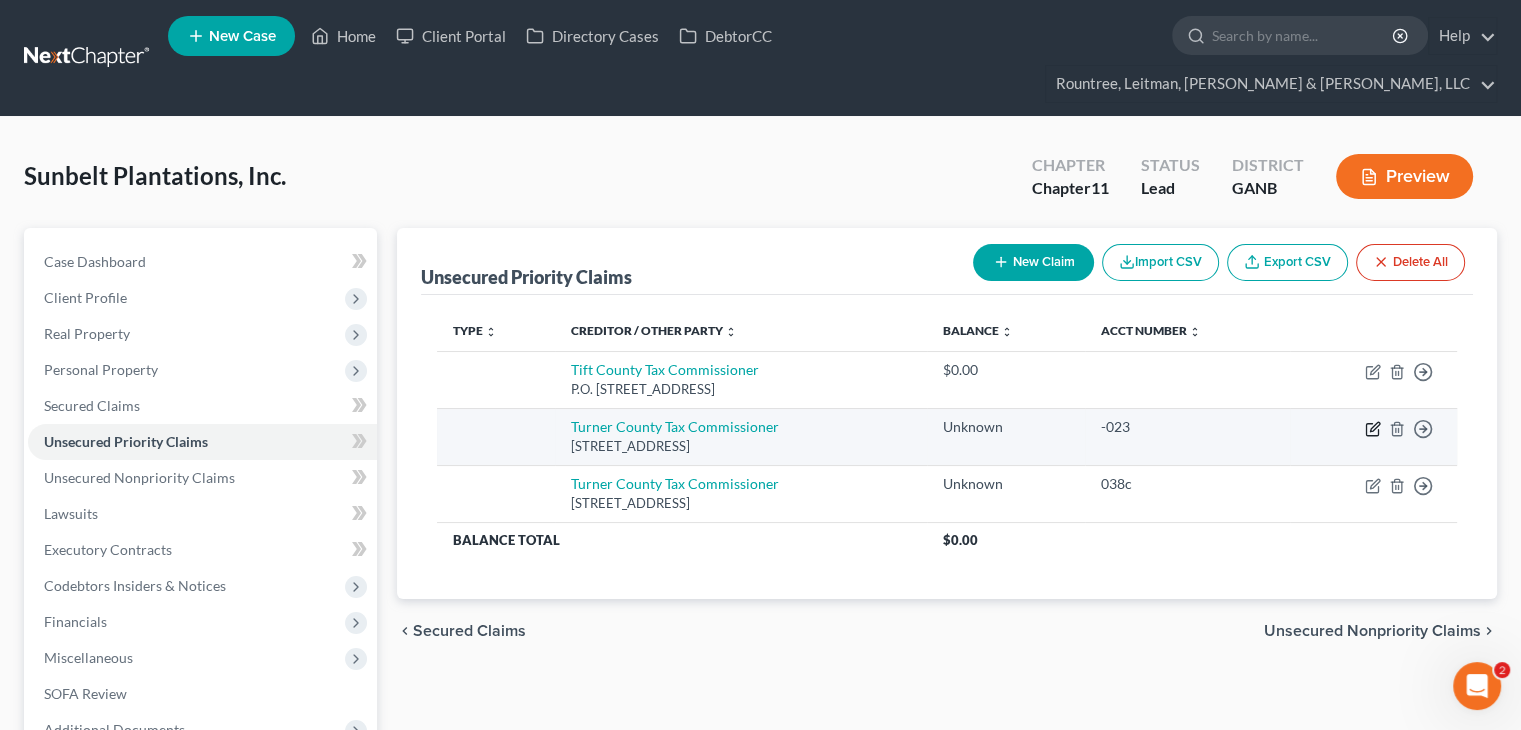 click 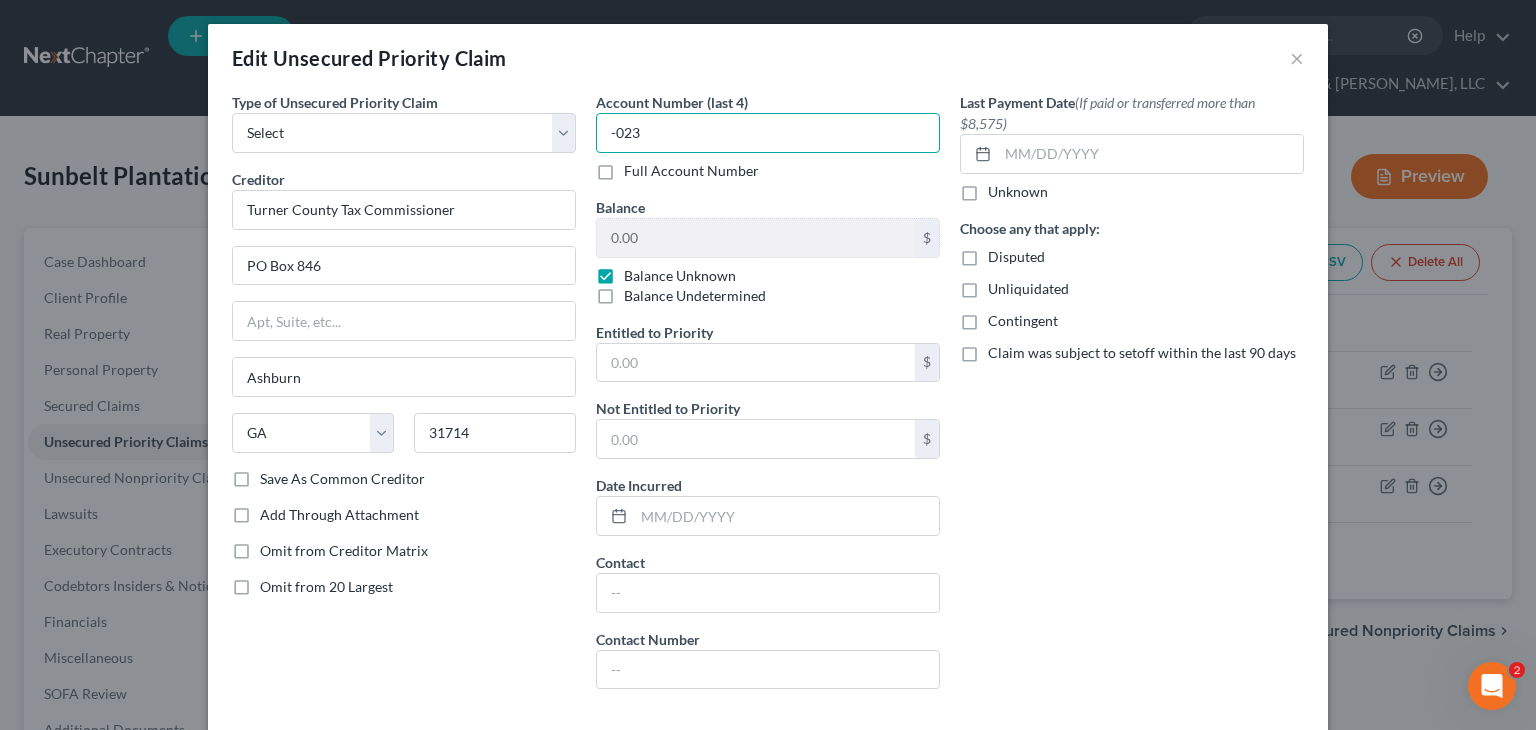 drag, startPoint x: 608, startPoint y: 129, endPoint x: 576, endPoint y: 131, distance: 32.06244 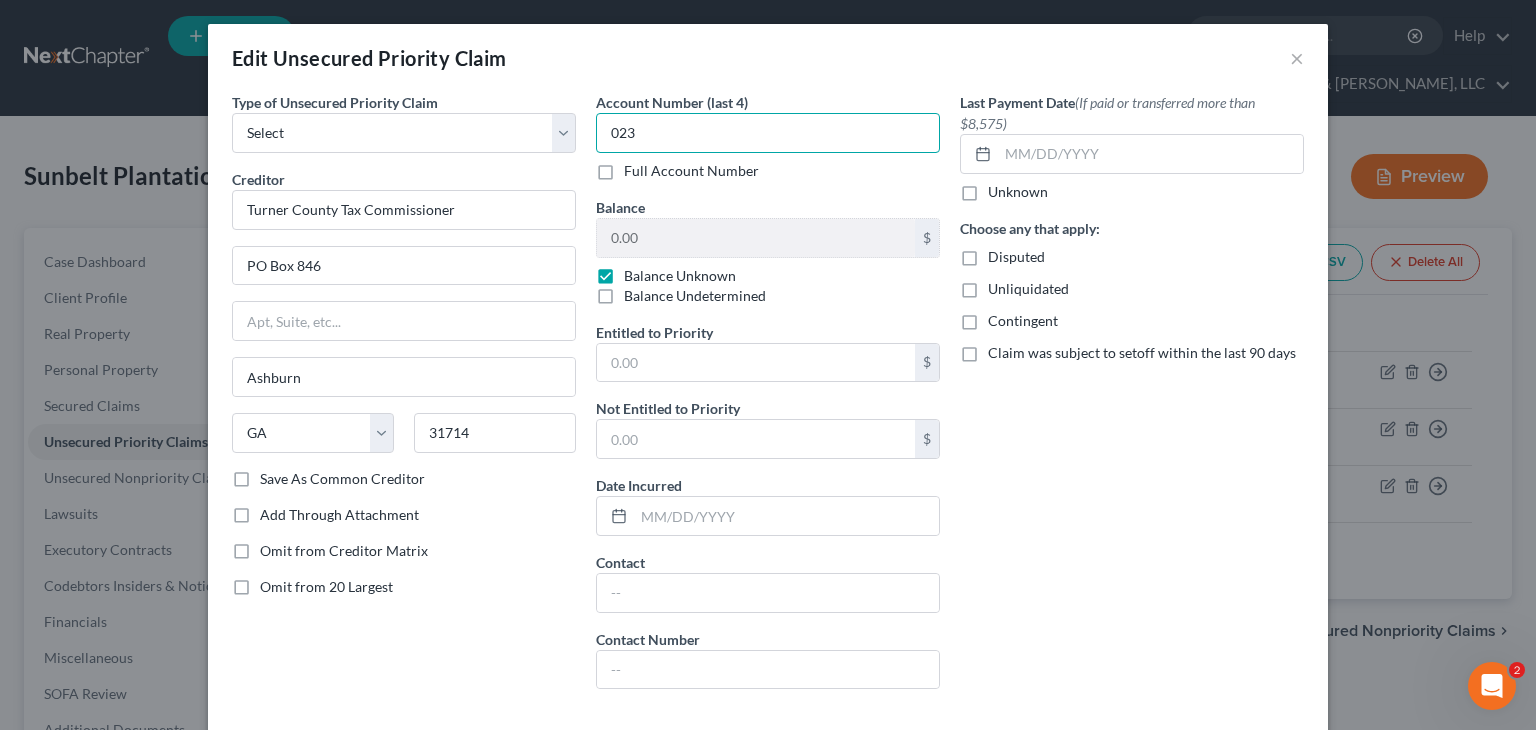 scroll, scrollTop: 156, scrollLeft: 0, axis: vertical 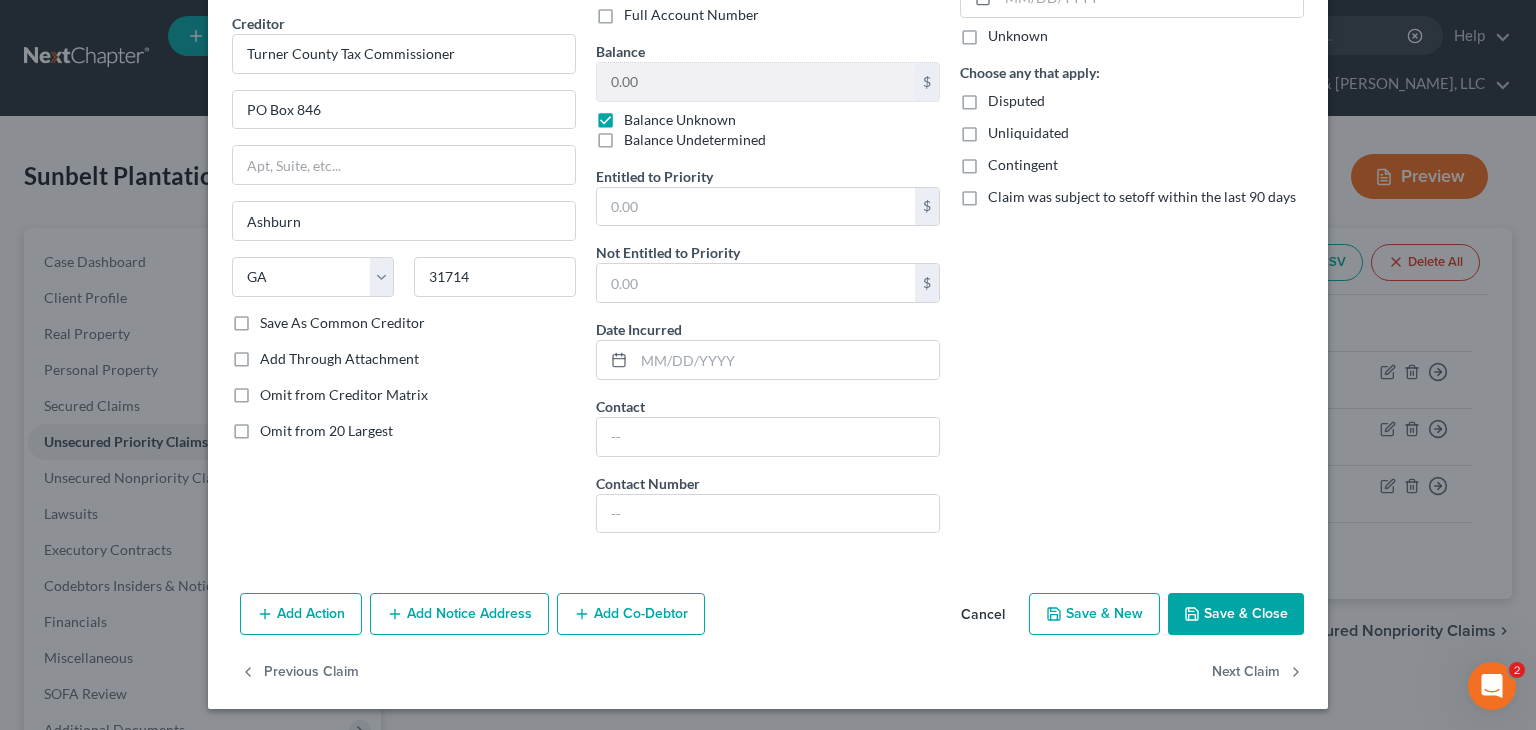type on "023" 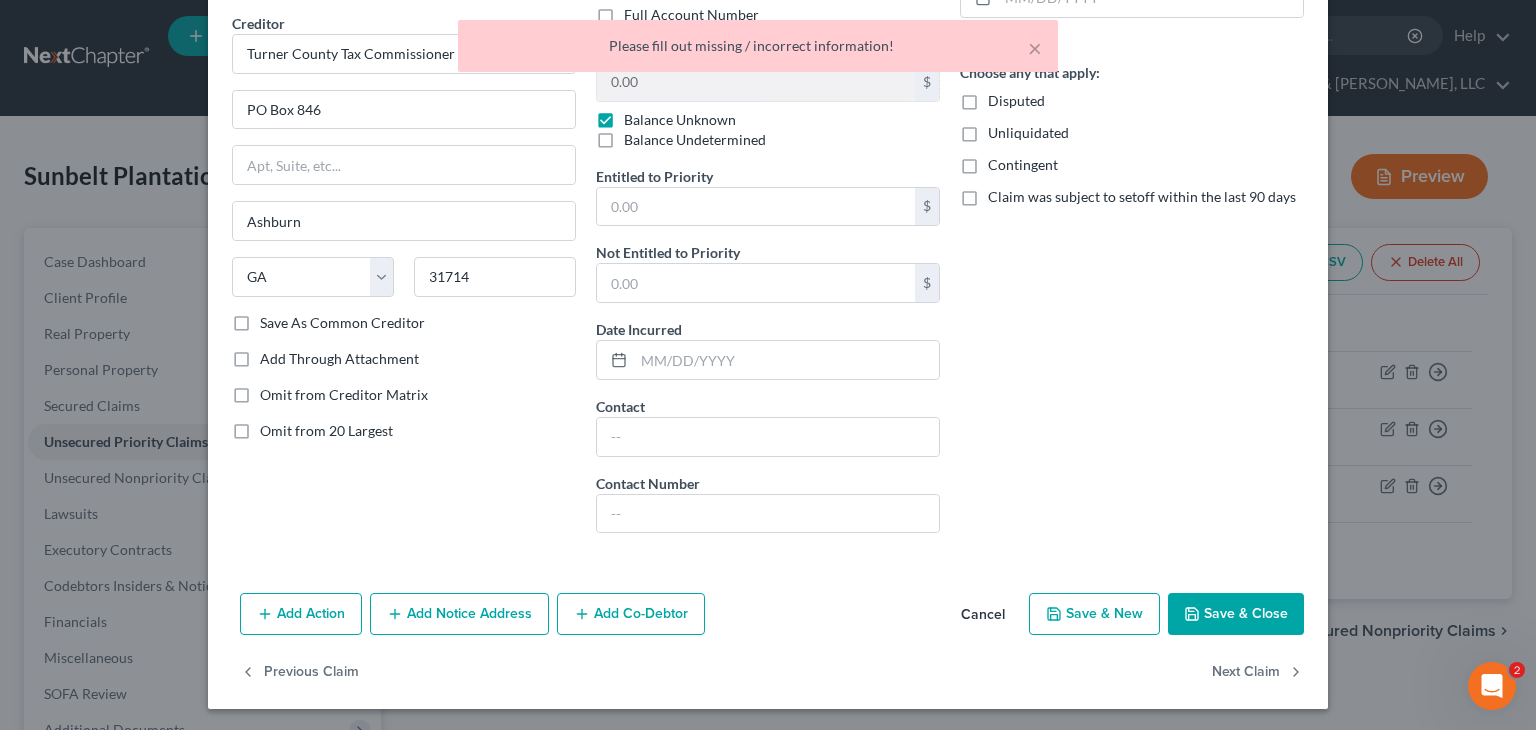 click on "Last Payment Date  (If paid or transferred more than $8,575)         Unknown Choose any that apply: Disputed Unliquidated Contingent Claim was subject to setoff within the last 90 days" at bounding box center [1132, 242] 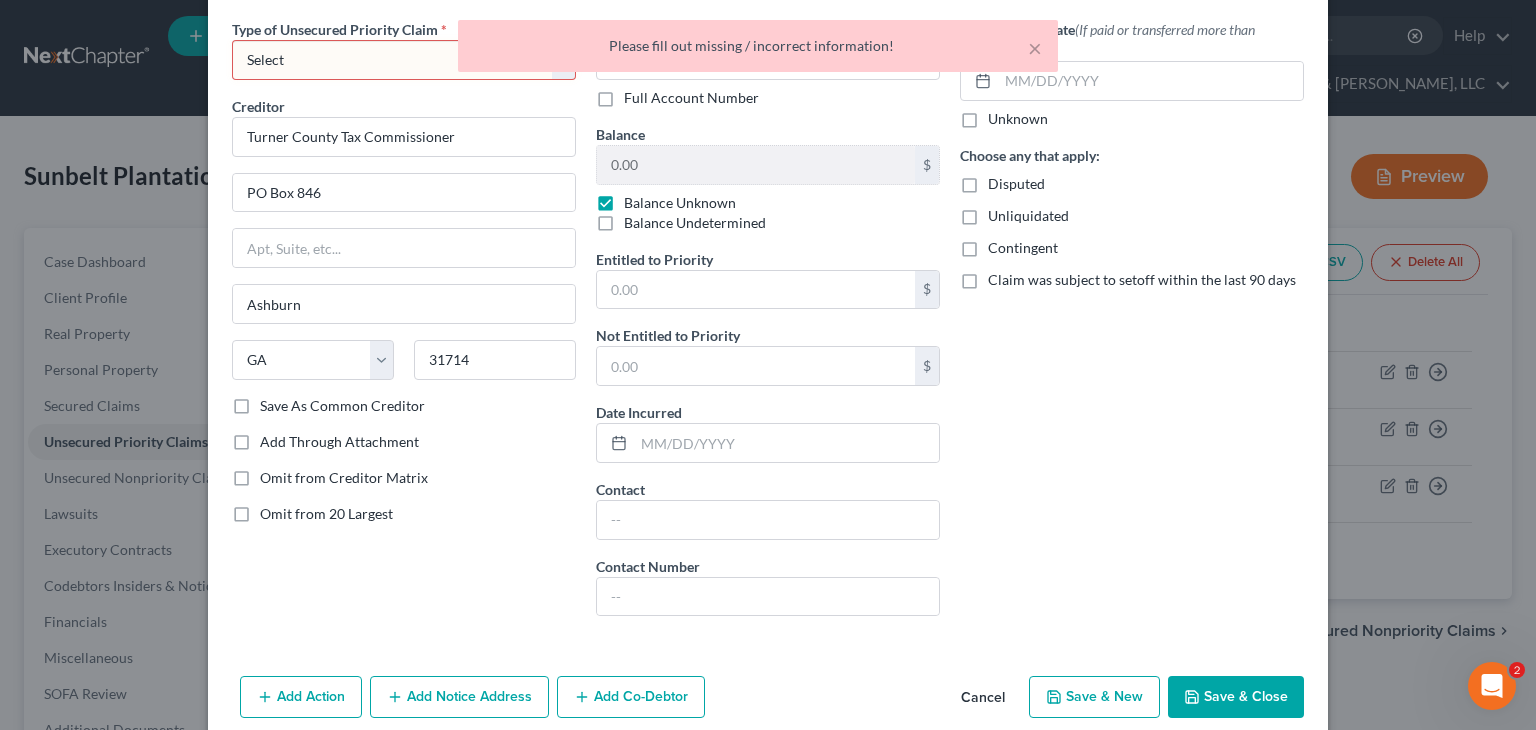scroll, scrollTop: 0, scrollLeft: 0, axis: both 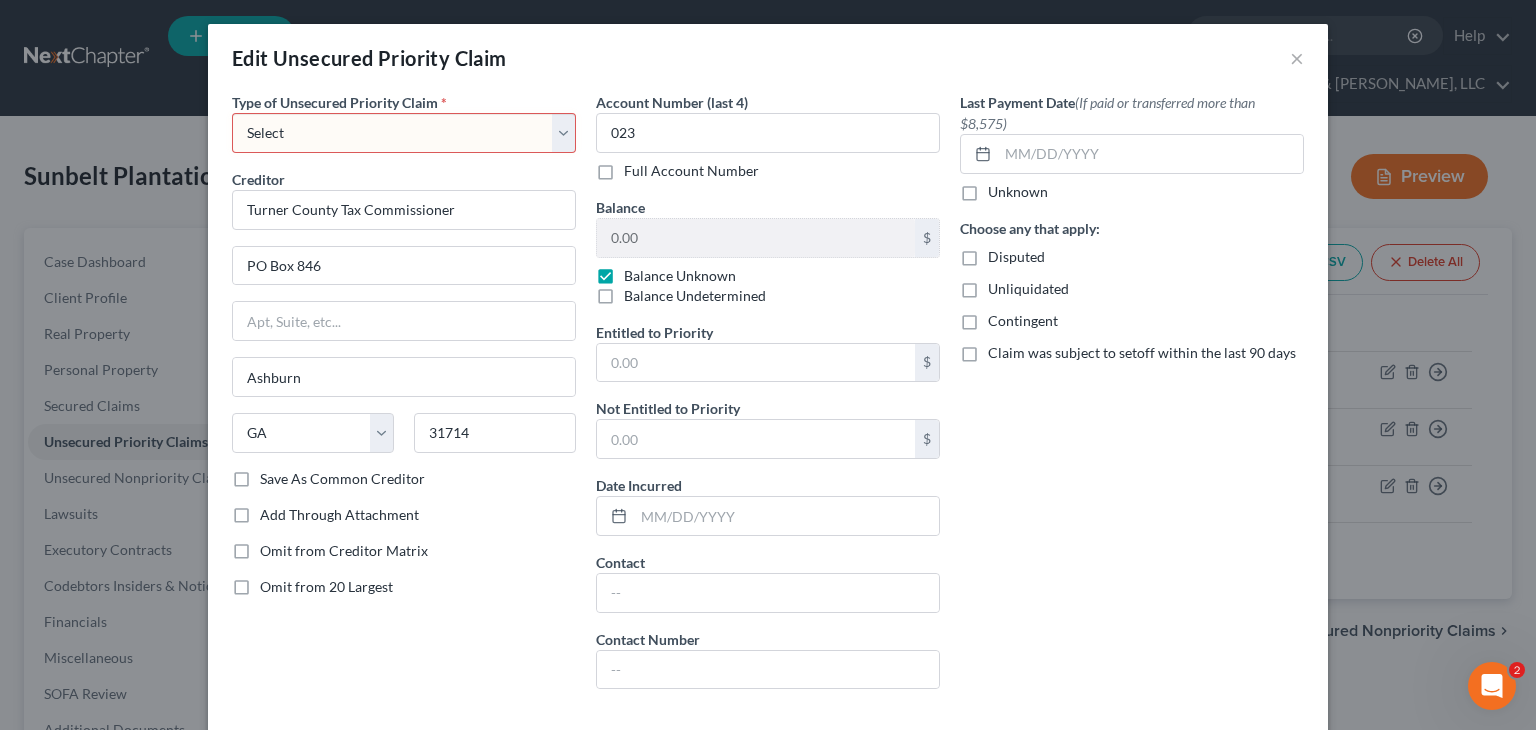 click on "Select Taxes & Other Government Units Domestic Support Obligations Extensions of credit in an involuntary case Wages, Salaries, Commissions Contributions to employee benefits Certain farmers and fisherman Deposits by individuals Commitments to maintain capitals Claims for death or injury while intoxicated Other" at bounding box center [404, 133] 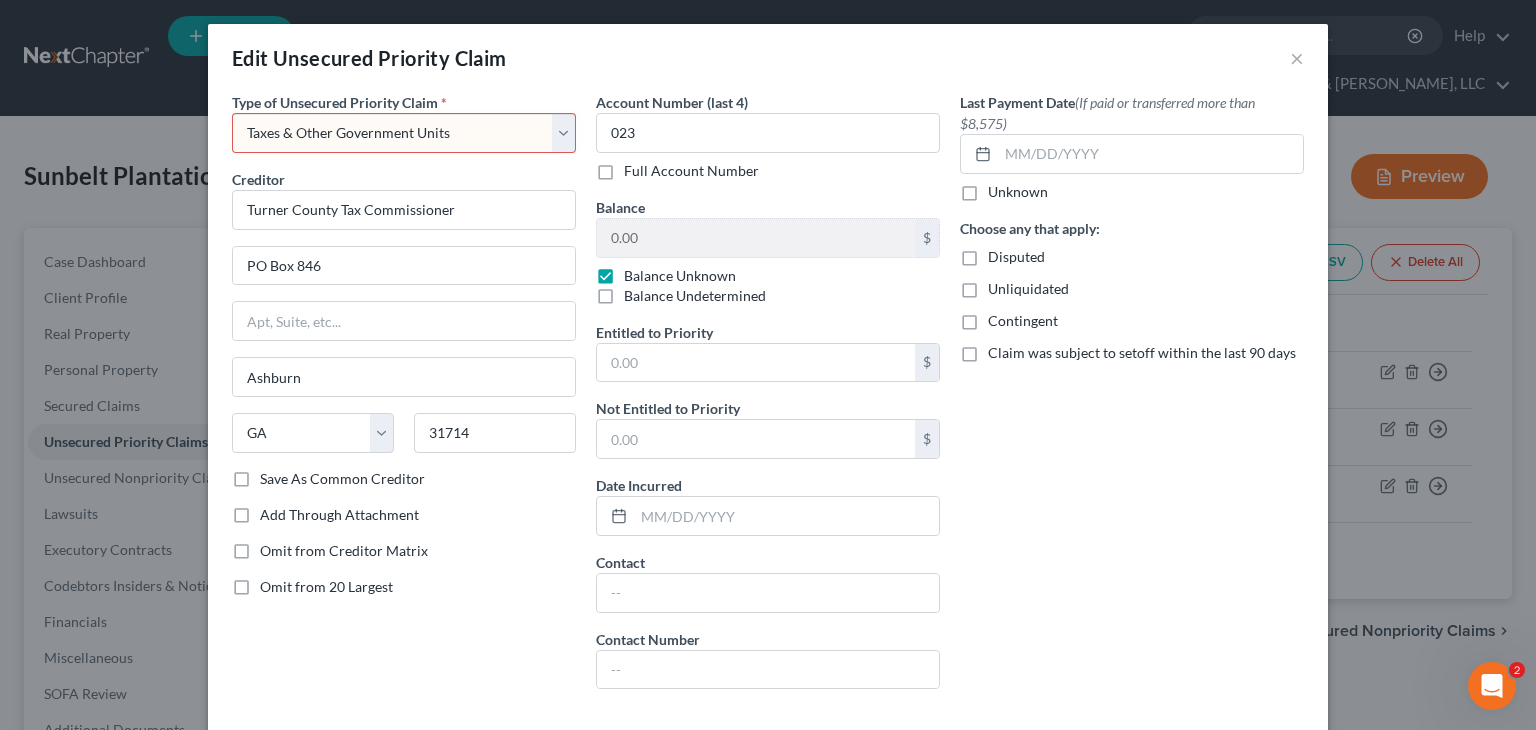 select on "10" 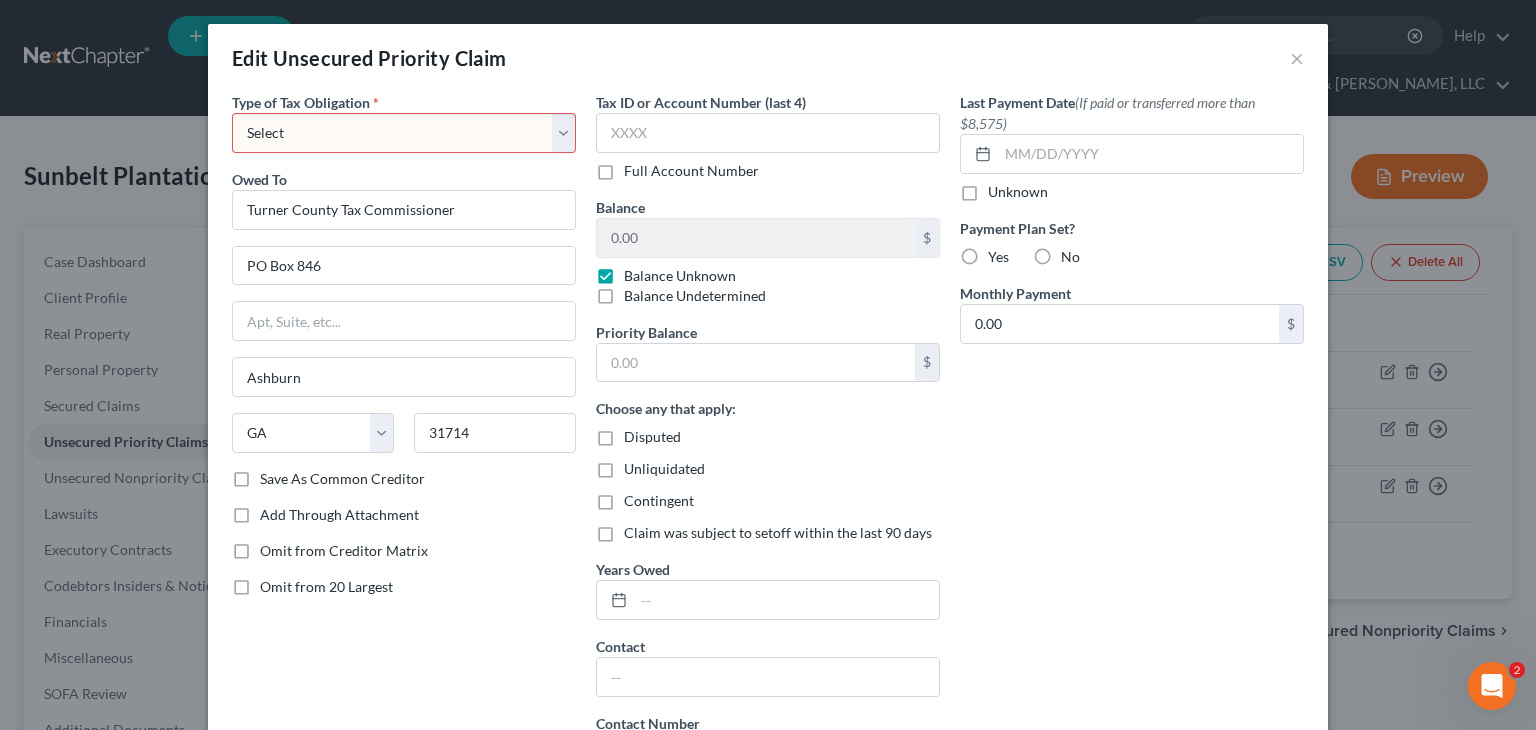 click on "Select Federal City State Franchise Tax Board Other" at bounding box center (404, 133) 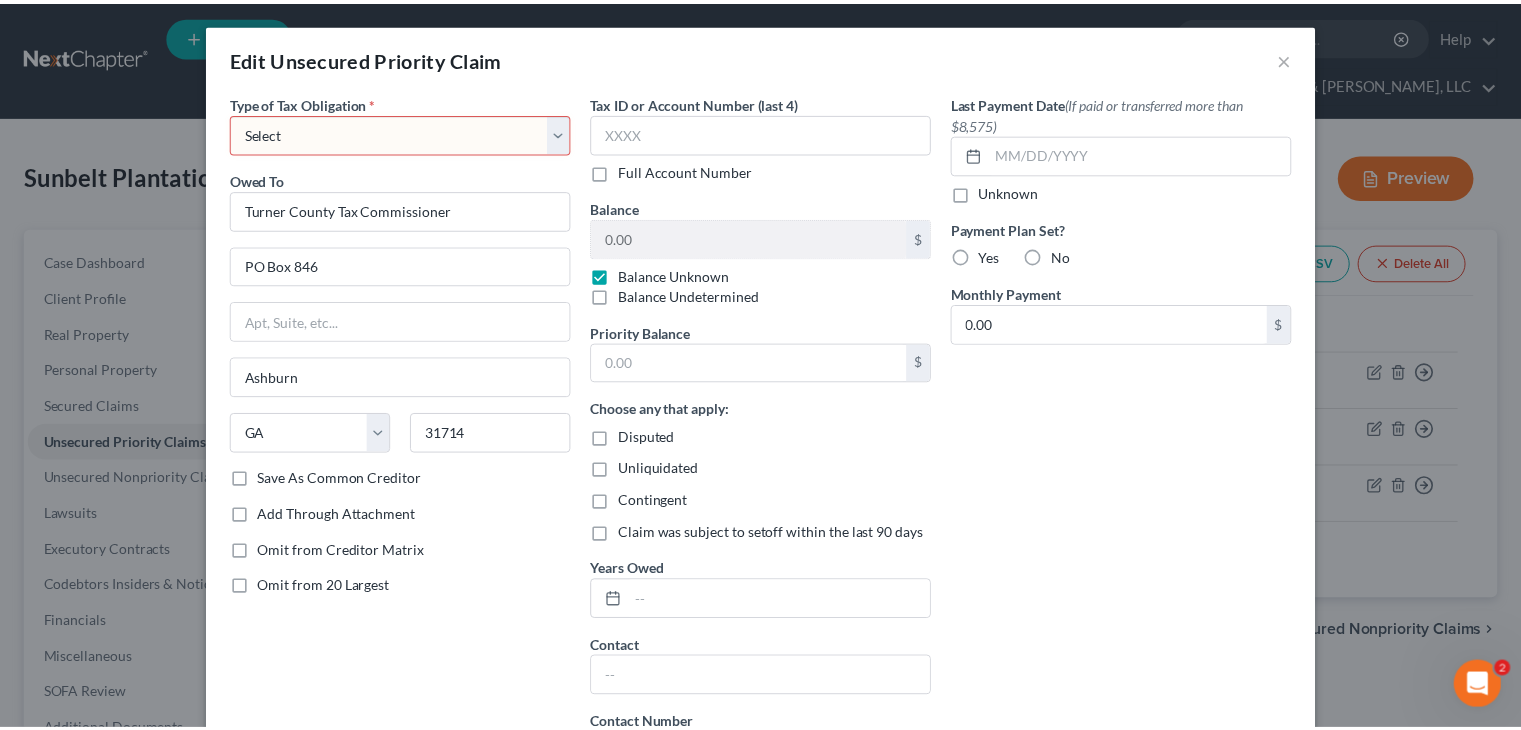 type 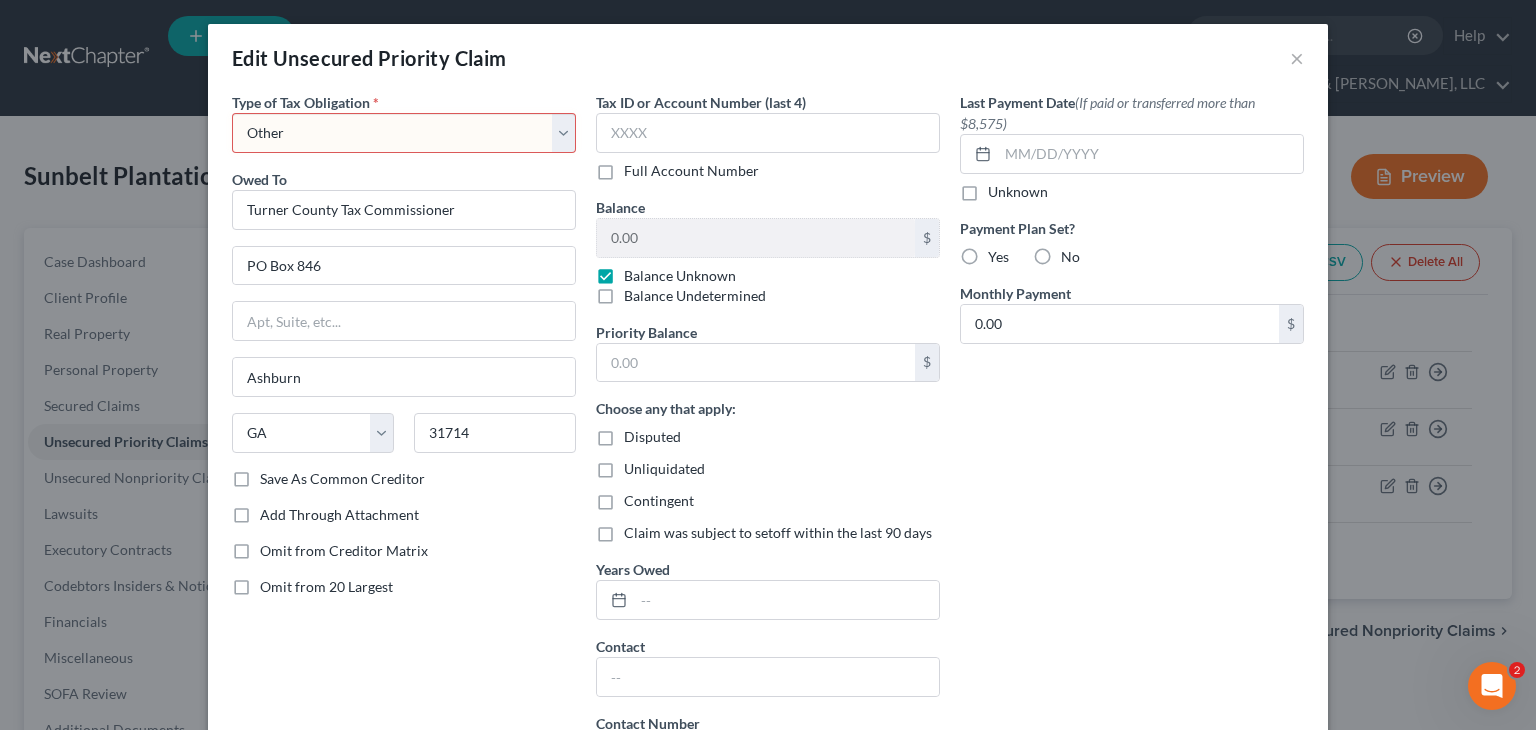 click on "Select Federal City State Franchise Tax Board Other" at bounding box center (404, 133) 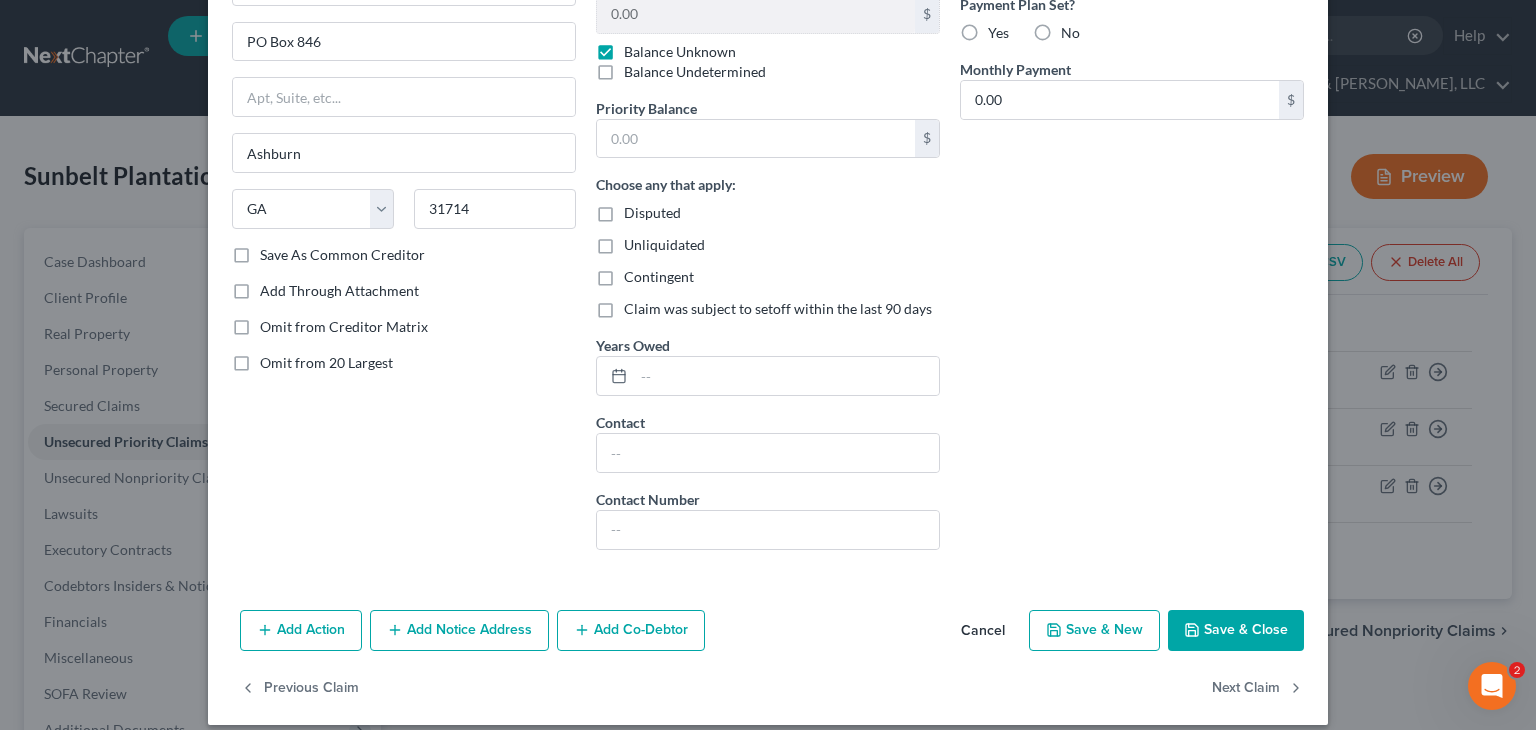 scroll, scrollTop: 240, scrollLeft: 0, axis: vertical 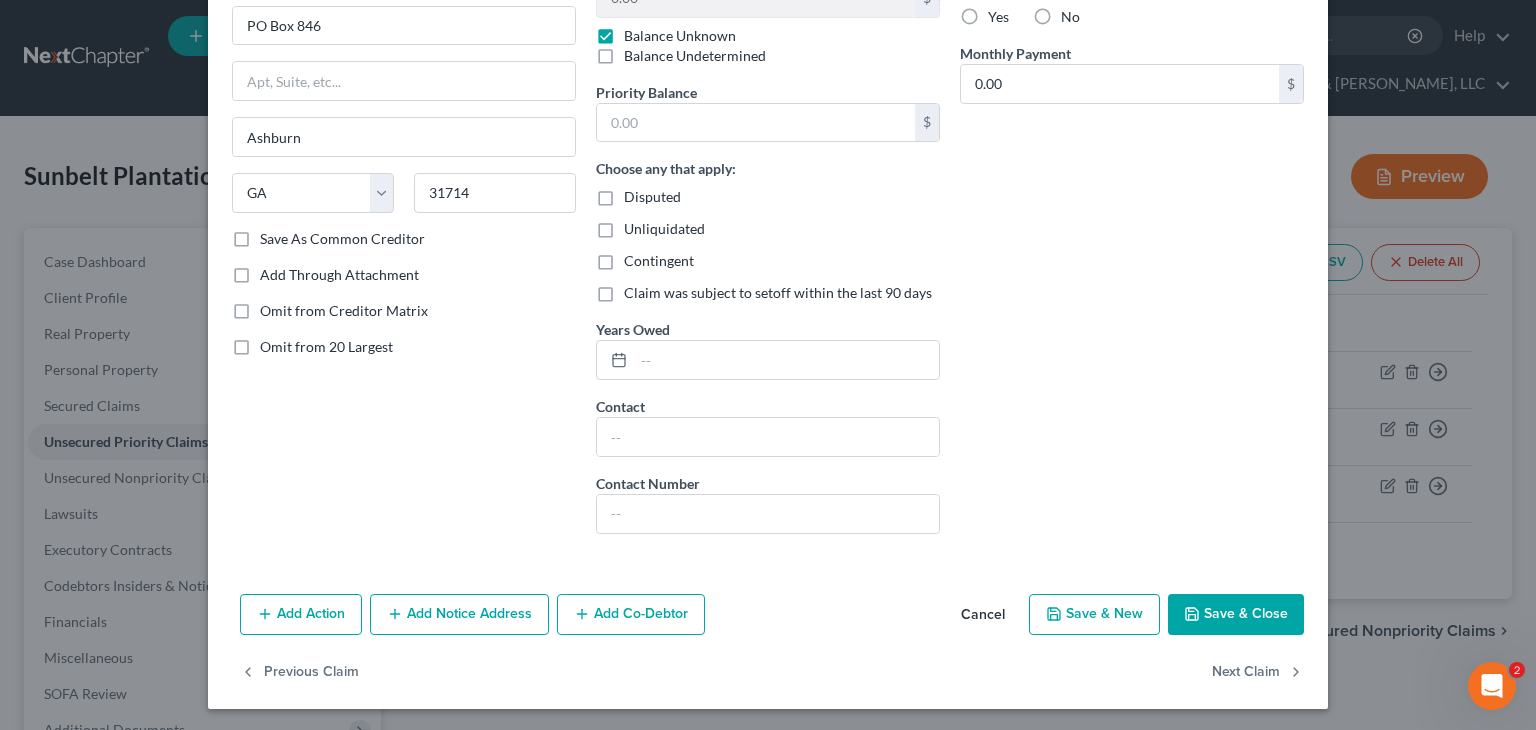 click on "Save & Close" at bounding box center [1236, 615] 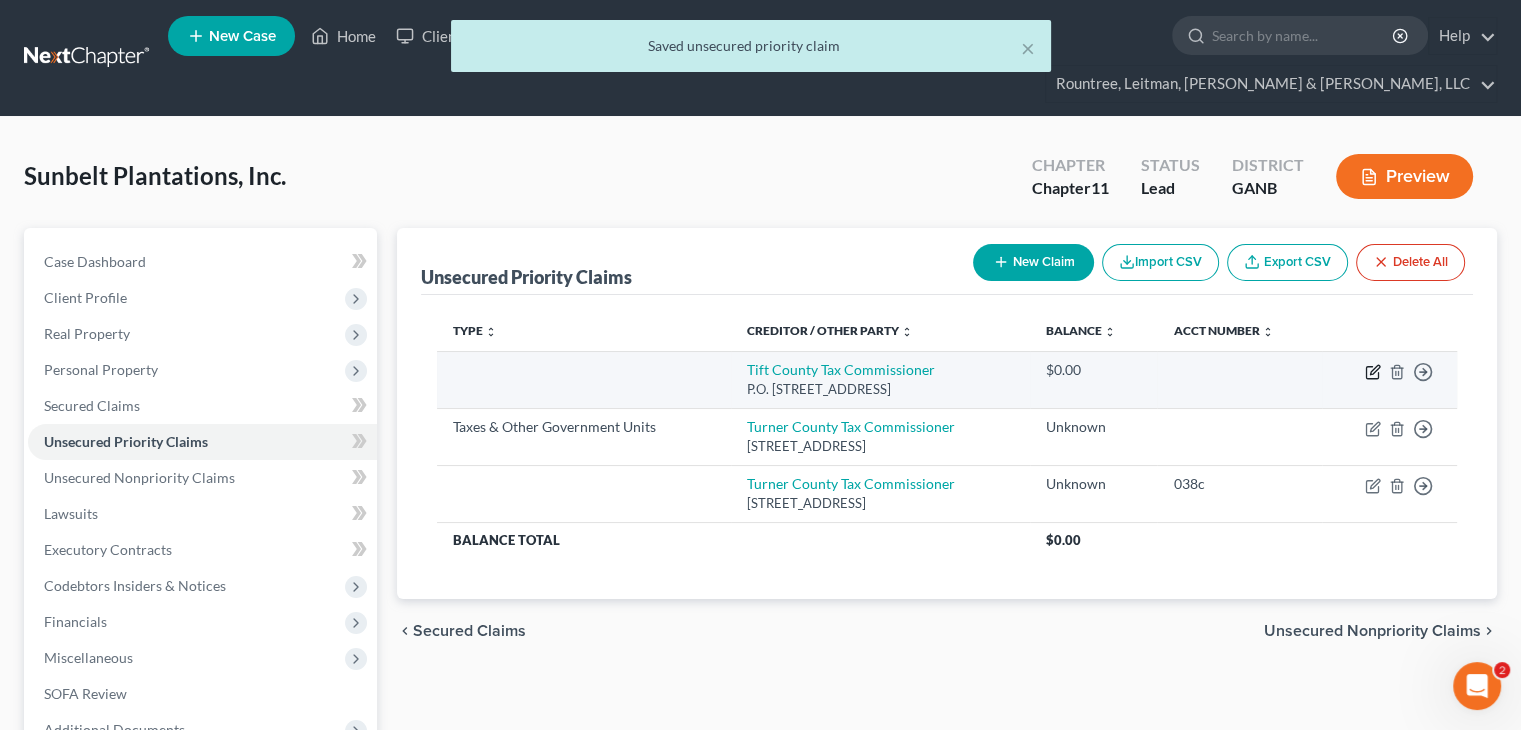 click 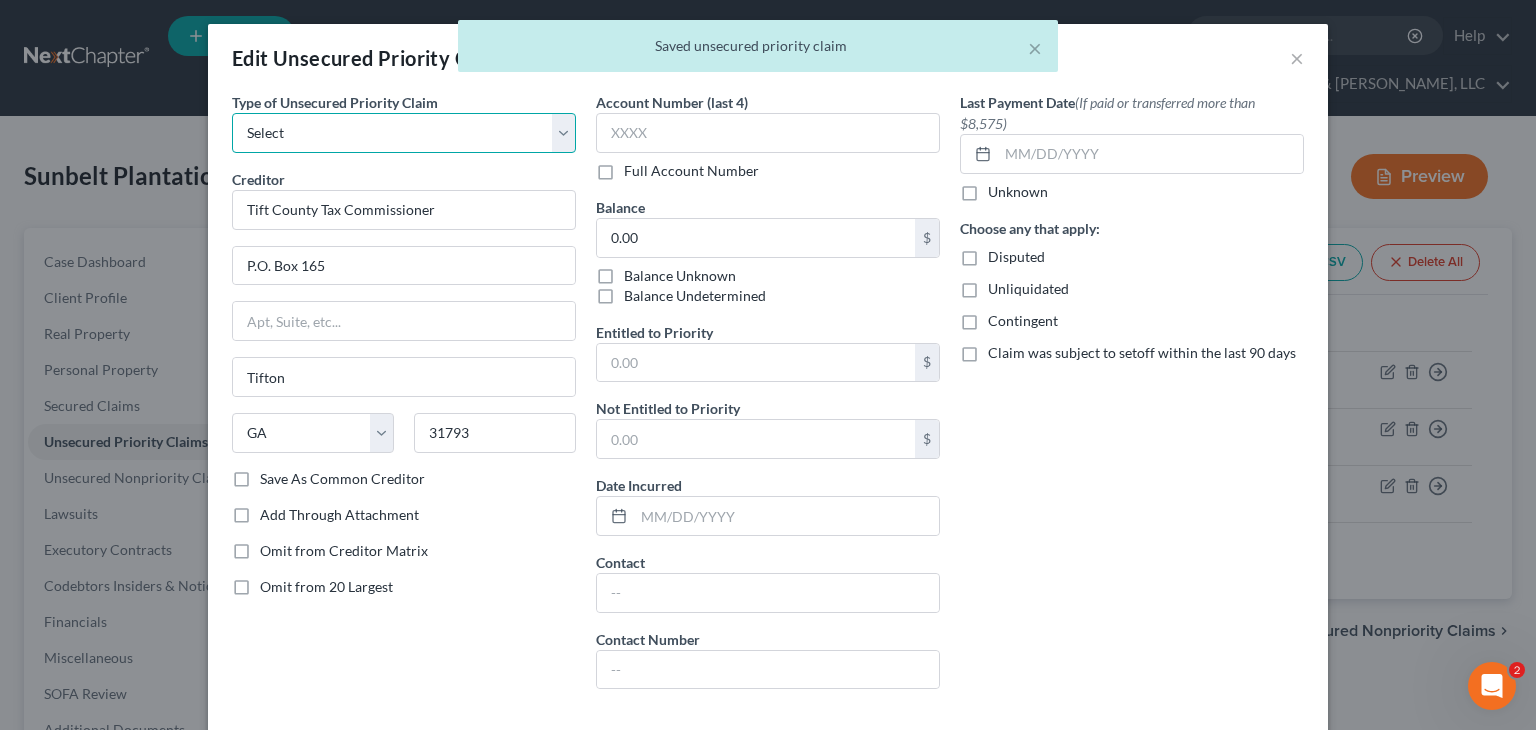 click on "Select Taxes & Other Government Units Domestic Support Obligations Extensions of credit in an involuntary case Wages, Salaries, Commissions Contributions to employee benefits Certain farmers and fisherman Deposits by individuals Commitments to maintain capitals Claims for death or injury while intoxicated Other" at bounding box center (404, 133) 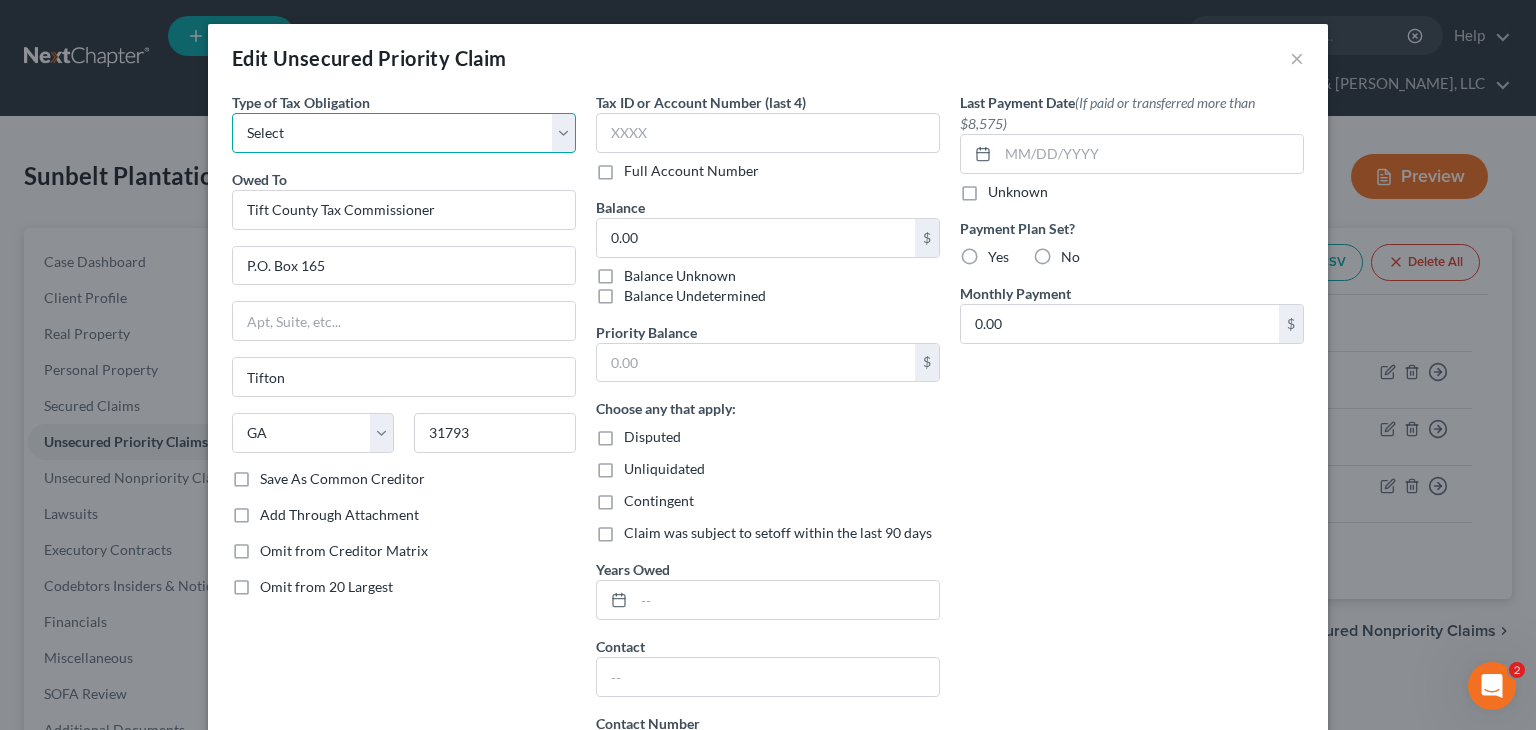 drag, startPoint x: 554, startPoint y: 138, endPoint x: 497, endPoint y: 149, distance: 58.0517 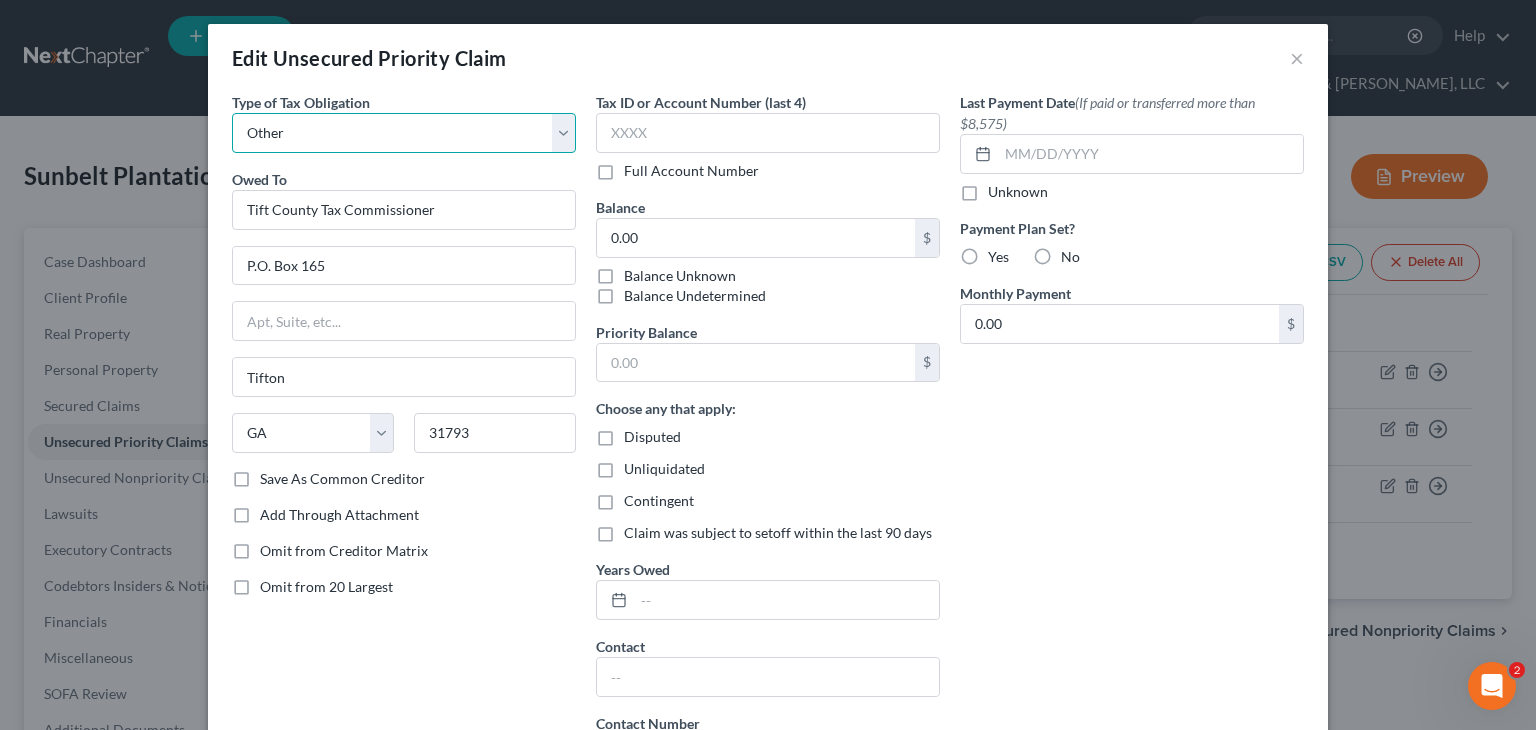 click on "Select Federal City State Franchise Tax Board Other" at bounding box center [404, 133] 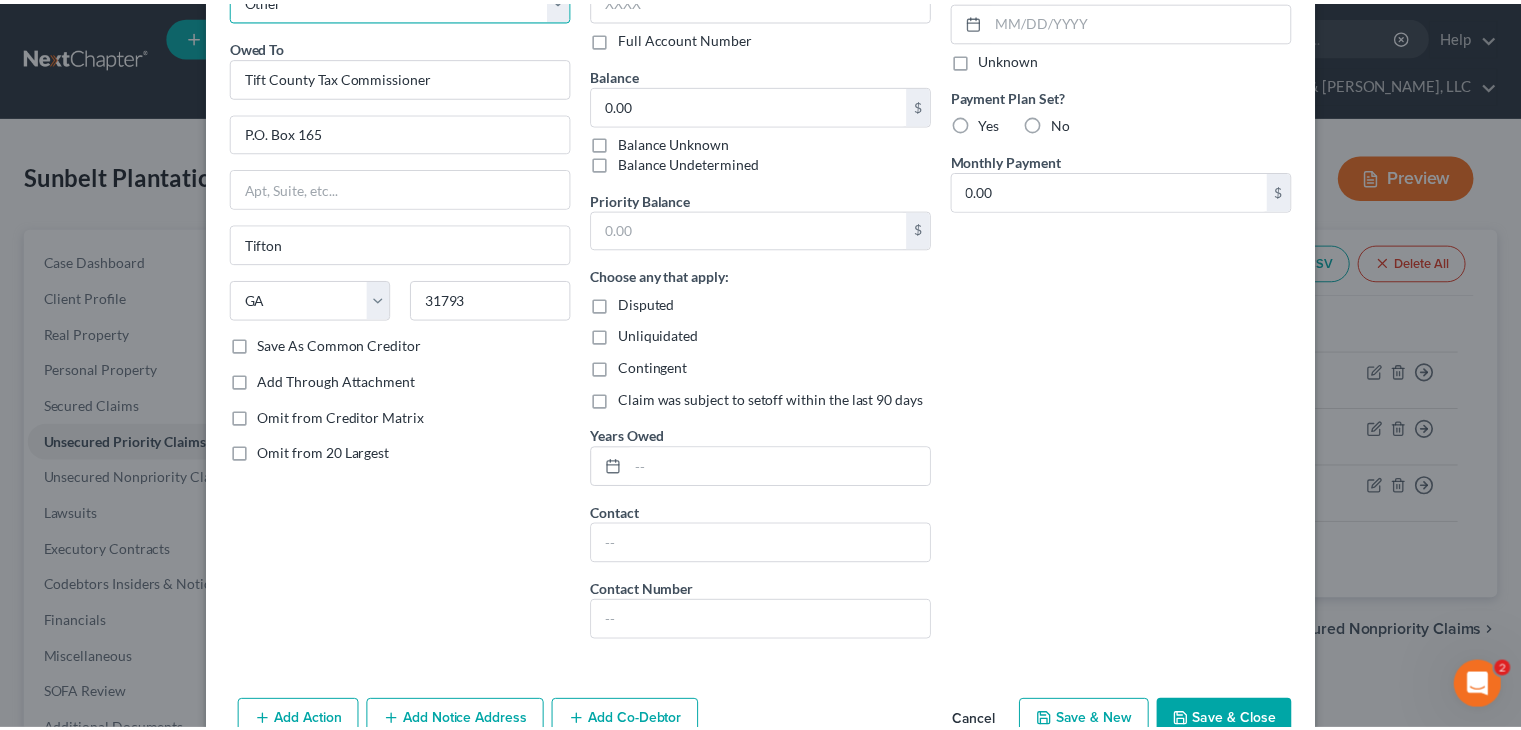 scroll, scrollTop: 240, scrollLeft: 0, axis: vertical 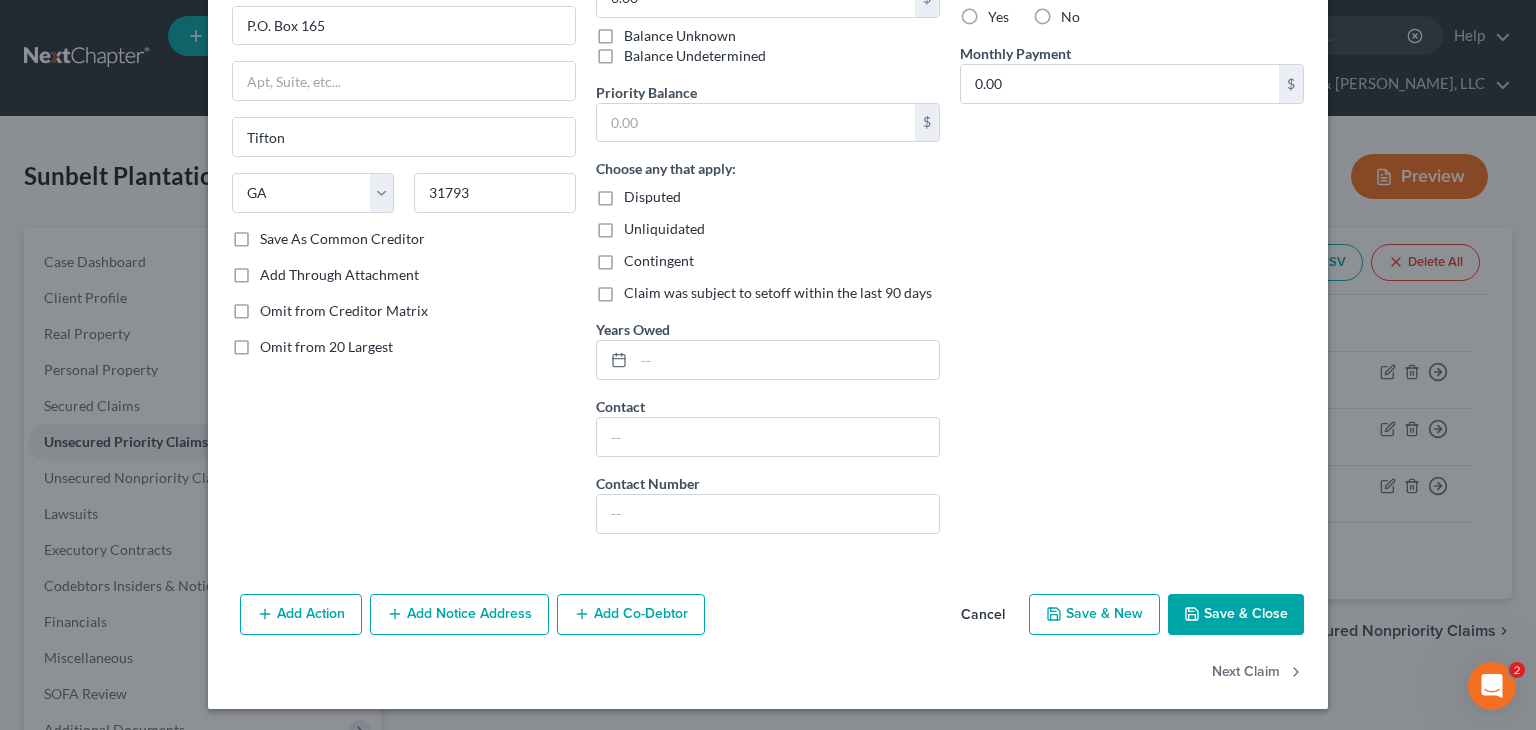 click 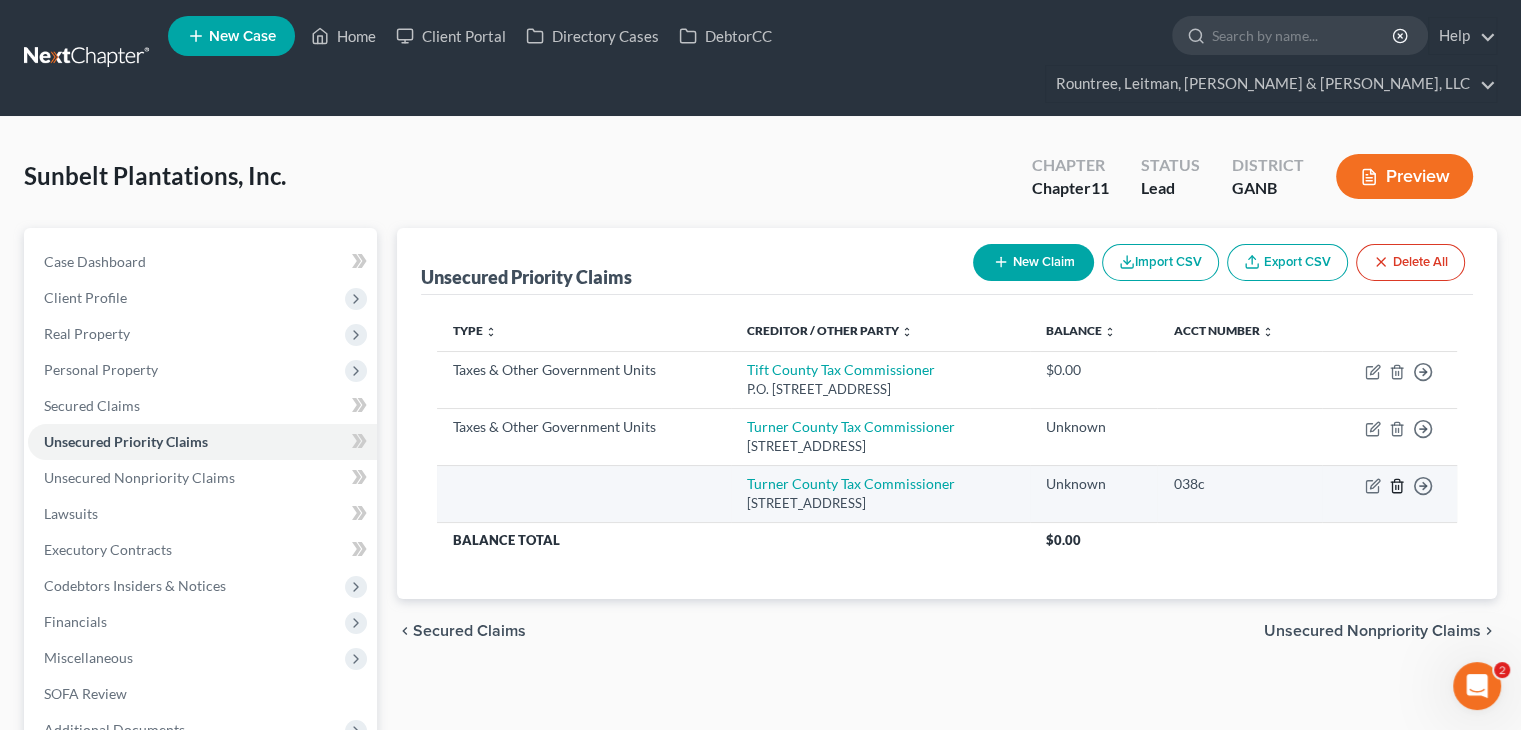 click 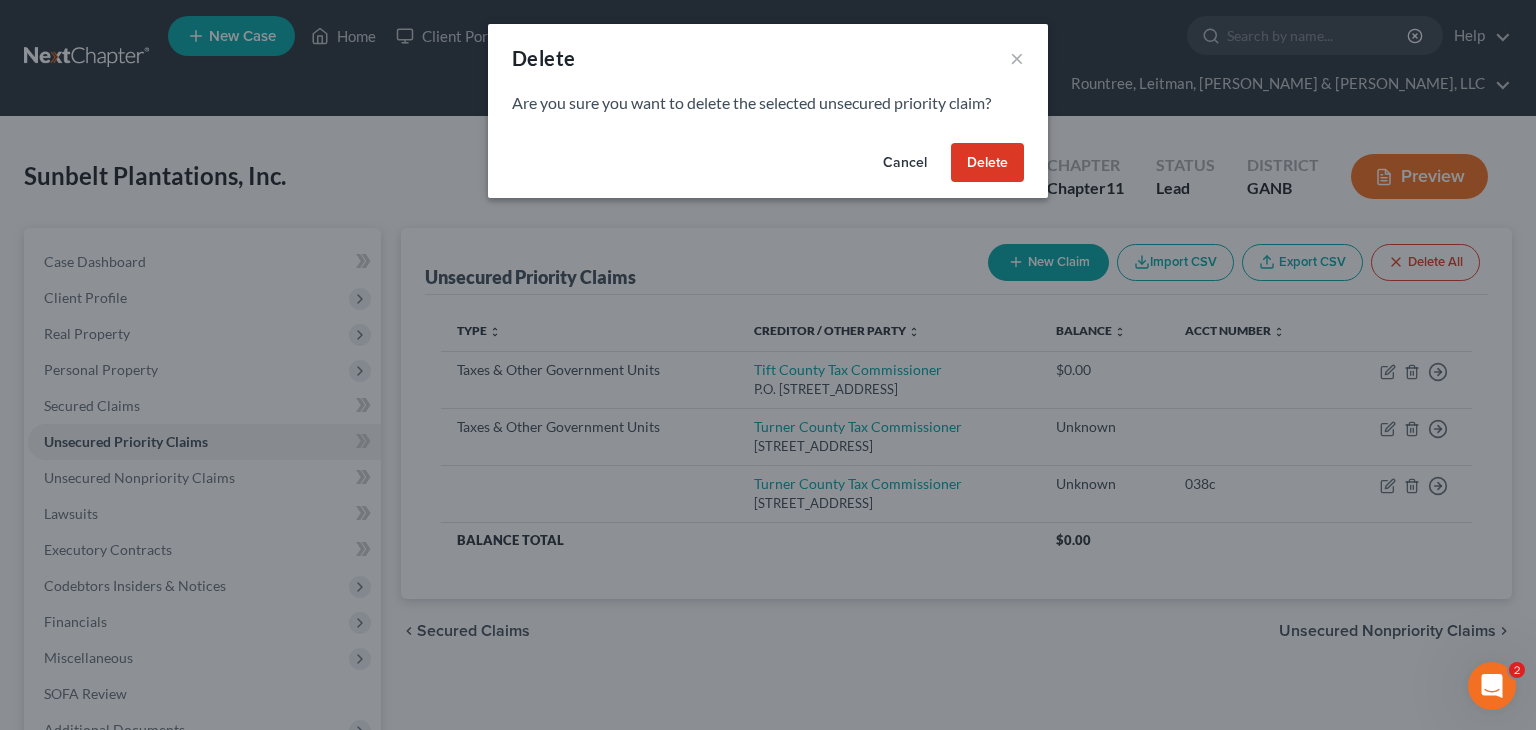 click on "Delete" at bounding box center (987, 163) 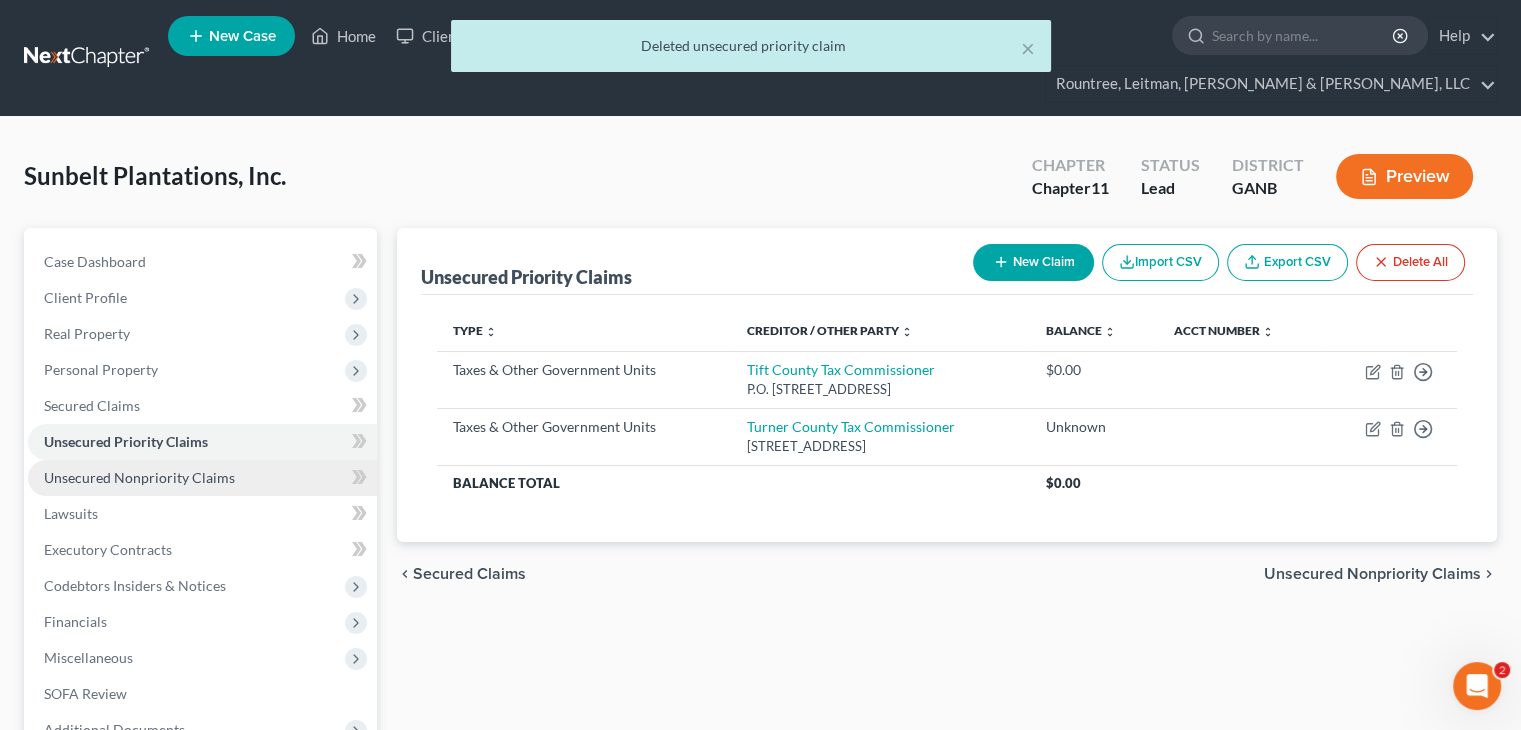 click on "Unsecured Nonpriority Claims" at bounding box center (139, 477) 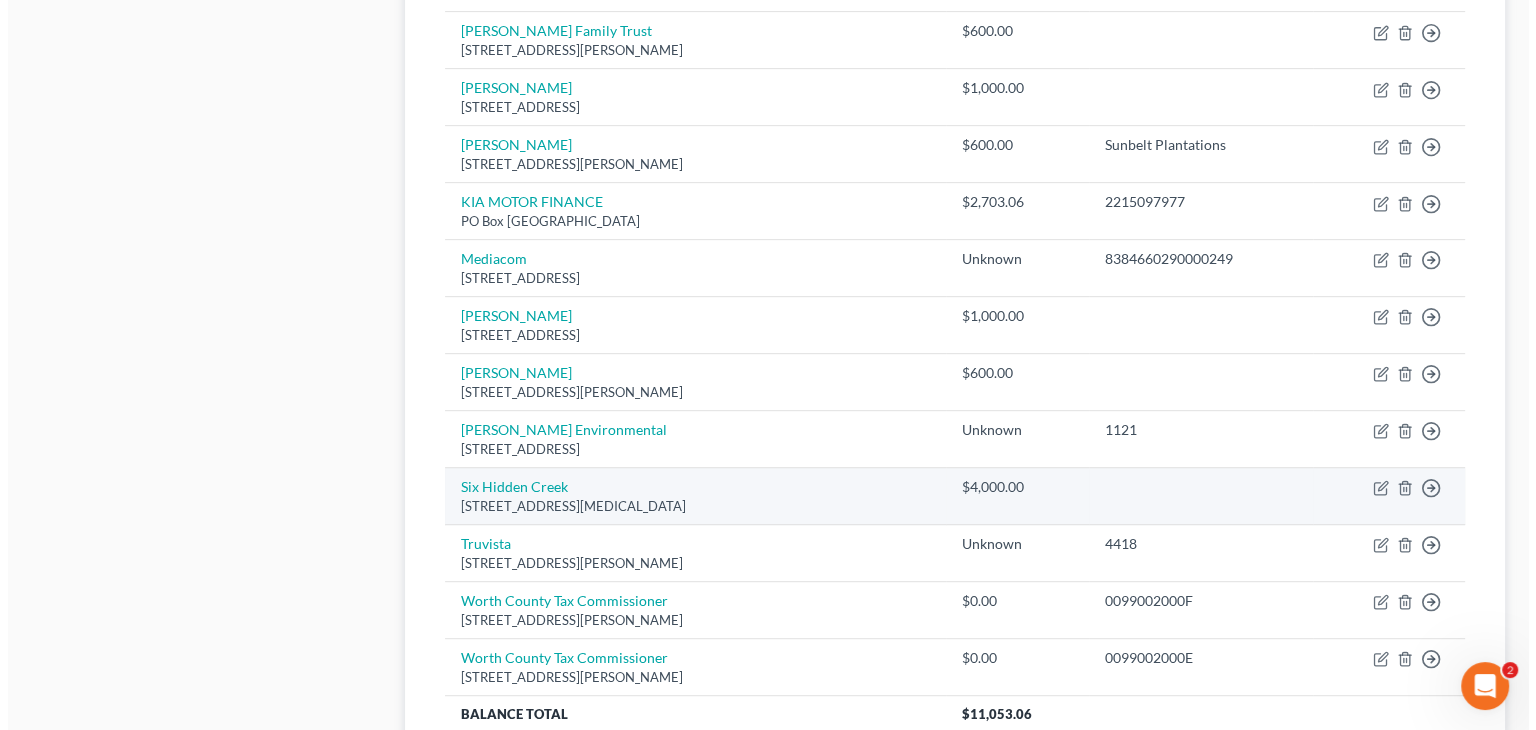scroll, scrollTop: 1050, scrollLeft: 0, axis: vertical 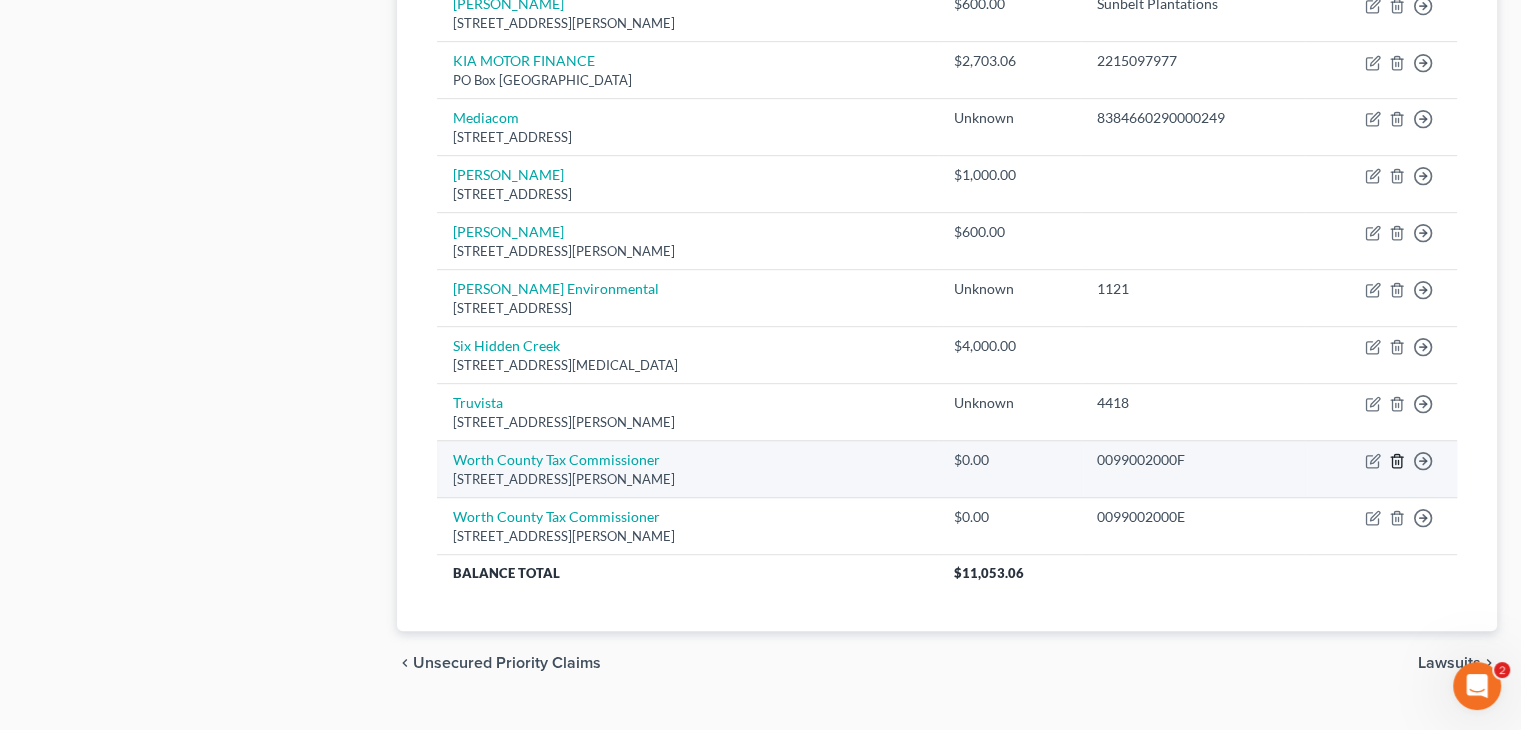 click 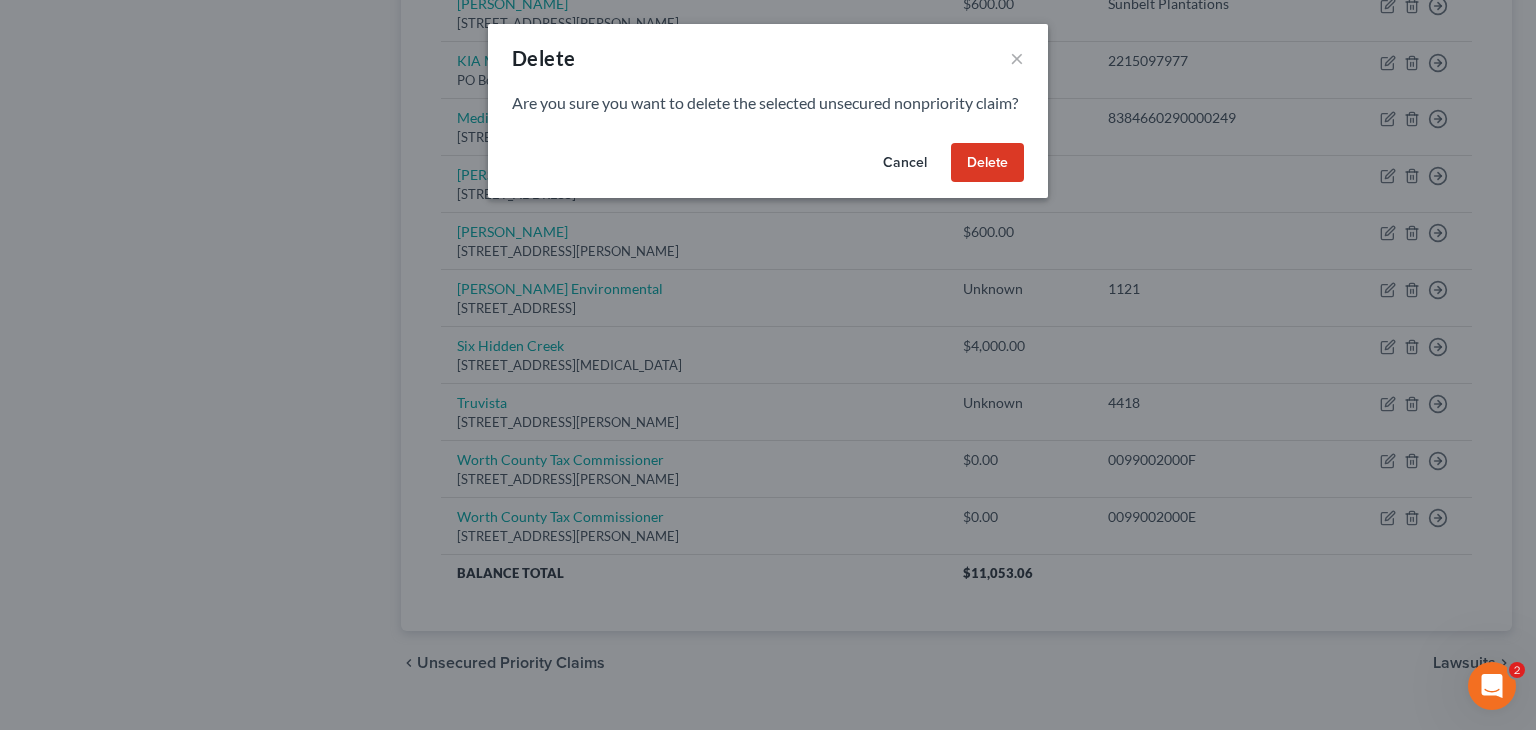 click on "Delete" at bounding box center [987, 163] 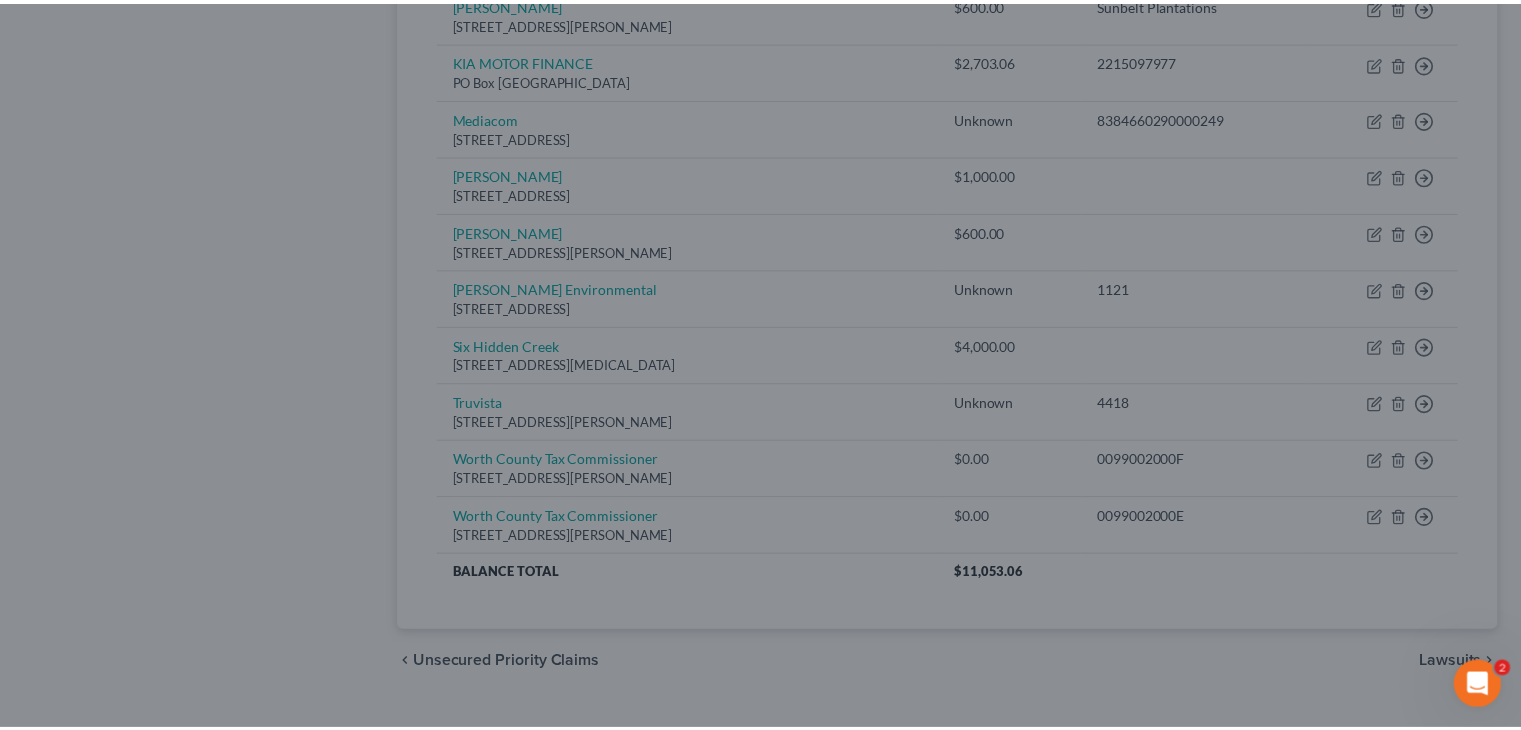 scroll, scrollTop: 993, scrollLeft: 0, axis: vertical 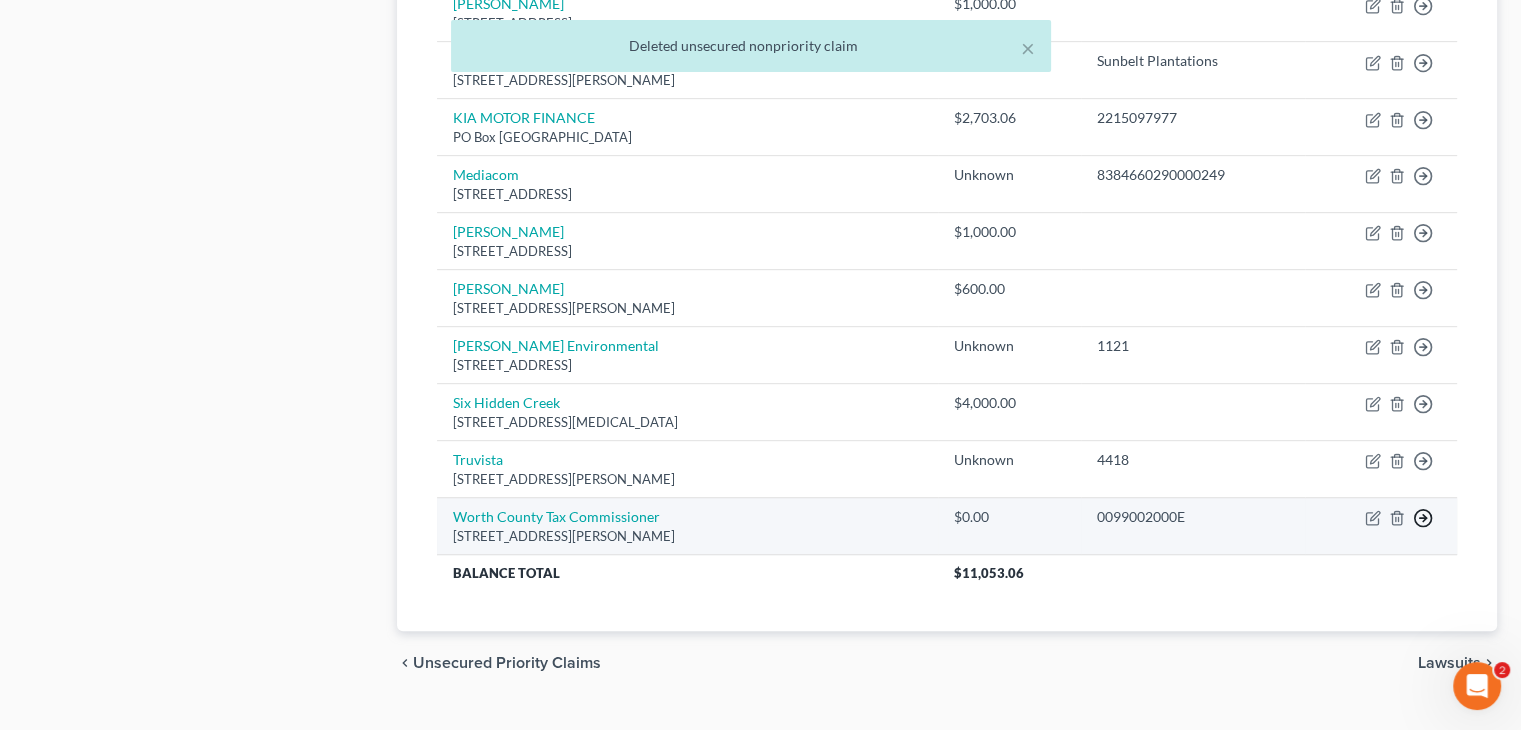click 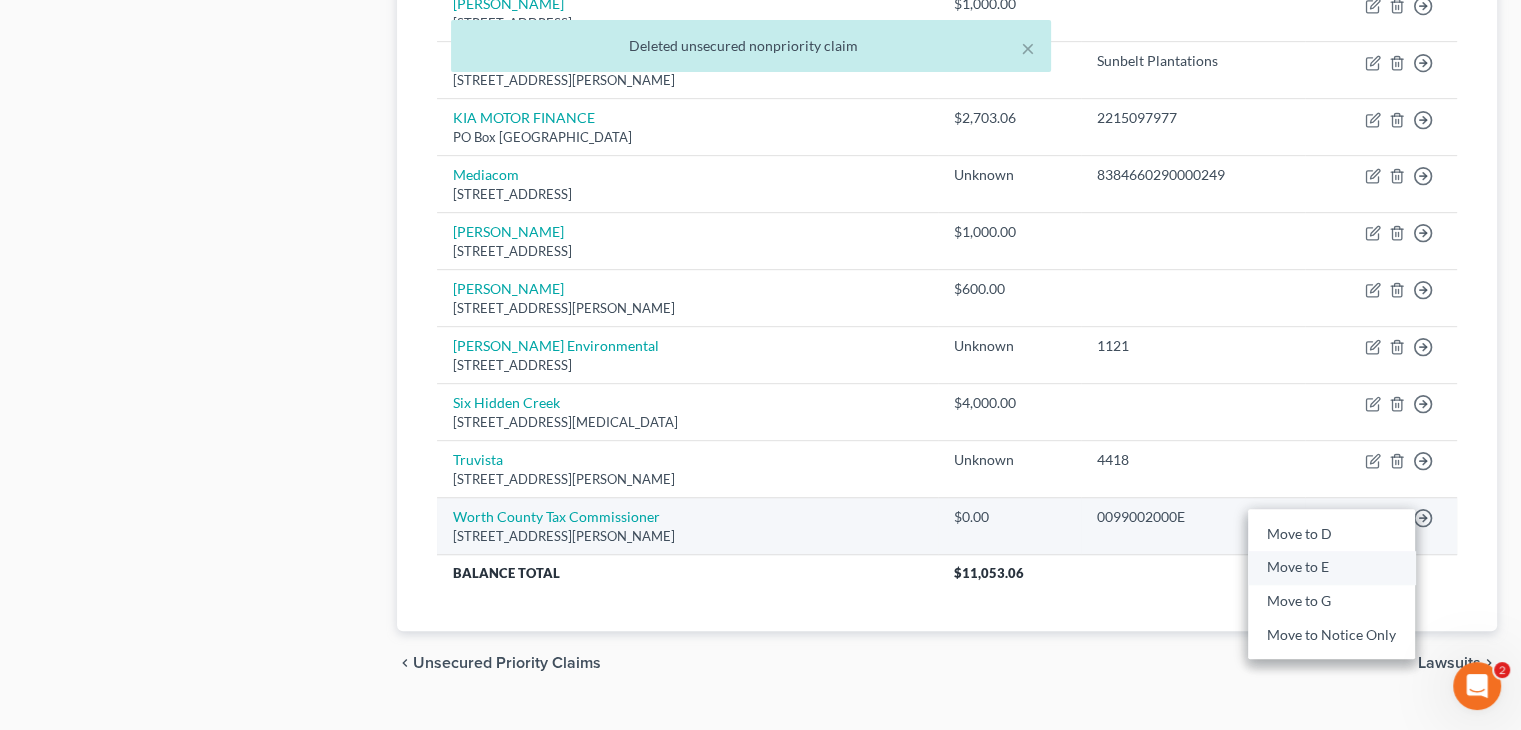 click on "Move to E" at bounding box center [1331, 567] 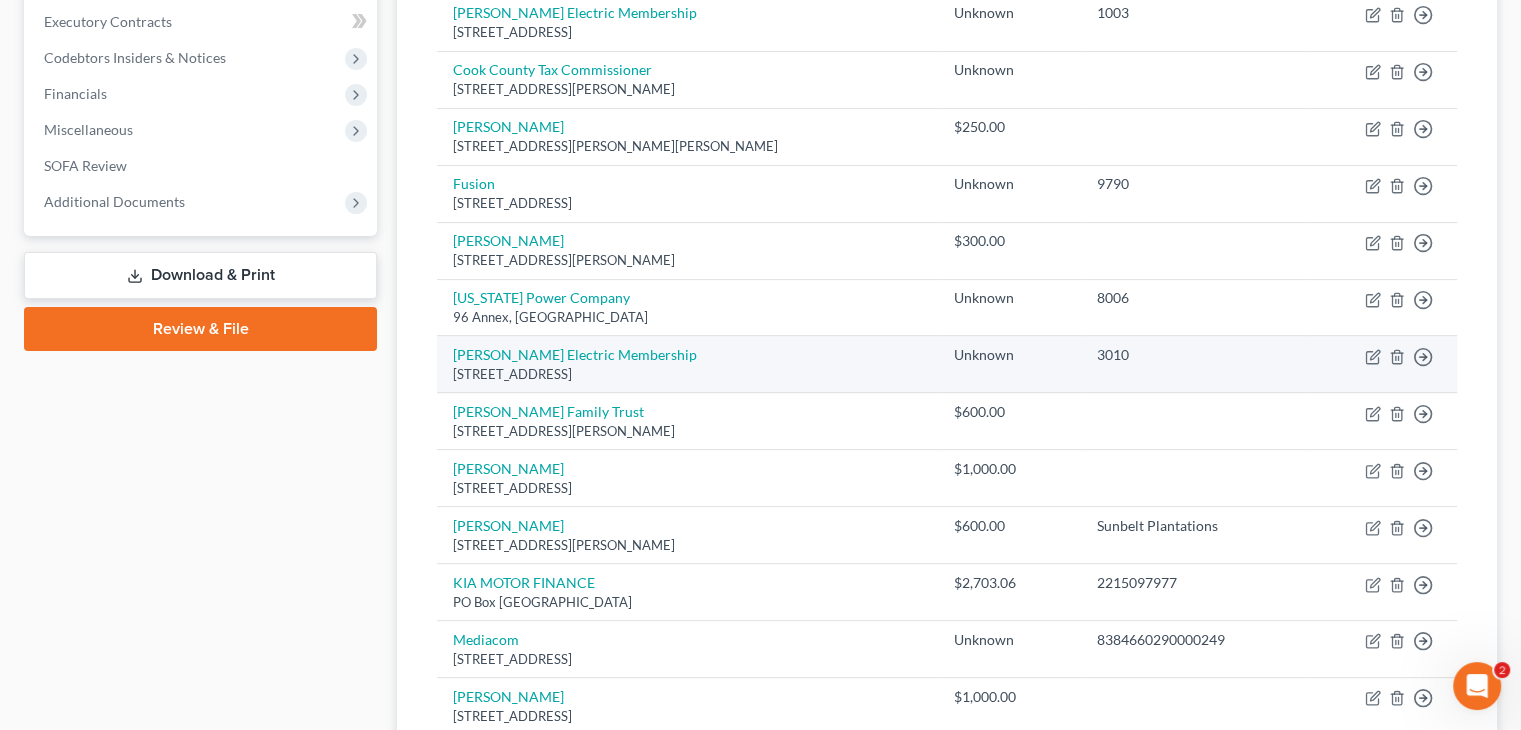 scroll, scrollTop: 736, scrollLeft: 0, axis: vertical 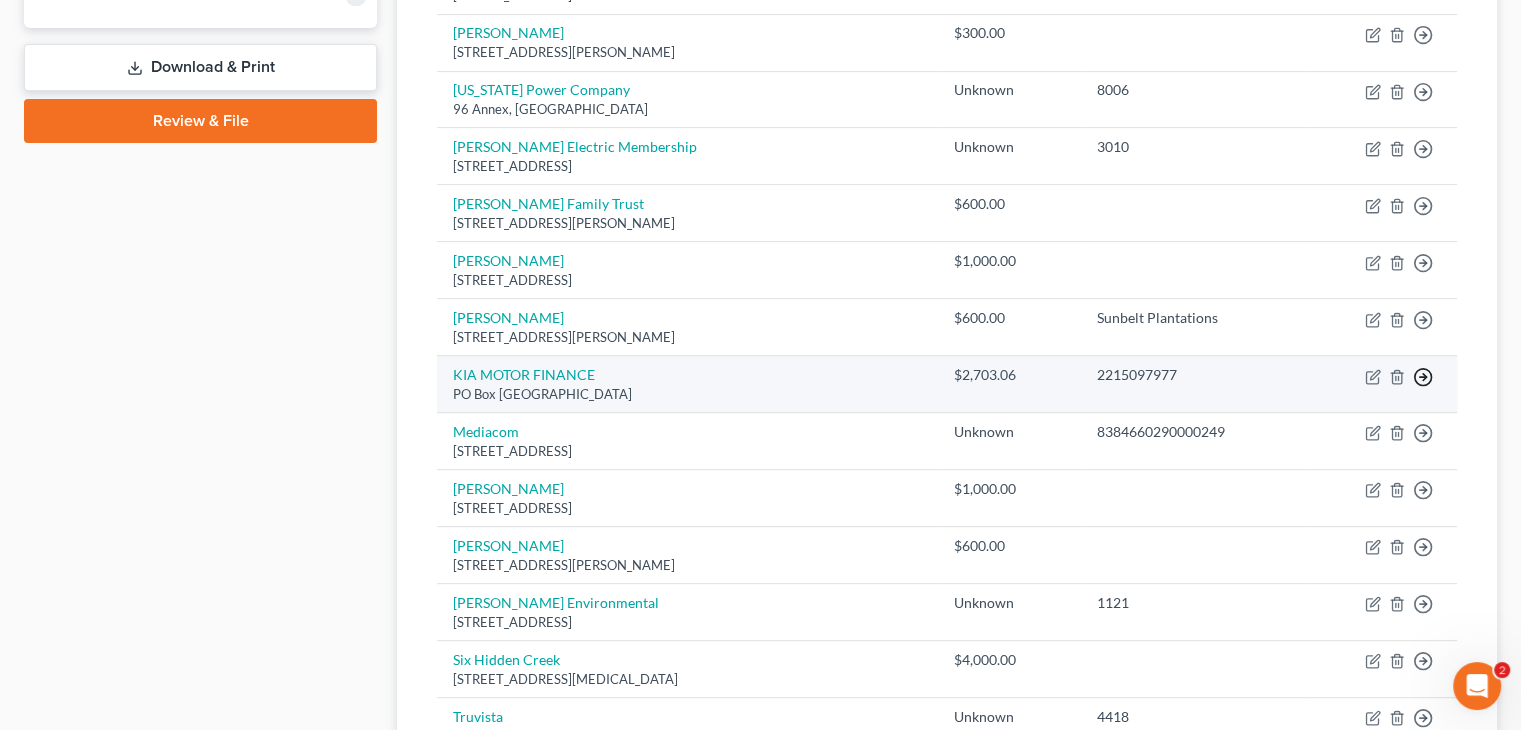 click 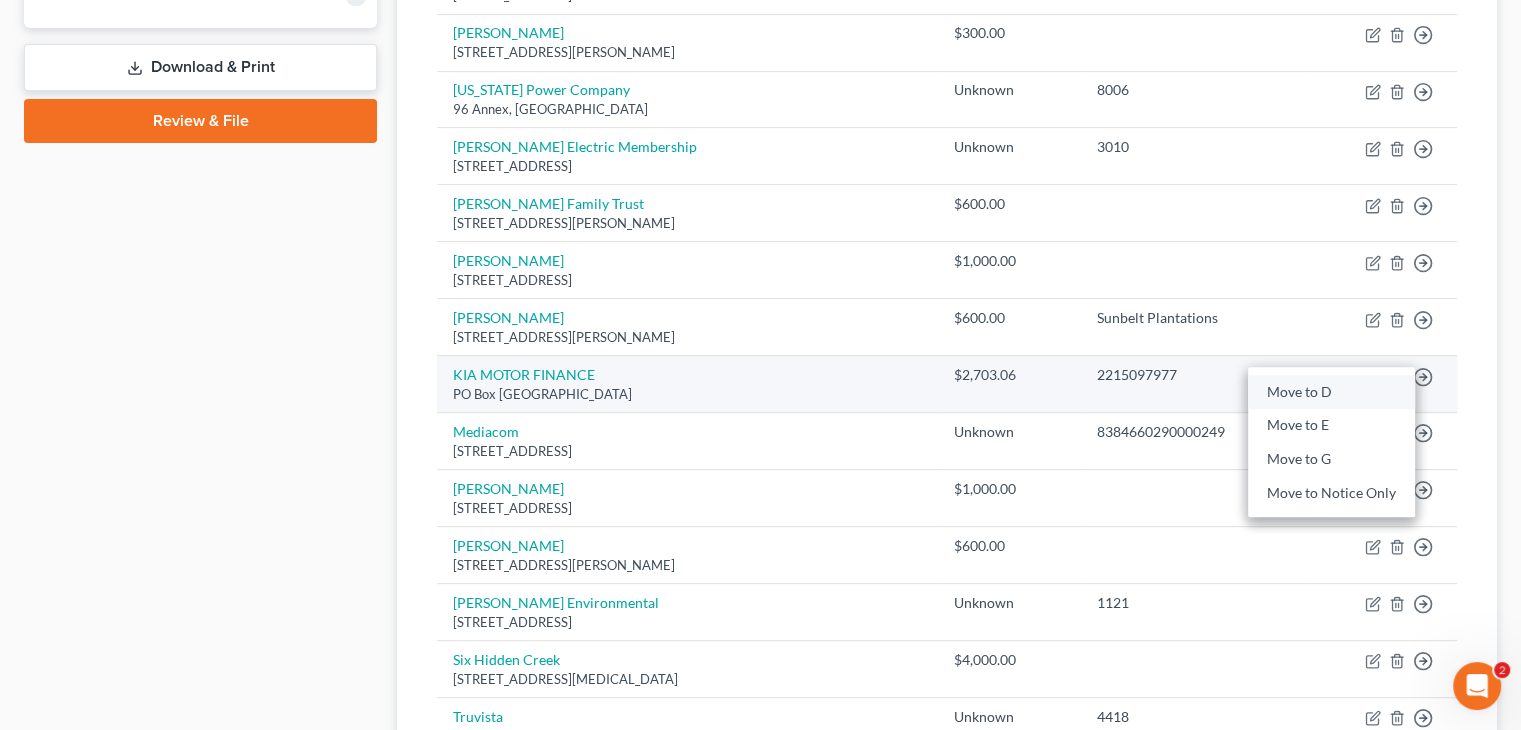 click on "Move to D" at bounding box center (1331, 392) 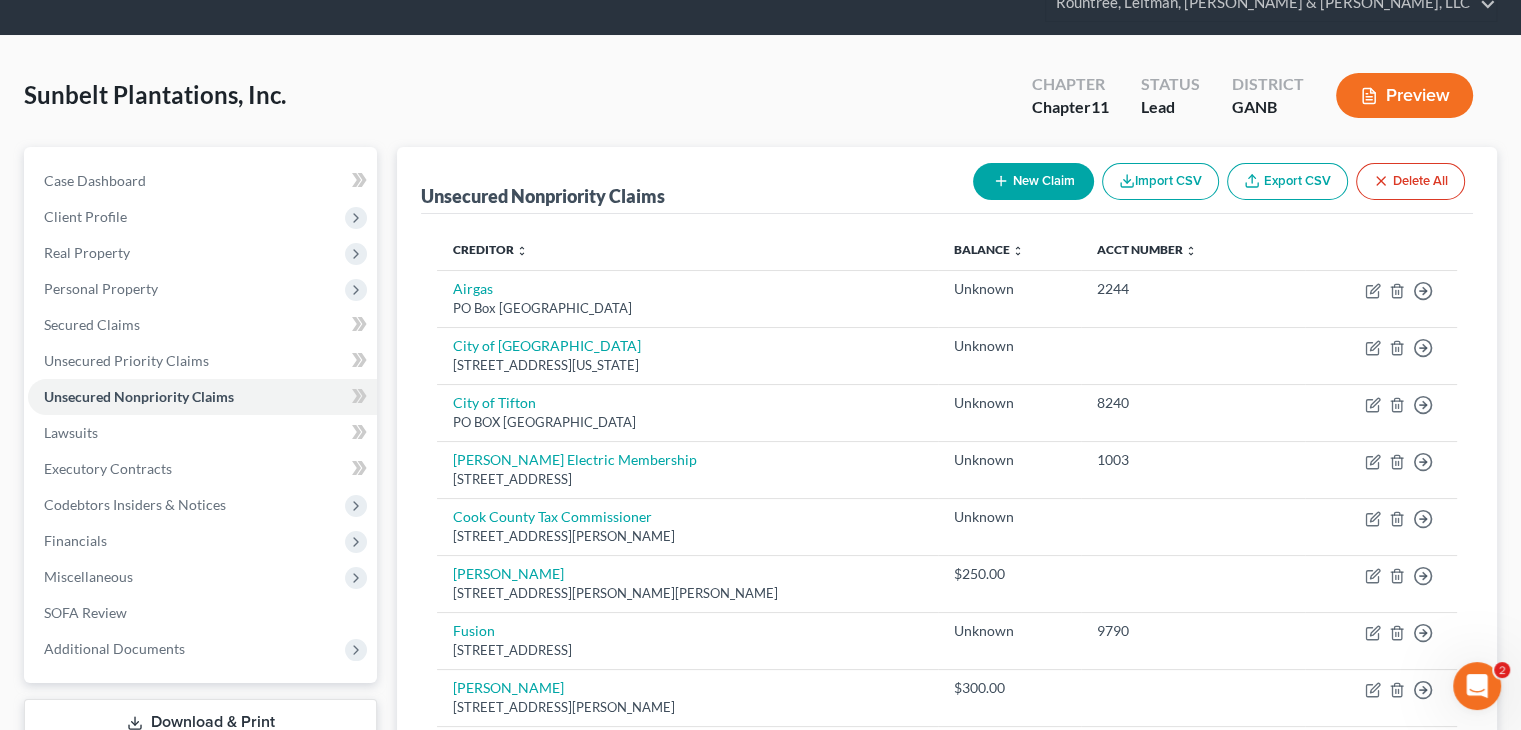 scroll, scrollTop: 0, scrollLeft: 0, axis: both 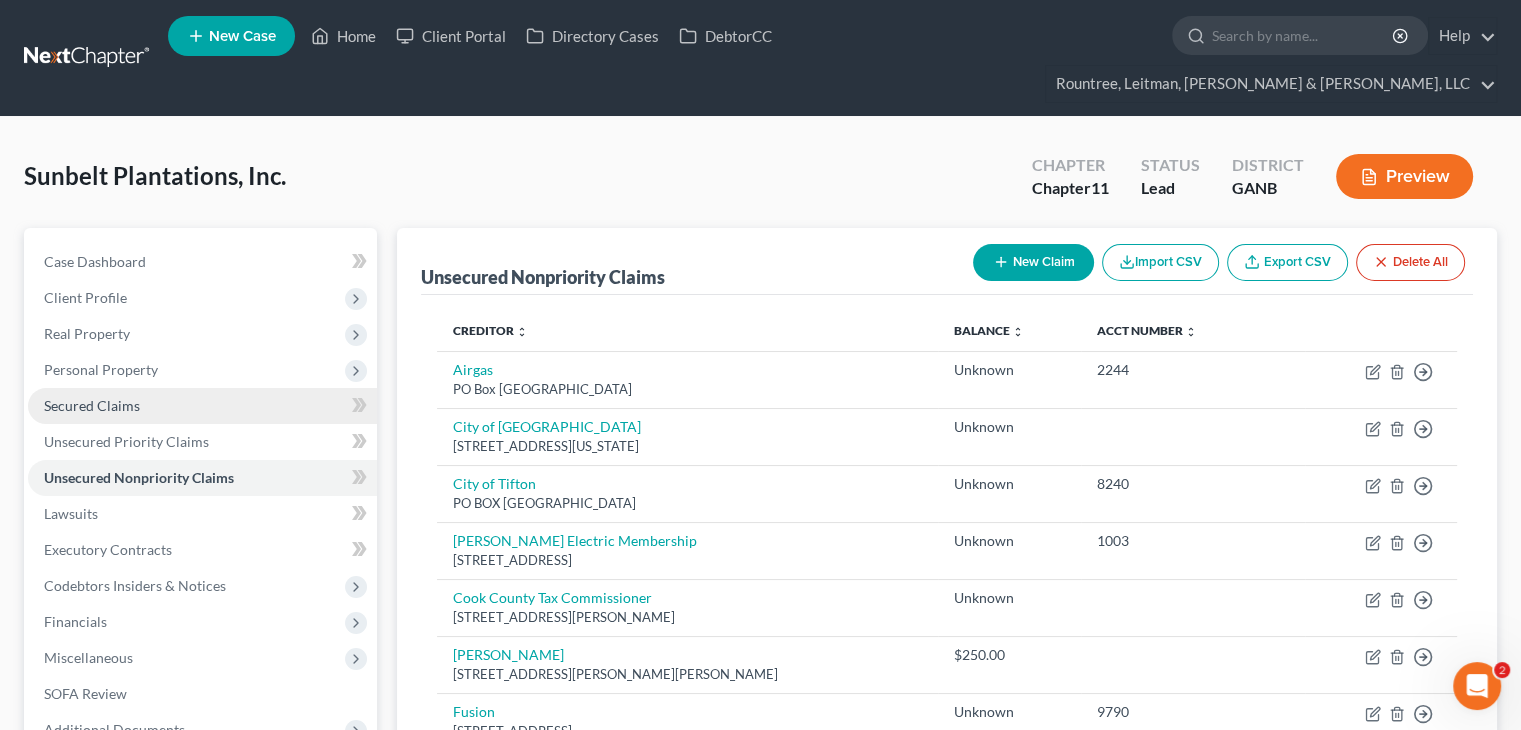 click on "Secured Claims" at bounding box center [92, 405] 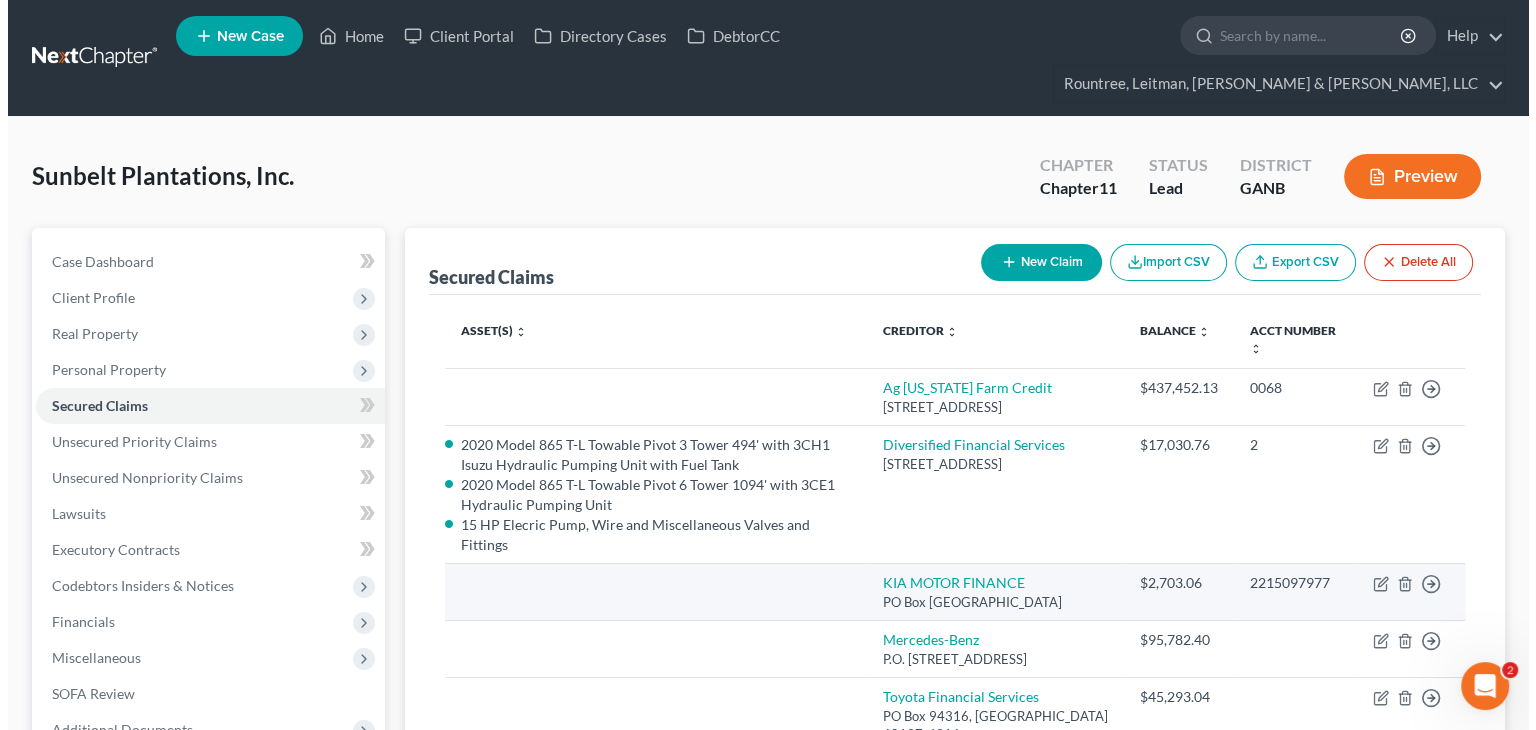 scroll, scrollTop: 200, scrollLeft: 0, axis: vertical 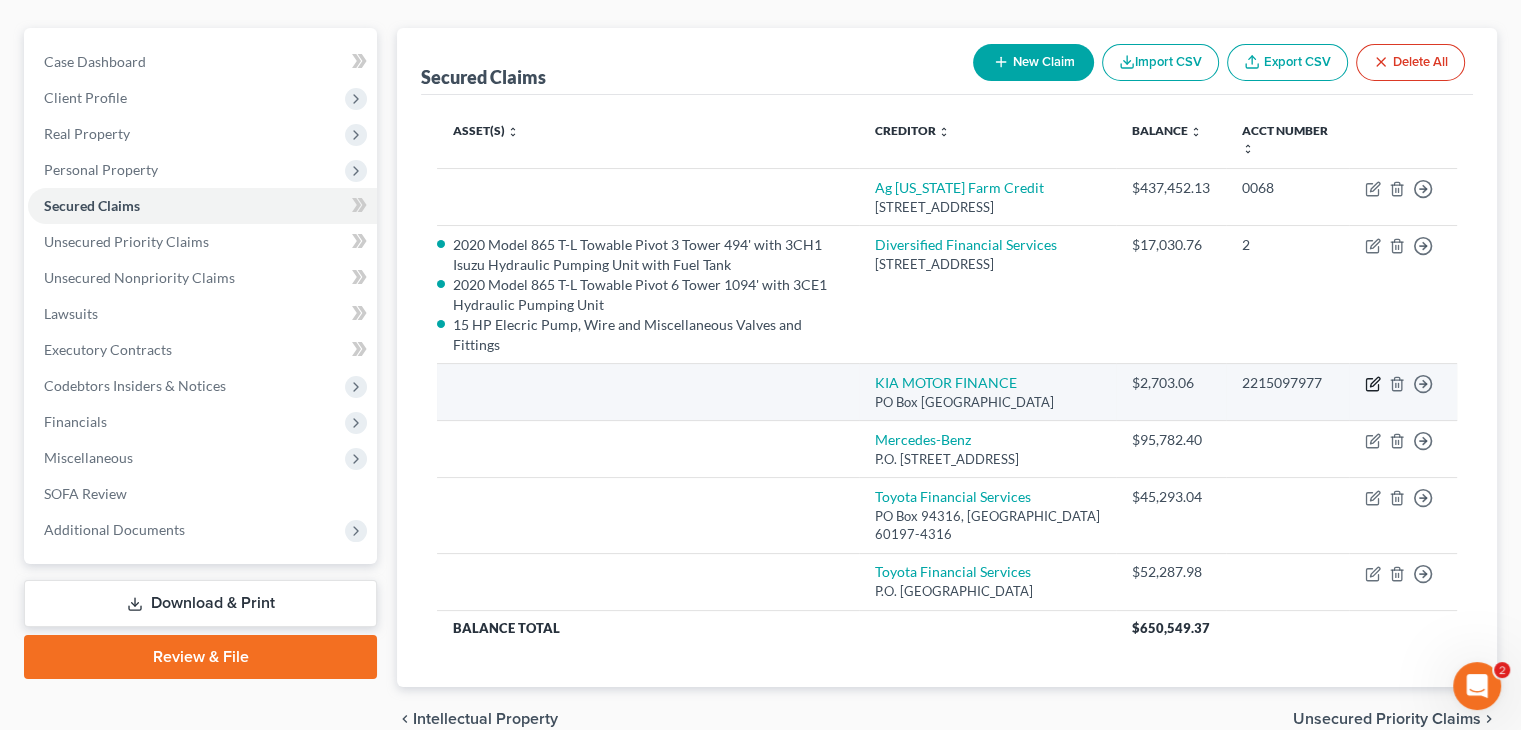click 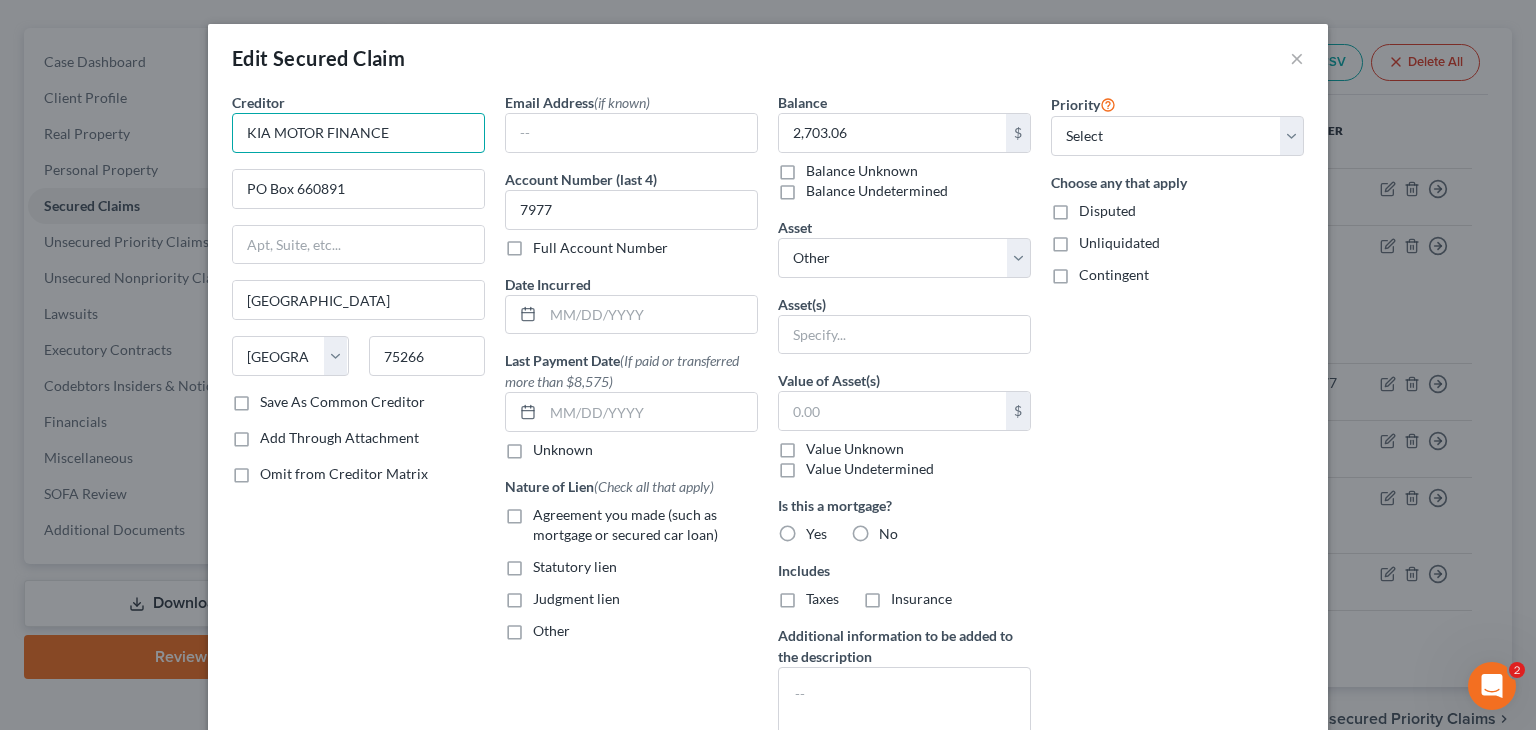 drag, startPoint x: 430, startPoint y: 135, endPoint x: -386, endPoint y: 24, distance: 823.515 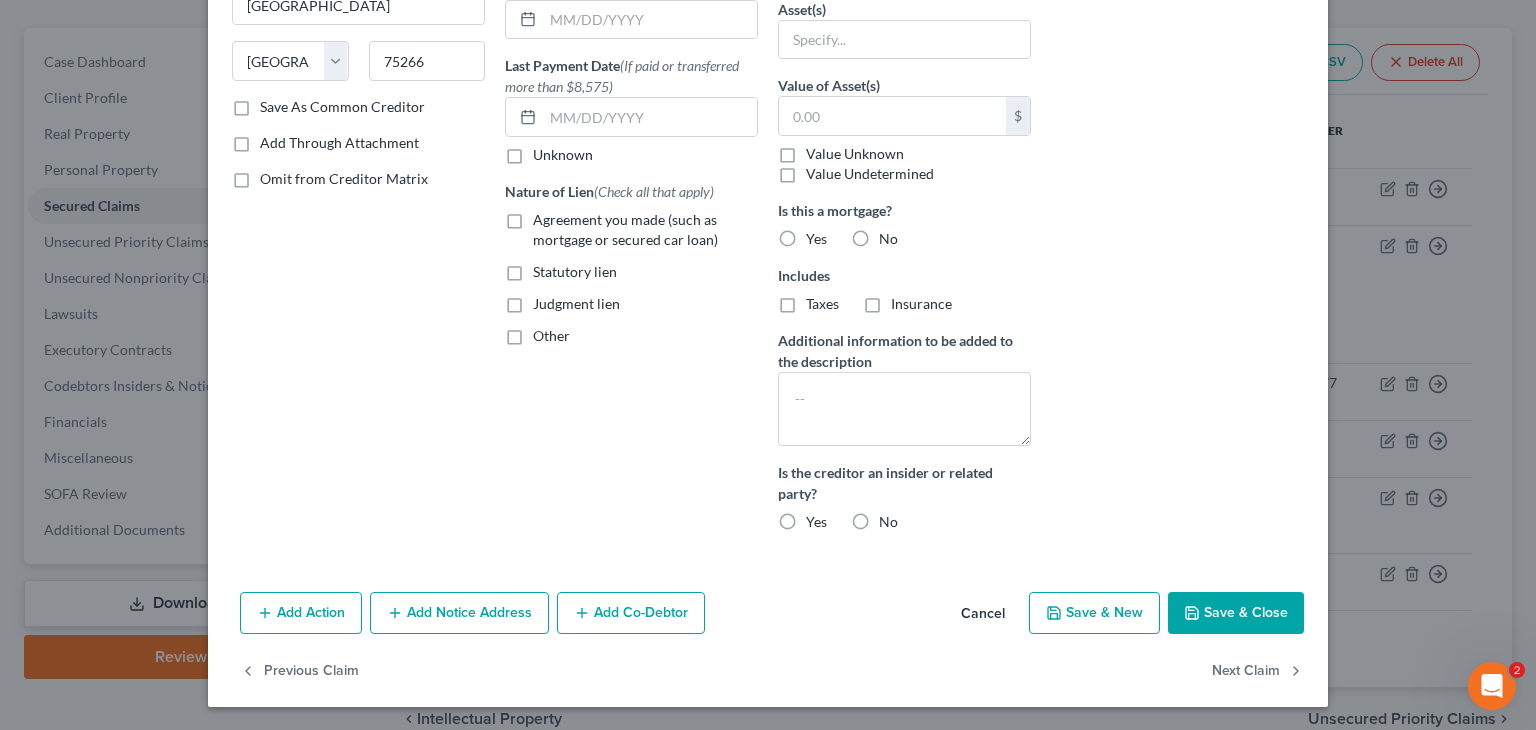 click on "Save & Close" at bounding box center (1236, 613) 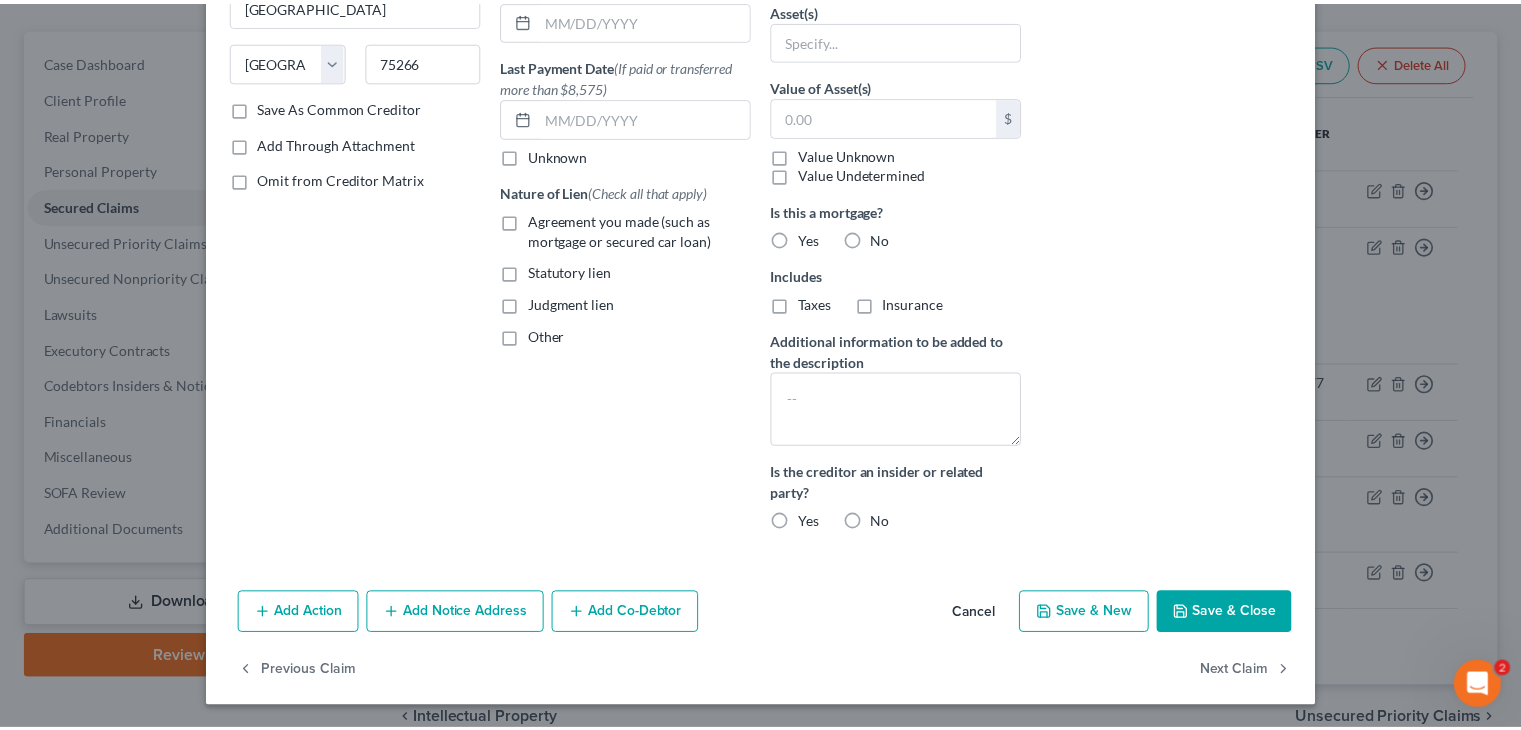scroll, scrollTop: 109, scrollLeft: 0, axis: vertical 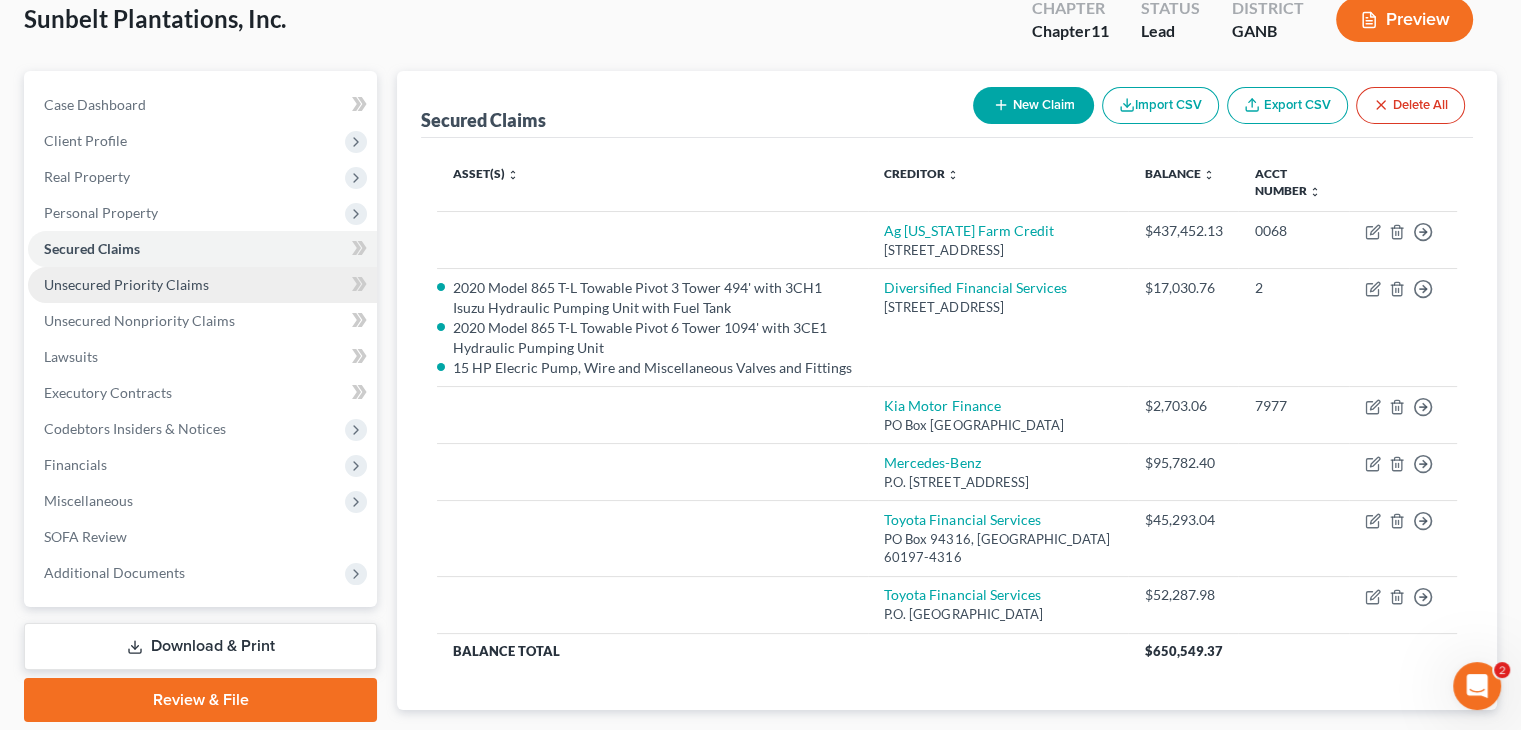 click on "Unsecured Priority Claims" at bounding box center (202, 285) 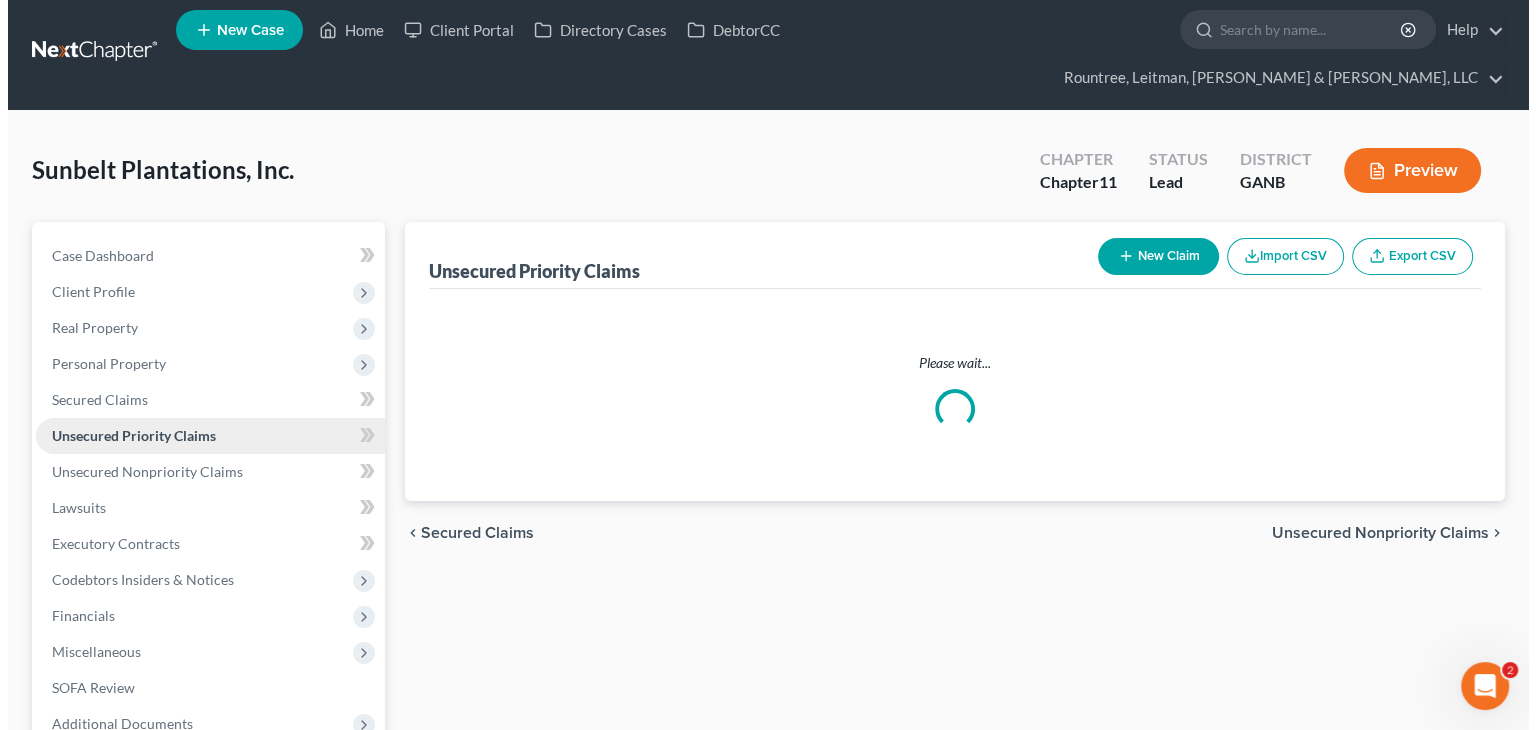 scroll, scrollTop: 0, scrollLeft: 0, axis: both 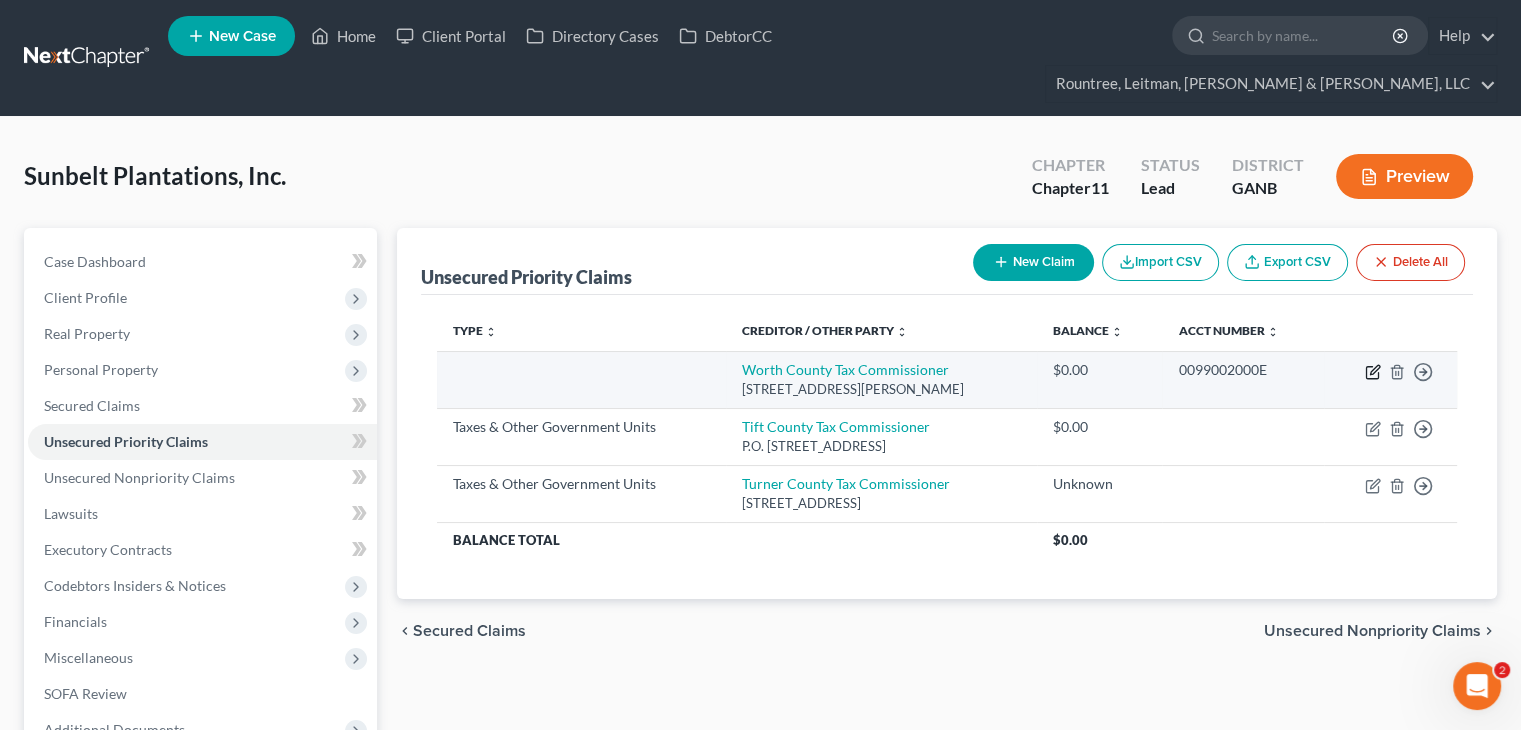 click 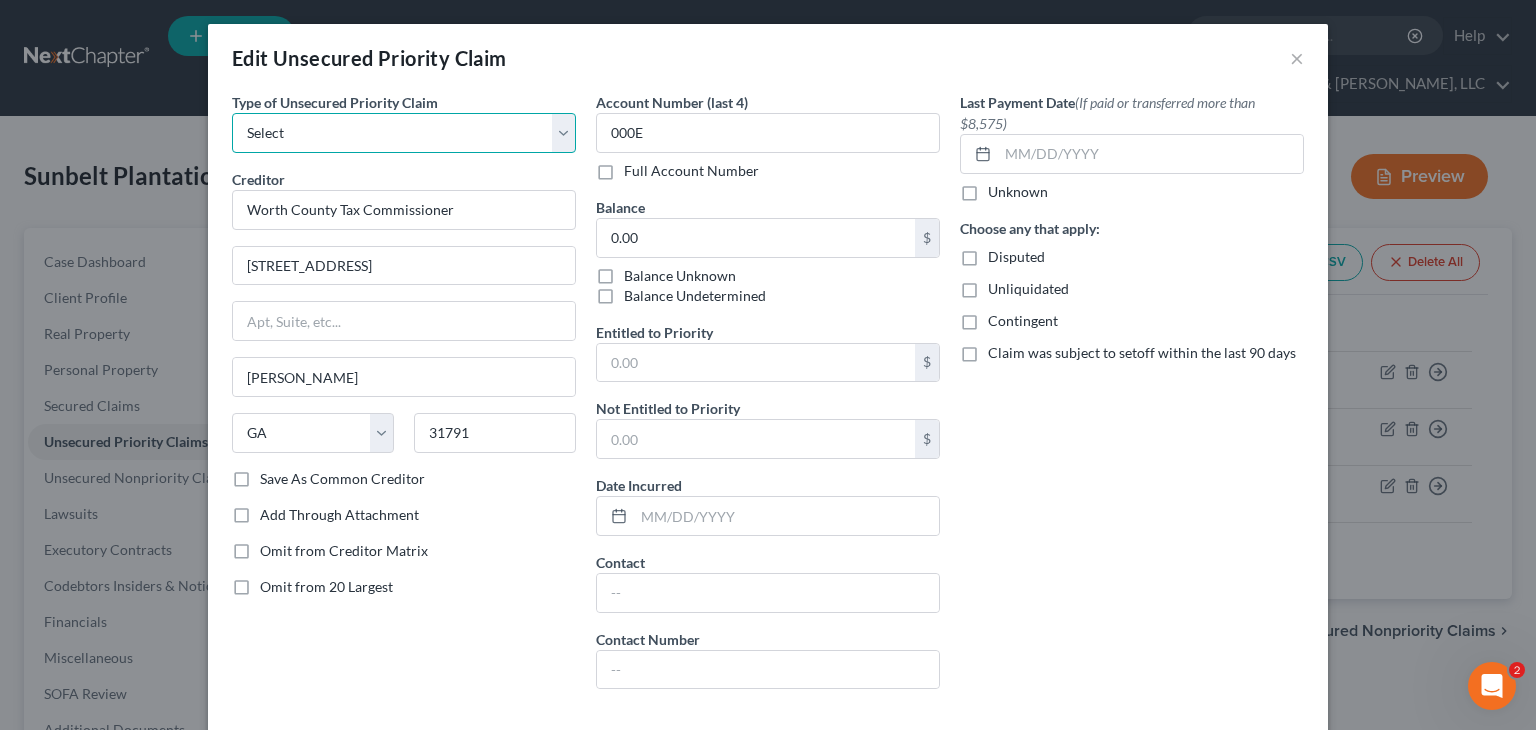 click on "Select Taxes & Other Government Units Domestic Support Obligations Extensions of credit in an involuntary case Wages, Salaries, Commissions Contributions to employee benefits Certain farmers and fisherman Deposits by individuals Commitments to maintain capitals Claims for death or injury while intoxicated Other" at bounding box center (404, 133) 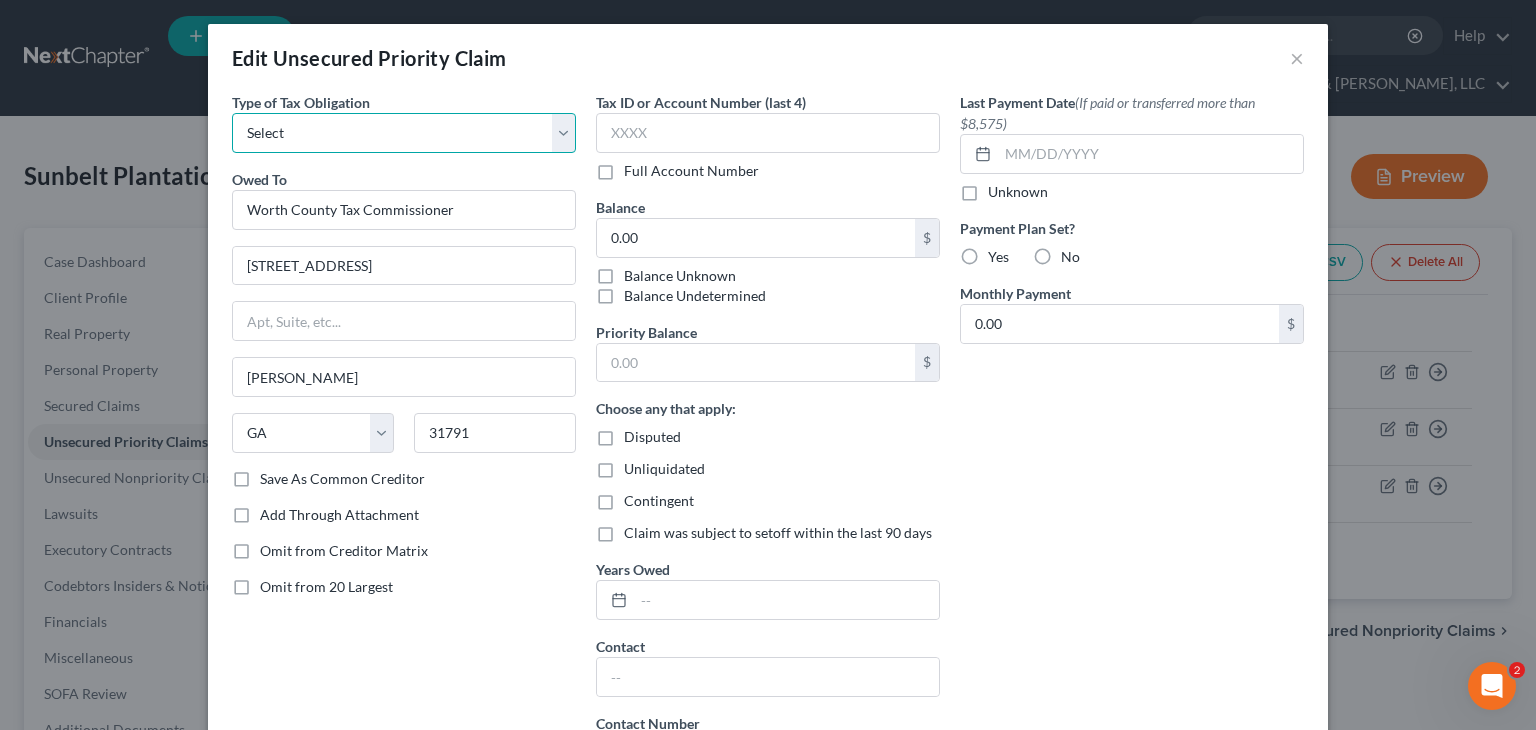click on "Select Federal City State Franchise Tax Board Other" at bounding box center [404, 133] 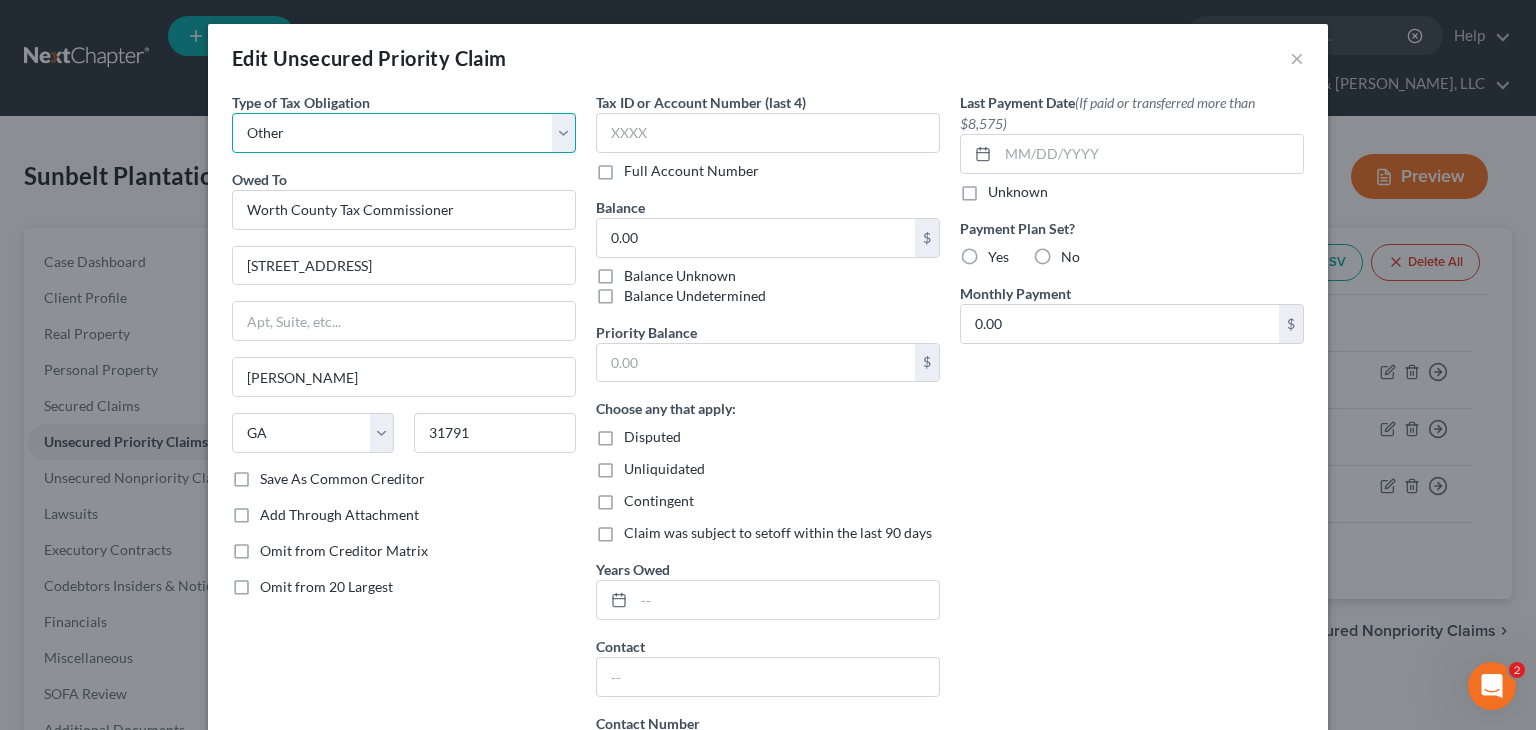 click on "Select Federal City State Franchise Tax Board Other" at bounding box center (404, 133) 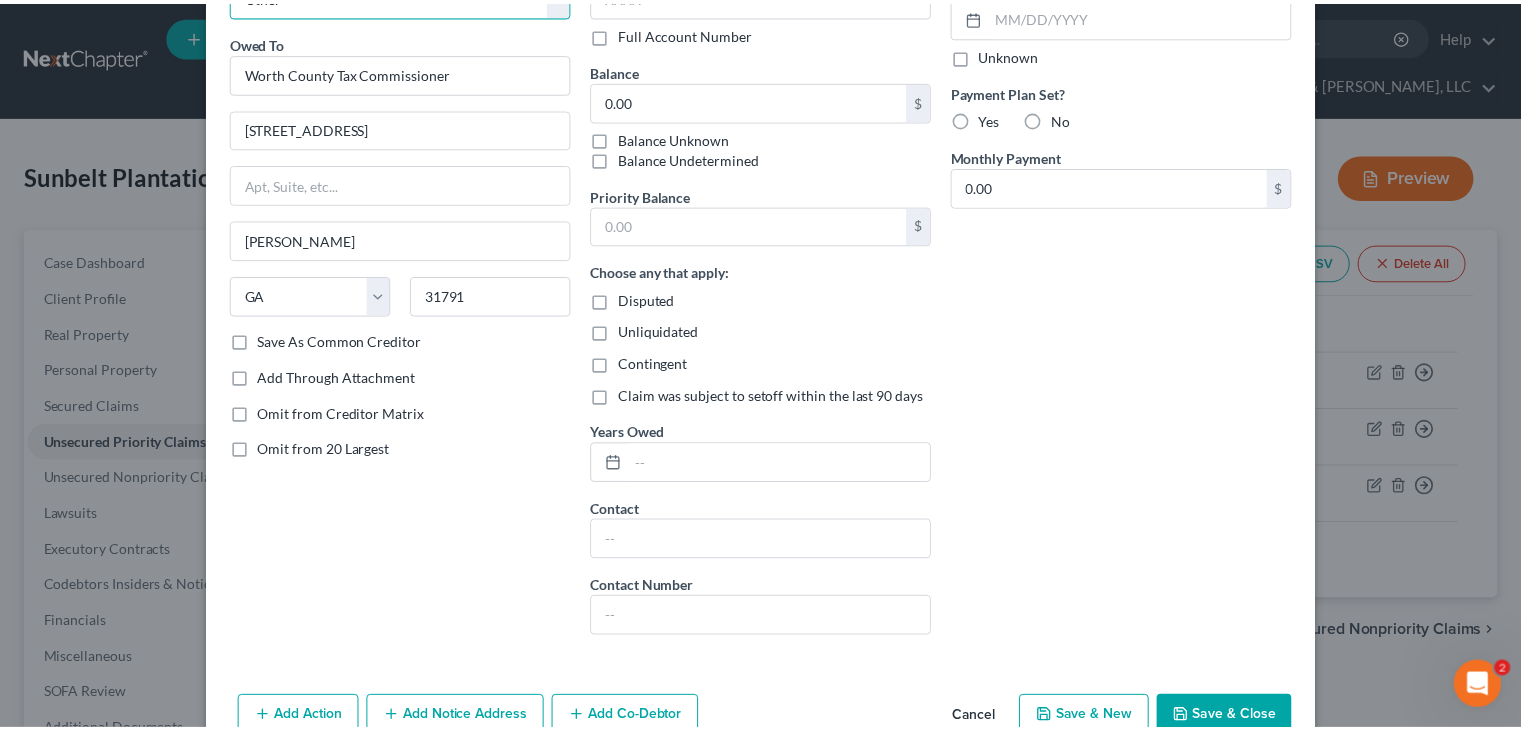 scroll, scrollTop: 240, scrollLeft: 0, axis: vertical 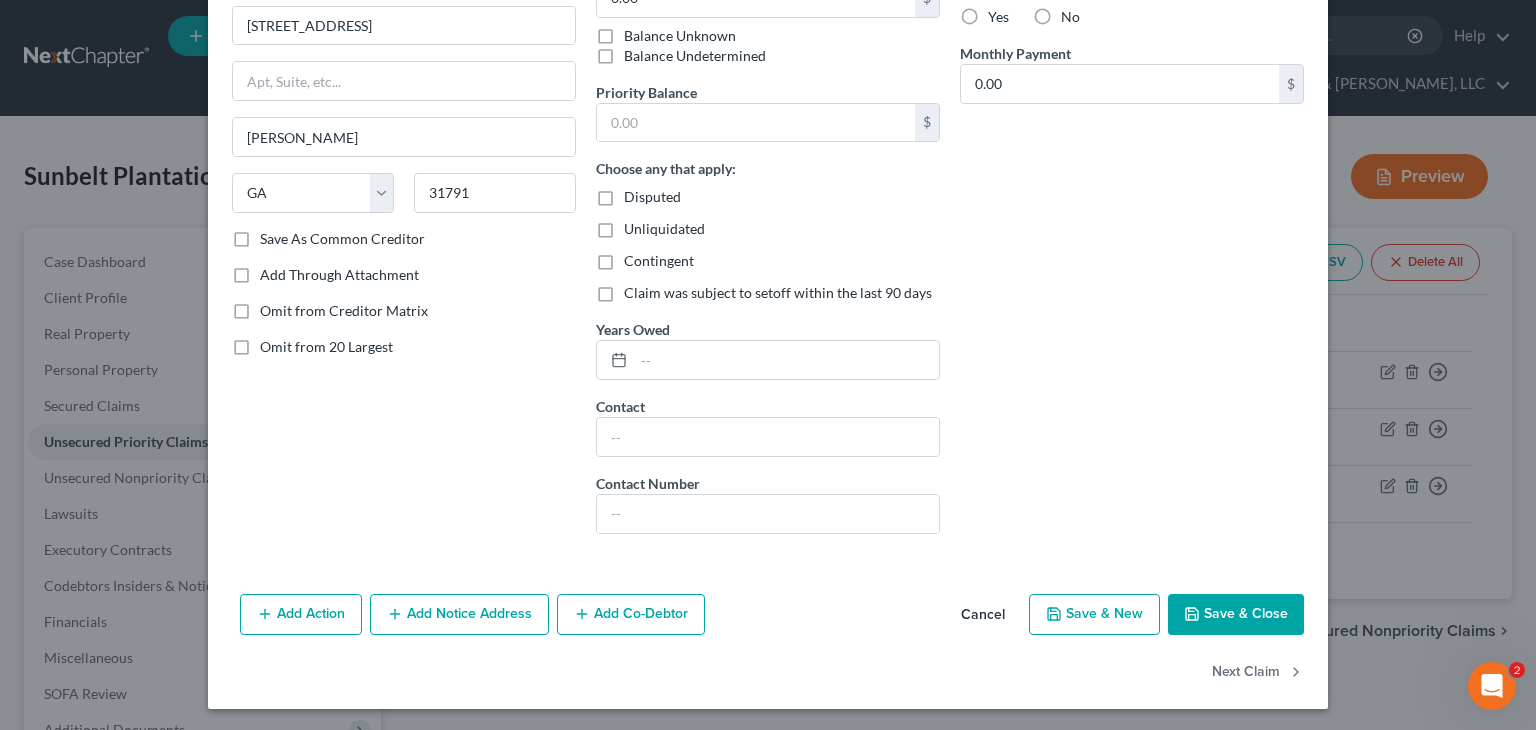 click on "Save & Close" at bounding box center [1236, 615] 